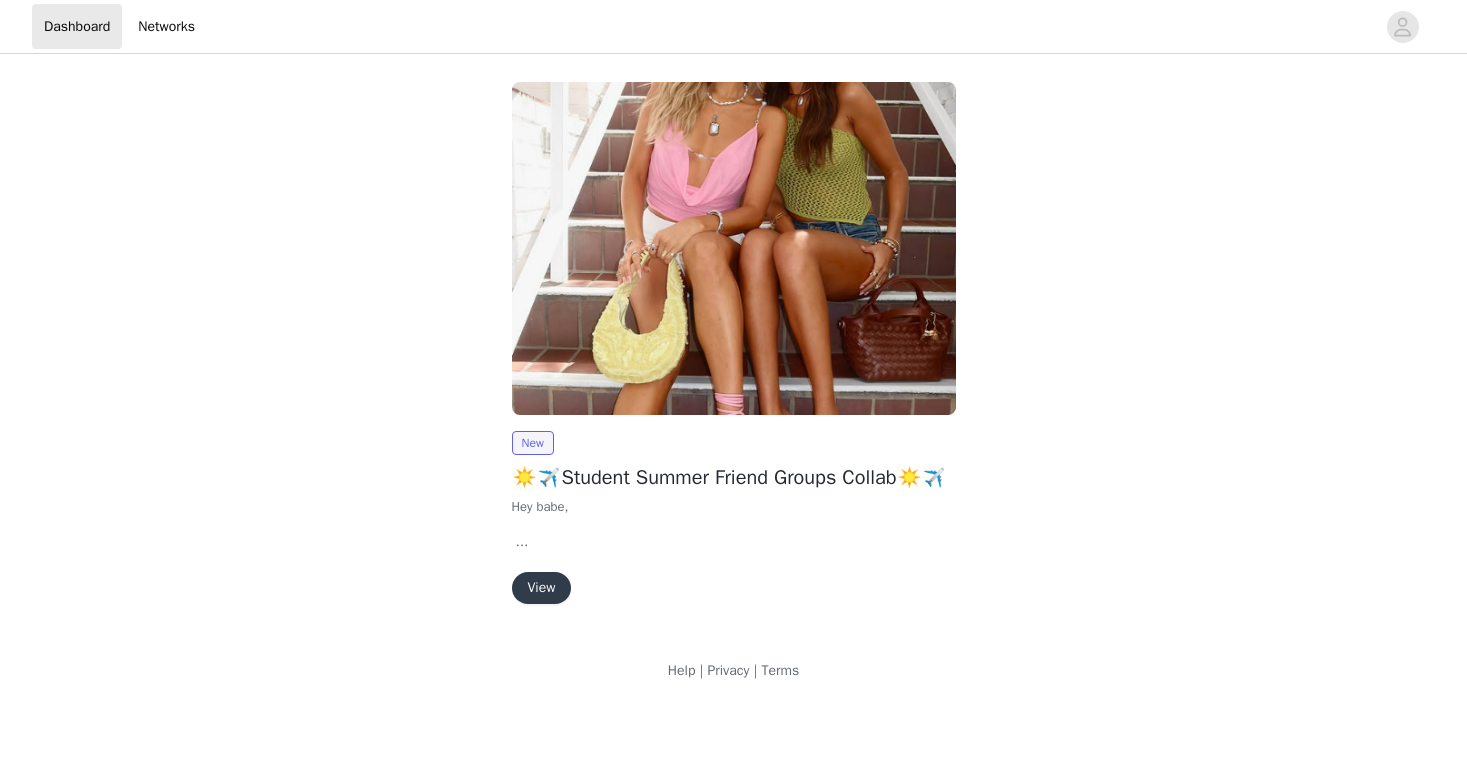 scroll, scrollTop: 0, scrollLeft: 0, axis: both 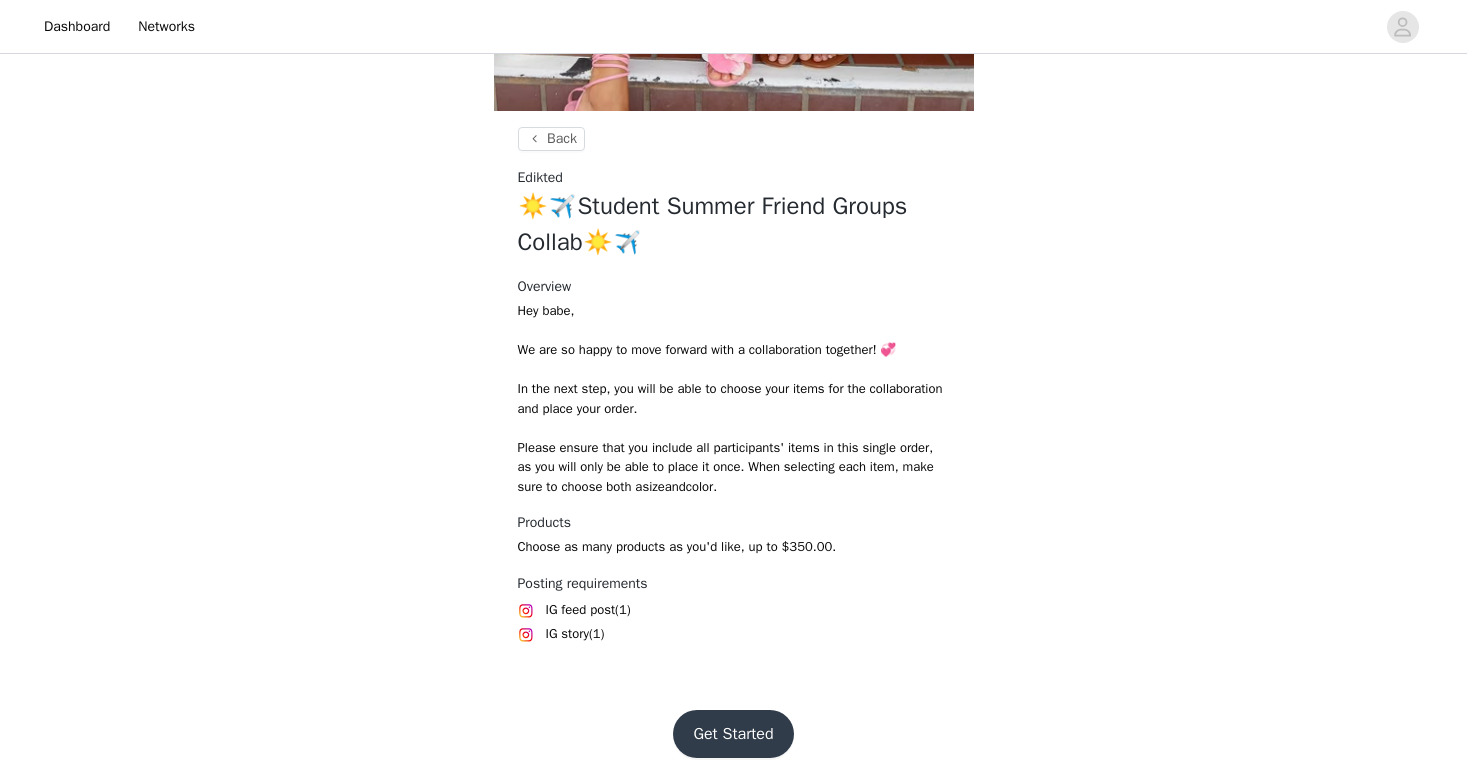 click on "Get Started" at bounding box center (733, 734) 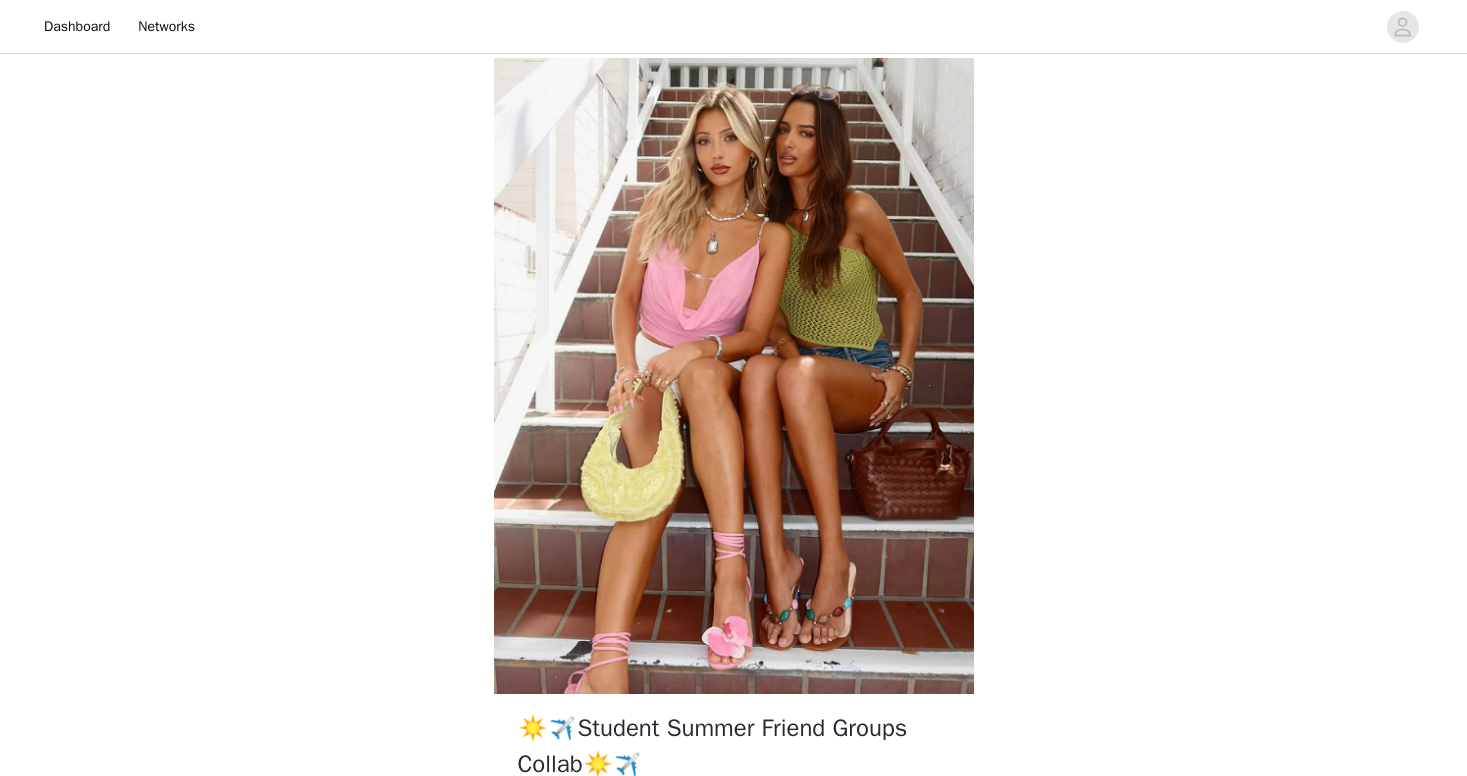scroll, scrollTop: 529, scrollLeft: 0, axis: vertical 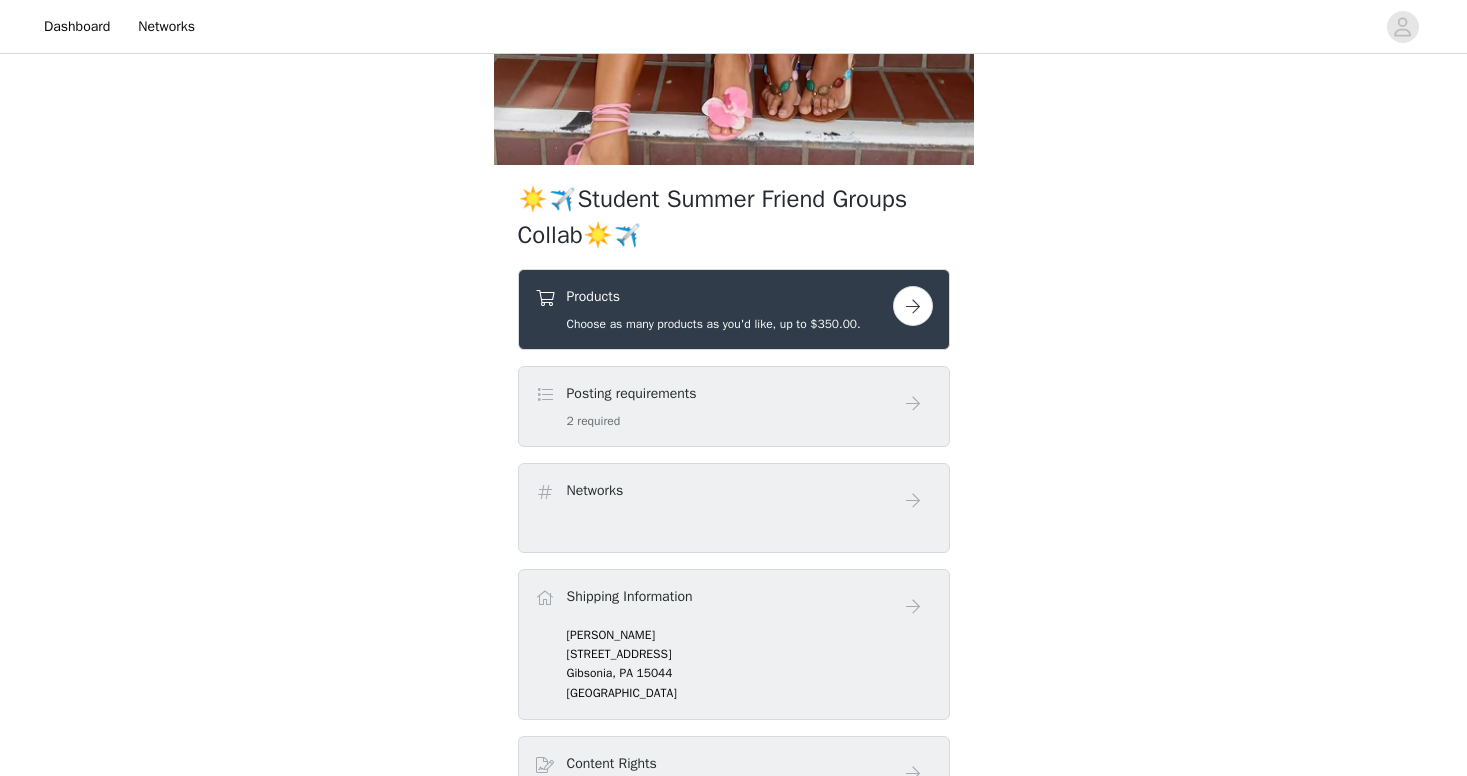 click on "Choose as many products as you'd like, up to $350.00." at bounding box center (714, 324) 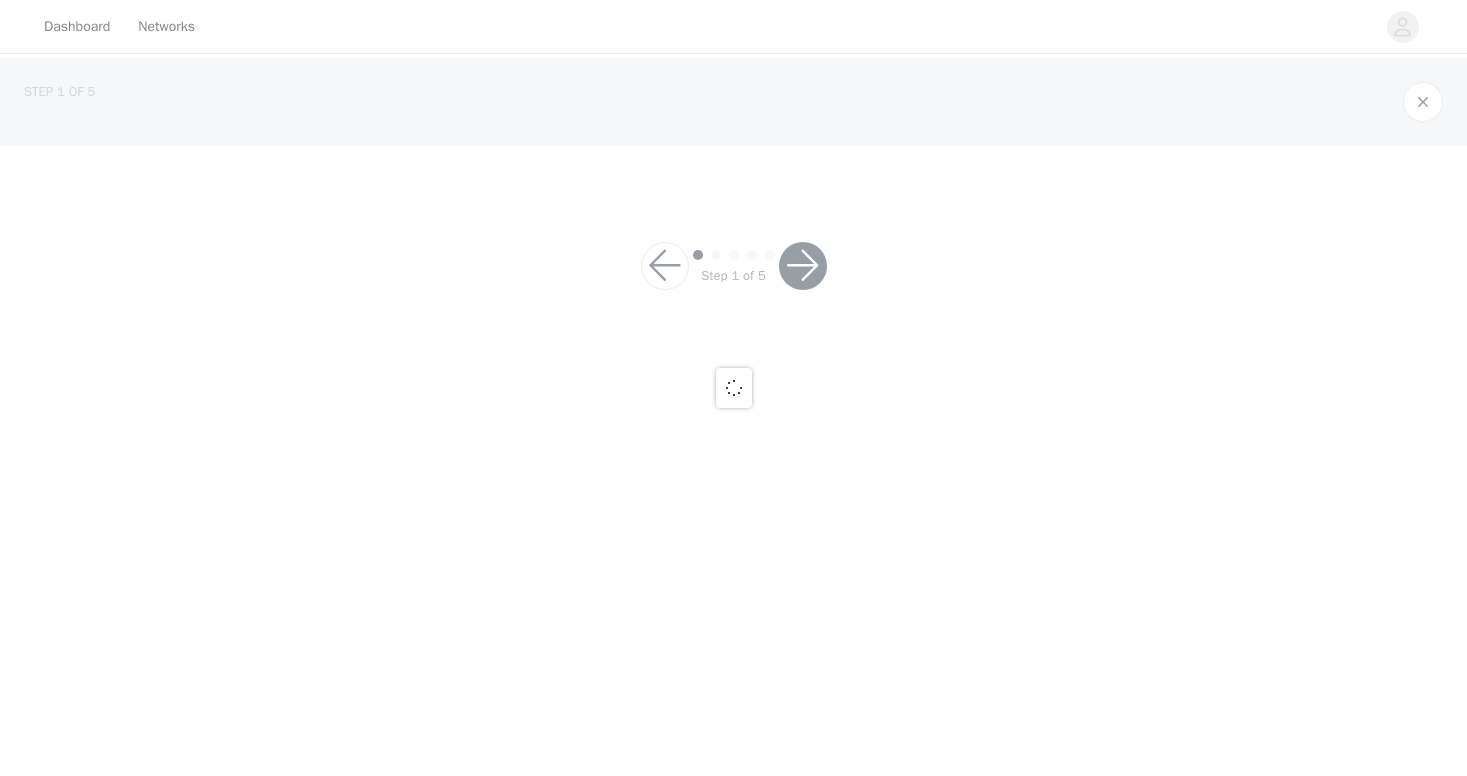 scroll, scrollTop: 0, scrollLeft: 0, axis: both 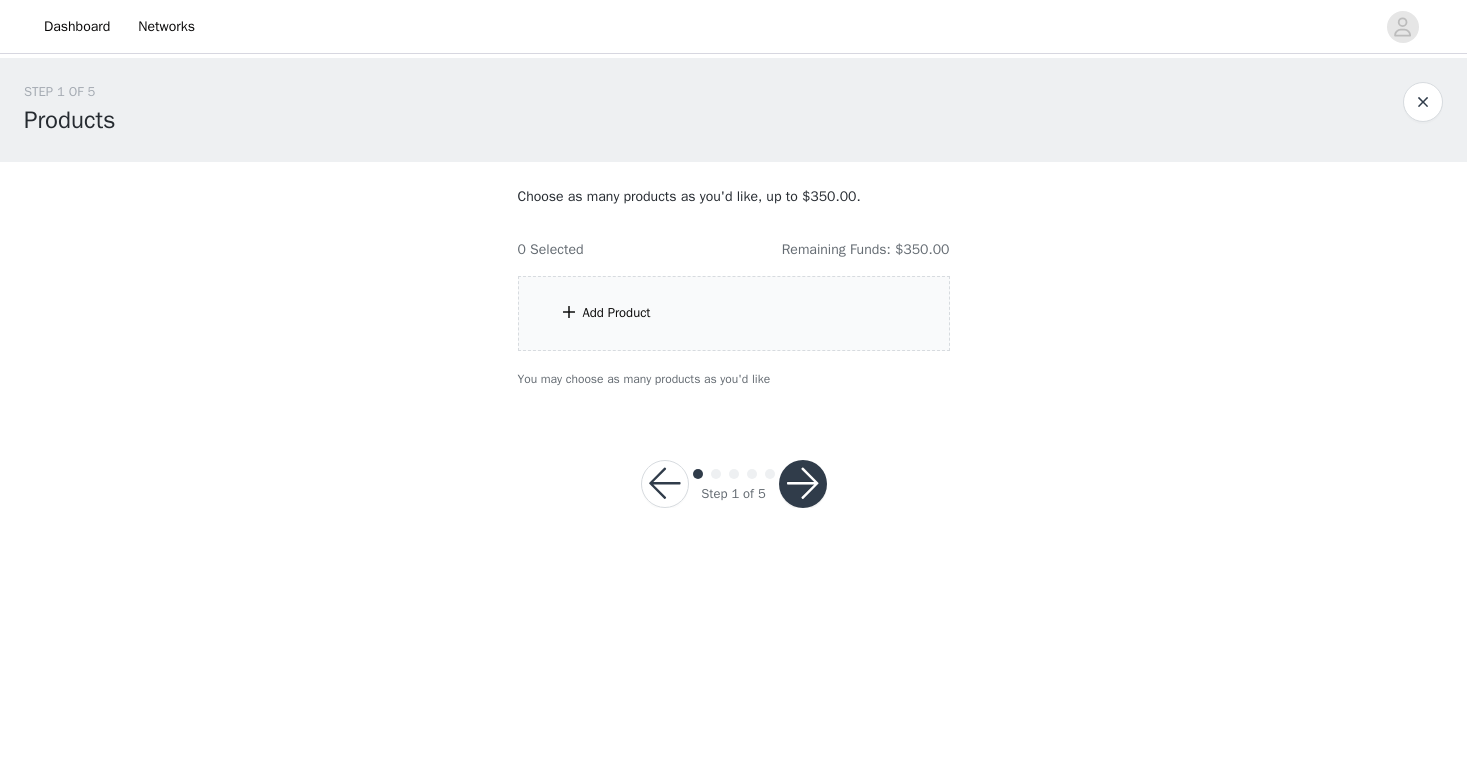 click on "Add Product" at bounding box center [734, 313] 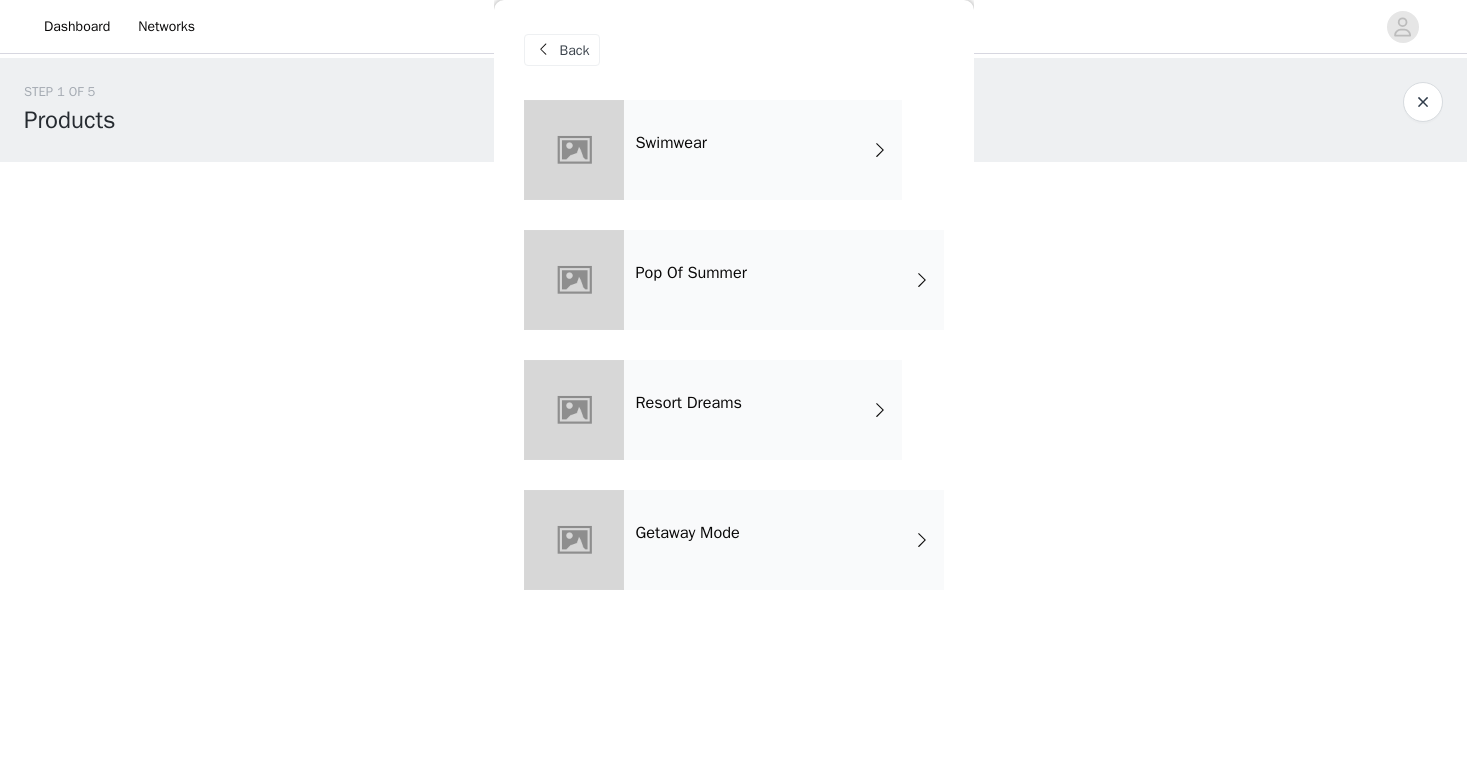 click on "Swimwear" at bounding box center [763, 150] 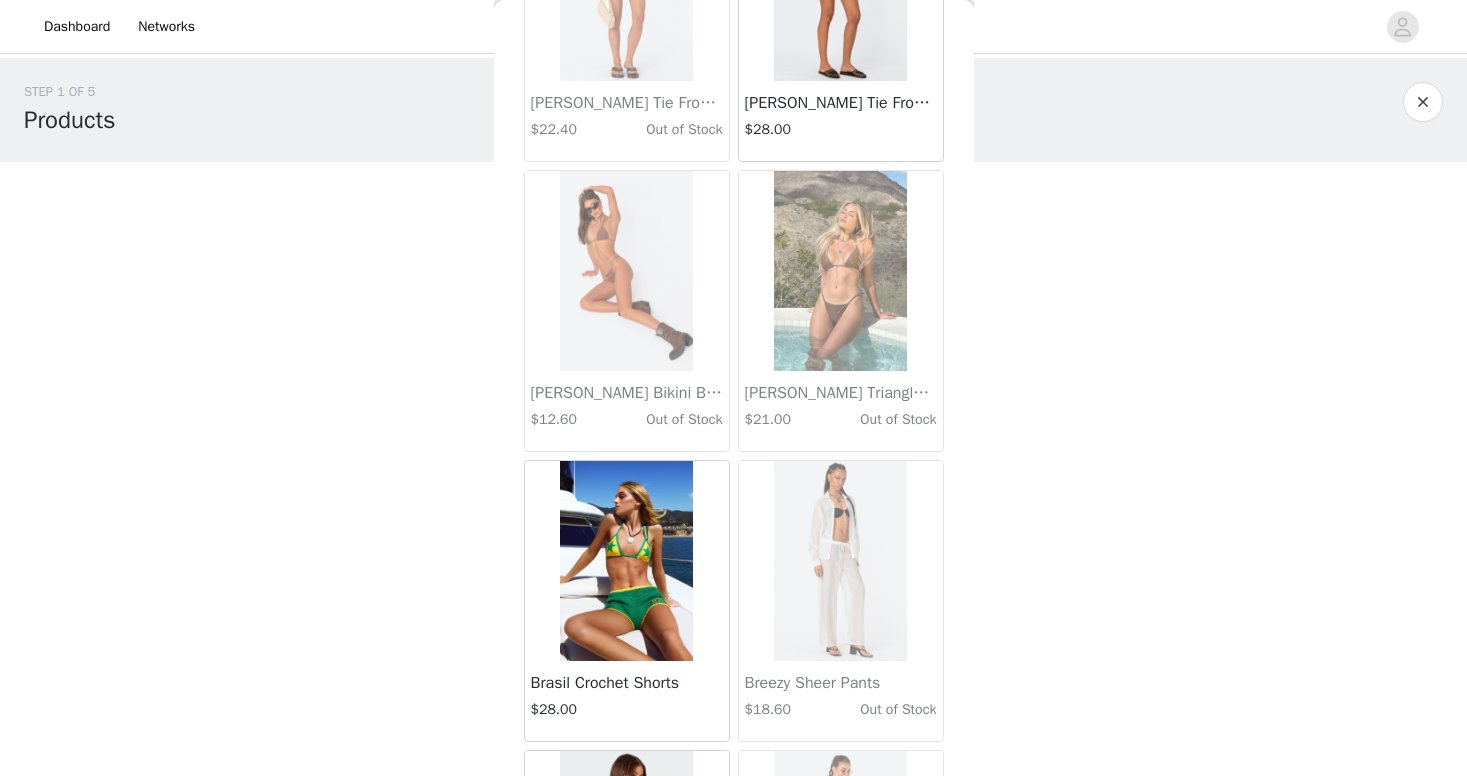 scroll, scrollTop: 1742, scrollLeft: 0, axis: vertical 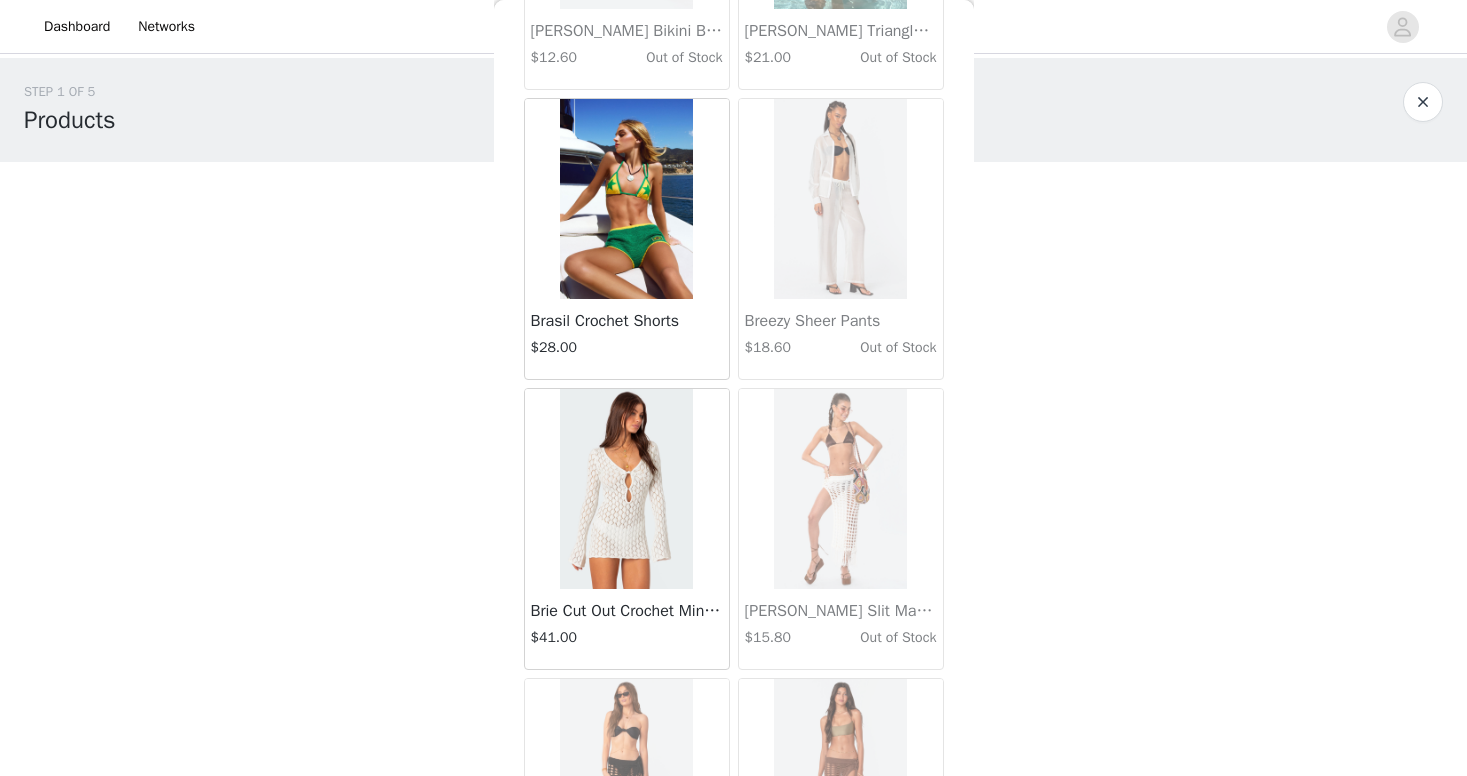 click at bounding box center [626, 489] 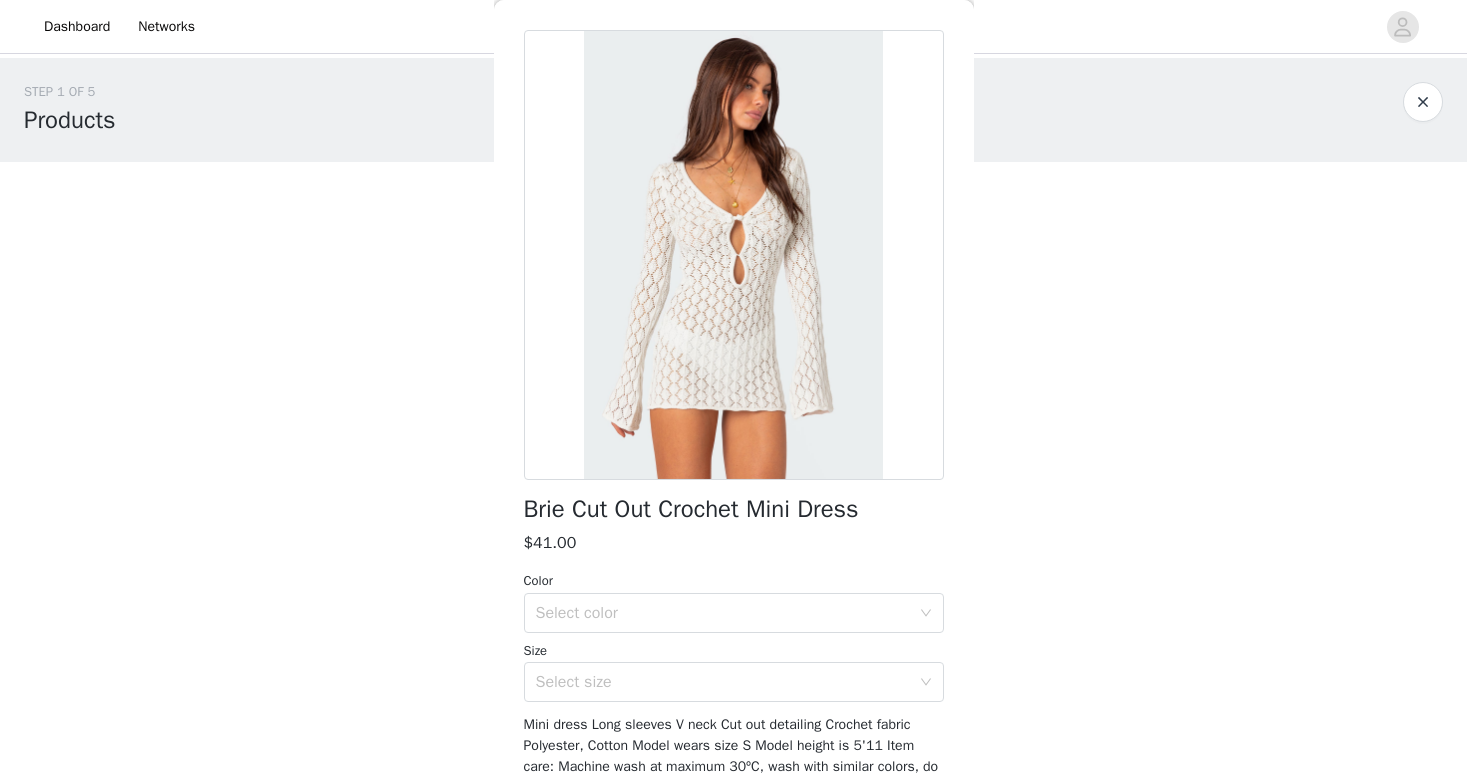 scroll, scrollTop: 96, scrollLeft: 0, axis: vertical 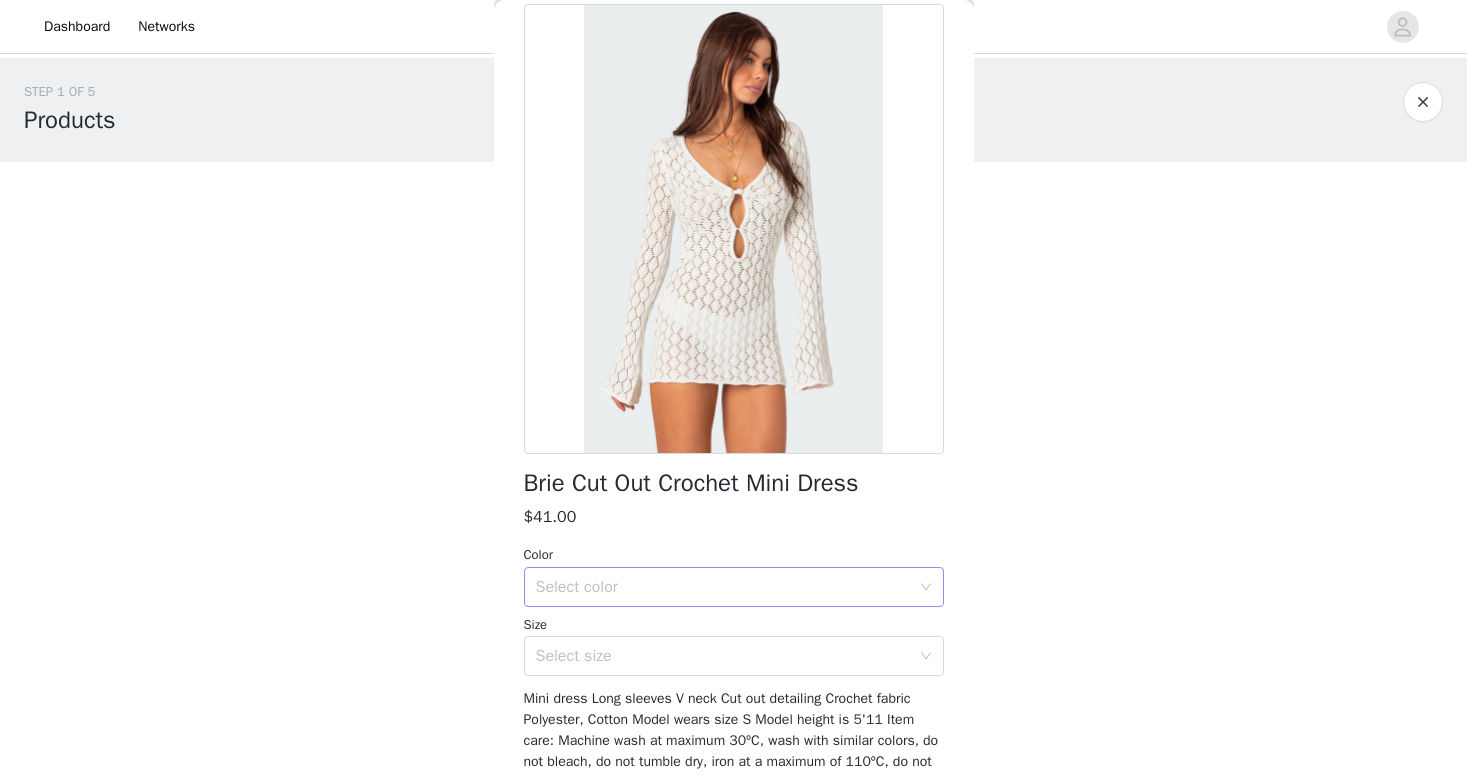 click on "Select color" at bounding box center (723, 587) 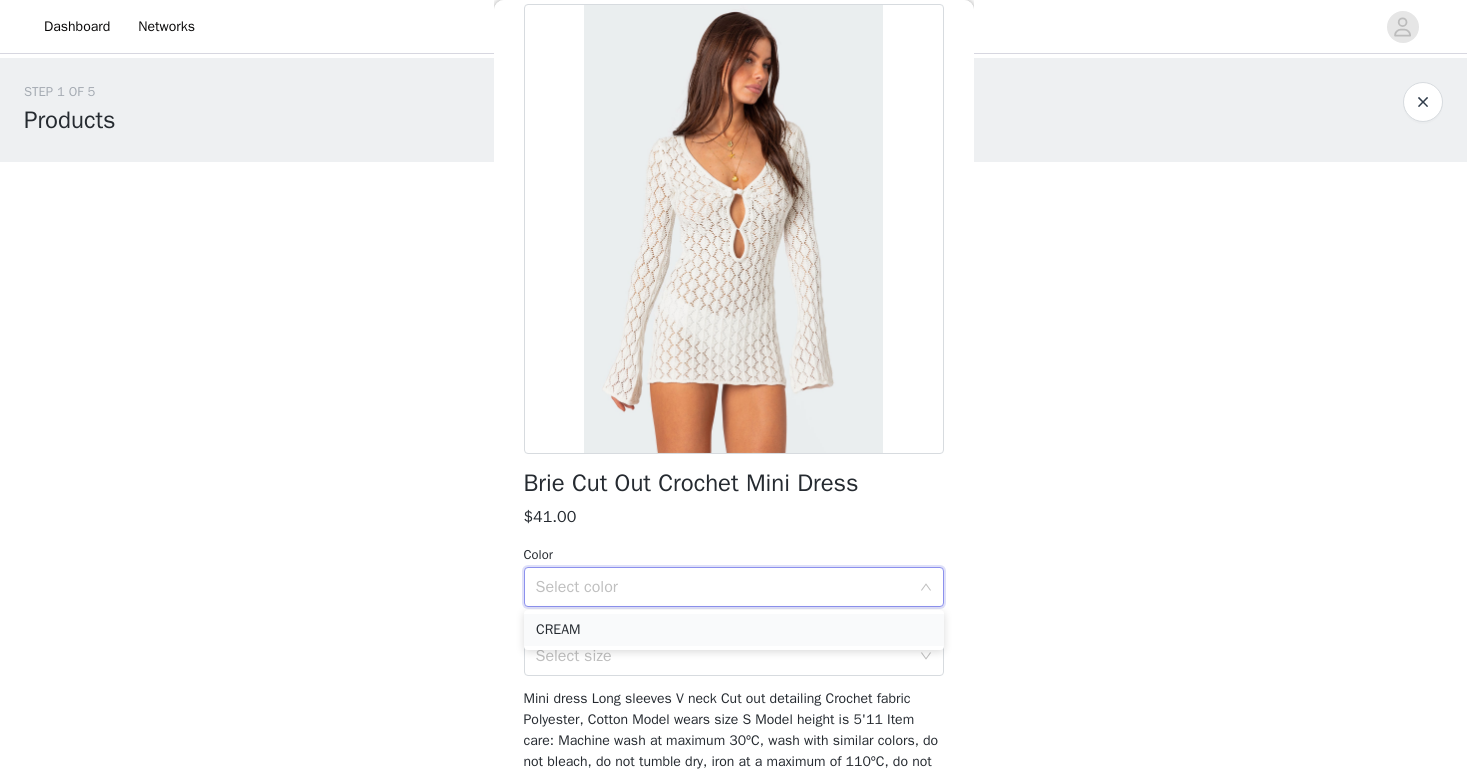 click on "CREAM" at bounding box center (734, 630) 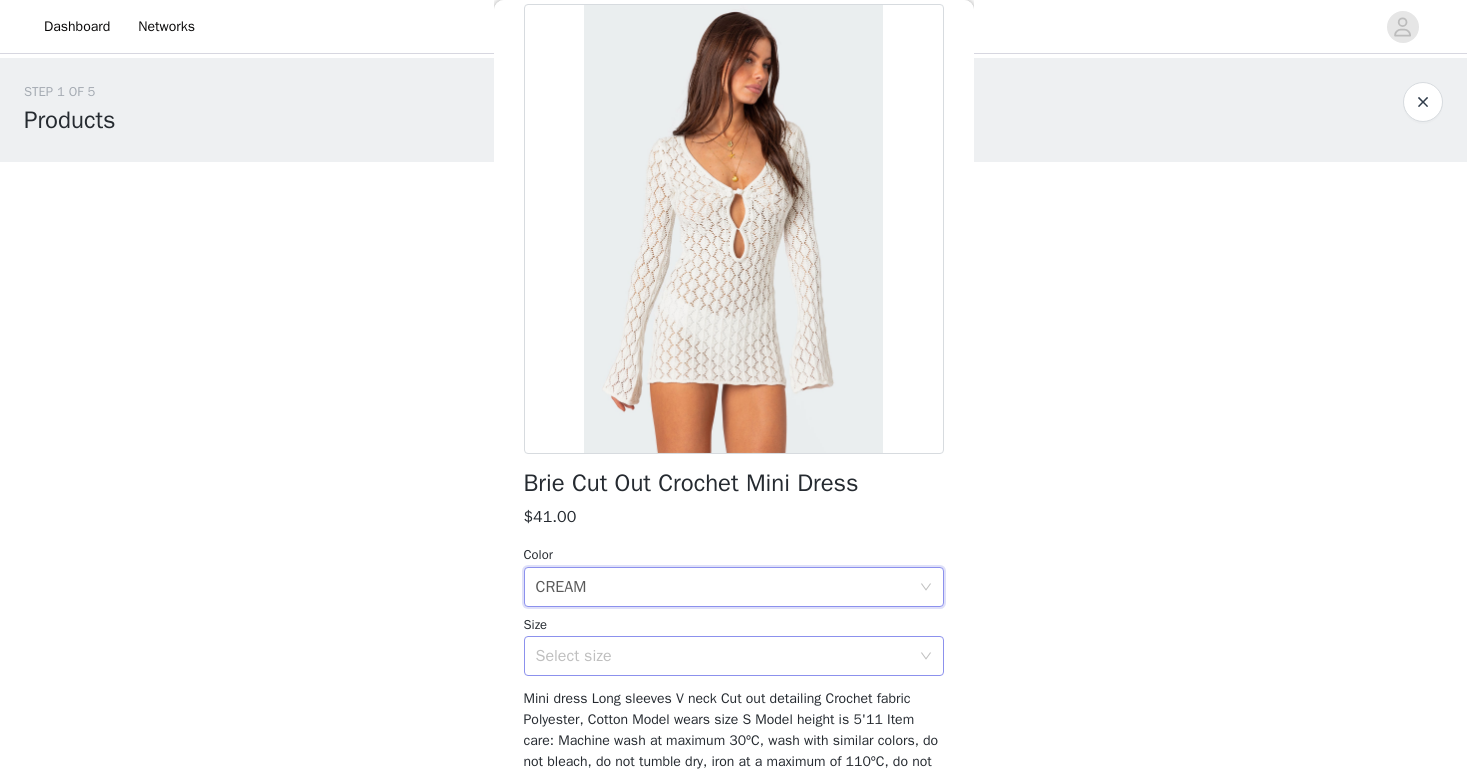 click on "Select size" at bounding box center [723, 656] 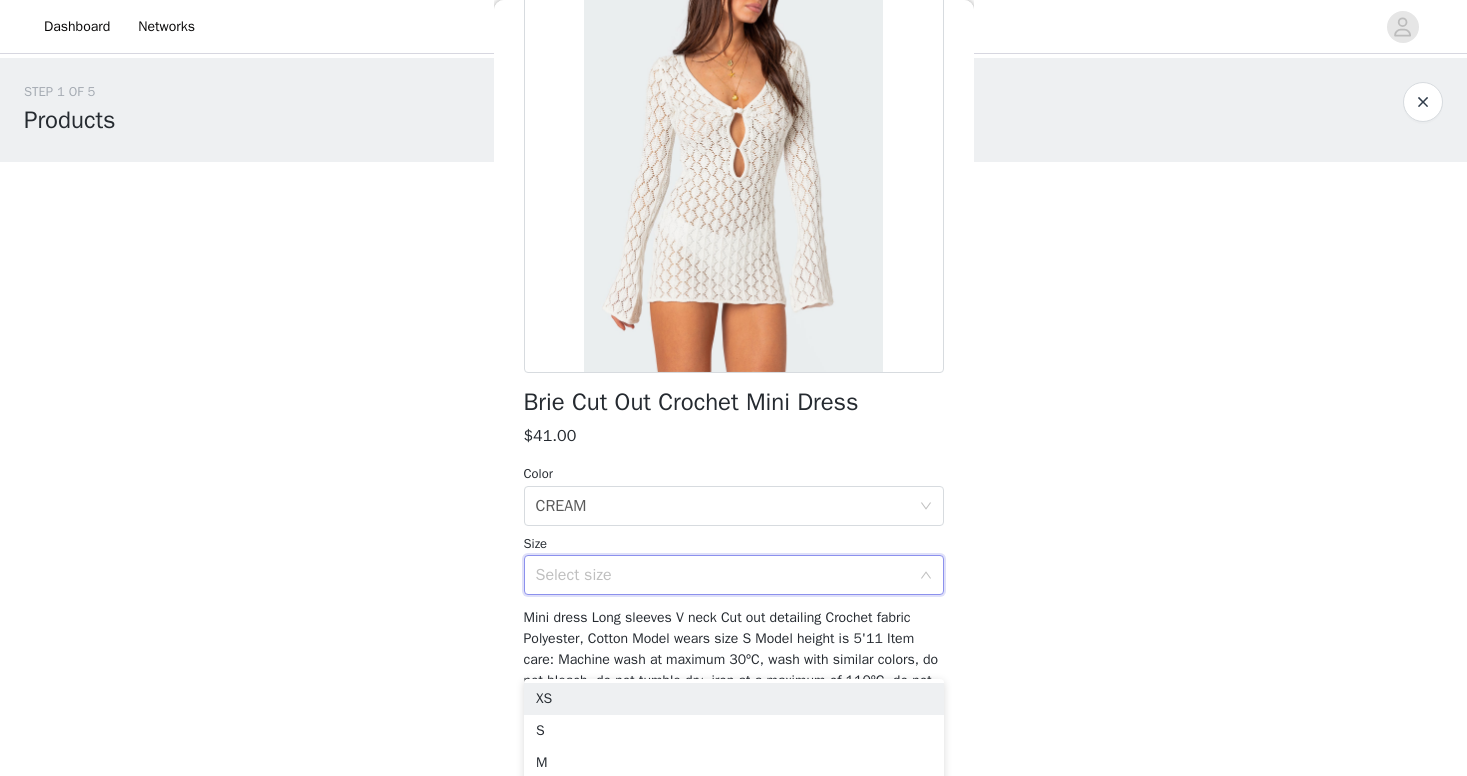 scroll, scrollTop: 182, scrollLeft: 0, axis: vertical 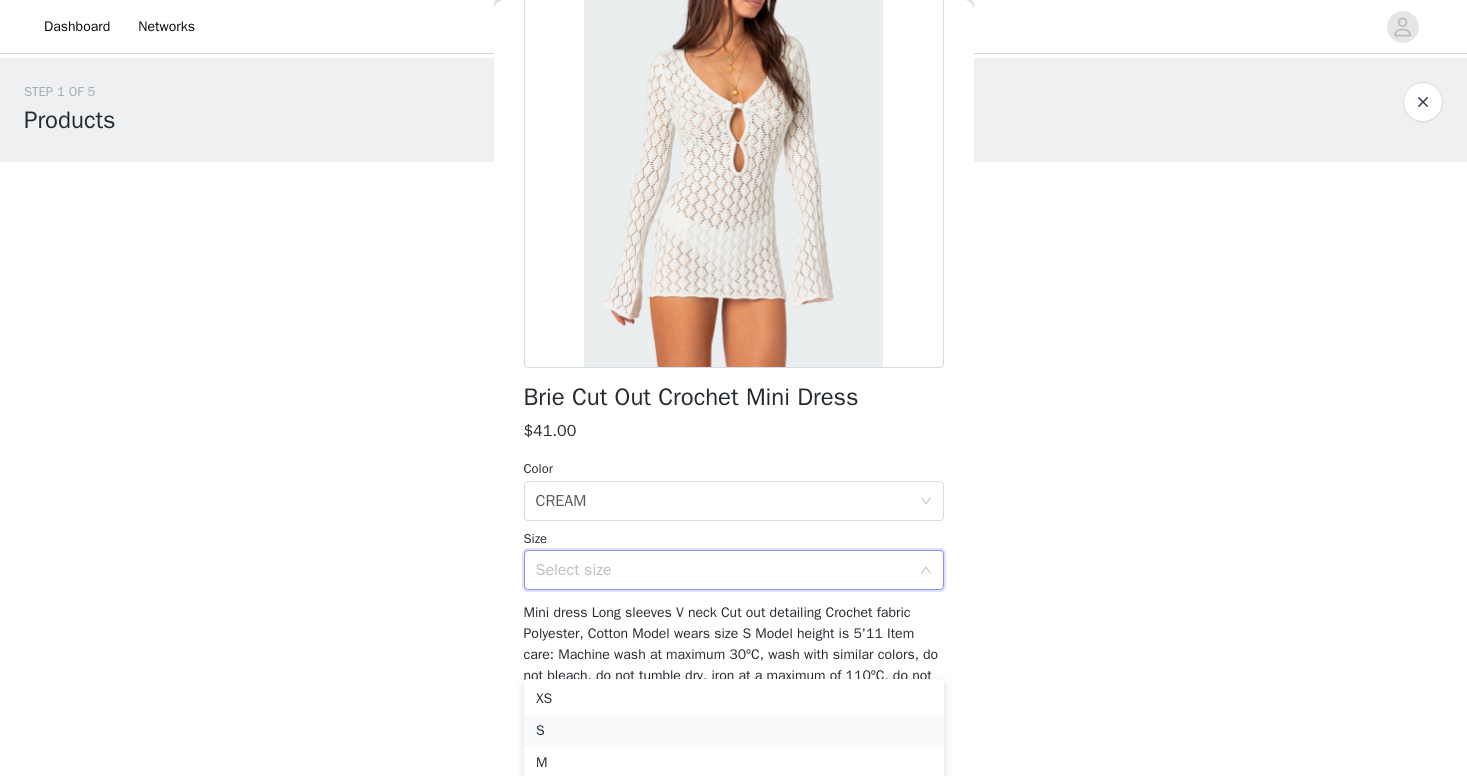 click on "S" at bounding box center (734, 731) 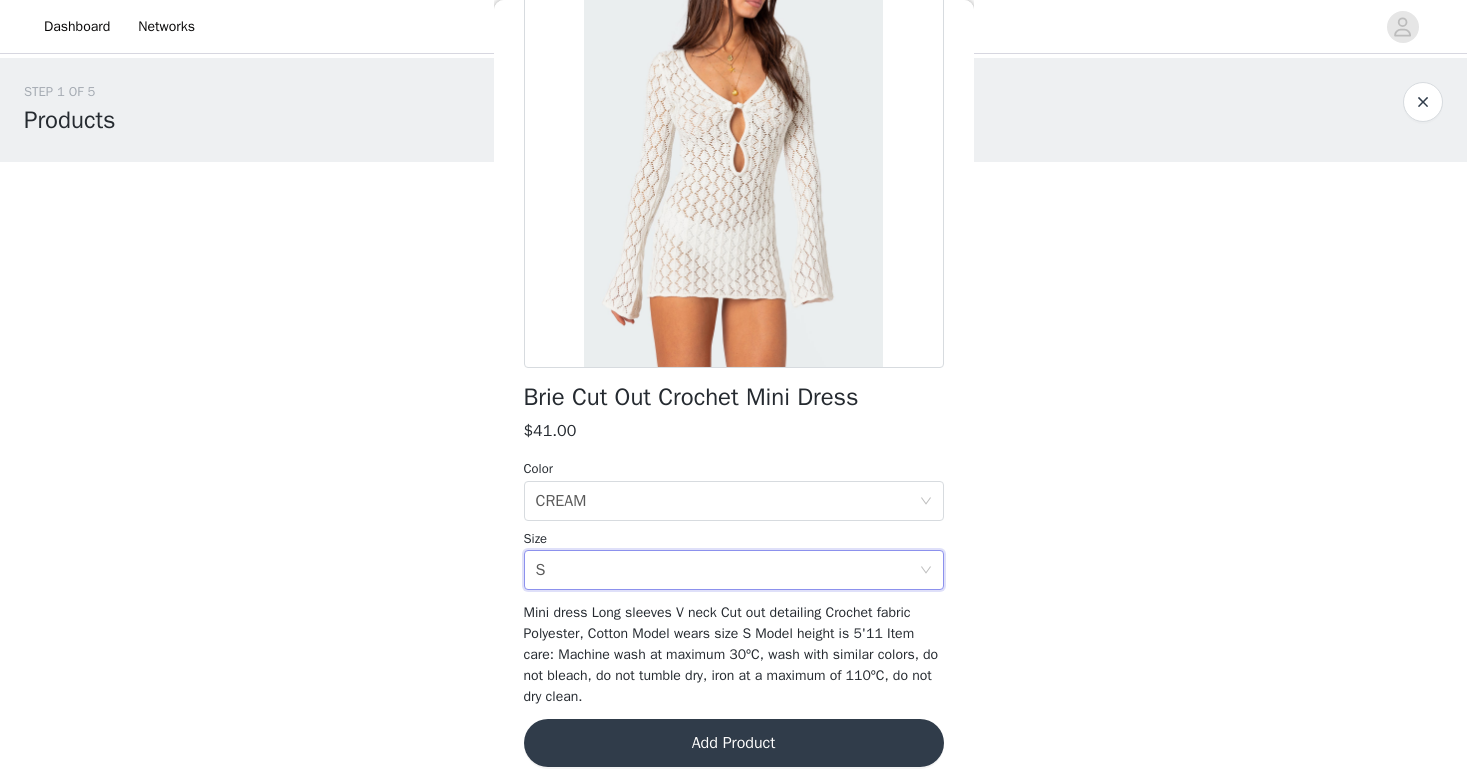click on "Add Product" at bounding box center [734, 743] 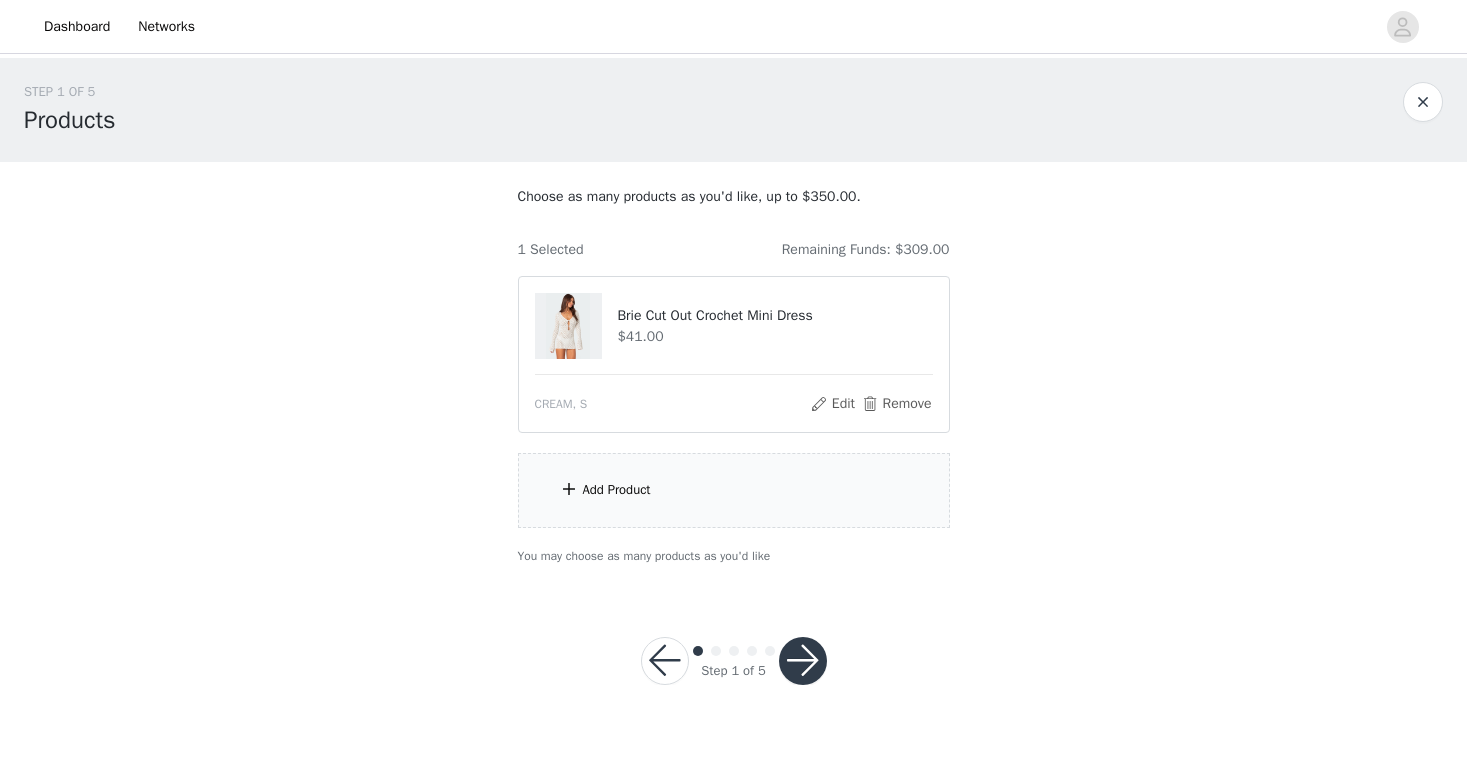 click on "Add Product" at bounding box center (734, 490) 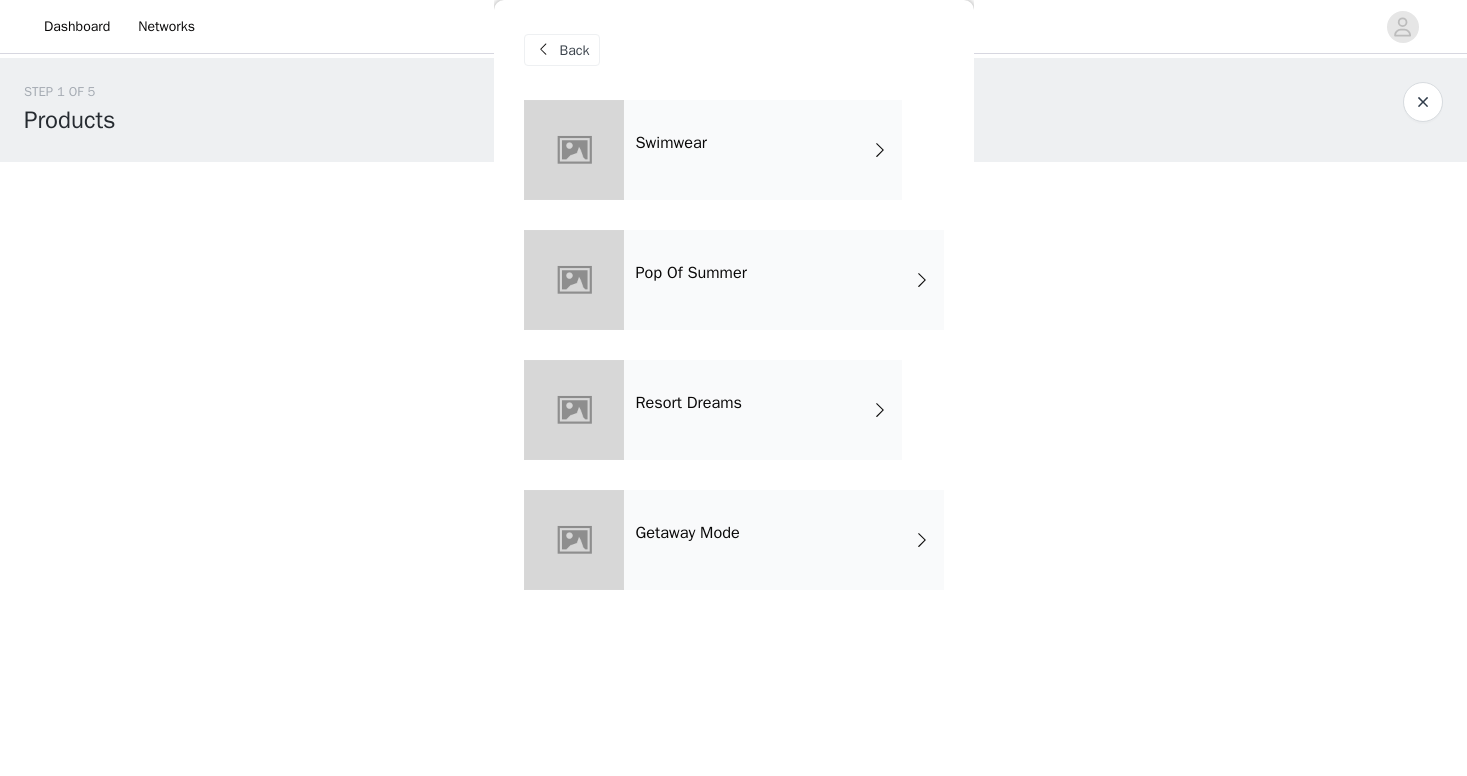 click on "Swimwear" at bounding box center (763, 150) 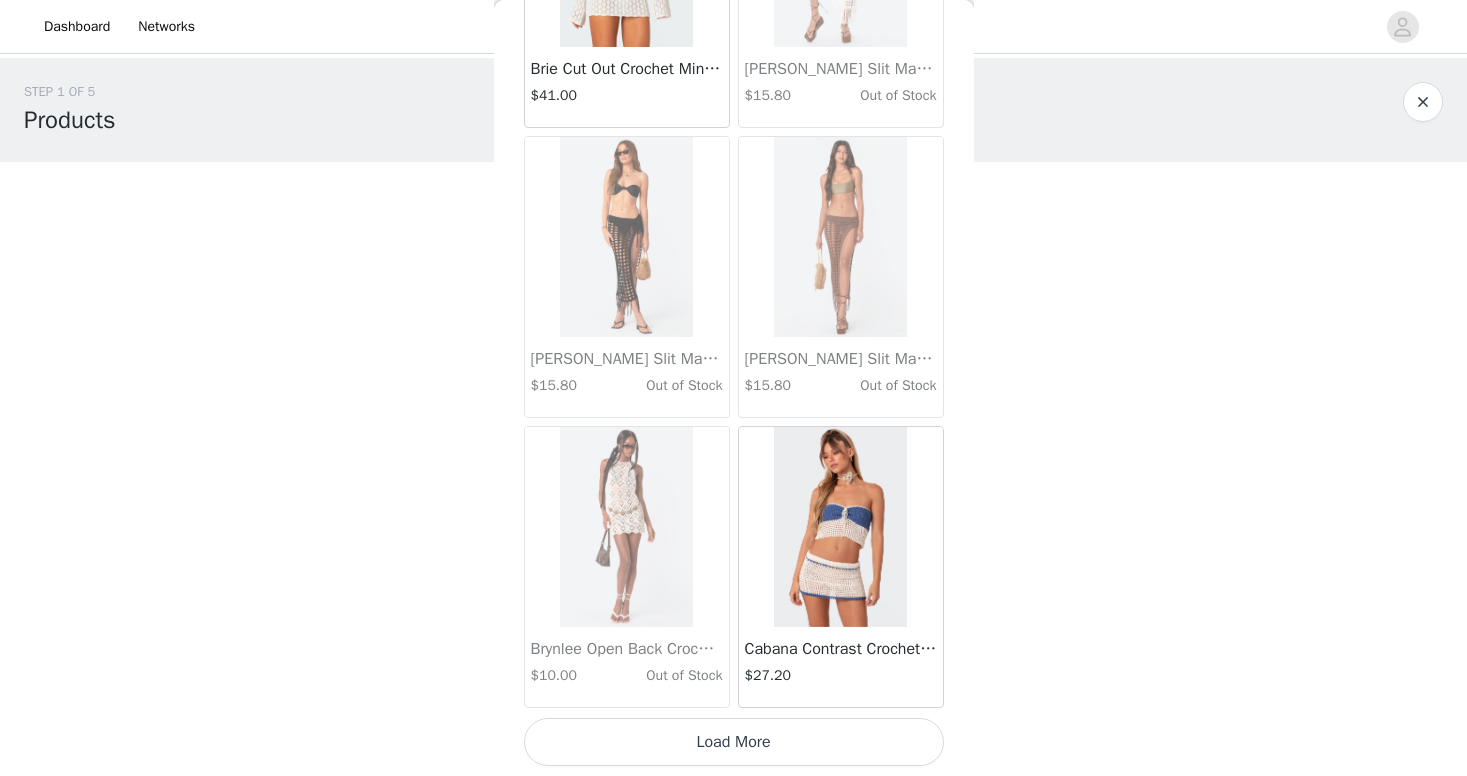 click on "Load More" at bounding box center [734, 742] 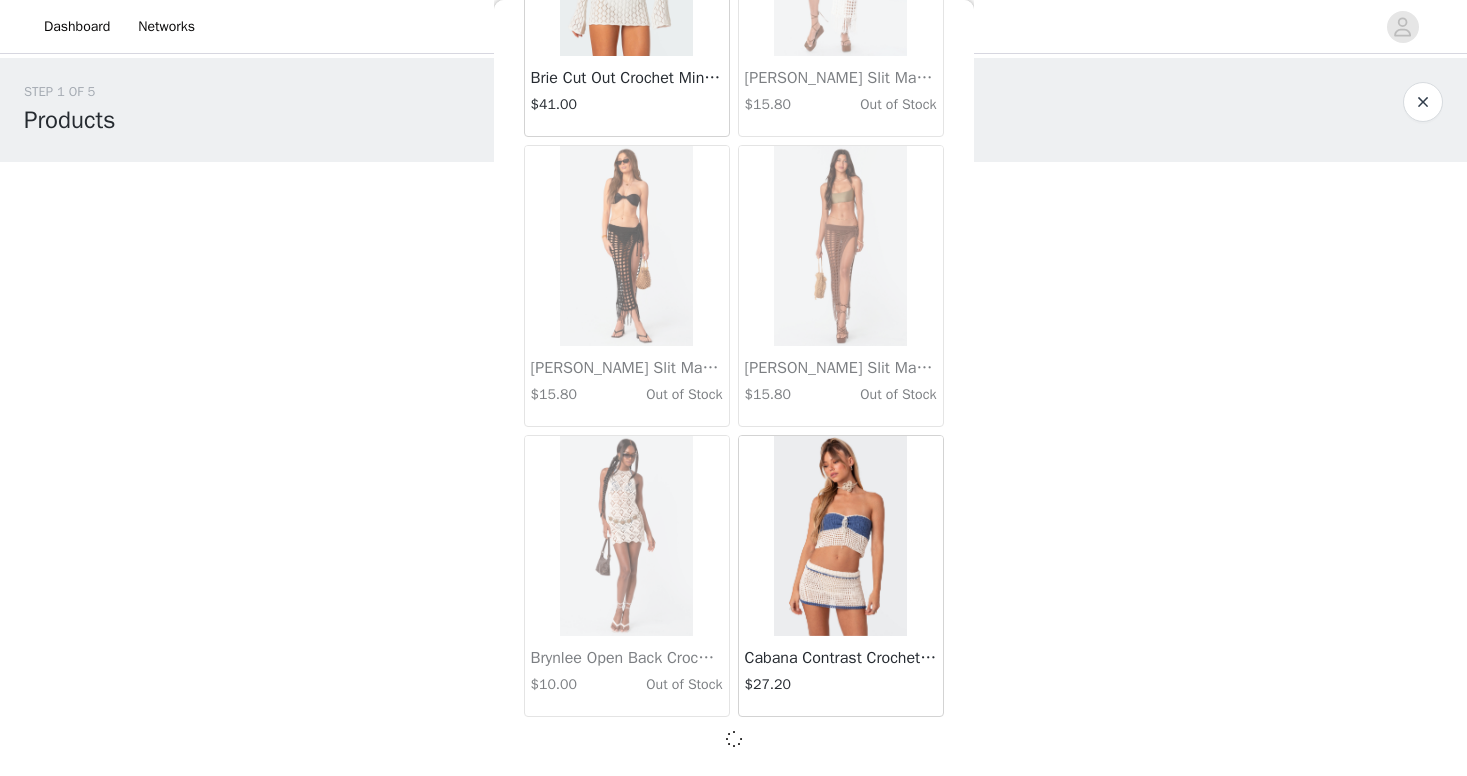 scroll, scrollTop: 2275, scrollLeft: 0, axis: vertical 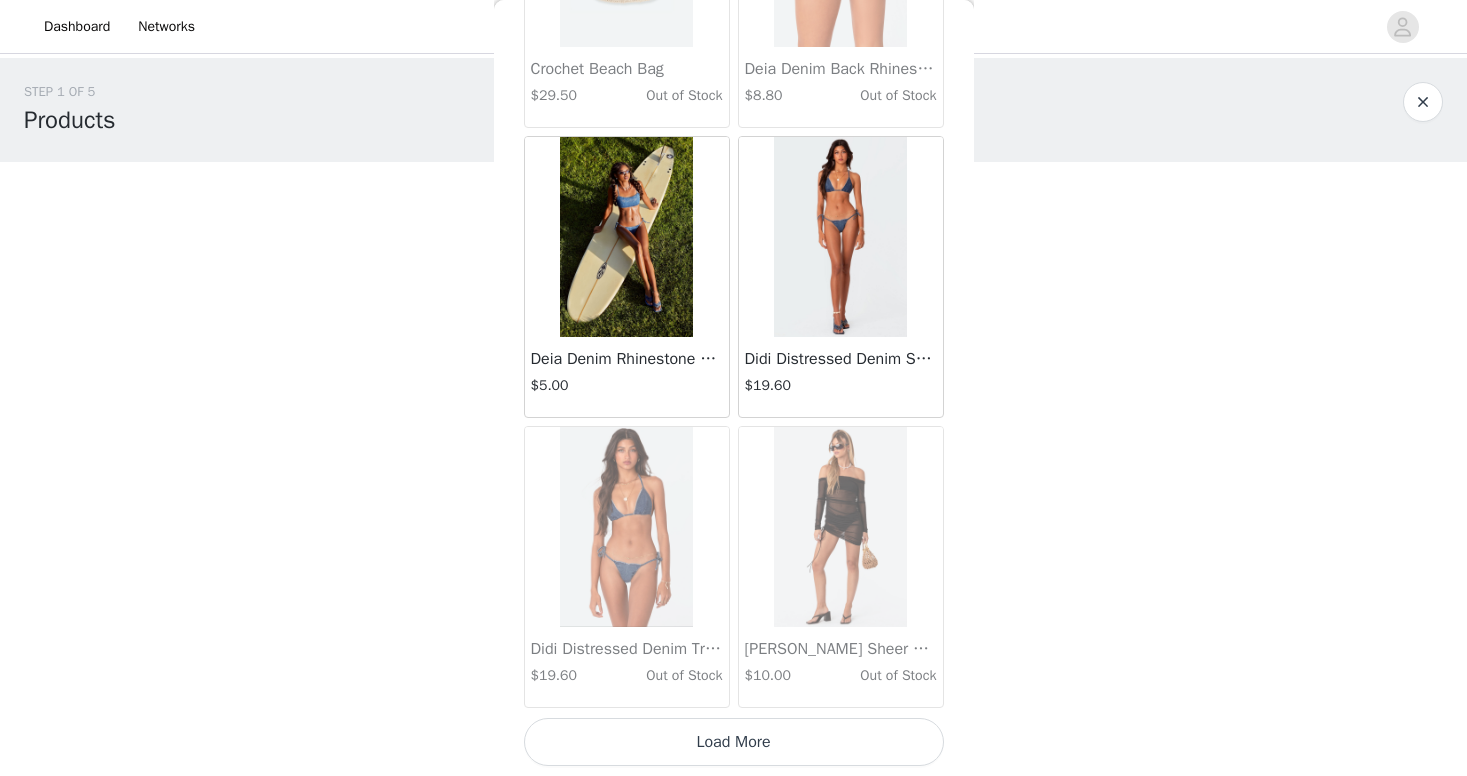 click on "Load More" at bounding box center (734, 742) 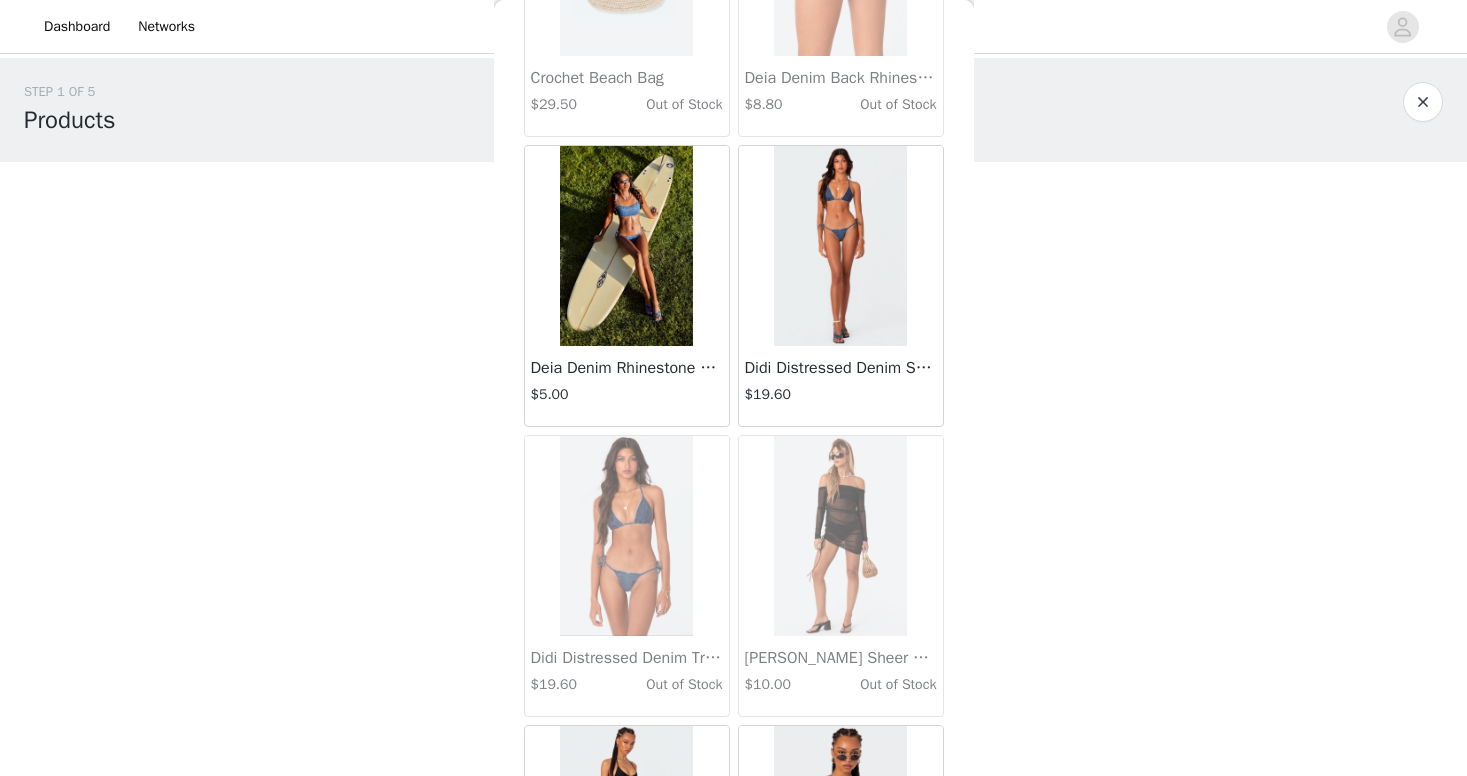 scroll, scrollTop: 0, scrollLeft: 0, axis: both 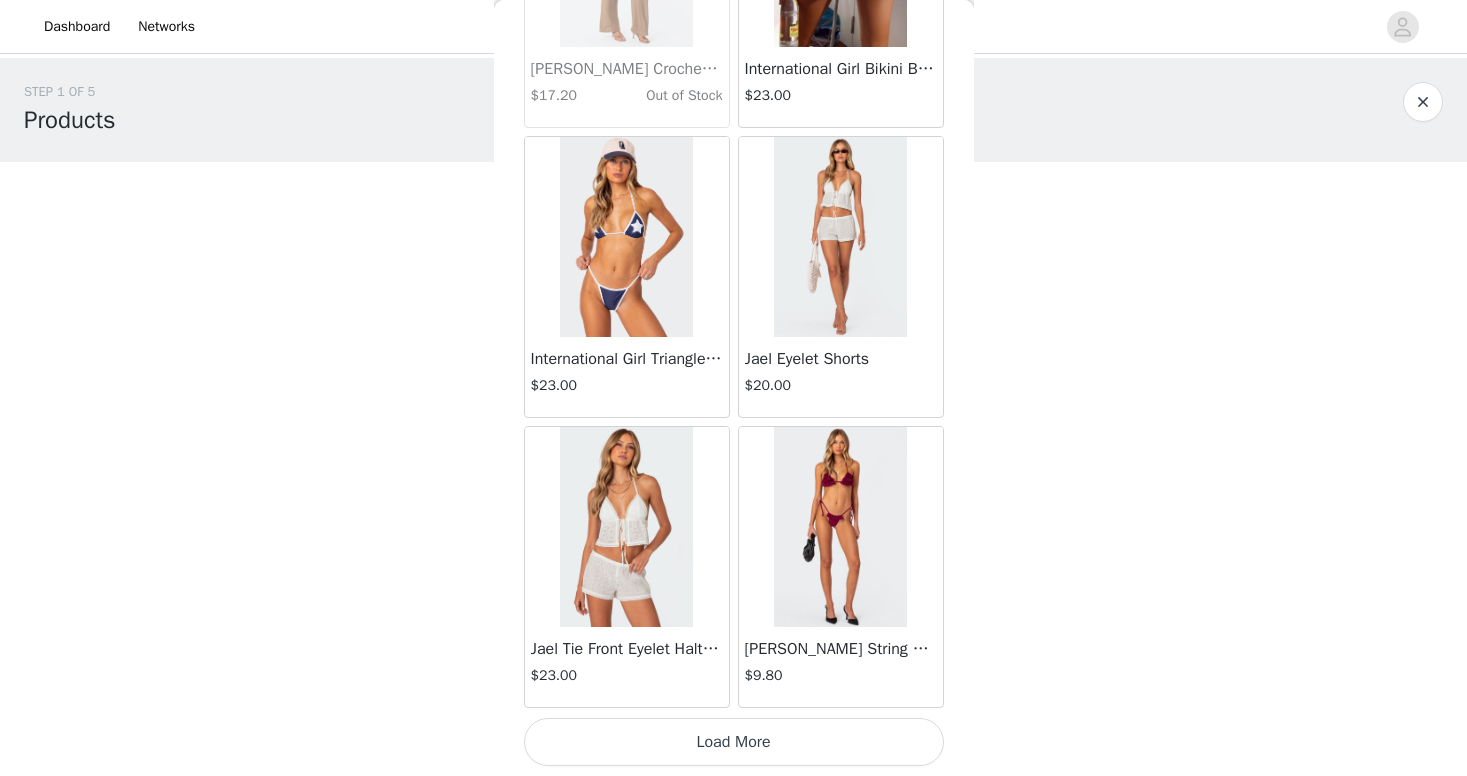 click at bounding box center [626, 237] 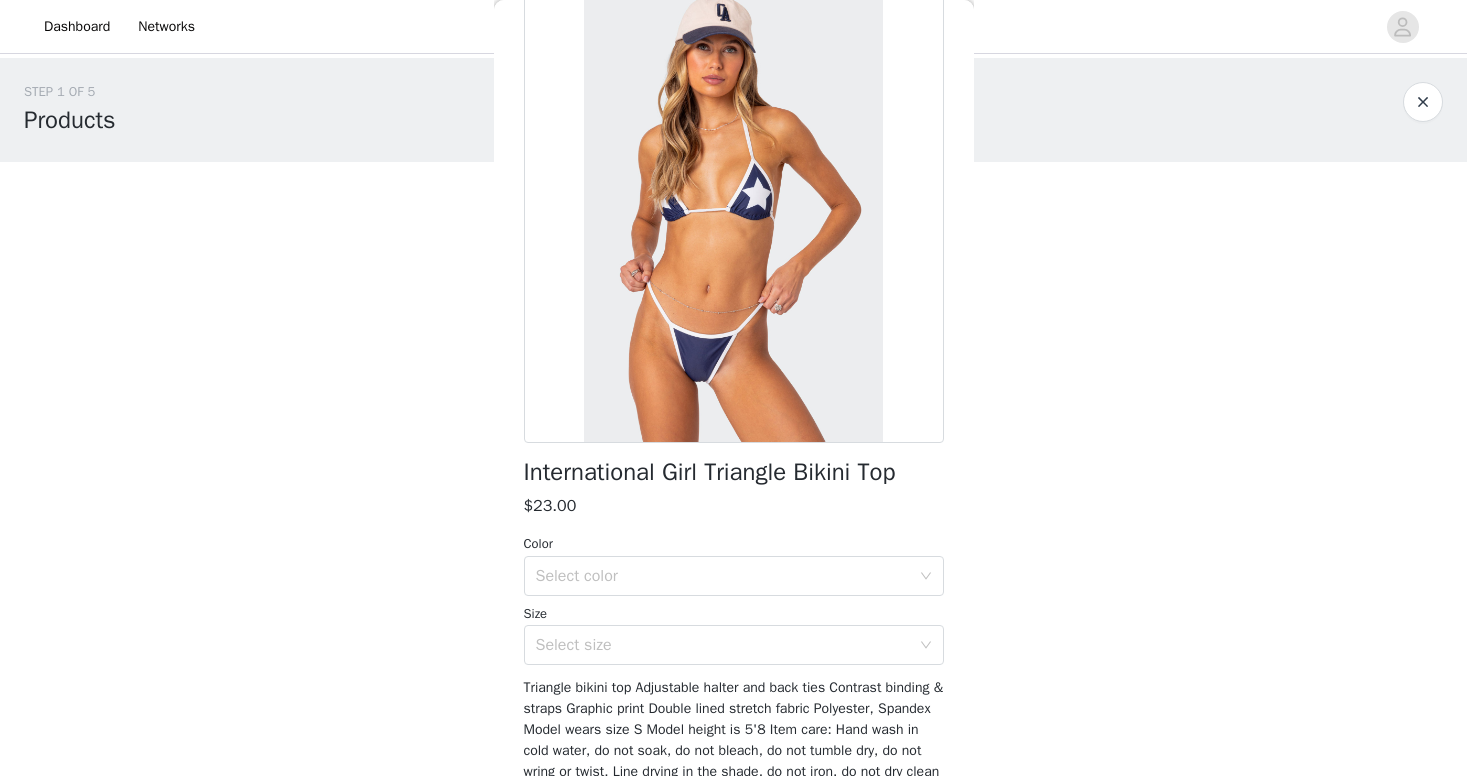 scroll, scrollTop: 21, scrollLeft: 0, axis: vertical 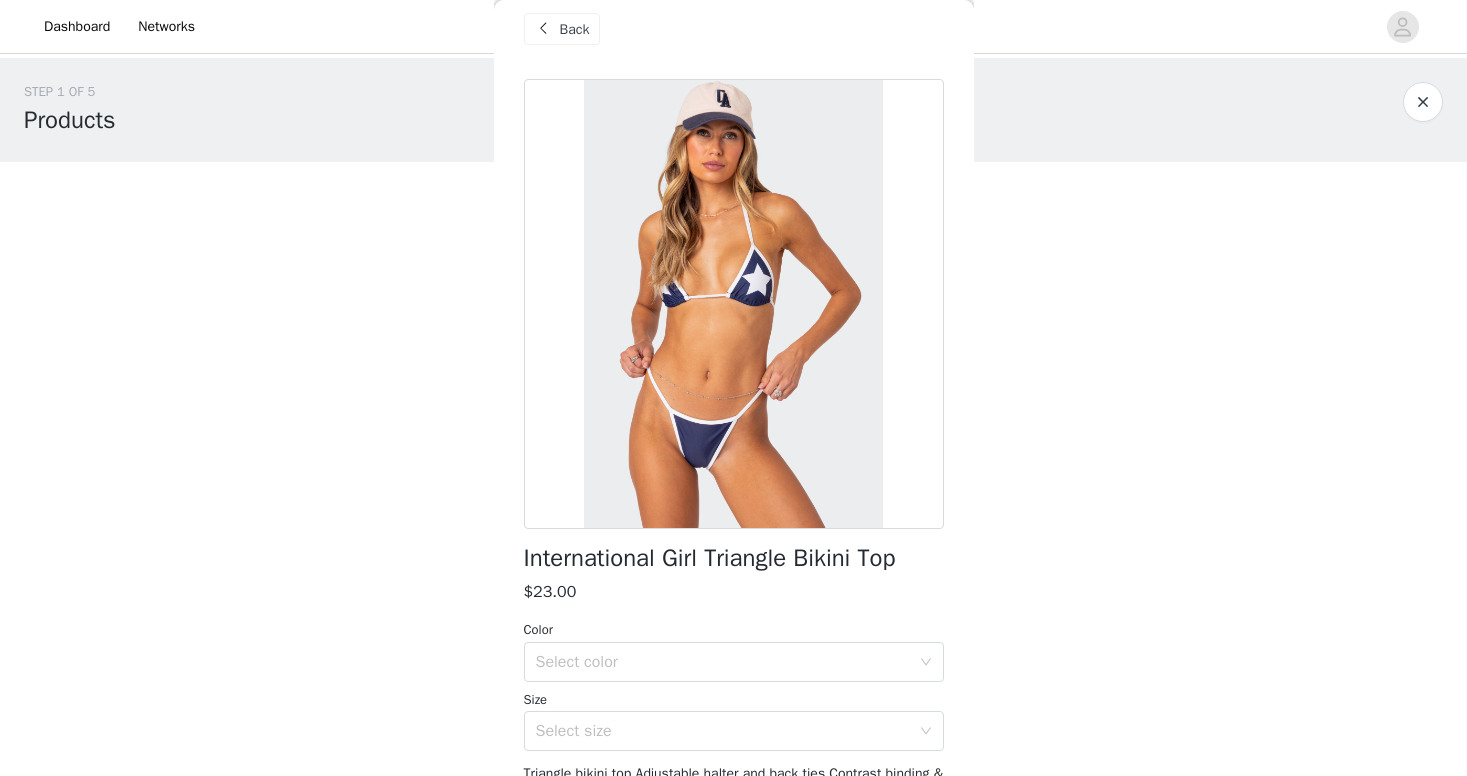 click on "Back" at bounding box center [575, 29] 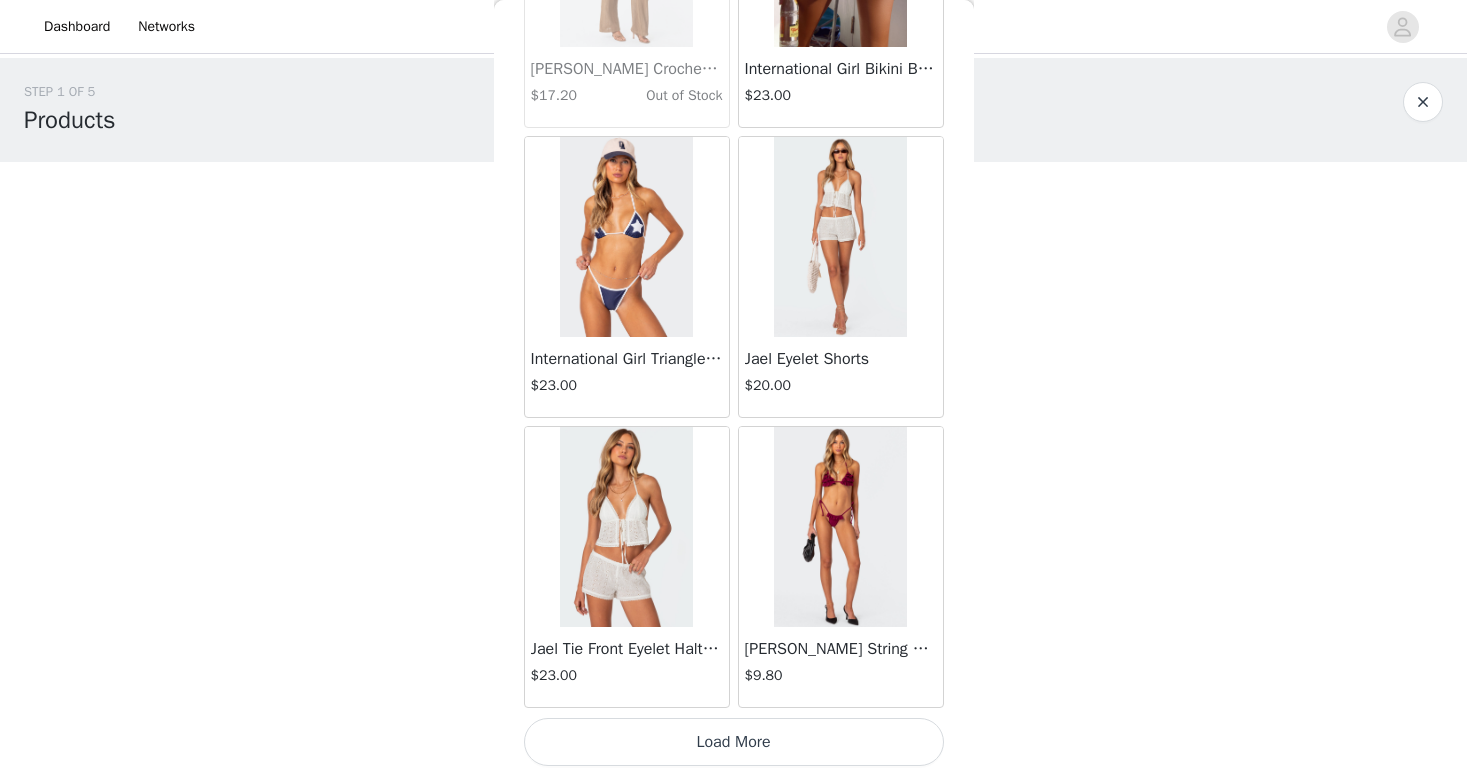 scroll, scrollTop: 8084, scrollLeft: 0, axis: vertical 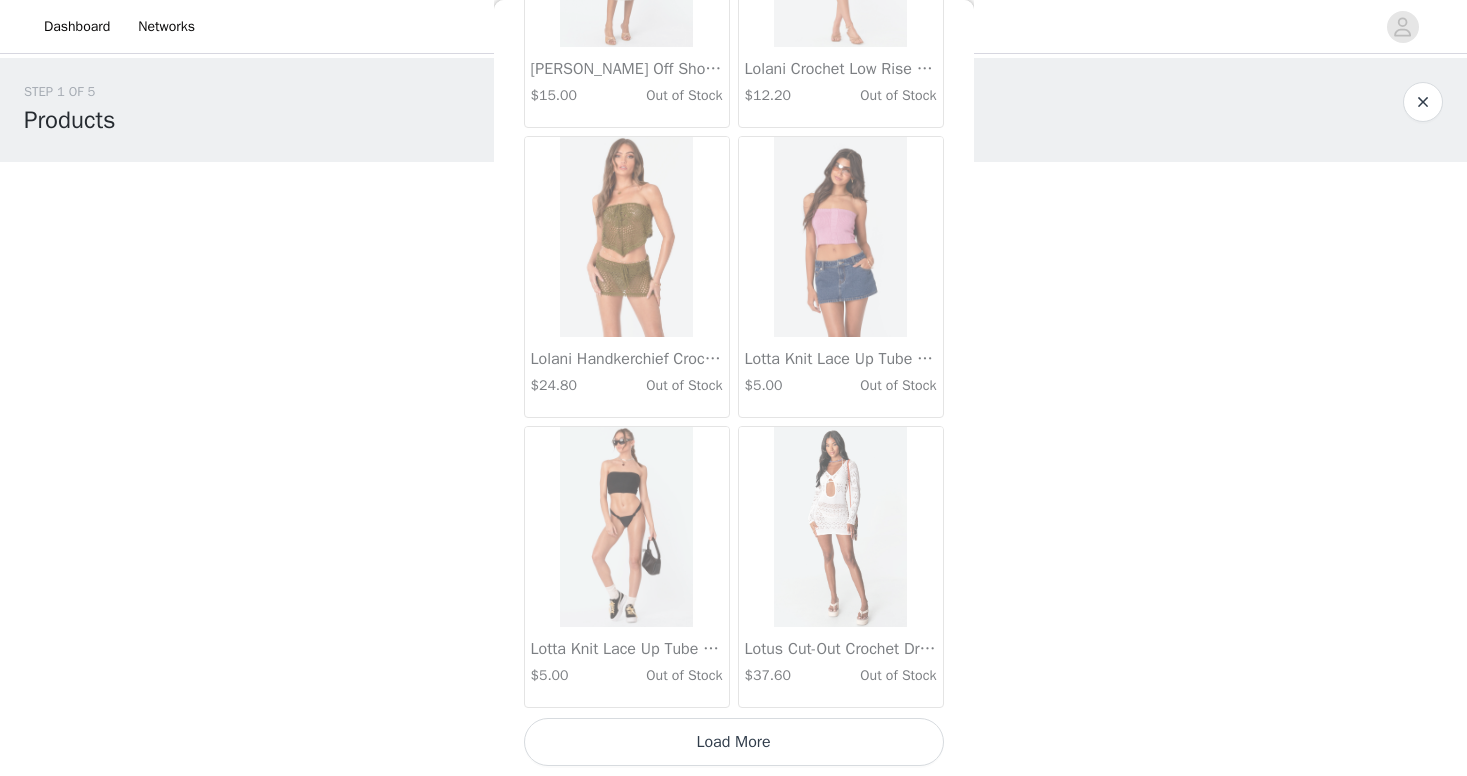 click on "Load More" at bounding box center [734, 742] 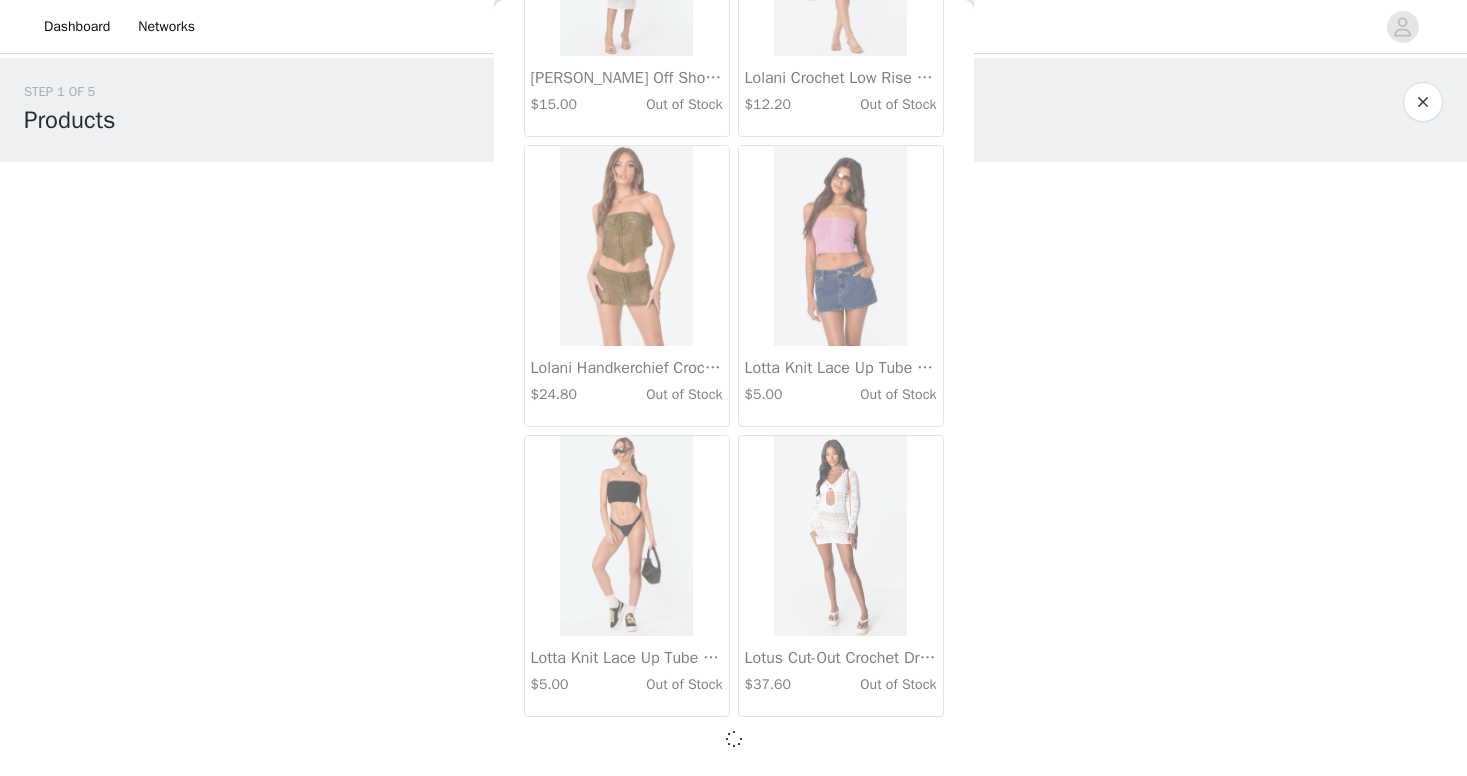 scroll, scrollTop: 0, scrollLeft: 0, axis: both 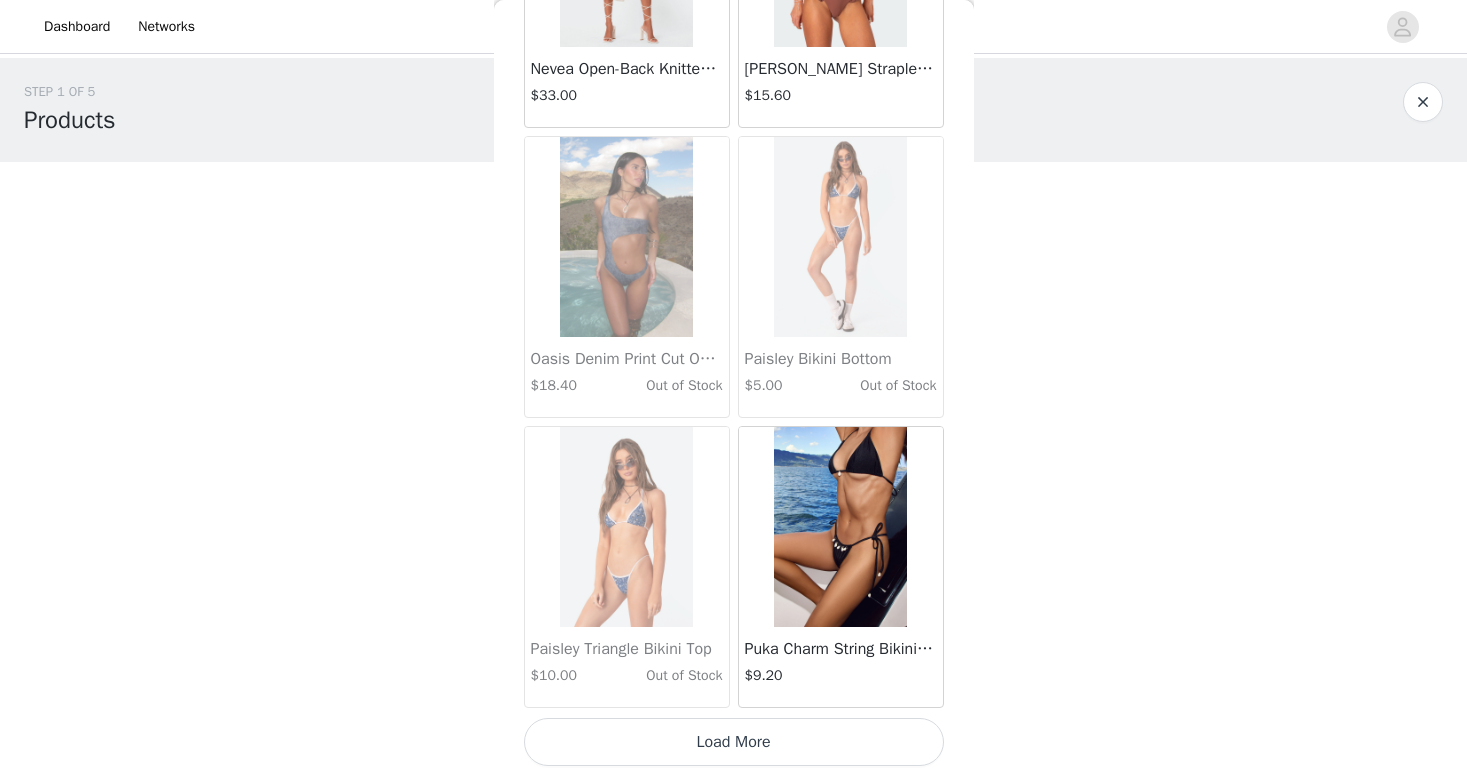 click on "Load More" at bounding box center (734, 742) 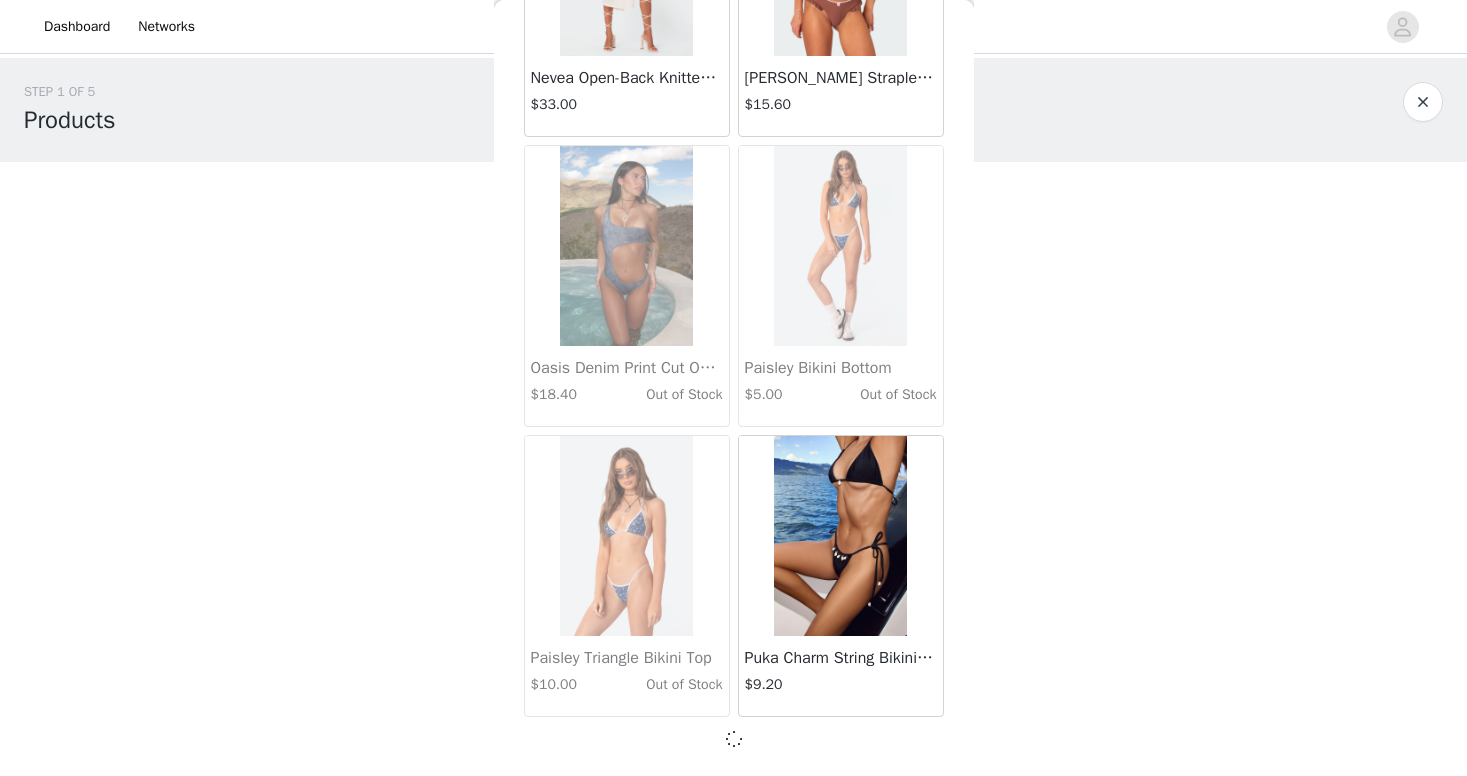 scroll, scrollTop: 13875, scrollLeft: 0, axis: vertical 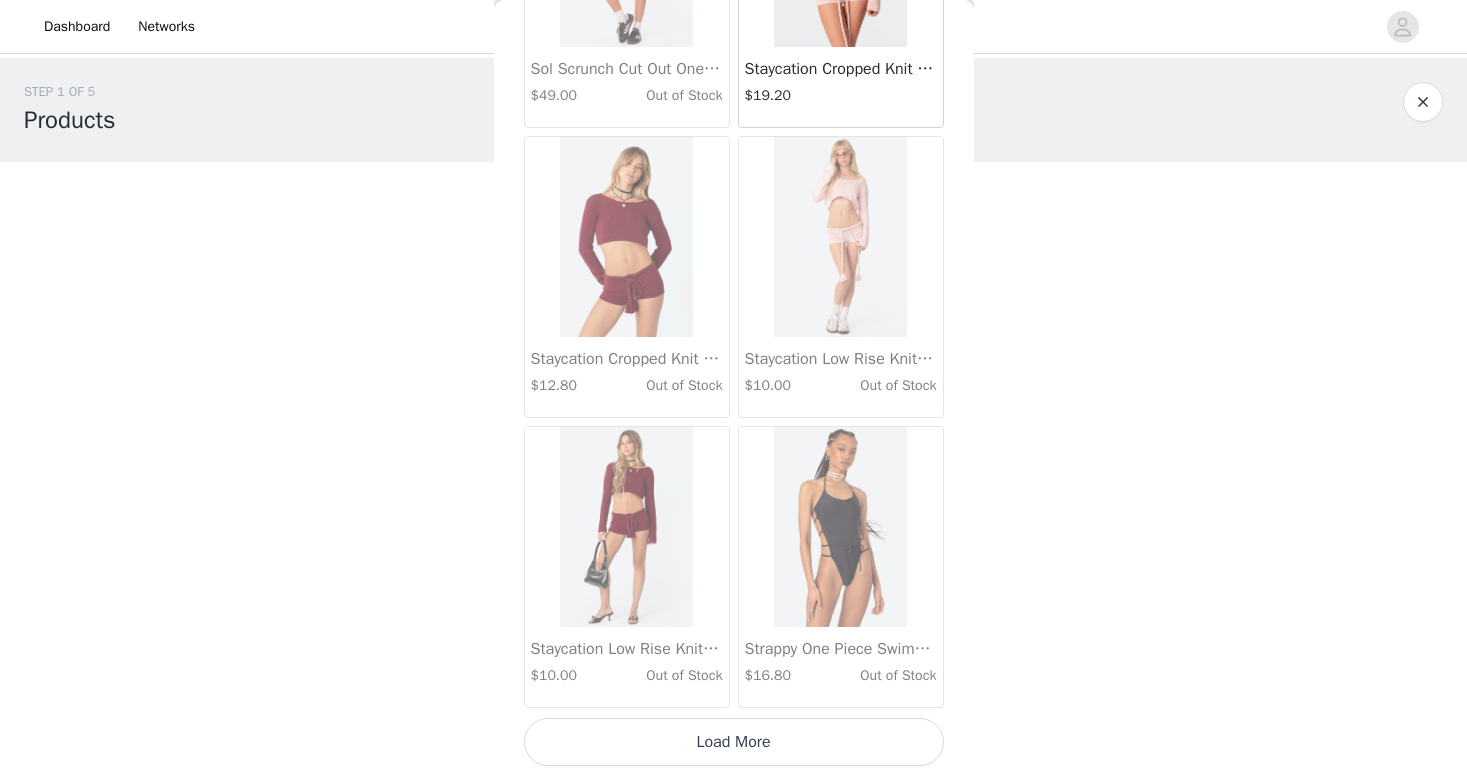 click on "Load More" at bounding box center [734, 742] 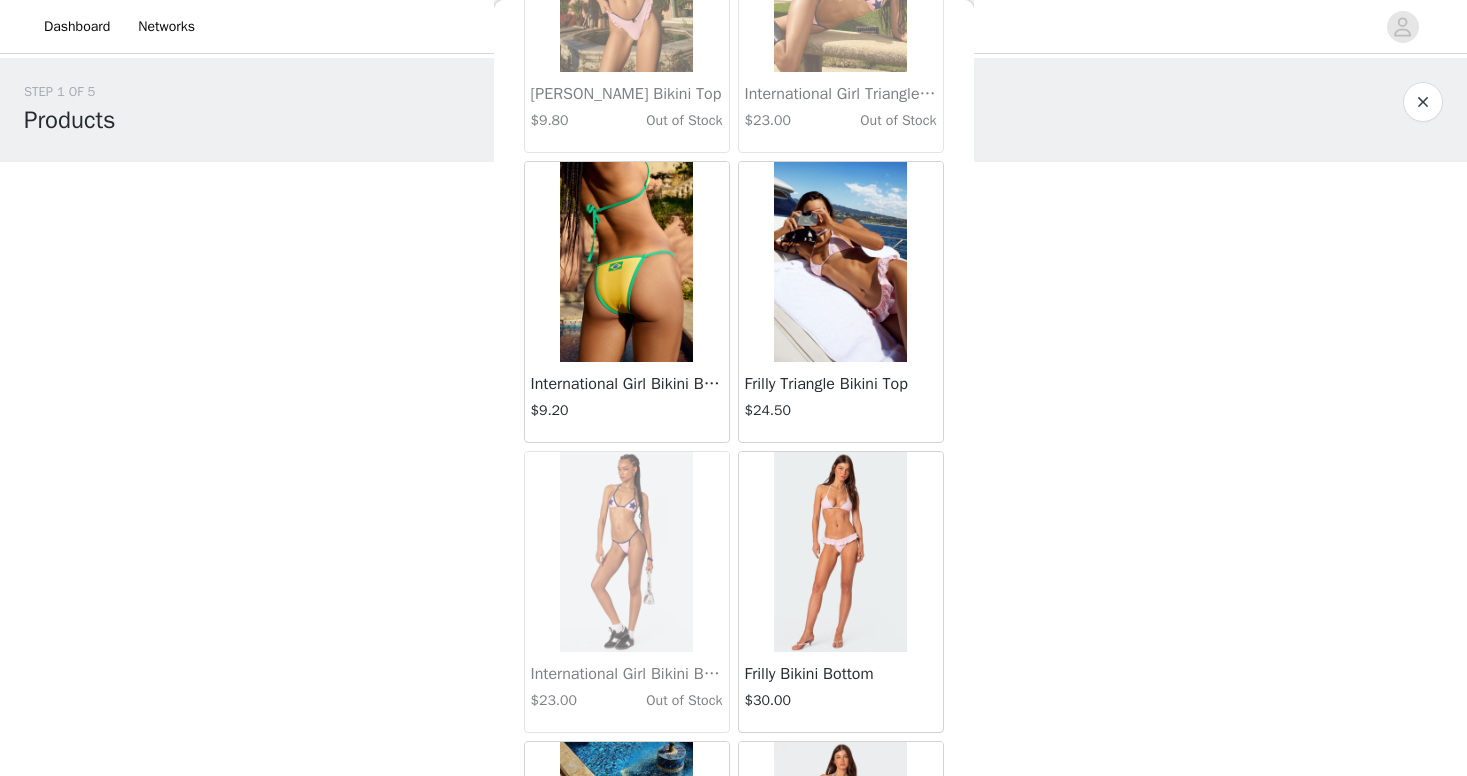 scroll, scrollTop: 18803, scrollLeft: 0, axis: vertical 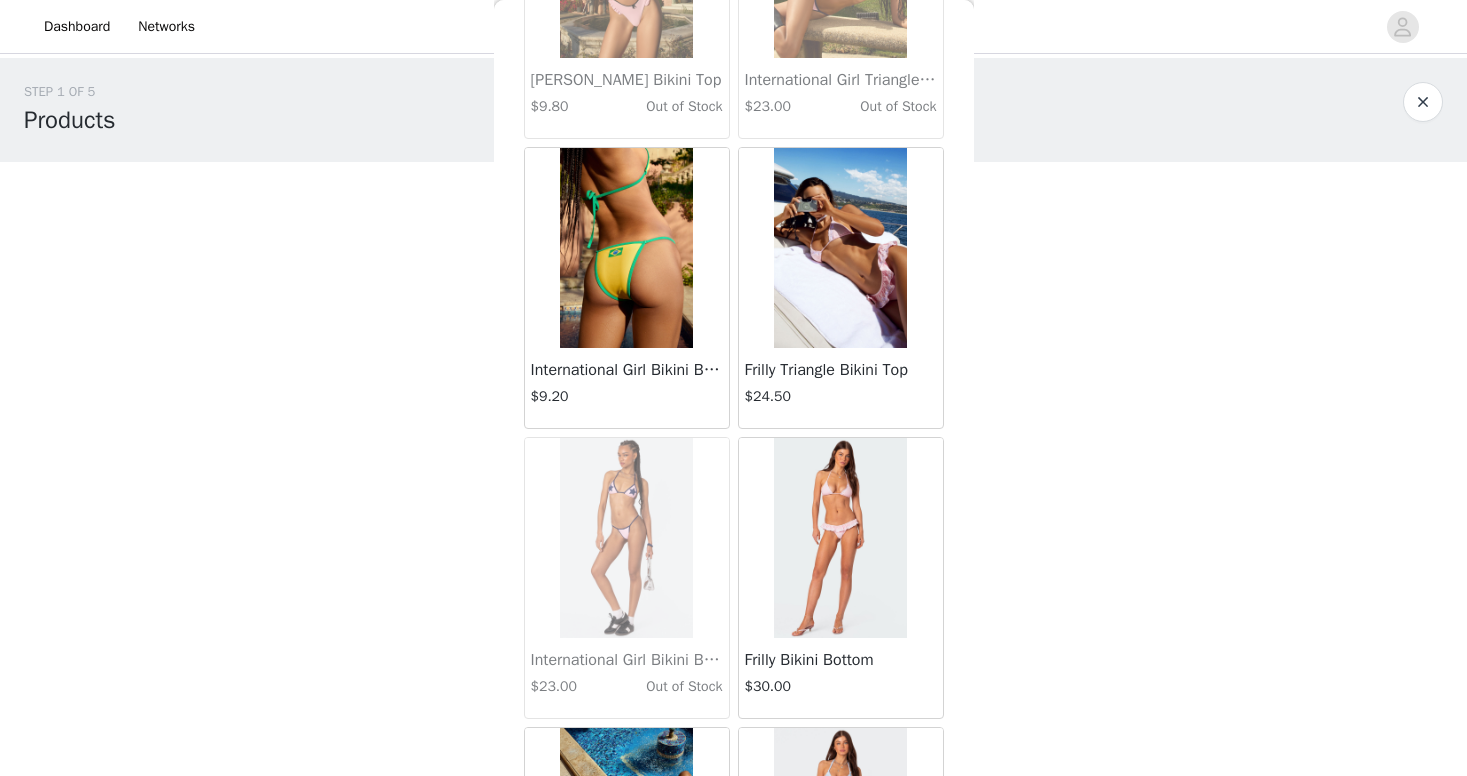 click at bounding box center (840, 538) 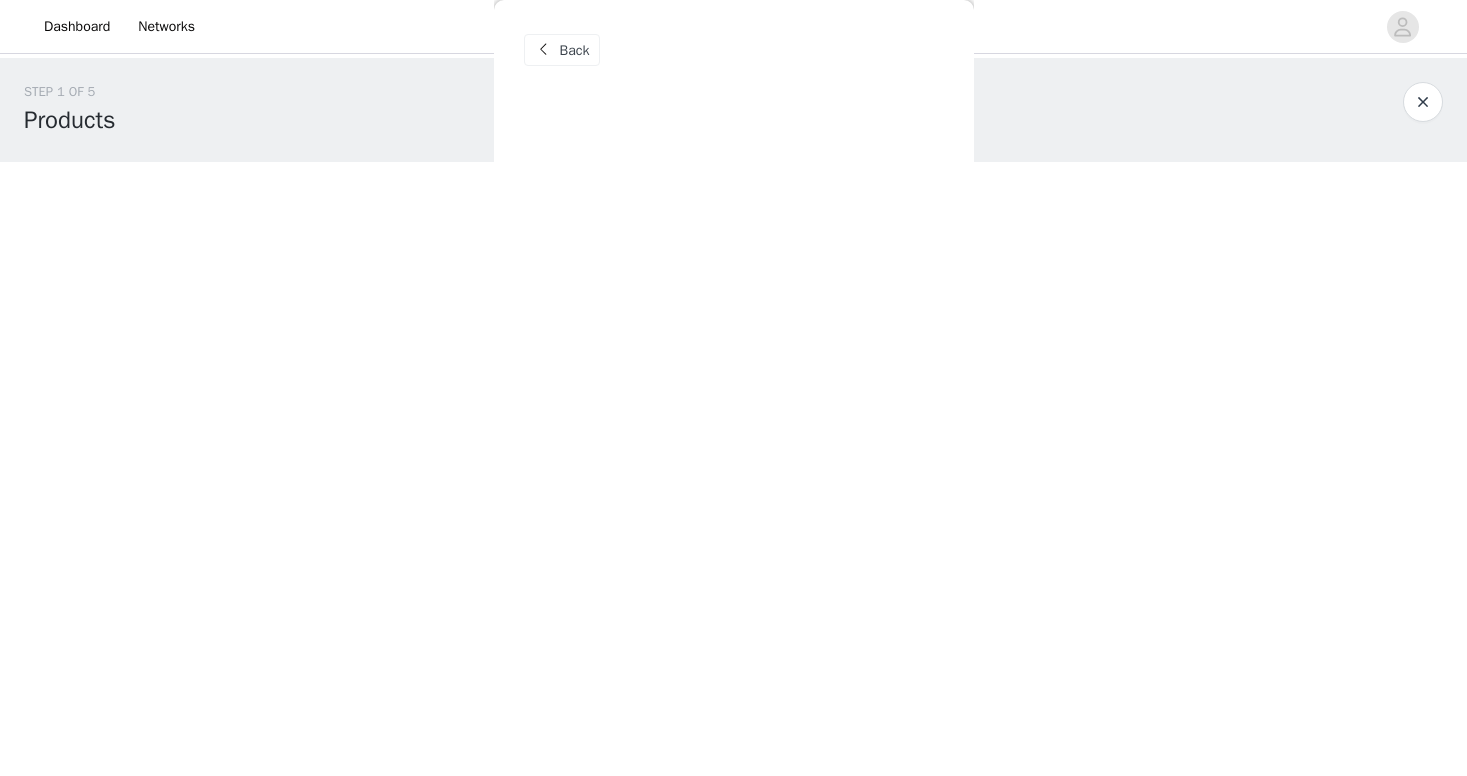 scroll, scrollTop: 0, scrollLeft: 0, axis: both 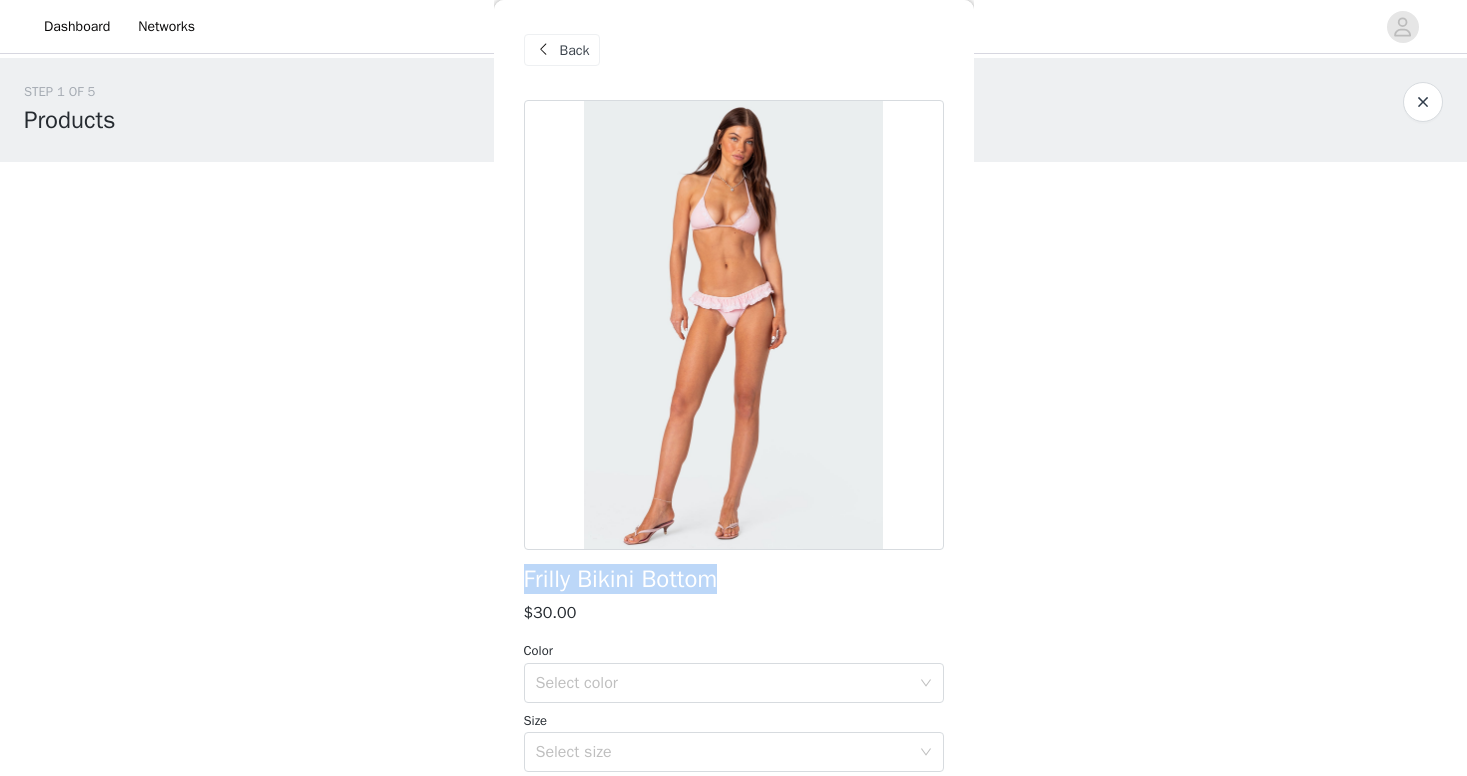 drag, startPoint x: 515, startPoint y: 580, endPoint x: 812, endPoint y: 587, distance: 297.0825 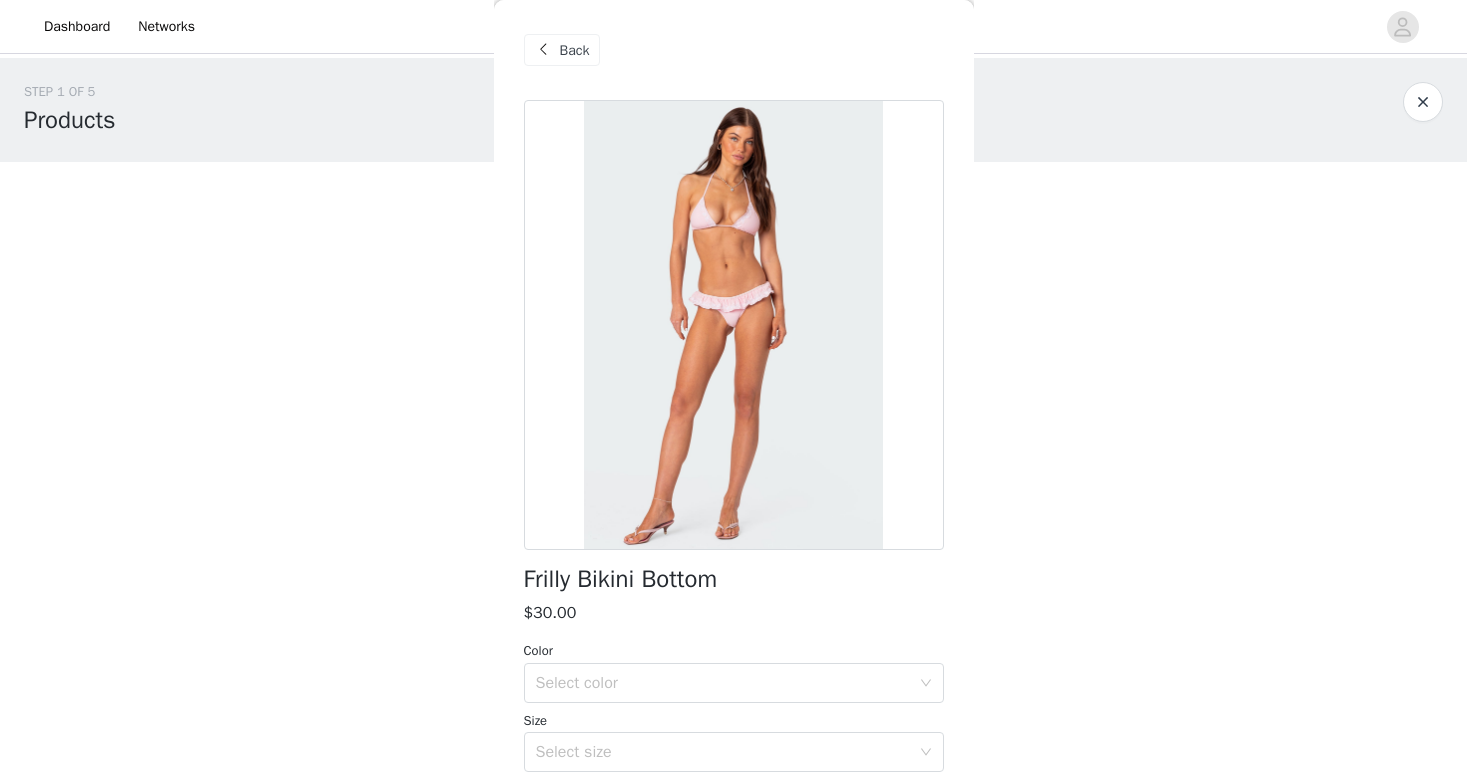 click on "STEP 1 OF 5
Products
Choose as many products as you'd like, up to $350.00.       1 Selected   Remaining Funds: $309.00         Brie Cut Out Crochet Mini Dress     $41.00       CREAM, S       Edit   Remove     Add Product     You may choose as many products as you'd like     Back     Frilly Bikini Bottom       $30.00         Color   Select color Size   Select size   Bikini bottom Embroidered ruffle trim Double lined stretch fabric Nylon, Spandex Model wears size S Model height is 5'11 Item care: Hand wash in cold water, do not soak, do not bleach, do not tumble dry, do not wring or twist, Line drying in the shade, do not iron, do not dry clean   Add Product" at bounding box center (733, 323) 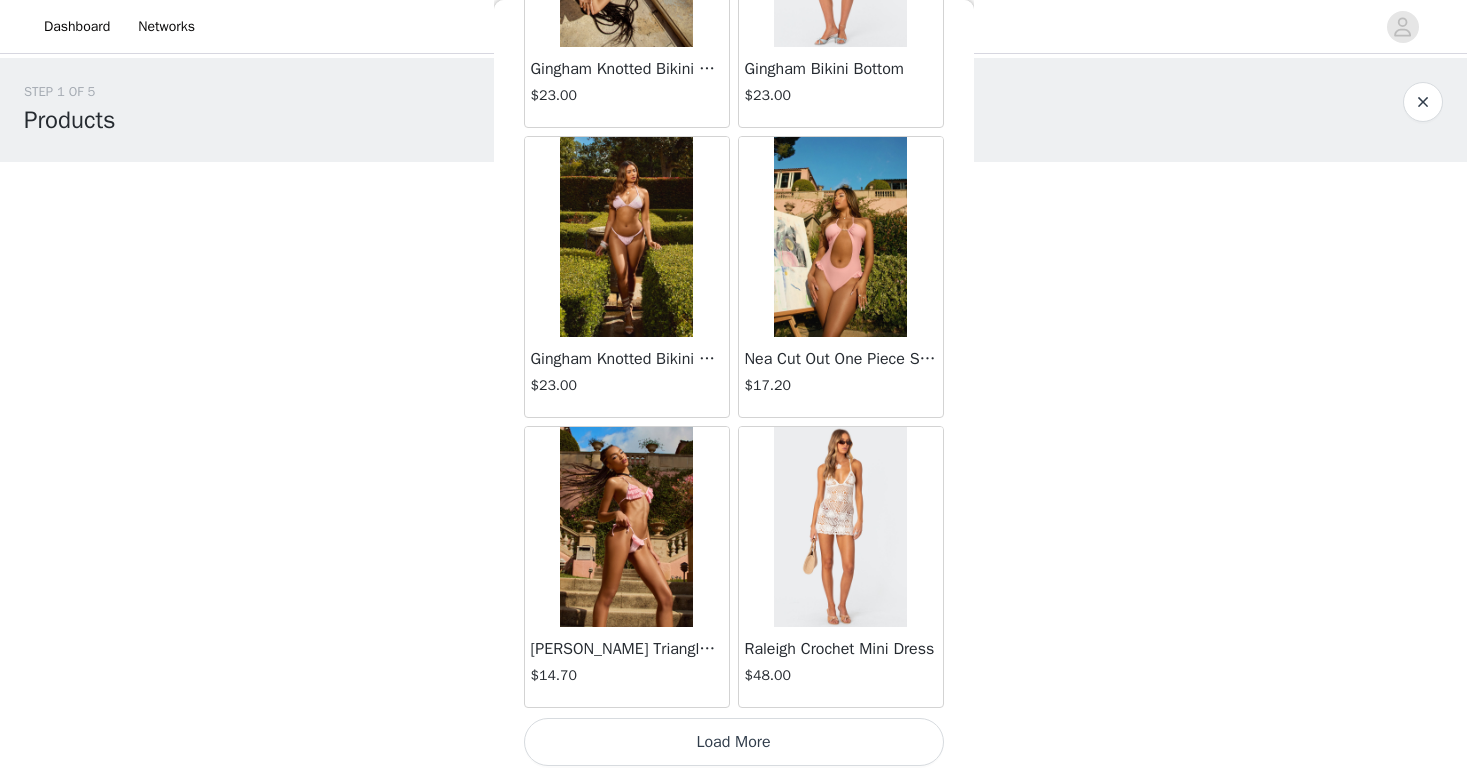 scroll, scrollTop: 19711, scrollLeft: 0, axis: vertical 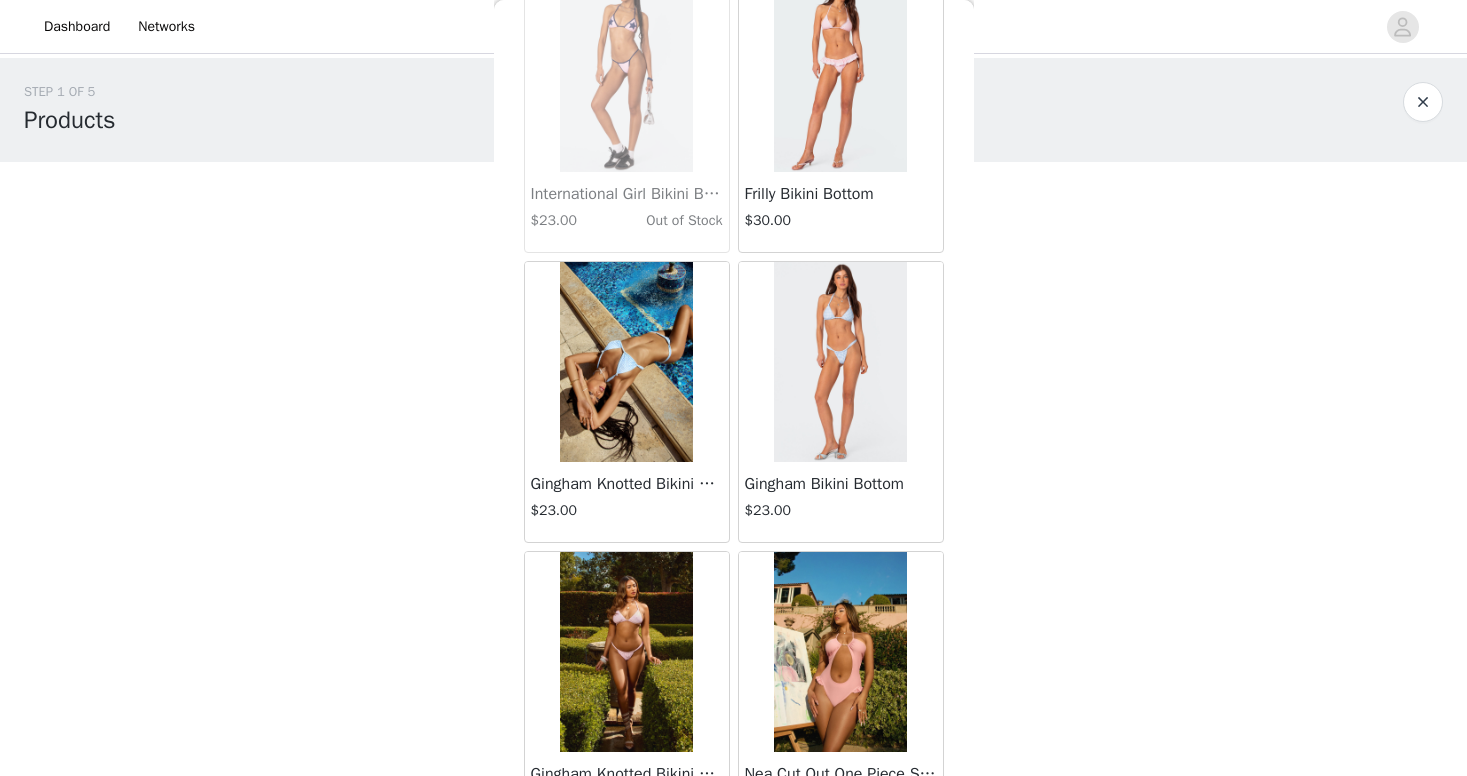 click at bounding box center (626, 362) 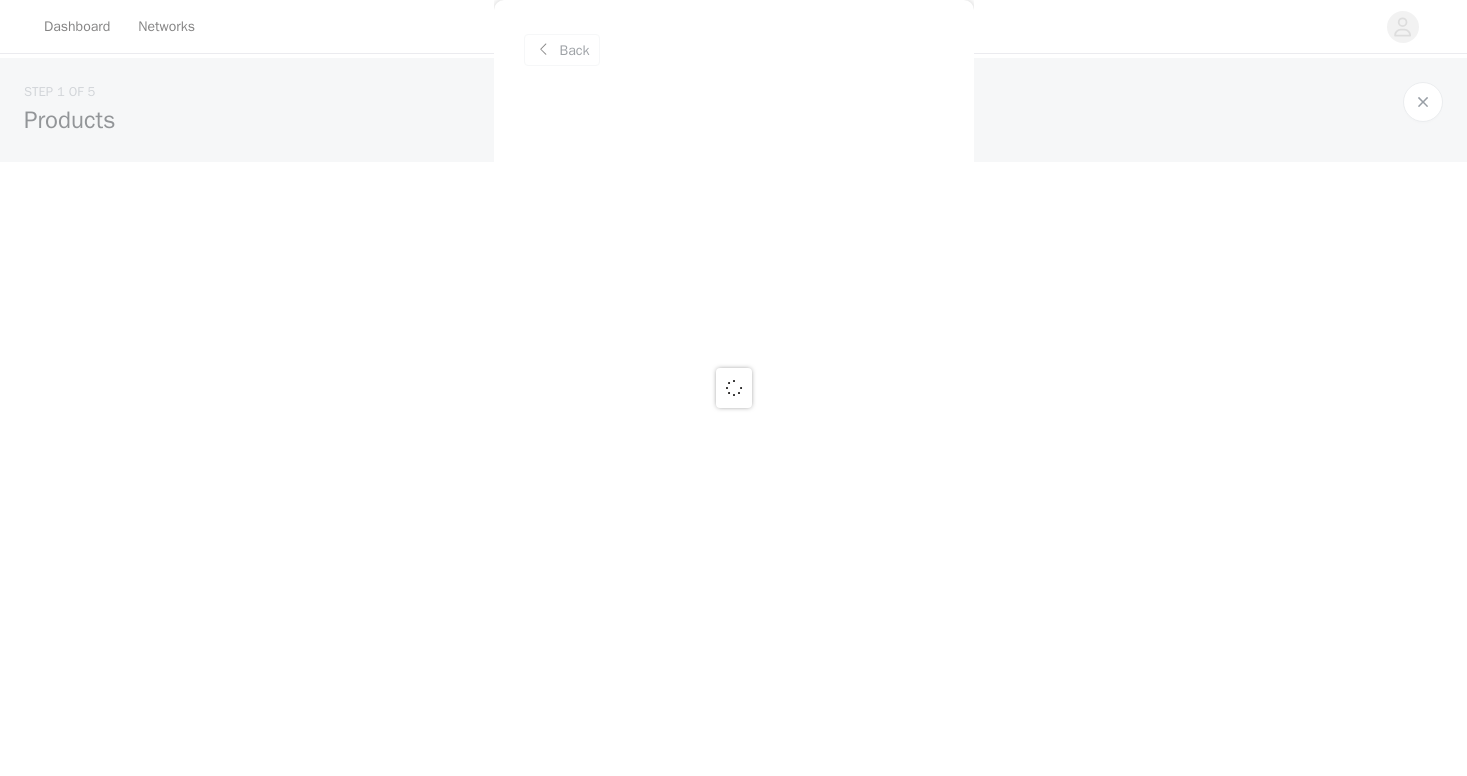 scroll, scrollTop: 0, scrollLeft: 0, axis: both 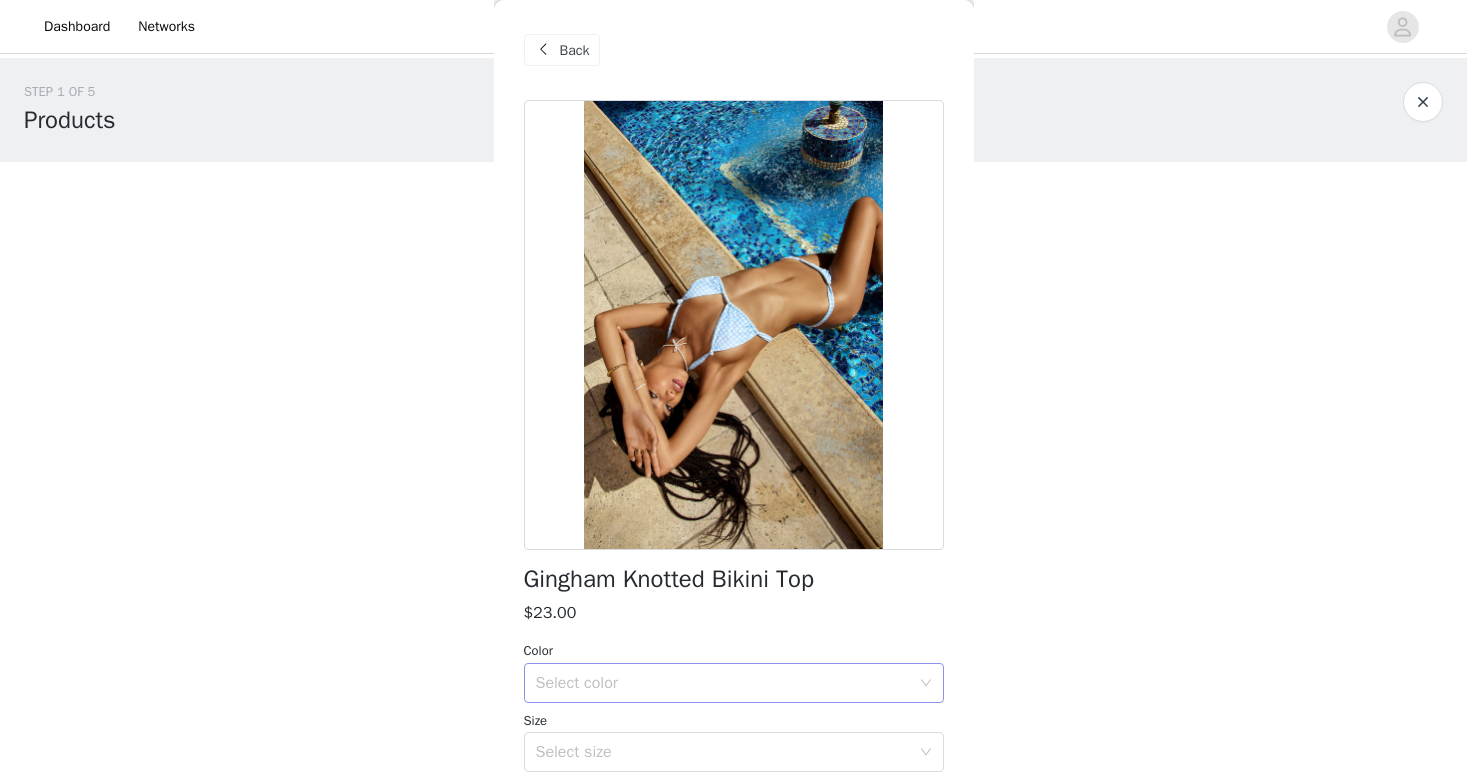click on "Select color" at bounding box center (723, 683) 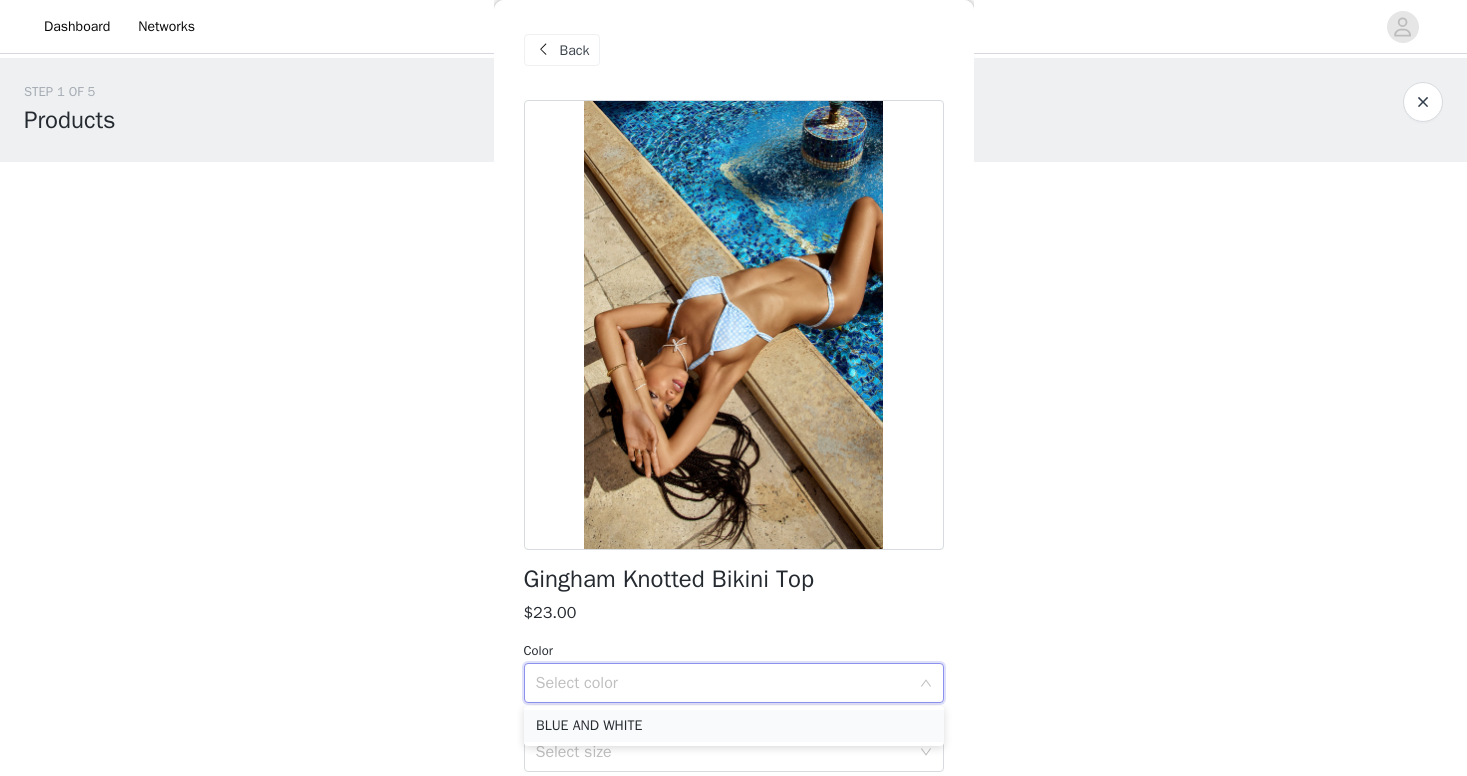 click on "BLUE AND WHITE" at bounding box center (734, 726) 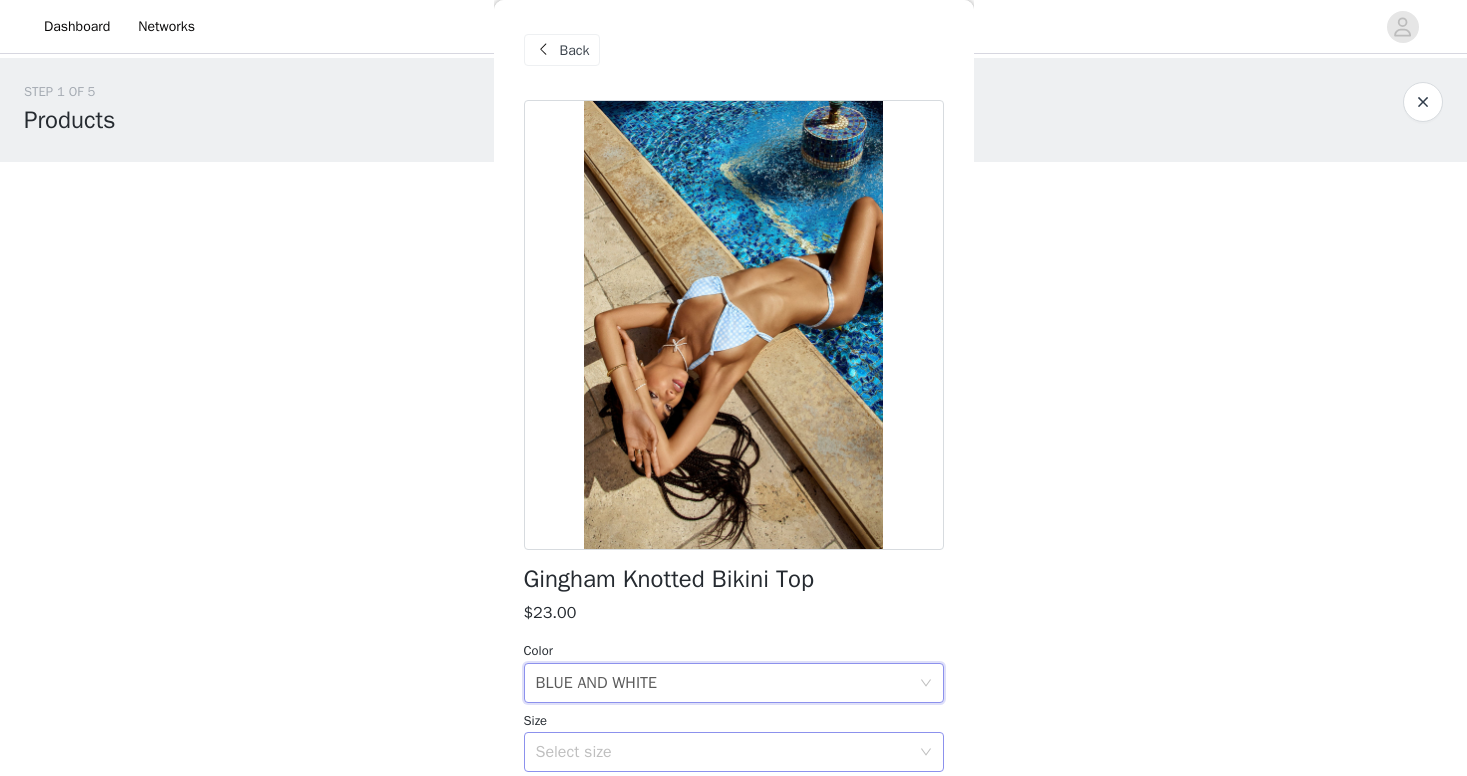 click on "Select size" at bounding box center (727, 752) 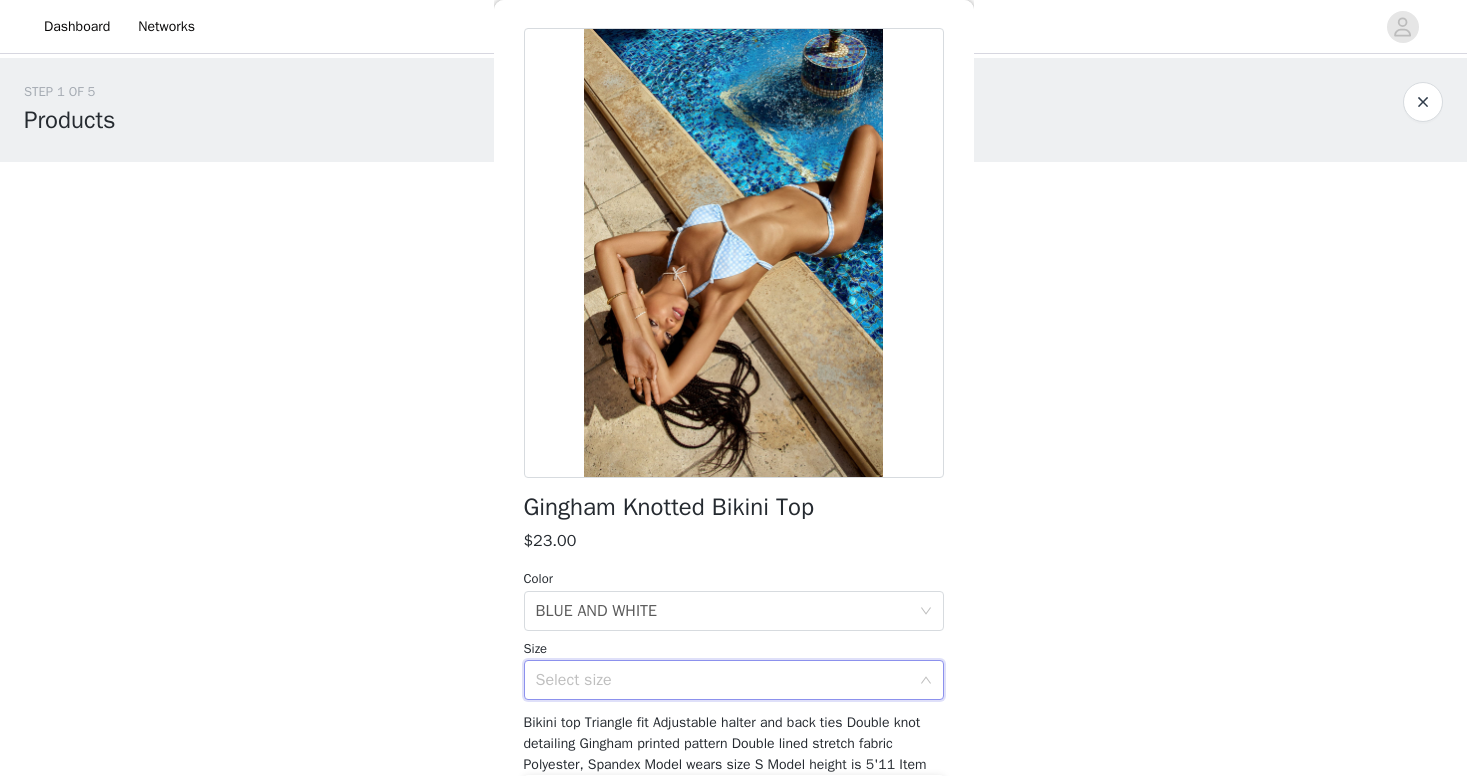 scroll, scrollTop: 73, scrollLeft: 0, axis: vertical 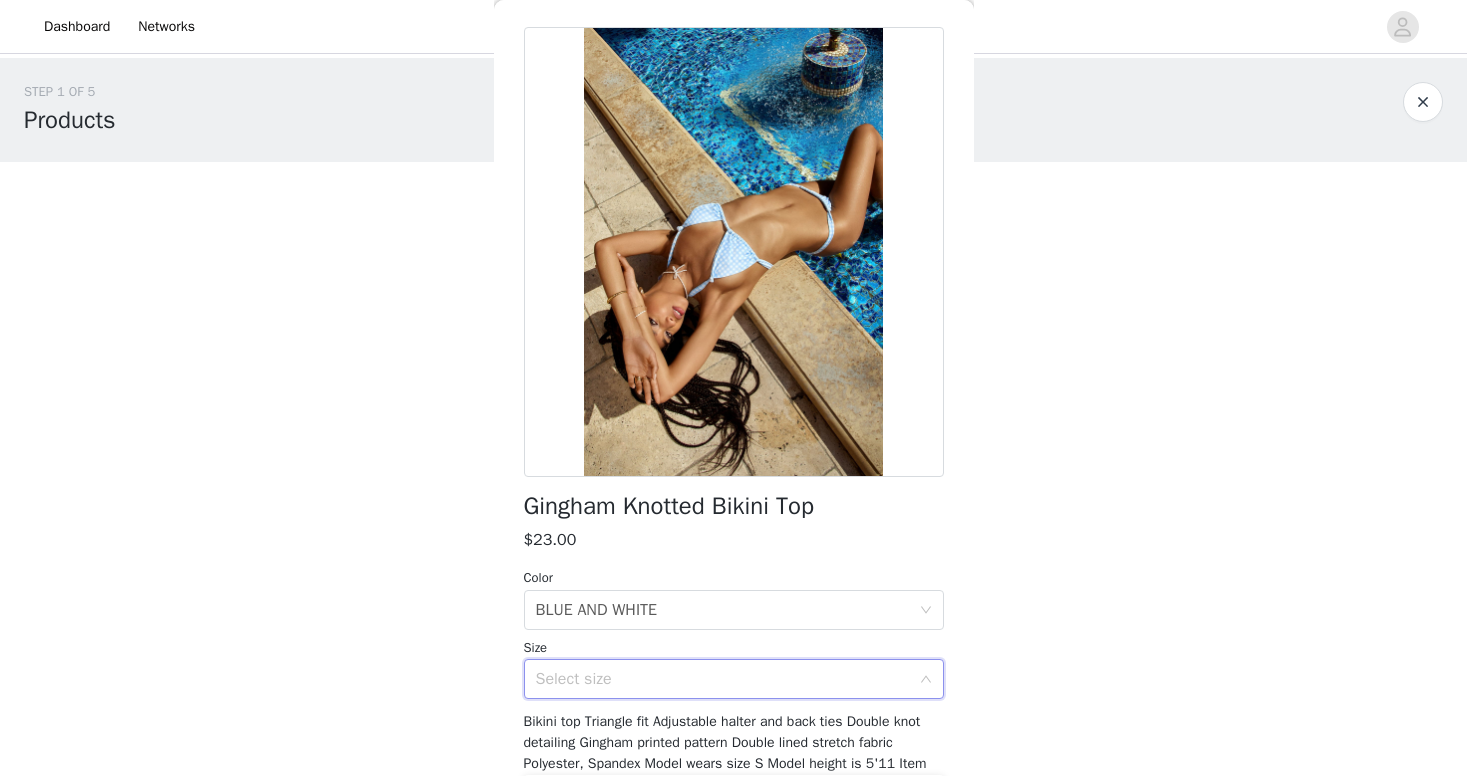 click on "Select size" at bounding box center [727, 679] 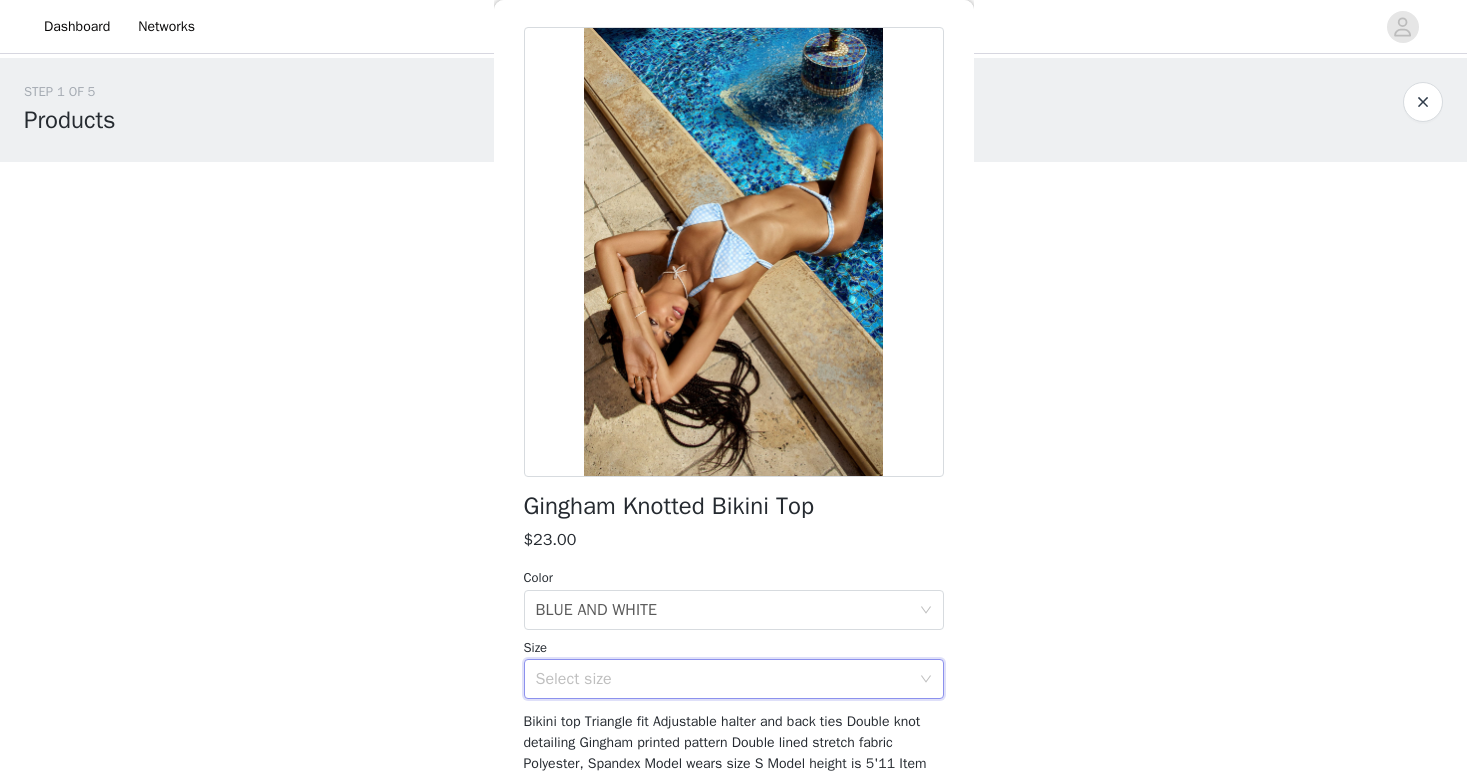 click on "Select size" at bounding box center (723, 679) 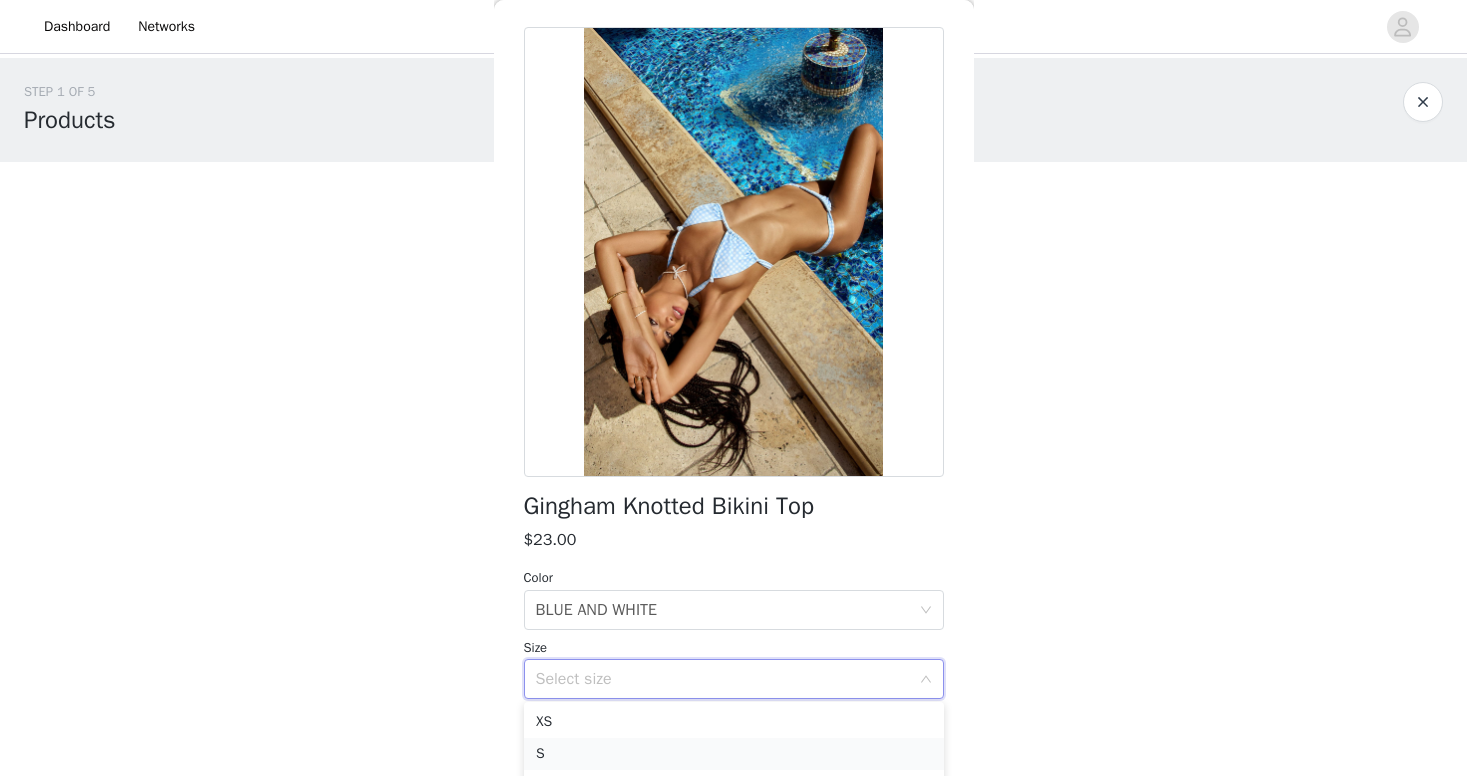 click on "S" at bounding box center (734, 754) 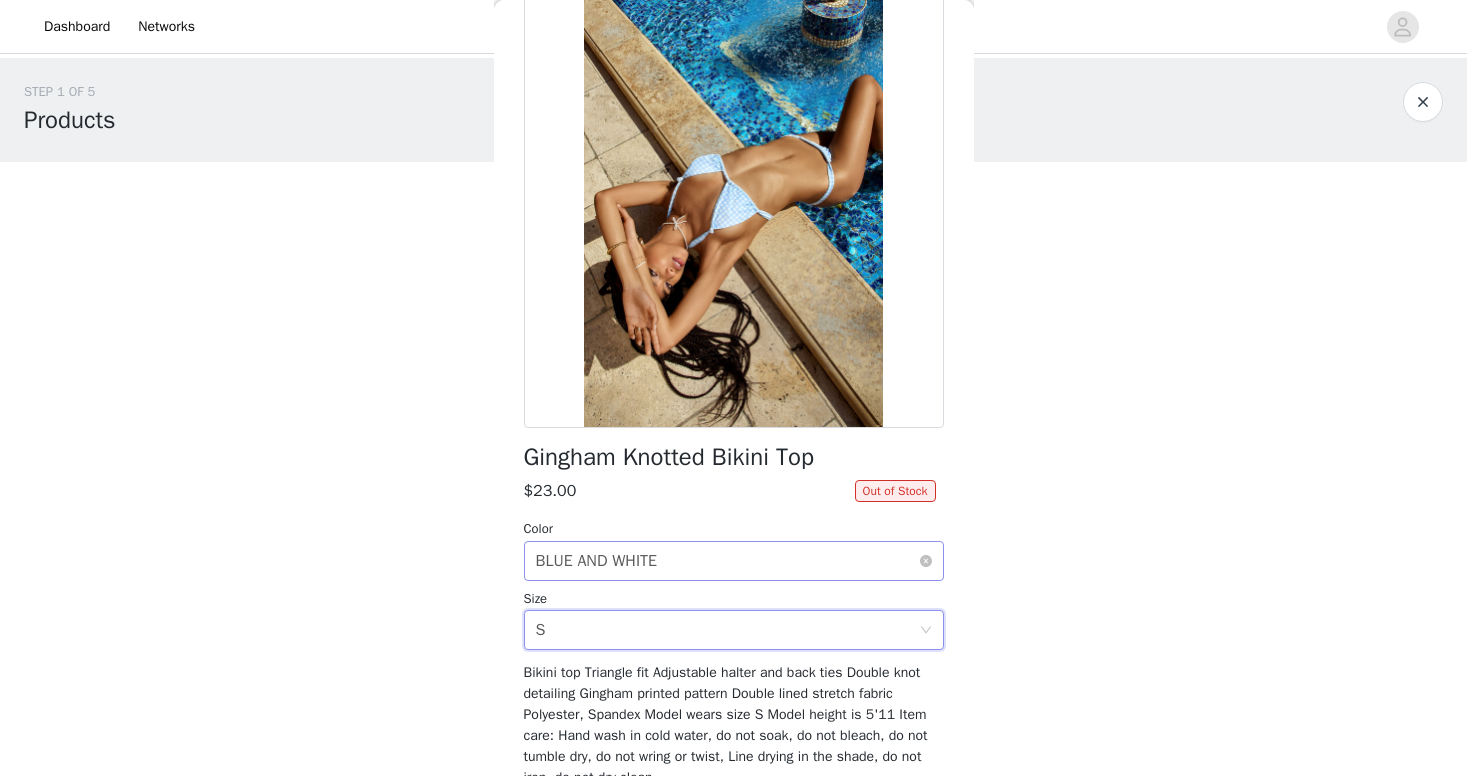 scroll, scrollTop: 137, scrollLeft: 0, axis: vertical 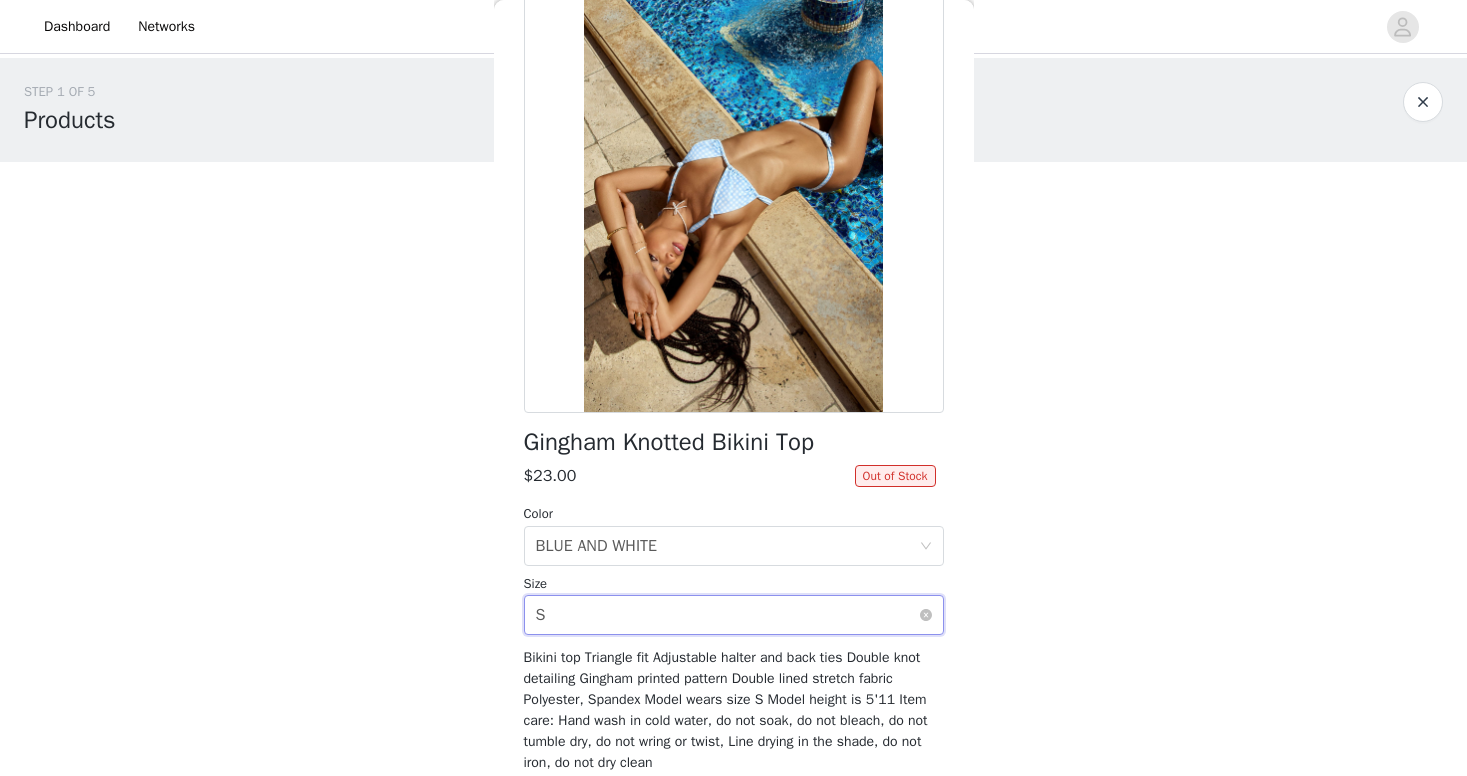 click on "Select size S" at bounding box center [727, 615] 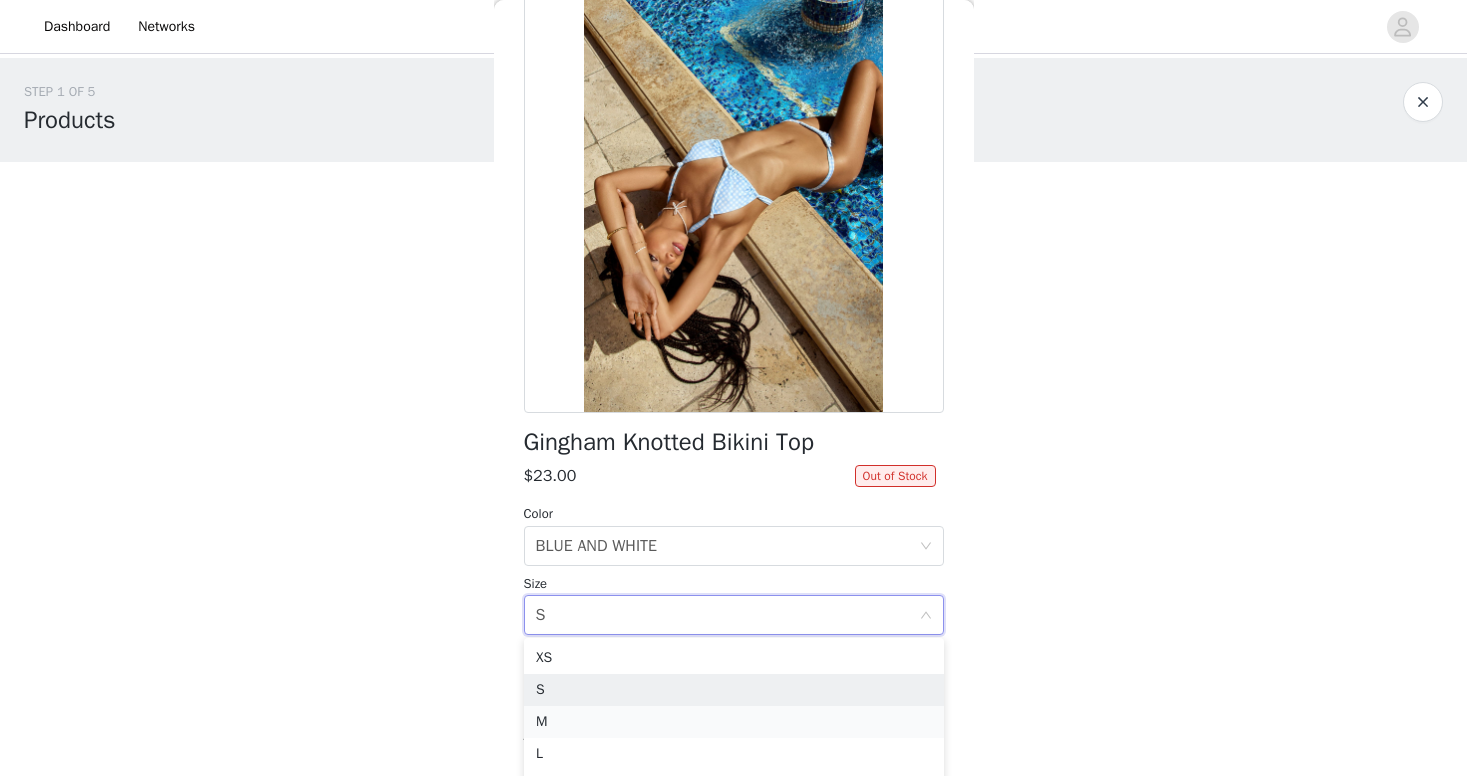 click on "M" at bounding box center [734, 722] 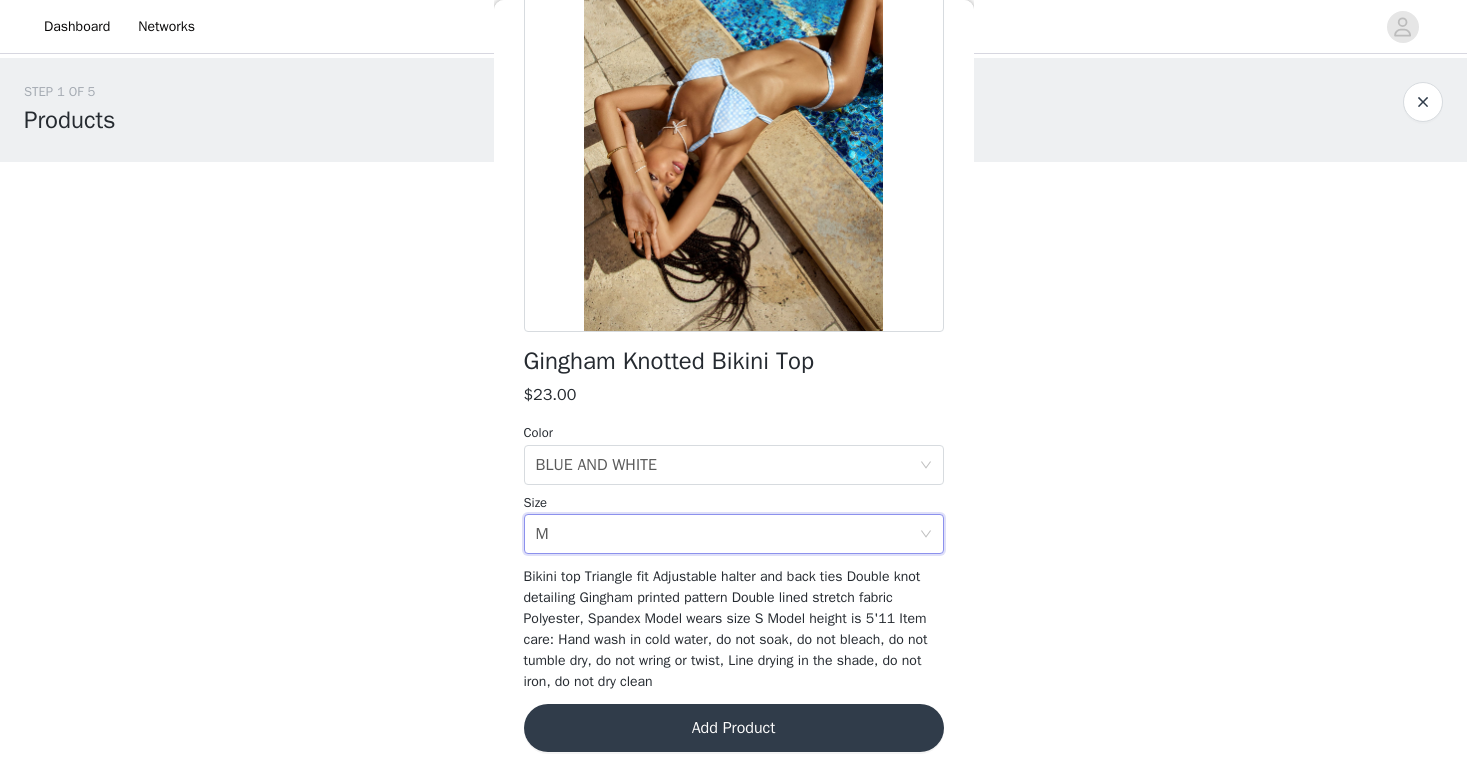 scroll, scrollTop: 217, scrollLeft: 0, axis: vertical 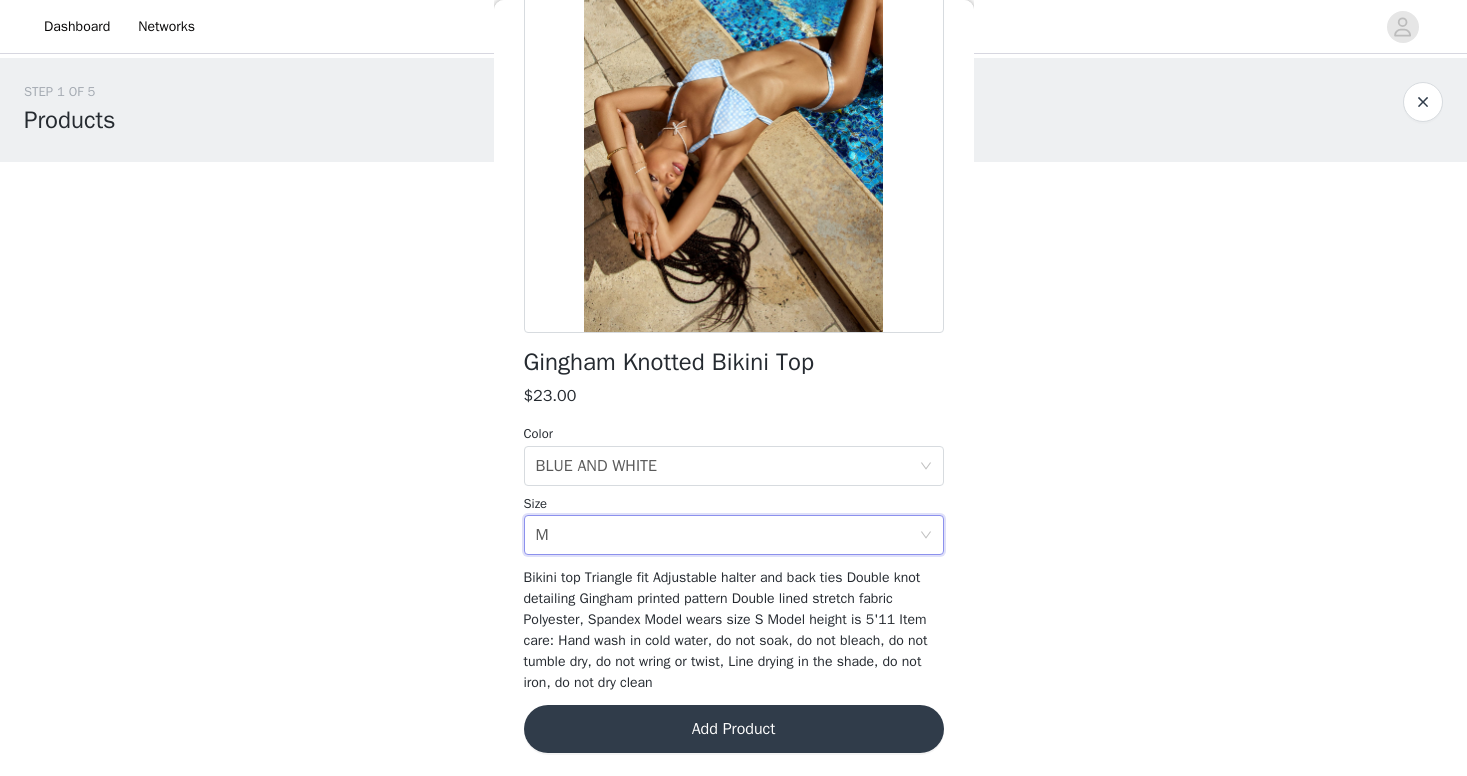 click on "Add Product" at bounding box center [734, 729] 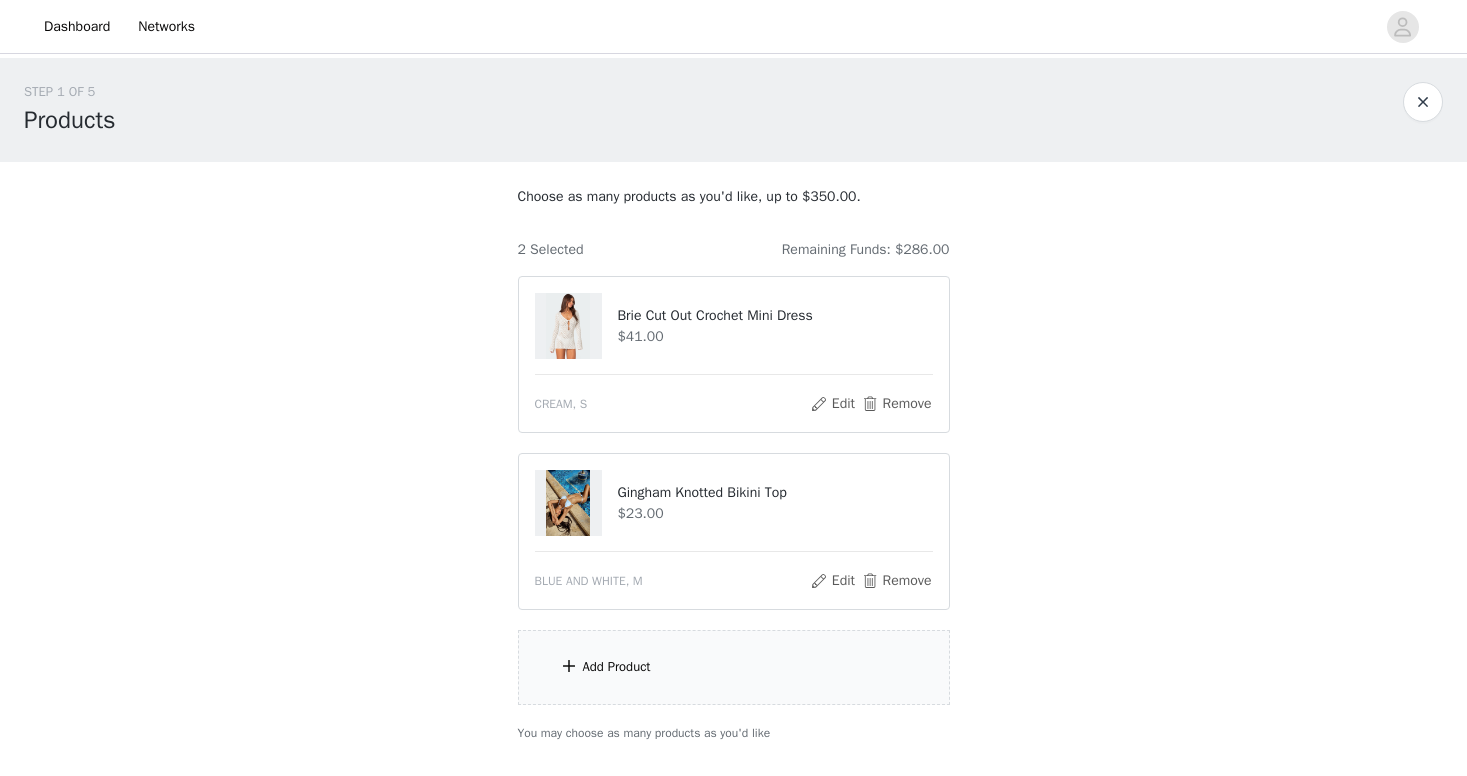 click on "Add Product" at bounding box center [734, 667] 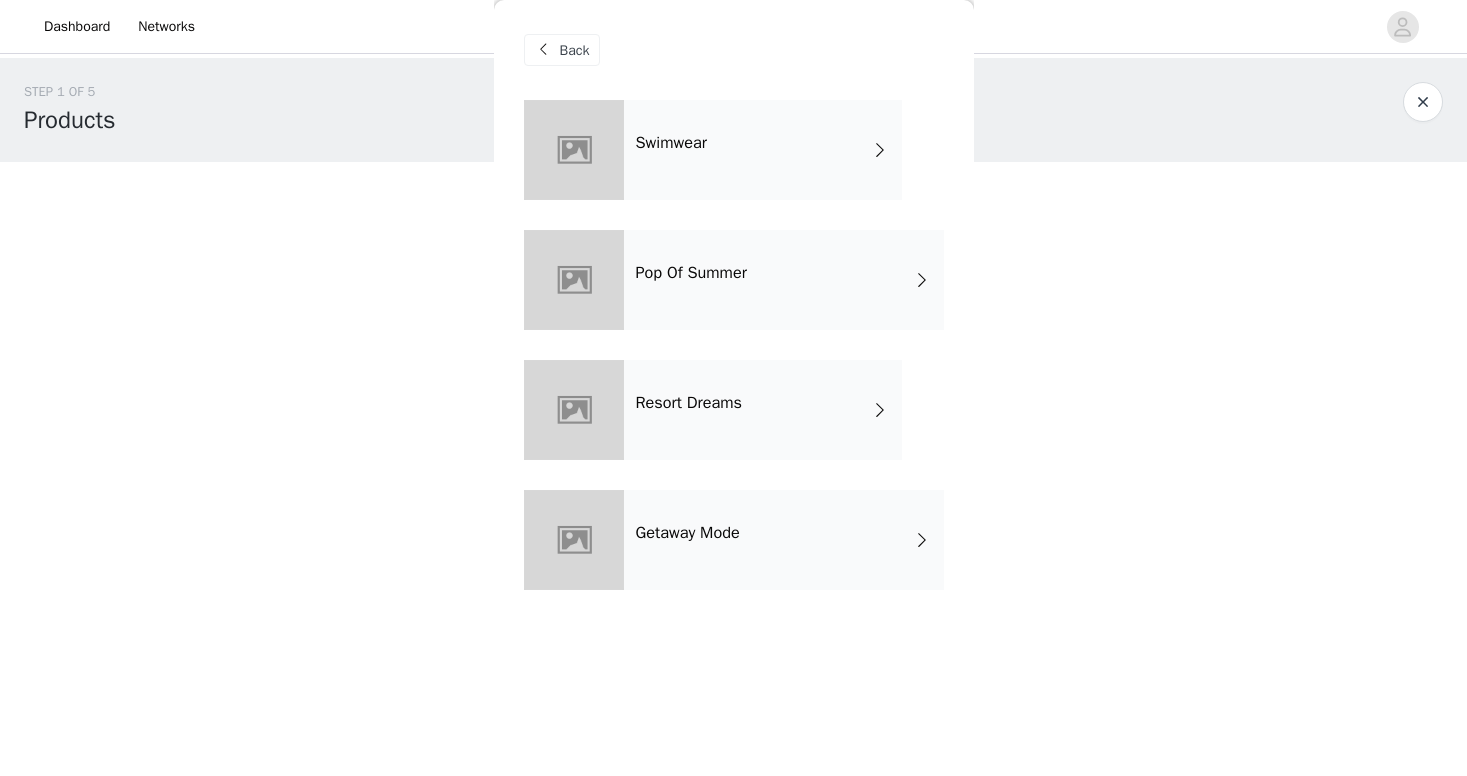 click on "Swimwear" at bounding box center [763, 150] 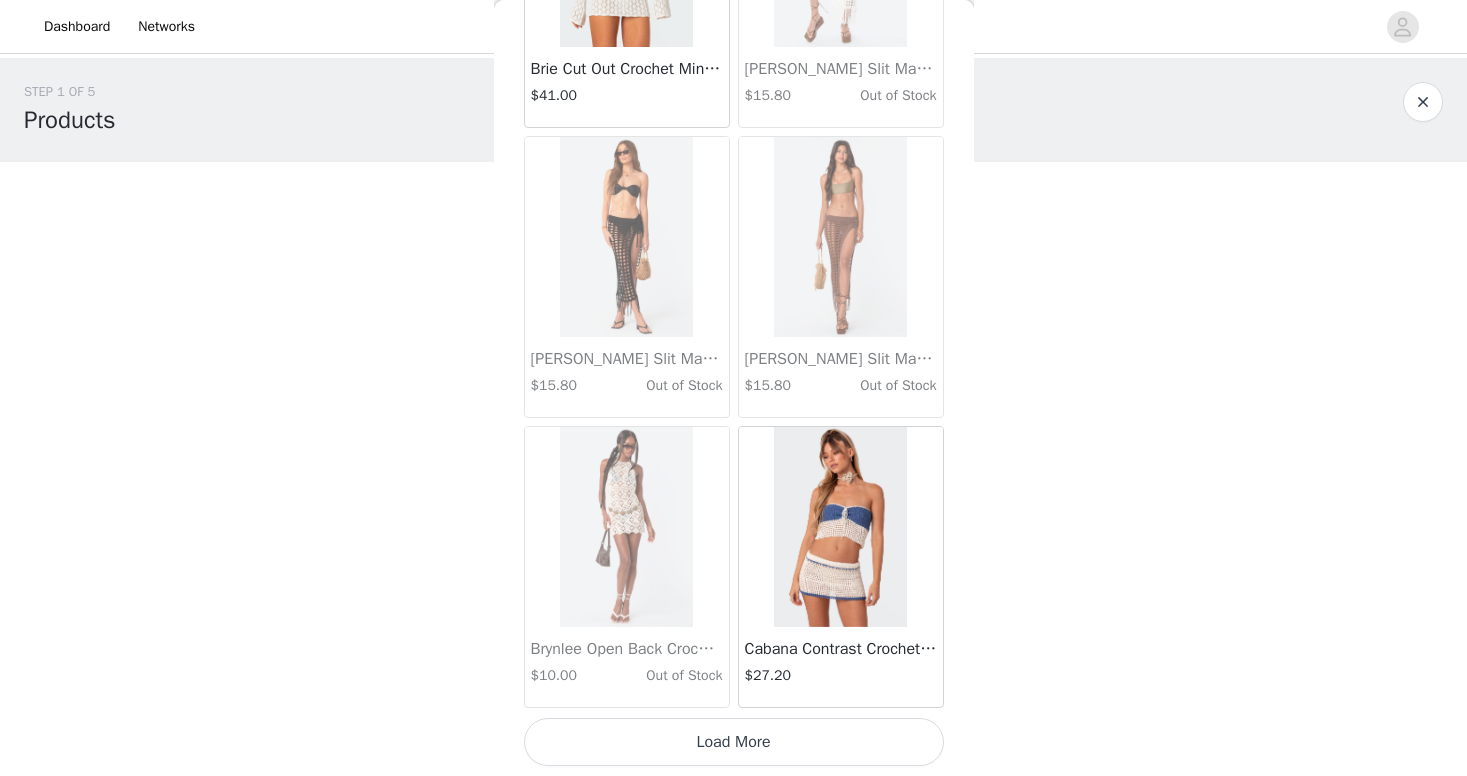 scroll, scrollTop: 2284, scrollLeft: 0, axis: vertical 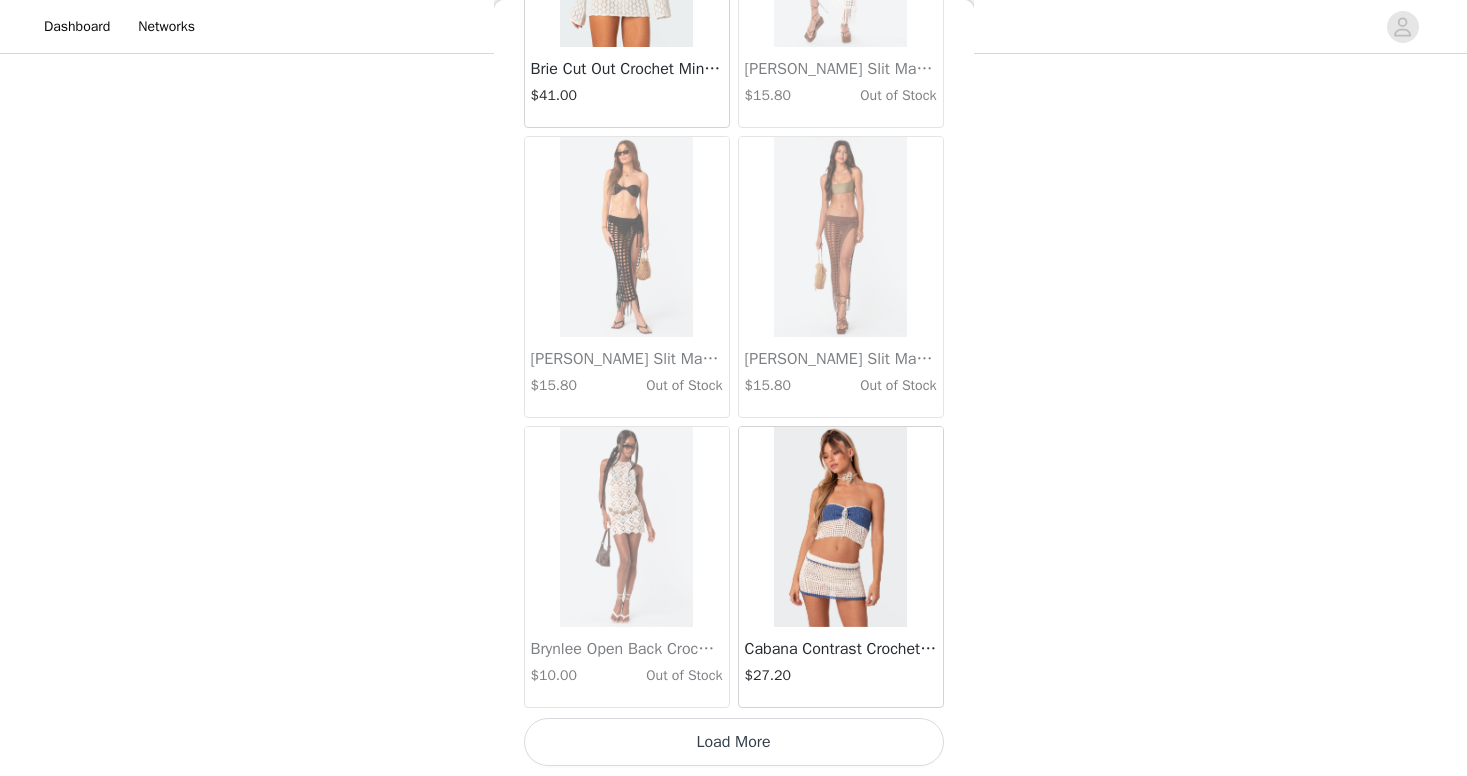 click on "Load More" at bounding box center [734, 742] 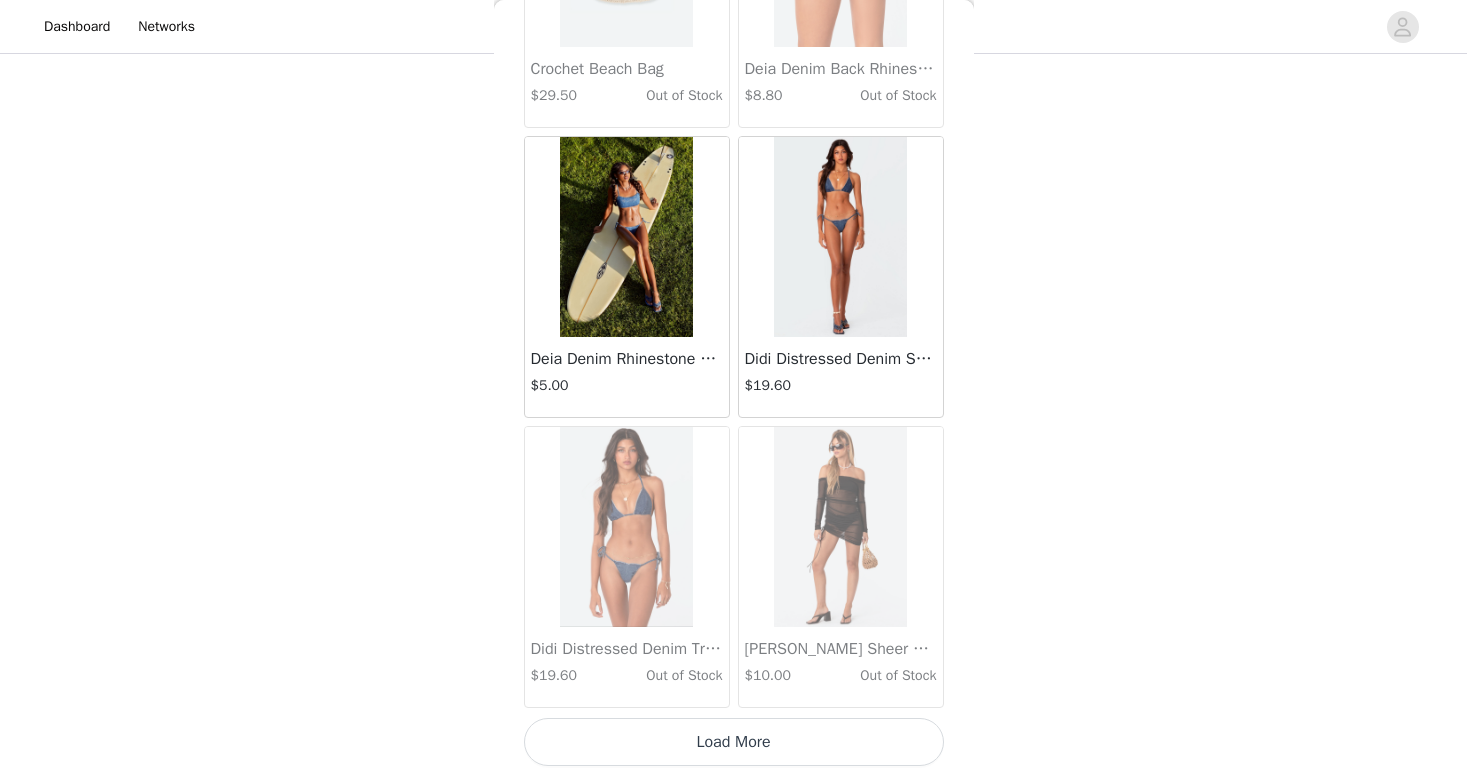 scroll, scrollTop: 5184, scrollLeft: 0, axis: vertical 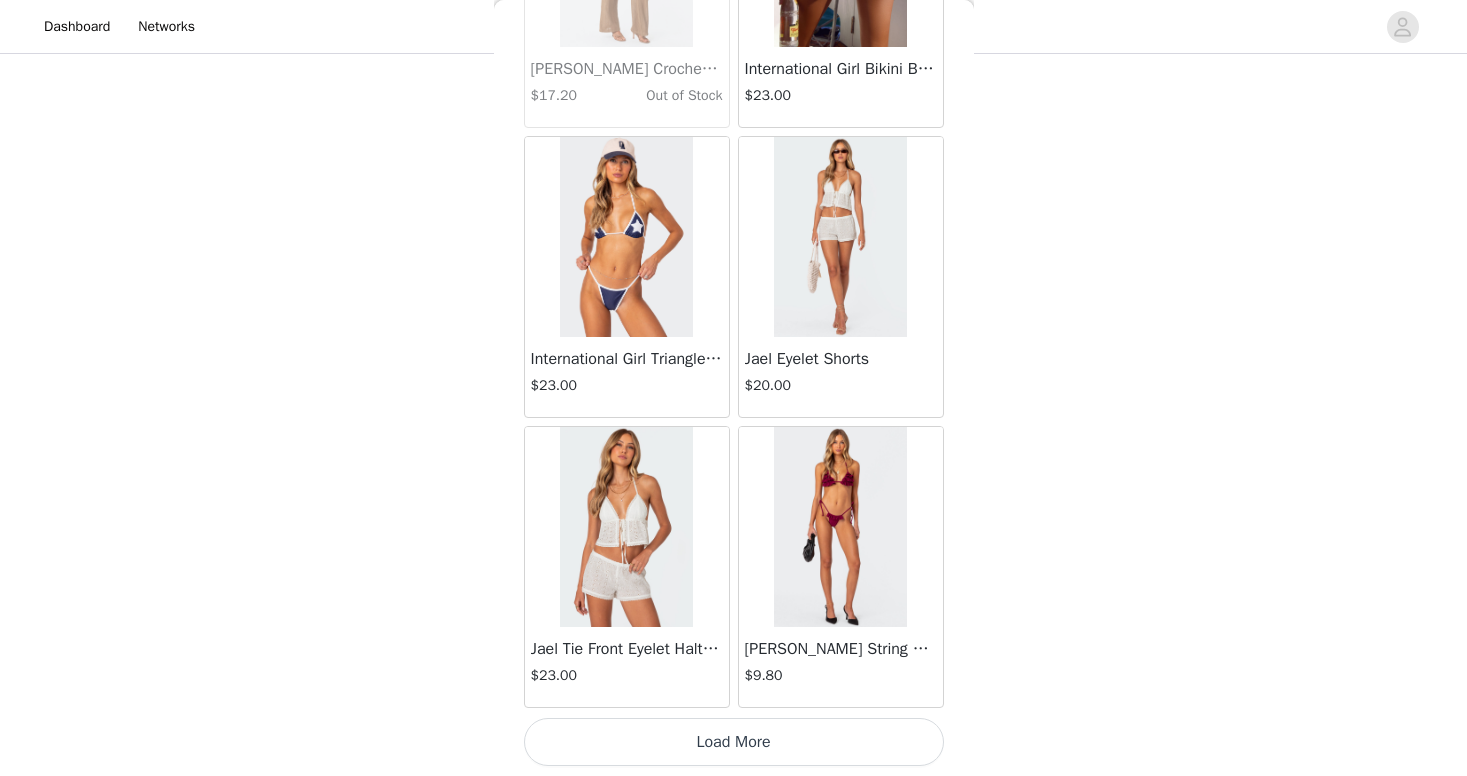click on "Load More" at bounding box center [734, 742] 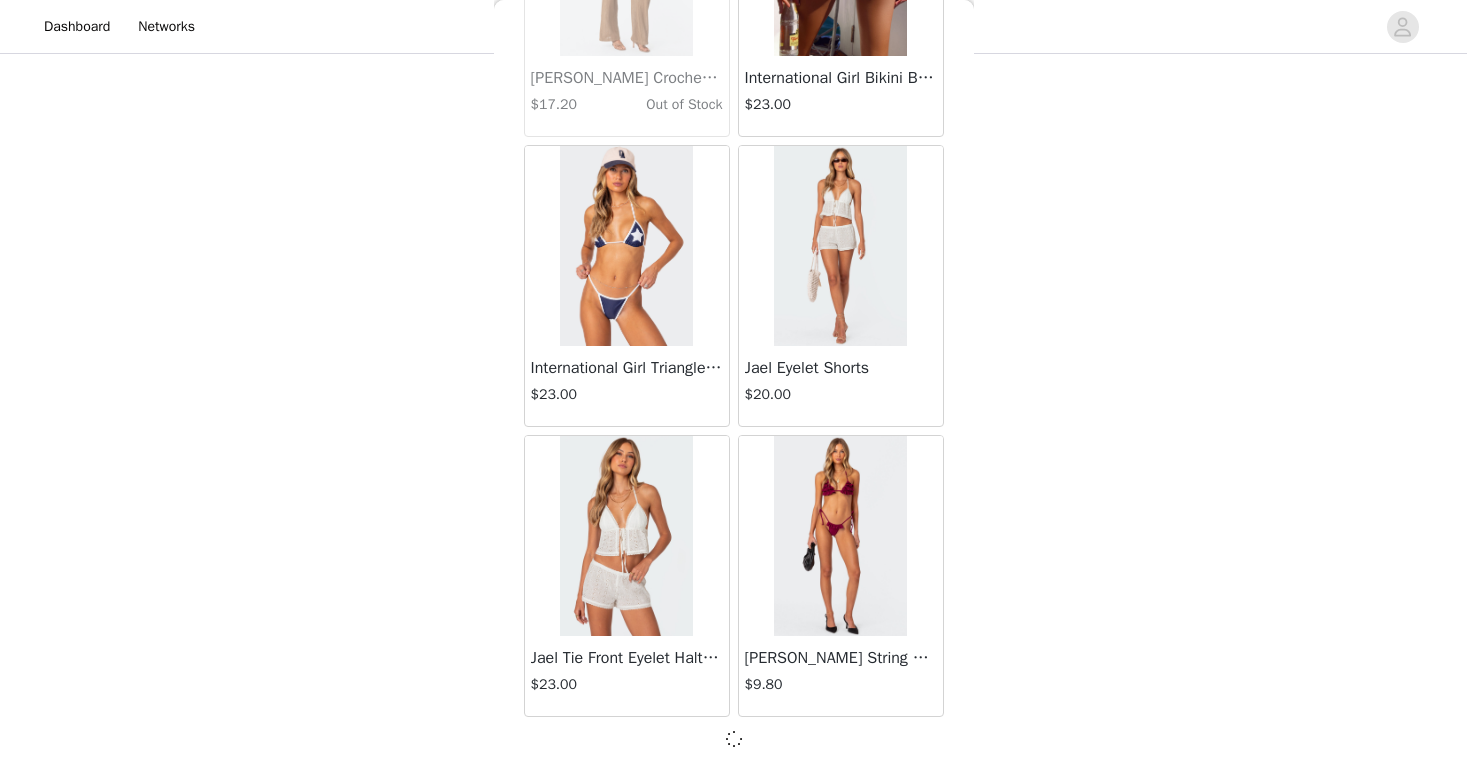 scroll, scrollTop: 8075, scrollLeft: 0, axis: vertical 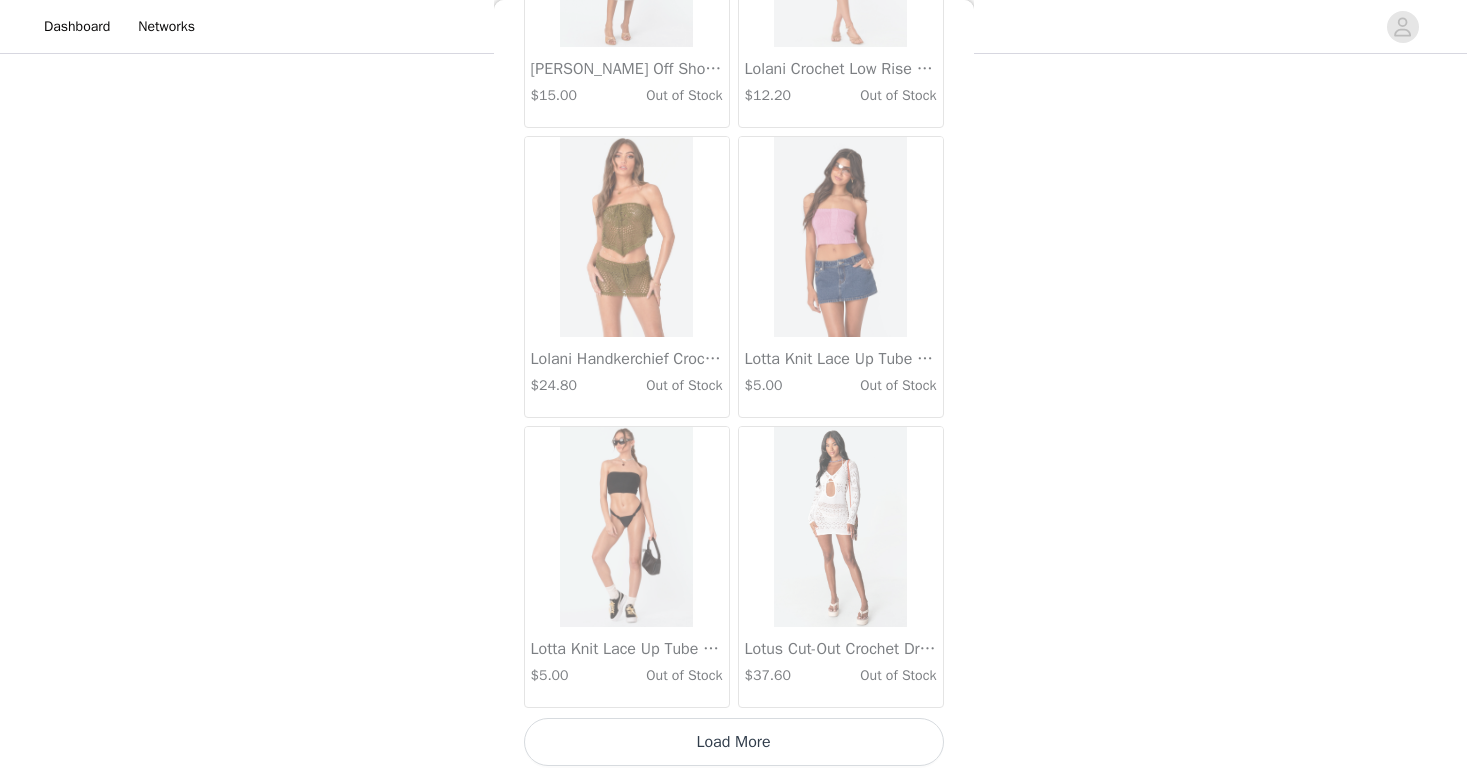 click on "Load More" at bounding box center (734, 742) 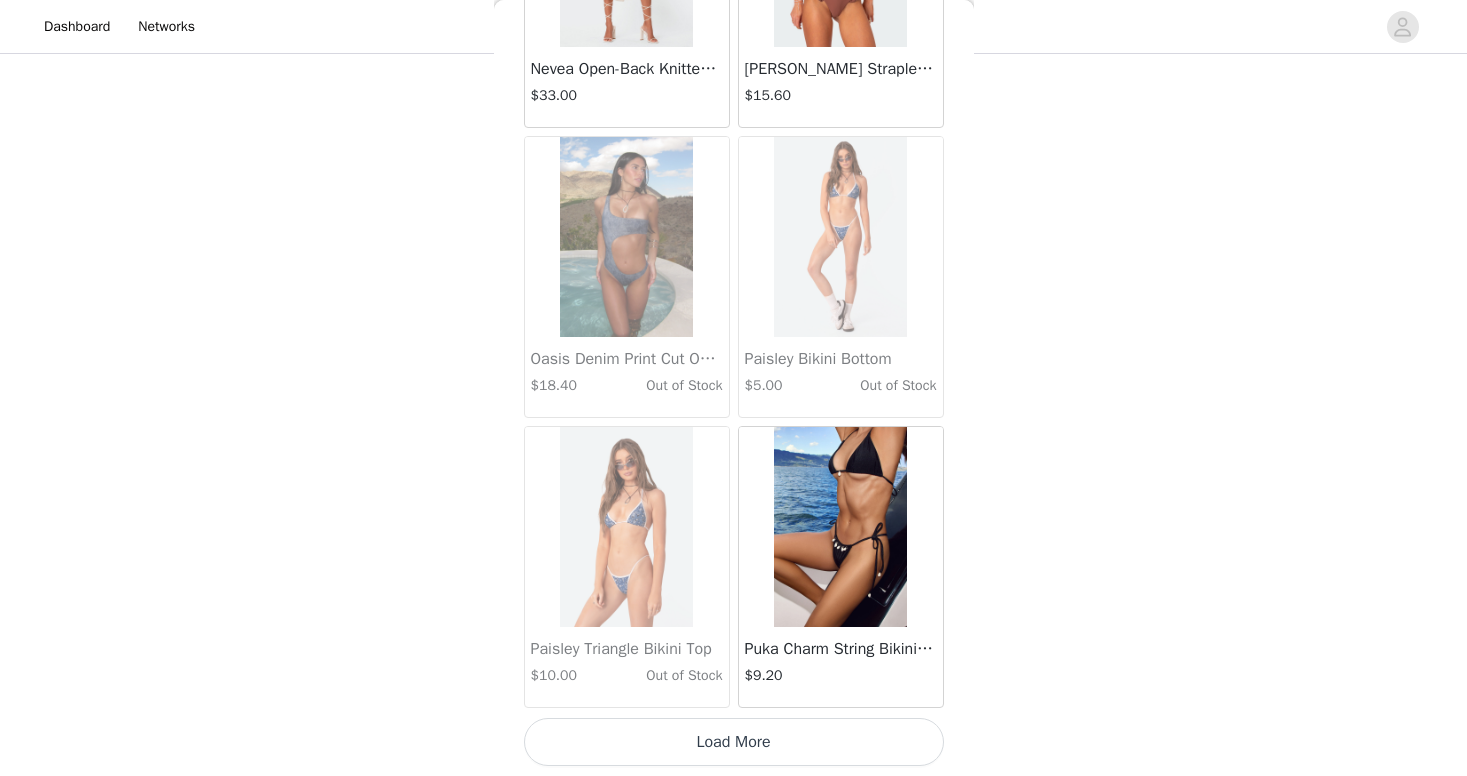 scroll, scrollTop: 13875, scrollLeft: 0, axis: vertical 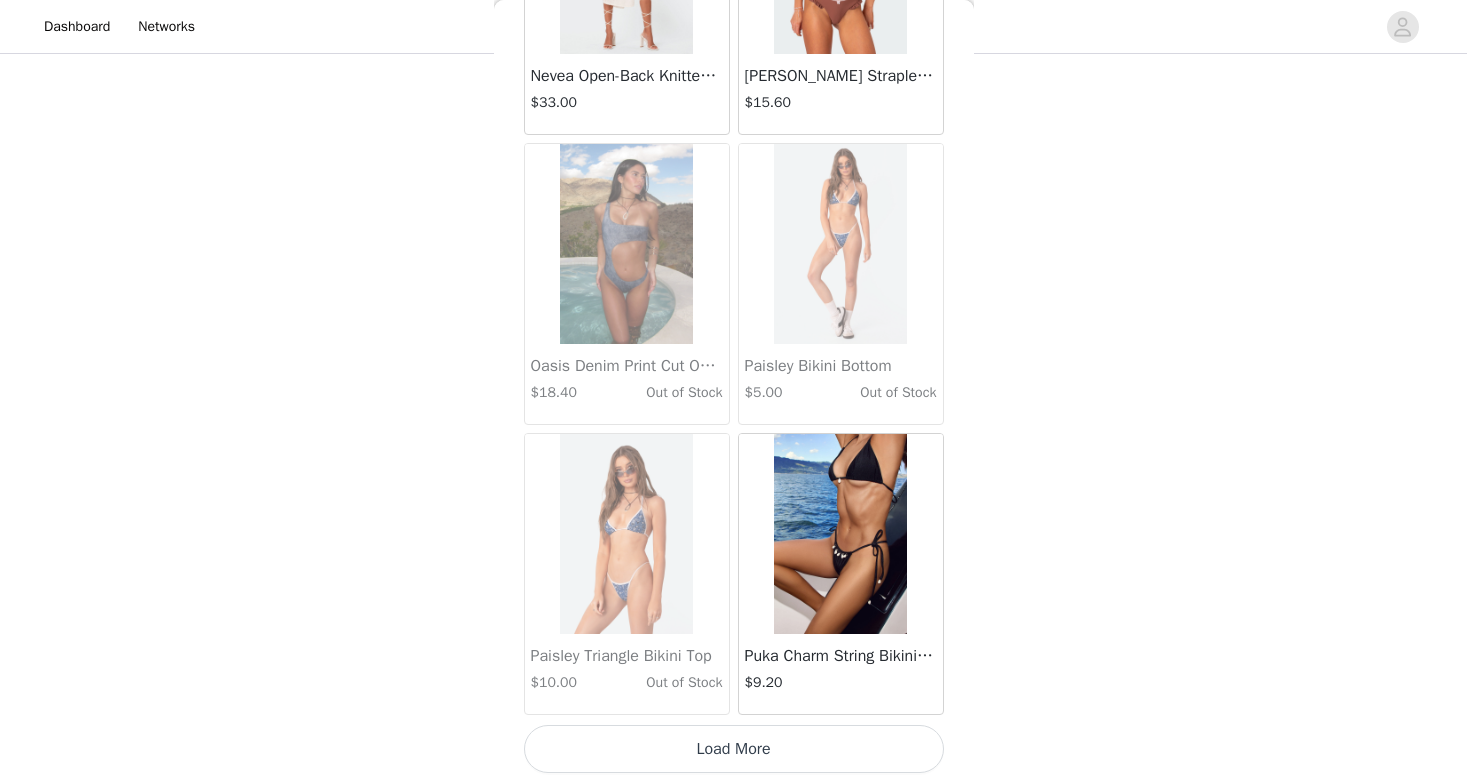 click on "Load More" at bounding box center [734, 749] 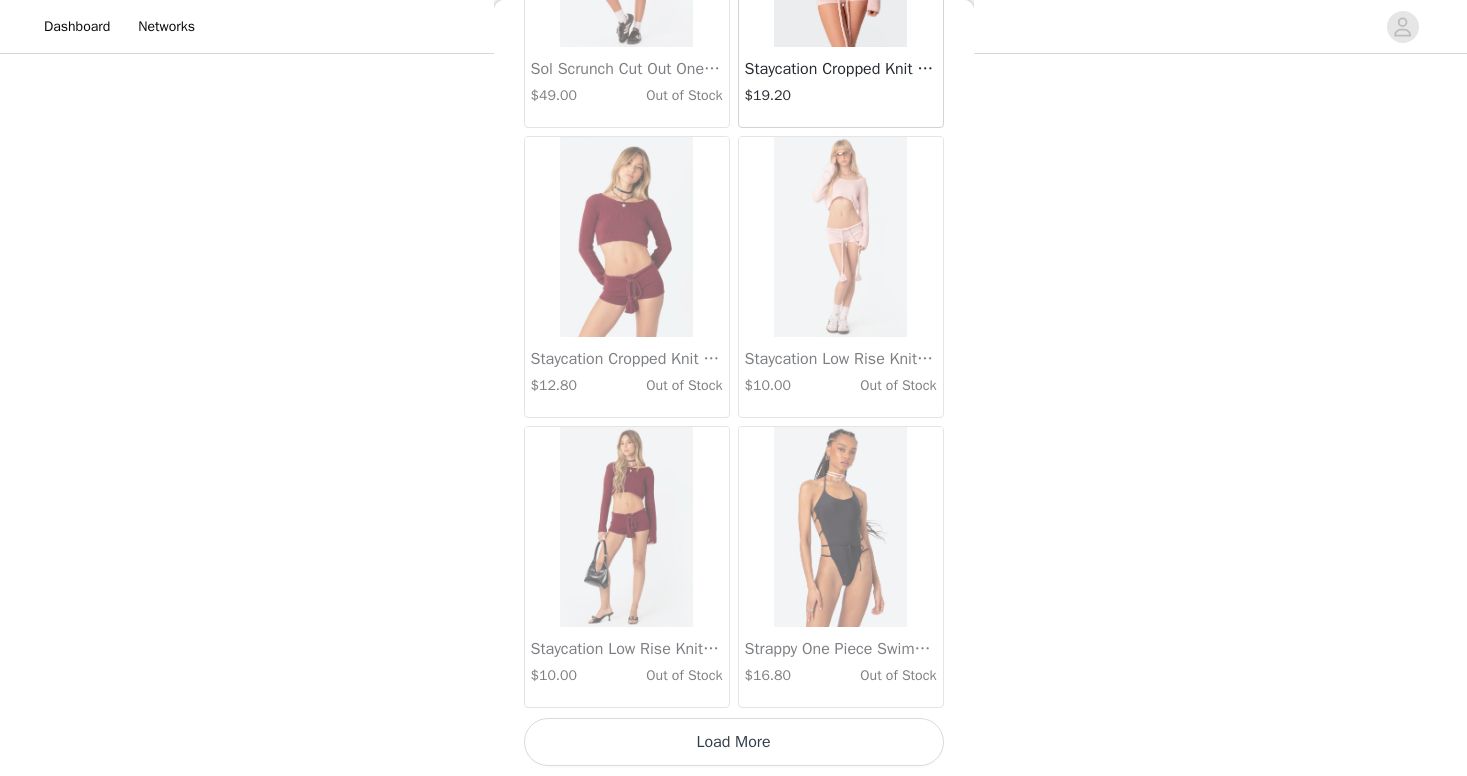 click on "Load More" at bounding box center (734, 742) 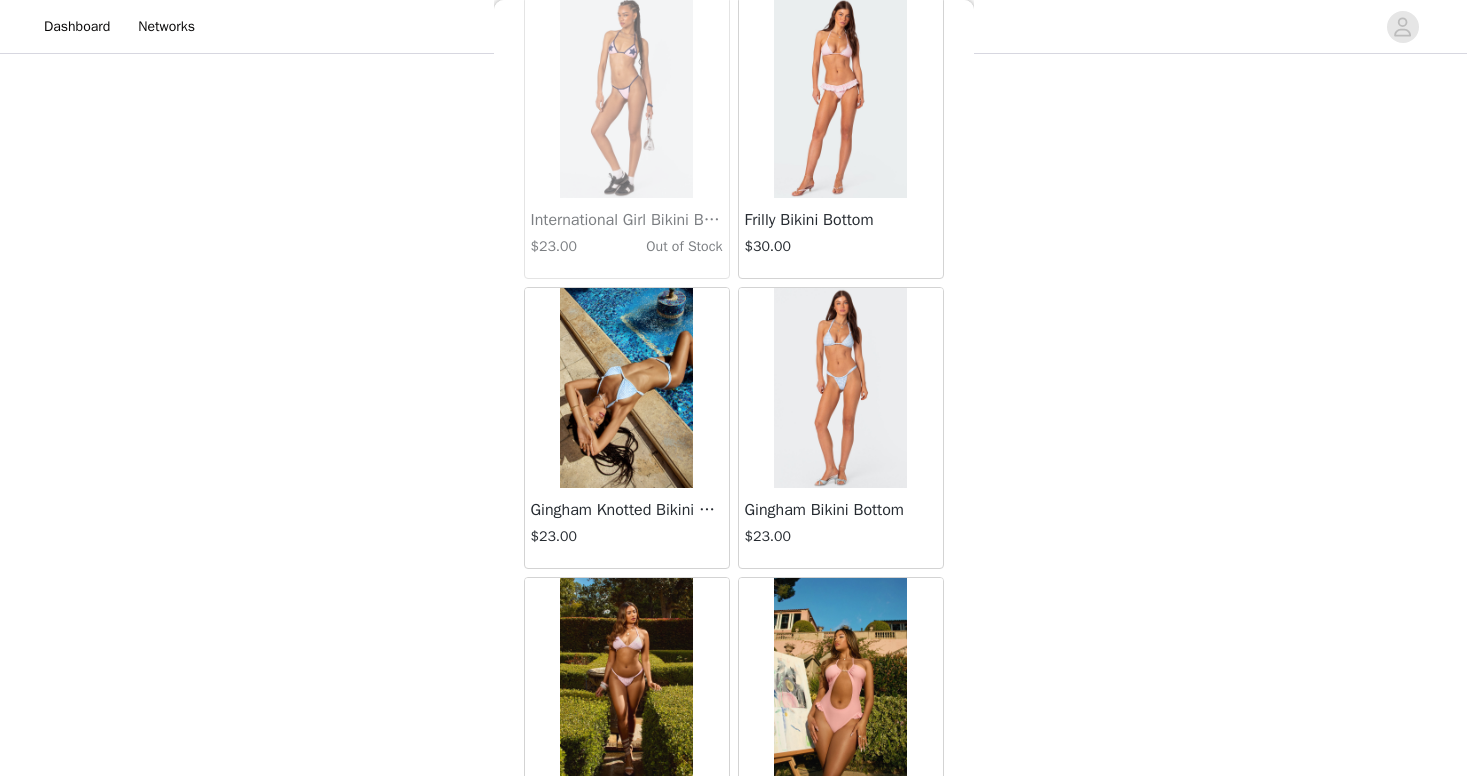 scroll, scrollTop: 19262, scrollLeft: 0, axis: vertical 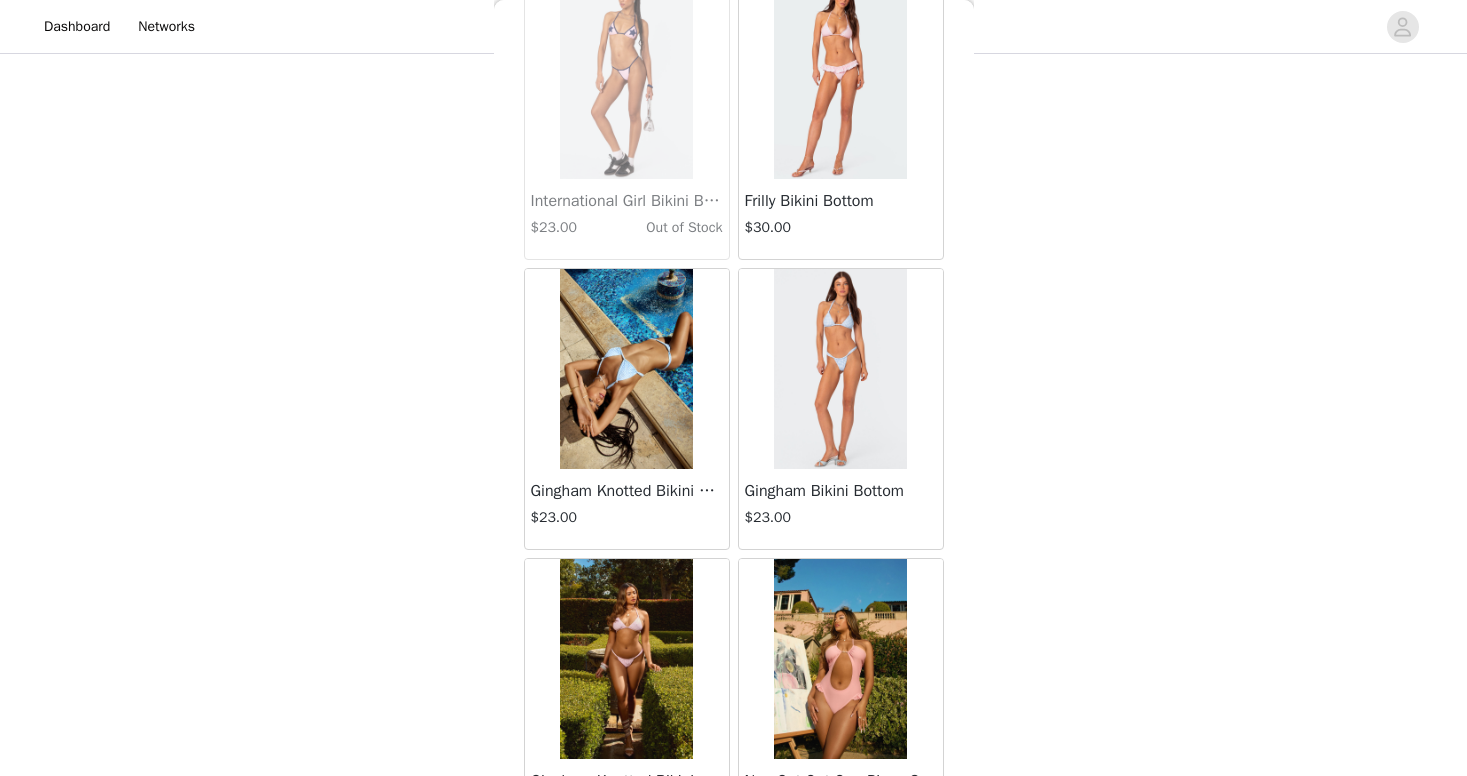 click at bounding box center (840, 369) 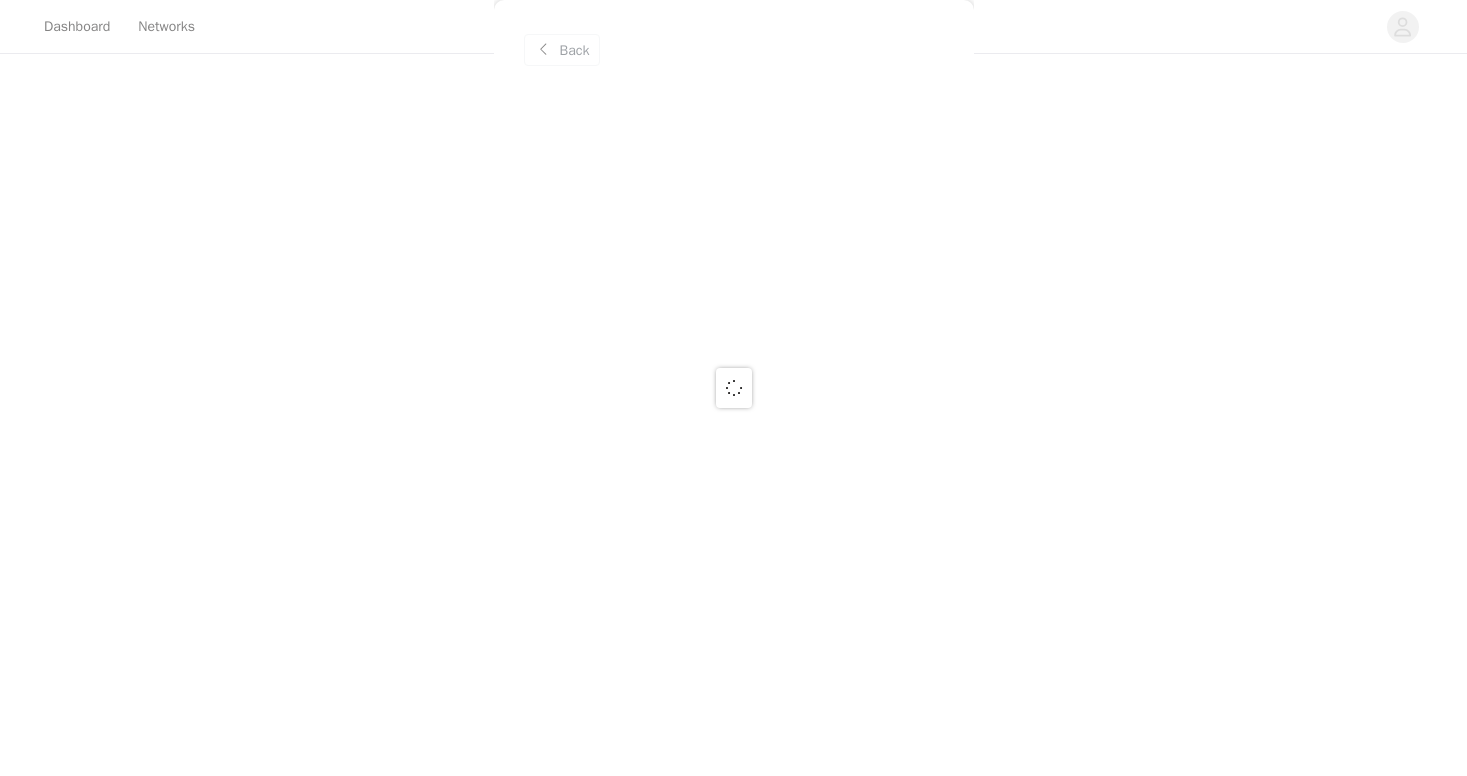 scroll, scrollTop: 0, scrollLeft: 0, axis: both 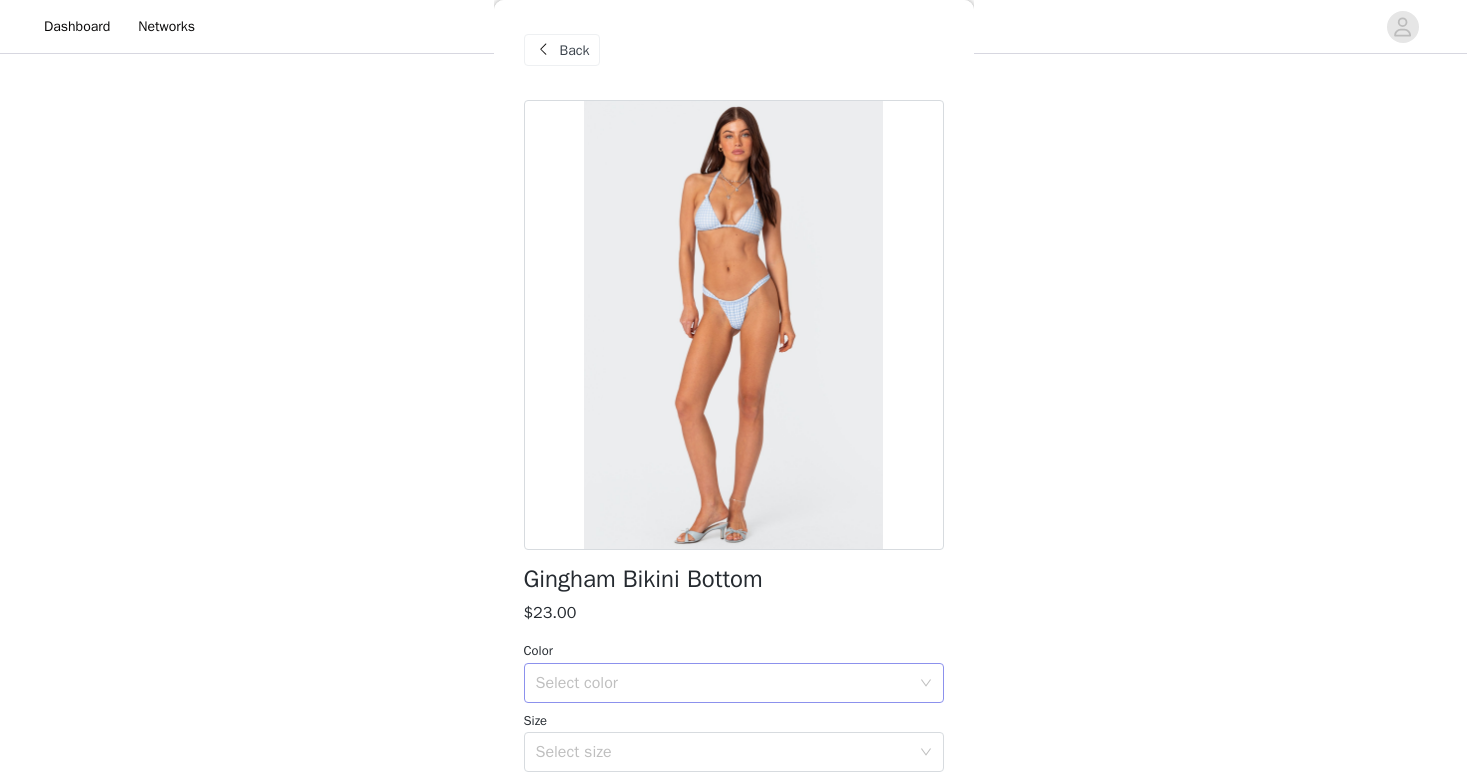 click on "Select color" at bounding box center [723, 683] 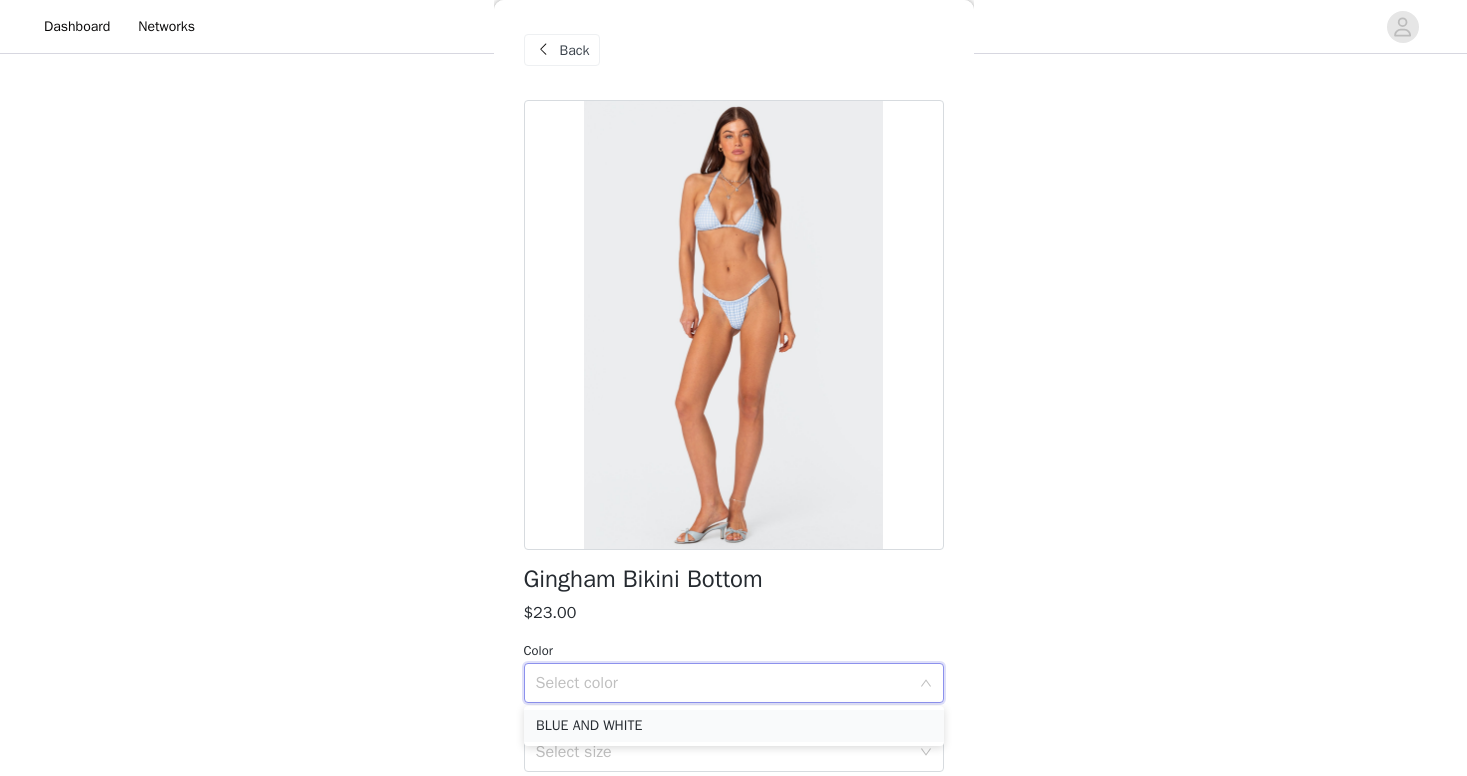 click on "BLUE AND WHITE" at bounding box center (734, 726) 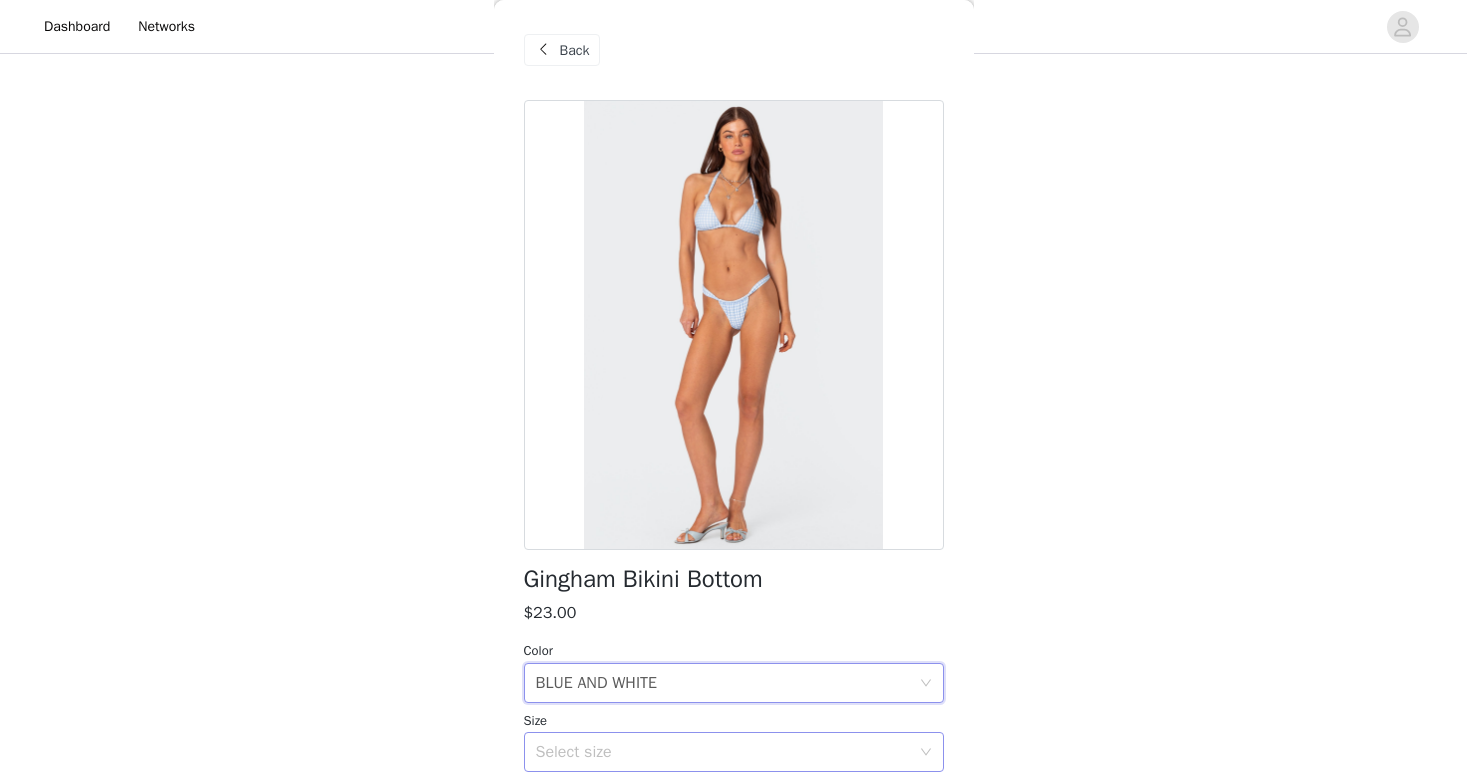 click on "Select size" at bounding box center (727, 752) 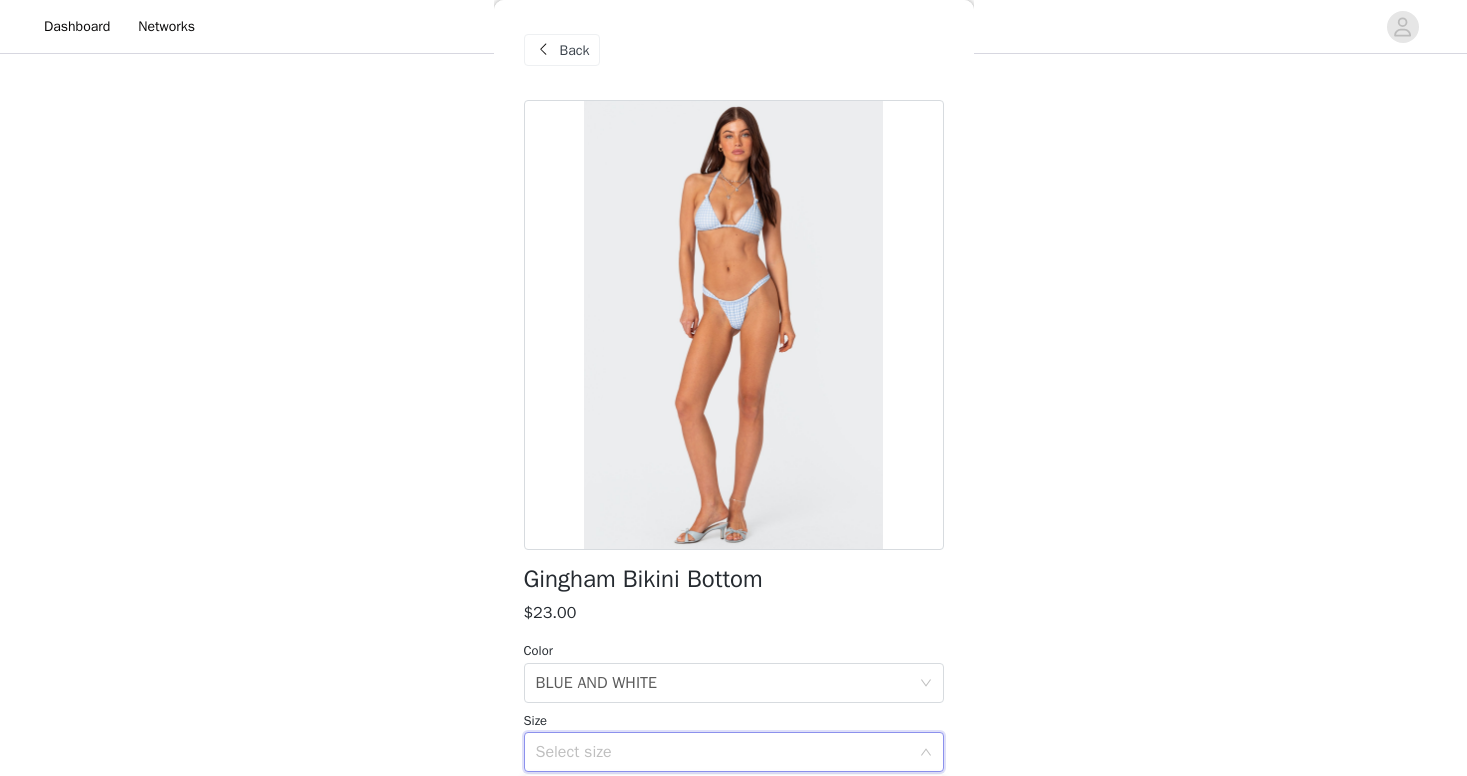 click on "Select size" at bounding box center [723, 752] 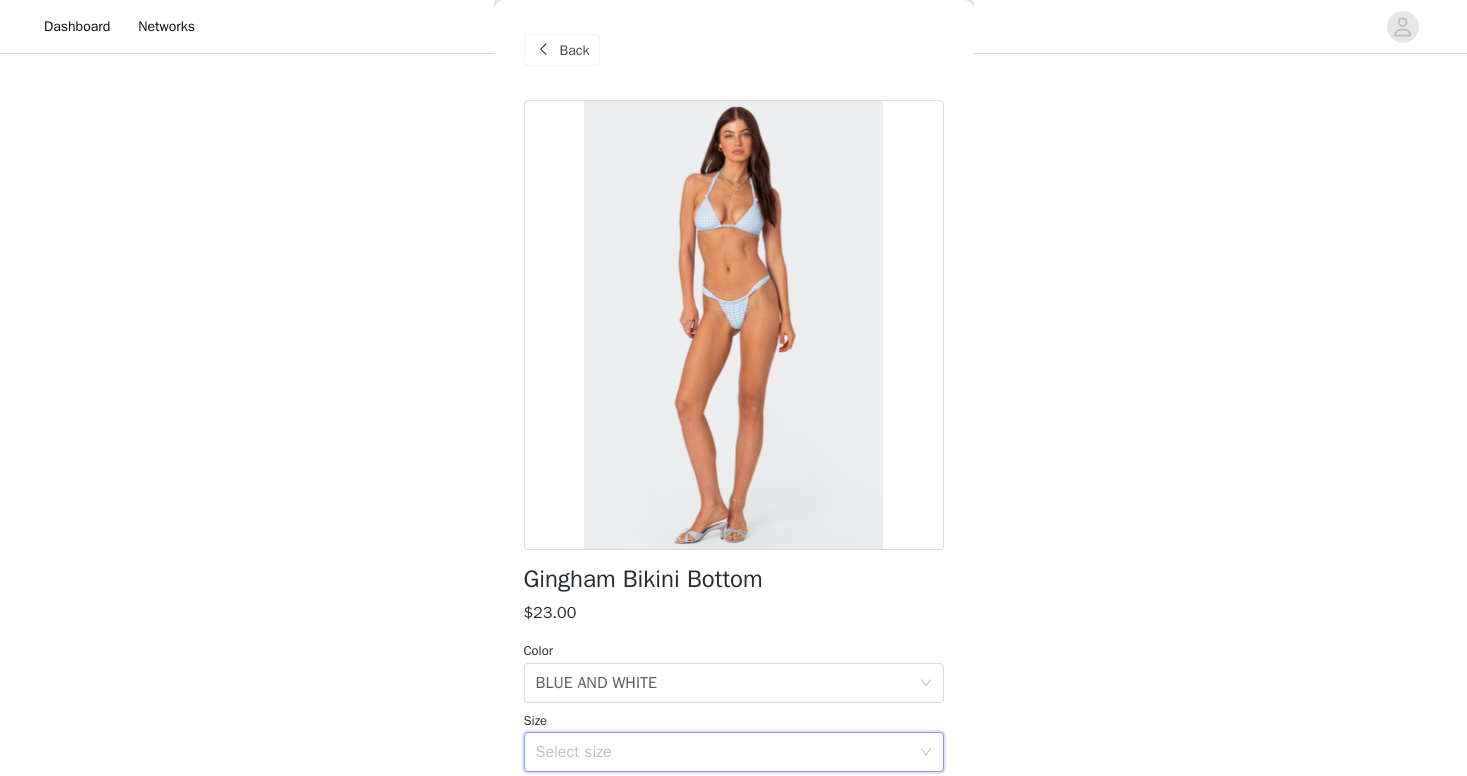 click on "Select size" at bounding box center (723, 752) 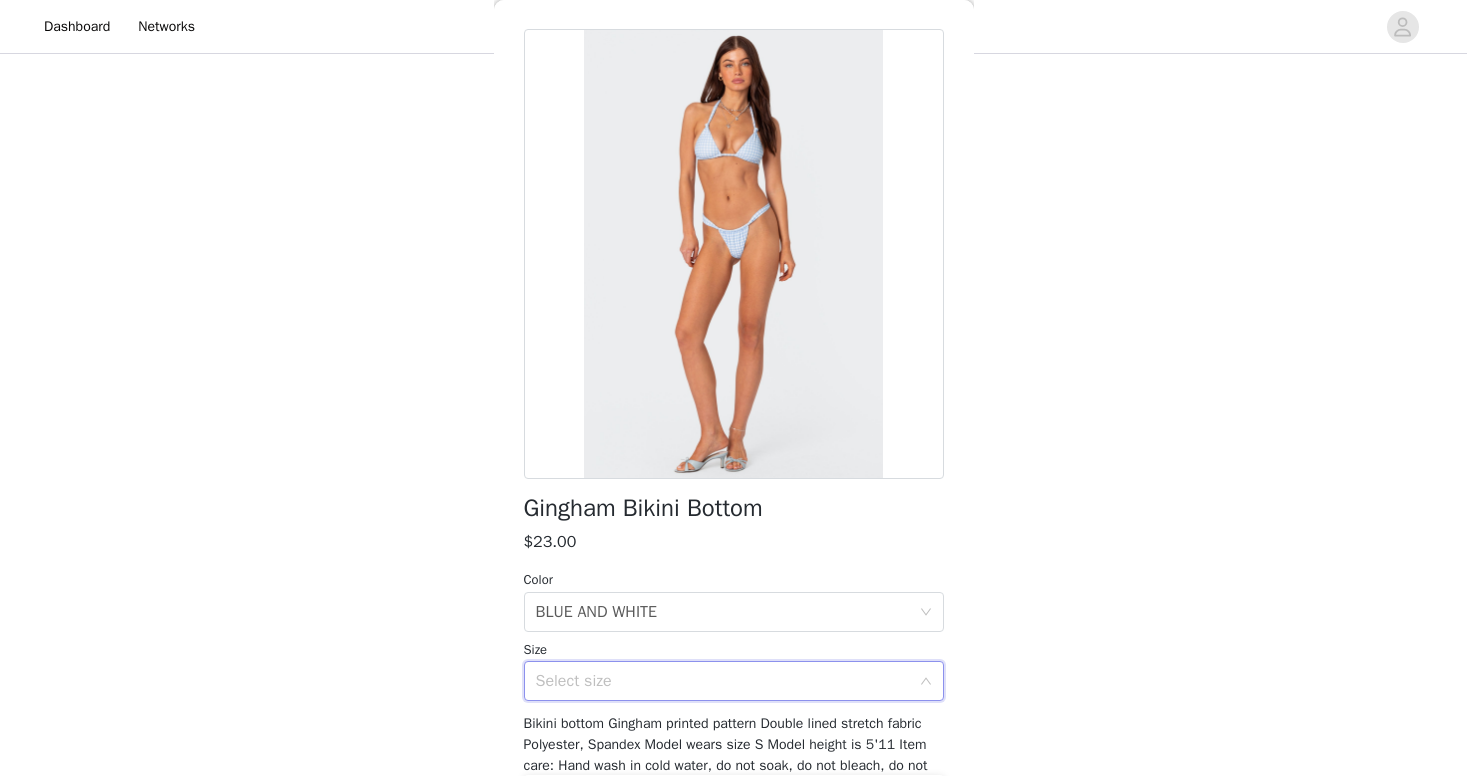 scroll, scrollTop: 98, scrollLeft: 0, axis: vertical 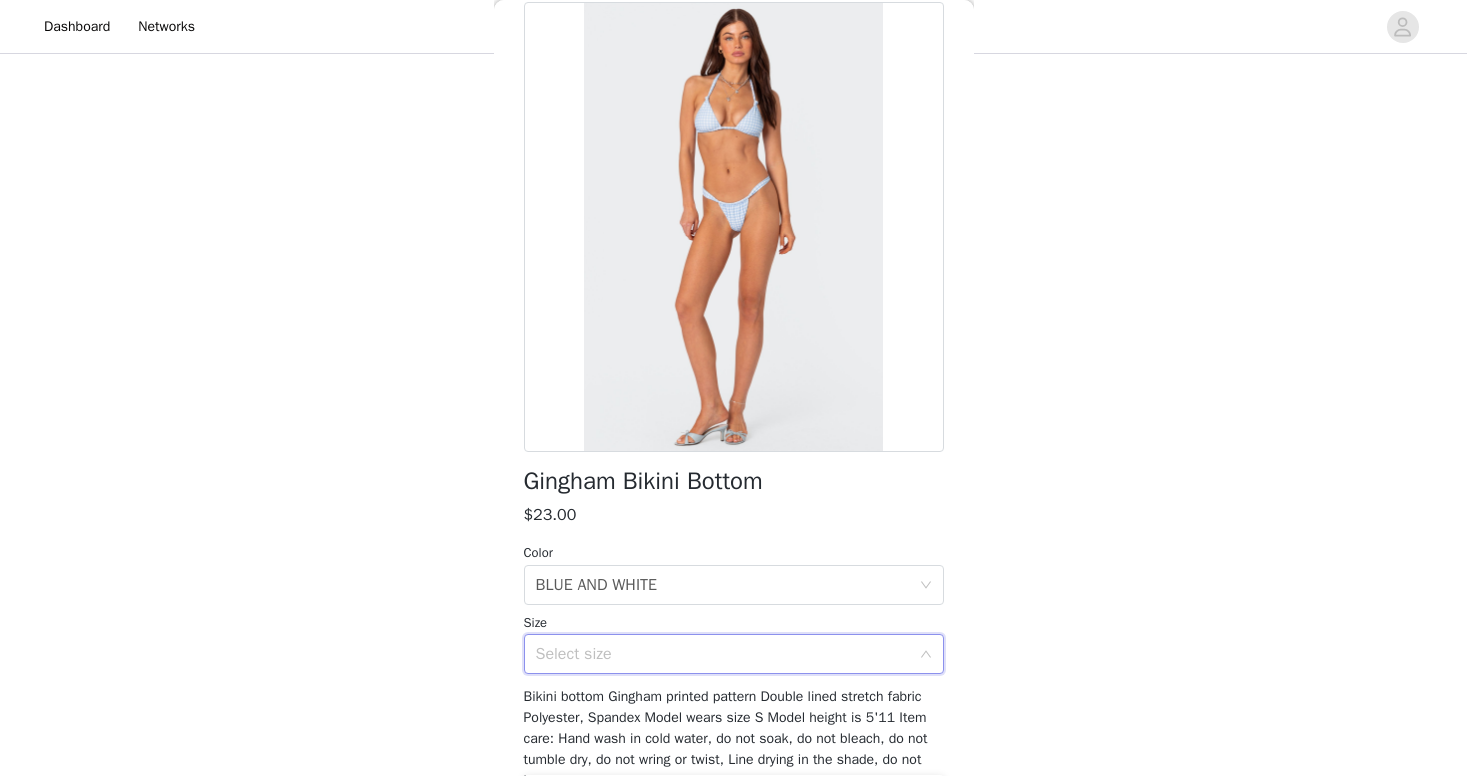 click on "Select size" at bounding box center (723, 654) 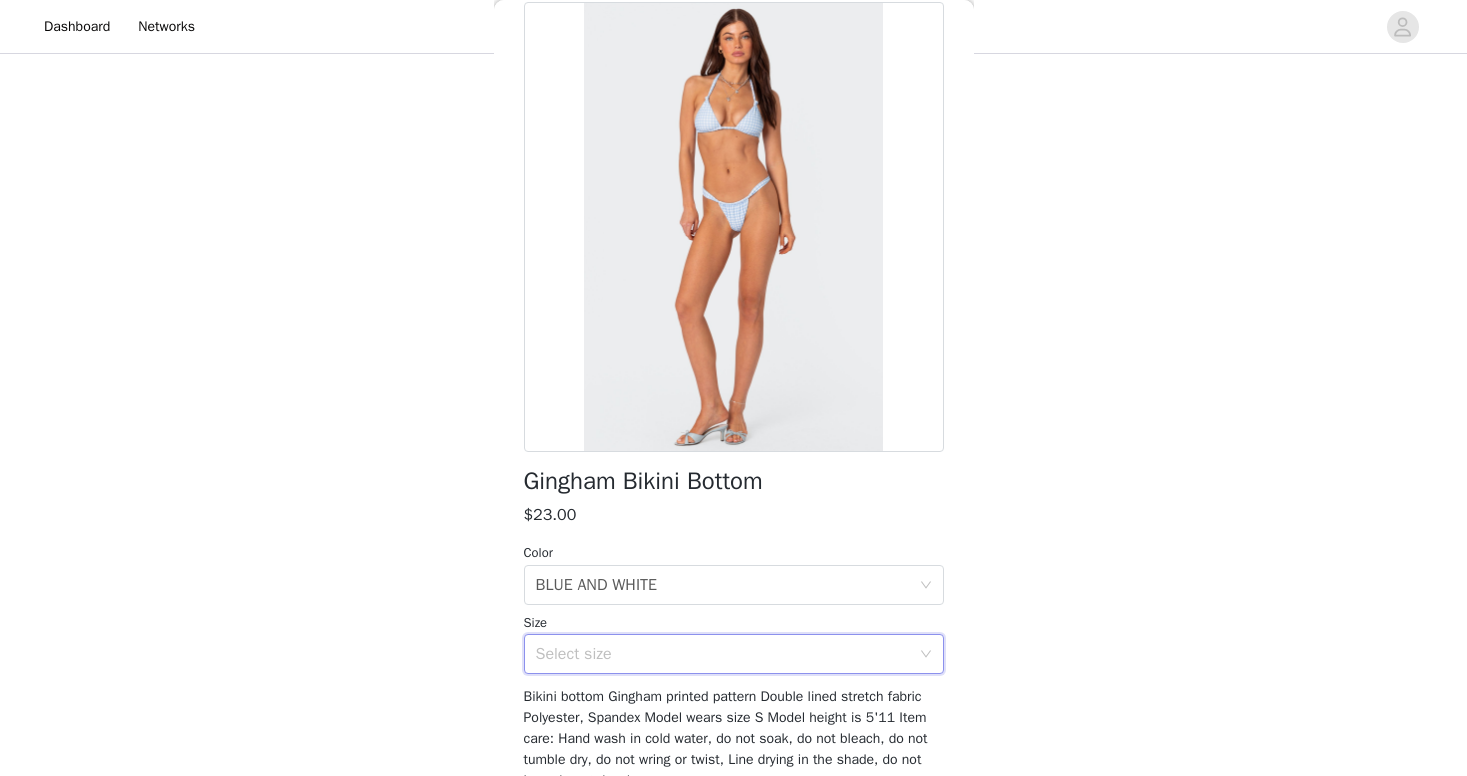 click on "Select size" at bounding box center [734, 654] 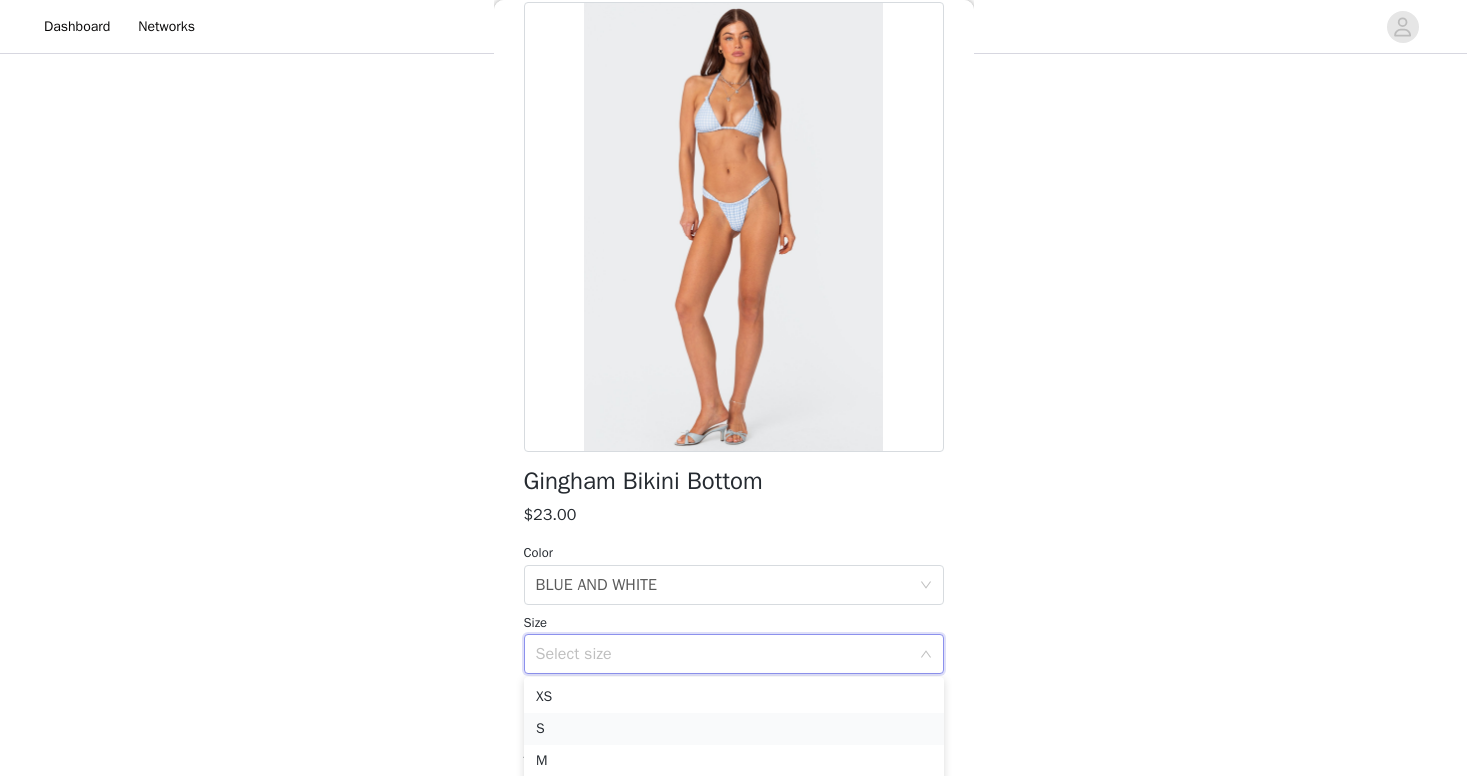 click on "S" at bounding box center (734, 729) 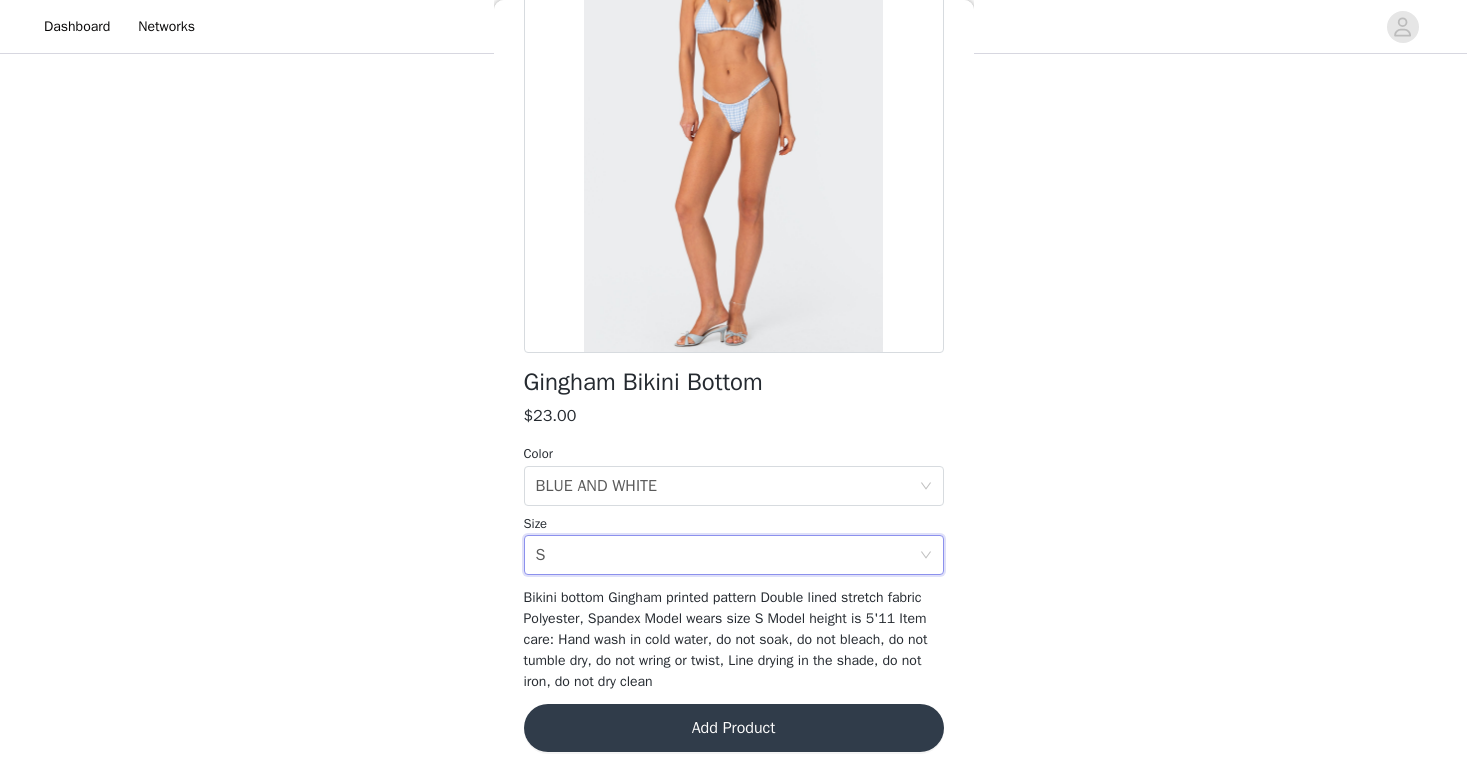 scroll, scrollTop: 196, scrollLeft: 0, axis: vertical 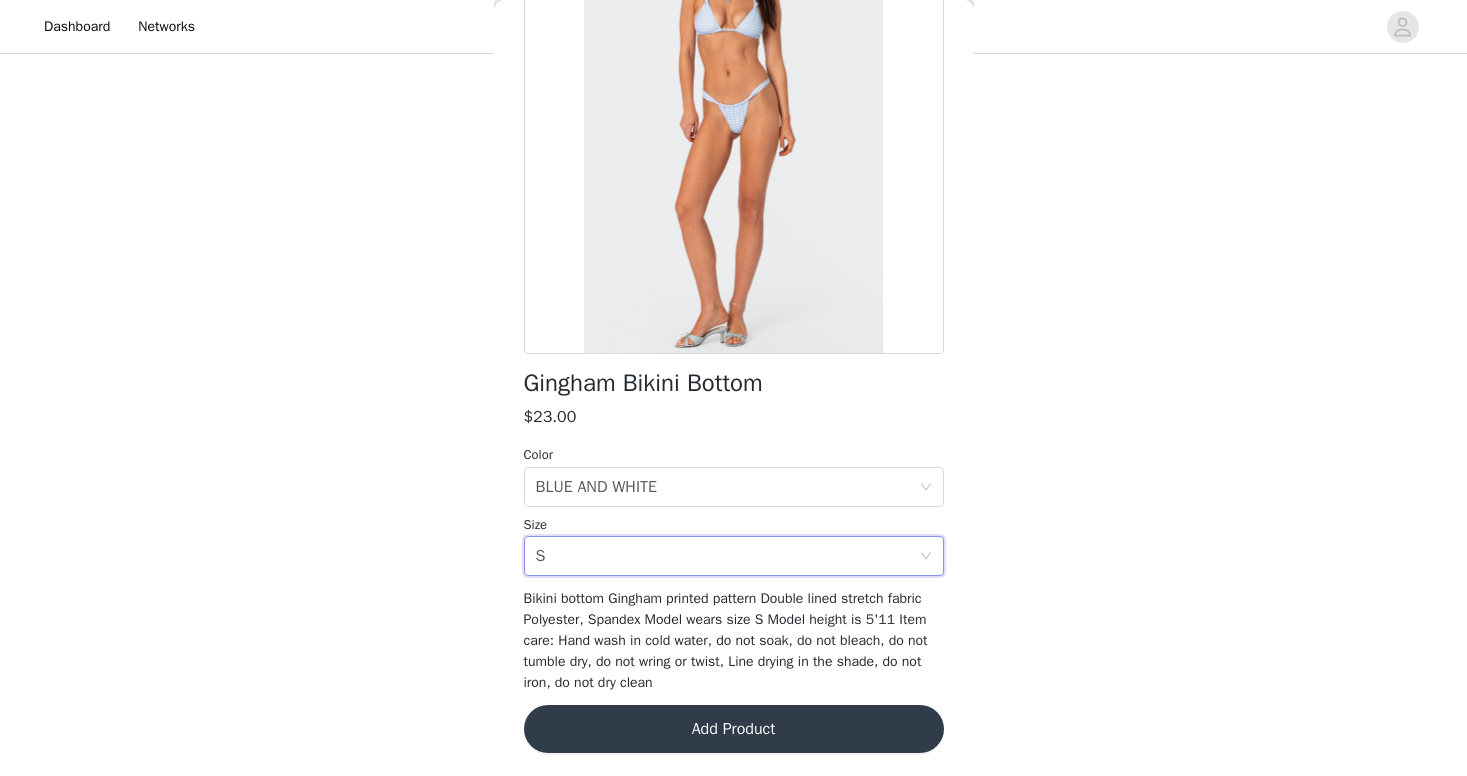 click on "Add Product" at bounding box center (734, 729) 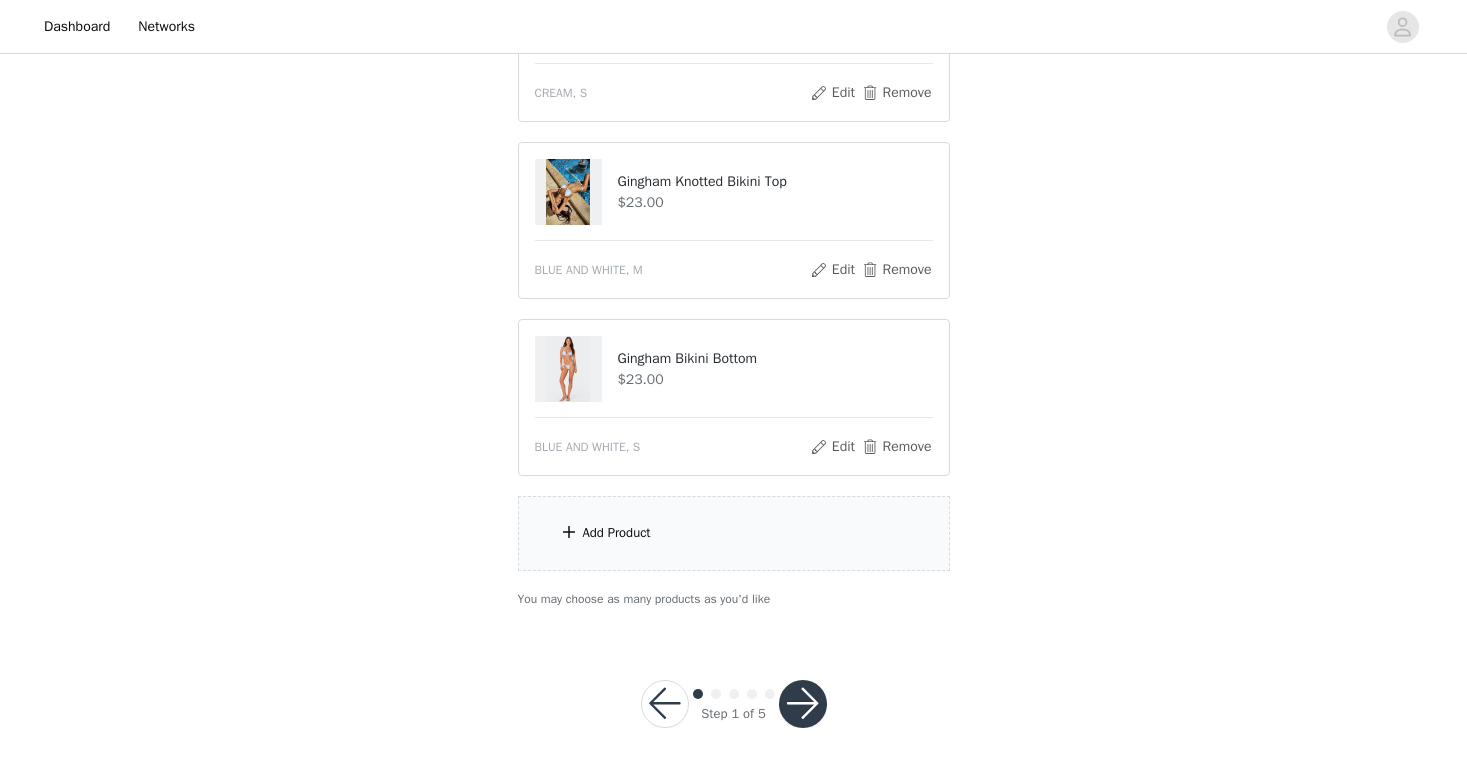 scroll, scrollTop: 310, scrollLeft: 0, axis: vertical 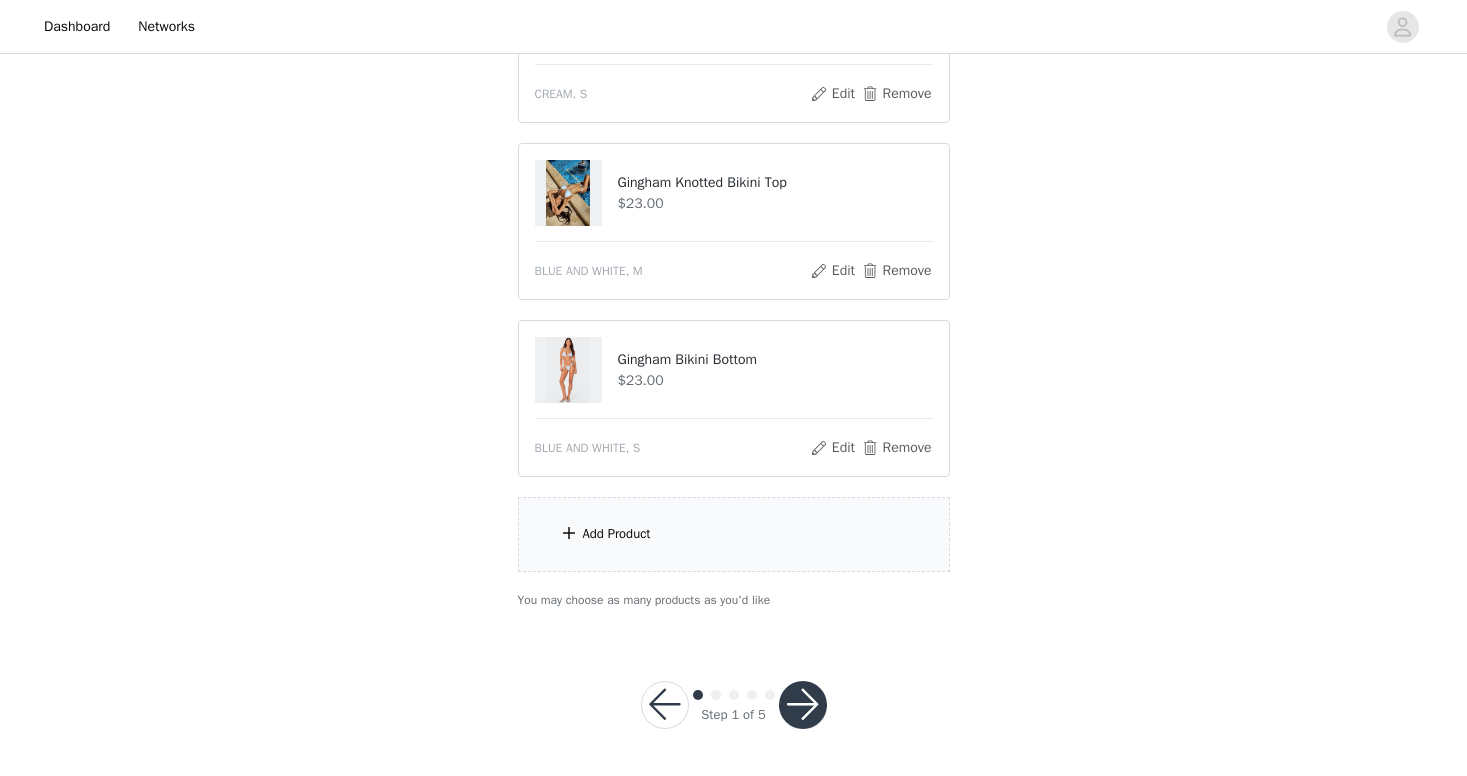 click on "Add Product" at bounding box center (734, 534) 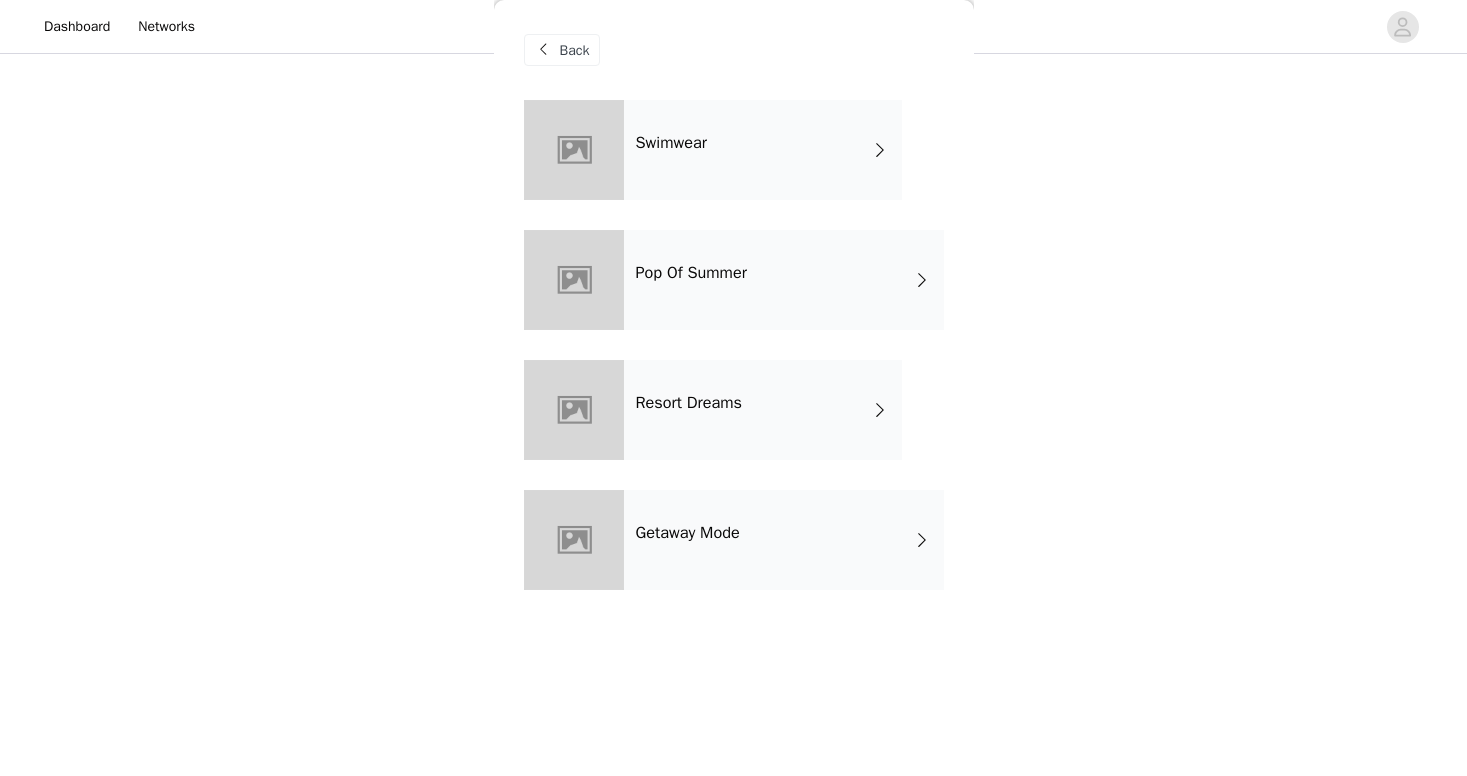 click on "Swimwear" at bounding box center [763, 150] 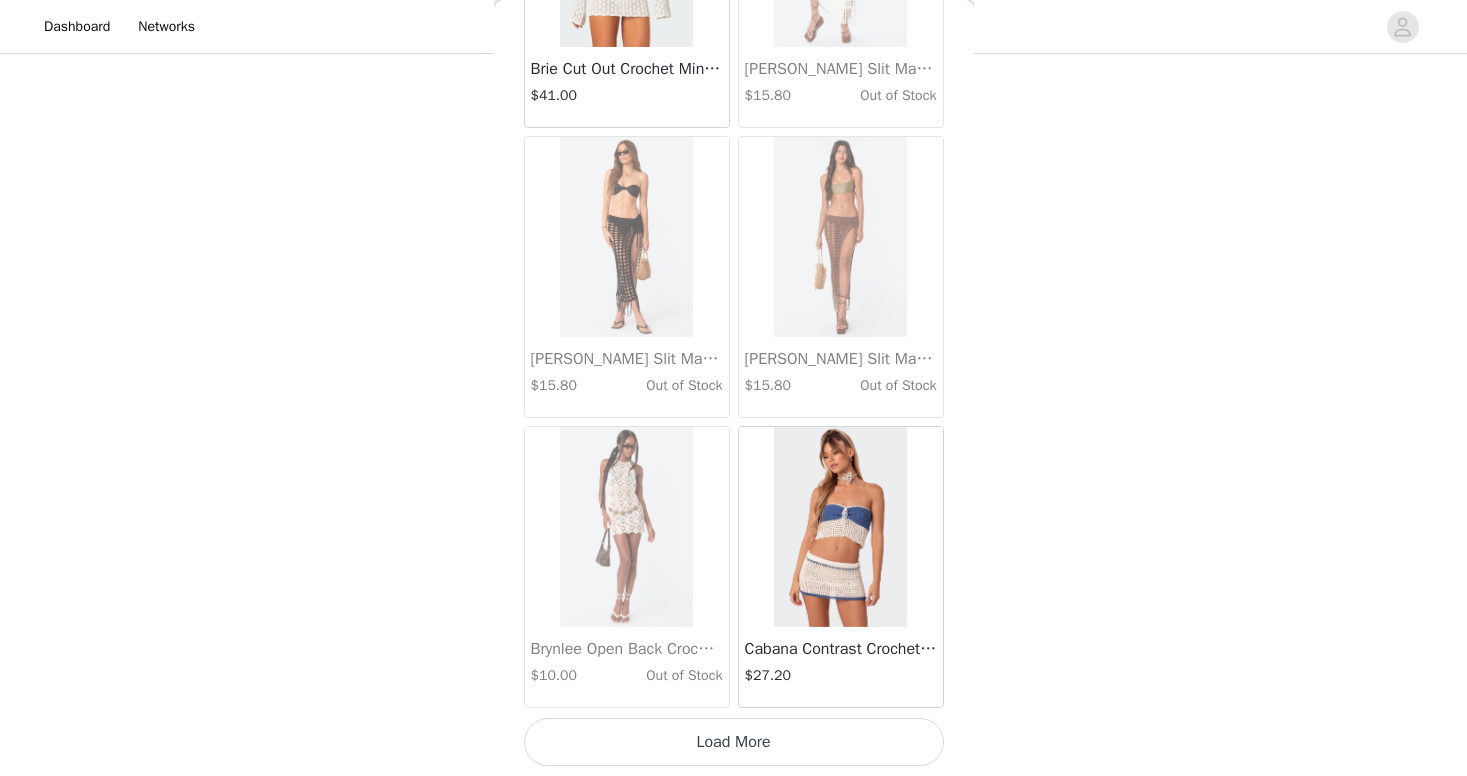 click on "Load More" at bounding box center (734, 742) 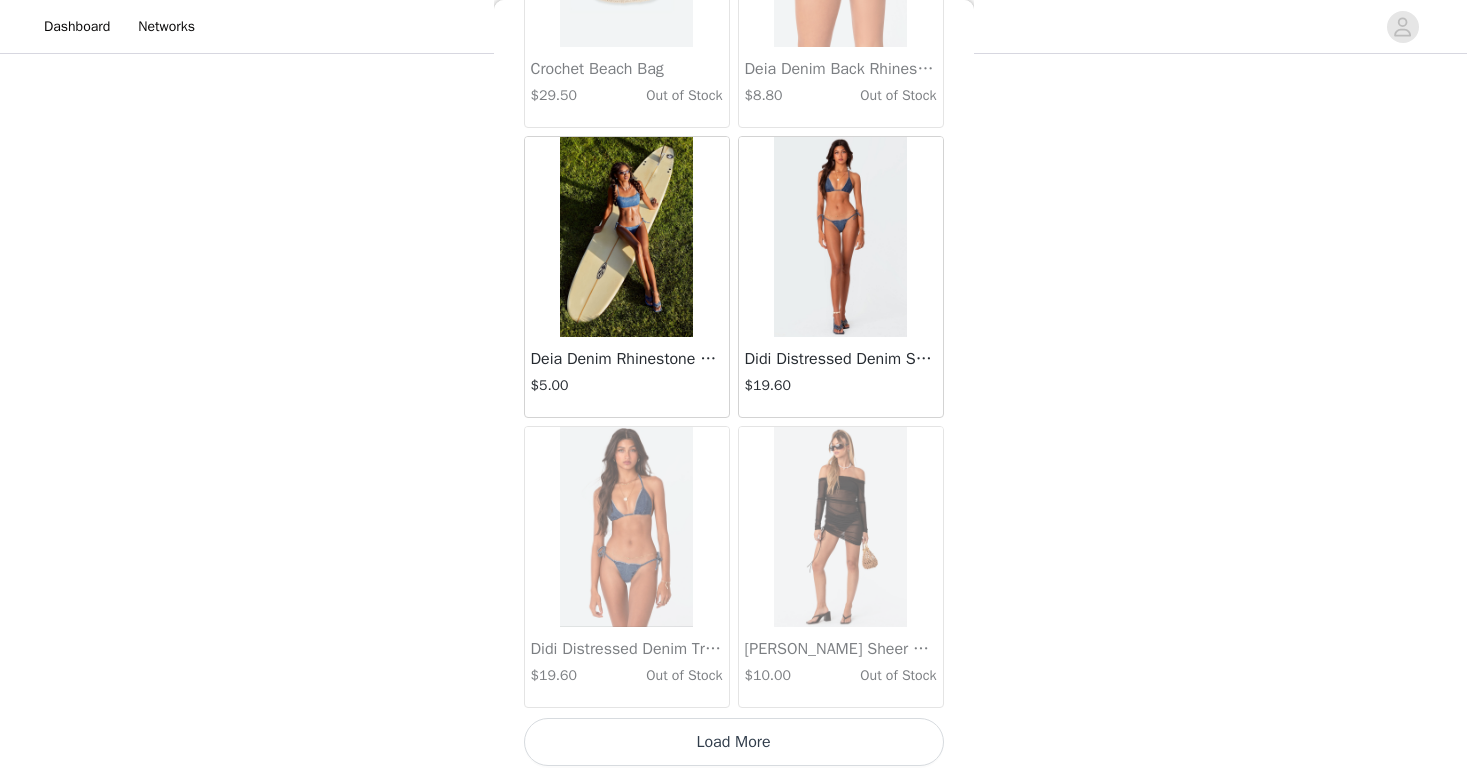 click on "Load More" at bounding box center (734, 742) 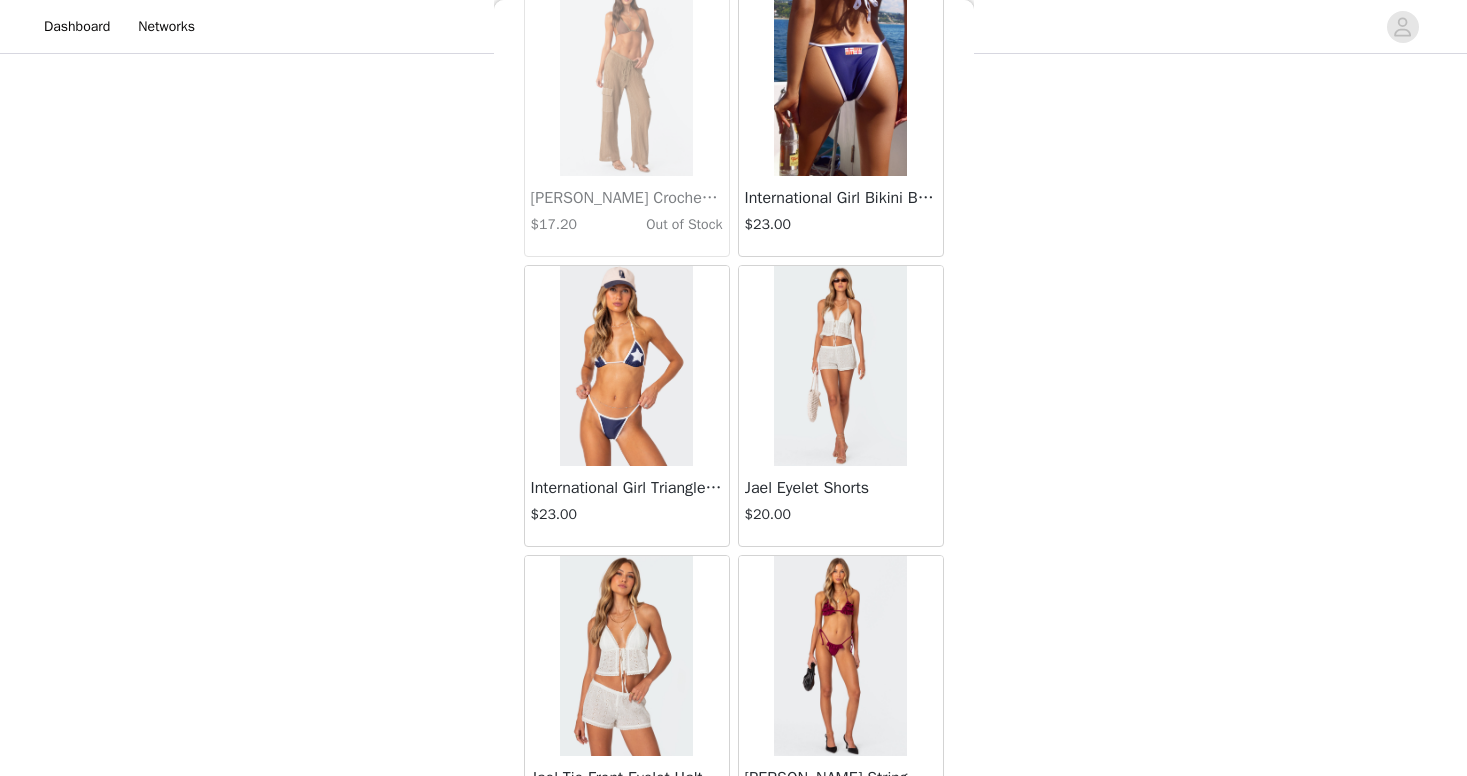 scroll, scrollTop: 8084, scrollLeft: 0, axis: vertical 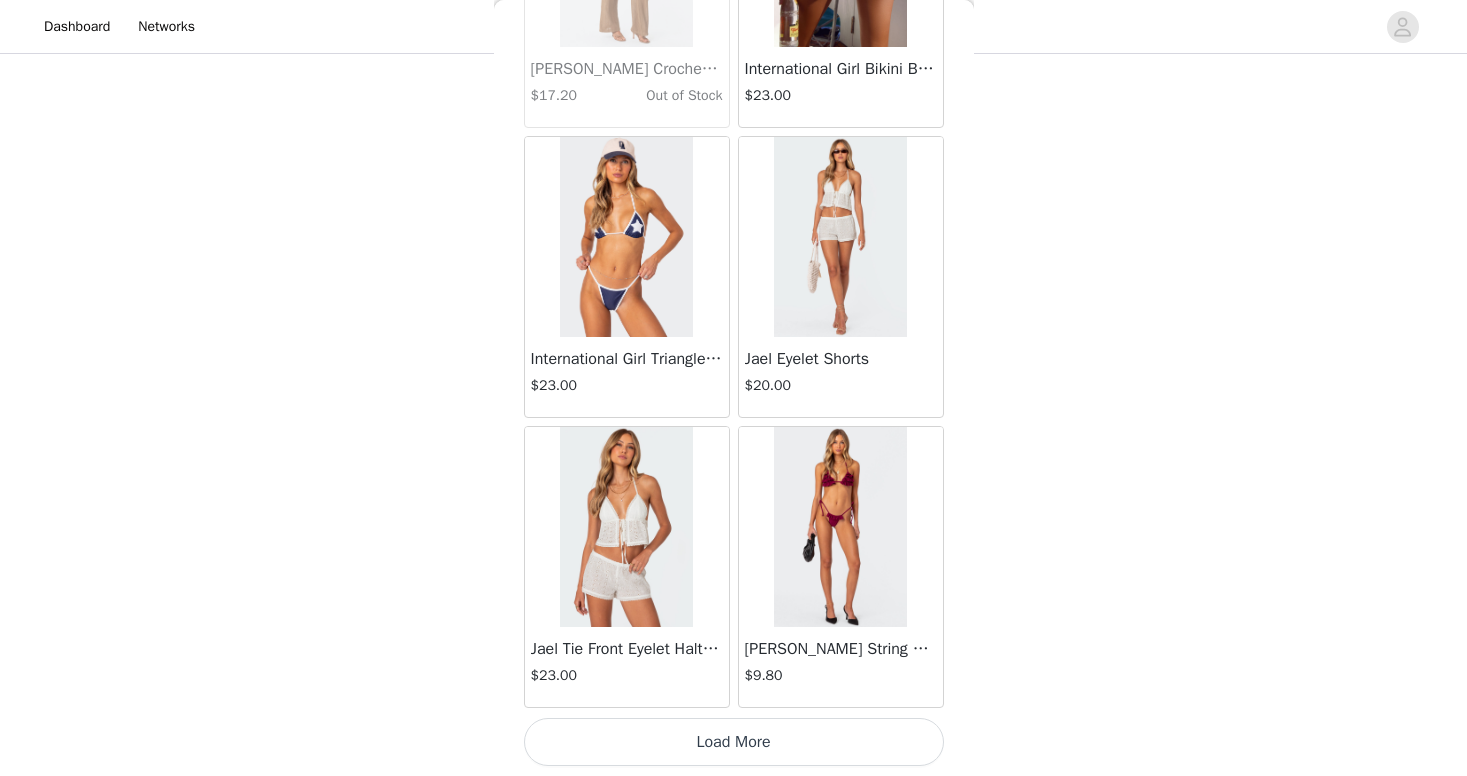 click on "Load More" at bounding box center [734, 742] 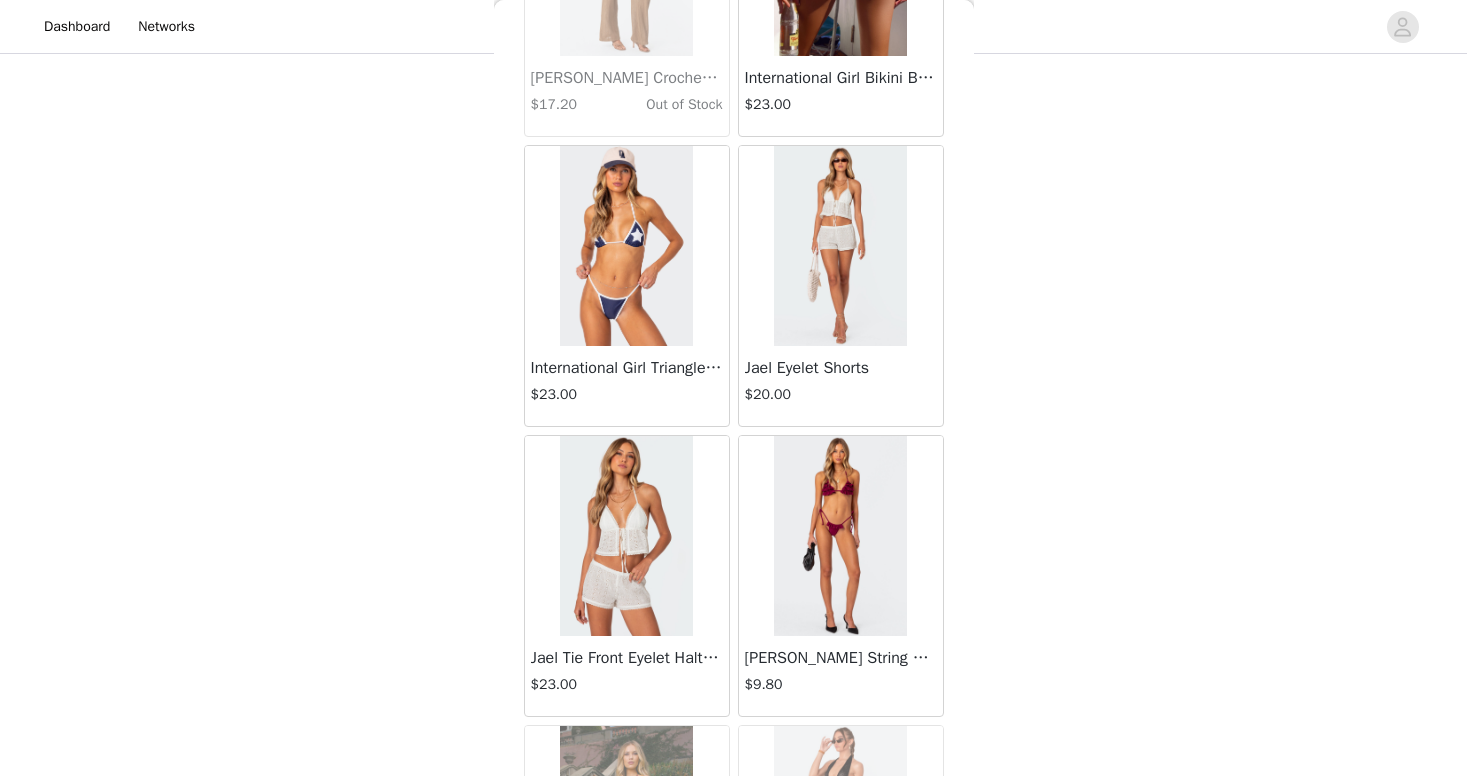 scroll, scrollTop: 311, scrollLeft: 0, axis: vertical 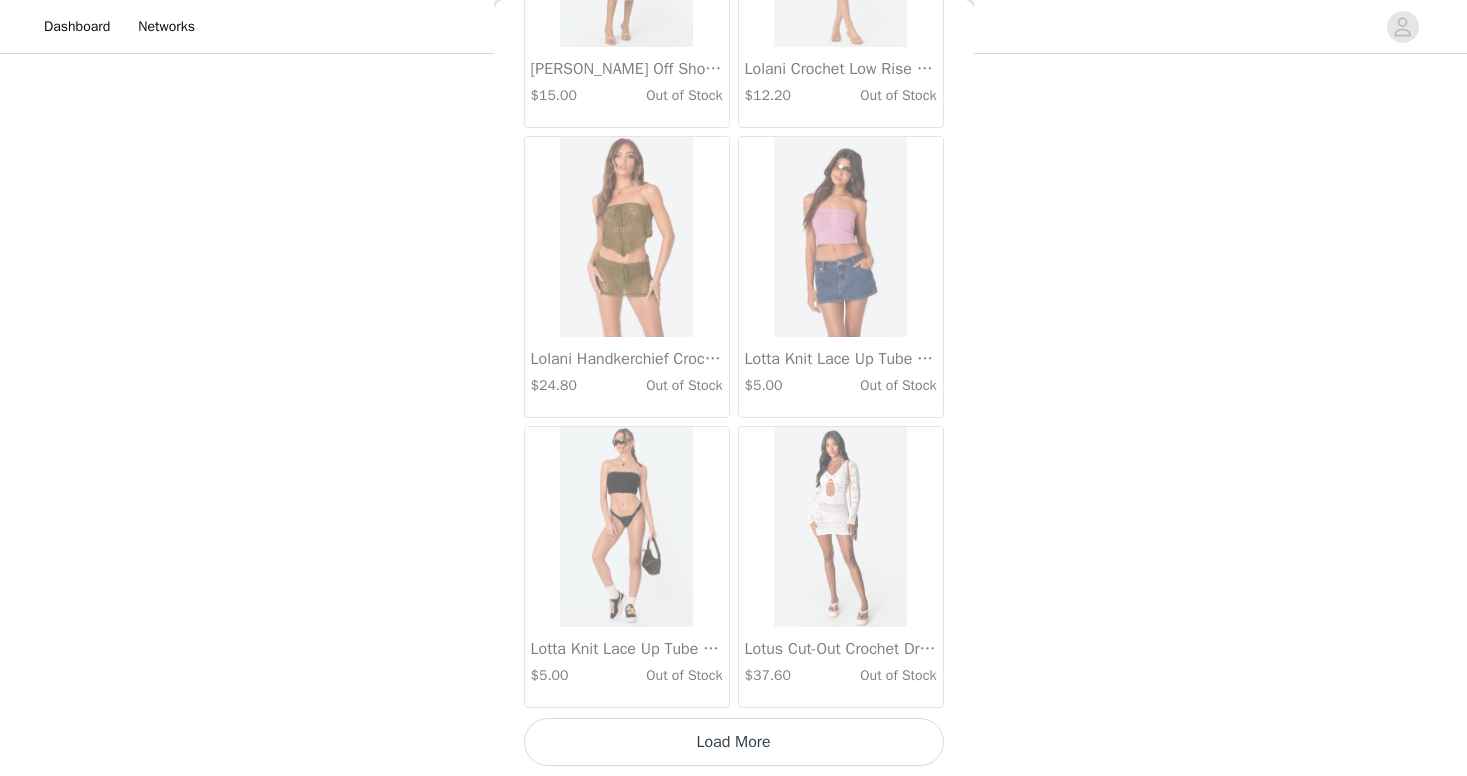 click on "Load More" at bounding box center [734, 742] 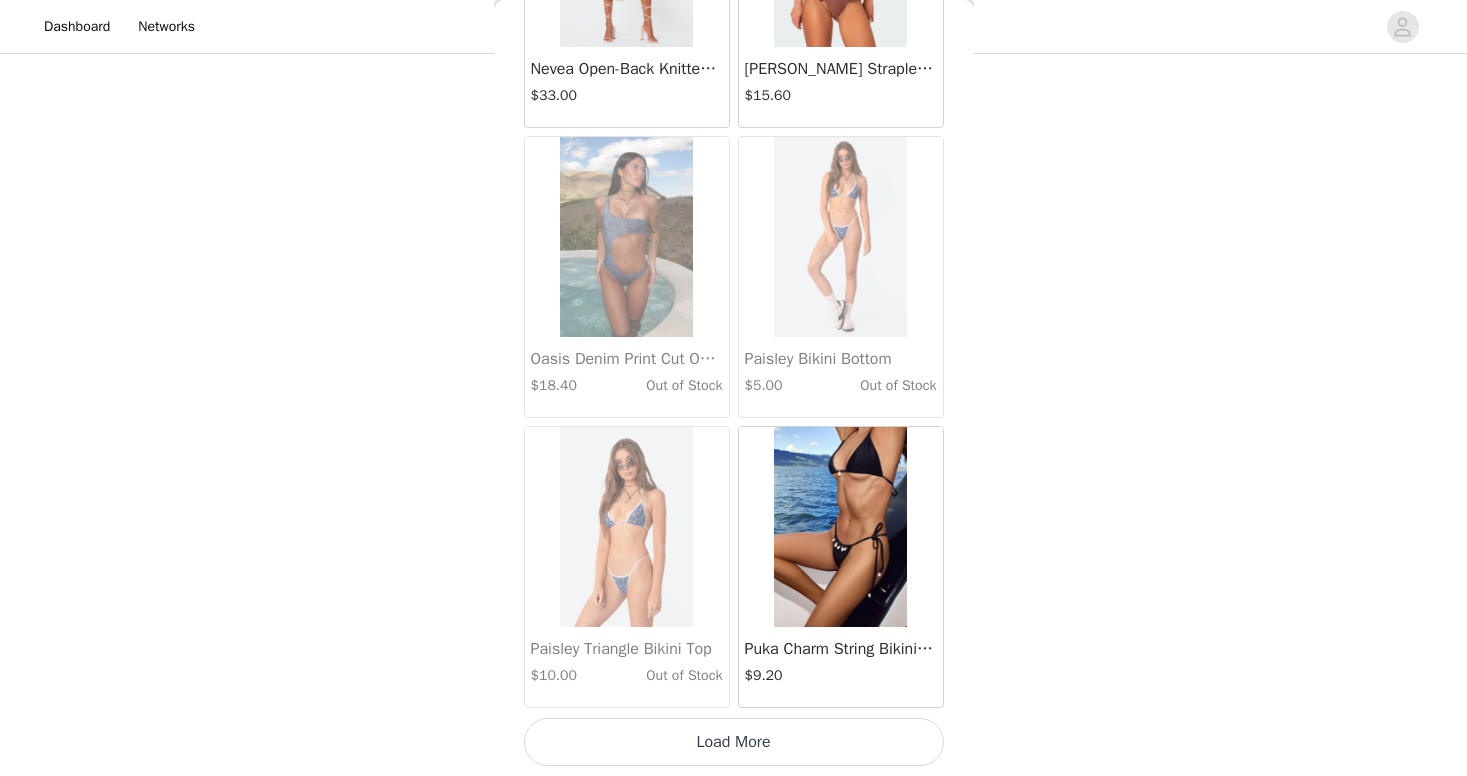scroll, scrollTop: 13884, scrollLeft: 0, axis: vertical 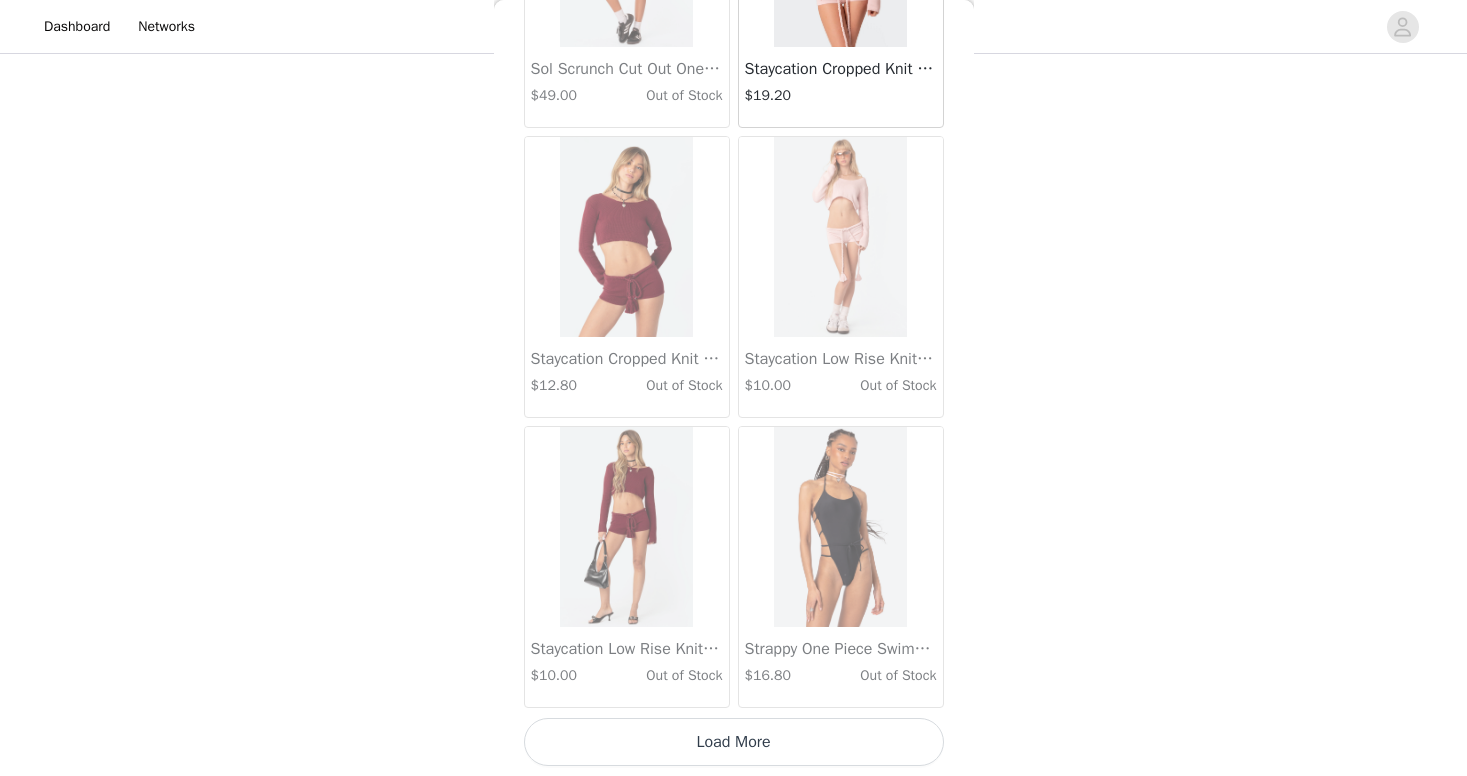 click on "Load More" at bounding box center (734, 742) 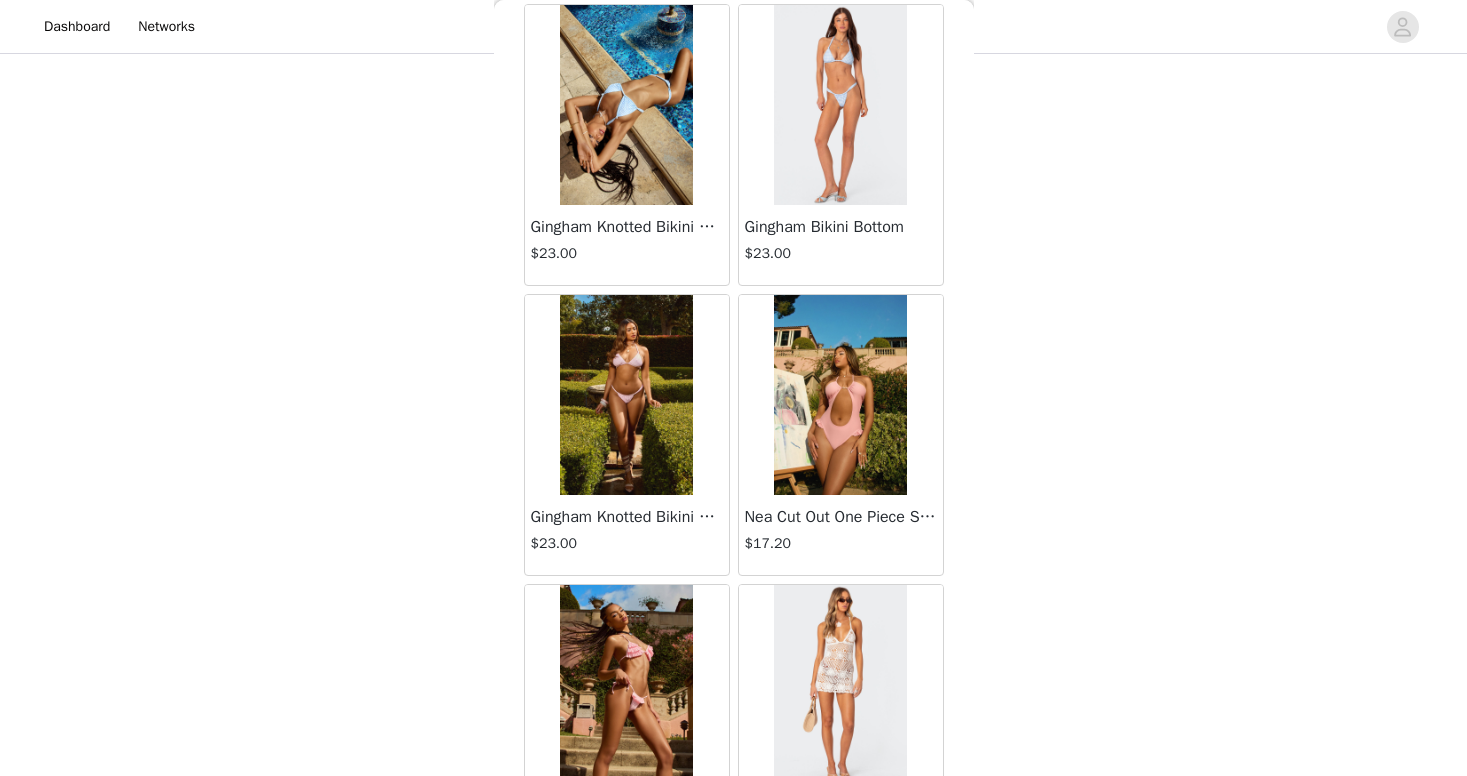 scroll, scrollTop: 19572, scrollLeft: 0, axis: vertical 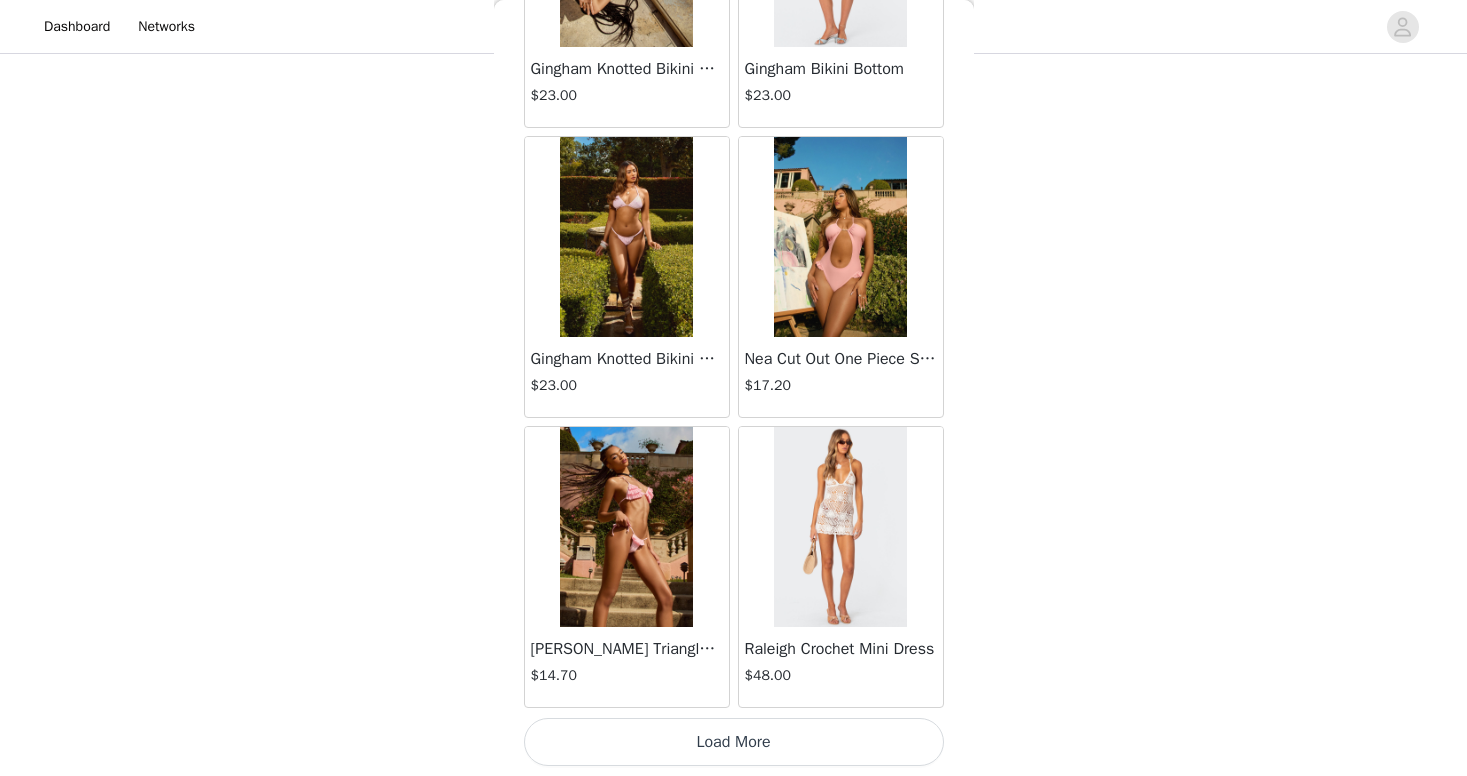 click on "Load More" at bounding box center [734, 742] 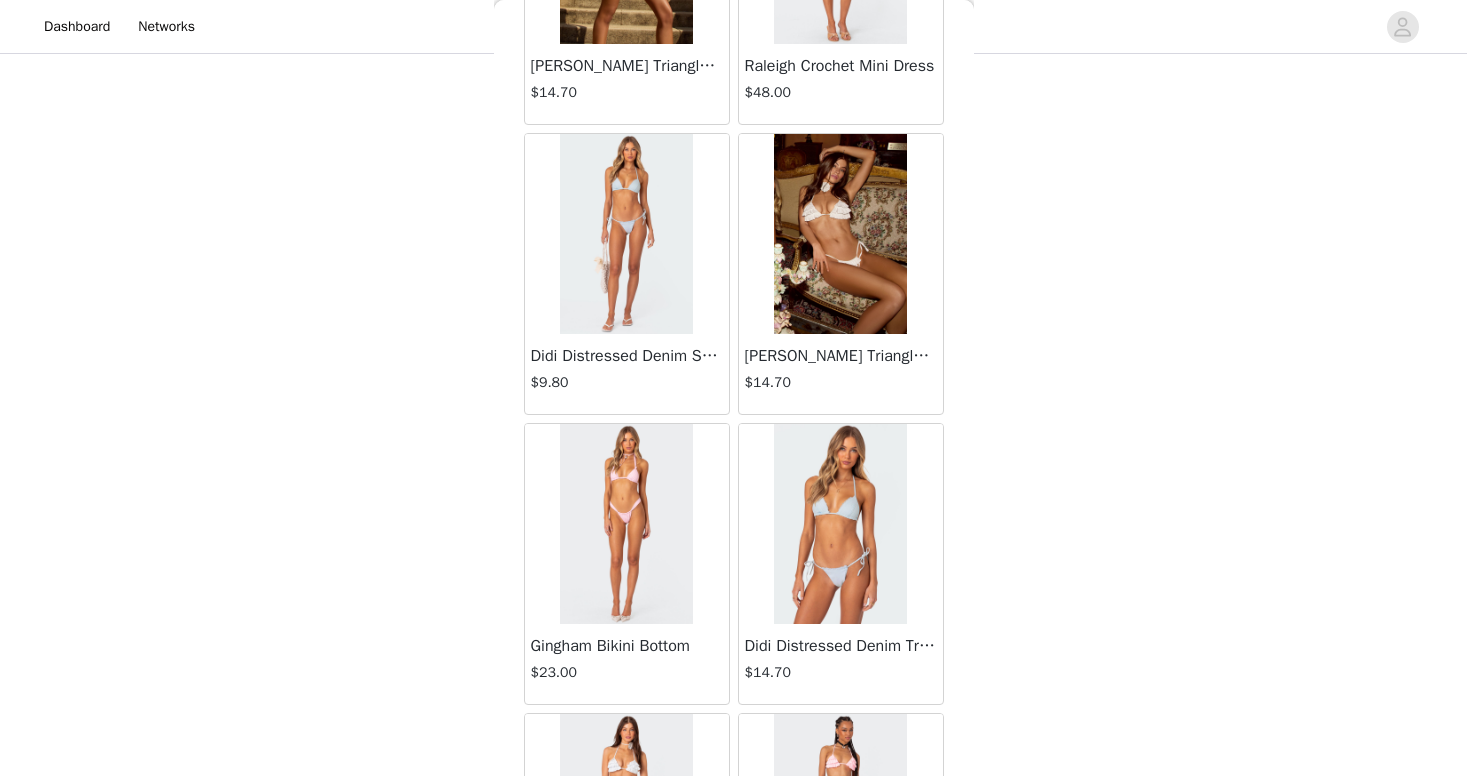 scroll, scrollTop: 20289, scrollLeft: 0, axis: vertical 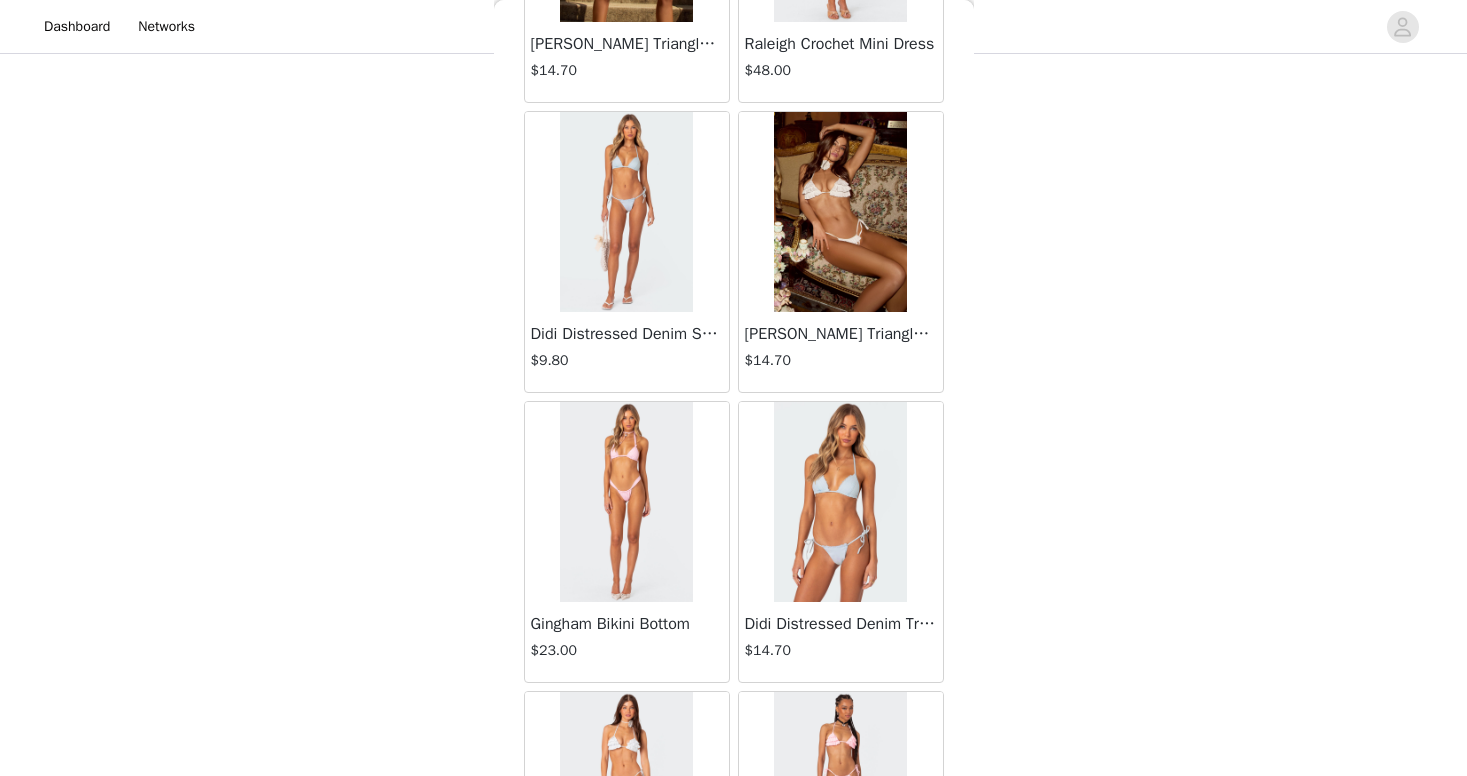 click at bounding box center [626, 502] 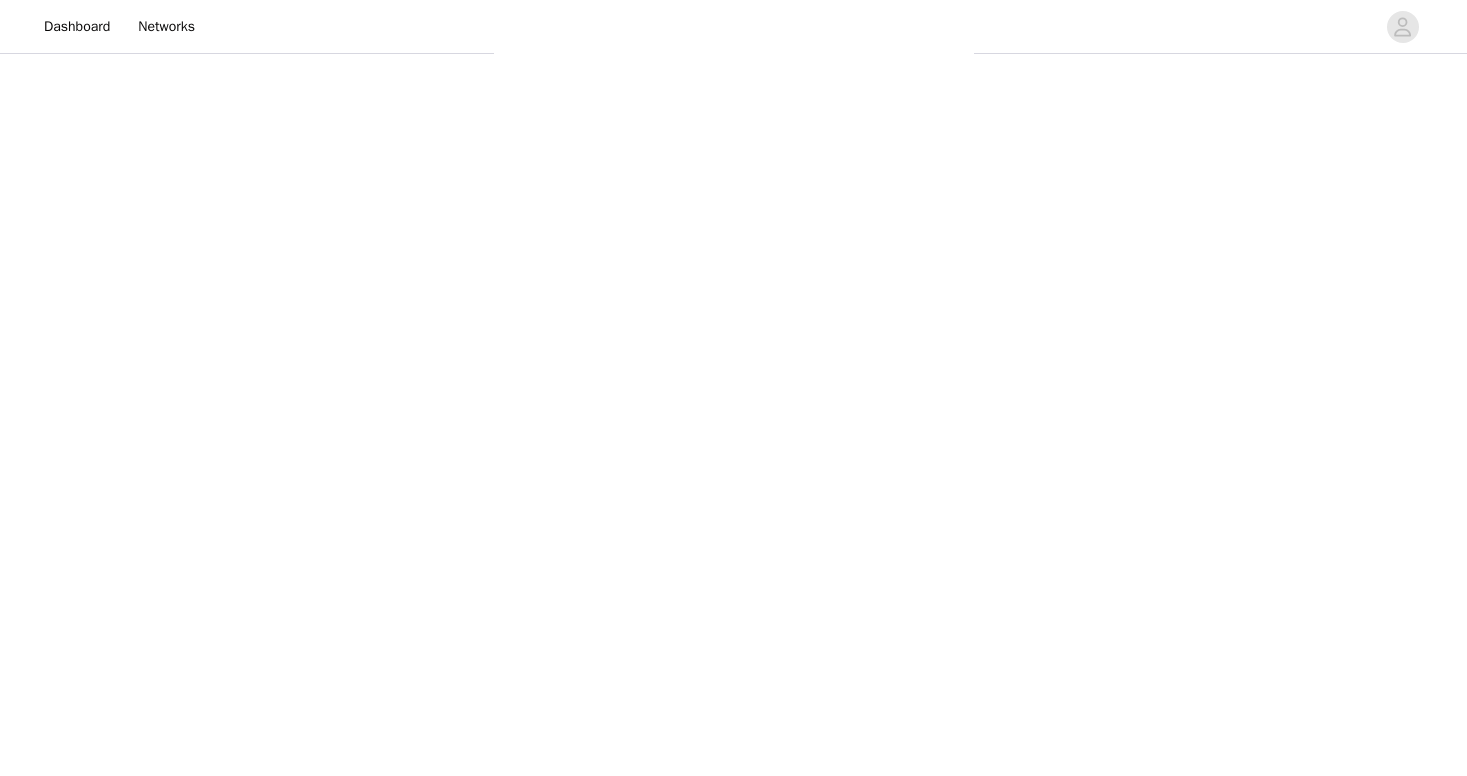 scroll, scrollTop: 0, scrollLeft: 0, axis: both 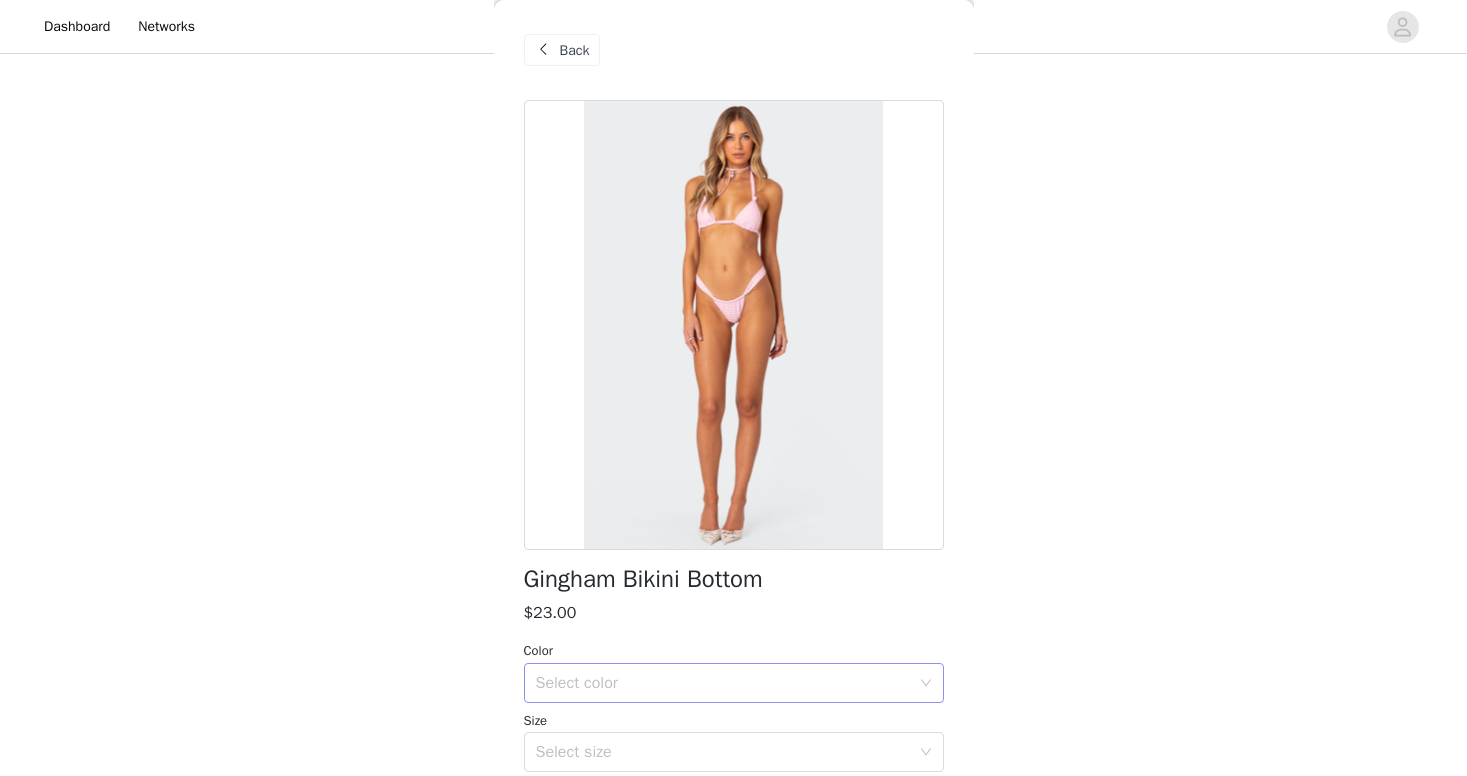 click on "Select color" at bounding box center [723, 683] 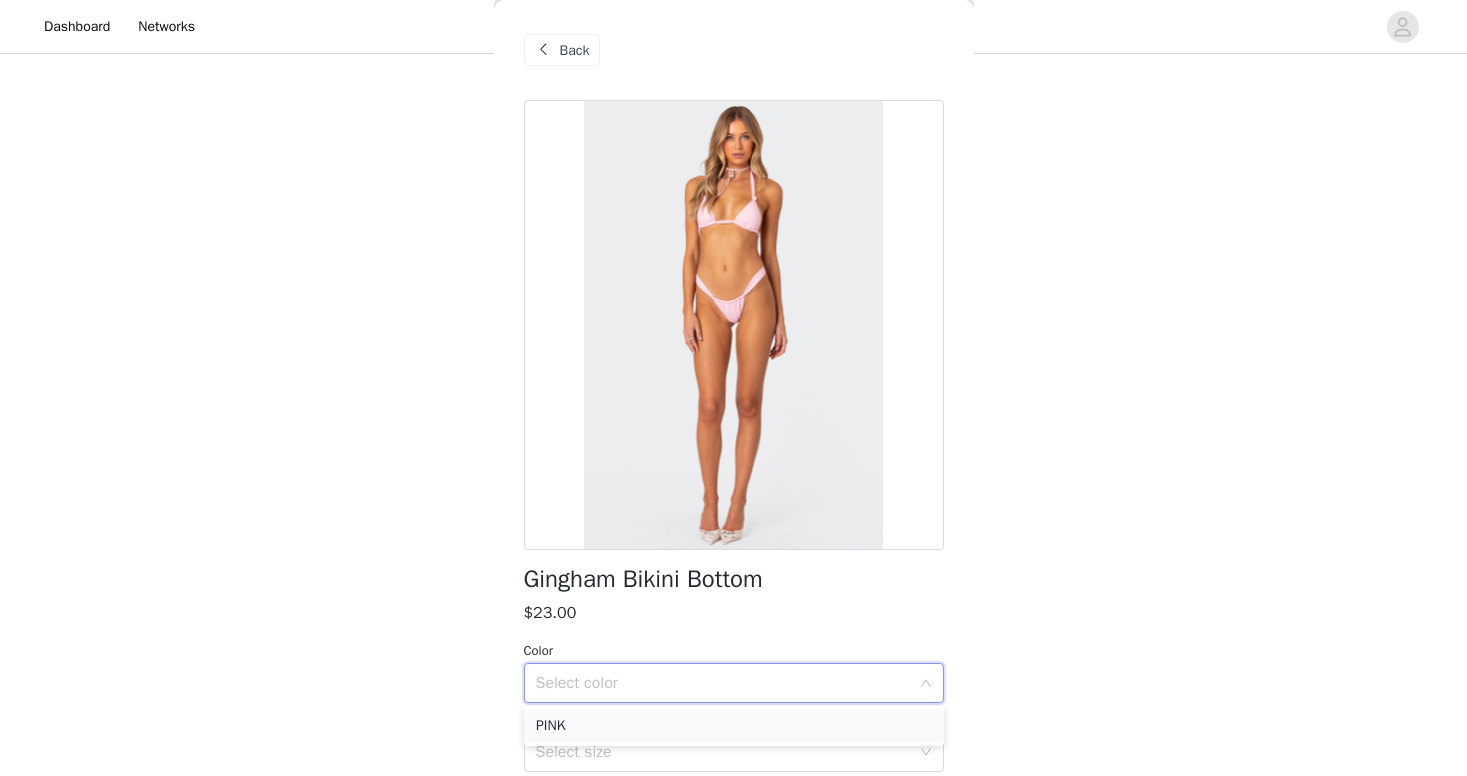 click on "PINK" at bounding box center [734, 726] 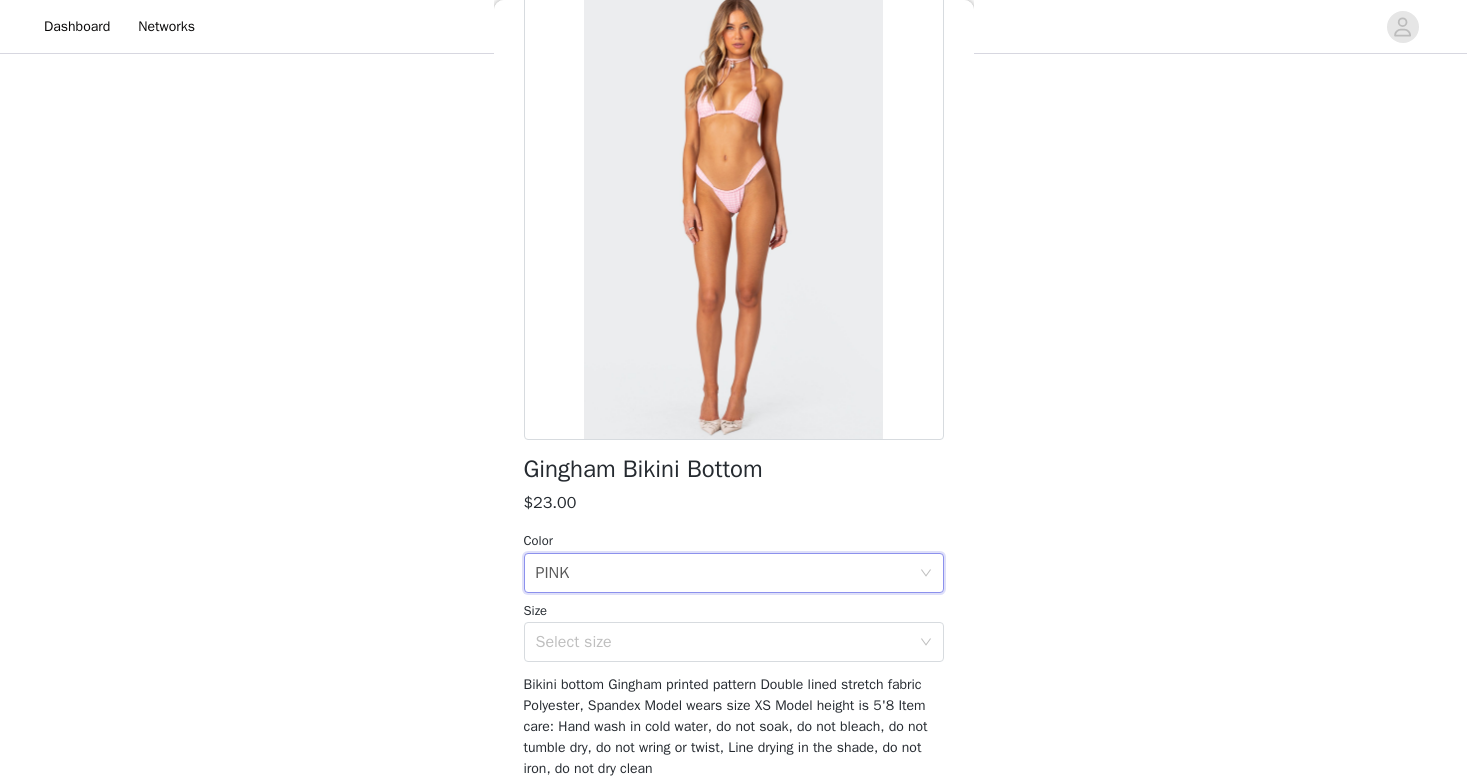 scroll, scrollTop: 111, scrollLeft: 0, axis: vertical 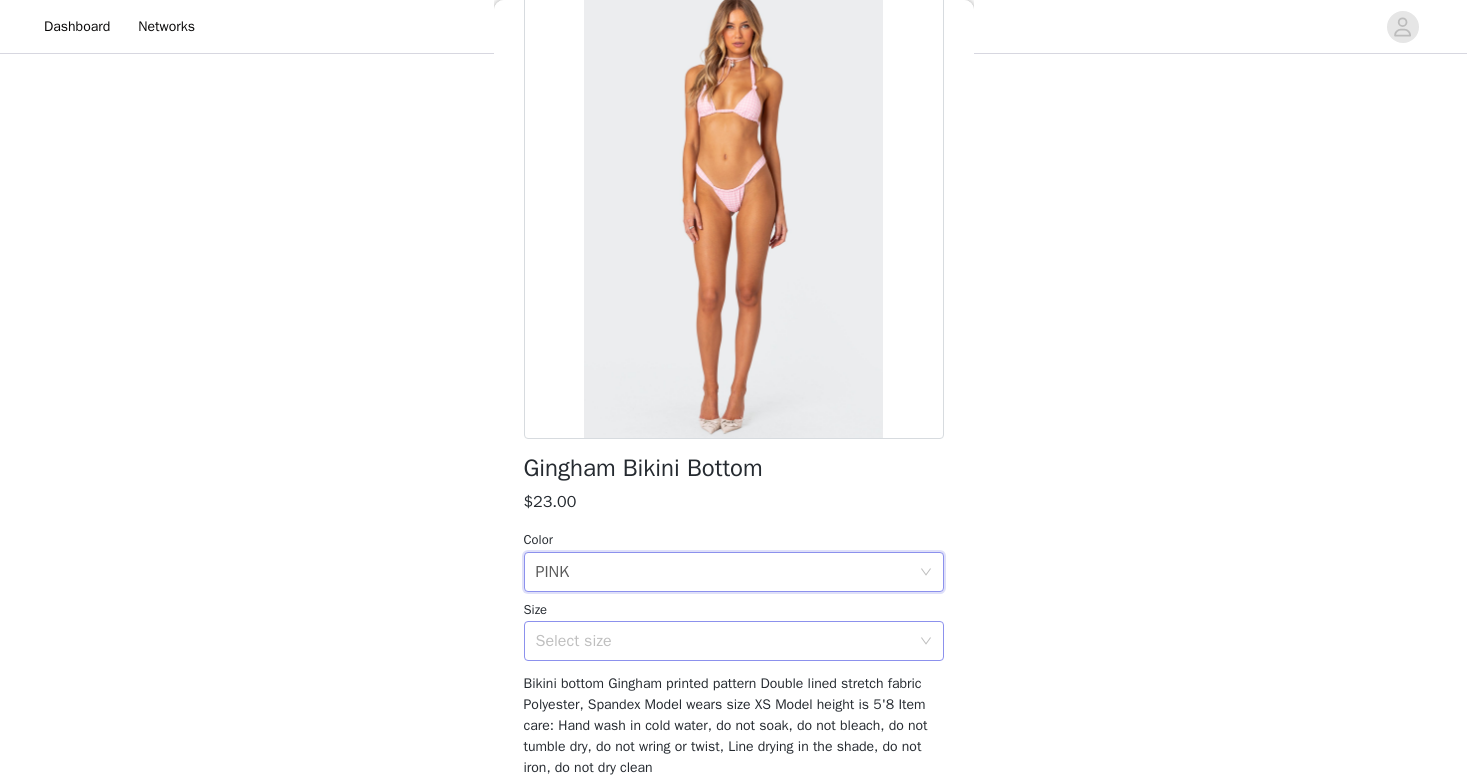click on "Select size" at bounding box center [723, 641] 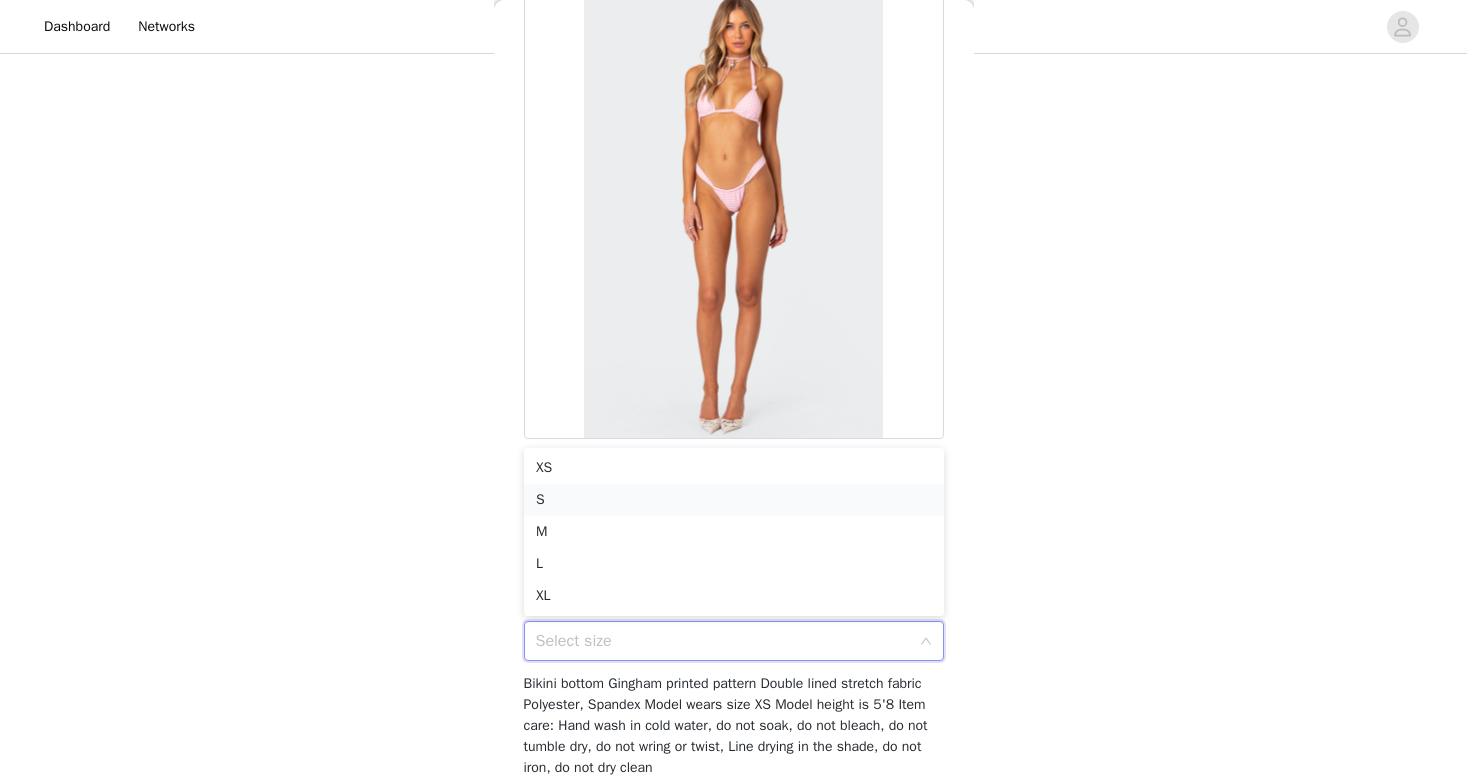click on "S" at bounding box center (734, 500) 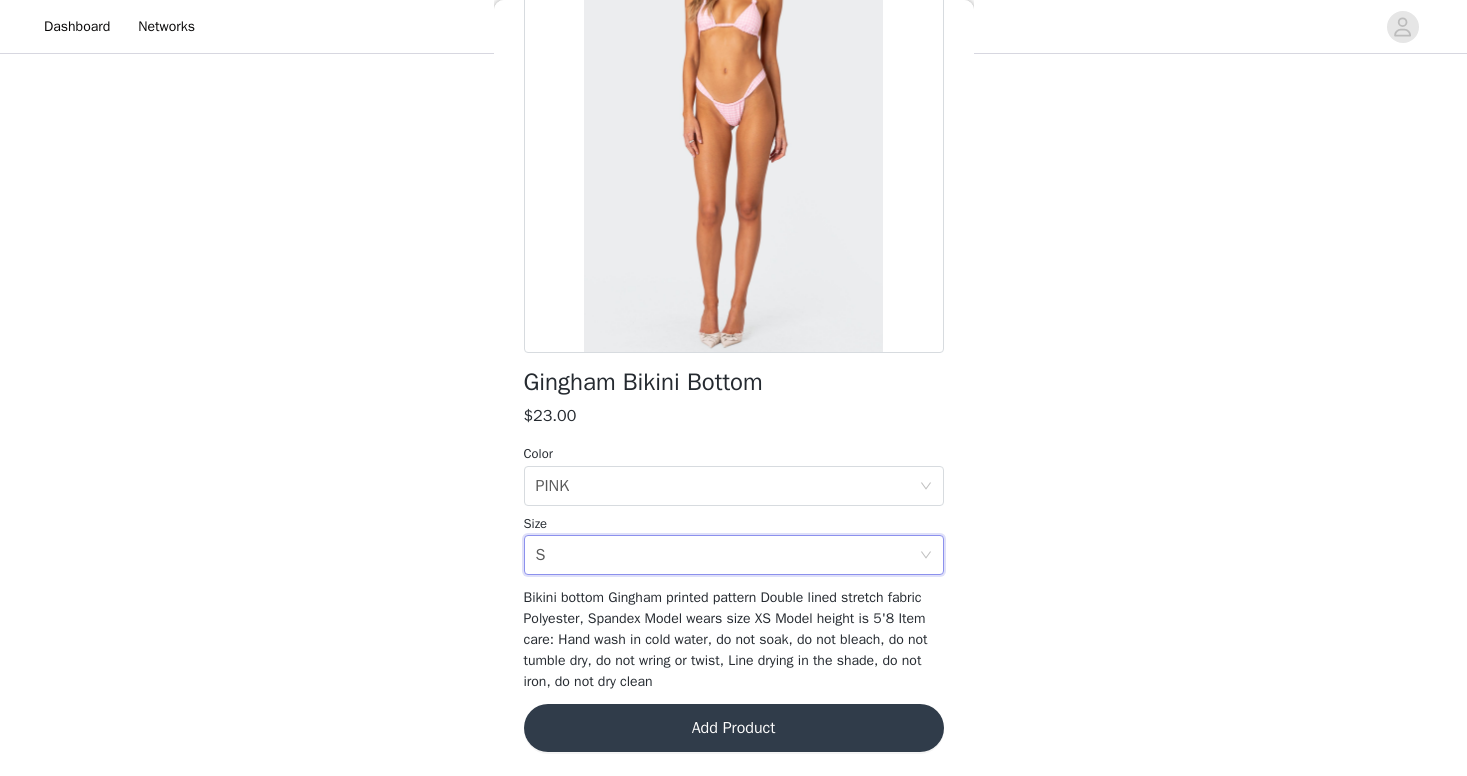 scroll, scrollTop: 196, scrollLeft: 0, axis: vertical 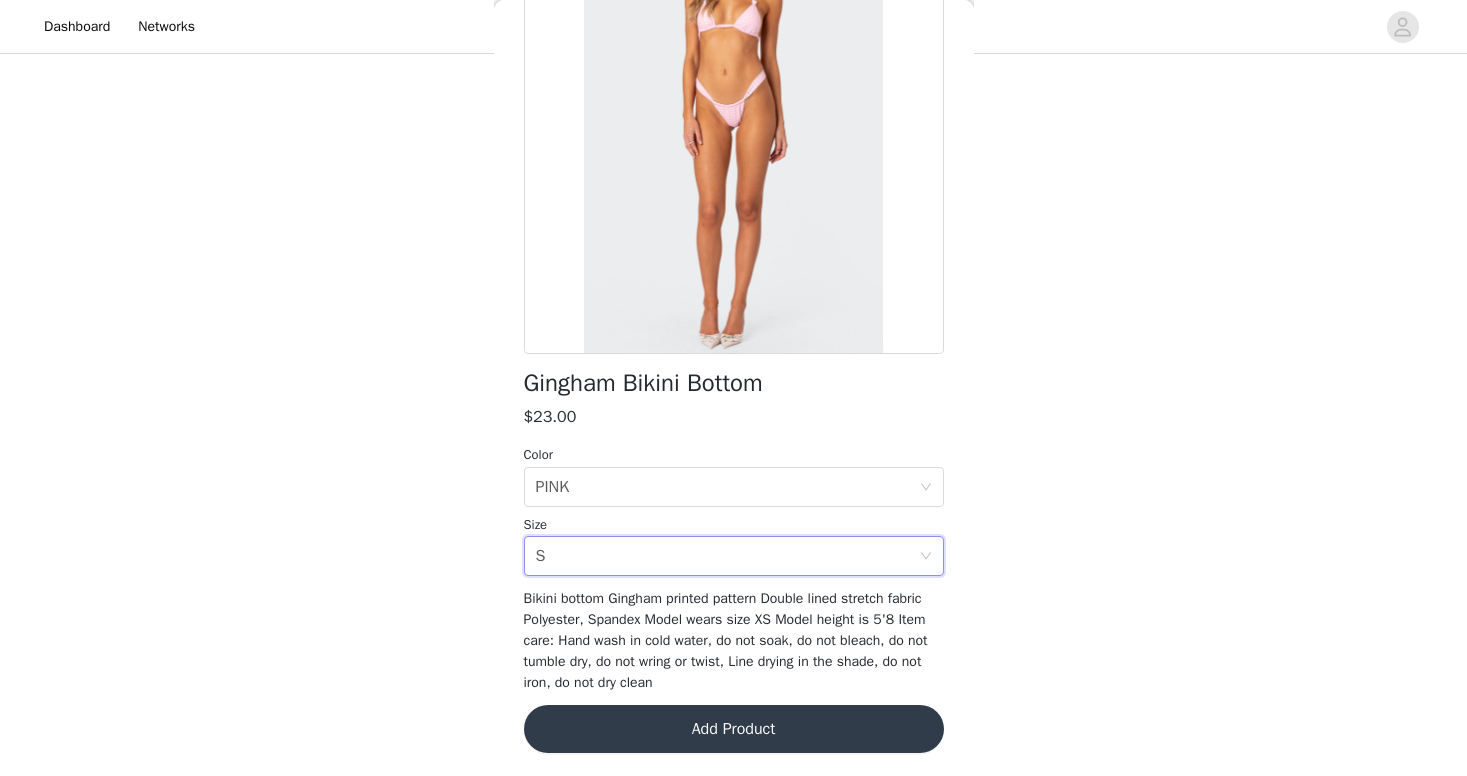 click on "Add Product" at bounding box center [734, 729] 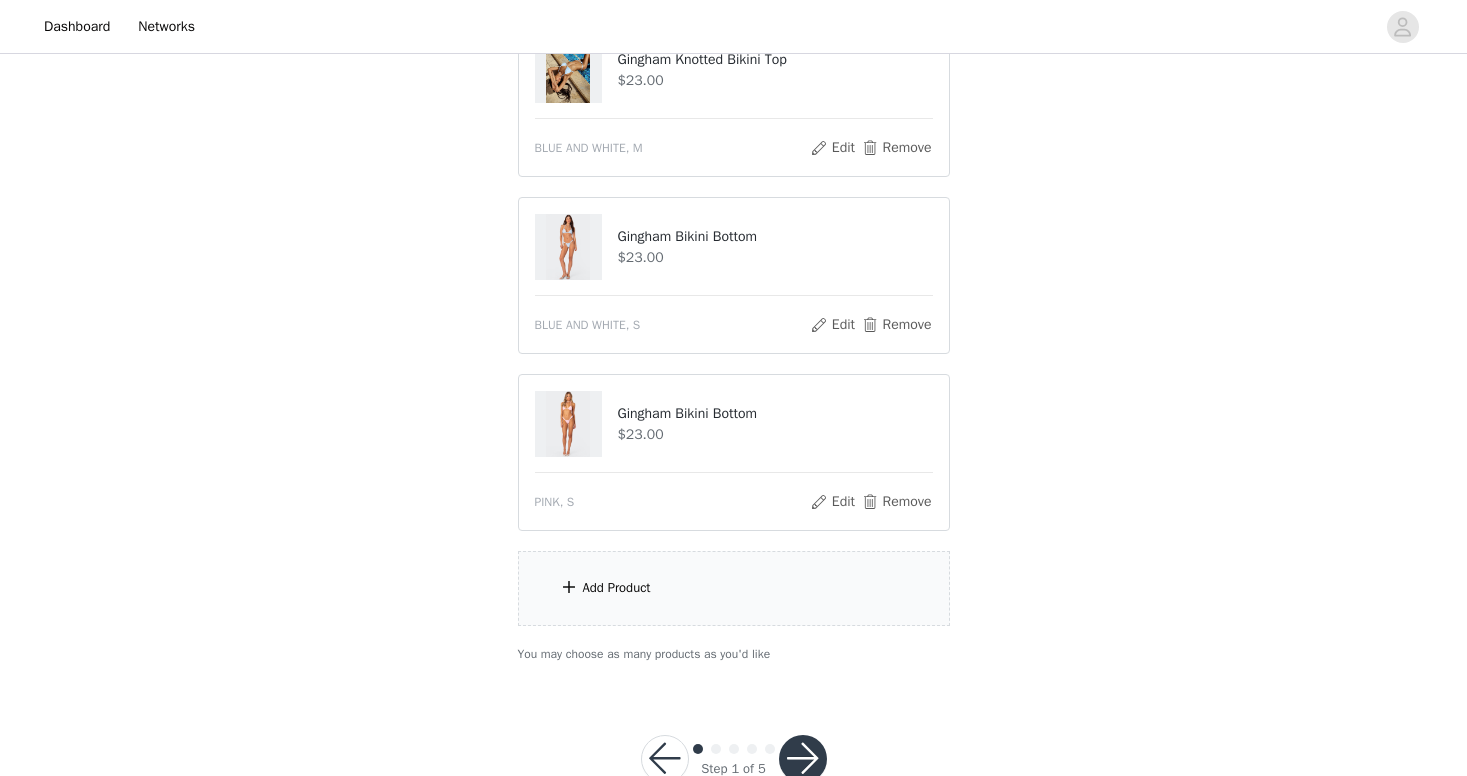 scroll, scrollTop: 430, scrollLeft: 0, axis: vertical 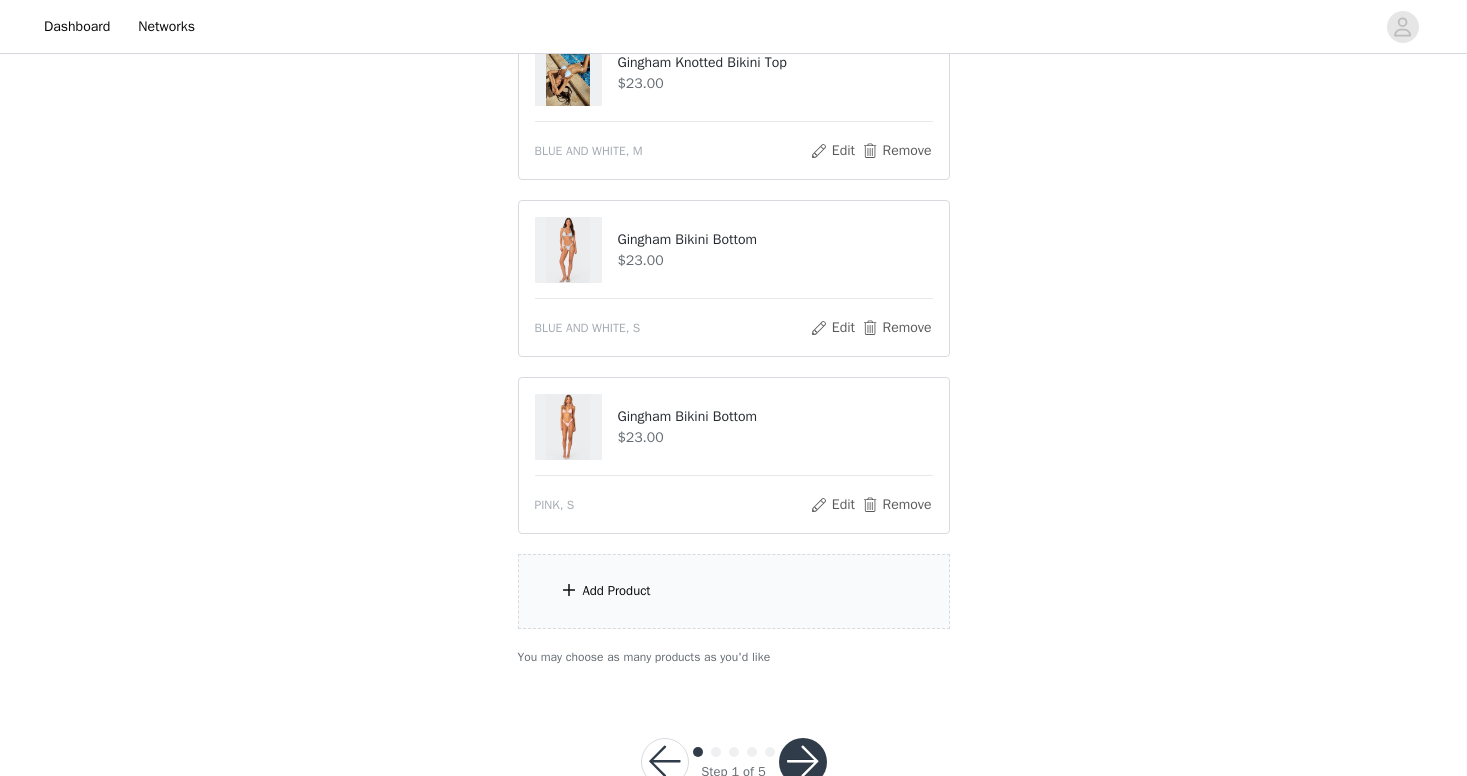 click on "Add Product" at bounding box center [734, 591] 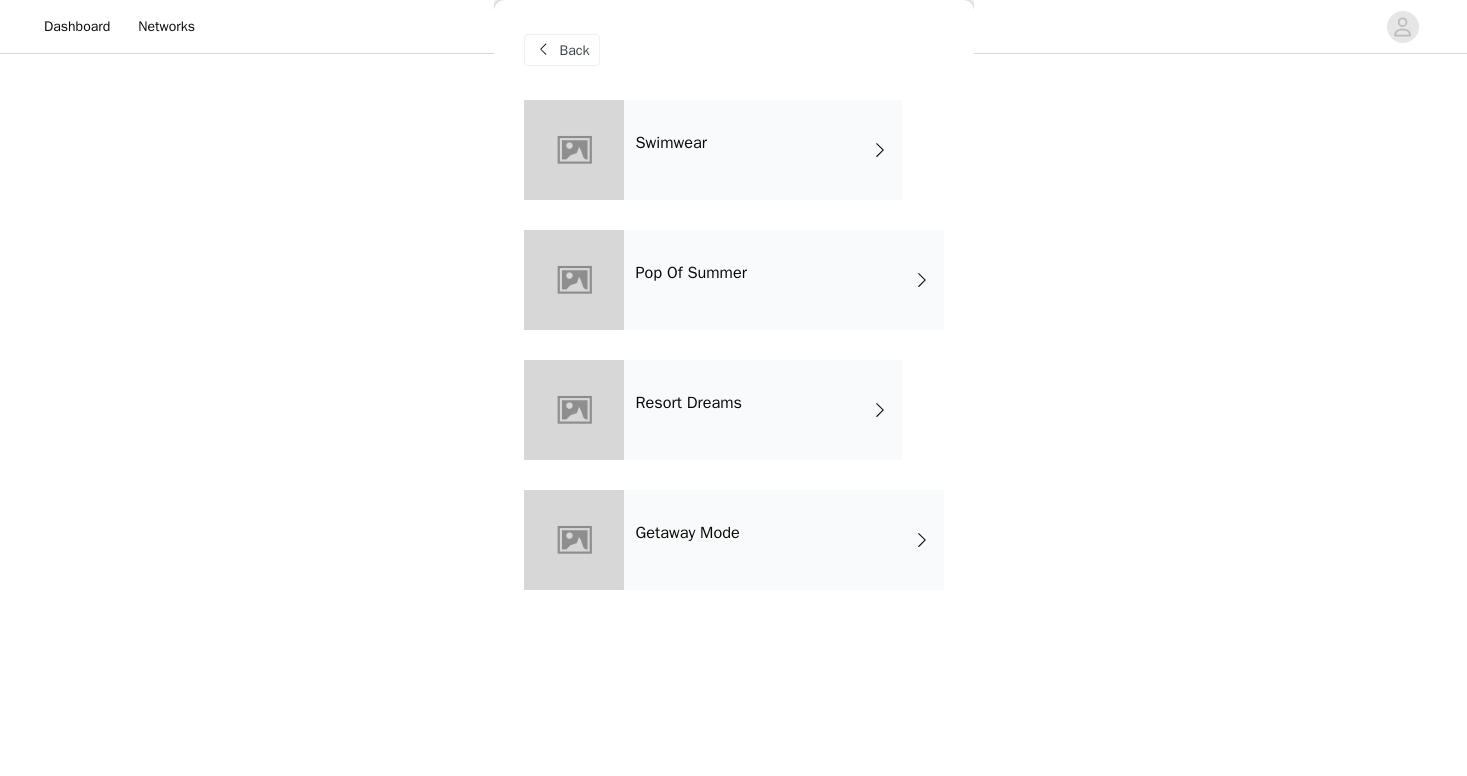 click on "Swimwear" at bounding box center (763, 150) 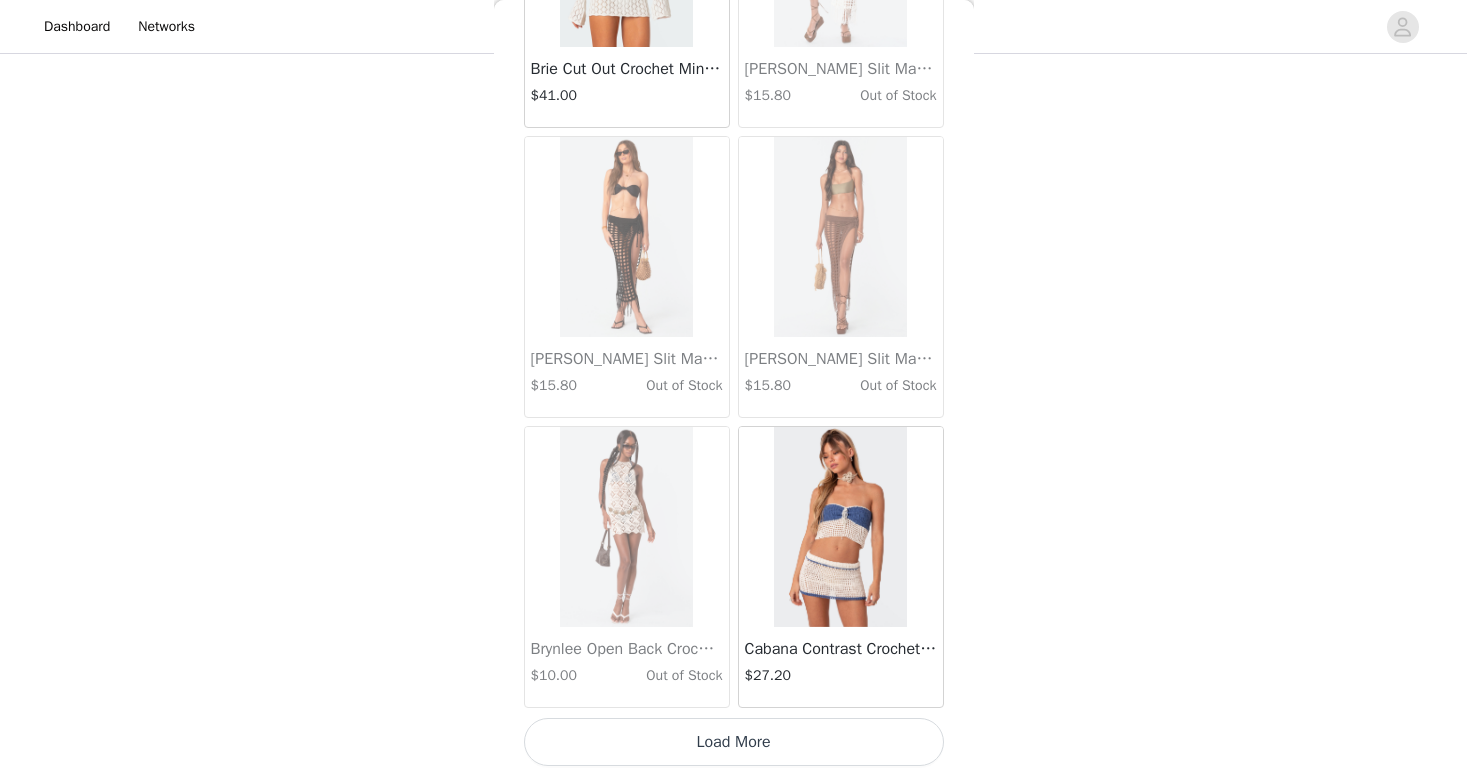 scroll, scrollTop: 2284, scrollLeft: 0, axis: vertical 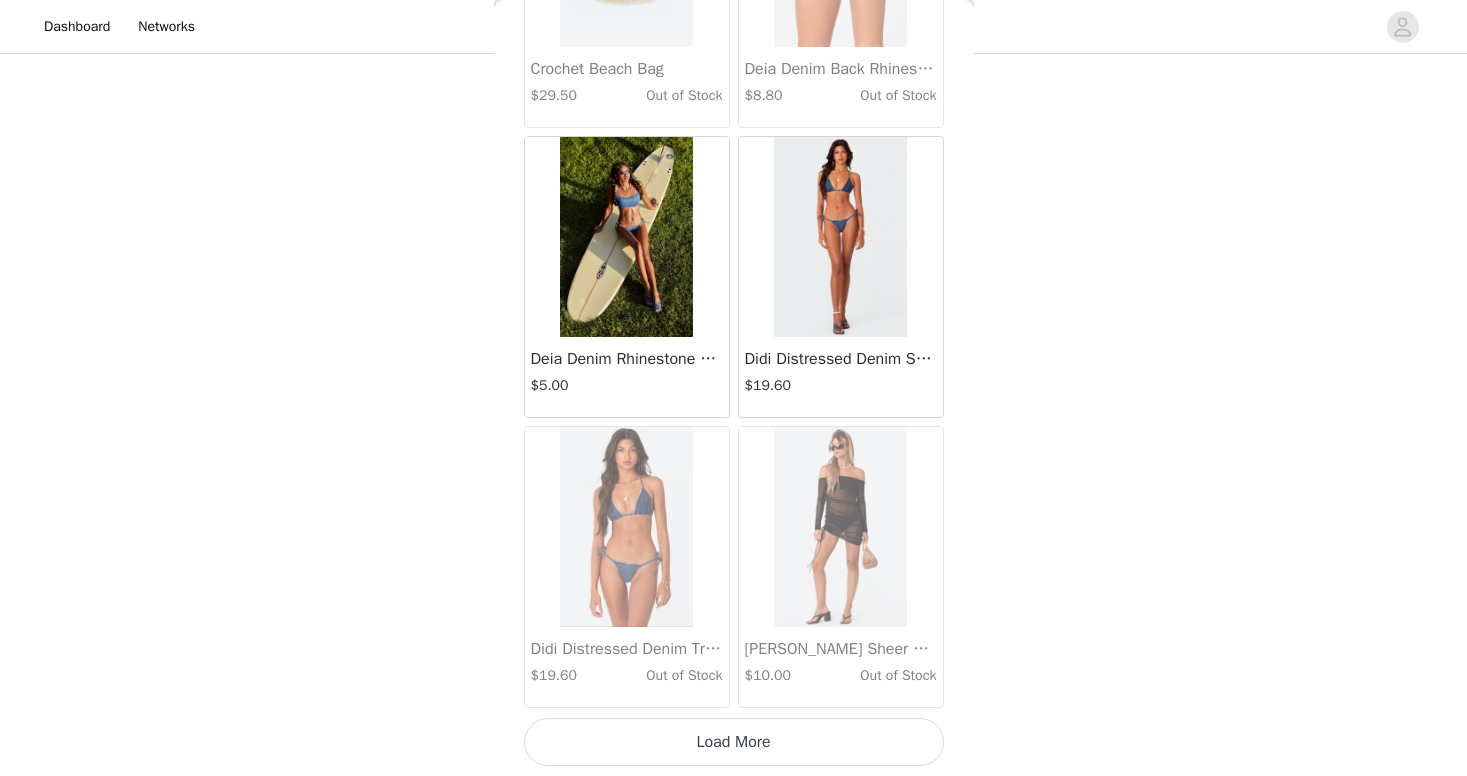 click on "Load More" at bounding box center [734, 742] 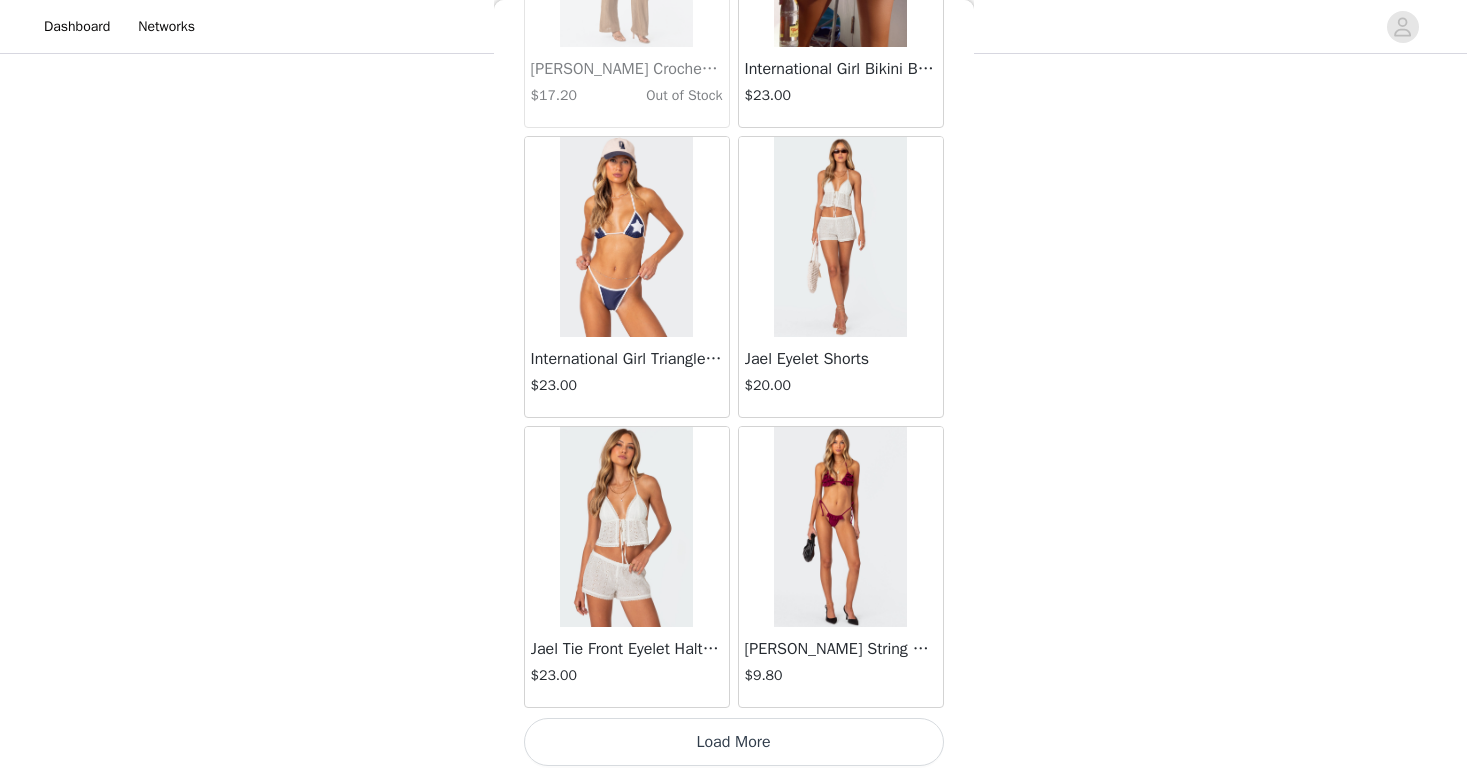 click on "Load More" at bounding box center [734, 742] 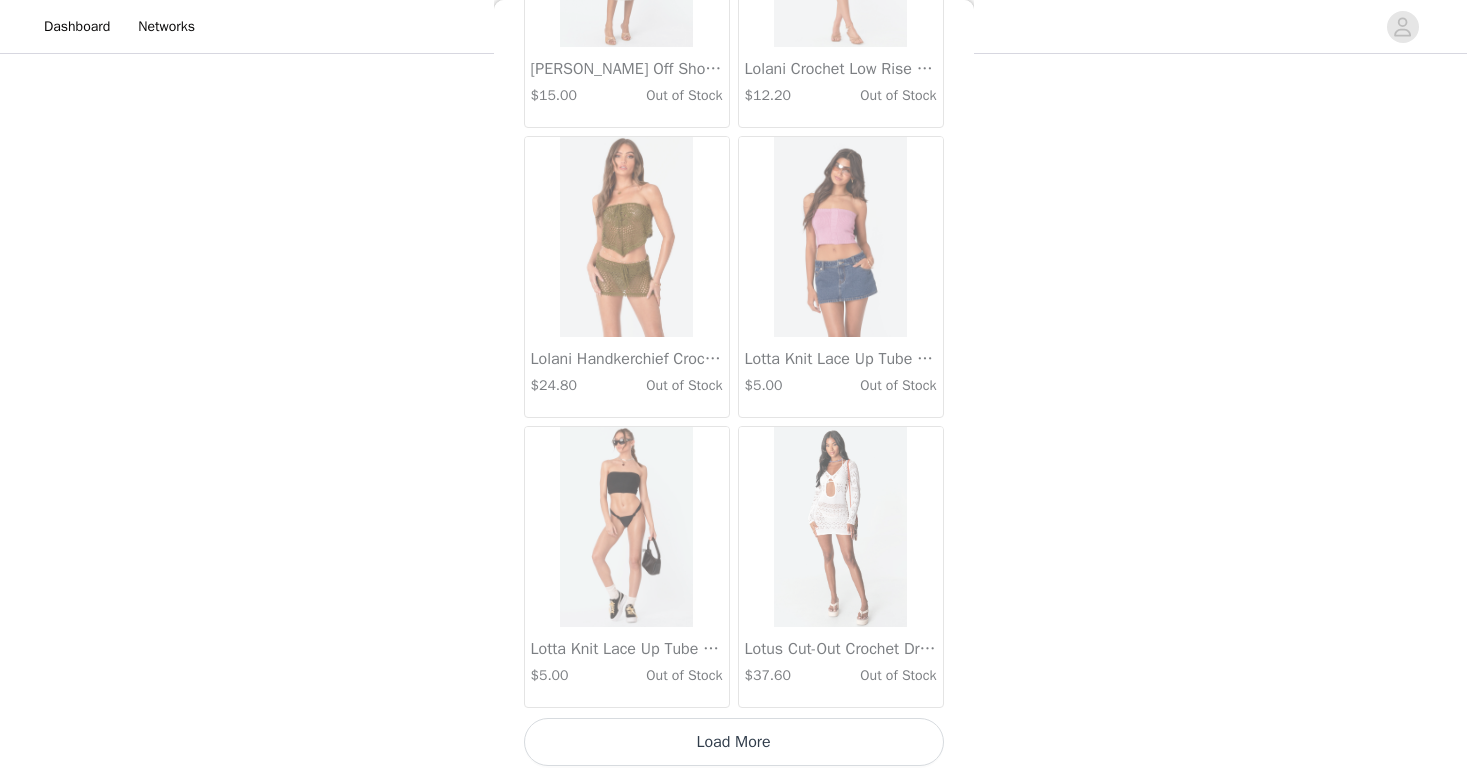 click on "Load More" at bounding box center (734, 742) 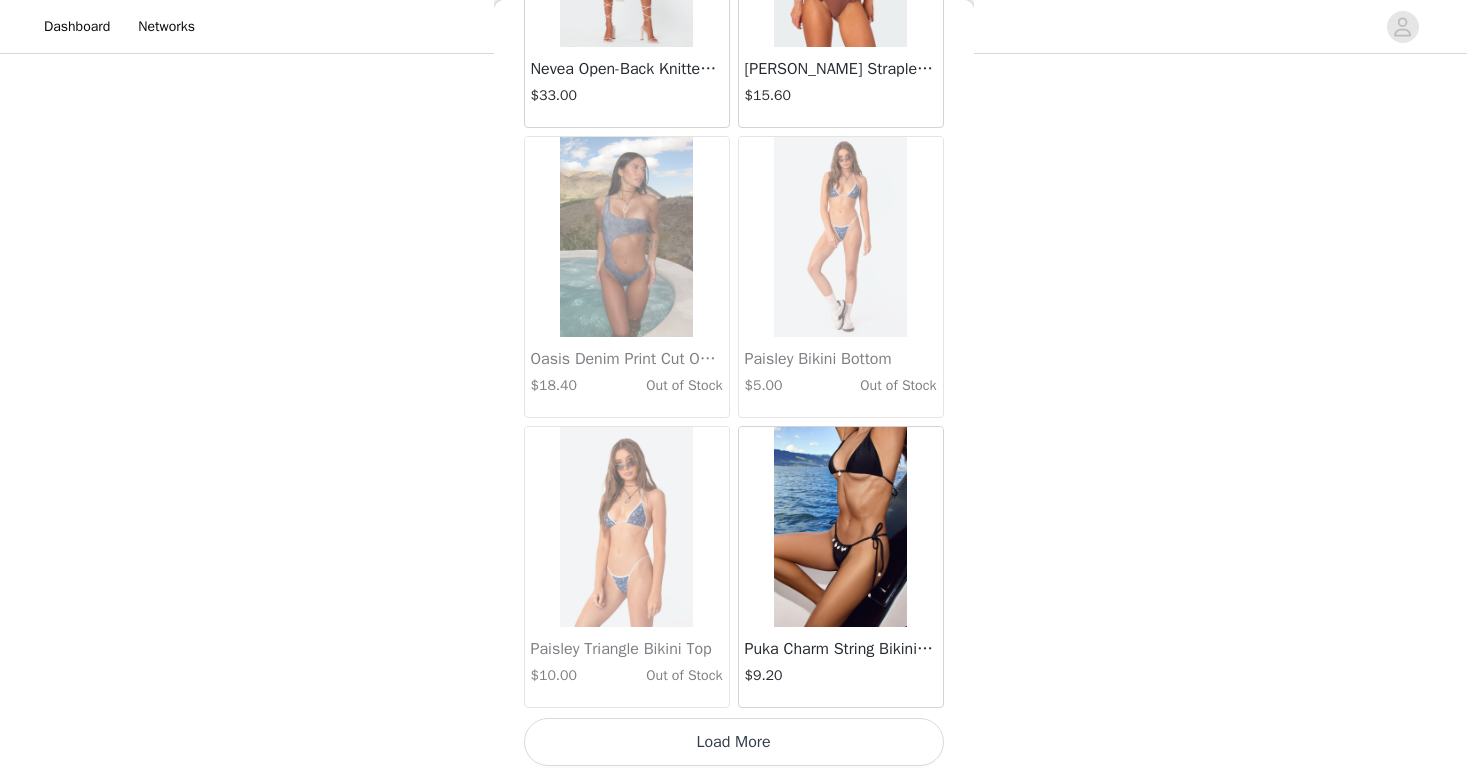 click on "Load More" at bounding box center (734, 742) 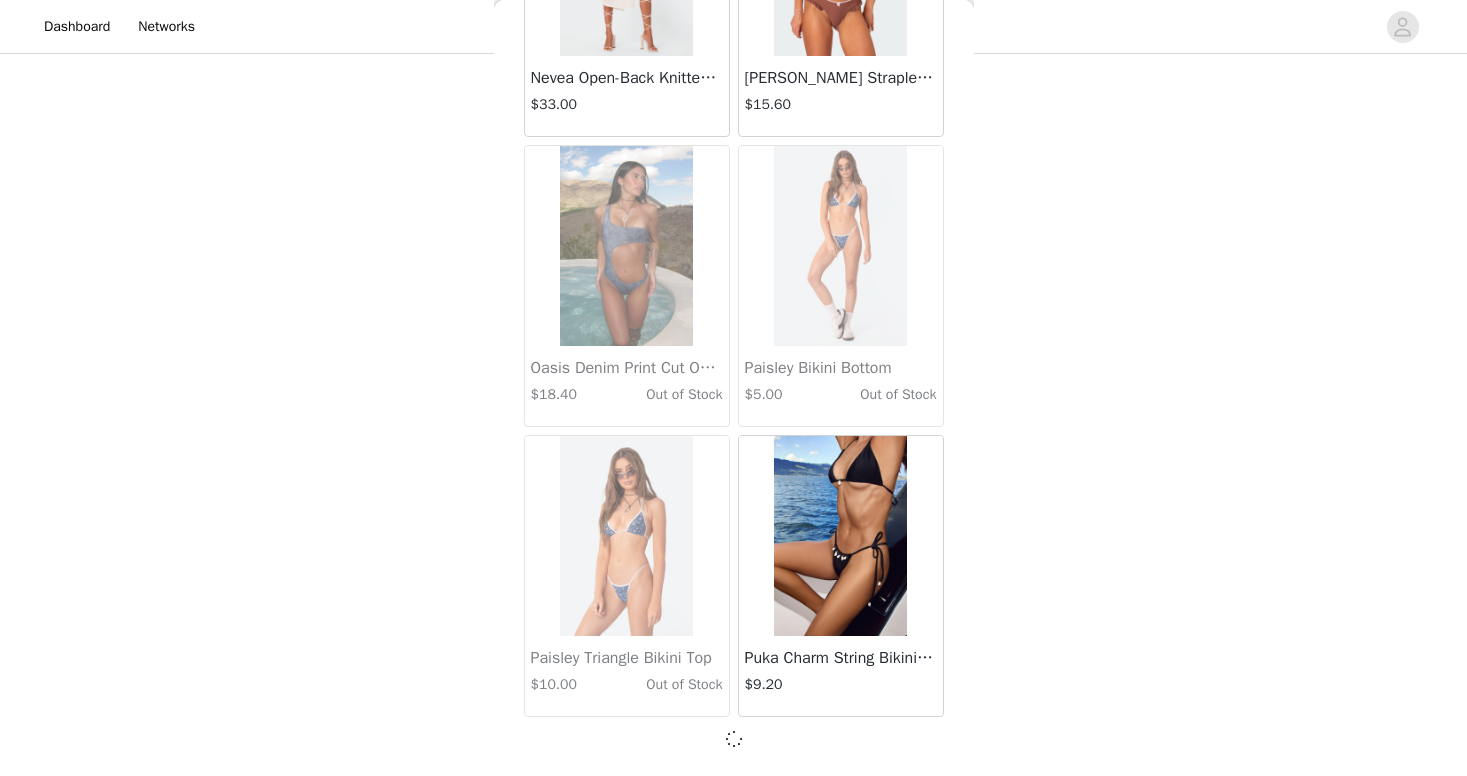 scroll, scrollTop: 13875, scrollLeft: 0, axis: vertical 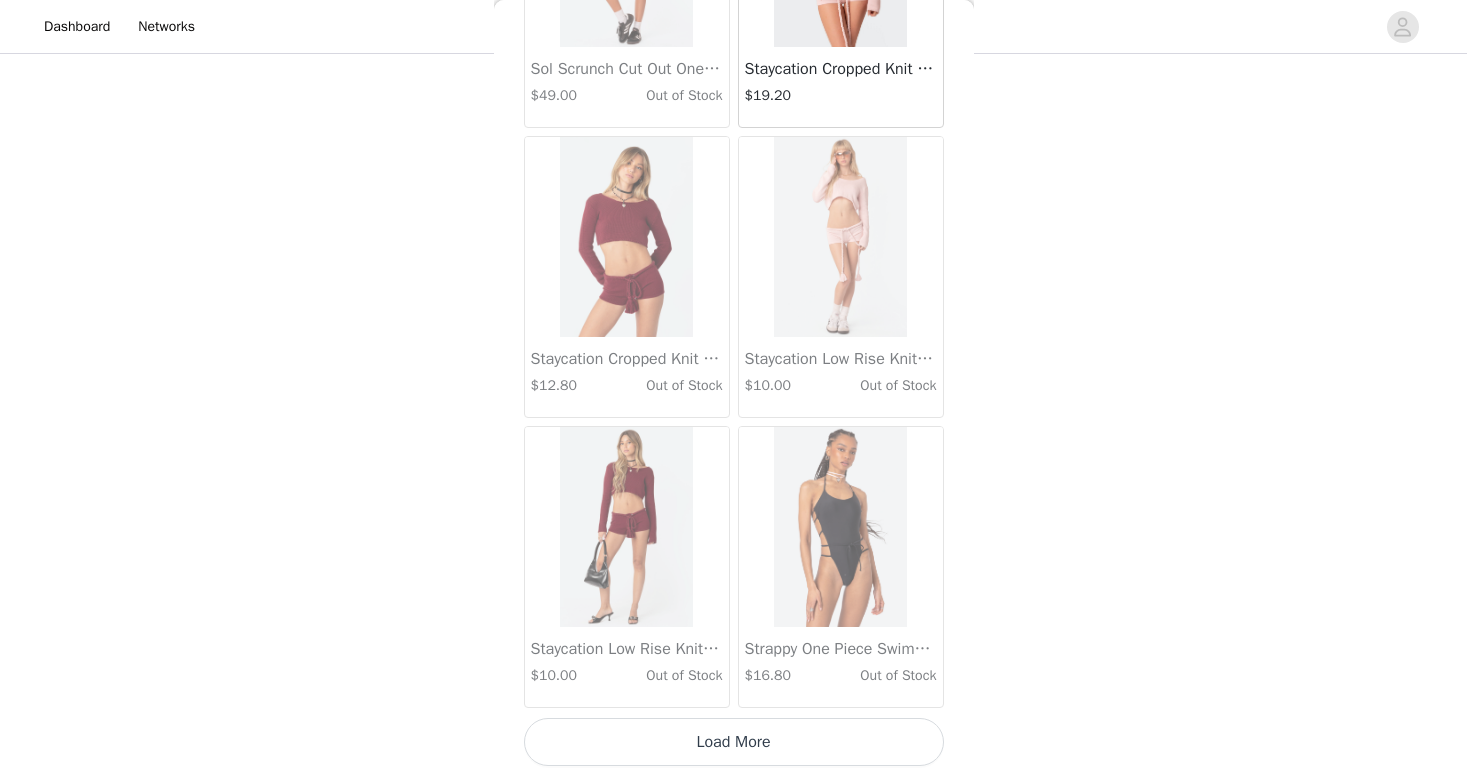 click on "Load More" at bounding box center [734, 742] 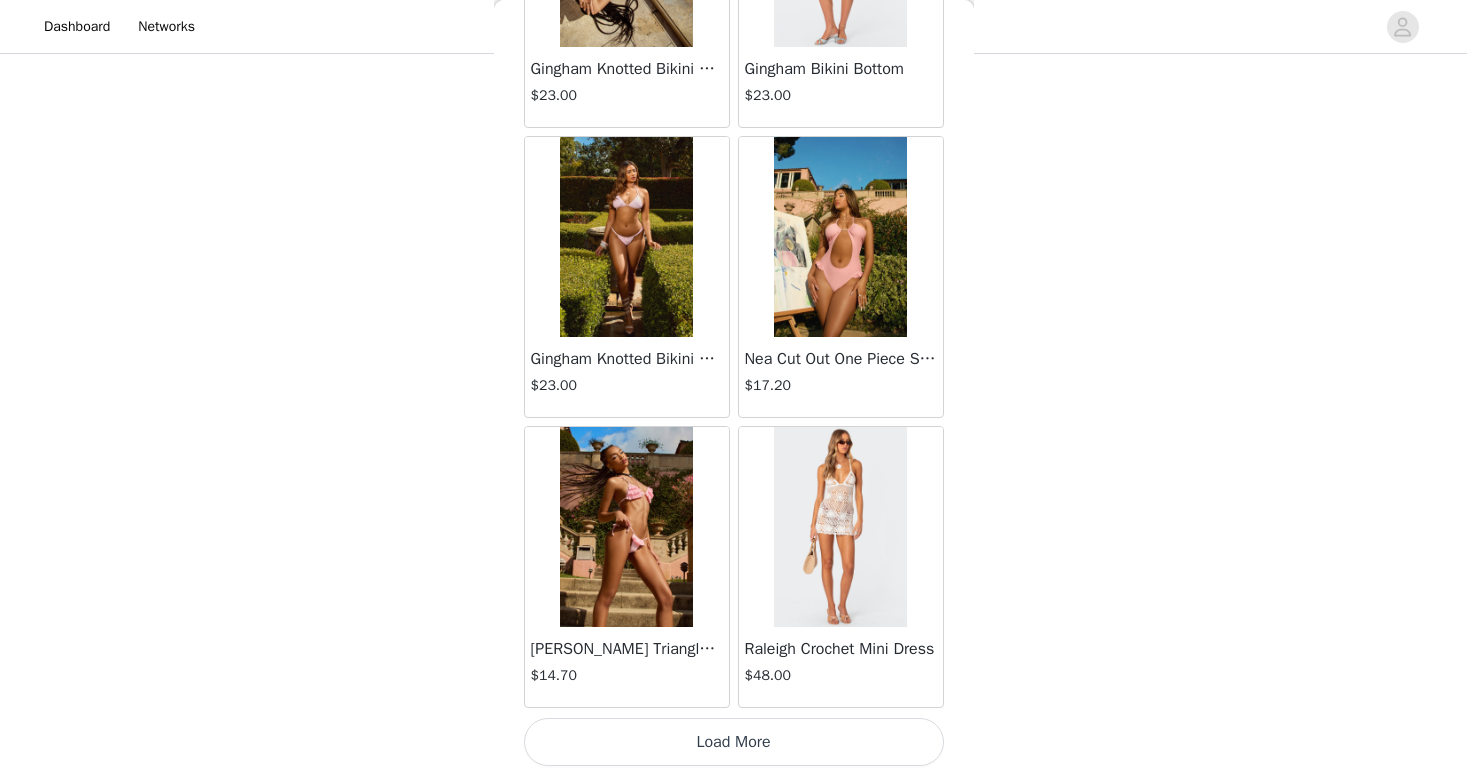 scroll, scrollTop: 19684, scrollLeft: 0, axis: vertical 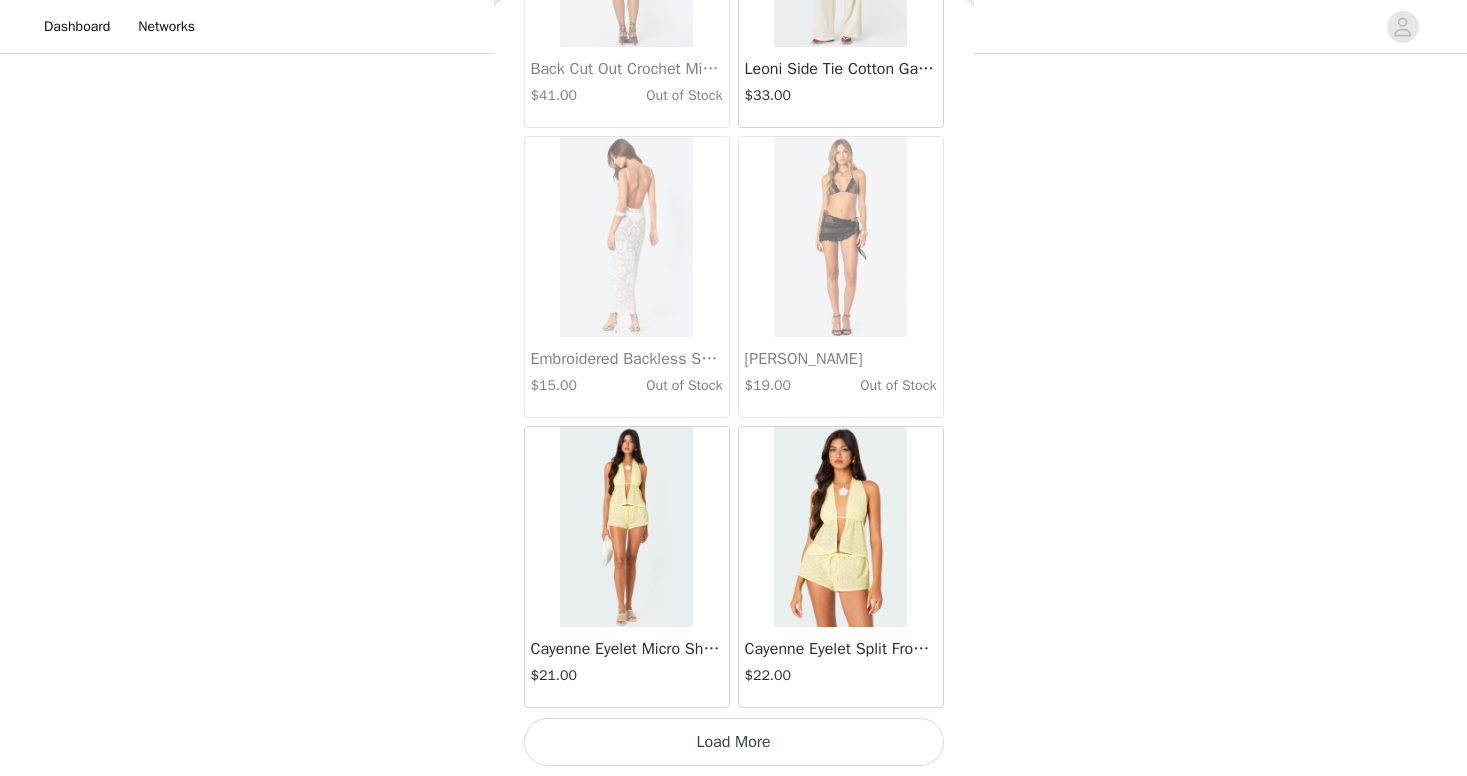 click on "Load More" at bounding box center [734, 742] 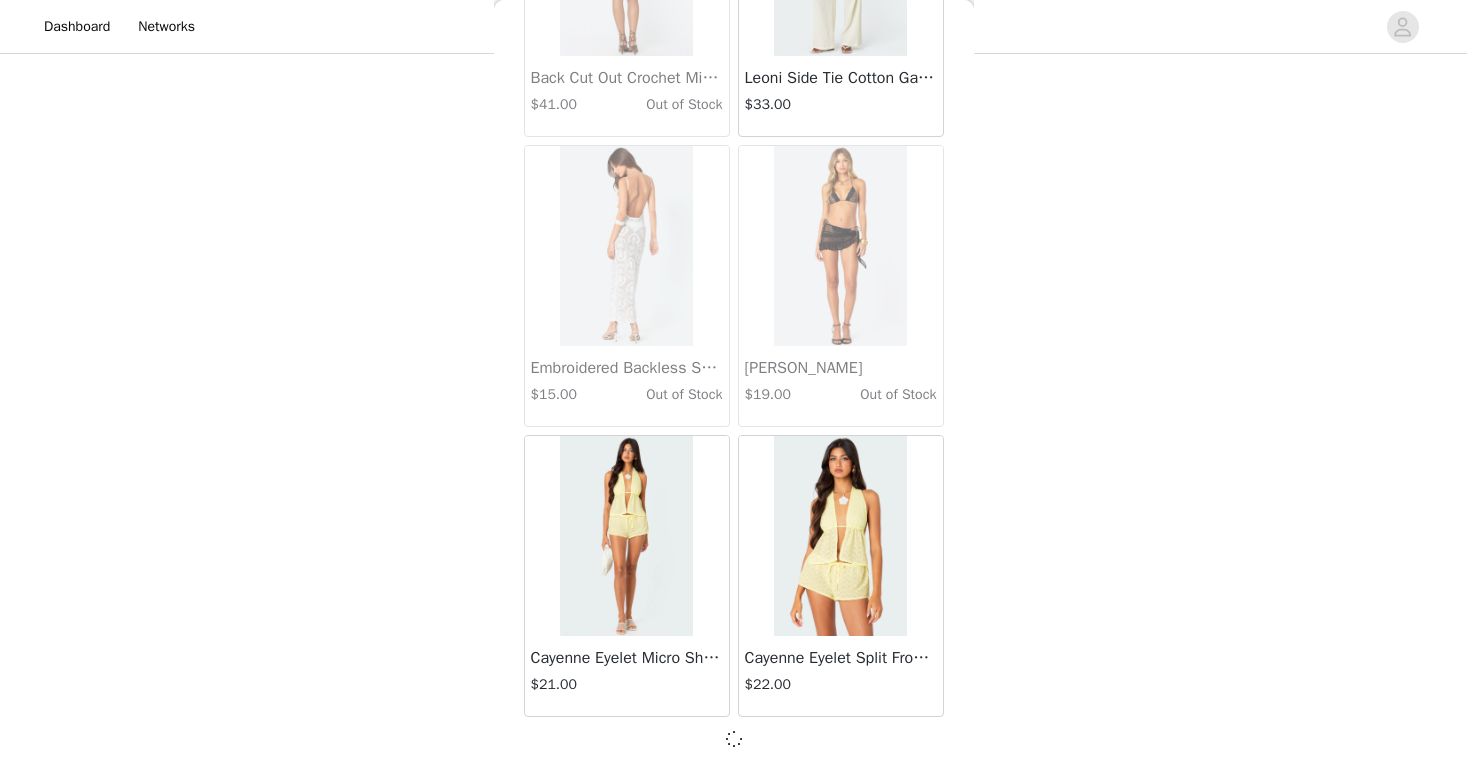 scroll, scrollTop: 22575, scrollLeft: 0, axis: vertical 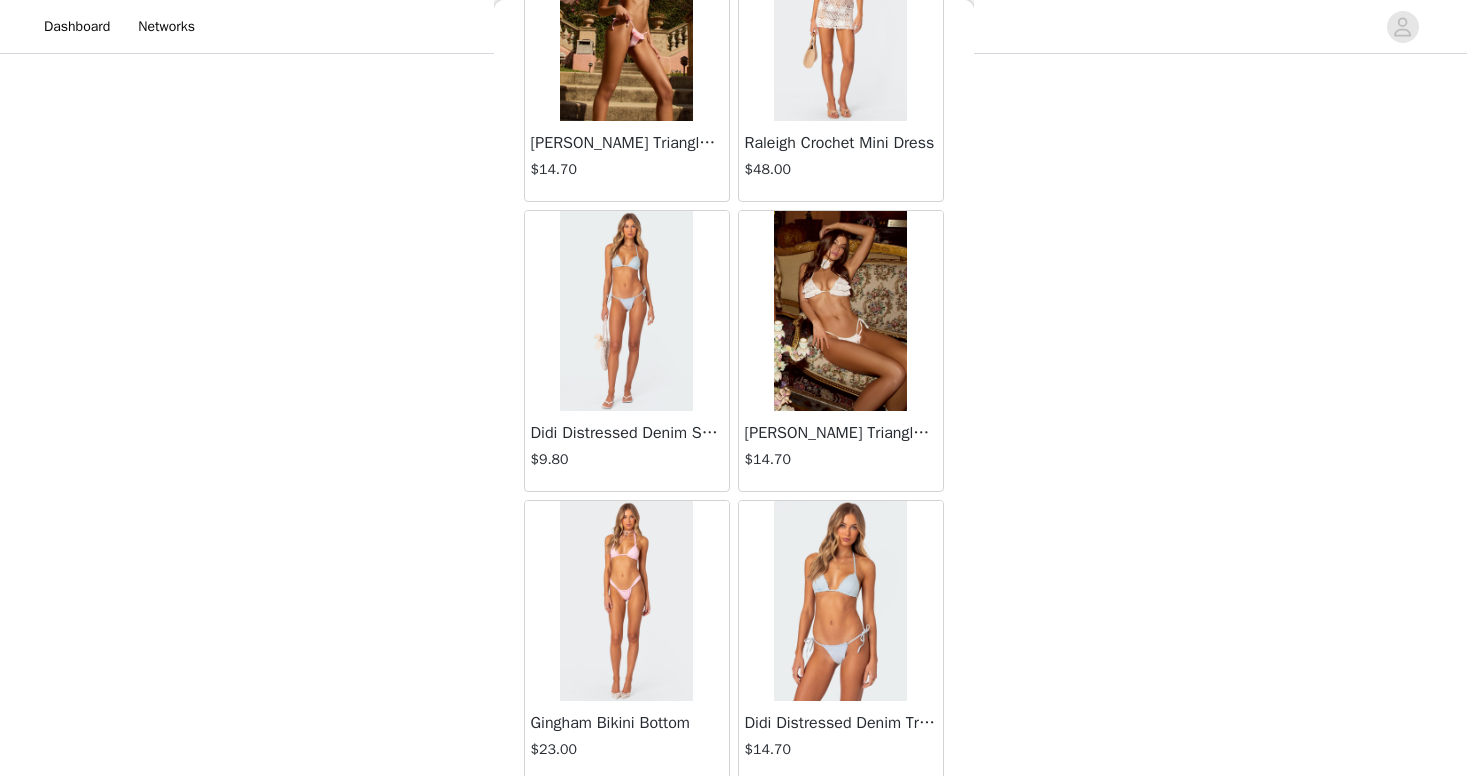 click at bounding box center (626, 311) 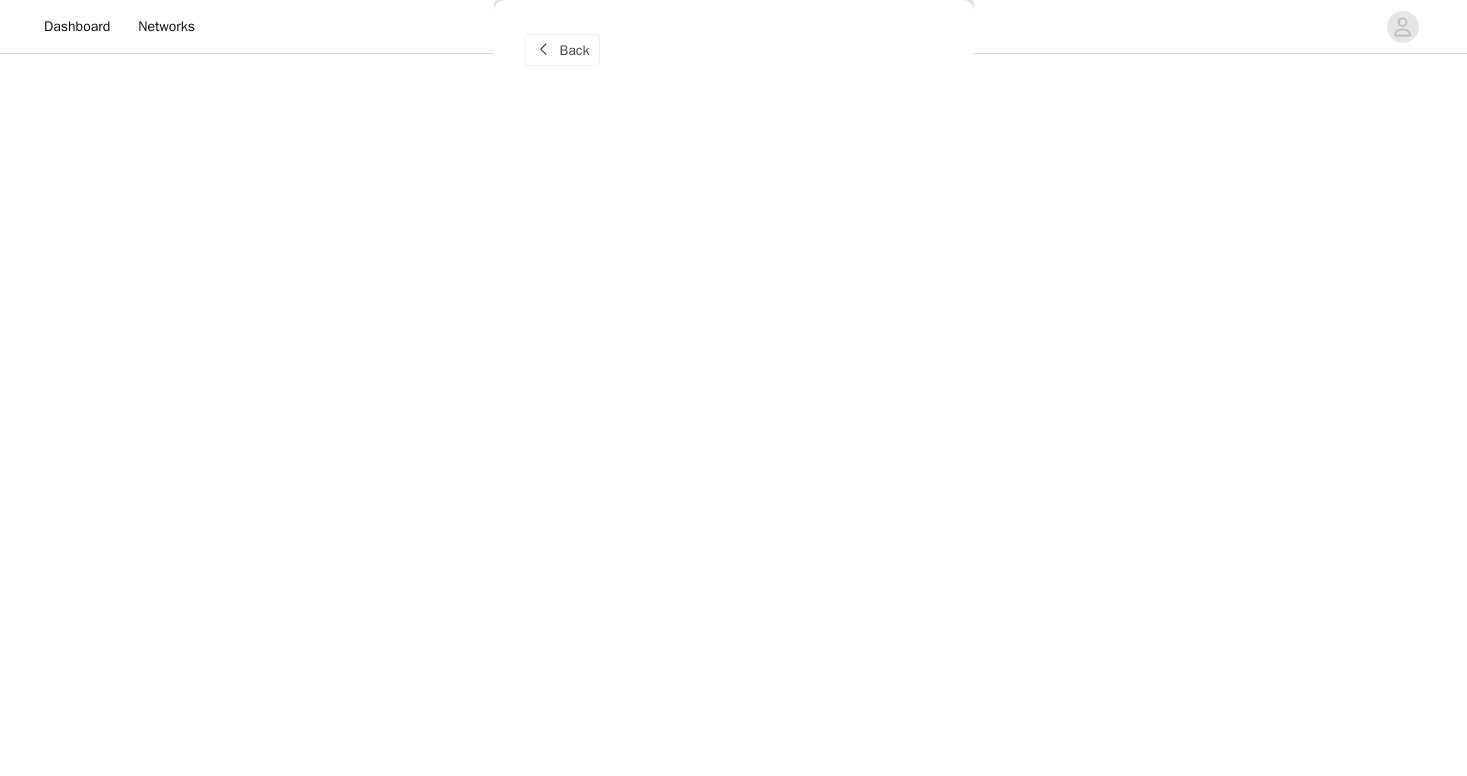 scroll, scrollTop: 0, scrollLeft: 0, axis: both 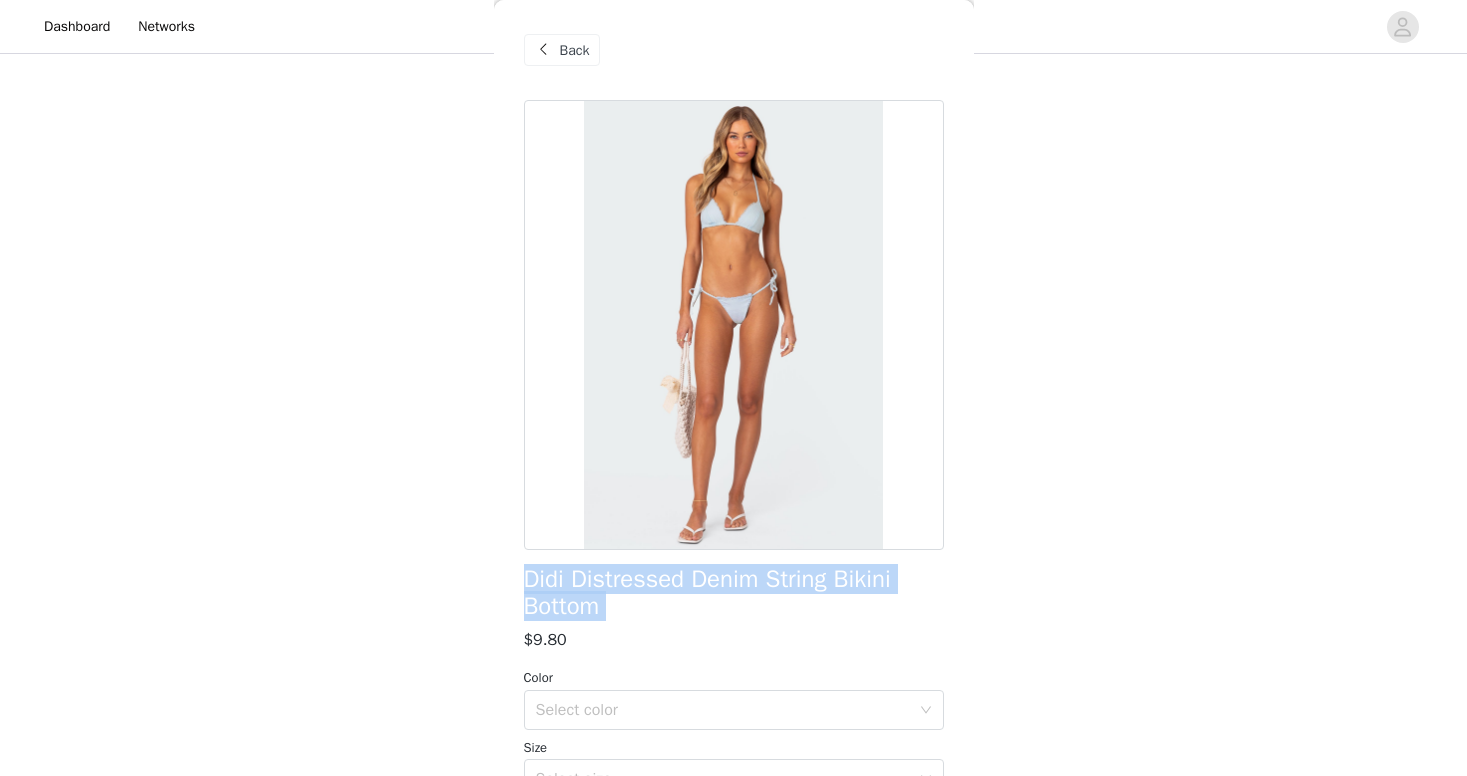 drag, startPoint x: 510, startPoint y: 567, endPoint x: 664, endPoint y: 623, distance: 163.8658 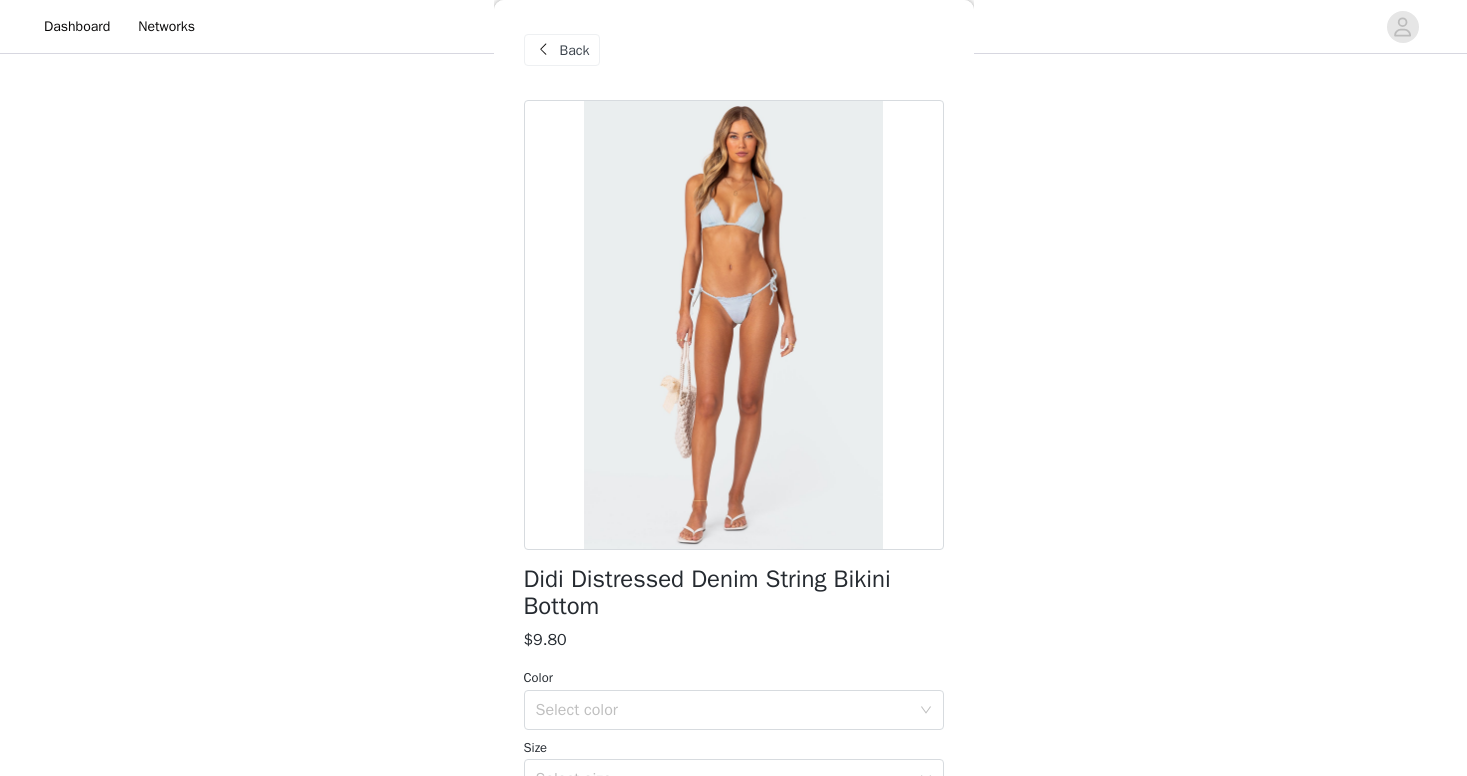 click on "STEP 1 OF 5
Products
Choose as many products as you'd like, up to $350.00.       4 Selected   Remaining Funds: $240.00         Brie Cut Out Crochet Mini Dress     $41.00       CREAM, S       Edit   Remove     Gingham Knotted Bikini Top     $23.00       BLUE AND WHITE, M       Edit   Remove     Gingham Bikini Bottom     $23.00       BLUE AND WHITE, S       Edit   Remove     Gingham Bikini Bottom     $23.00       PINK, S       Edit   Remove     Add Product     You may choose as many products as you'd like     Back     Didi Distressed Denim String Bikini Bottom       $9.80         Color   Select color Size   Select size   Bikini bottom Adjustable string ties Distressed detailing Denim fabric Cotton, Spandex Model wears size XS Model height is 5'10 Item care: Hand wash in cool water, do not wring, do not soak, dry in the shade   Add Product" at bounding box center (733, 102) 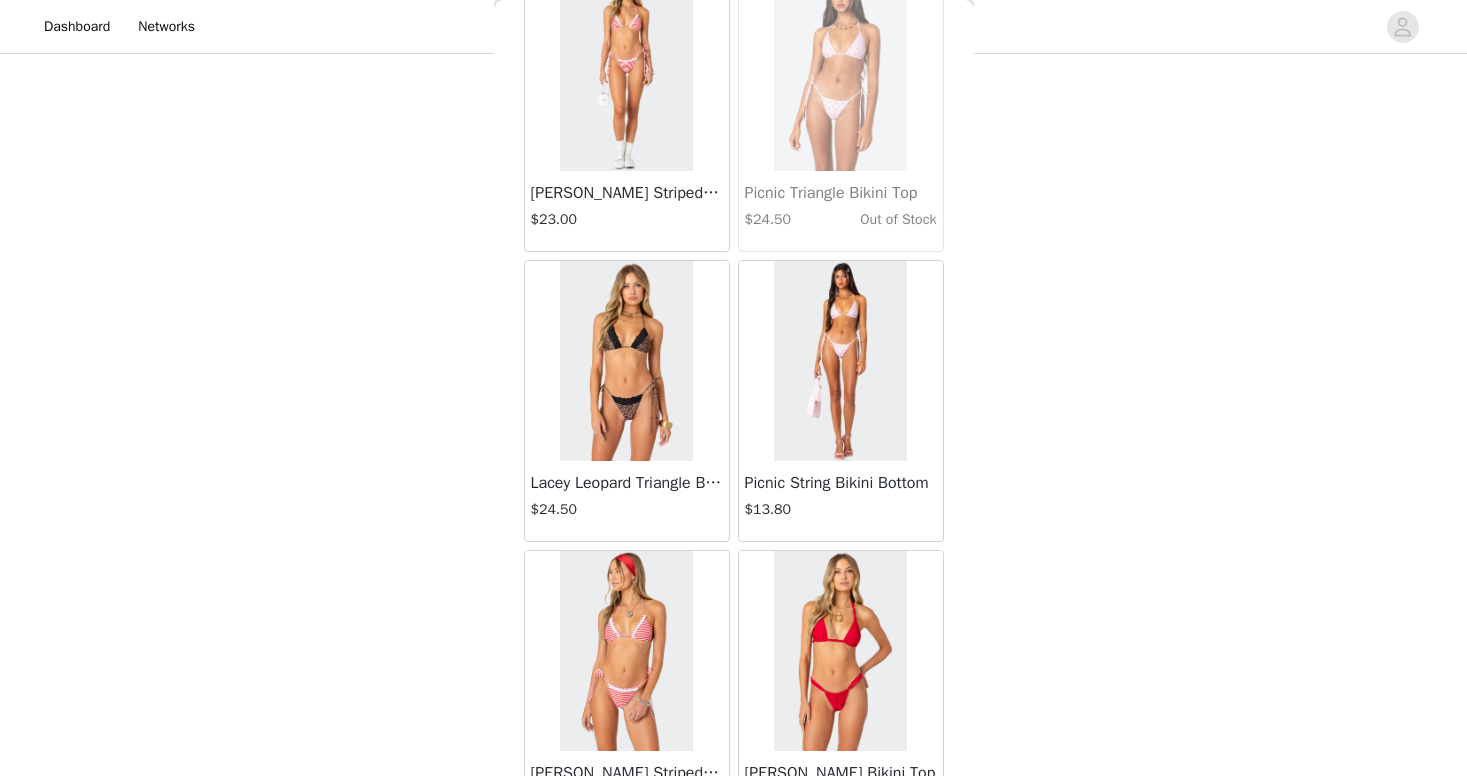 scroll, scrollTop: 24861, scrollLeft: 0, axis: vertical 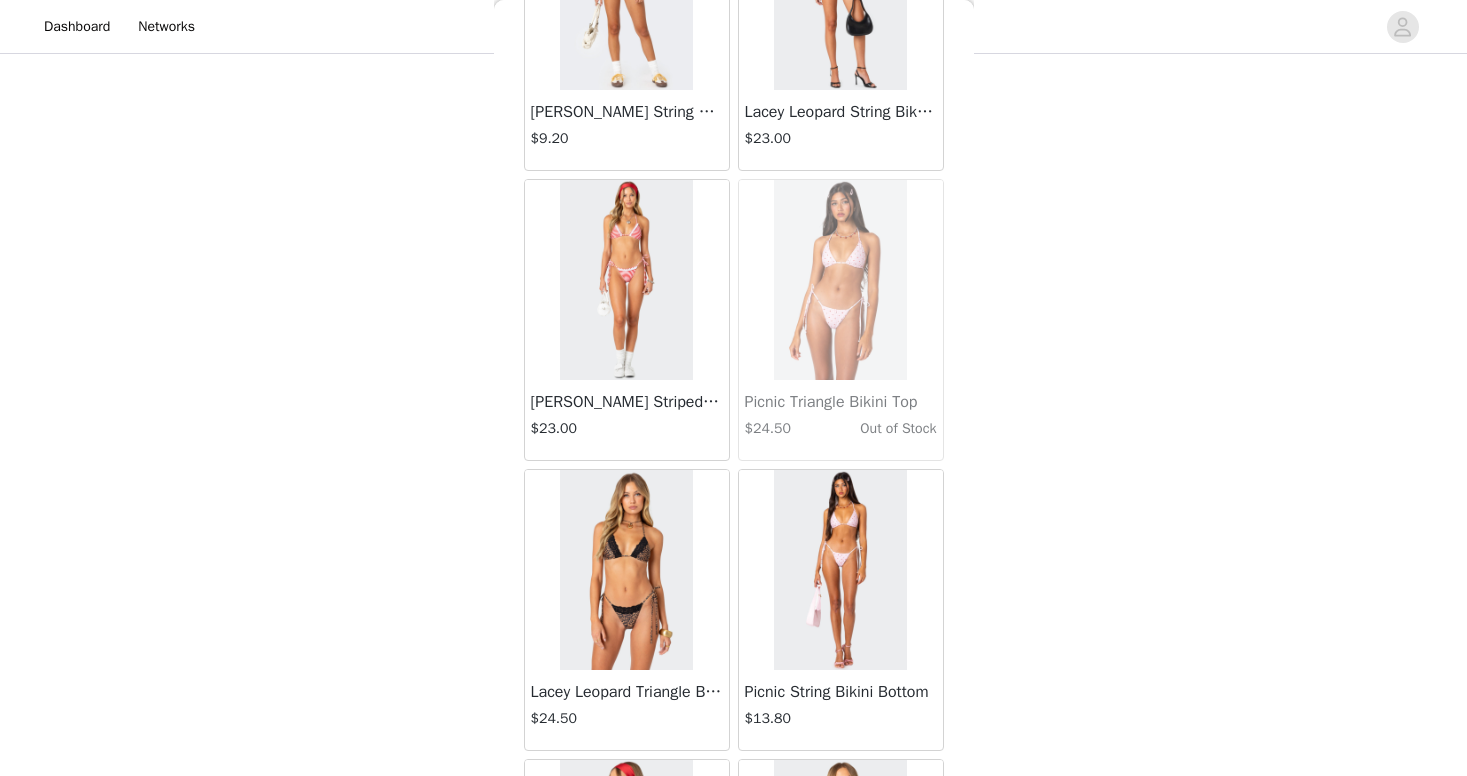 click on "[PERSON_NAME] Striped String Bikini Bottom" at bounding box center (627, 402) 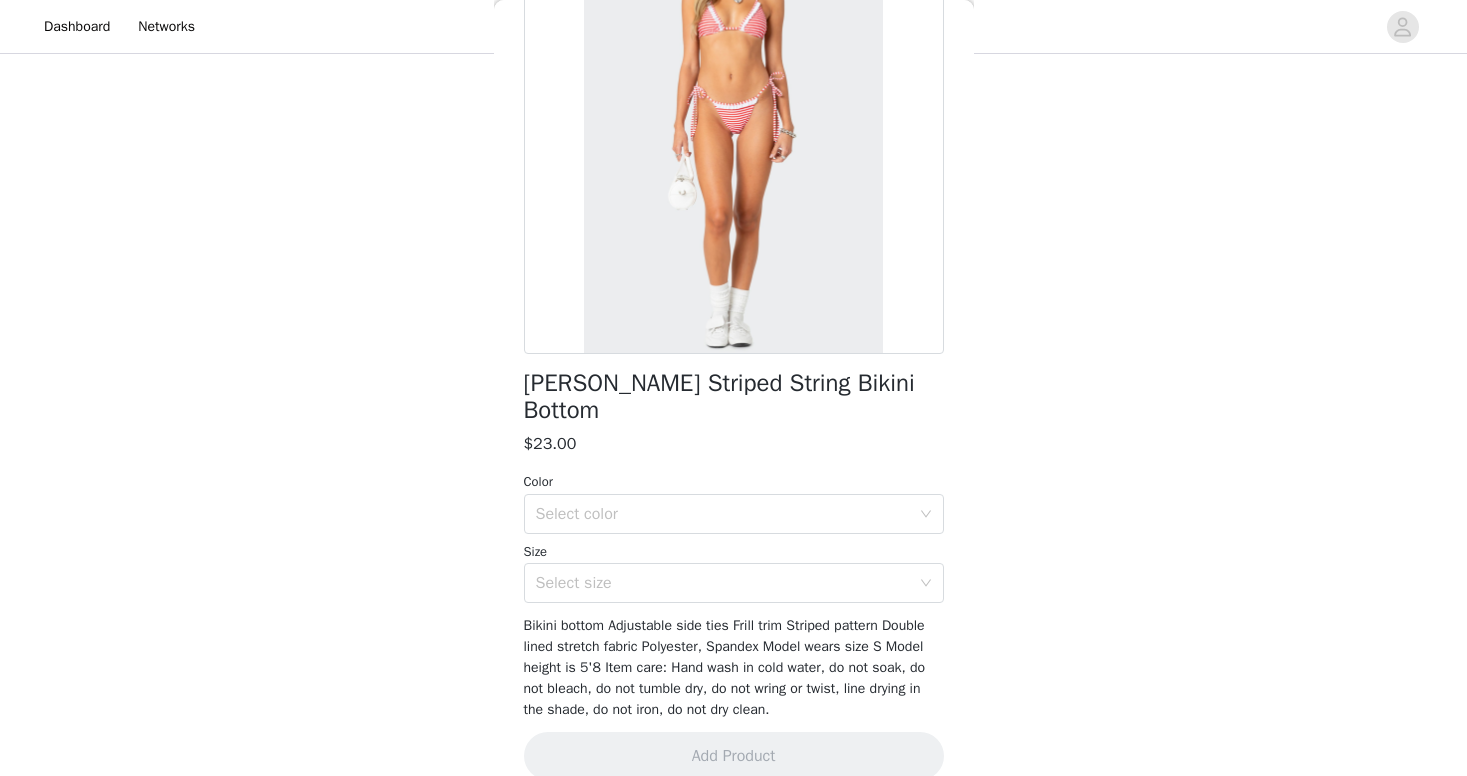 scroll, scrollTop: 178, scrollLeft: 0, axis: vertical 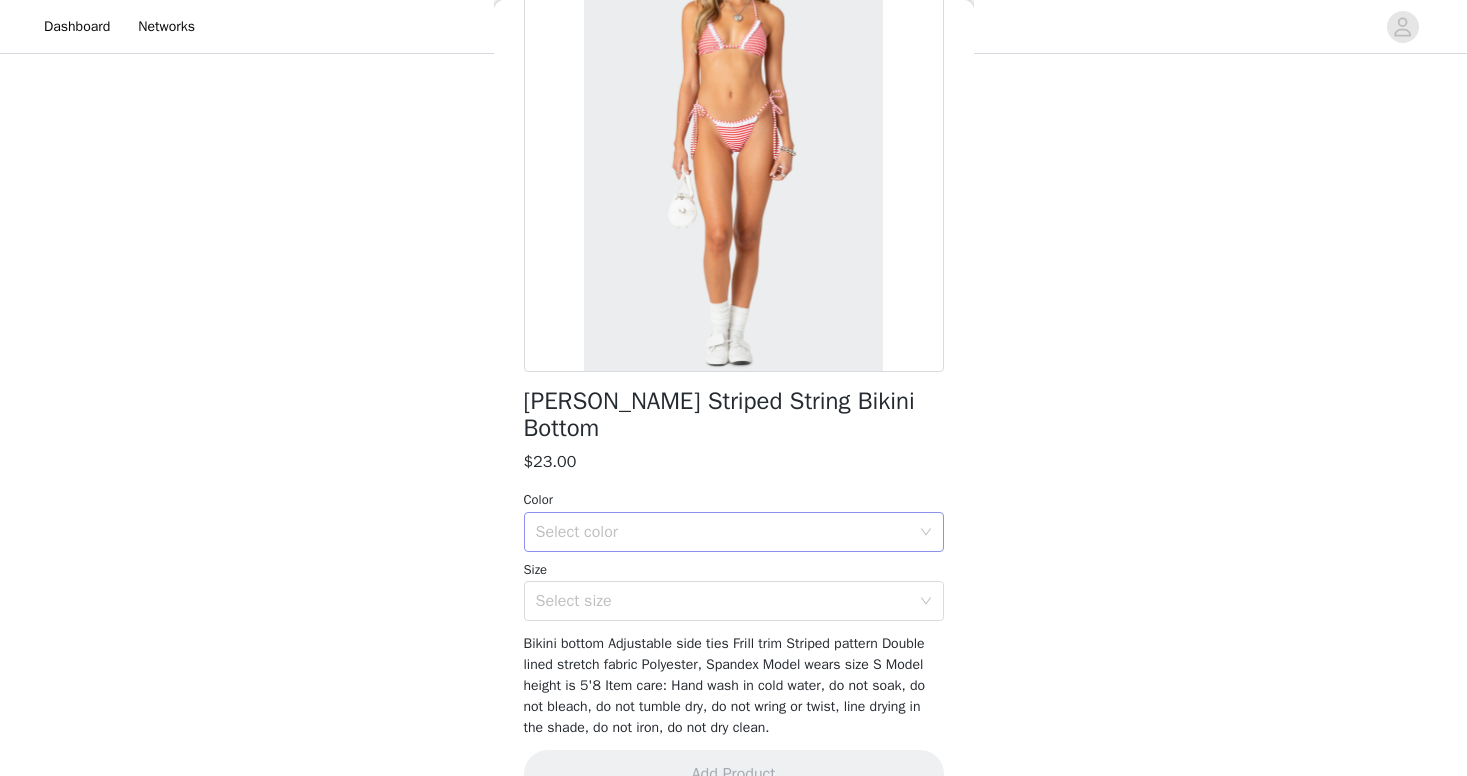 click on "Select color" at bounding box center (723, 532) 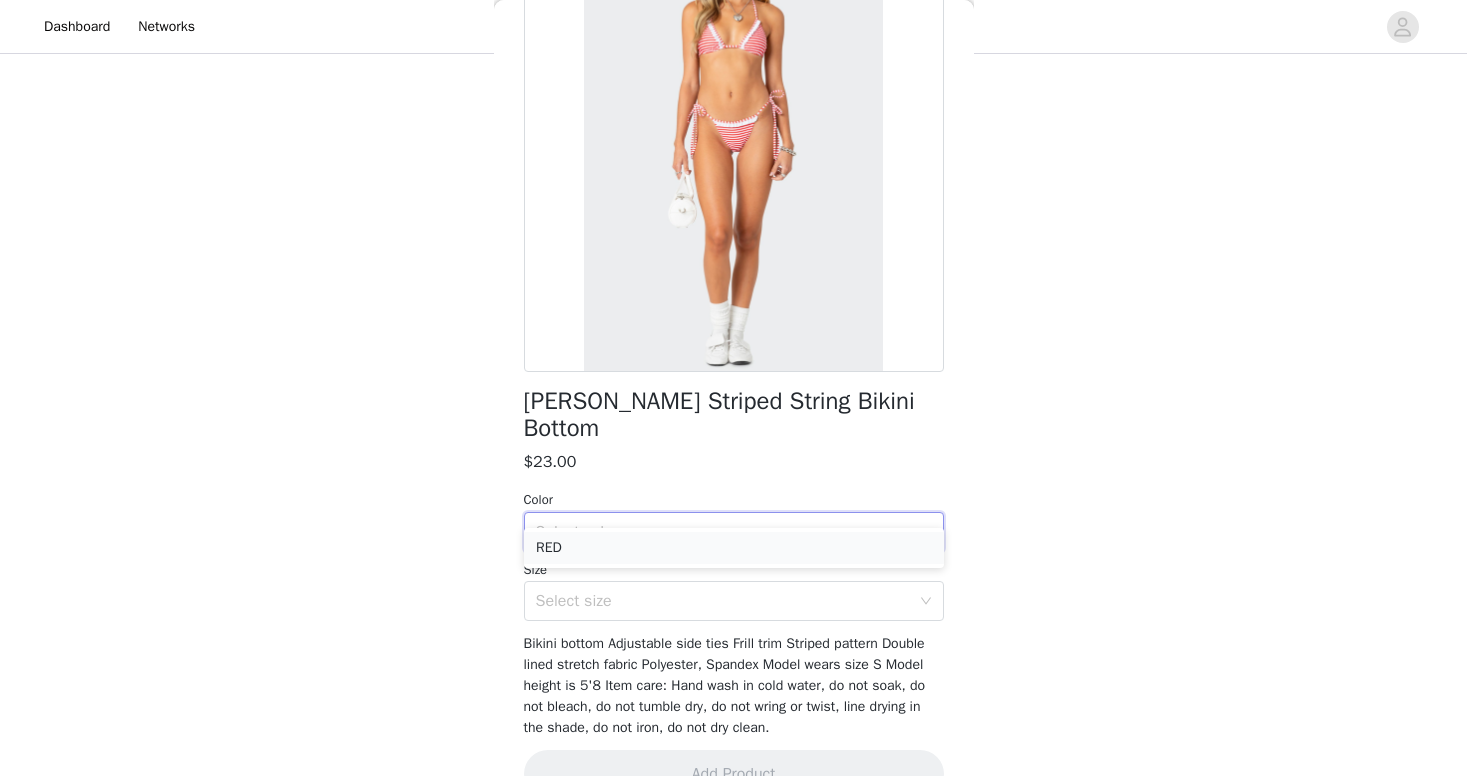 click on "RED" at bounding box center [734, 548] 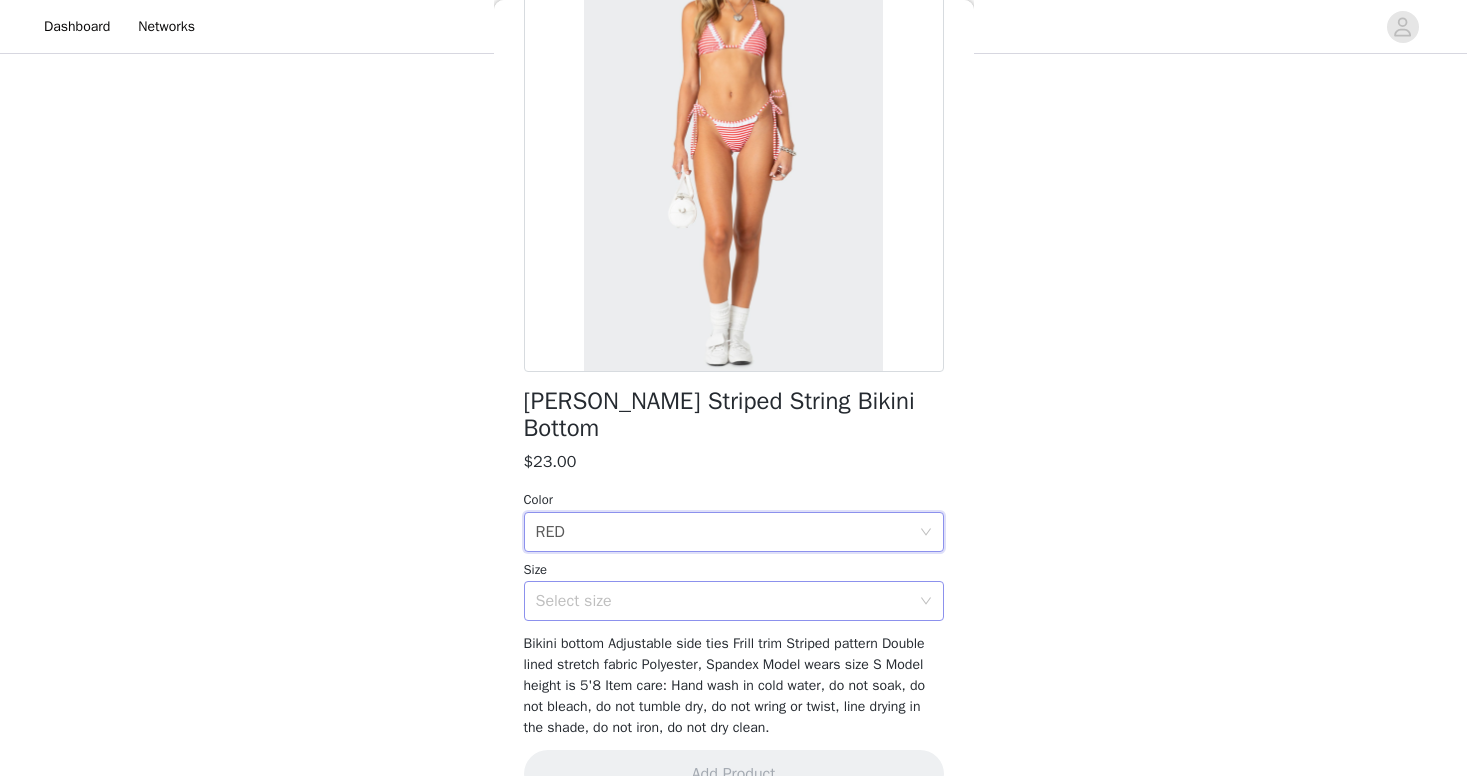 click on "Select size" at bounding box center (723, 601) 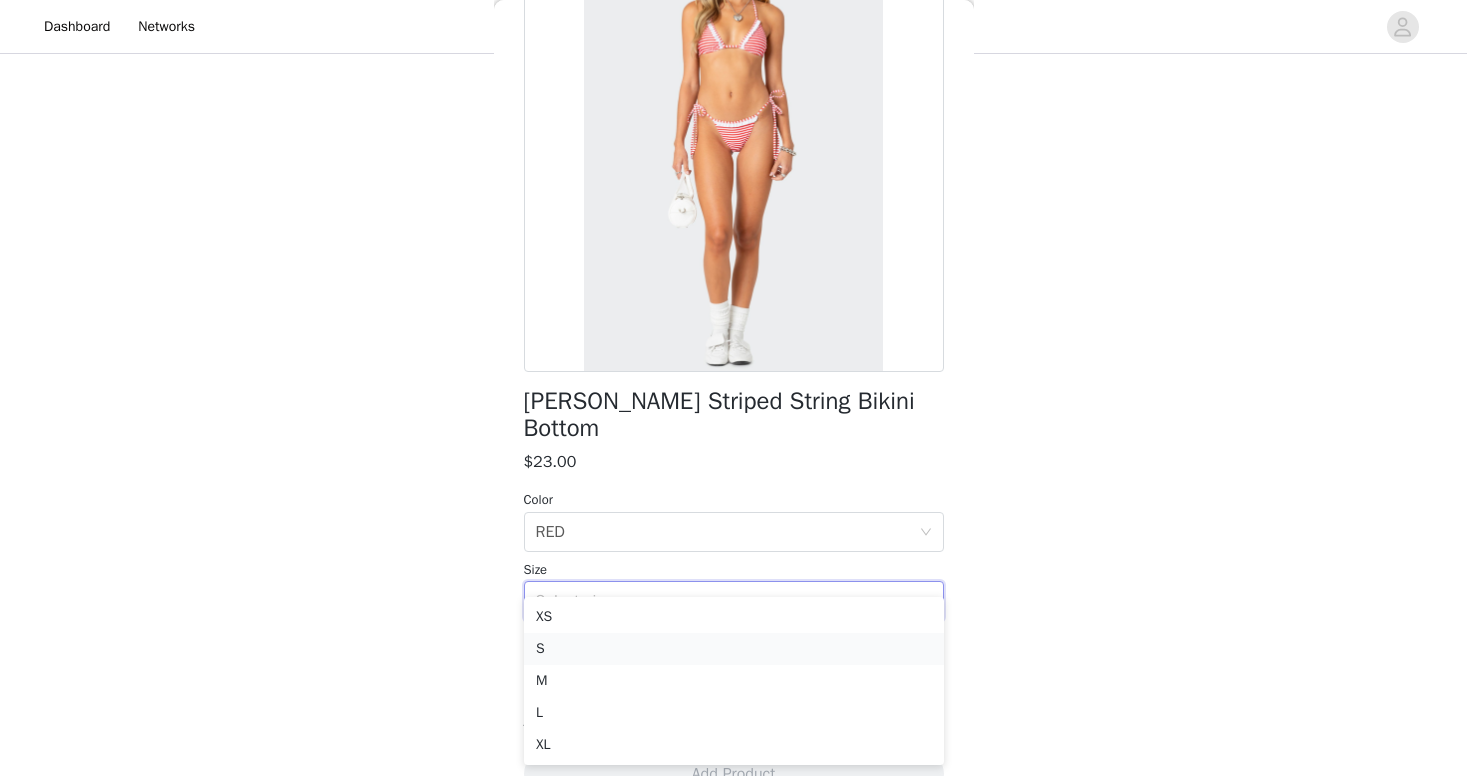 click on "S" at bounding box center [734, 649] 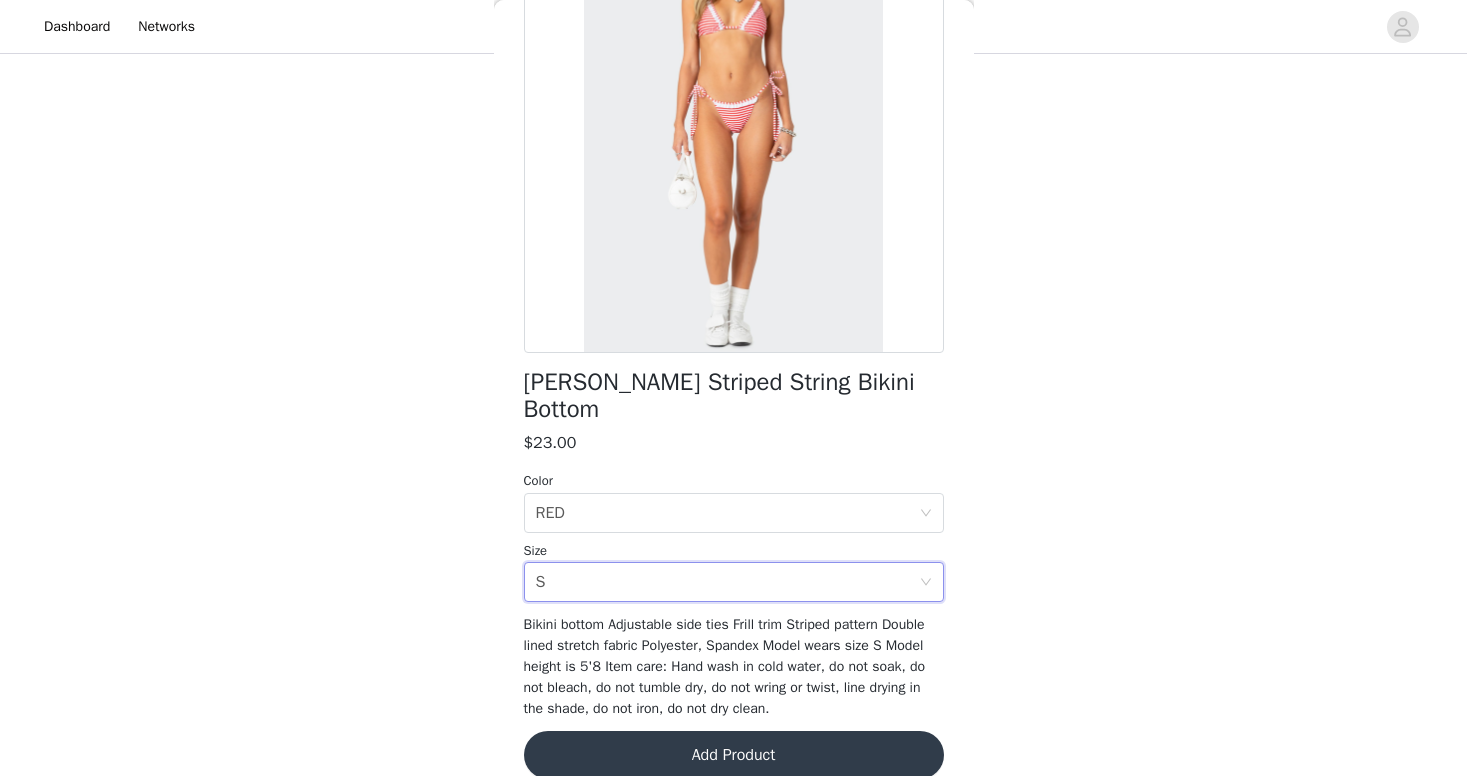 scroll, scrollTop: 196, scrollLeft: 0, axis: vertical 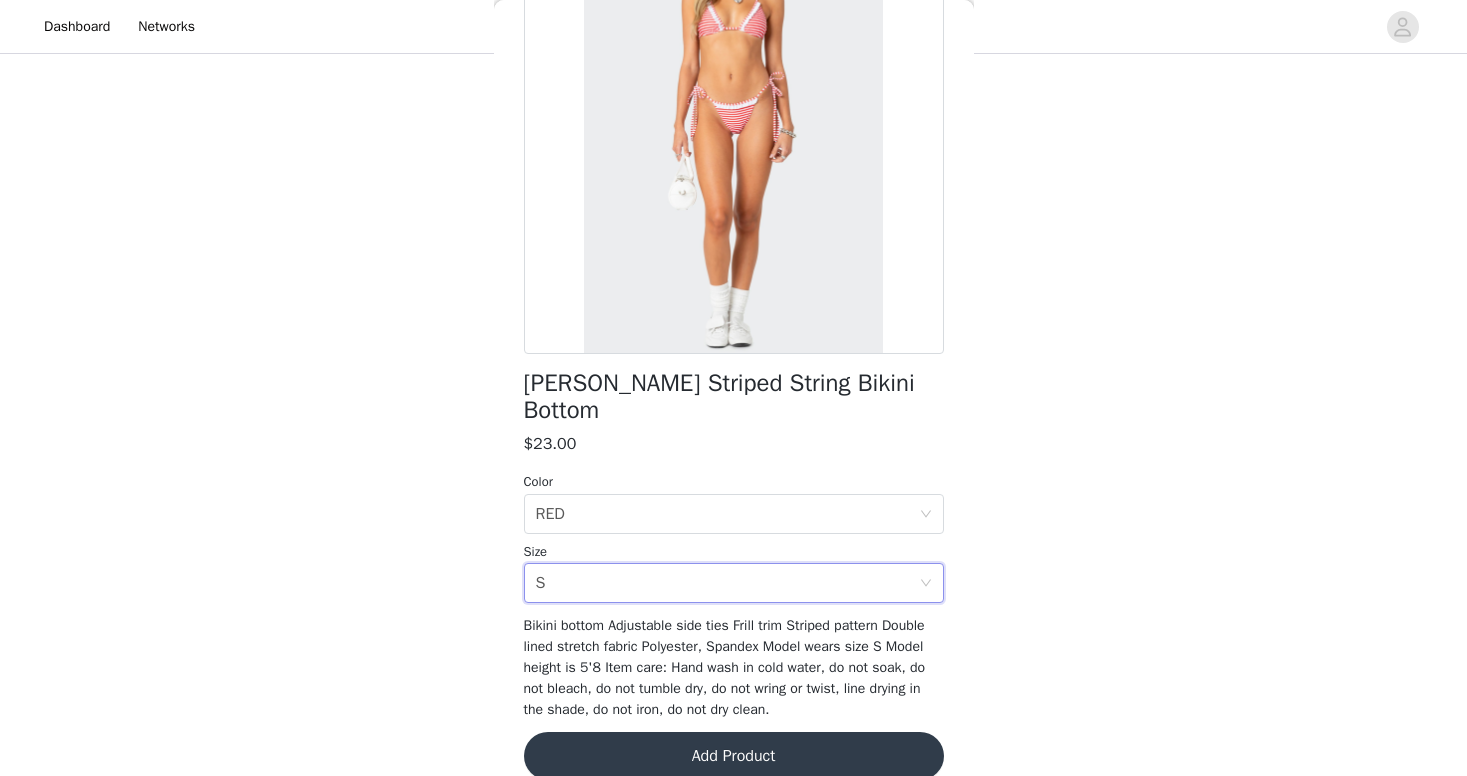 click on "Add Product" at bounding box center (734, 756) 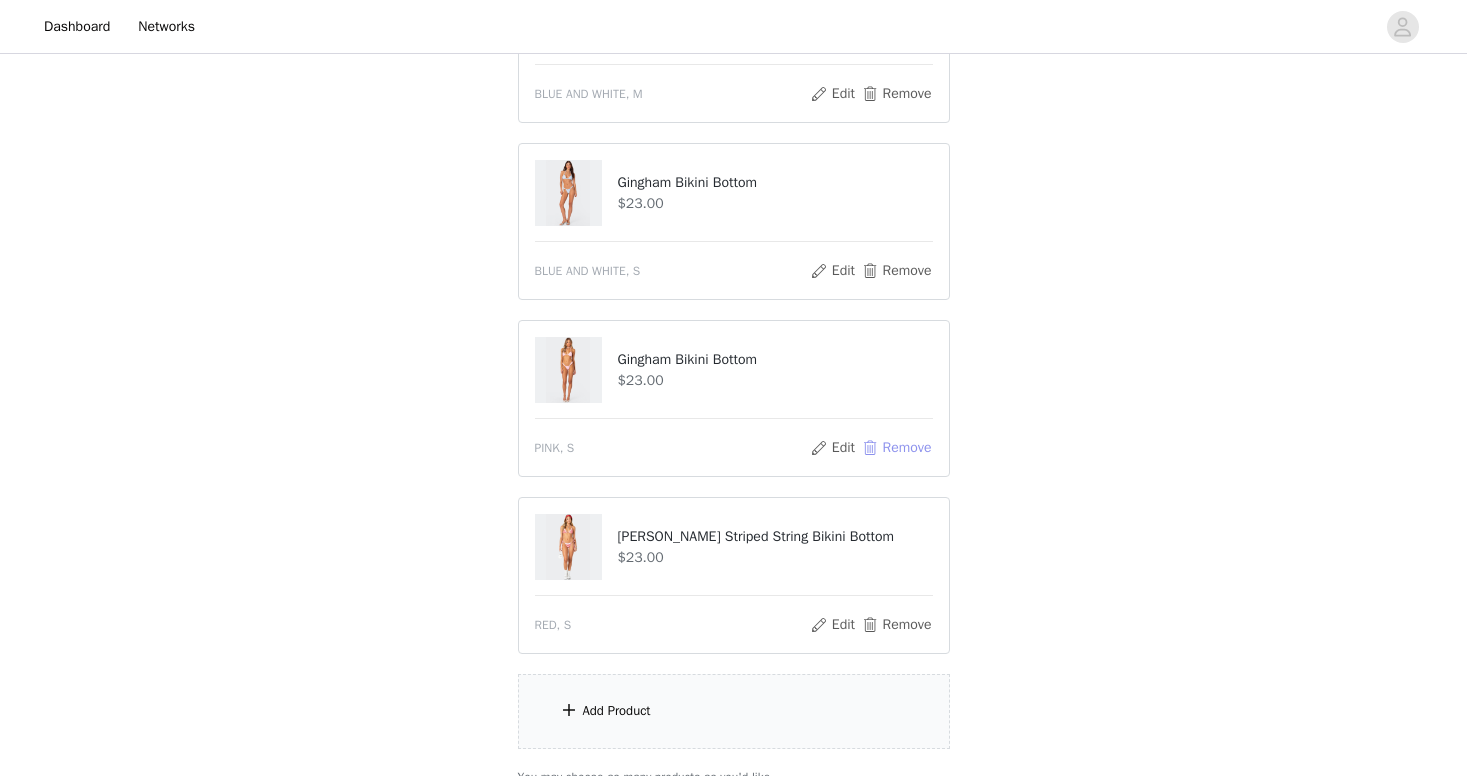 click on "Remove" at bounding box center (896, 448) 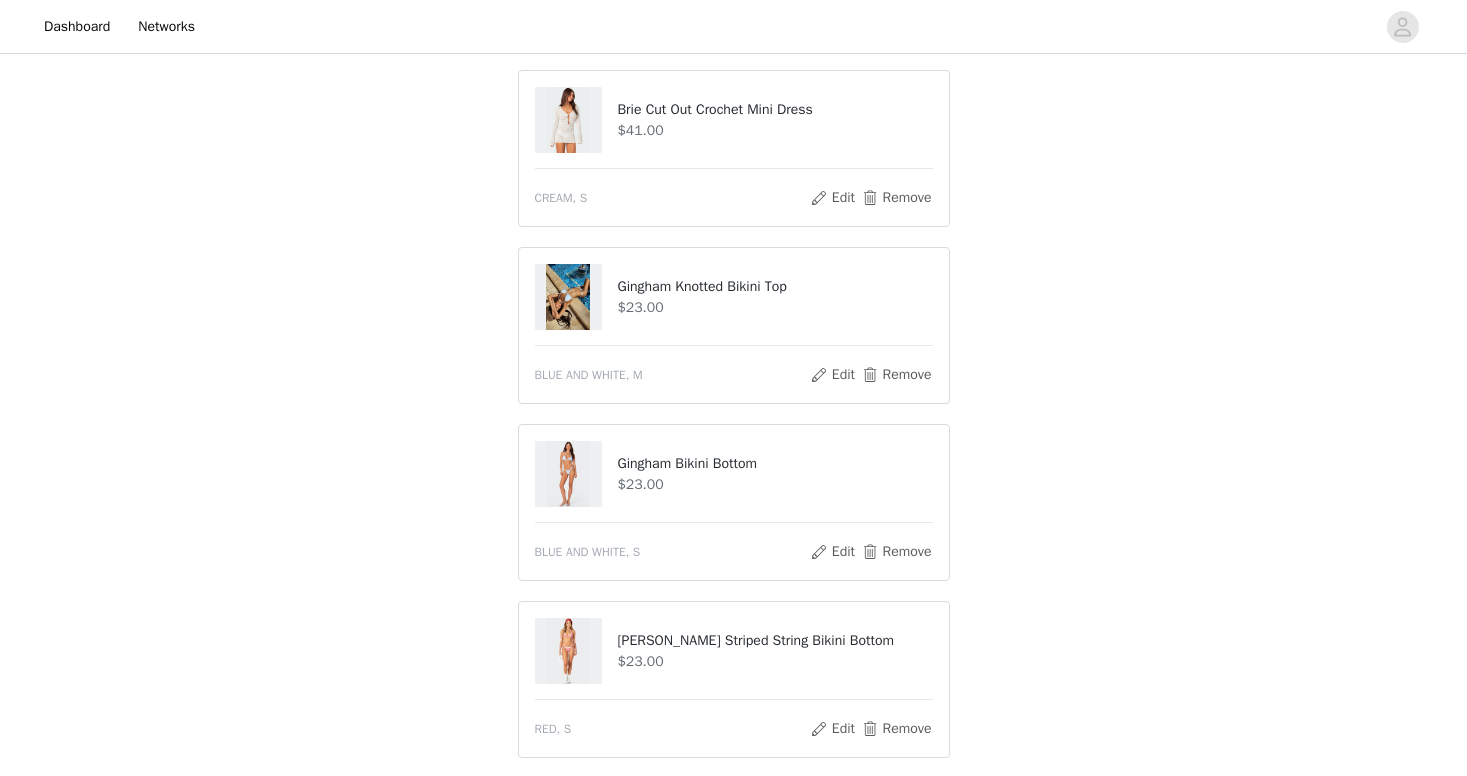 scroll, scrollTop: 184, scrollLeft: 0, axis: vertical 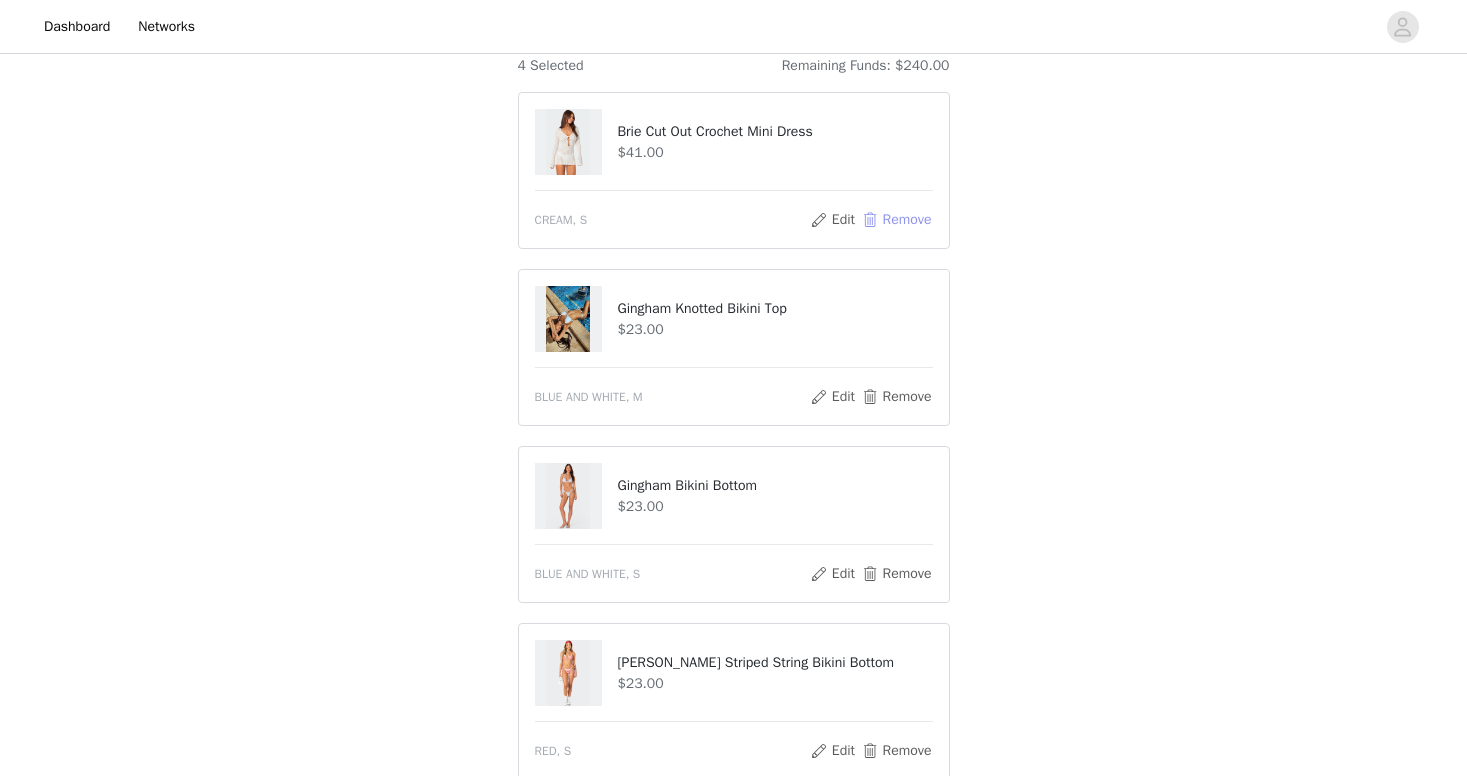 click on "Remove" at bounding box center [896, 220] 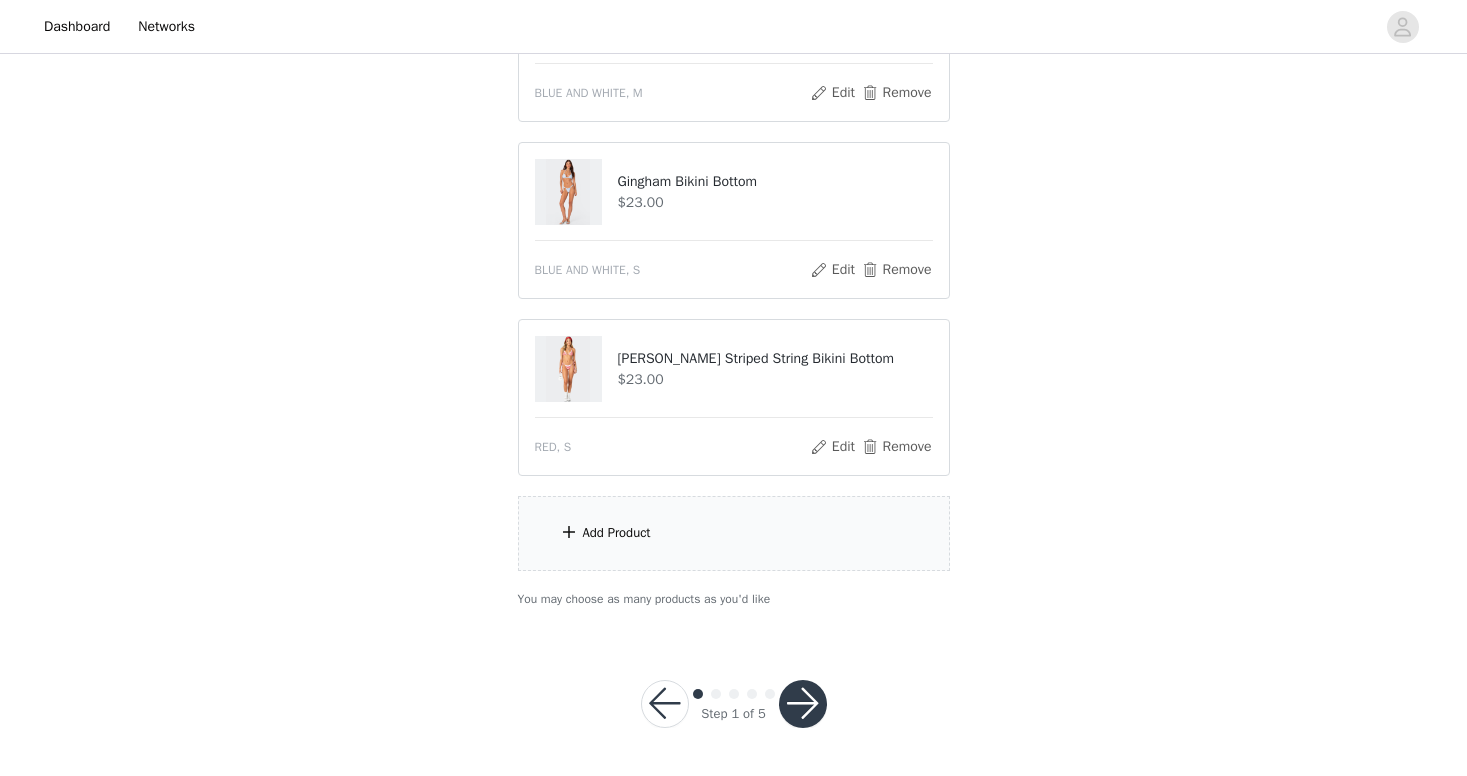 click on "Add Product" at bounding box center (734, 533) 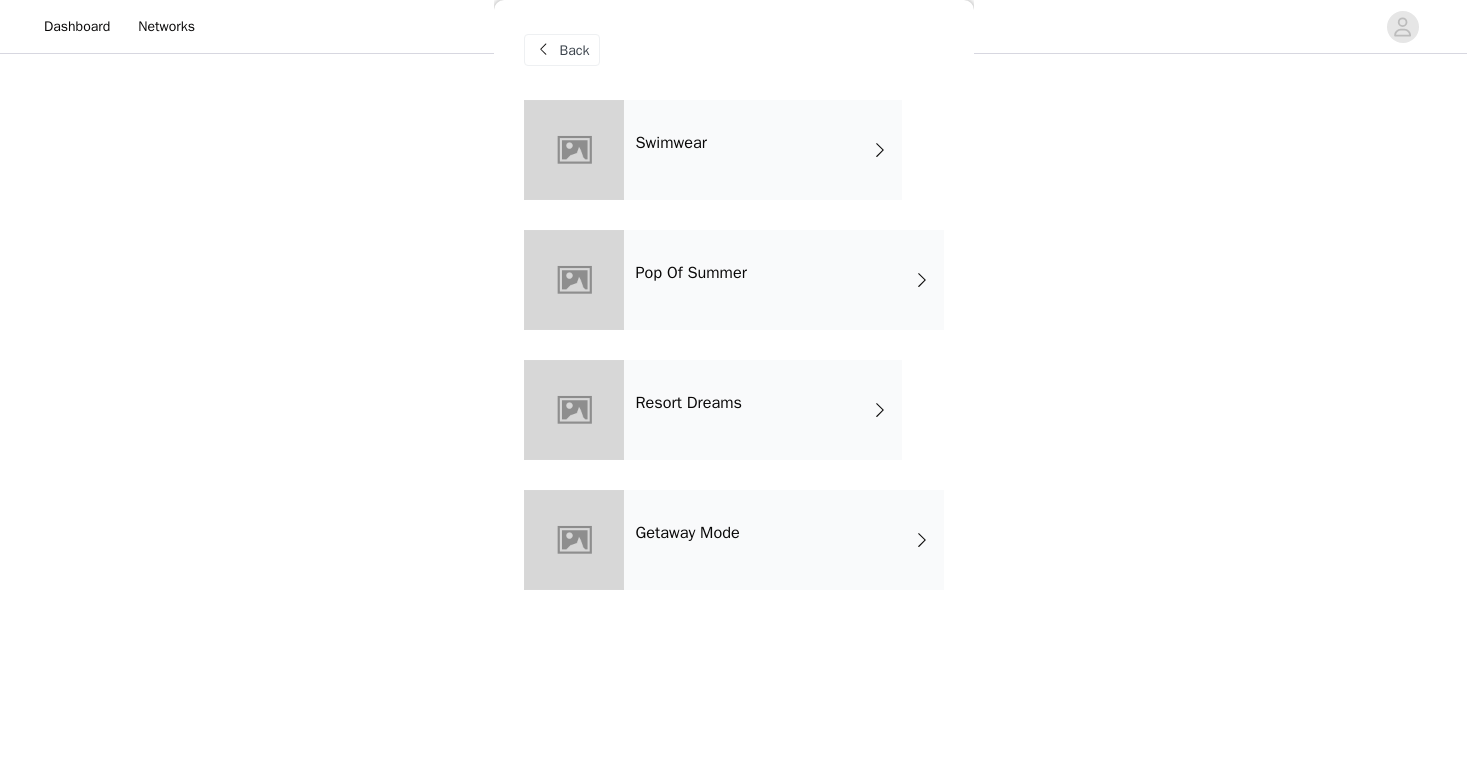 click on "Swimwear" at bounding box center (763, 150) 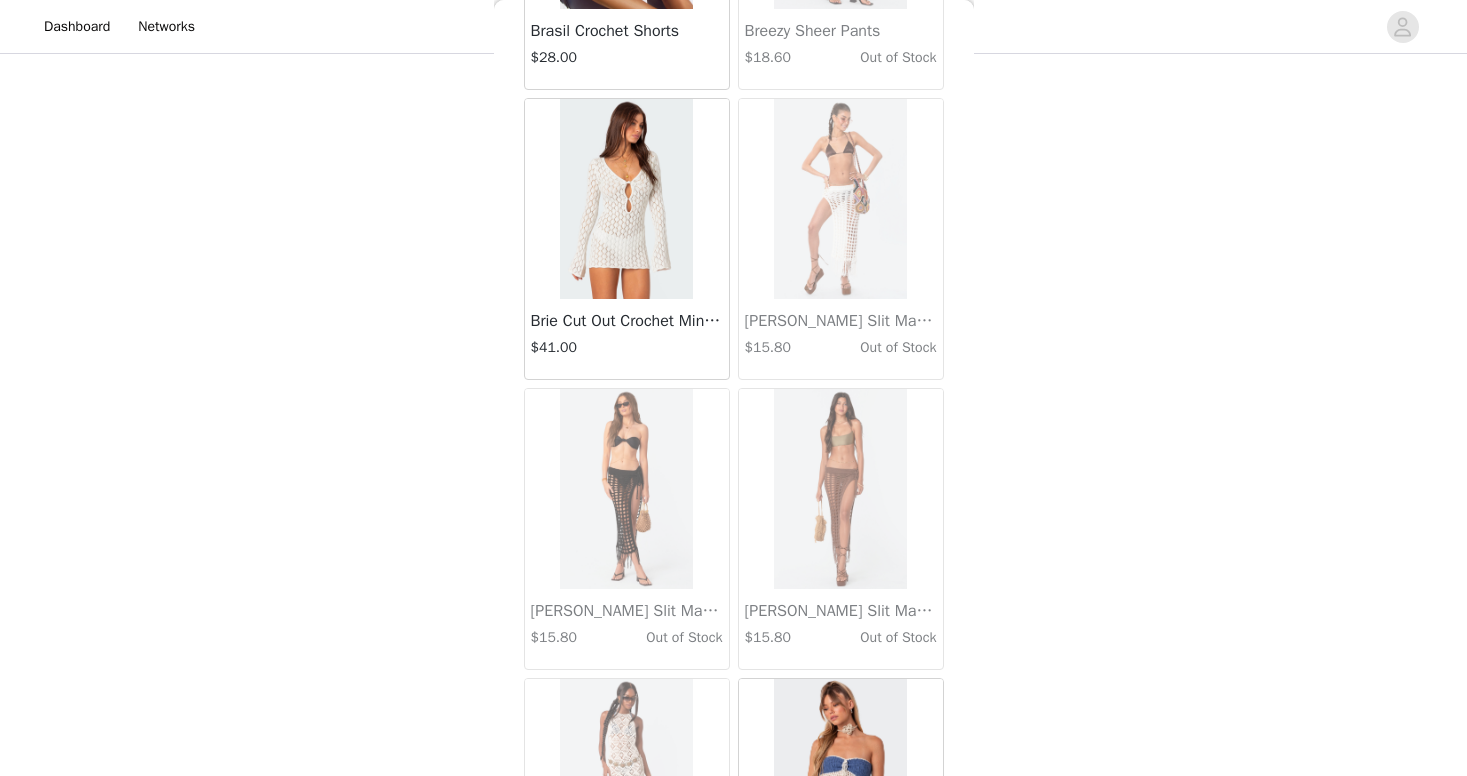 scroll, scrollTop: 2284, scrollLeft: 0, axis: vertical 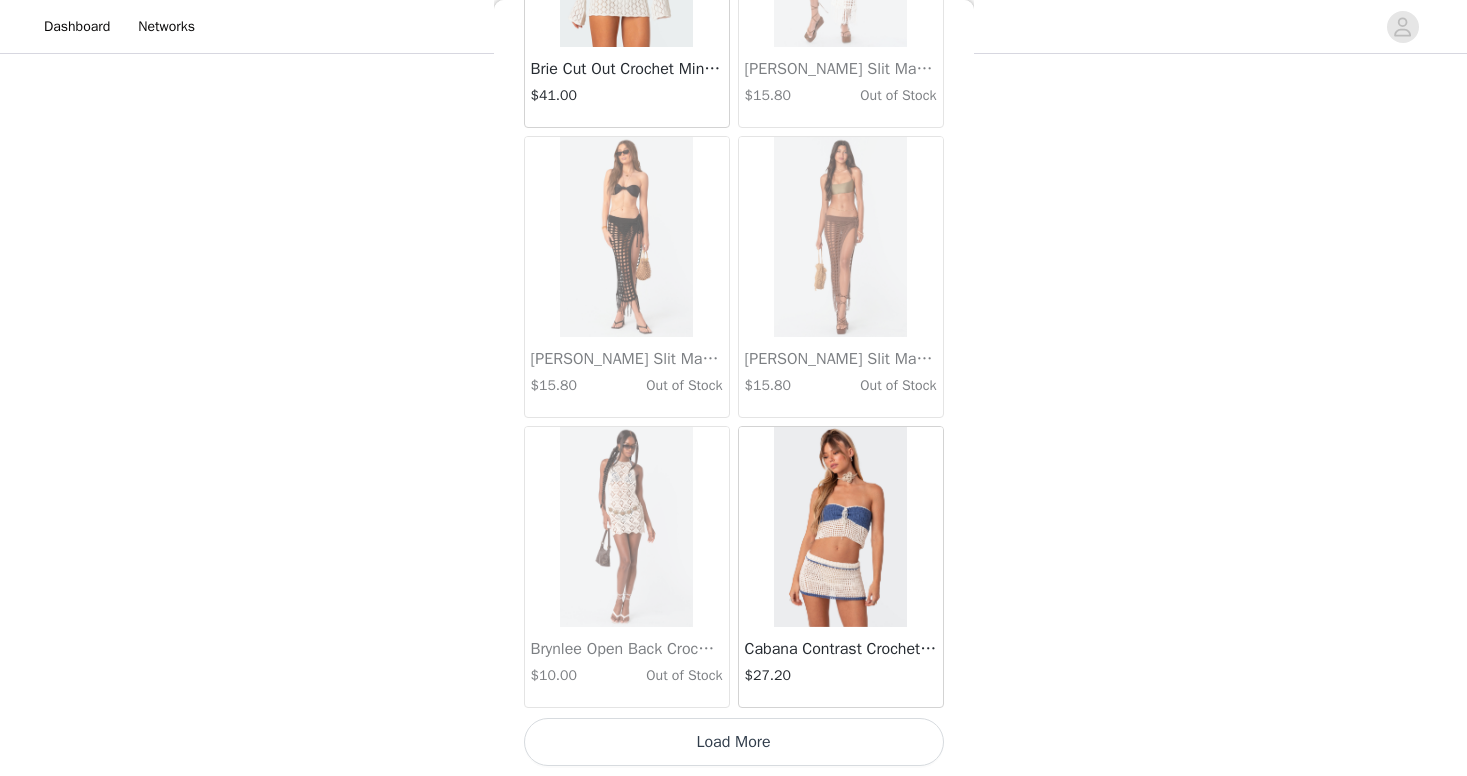 click on "Load More" at bounding box center [734, 742] 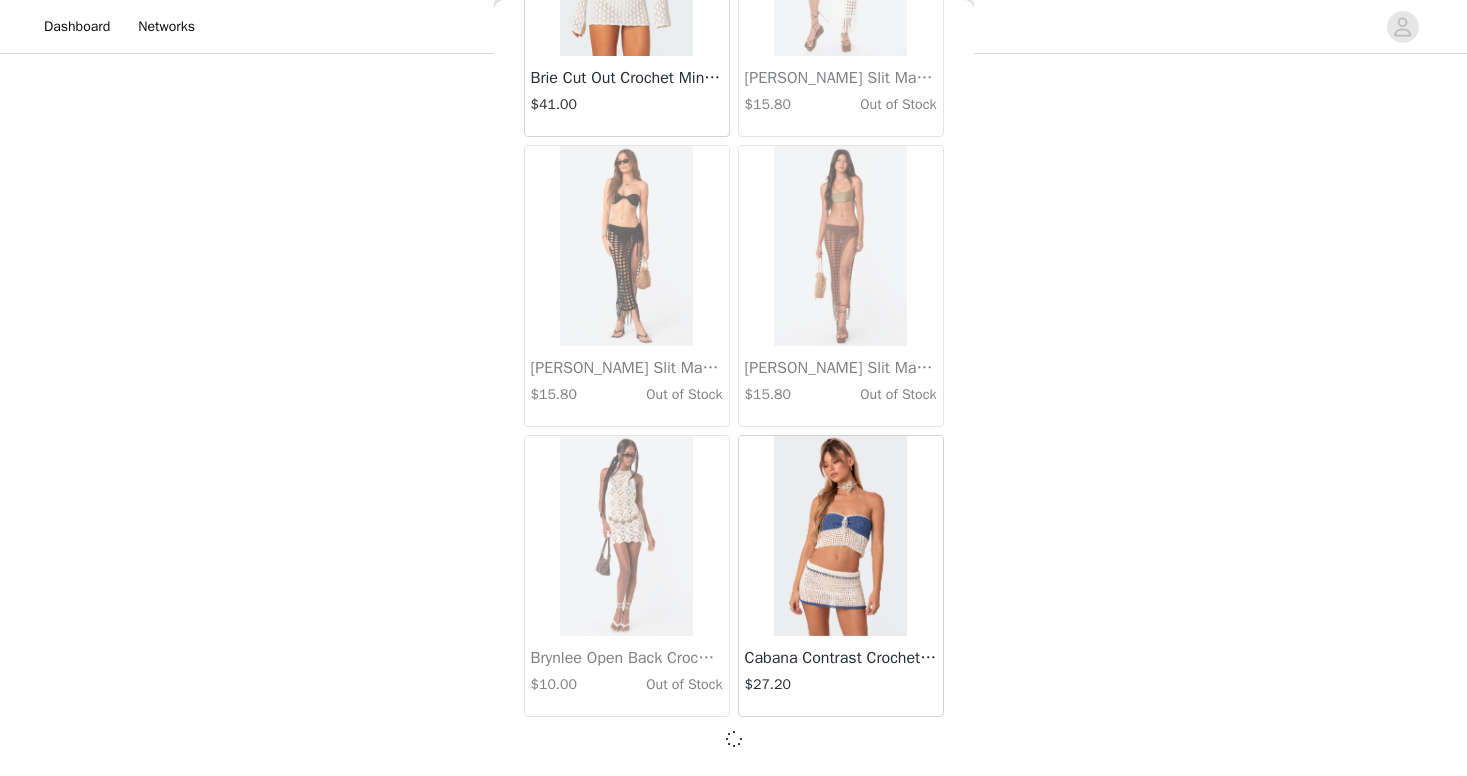 scroll, scrollTop: 310, scrollLeft: 0, axis: vertical 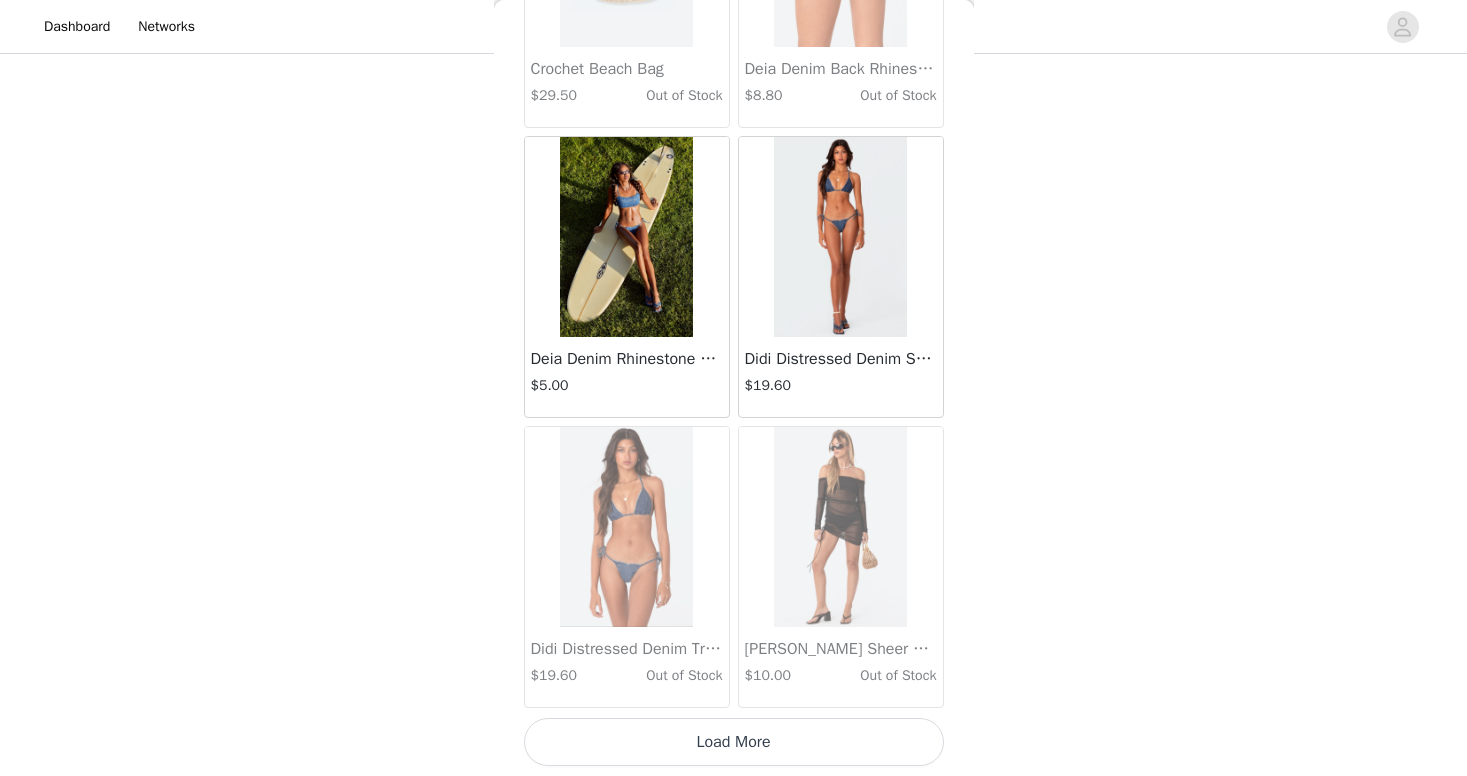 click on "Load More" at bounding box center [734, 742] 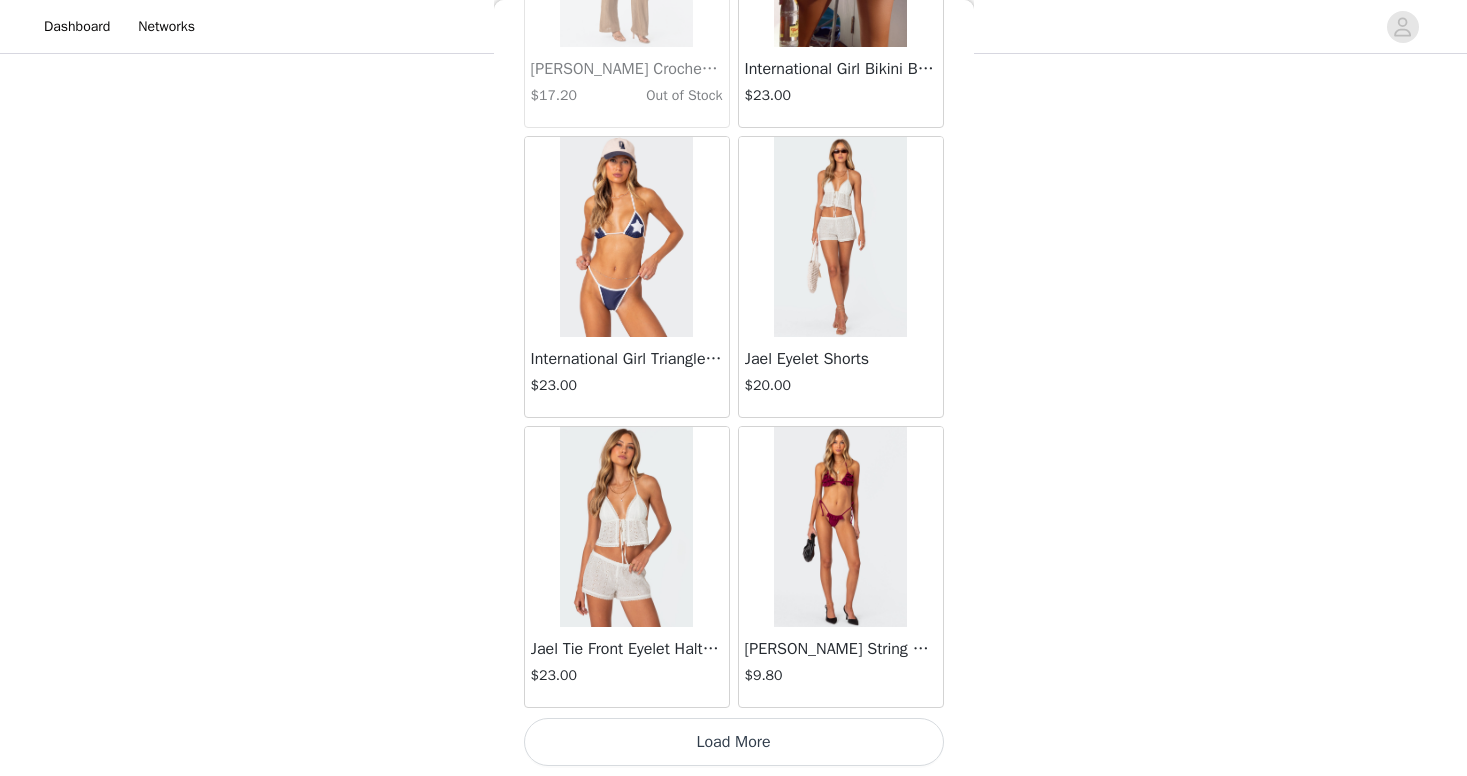 scroll, scrollTop: 8084, scrollLeft: 0, axis: vertical 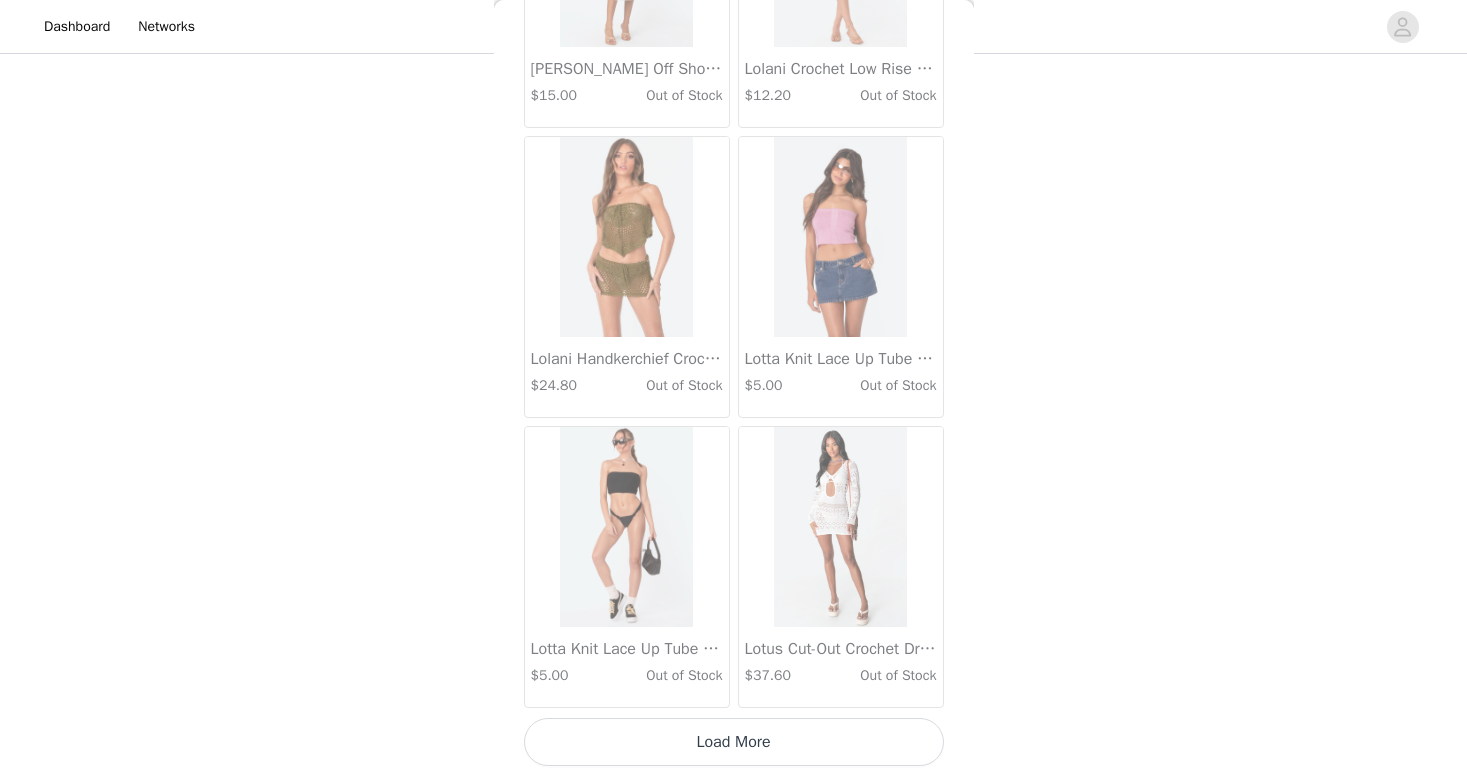 click on "Load More" at bounding box center [734, 742] 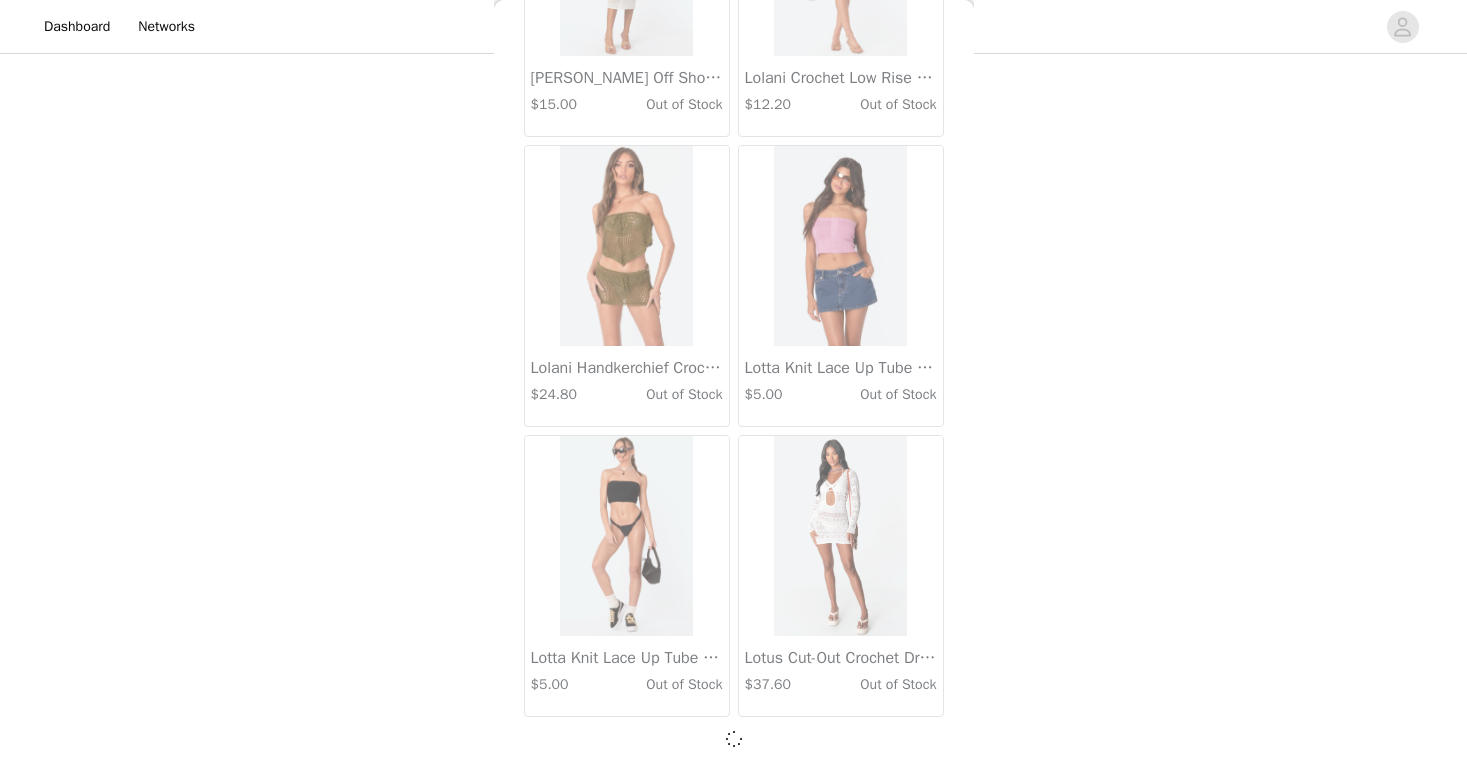 scroll, scrollTop: 10975, scrollLeft: 0, axis: vertical 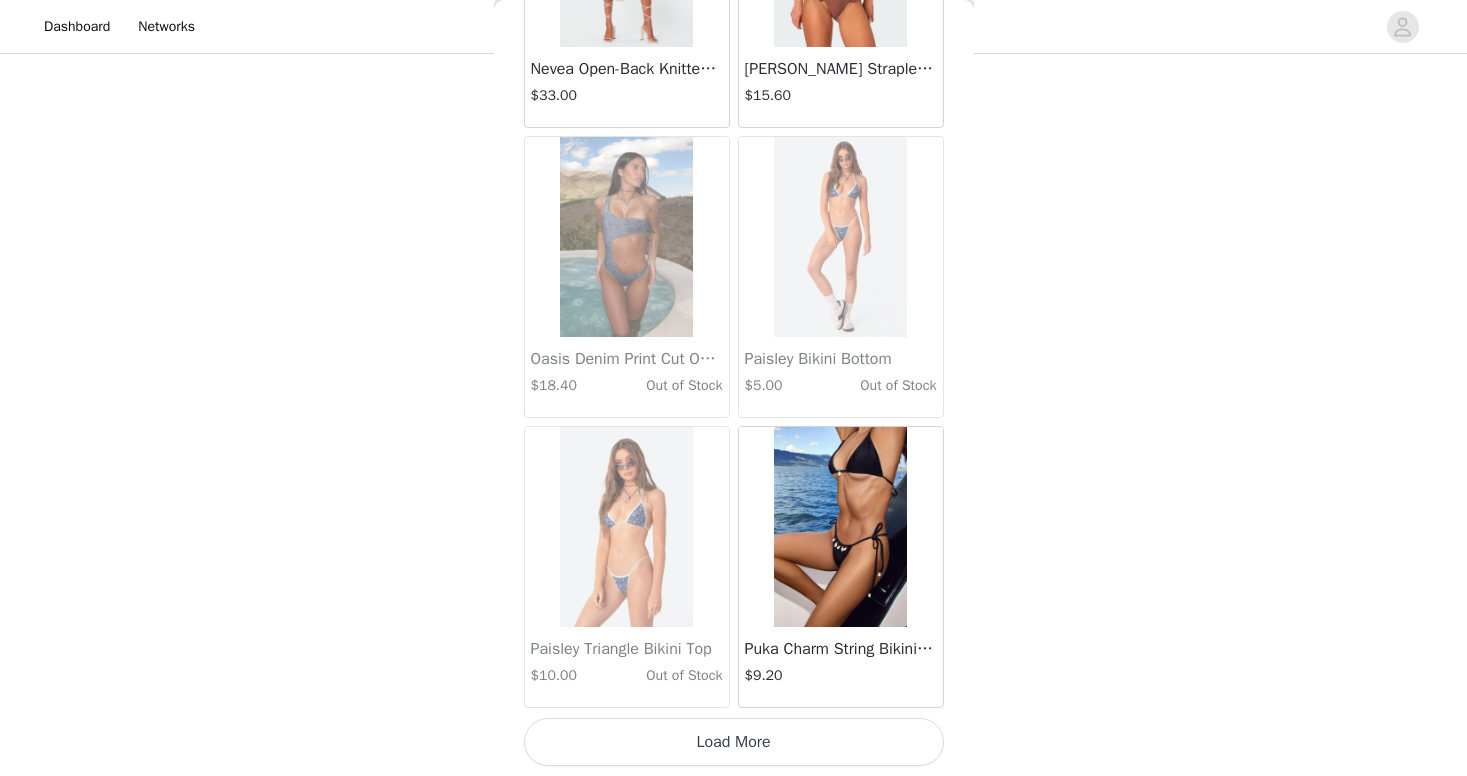 click on "Load More" at bounding box center (734, 742) 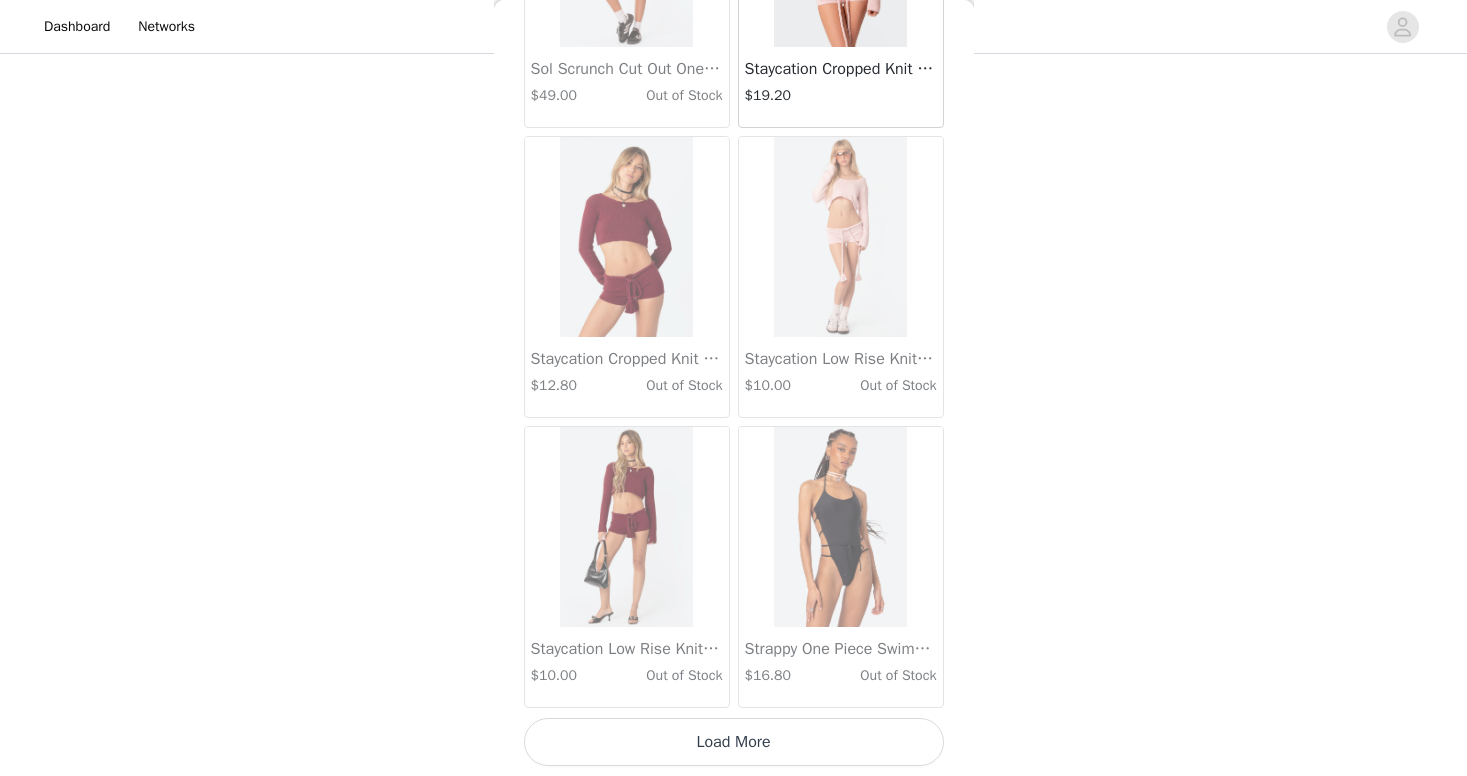 click on "Load More" at bounding box center (734, 742) 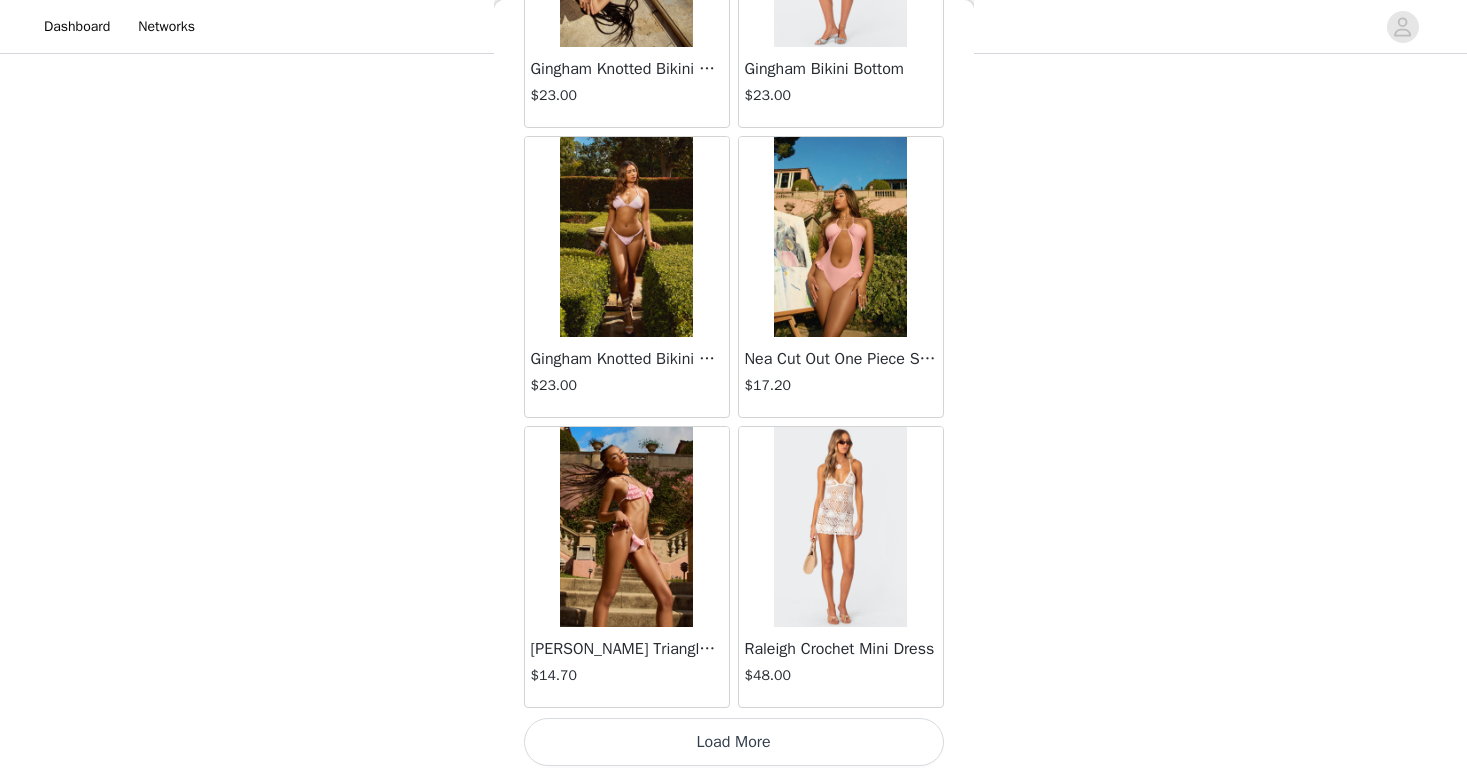 click on "Load More" at bounding box center (734, 742) 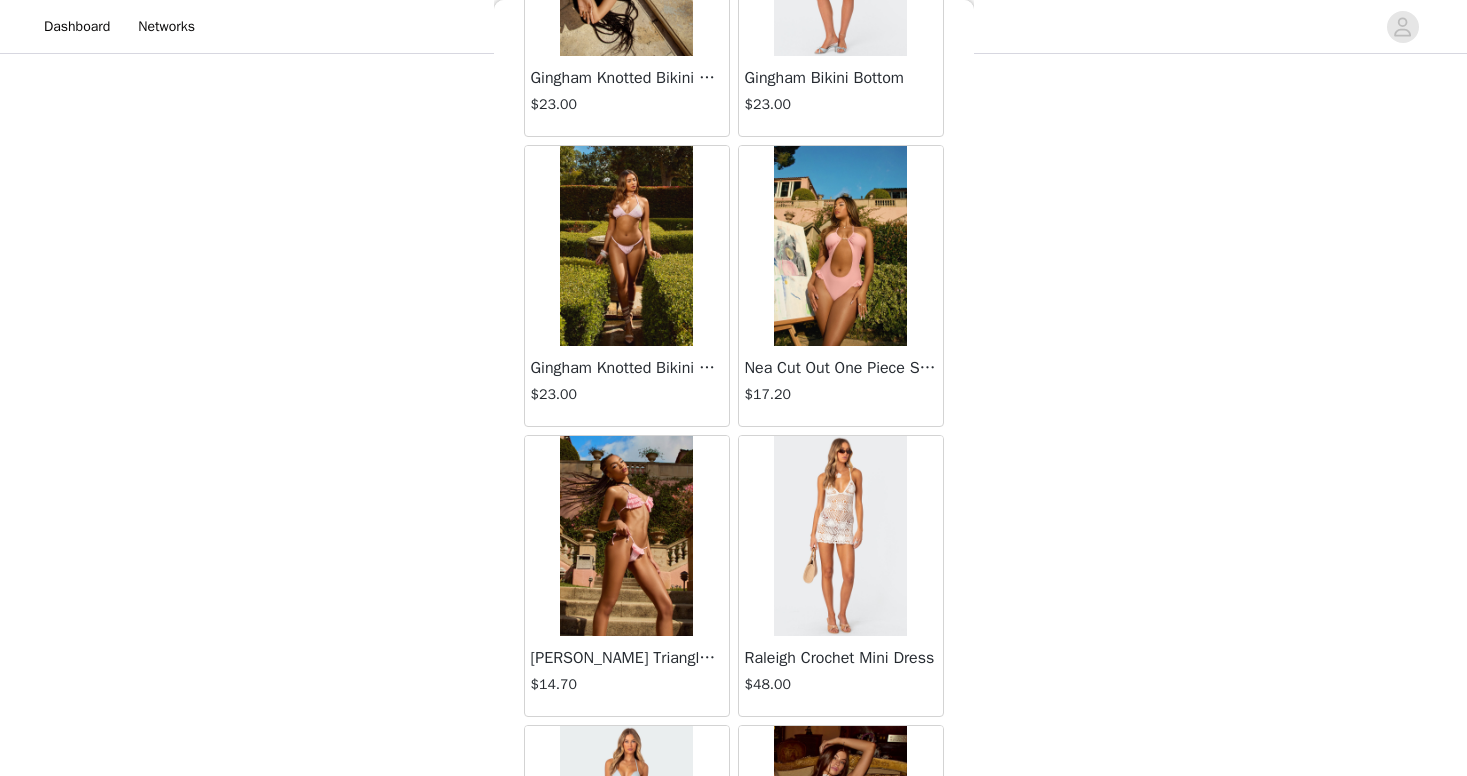 scroll, scrollTop: 312, scrollLeft: 0, axis: vertical 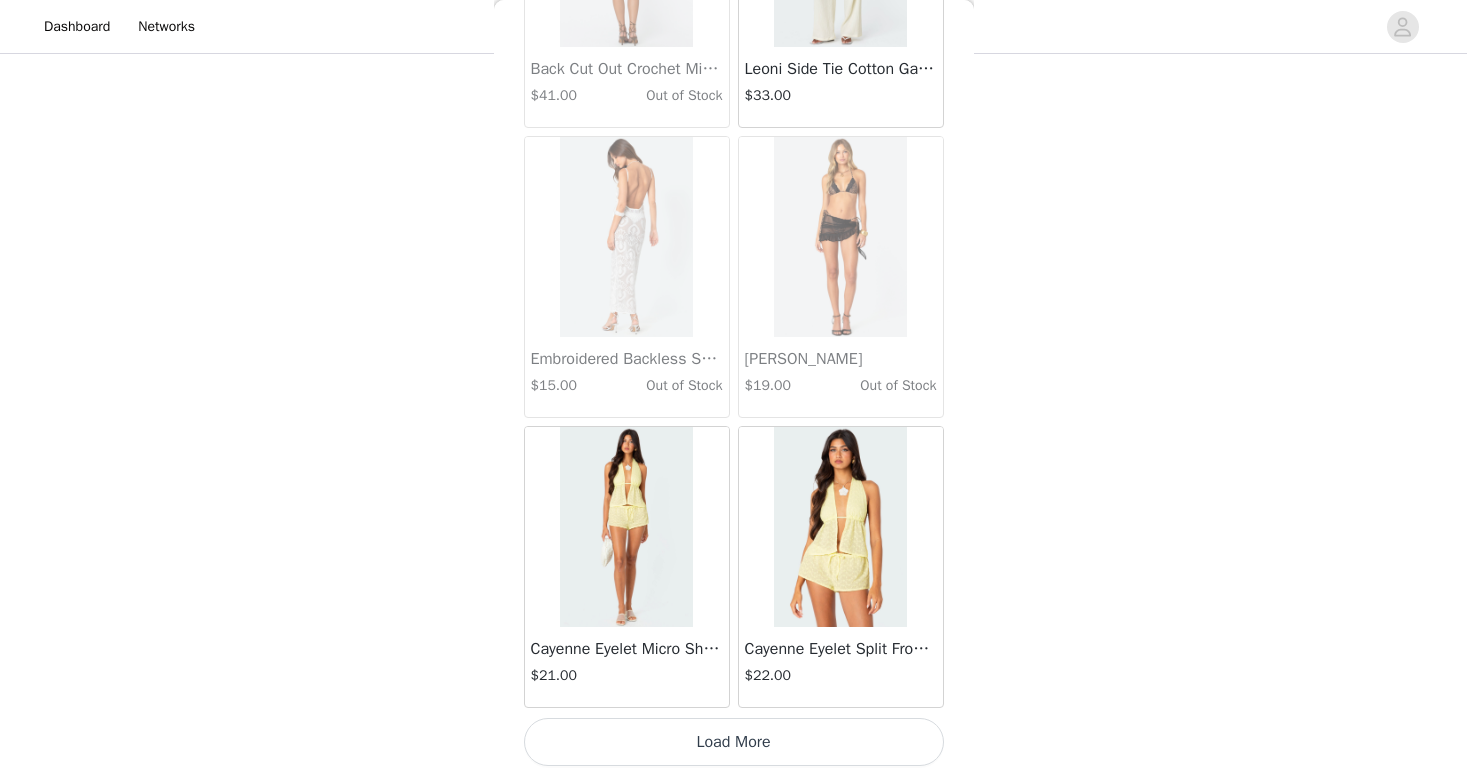 click on "Load More" at bounding box center [734, 742] 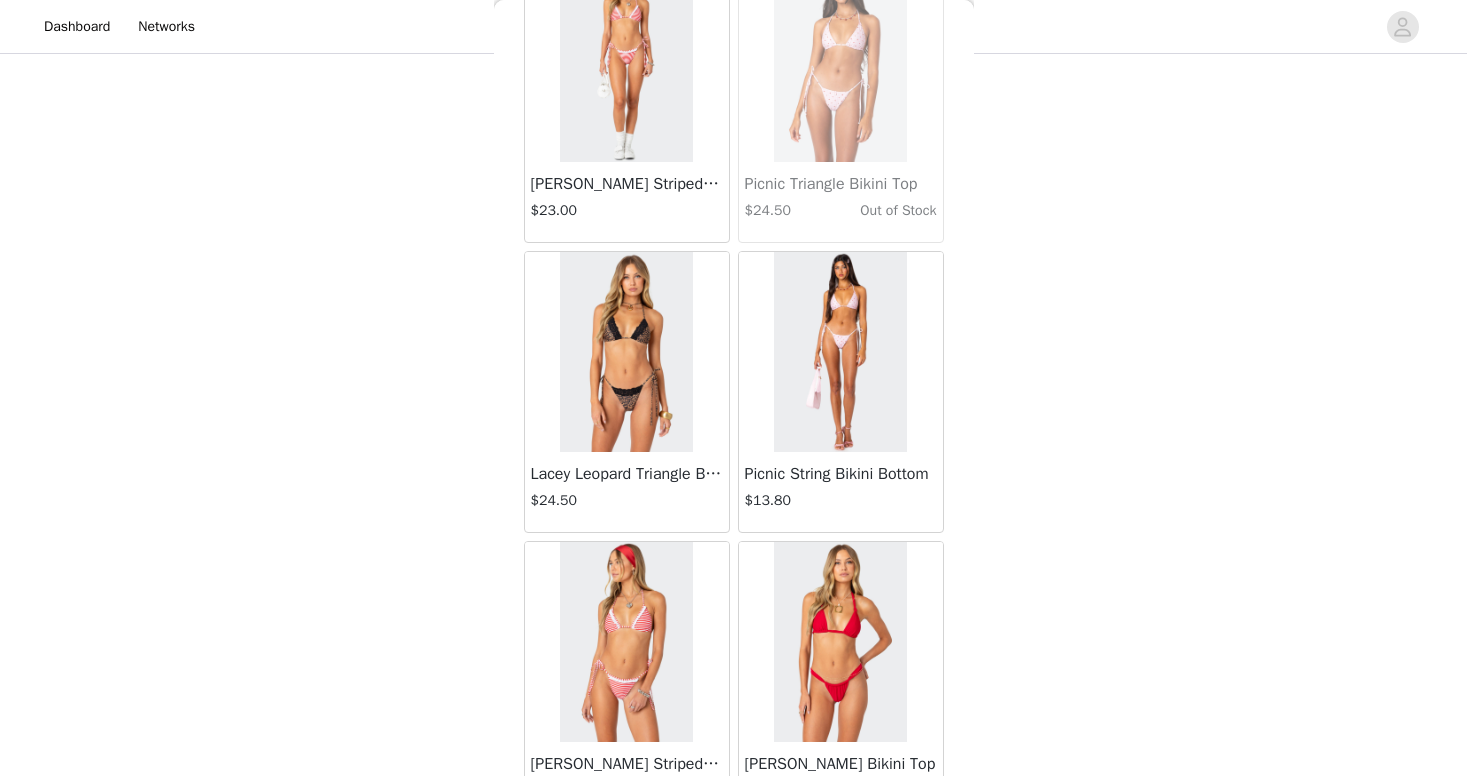 scroll, scrollTop: 25081, scrollLeft: 0, axis: vertical 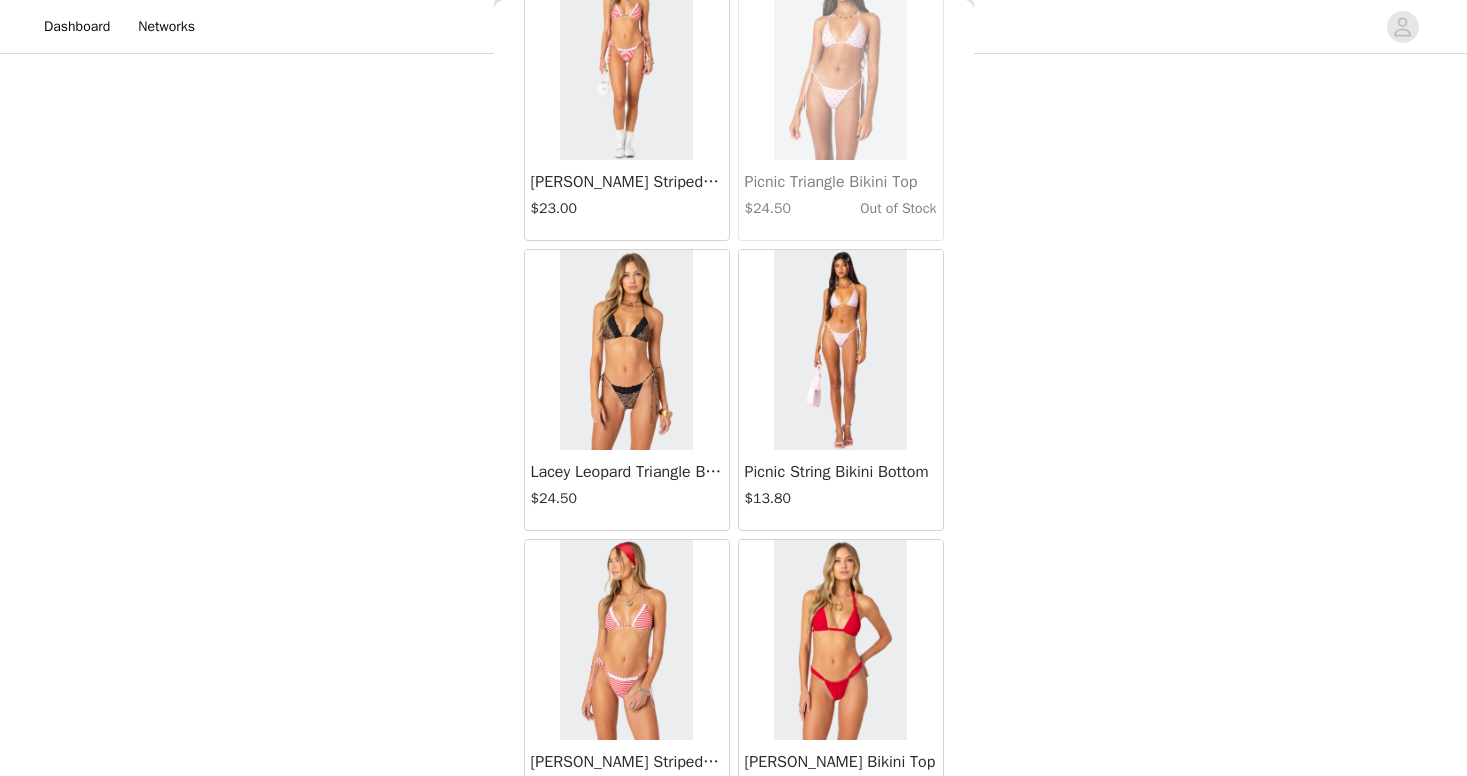 click at bounding box center [626, 640] 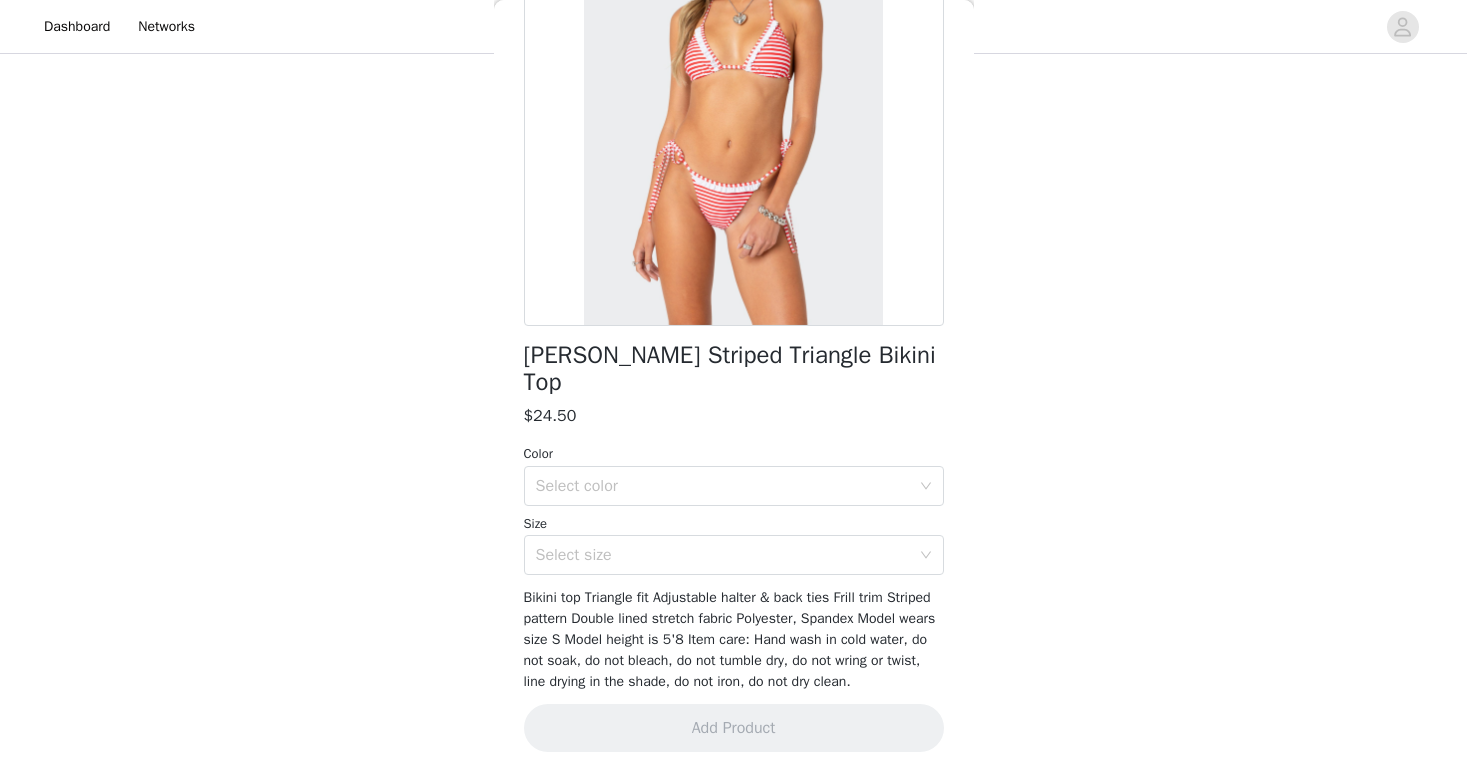 scroll, scrollTop: 217, scrollLeft: 0, axis: vertical 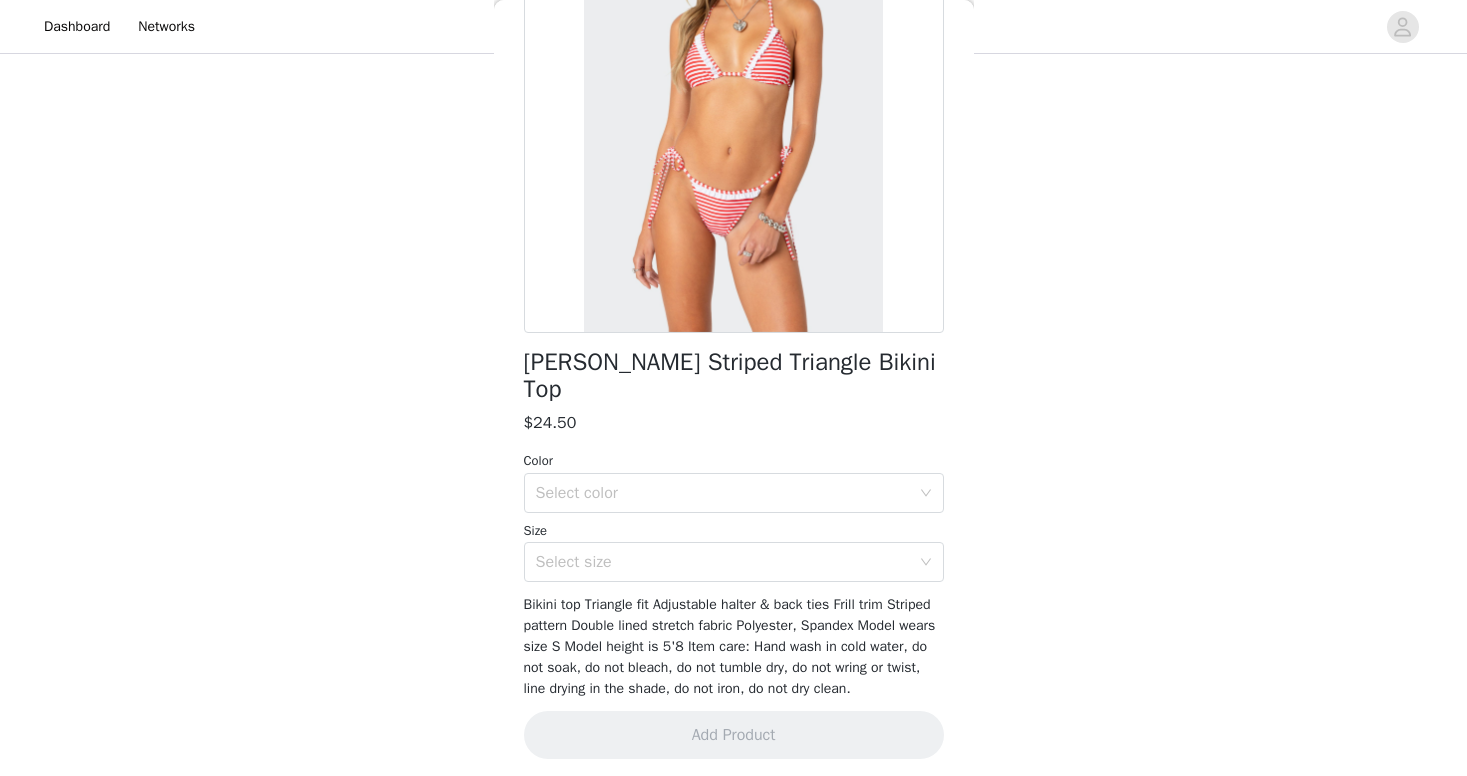 click on "Color" at bounding box center (734, 461) 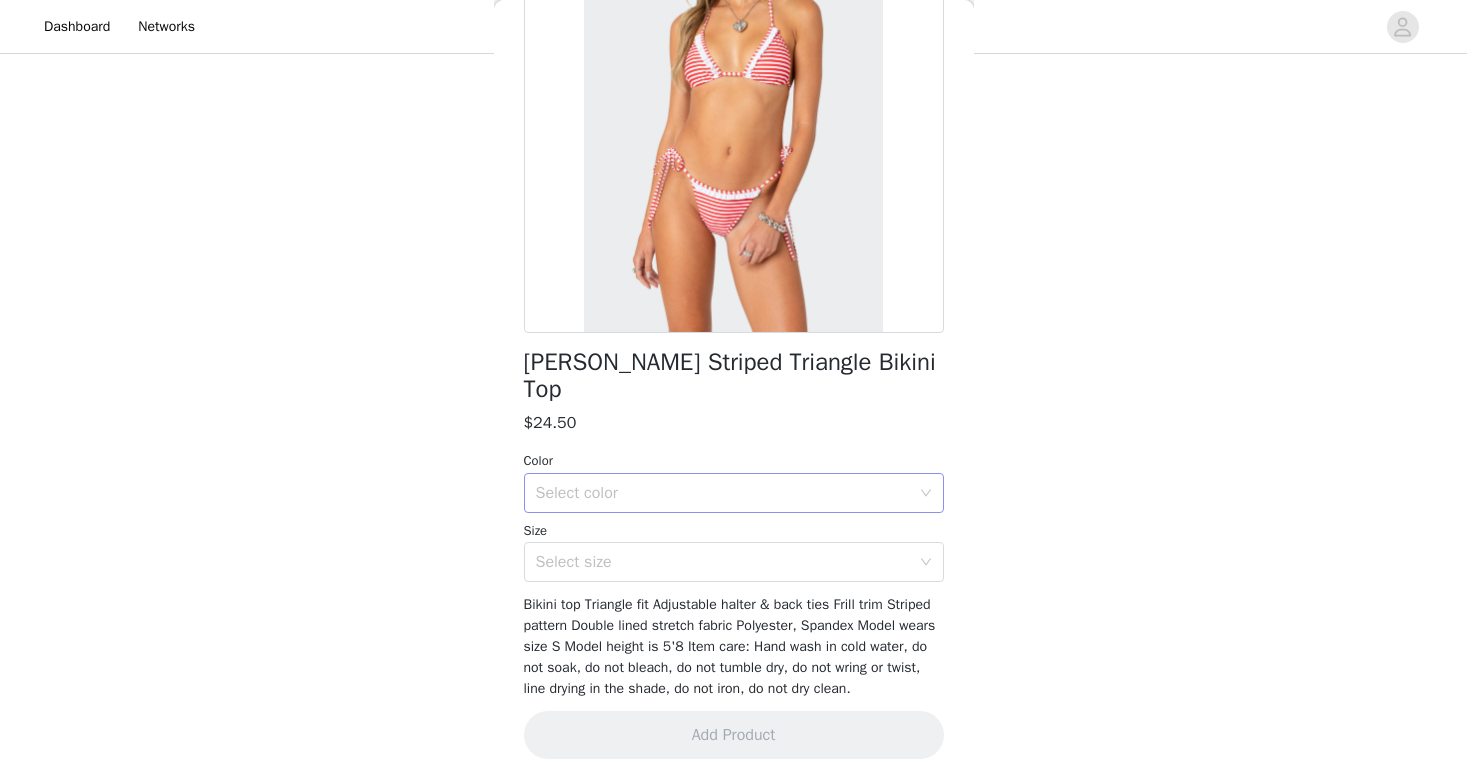 click on "Select color" at bounding box center [723, 493] 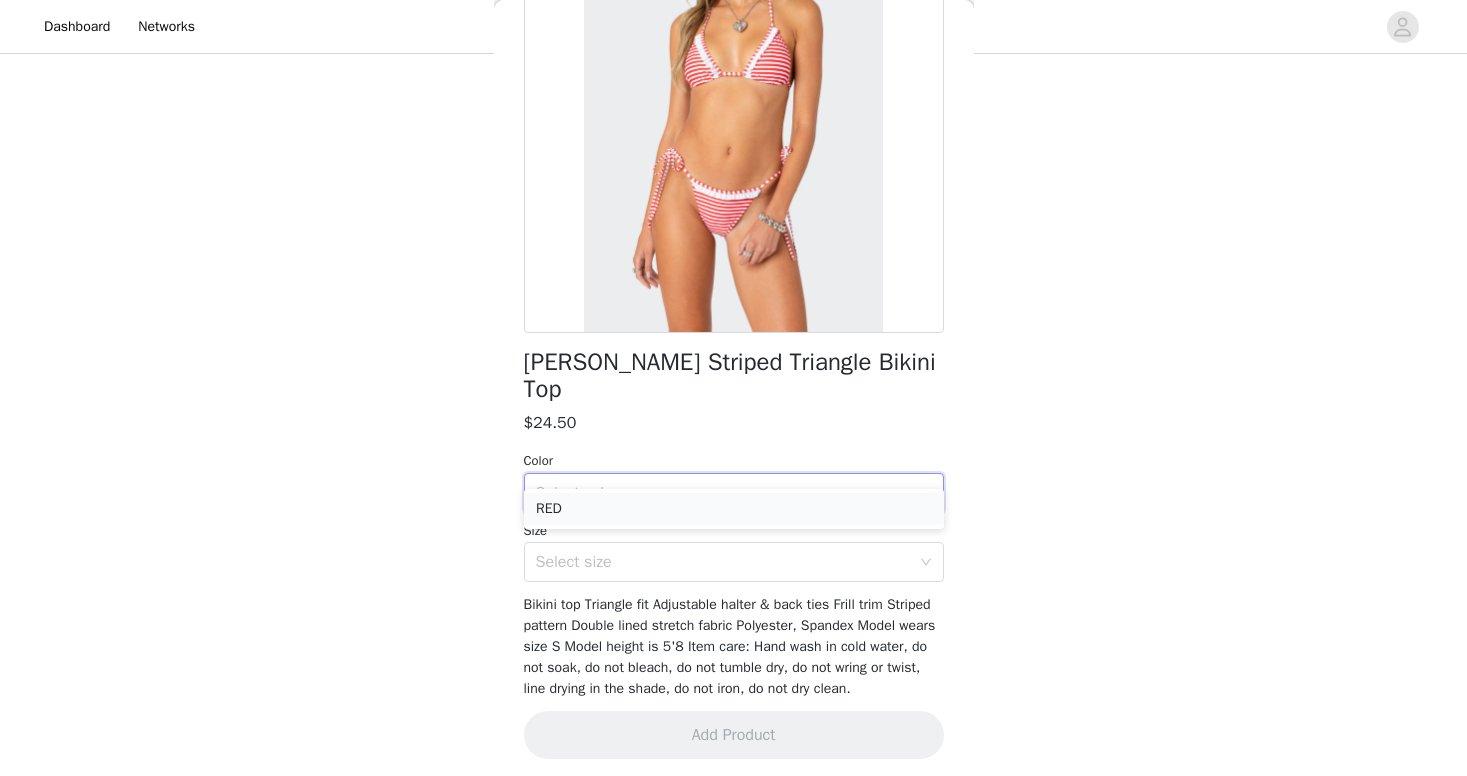 click on "RED" at bounding box center (734, 509) 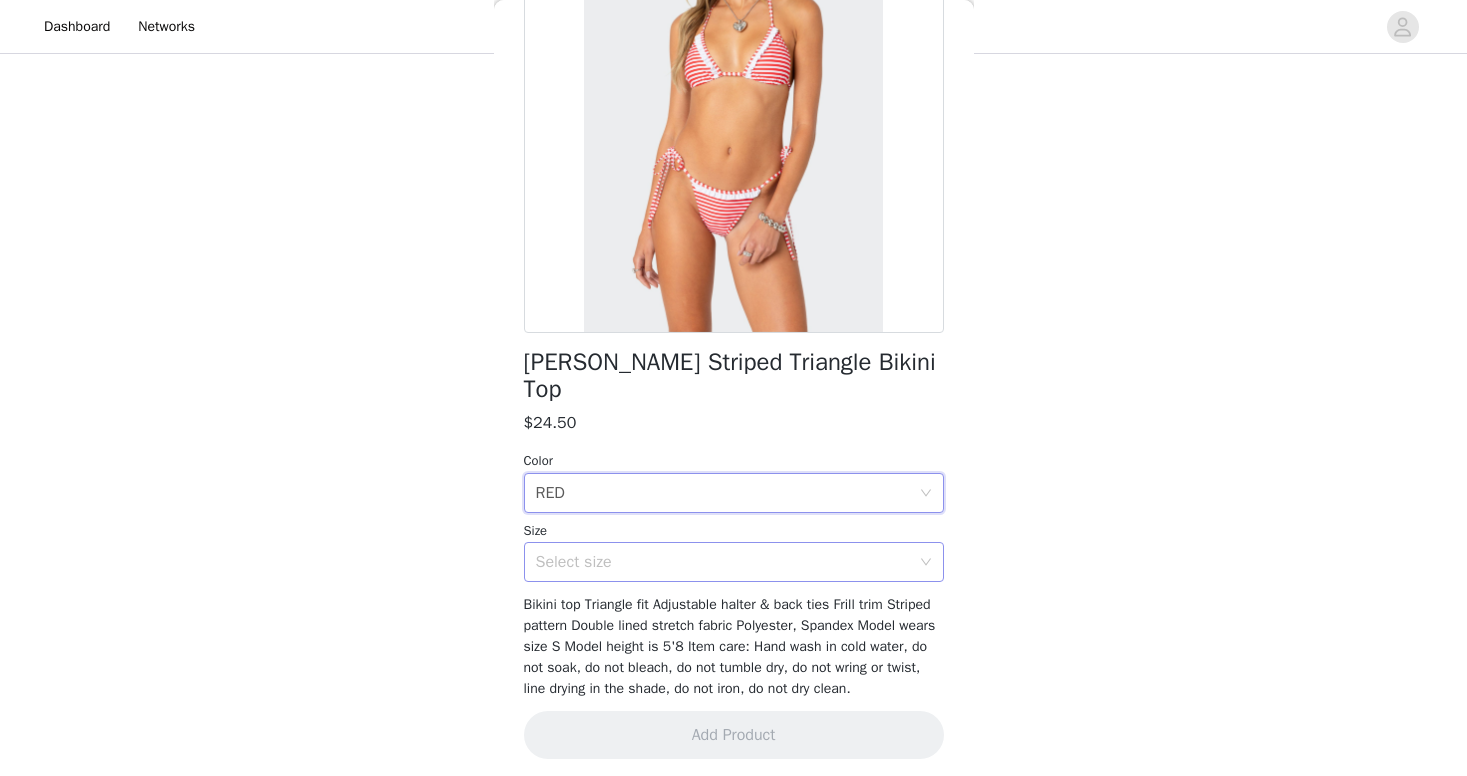 click on "Select size" at bounding box center (723, 562) 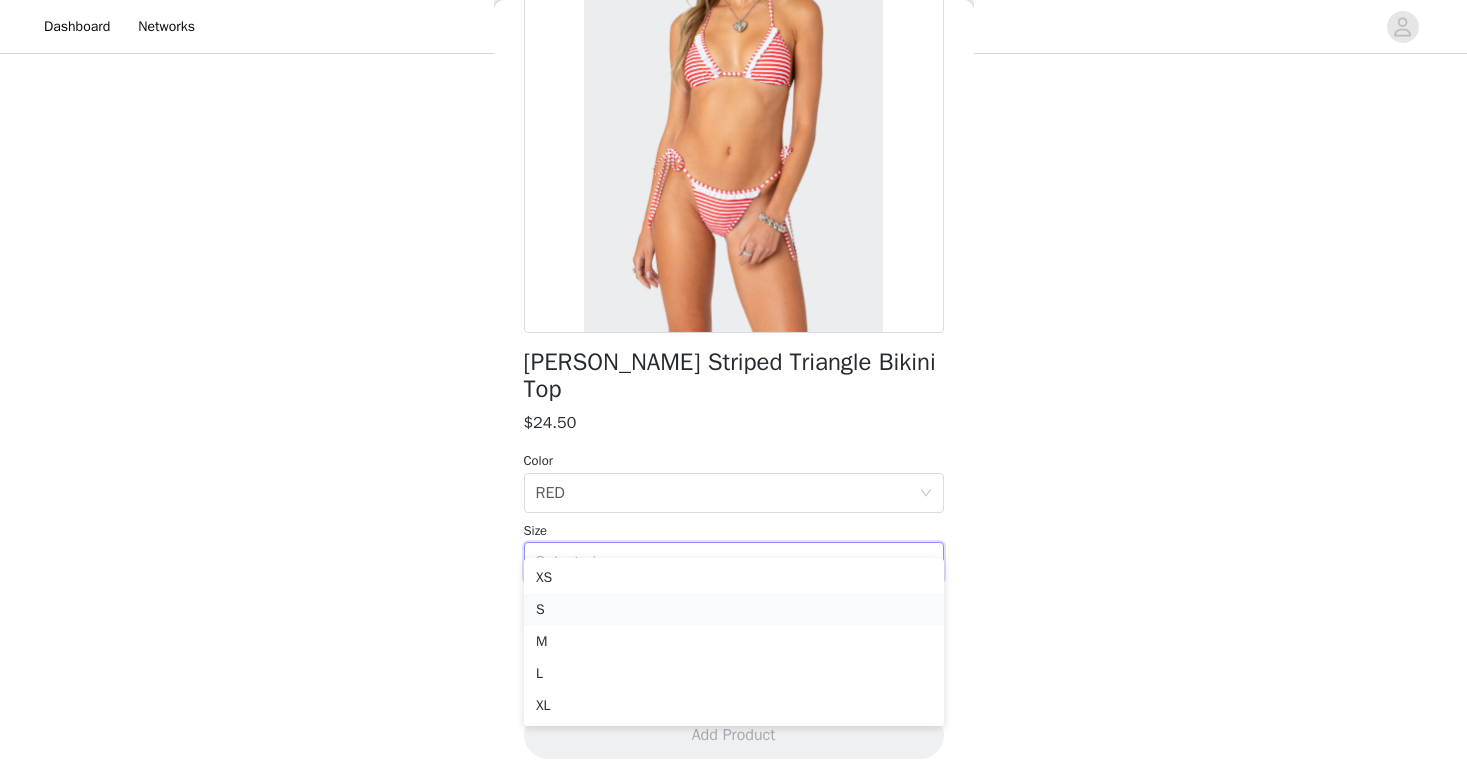 click on "S" at bounding box center [734, 610] 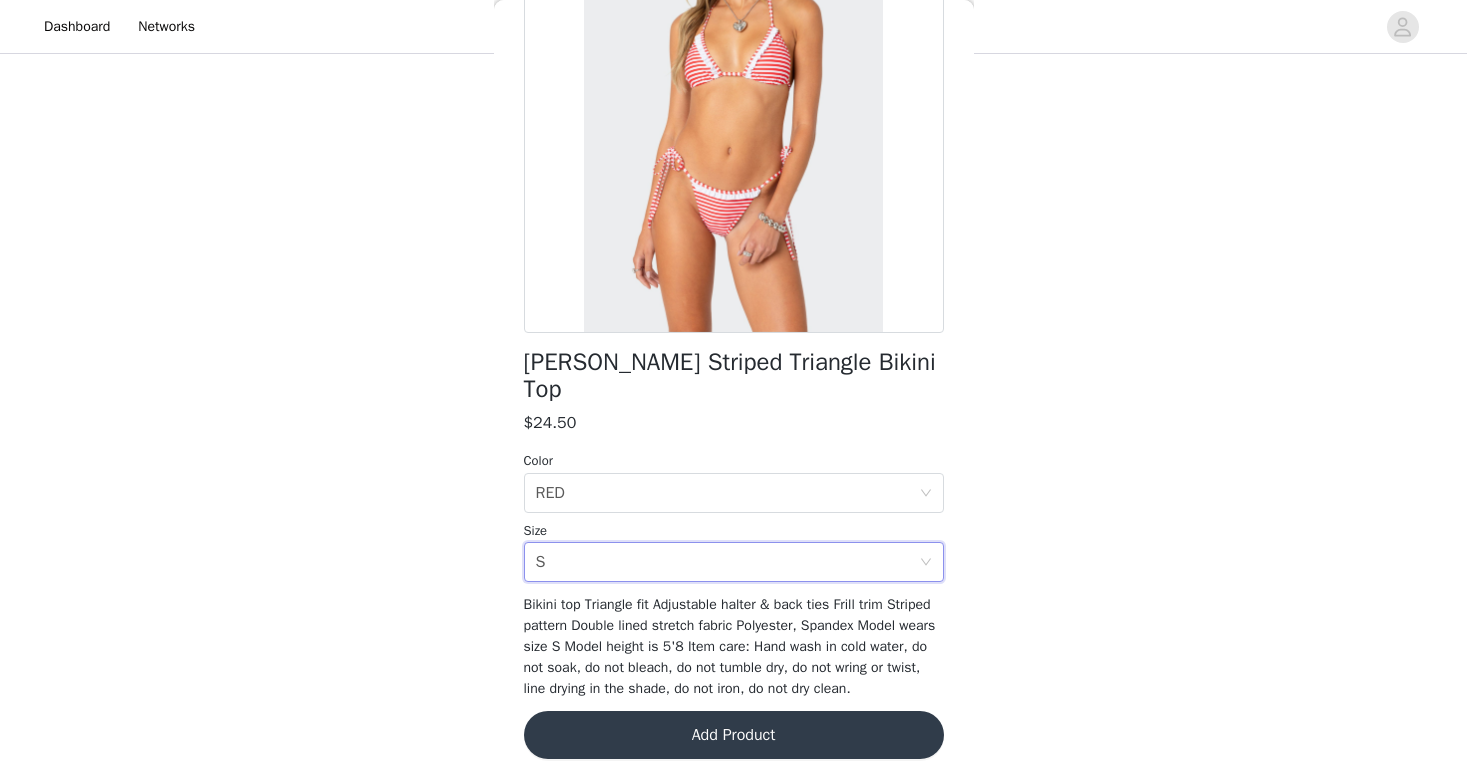 click on "Add Product" at bounding box center [734, 735] 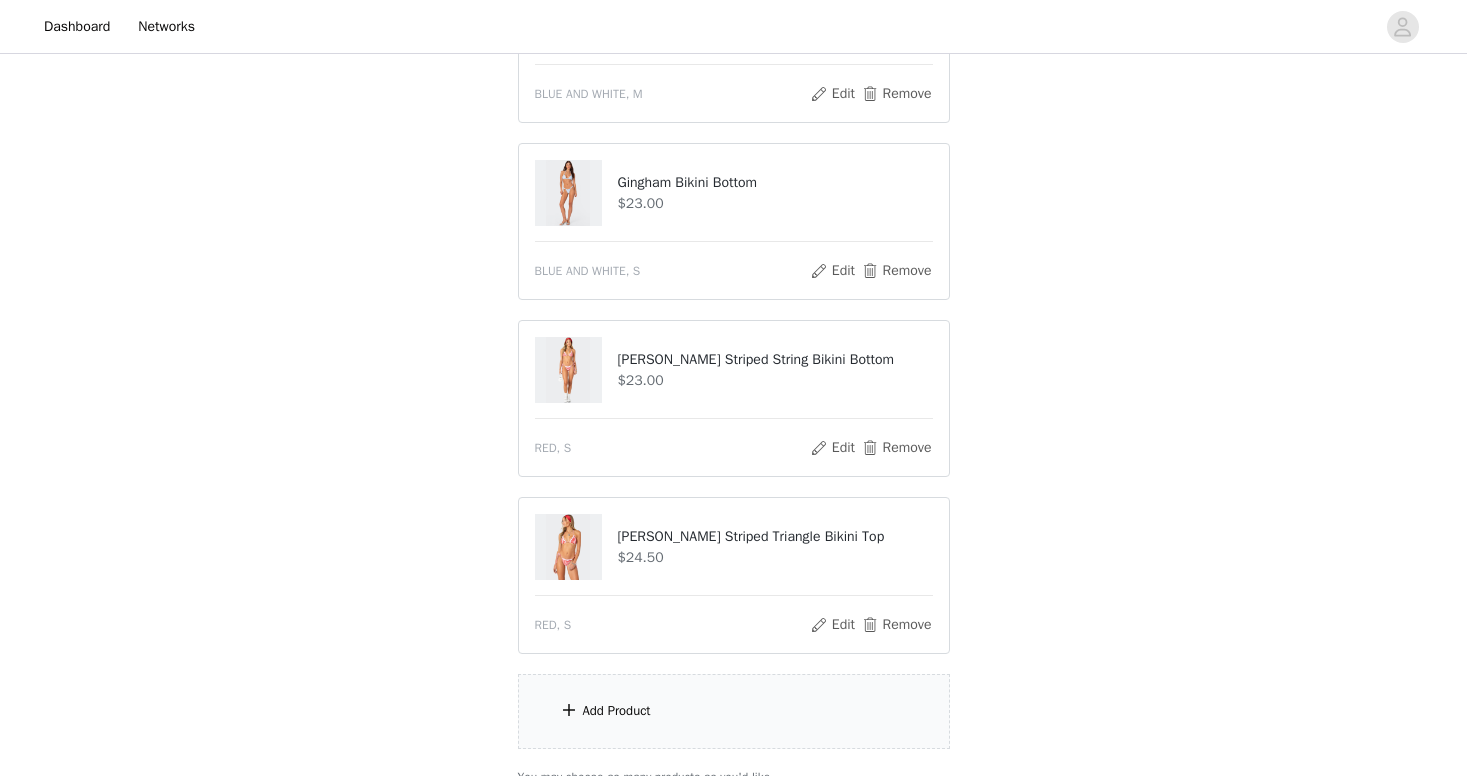 click on "Add Product" at bounding box center [734, 711] 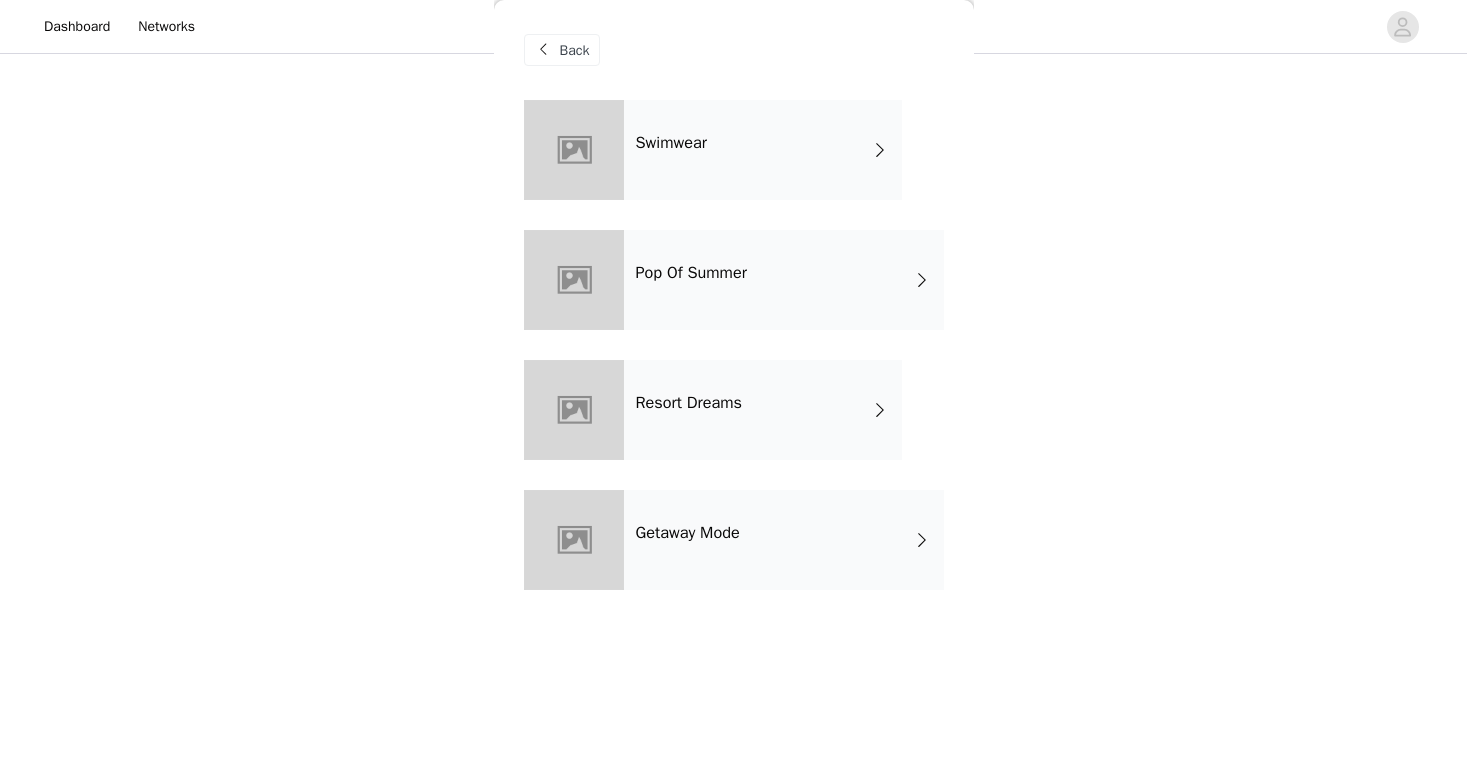 click on "Swimwear" at bounding box center (763, 150) 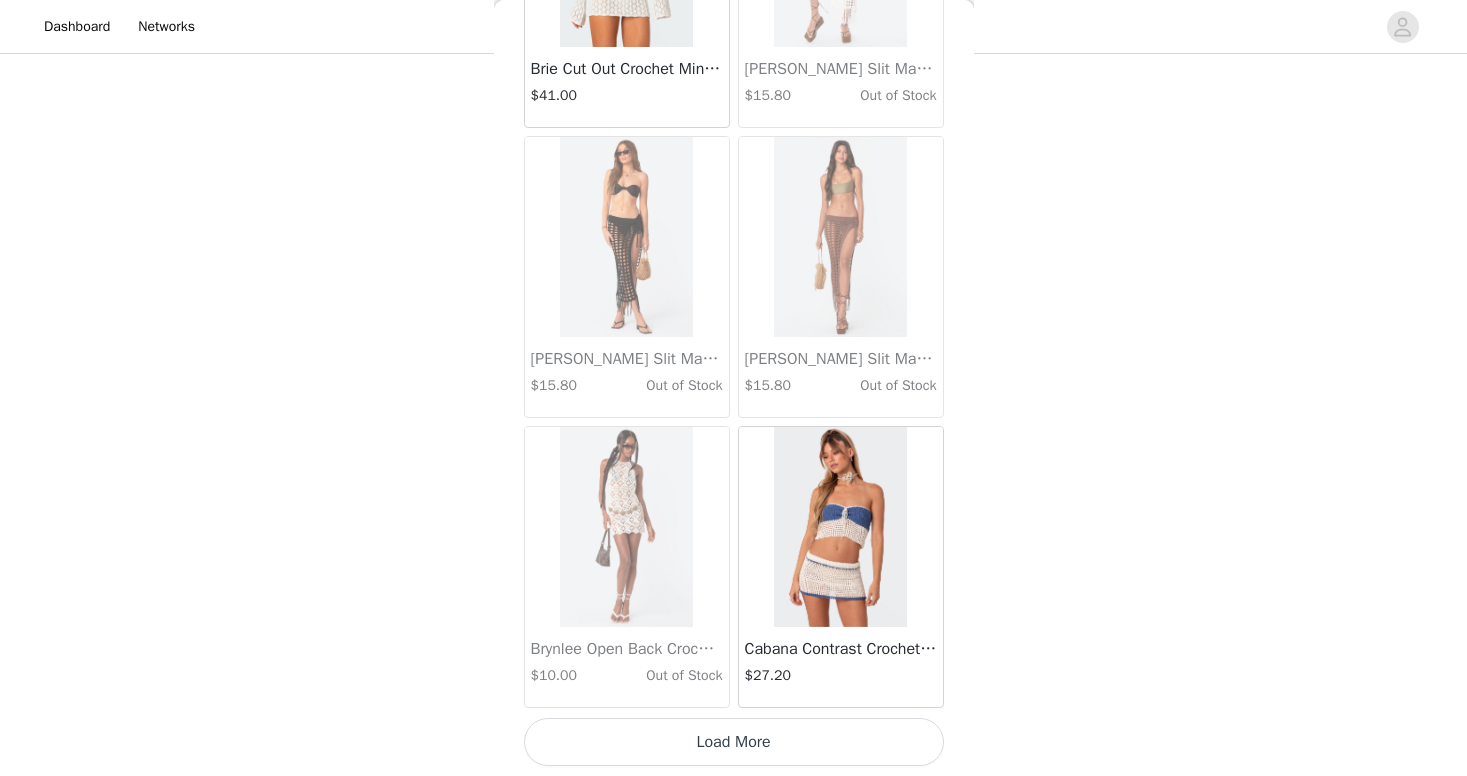 scroll, scrollTop: 2284, scrollLeft: 0, axis: vertical 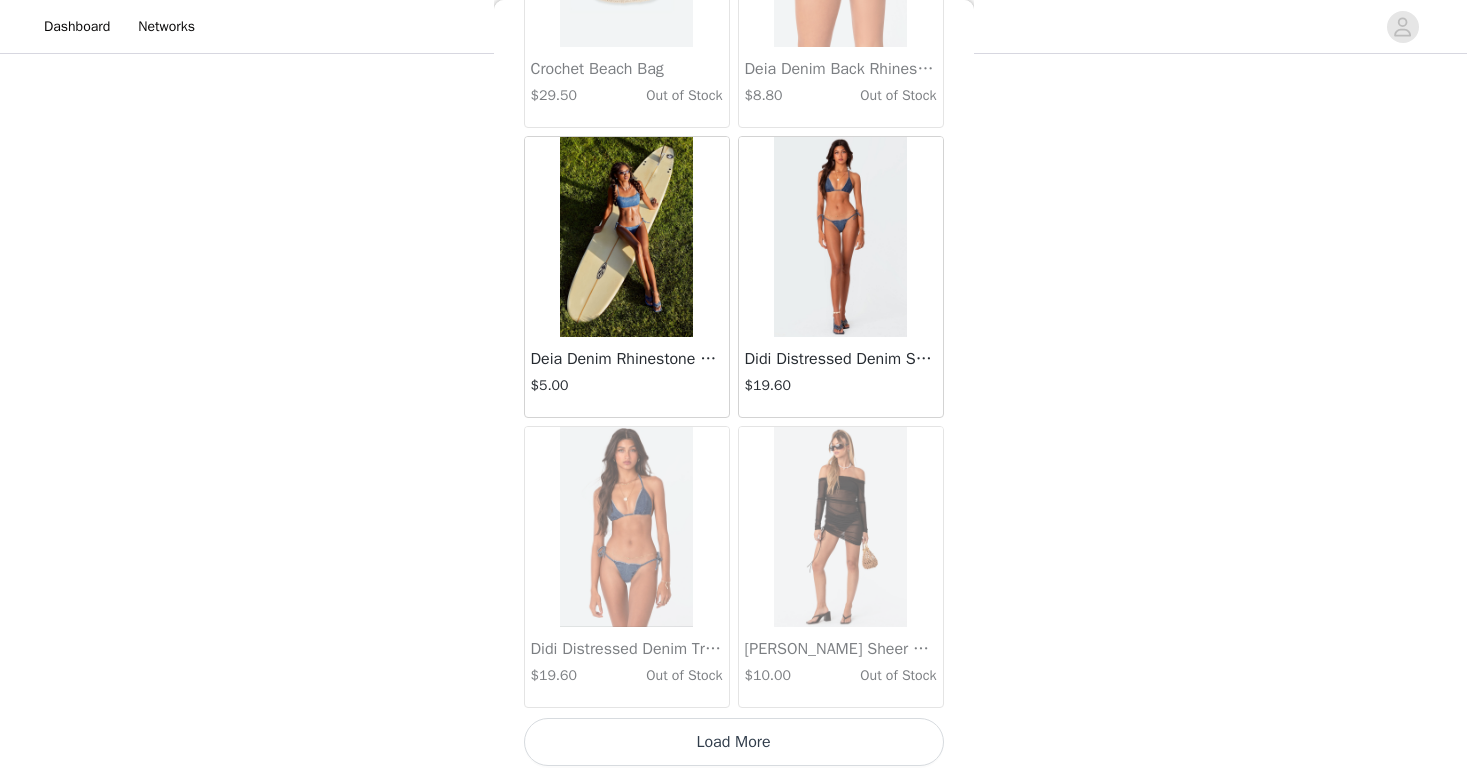 click on "Load More" at bounding box center (734, 742) 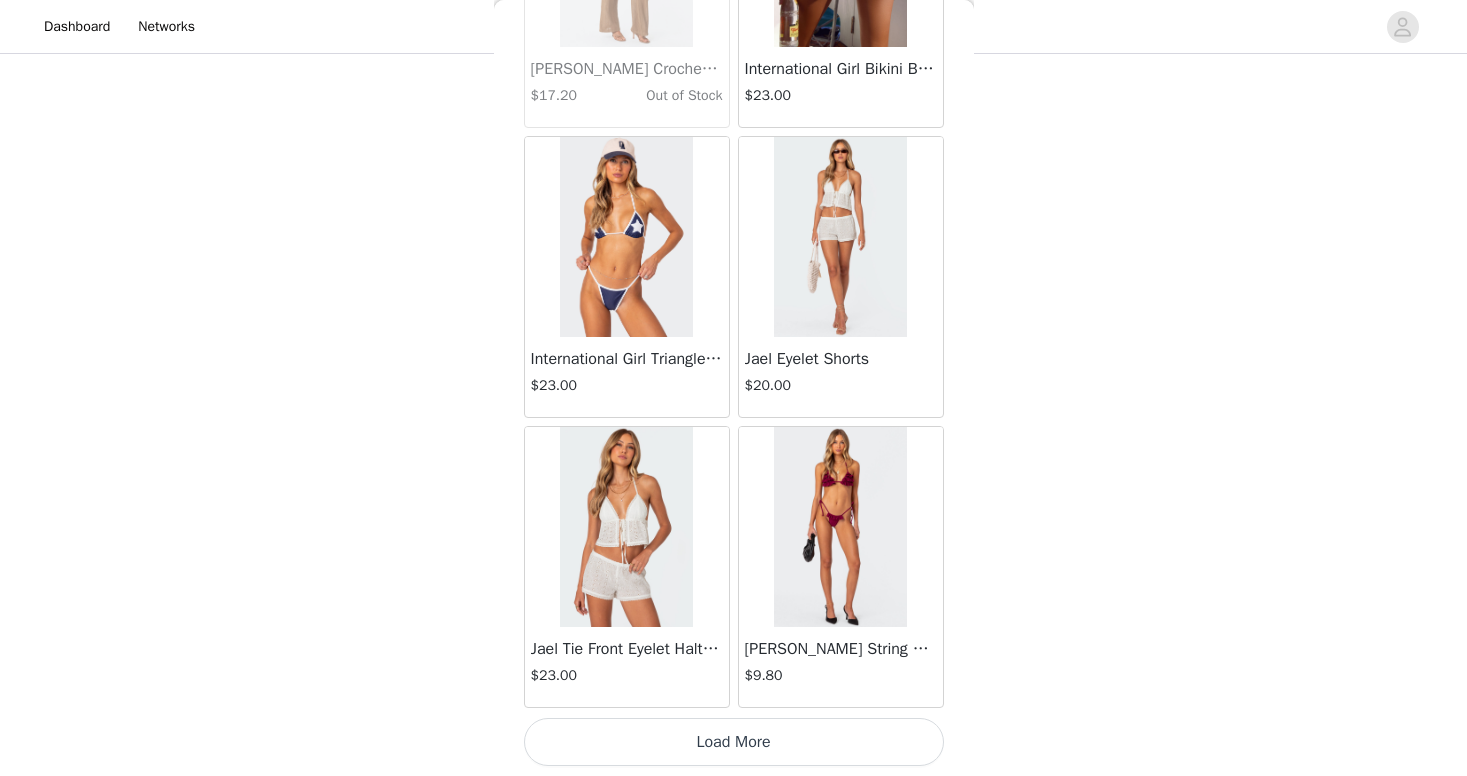 click on "Load More" at bounding box center (734, 742) 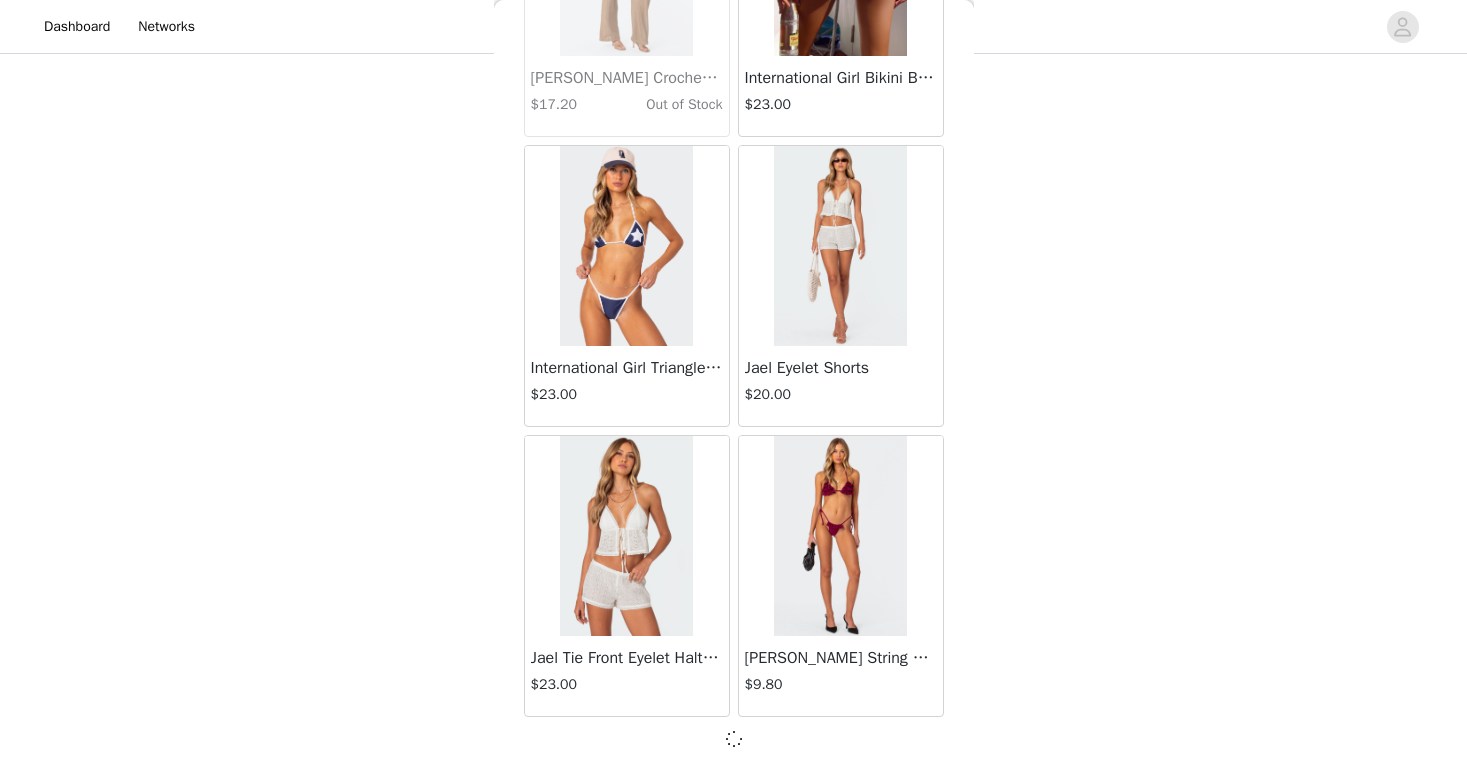 scroll, scrollTop: 8075, scrollLeft: 0, axis: vertical 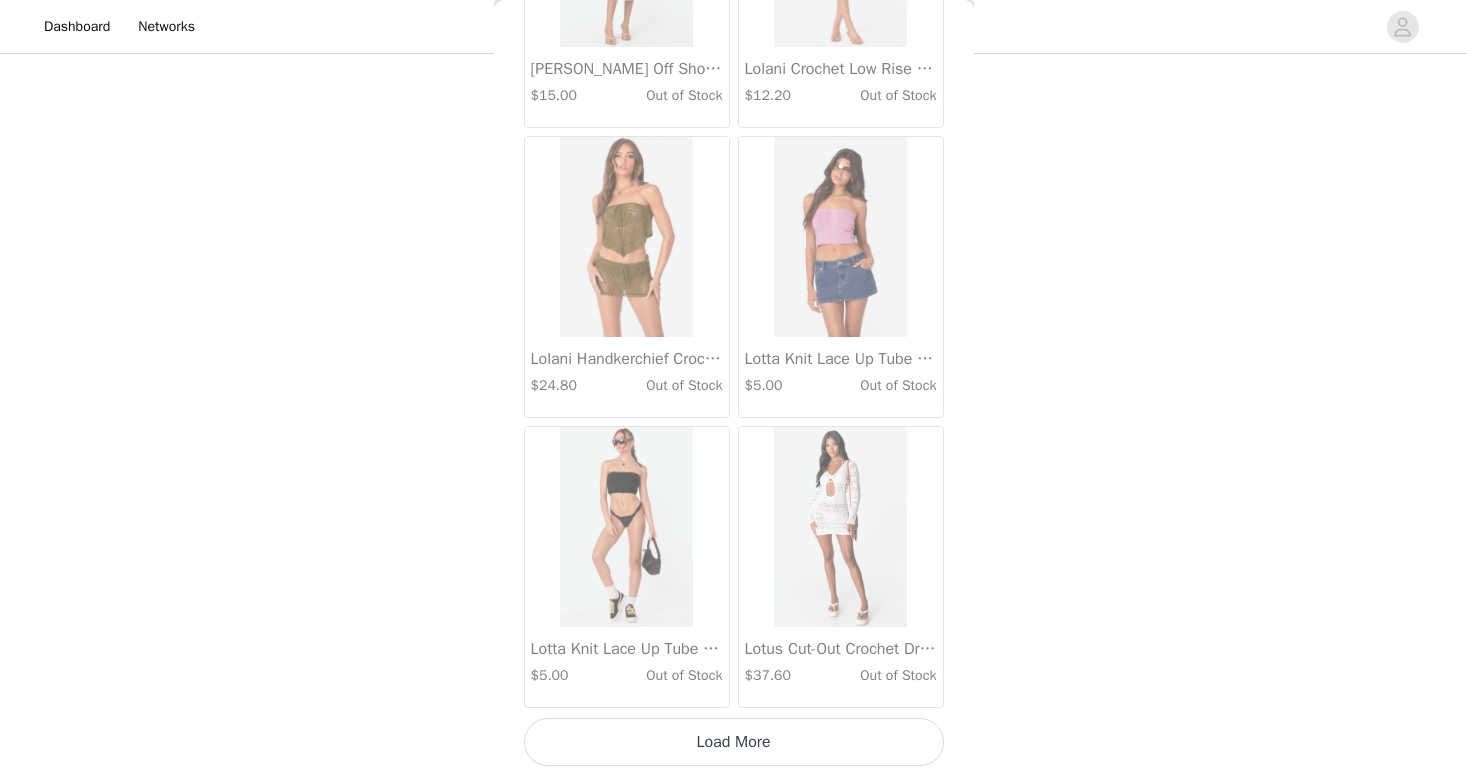 click on "Load More" at bounding box center (734, 742) 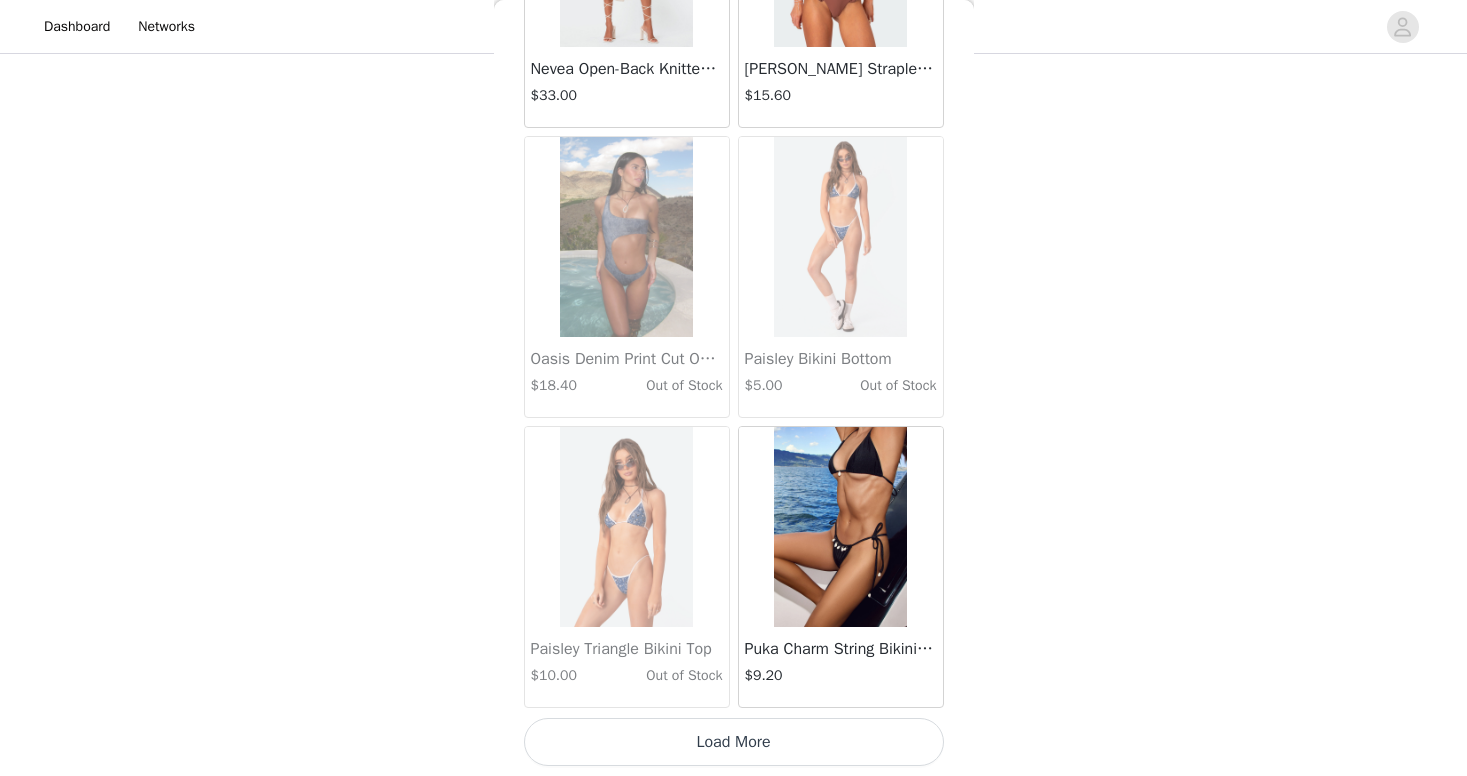 click on "Load More" at bounding box center [734, 742] 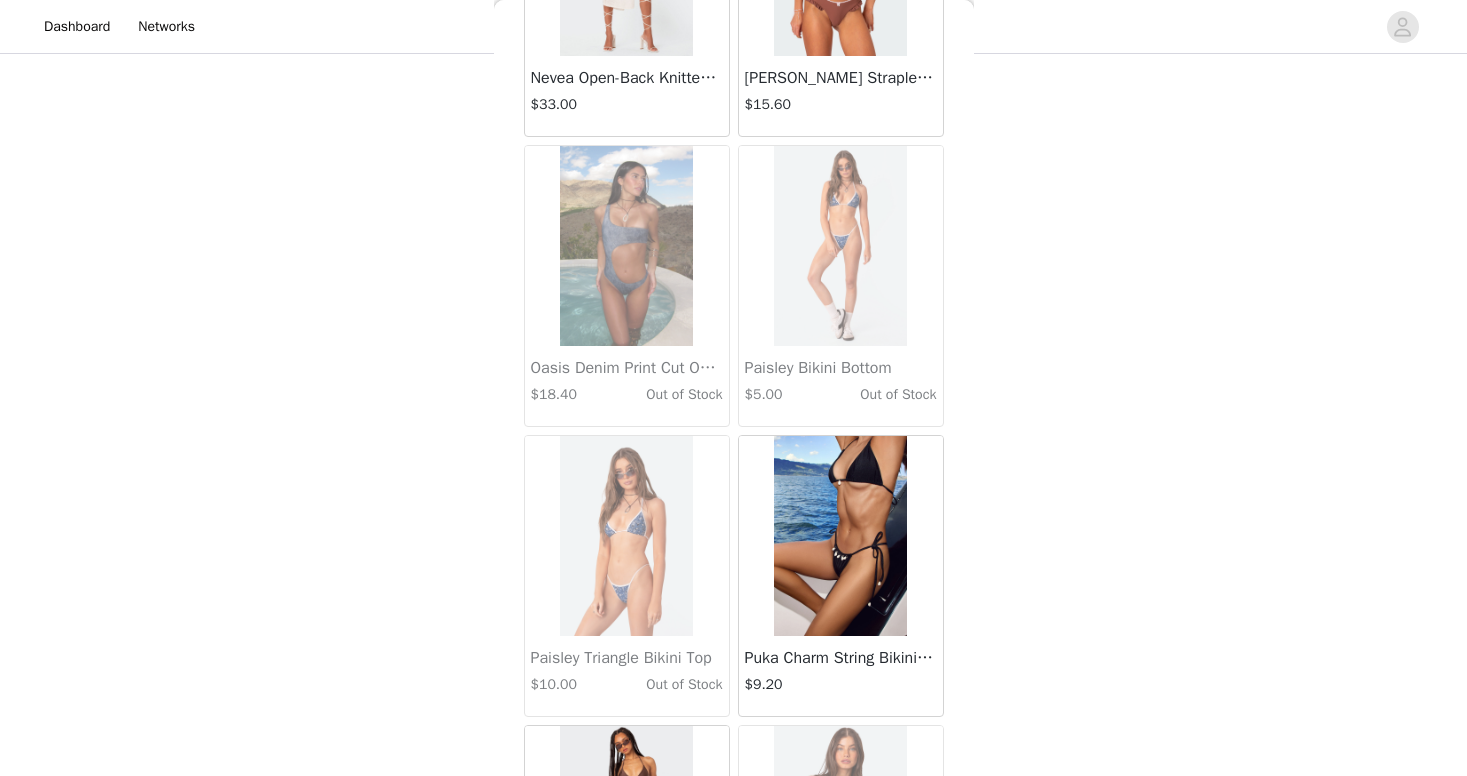 scroll, scrollTop: 488, scrollLeft: 0, axis: vertical 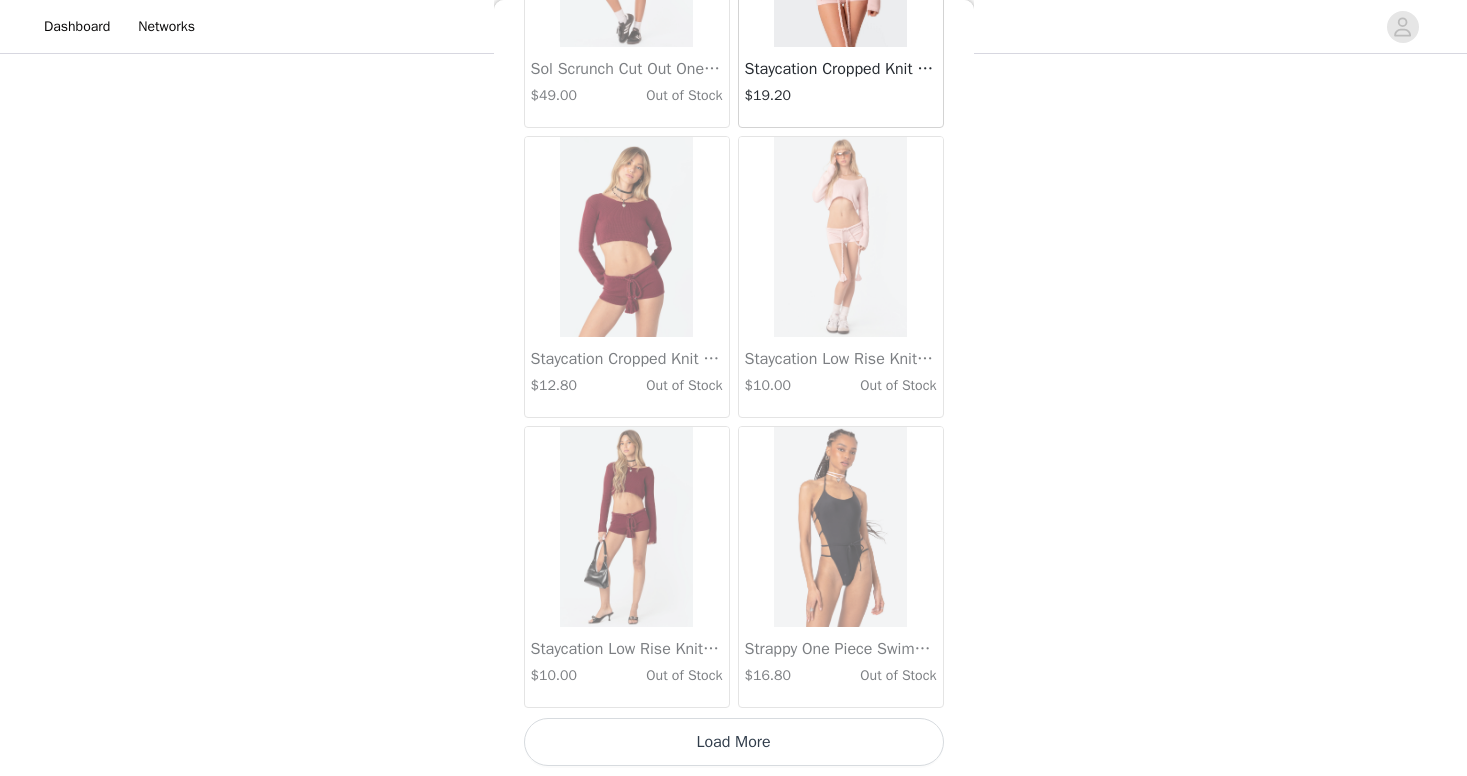 click on "Load More" at bounding box center [734, 742] 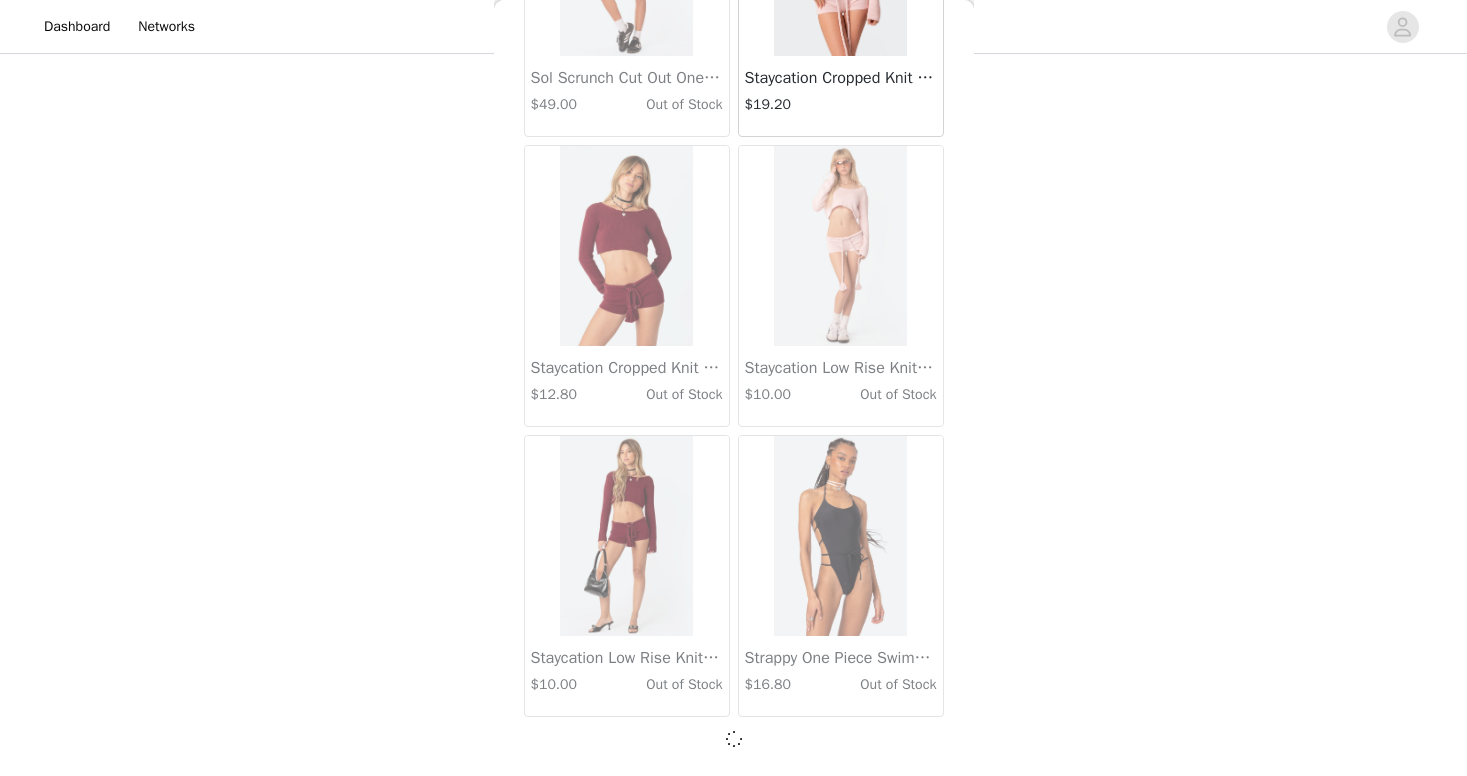 scroll, scrollTop: 16775, scrollLeft: 0, axis: vertical 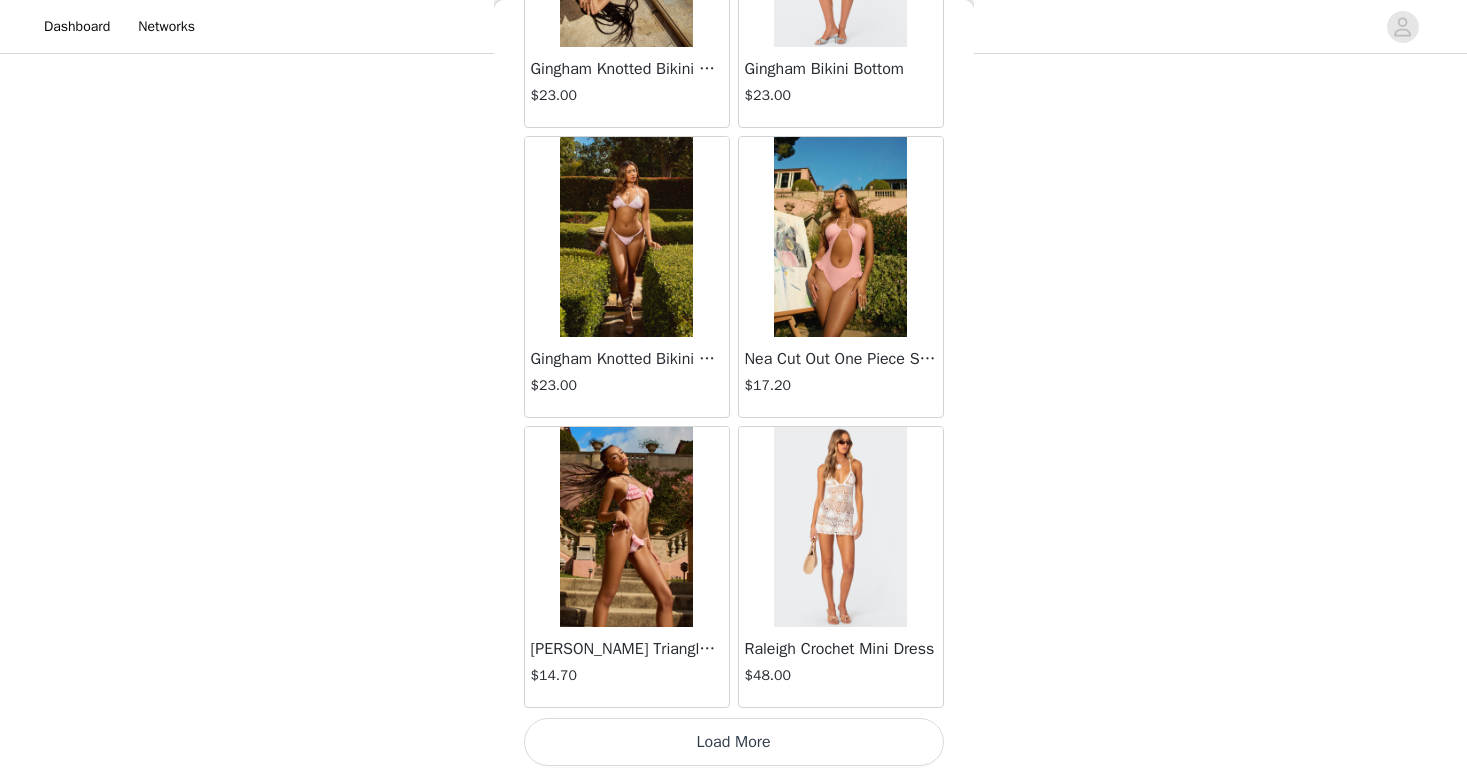 click on "Load More" at bounding box center [734, 742] 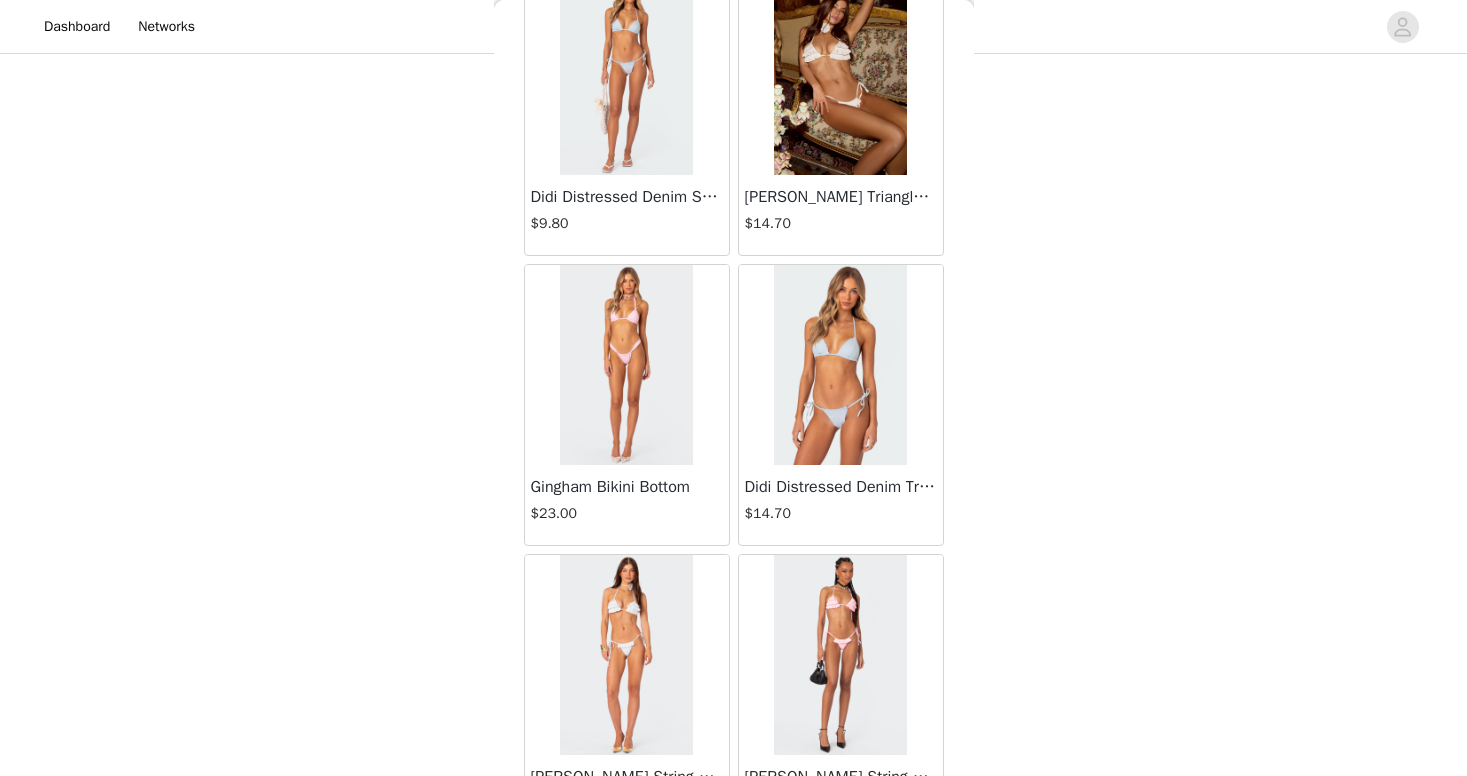scroll, scrollTop: 20430, scrollLeft: 0, axis: vertical 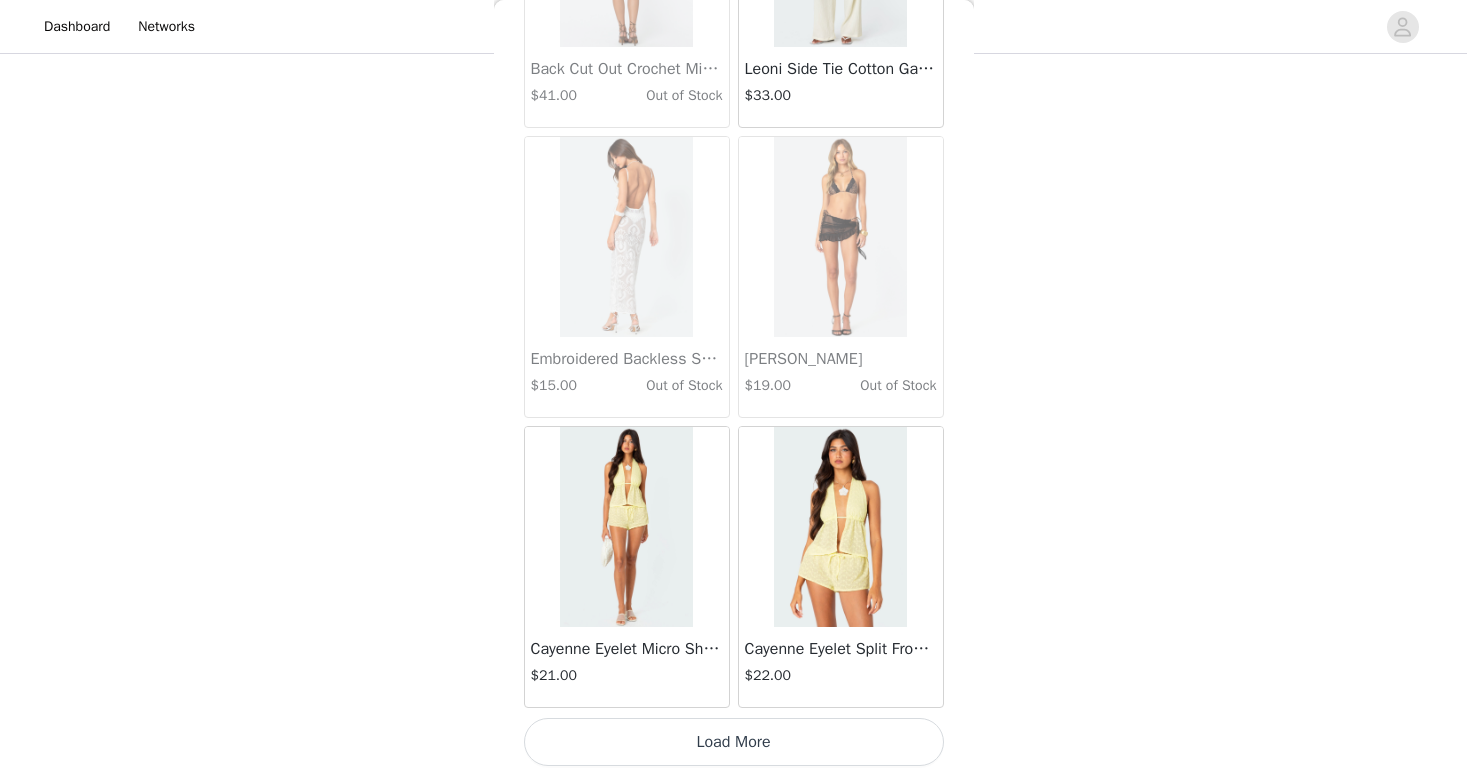 click on "Load More" at bounding box center (734, 742) 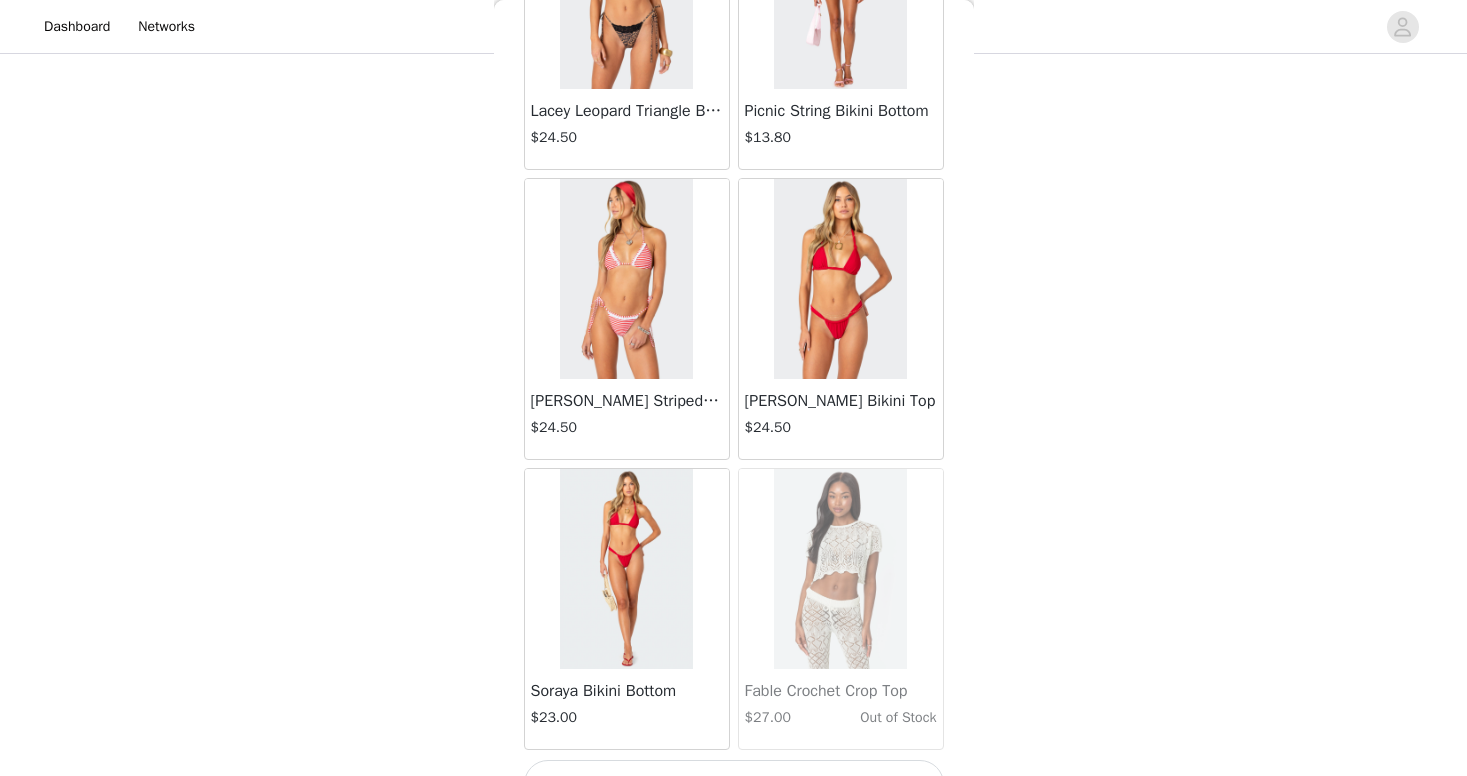 scroll, scrollTop: 25446, scrollLeft: 0, axis: vertical 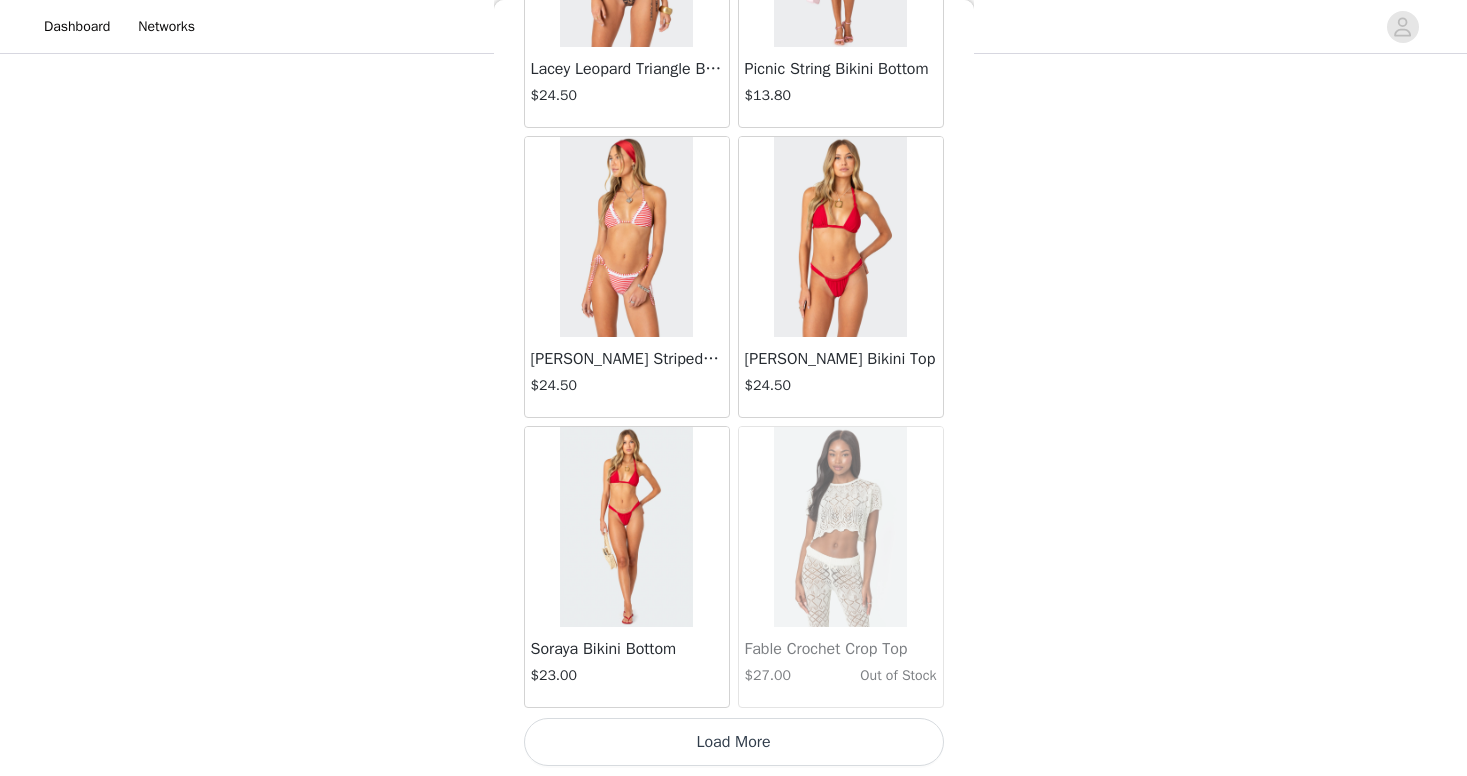 click on "Load More" at bounding box center [734, 742] 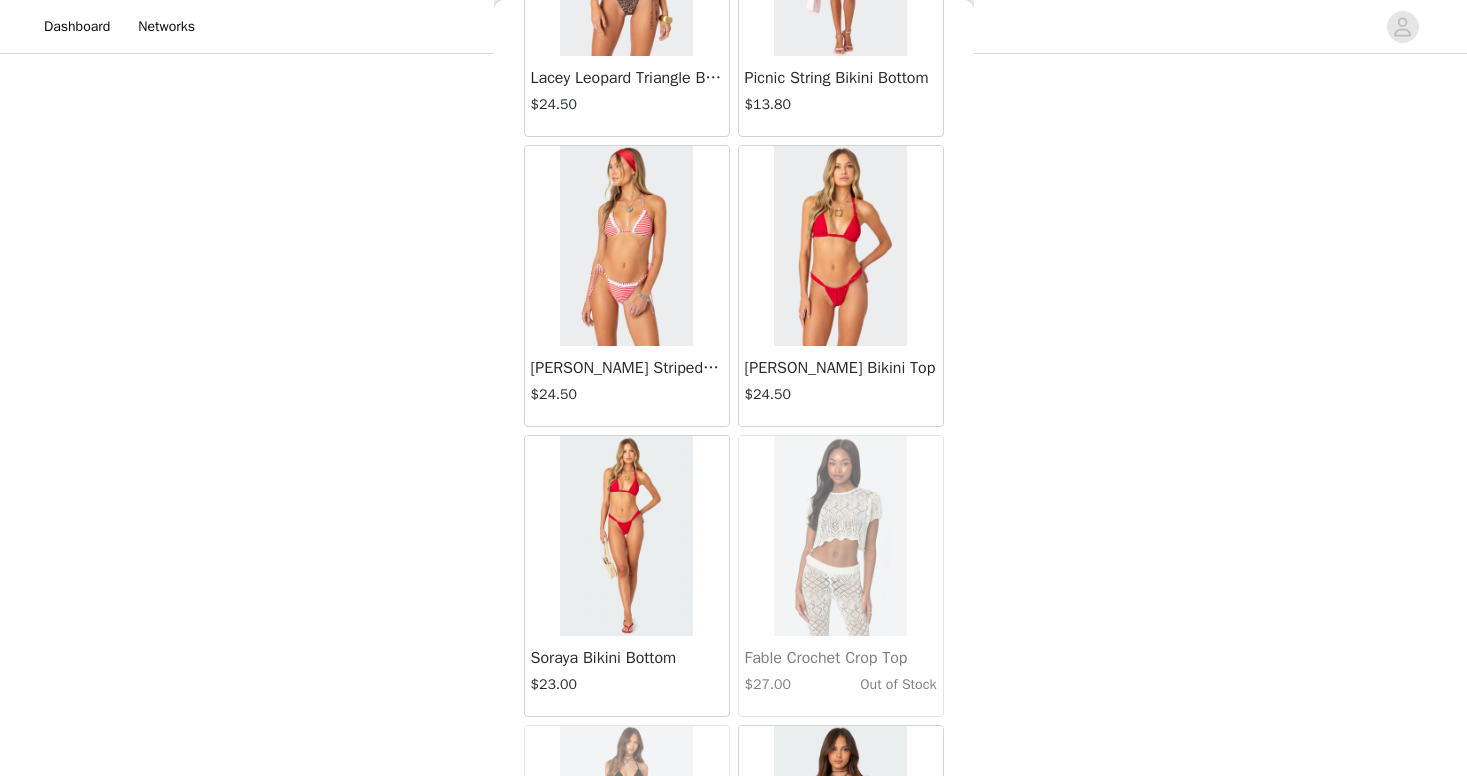 scroll, scrollTop: 487, scrollLeft: 0, axis: vertical 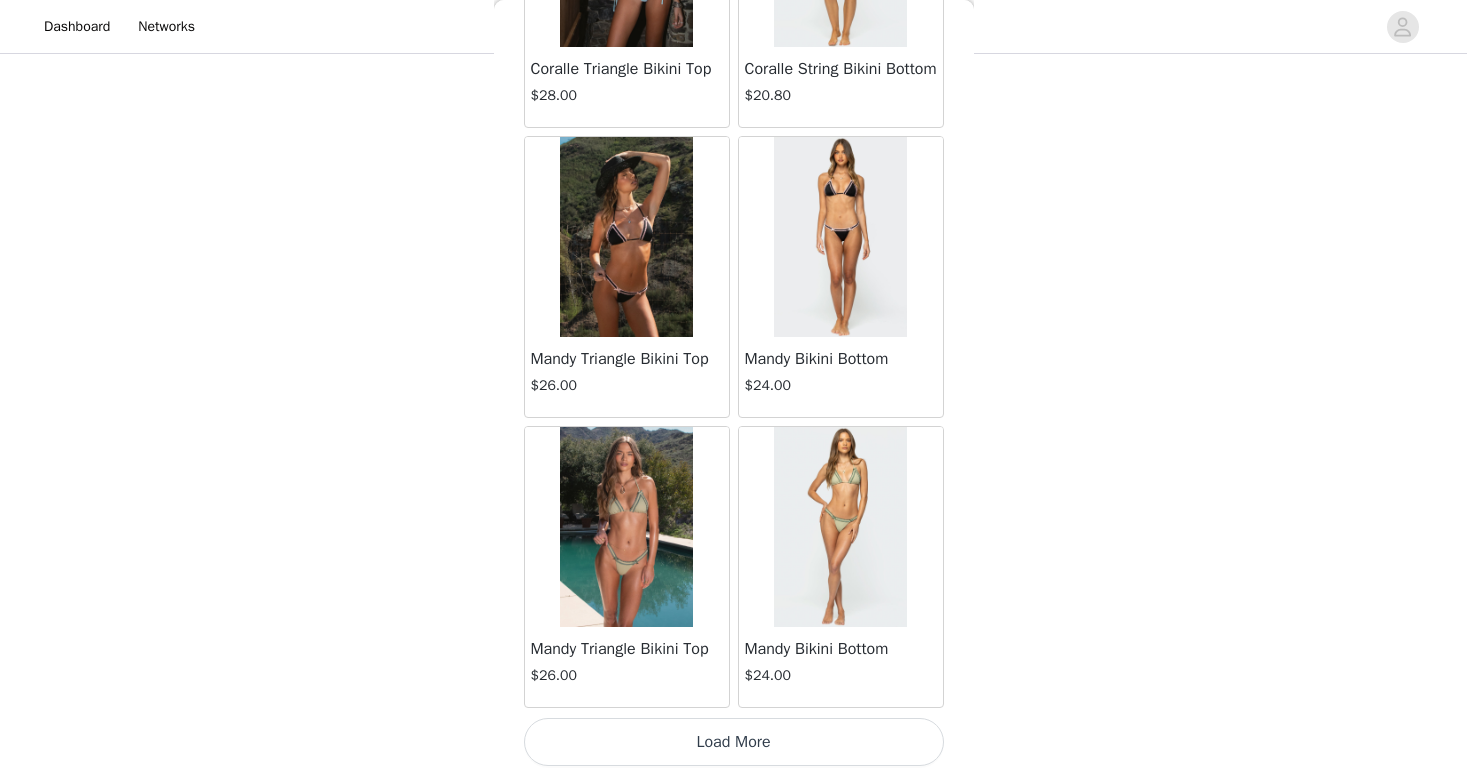 click on "Load More" at bounding box center (734, 742) 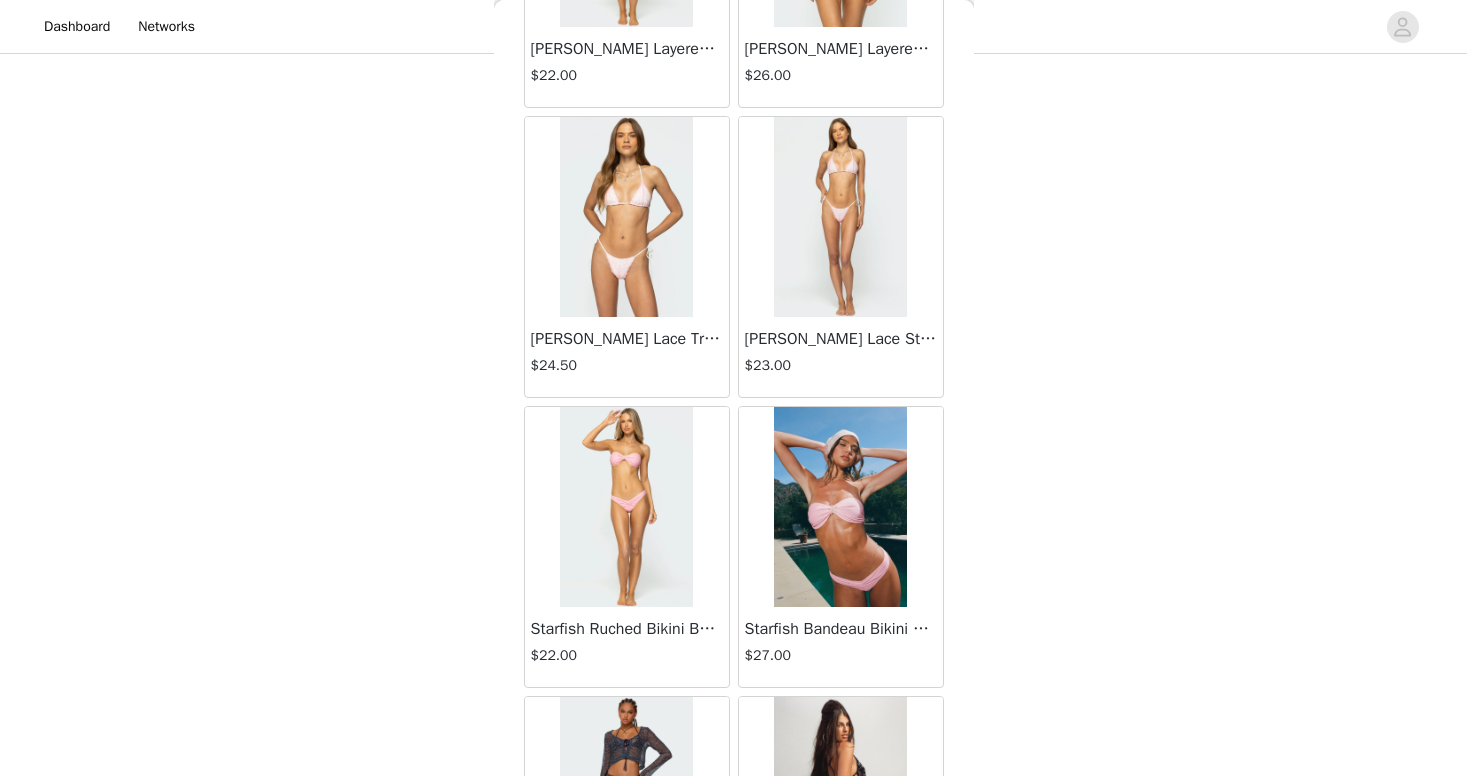 scroll, scrollTop: 31015, scrollLeft: 0, axis: vertical 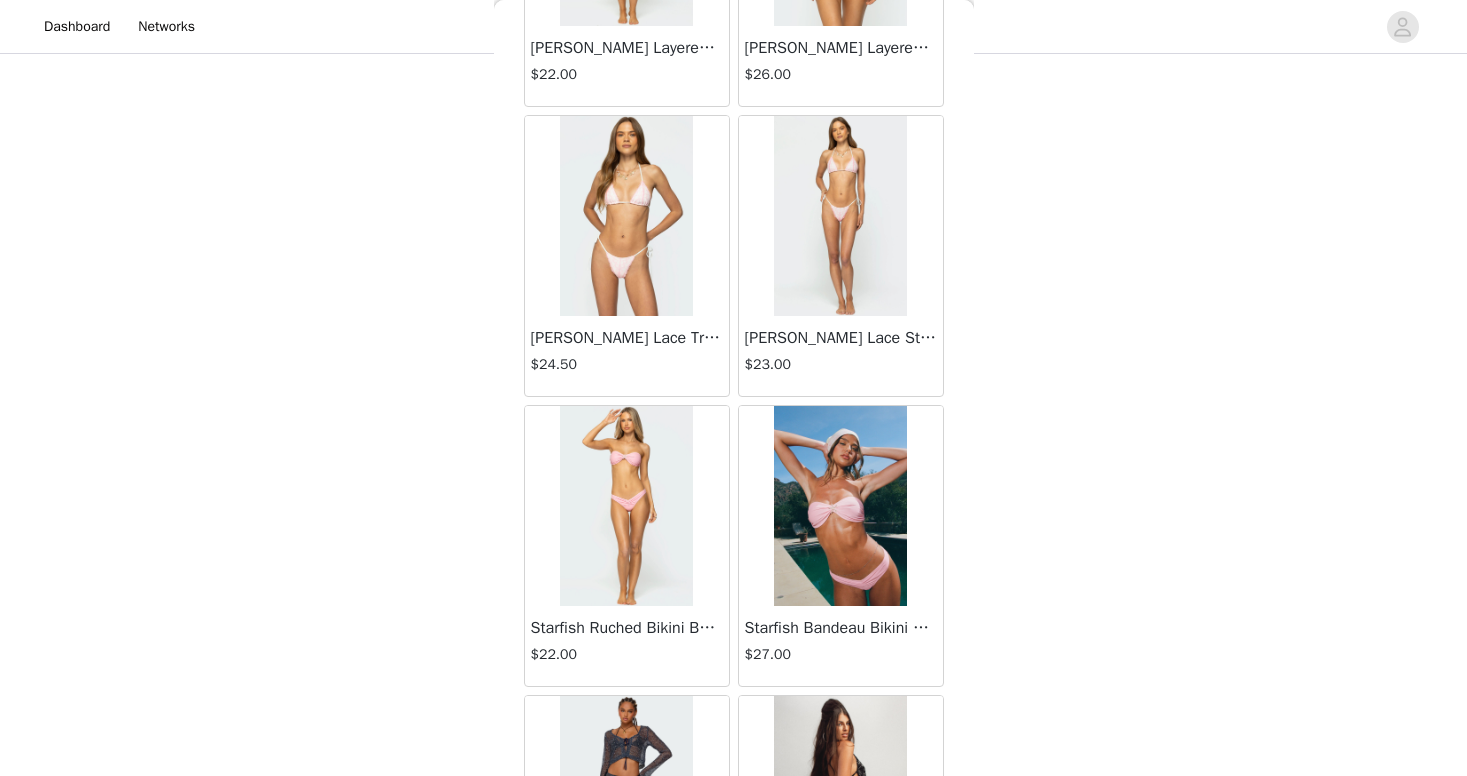 click at bounding box center (626, 506) 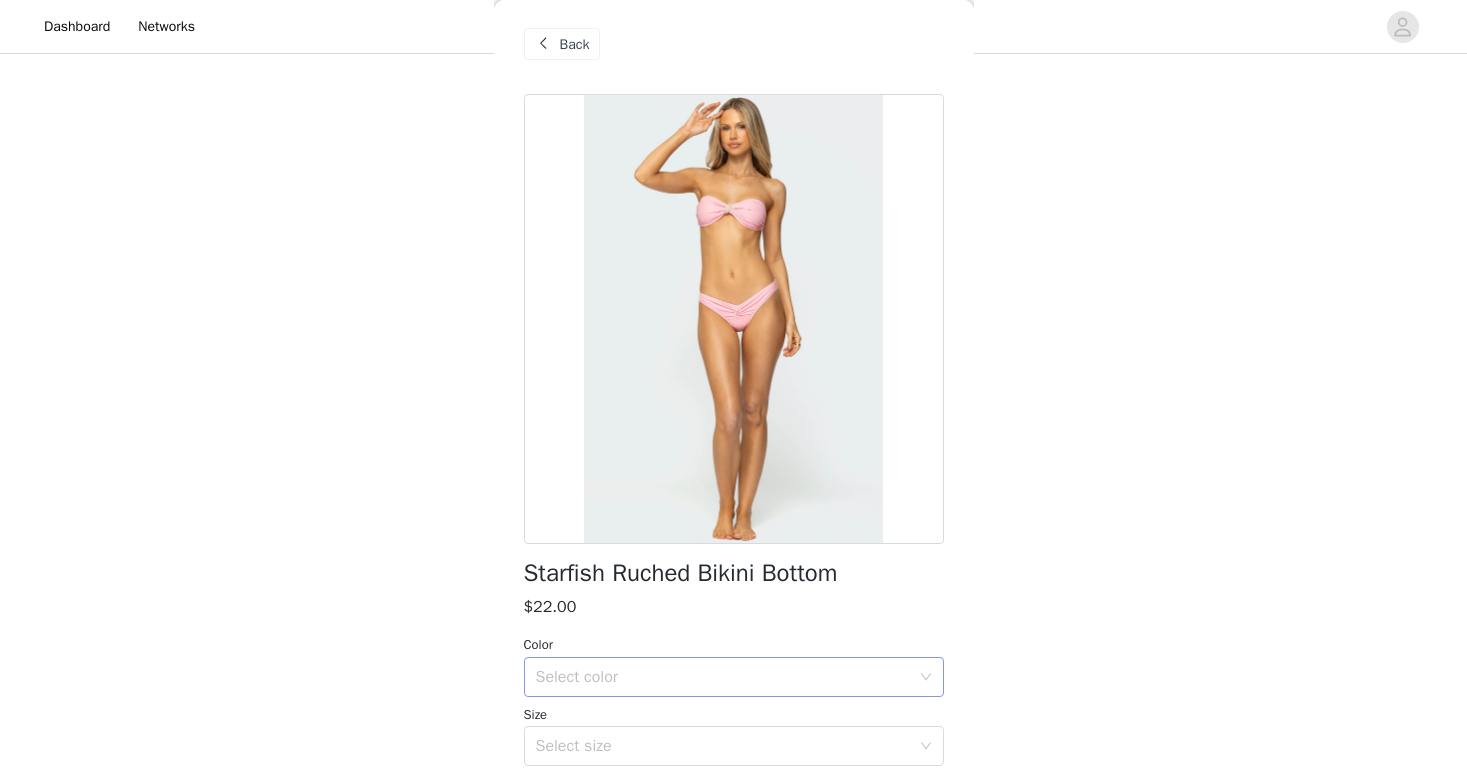 scroll, scrollTop: 0, scrollLeft: 0, axis: both 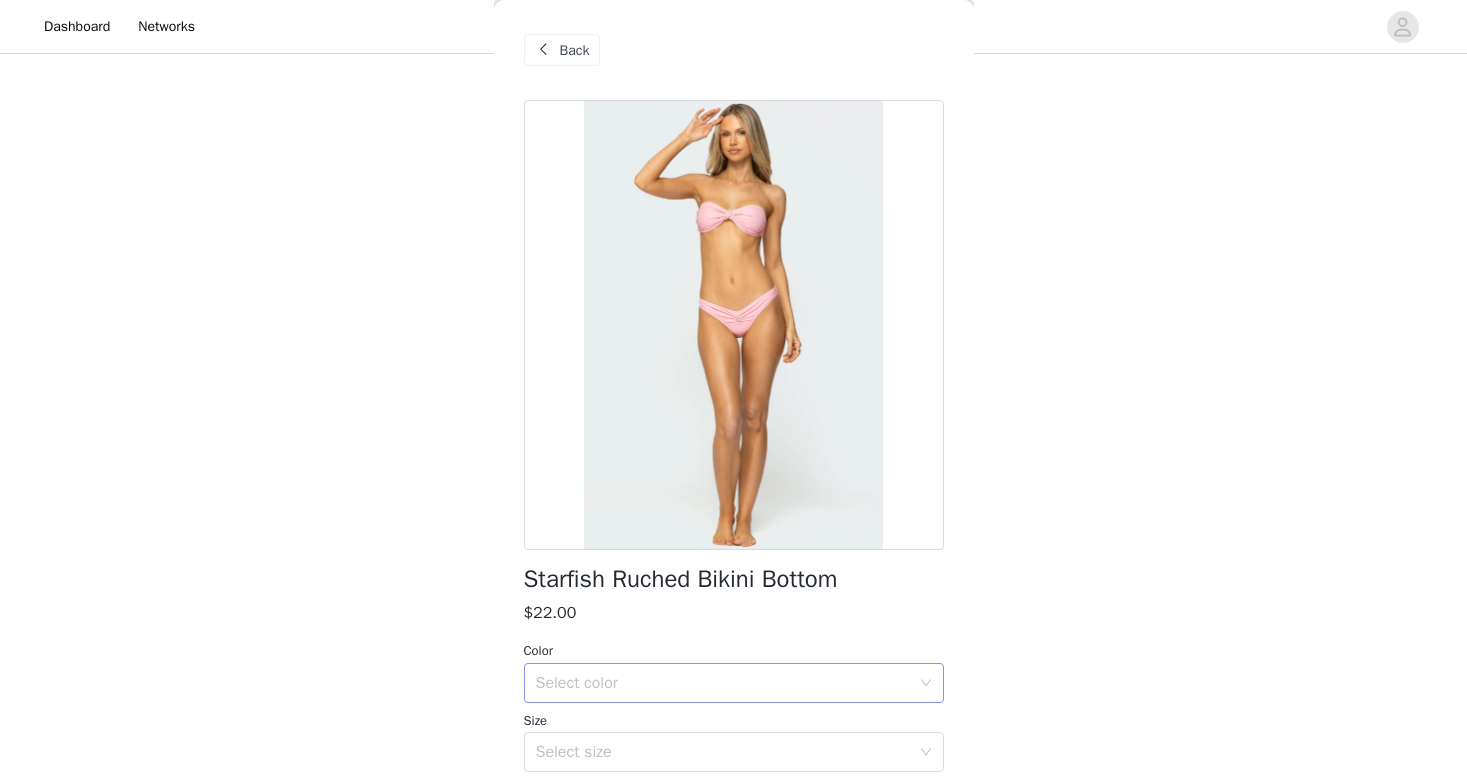 click on "Select color" at bounding box center [723, 683] 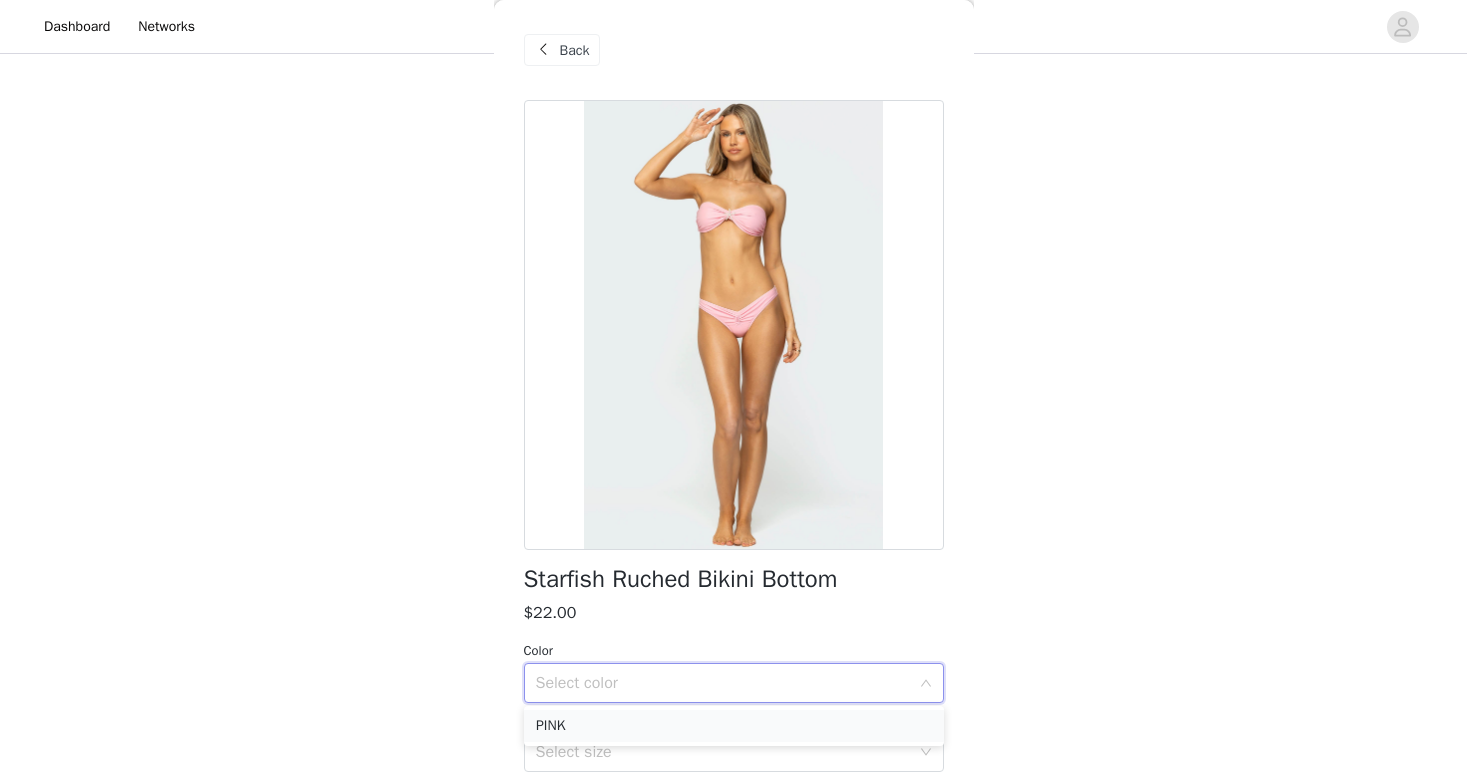 click on "PINK" at bounding box center (734, 726) 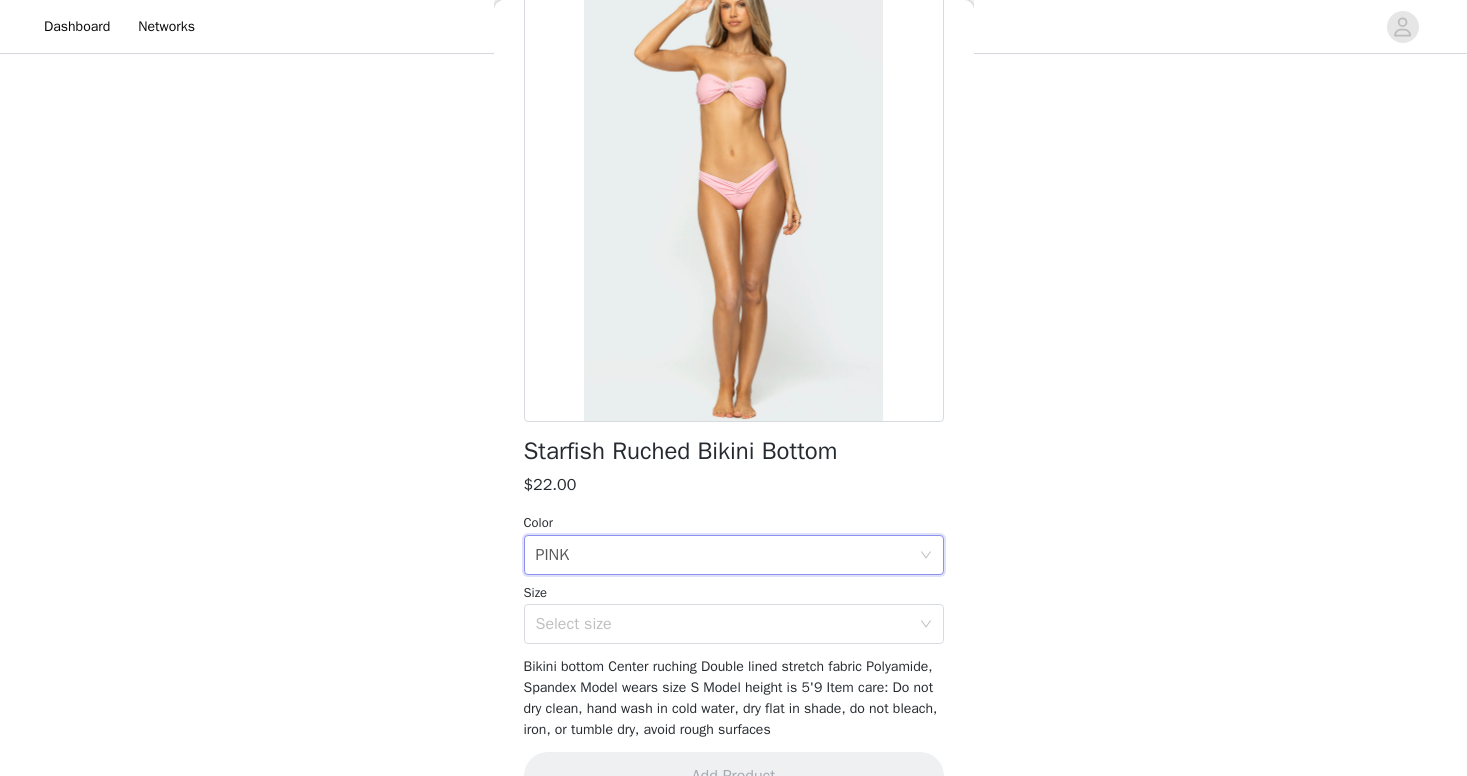 scroll, scrollTop: 129, scrollLeft: 0, axis: vertical 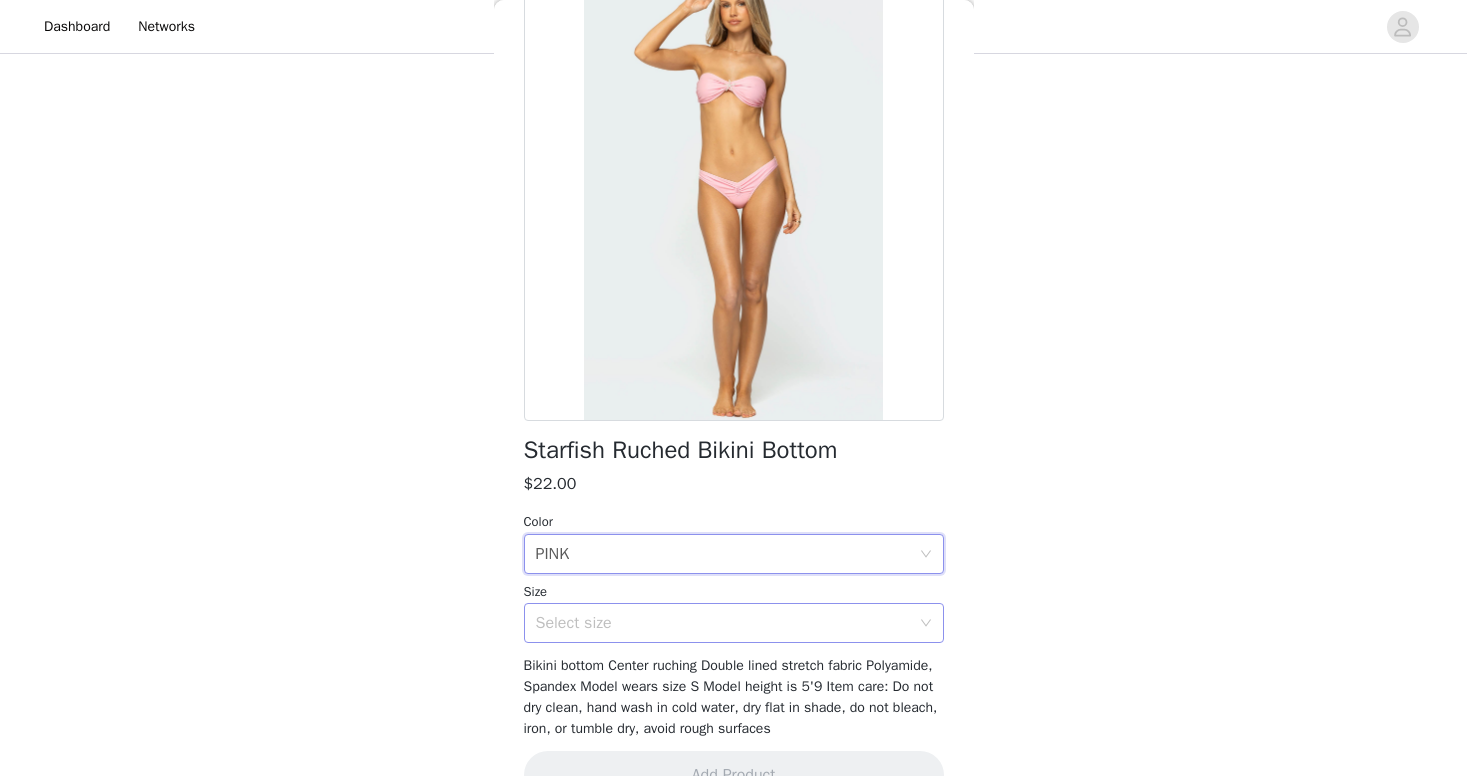 click on "Select size" at bounding box center (727, 623) 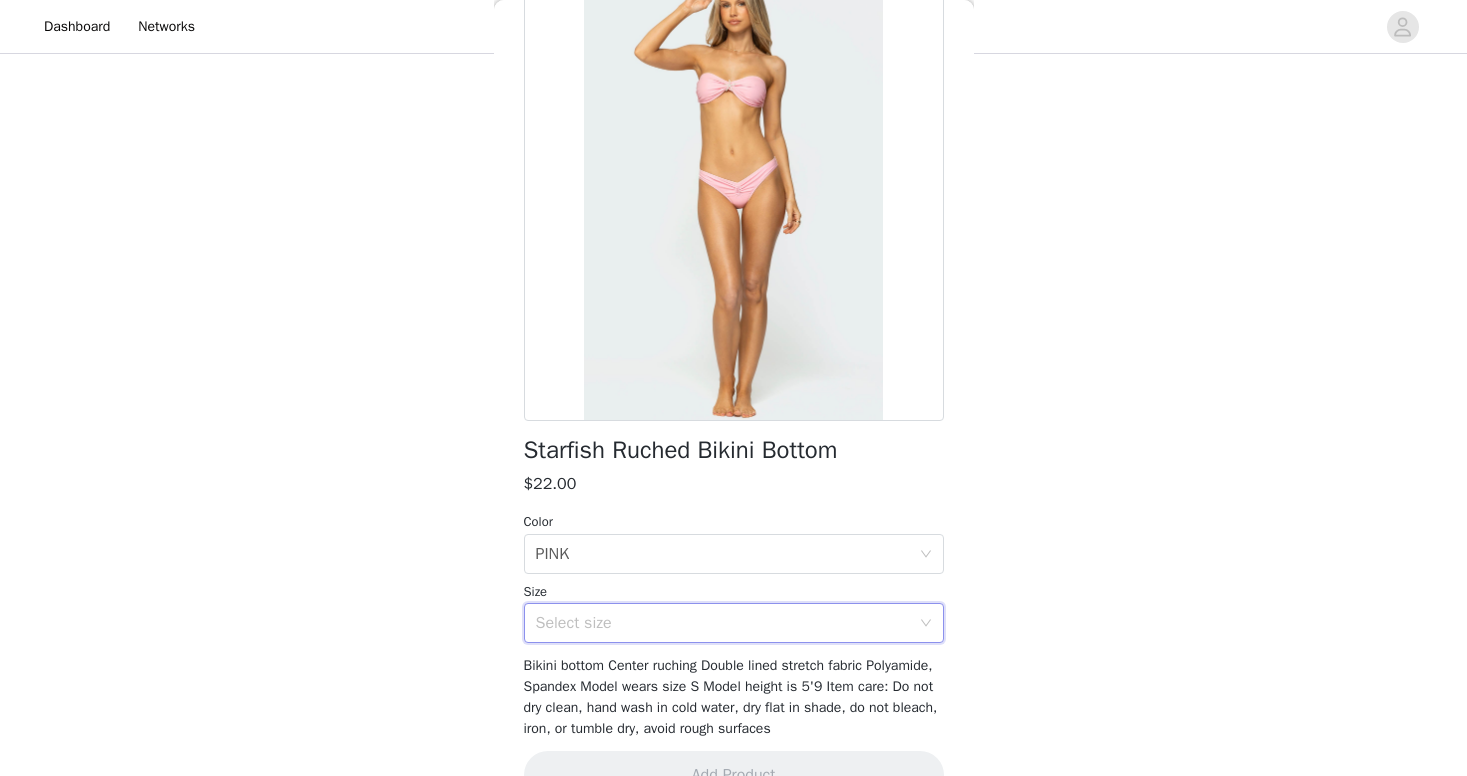 click on "STEP 1 OF 5
Products
Choose as many products as you'd like, up to $350.00.       4 Selected   Remaining Funds: $256.50         Gingham Knotted Bikini Top     $23.00       BLUE AND WHITE, M       Edit   Remove     Gingham Bikini Bottom     $23.00       BLUE AND WHITE, S       Edit   Remove     [PERSON_NAME] Striped String Bikini Bottom     $23.00       RED, S       Edit   Remove     [PERSON_NAME] Striped Triangle Bikini Top     $24.50       RED, S       Edit   Remove     Add Product     You may choose as many products as you'd like     Back     Starfish Ruched Bikini Bottom       $22.00         Color   Select color PINK Size   Select size   Bikini bottom Center ruching Double lined stretch fabric Polyamide, Spandex Model wears size S Model height is 5'9 Item care: Do not dry clean, hand wash in cold water, dry flat in shade, do not bleach, iron, or tumble dry, avoid rough surfaces   Add Product" at bounding box center [733, 102] 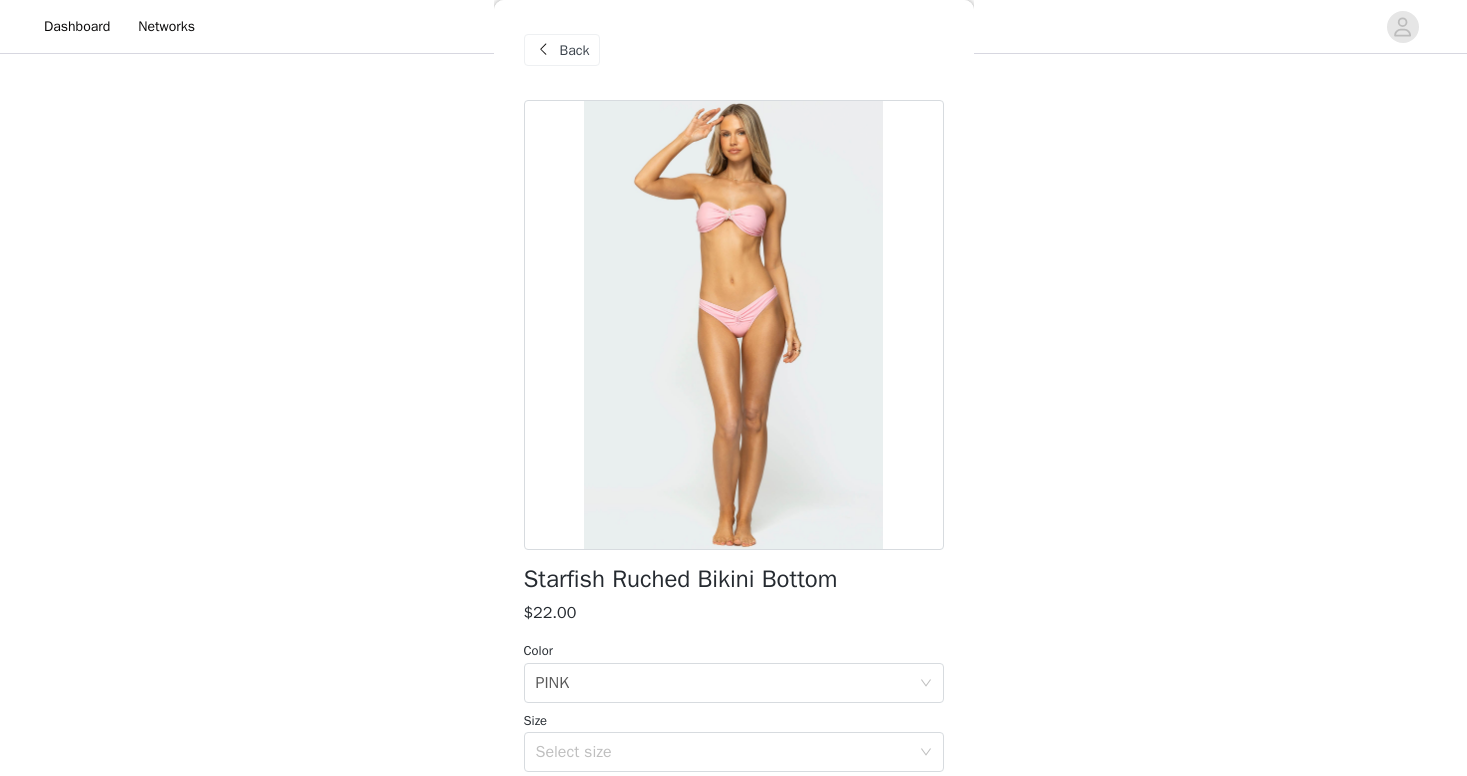 scroll, scrollTop: 0, scrollLeft: 0, axis: both 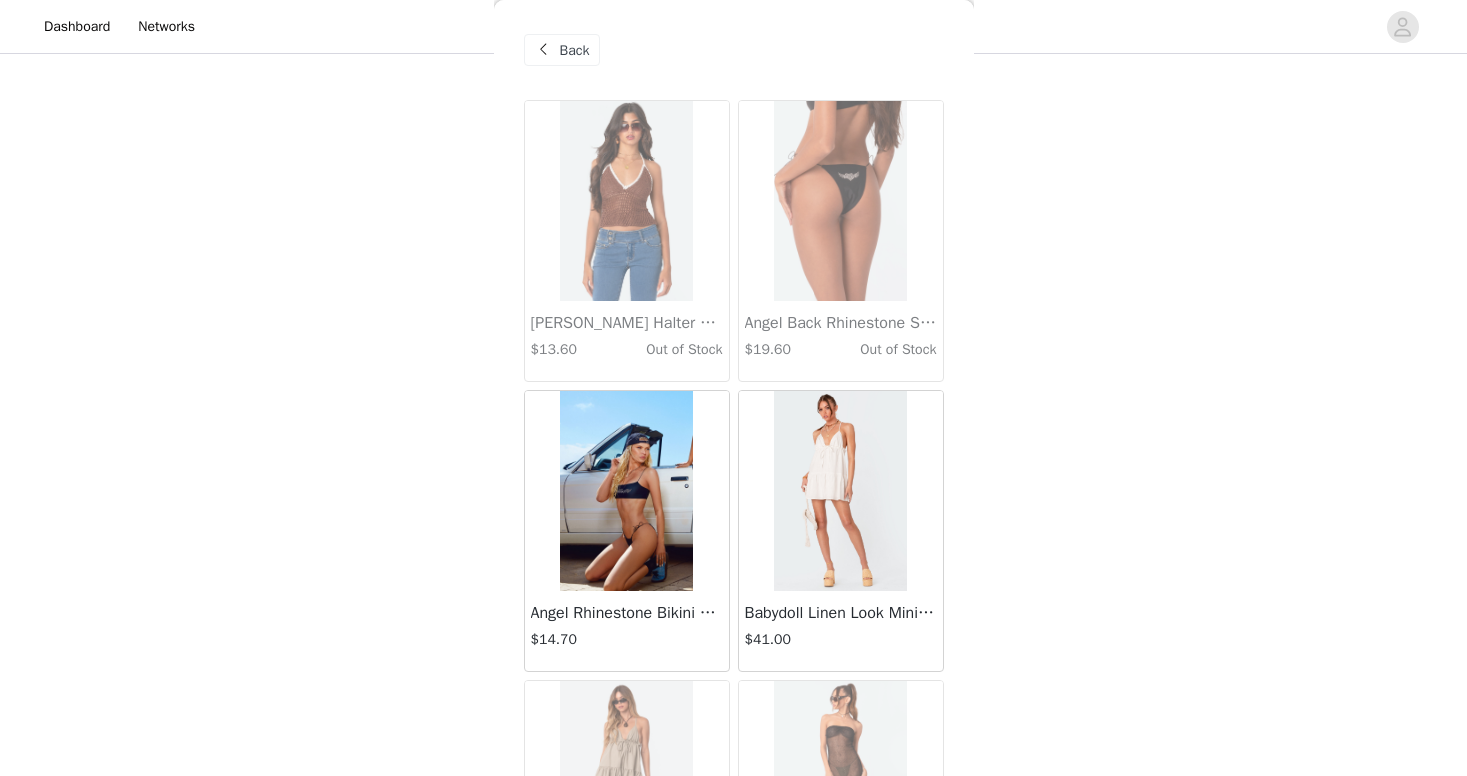 click on "Back" at bounding box center (575, 50) 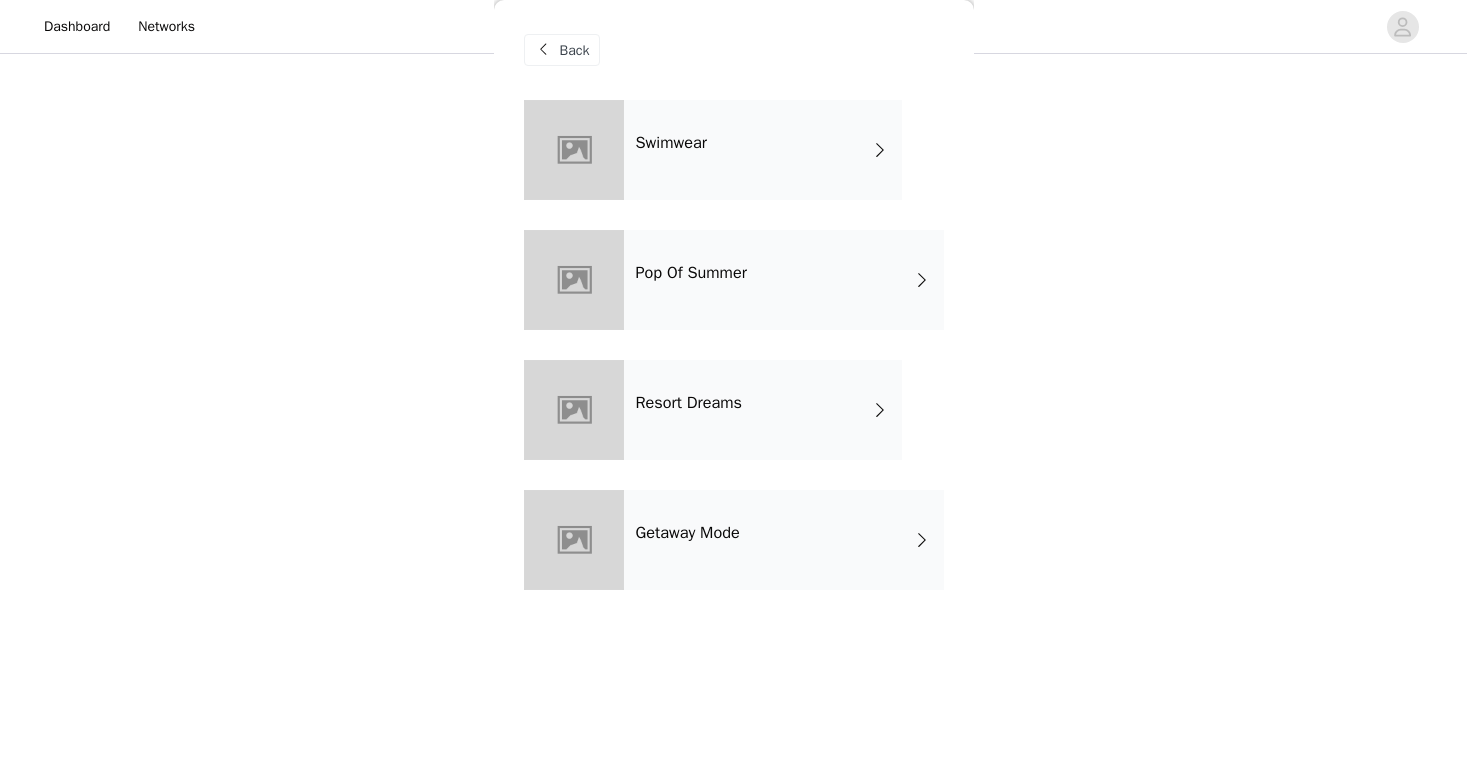 click on "Back" at bounding box center [562, 50] 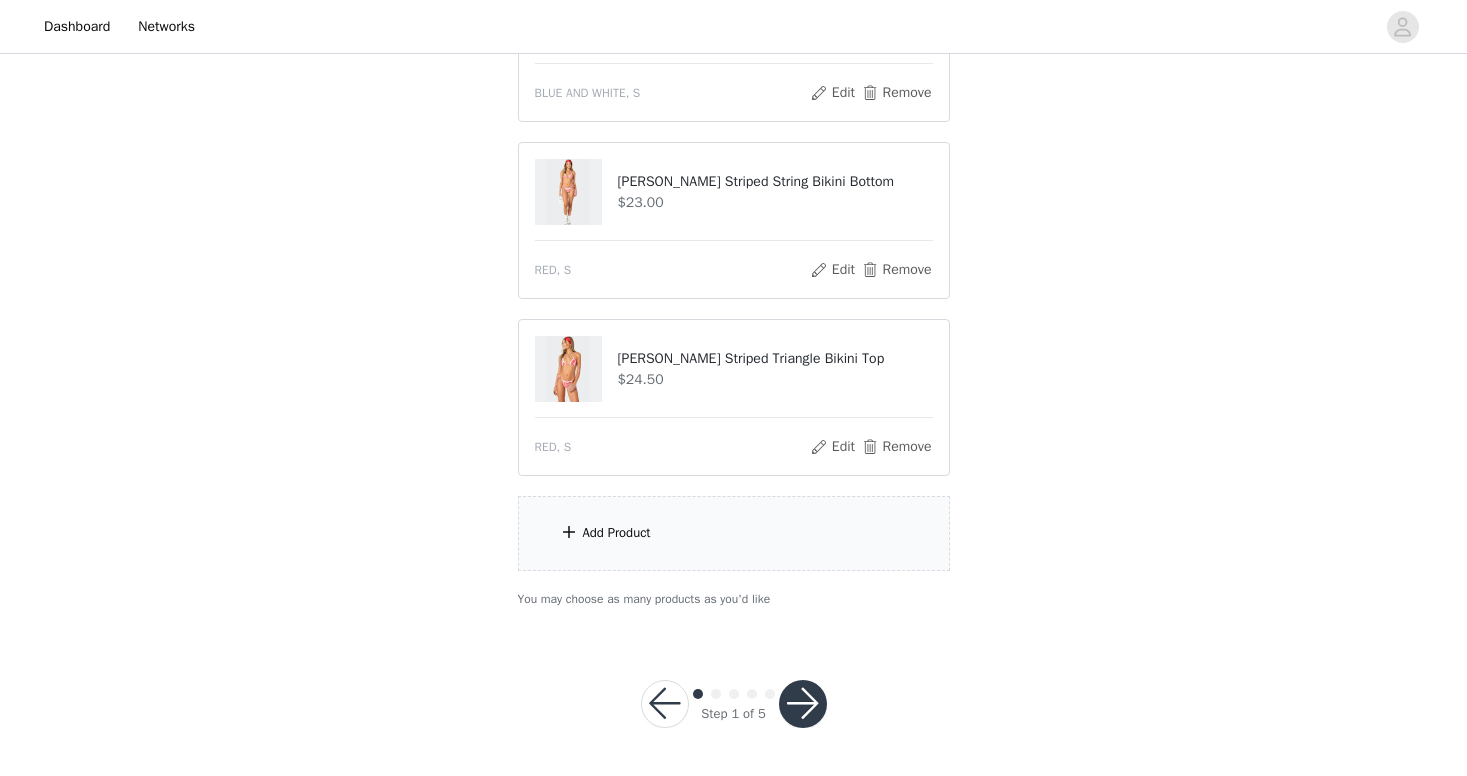 scroll, scrollTop: 487, scrollLeft: 0, axis: vertical 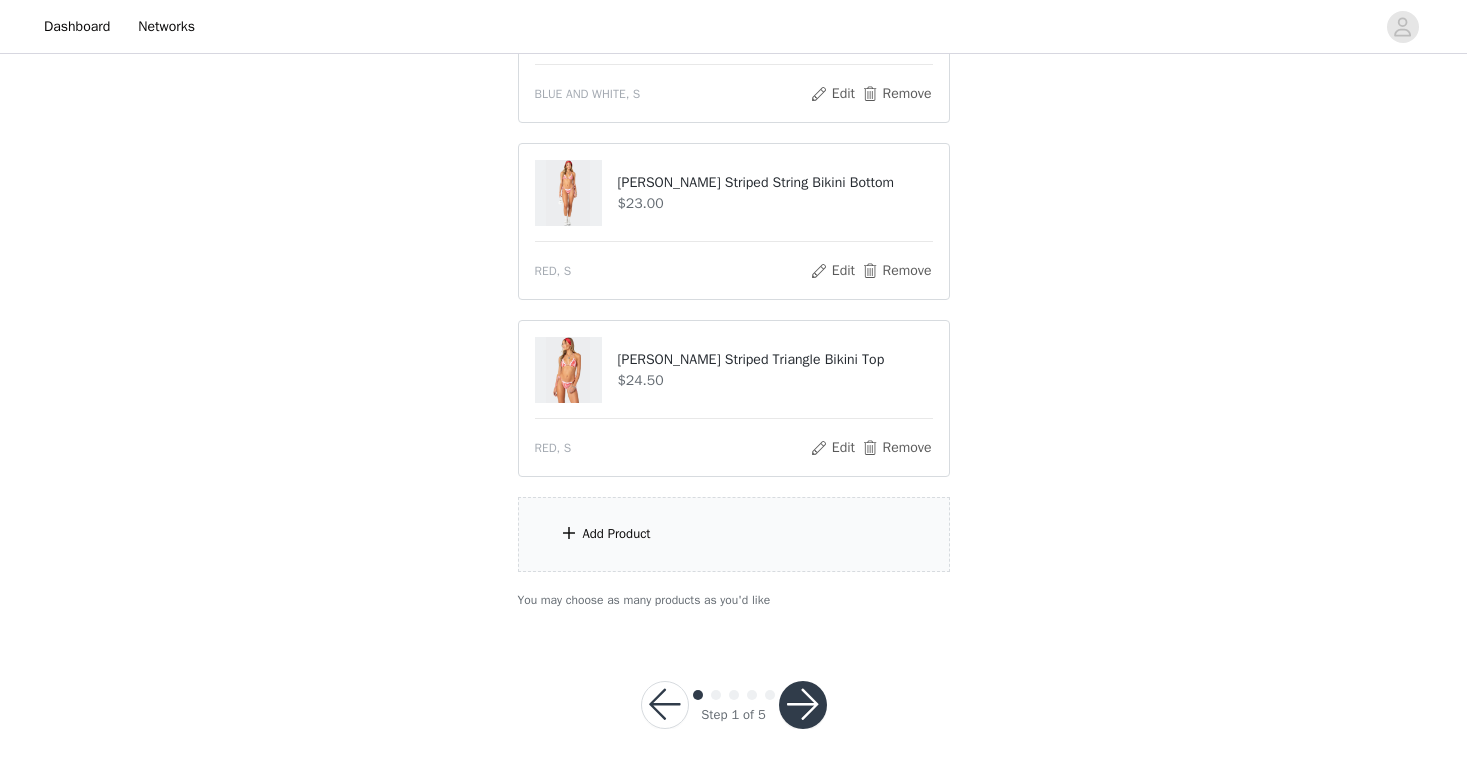 click at bounding box center [569, 370] 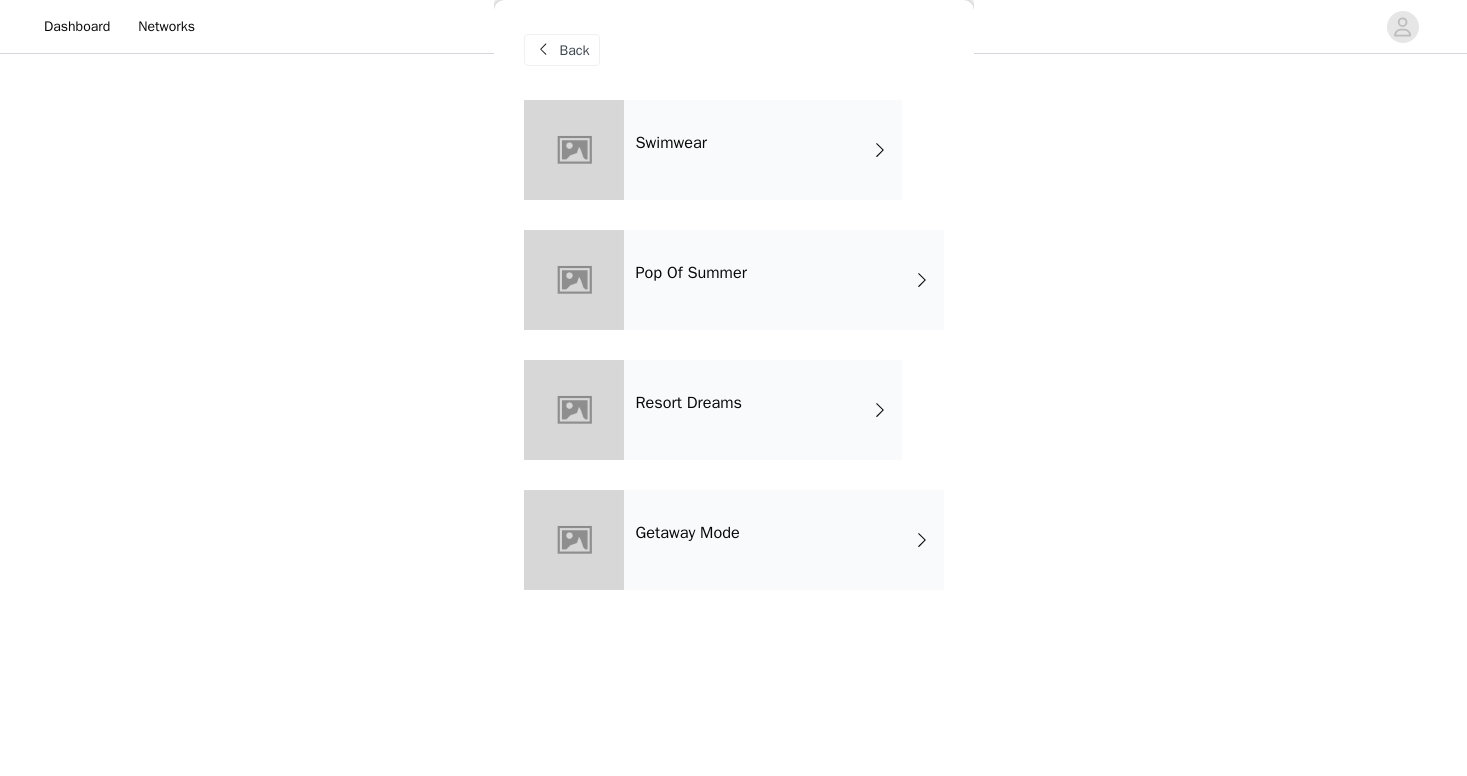 click on "Swimwear" at bounding box center (671, 143) 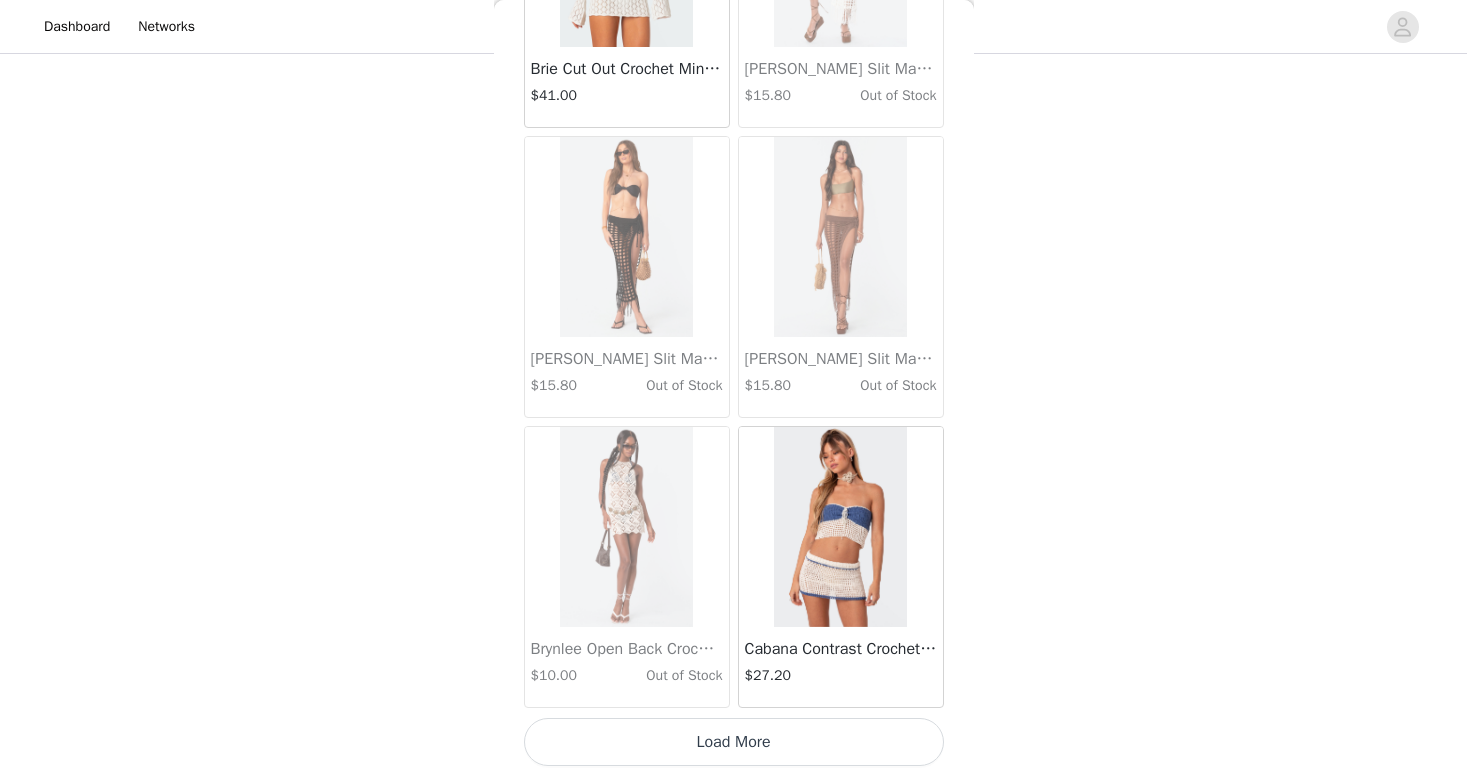 click on "Load More" at bounding box center (734, 742) 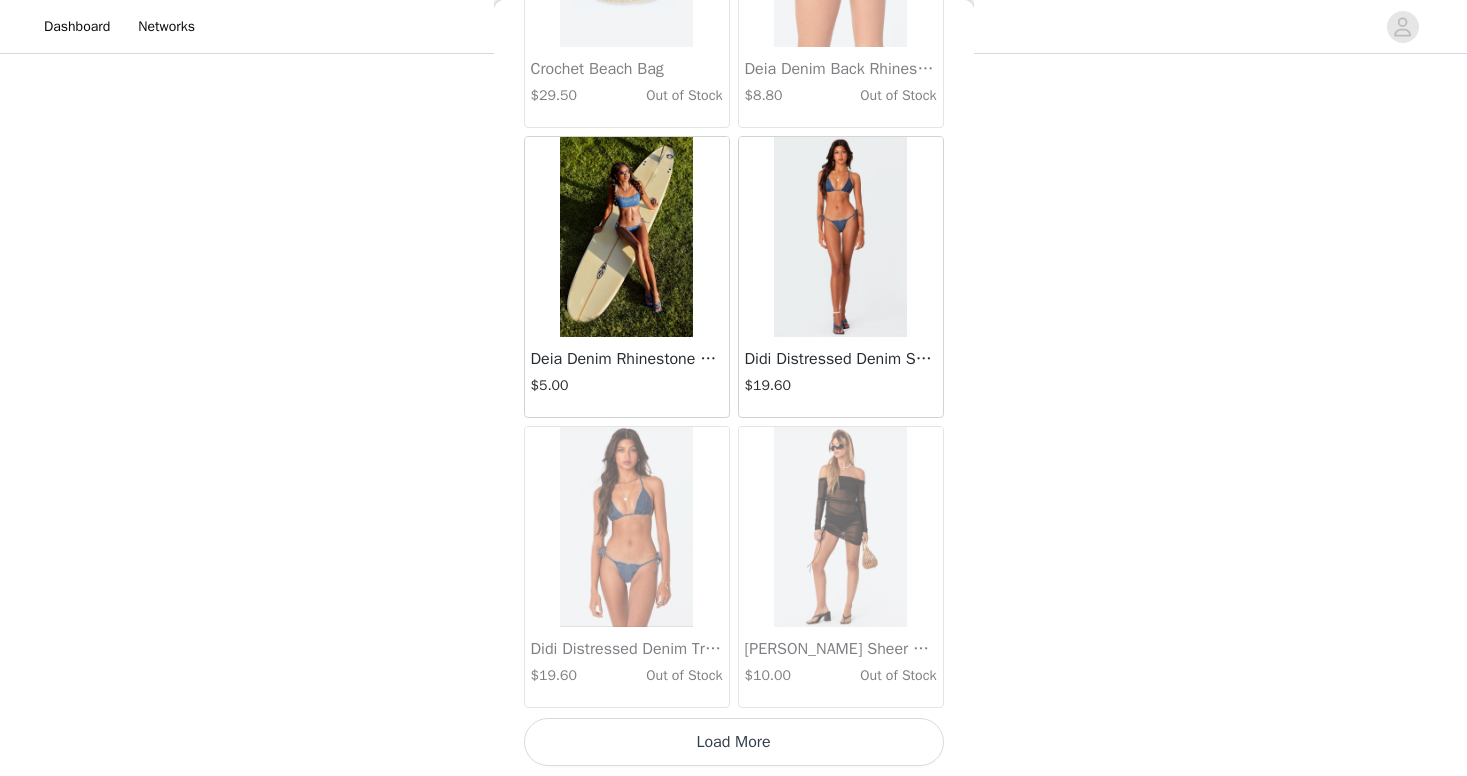 click on "Load More" at bounding box center [734, 742] 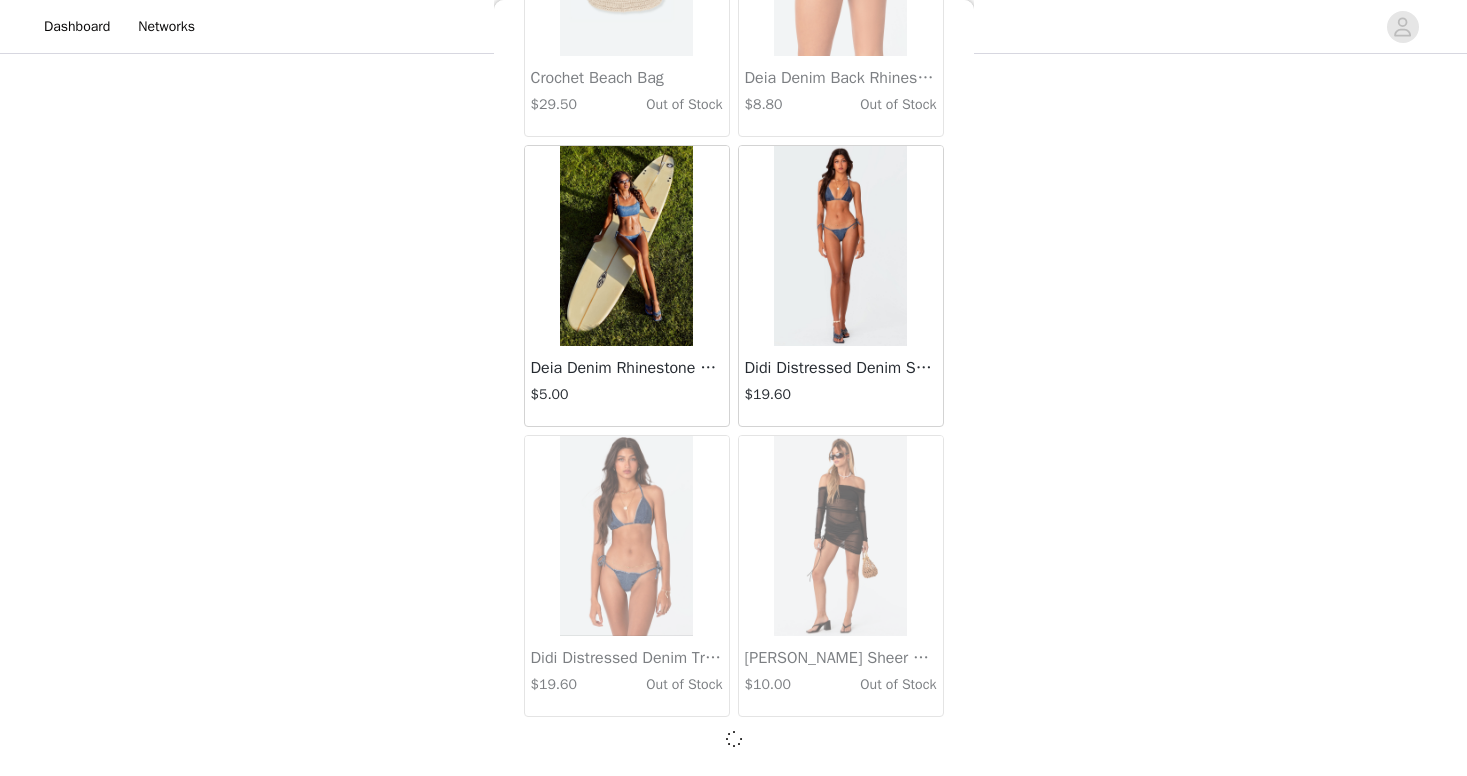 scroll, scrollTop: 5175, scrollLeft: 0, axis: vertical 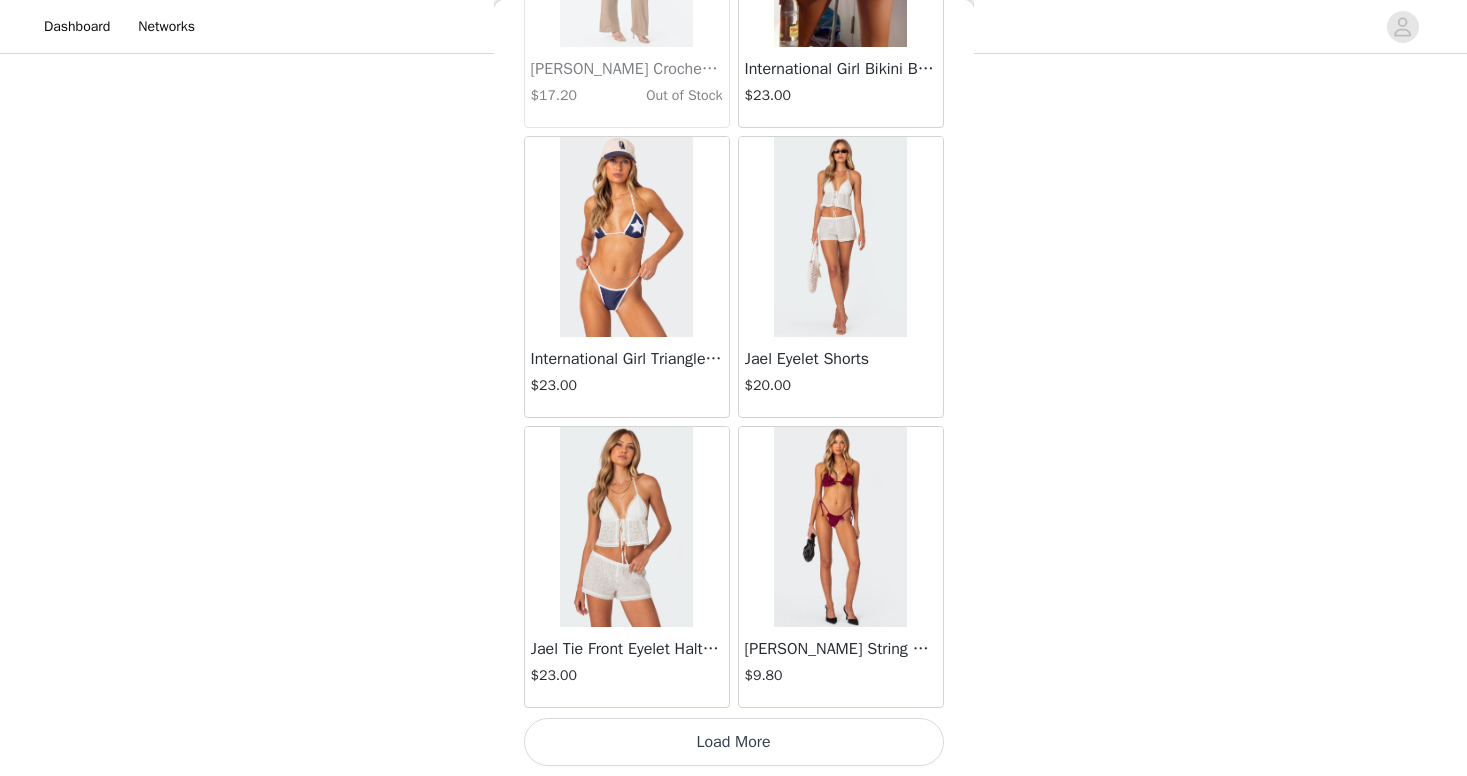 click on "Load More" at bounding box center (734, 742) 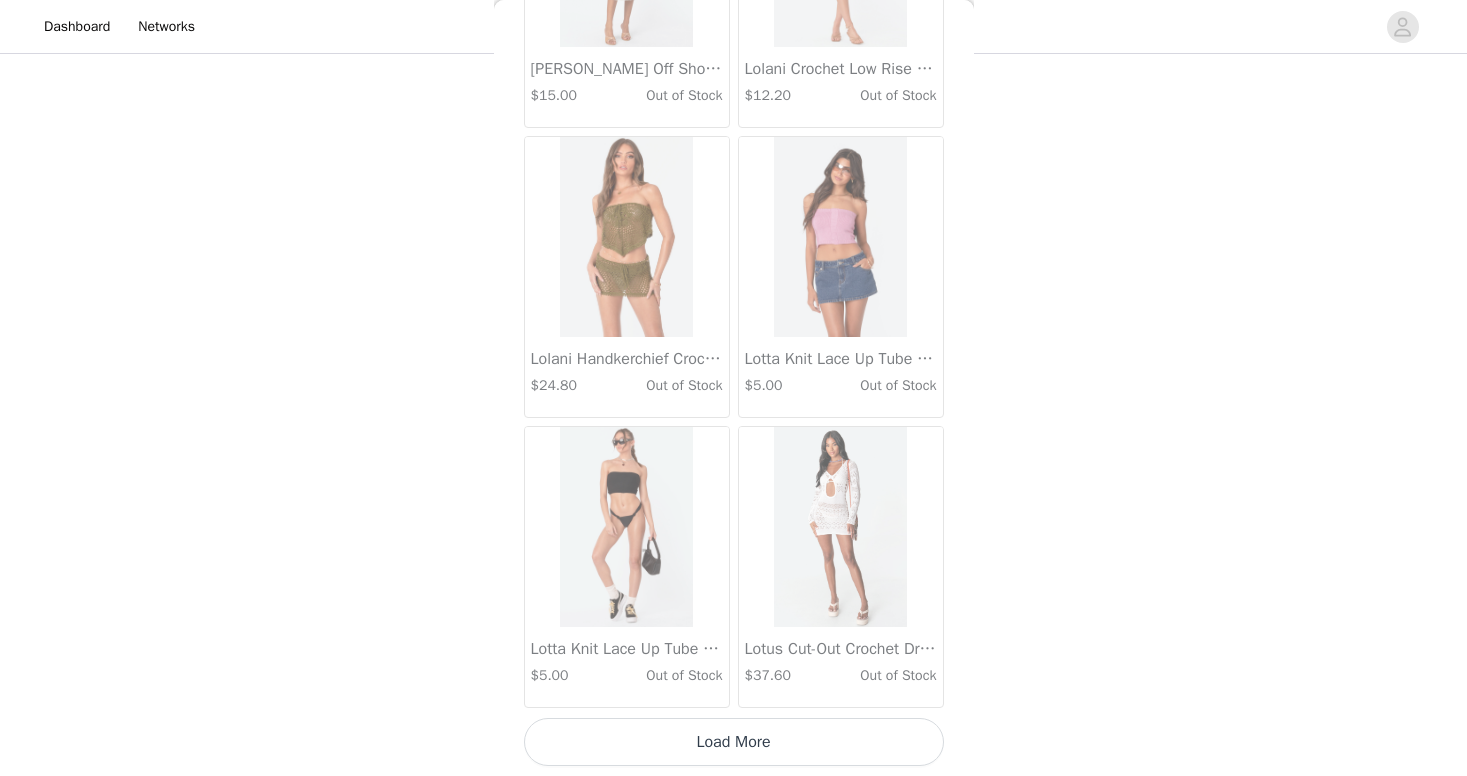 click on "Load More" at bounding box center [734, 742] 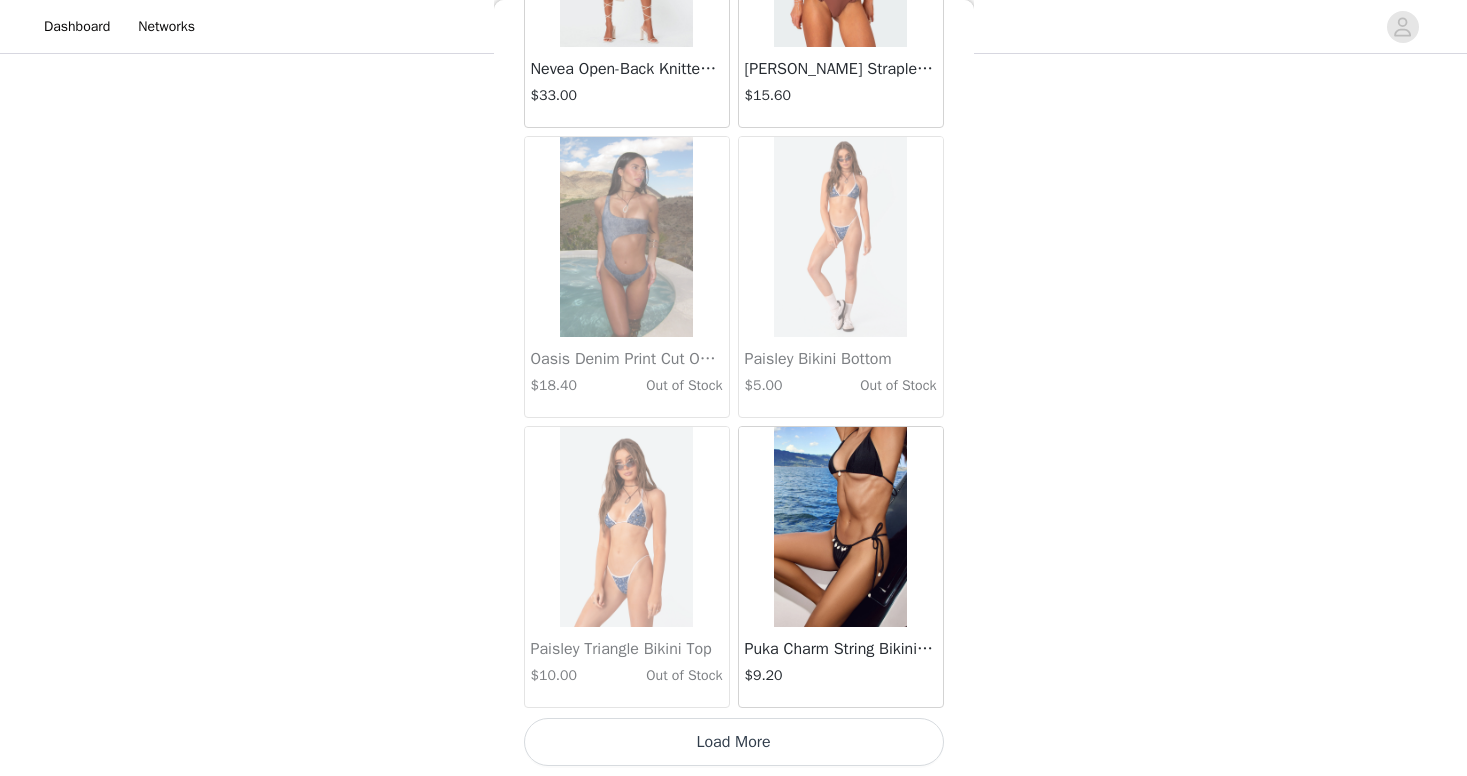 scroll, scrollTop: 13884, scrollLeft: 0, axis: vertical 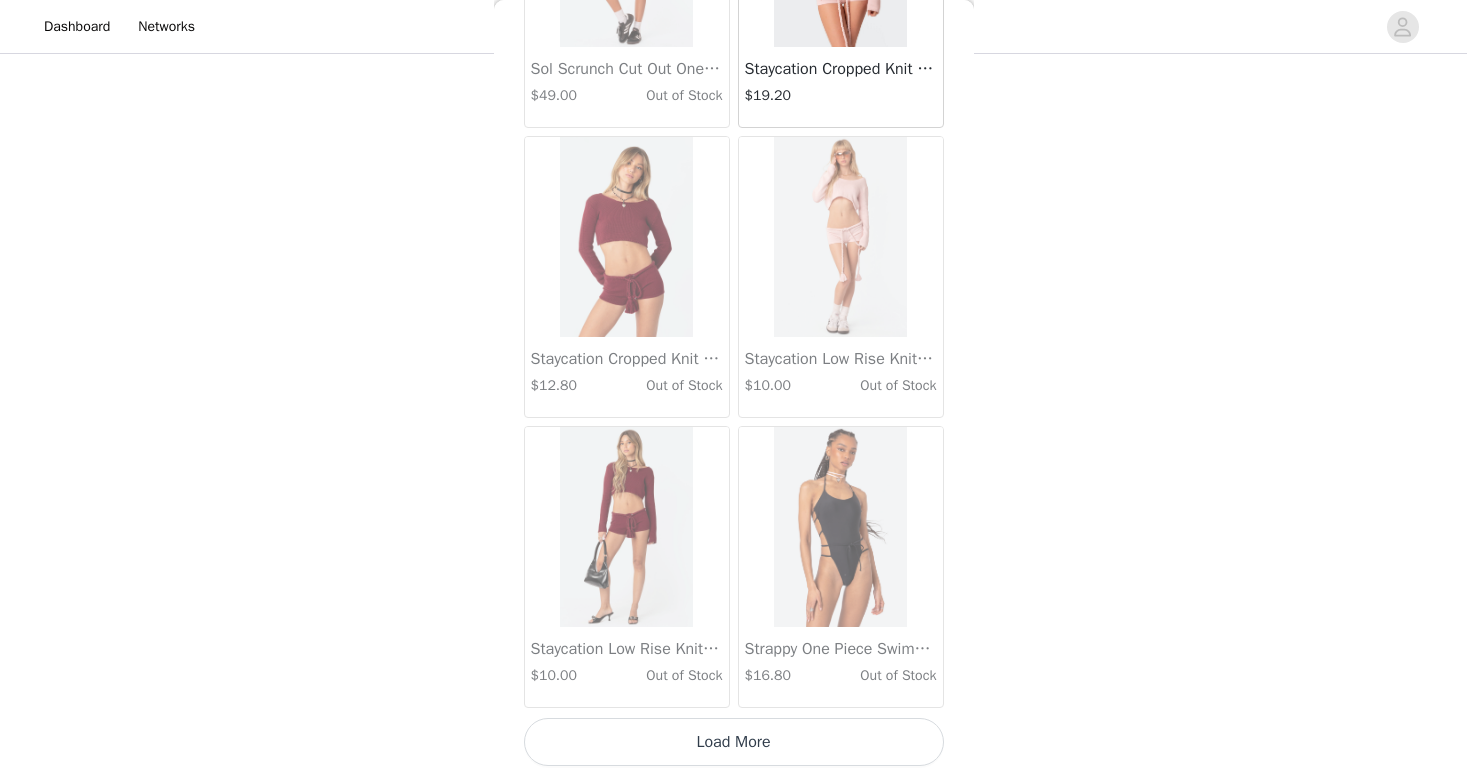 click on "Load More" at bounding box center [734, 742] 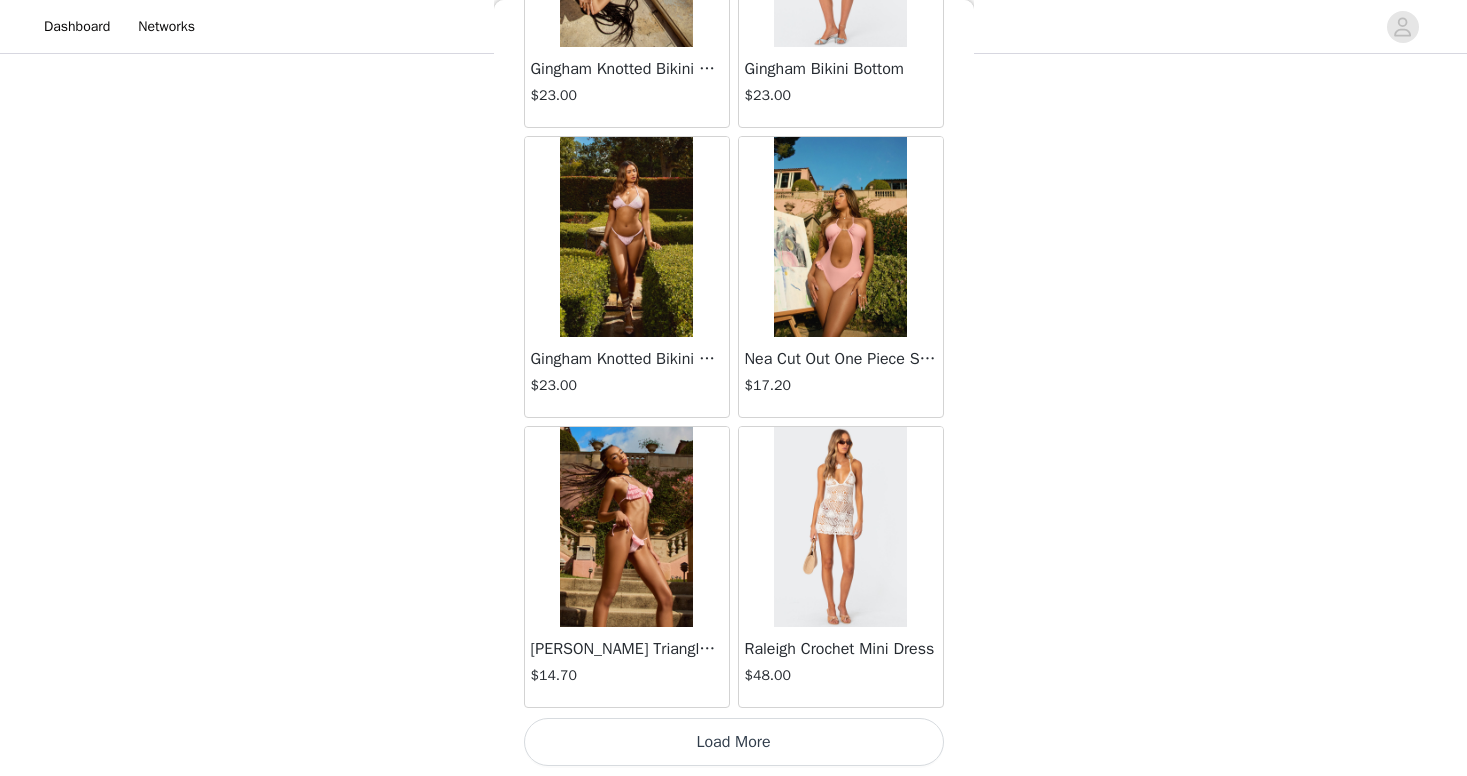 click on "Load More" at bounding box center [734, 742] 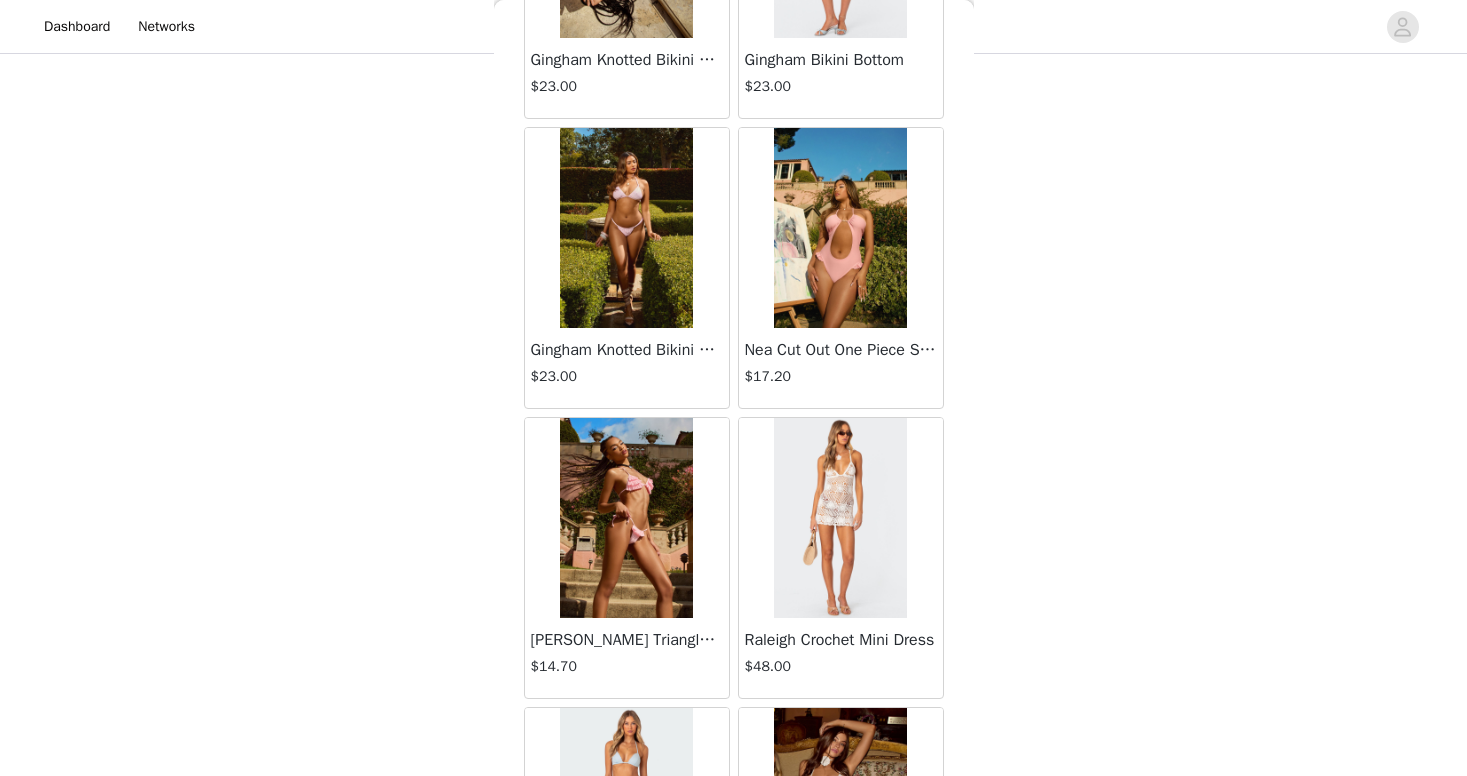 scroll, scrollTop: 19695, scrollLeft: 0, axis: vertical 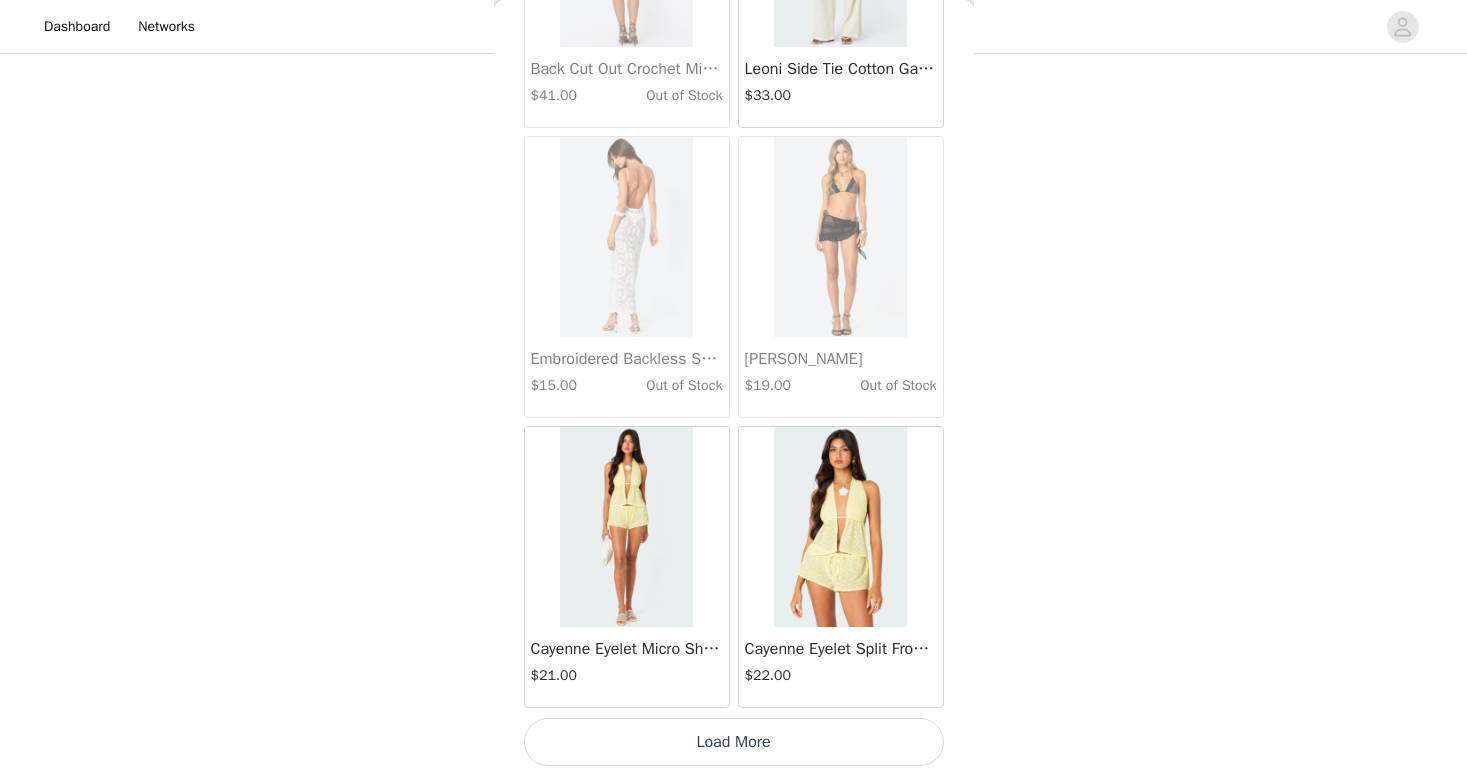 click on "Load More" at bounding box center [734, 742] 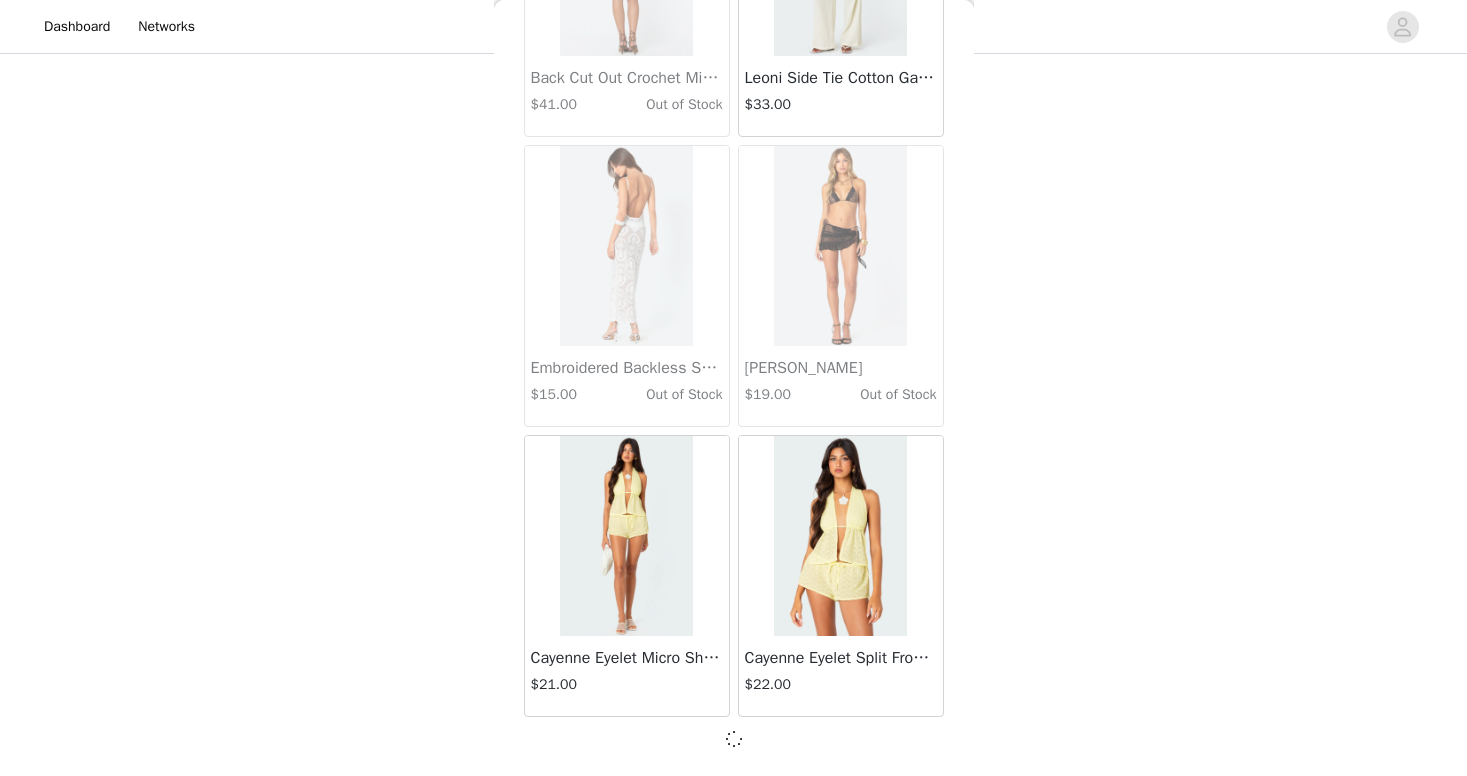 scroll, scrollTop: 22575, scrollLeft: 0, axis: vertical 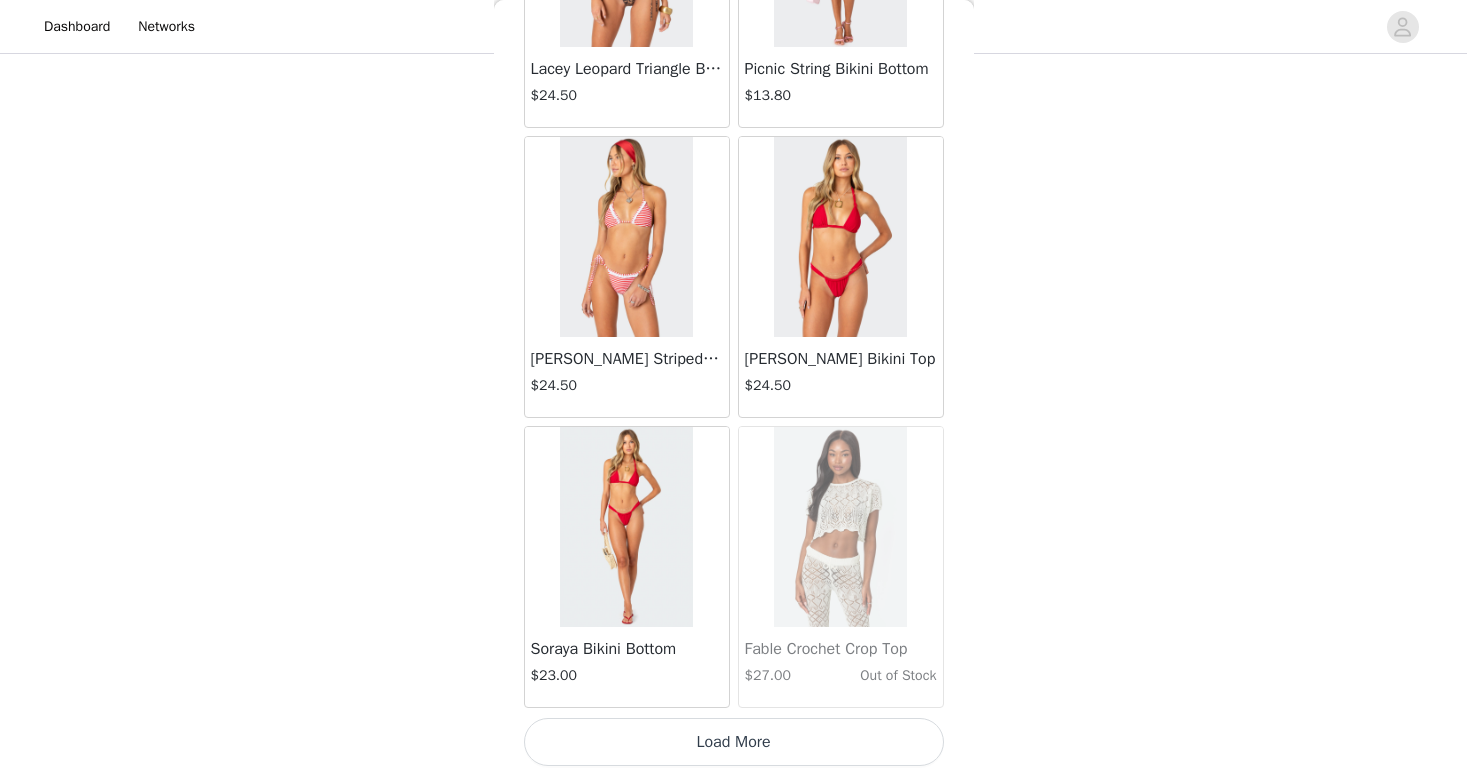 click on "Load More" at bounding box center [734, 742] 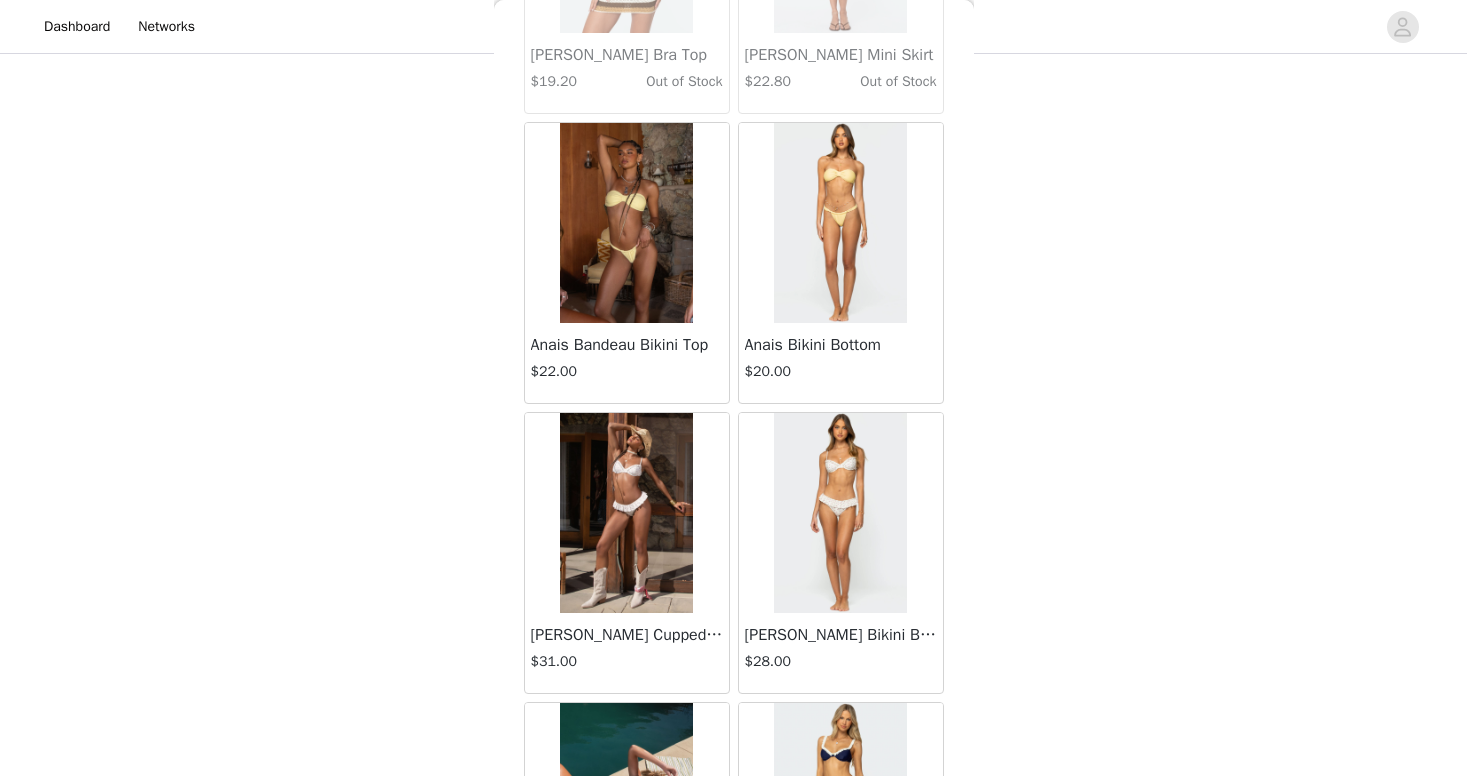 scroll, scrollTop: 27142, scrollLeft: 0, axis: vertical 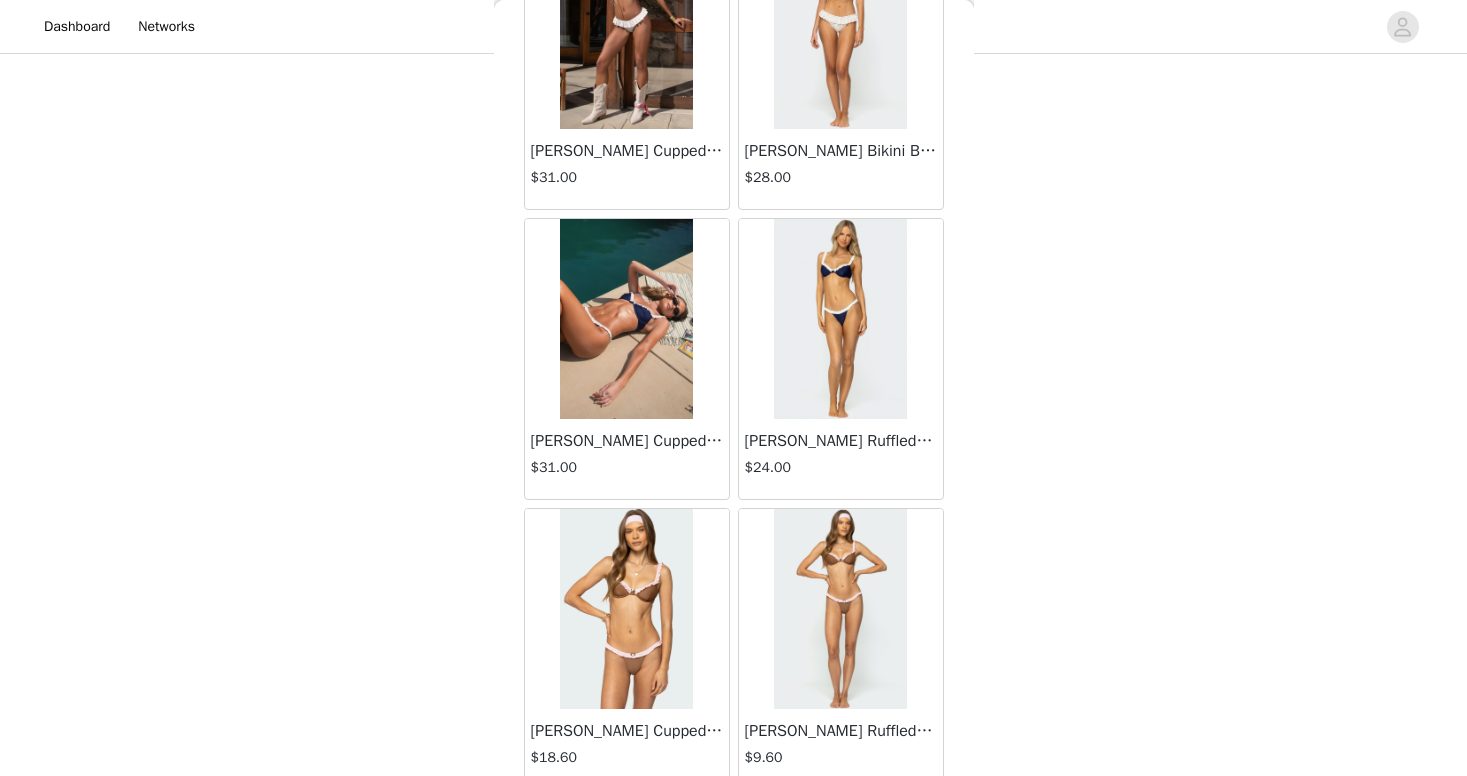 click on "[PERSON_NAME] Cupped Bikini Top" at bounding box center (627, 441) 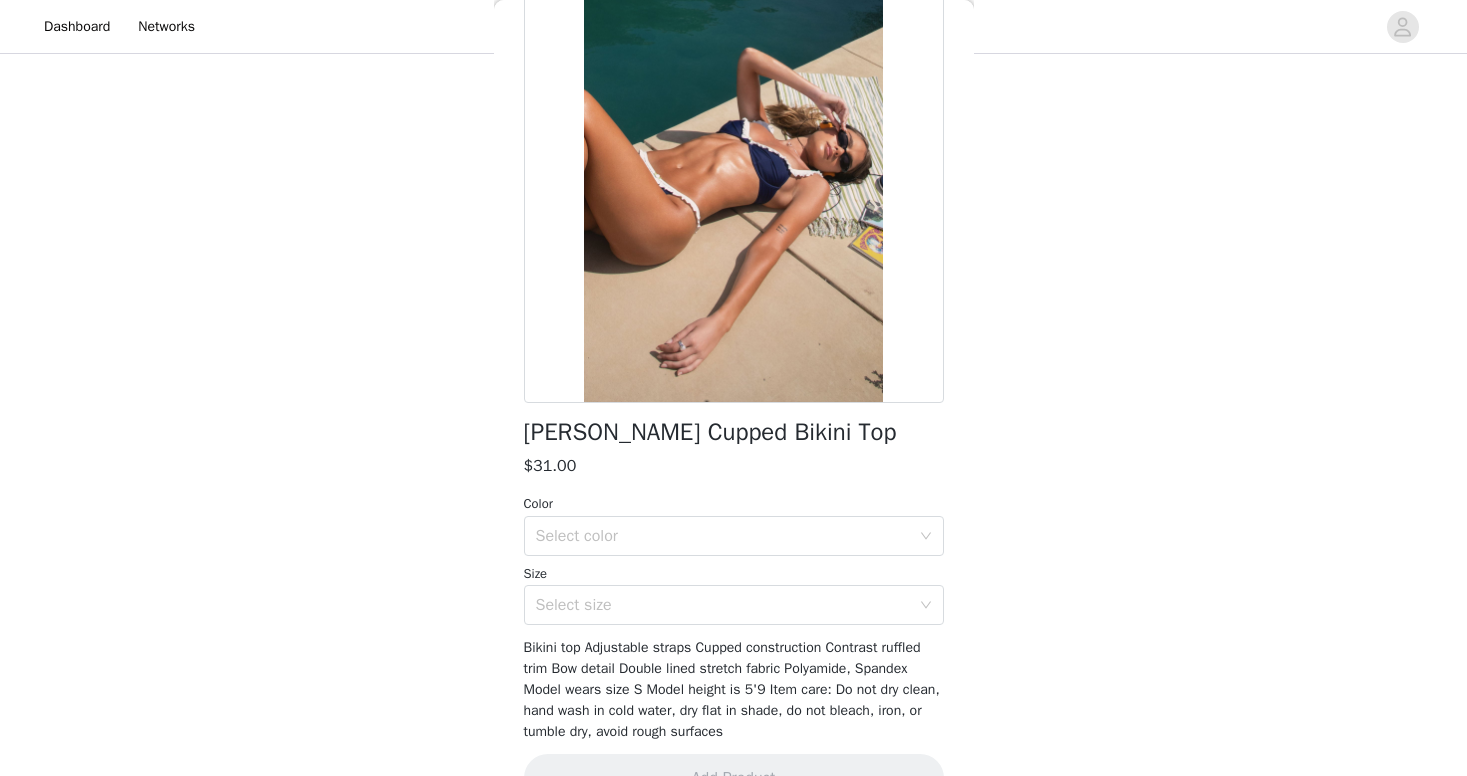 scroll, scrollTop: 104, scrollLeft: 0, axis: vertical 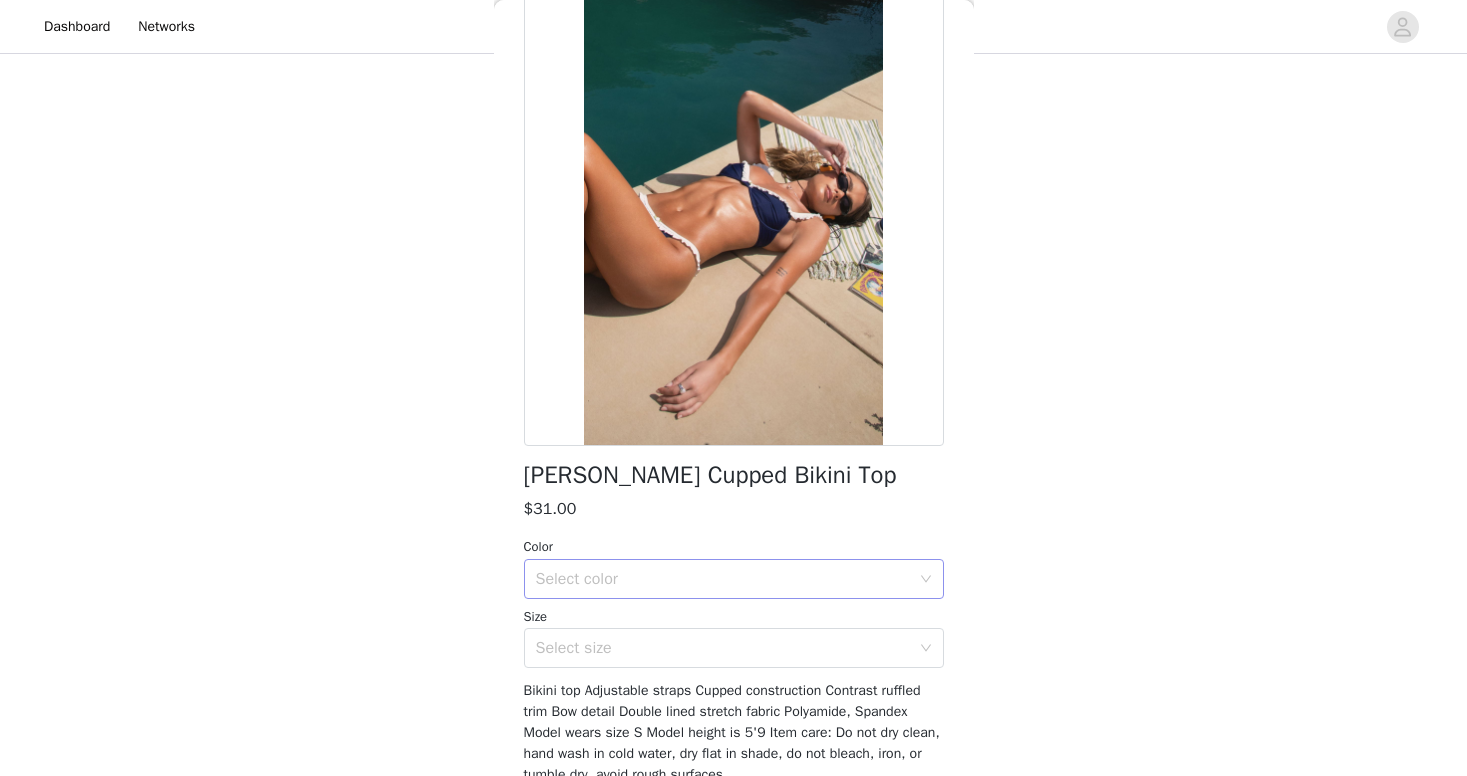 click on "Select color" at bounding box center [723, 579] 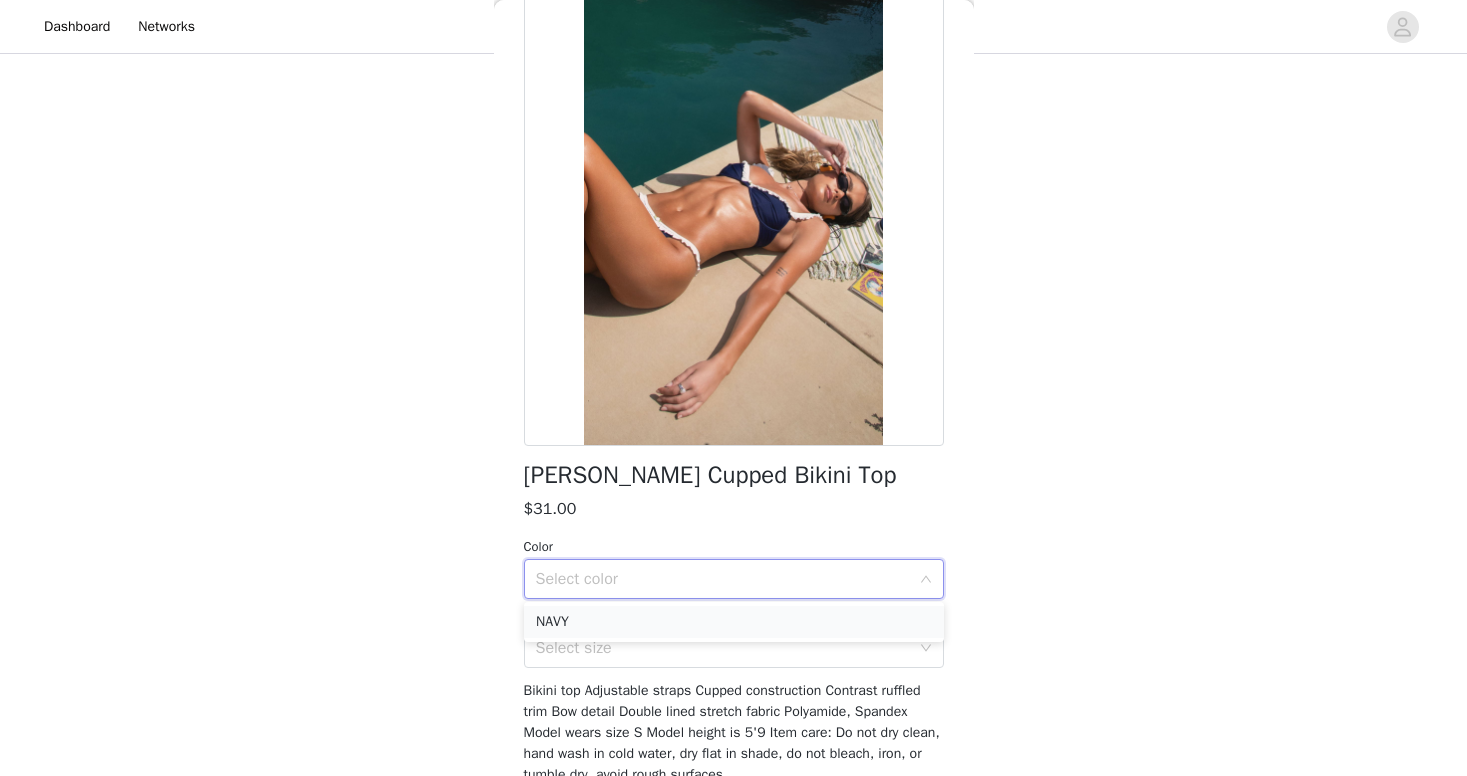 click on "NAVY" at bounding box center (734, 622) 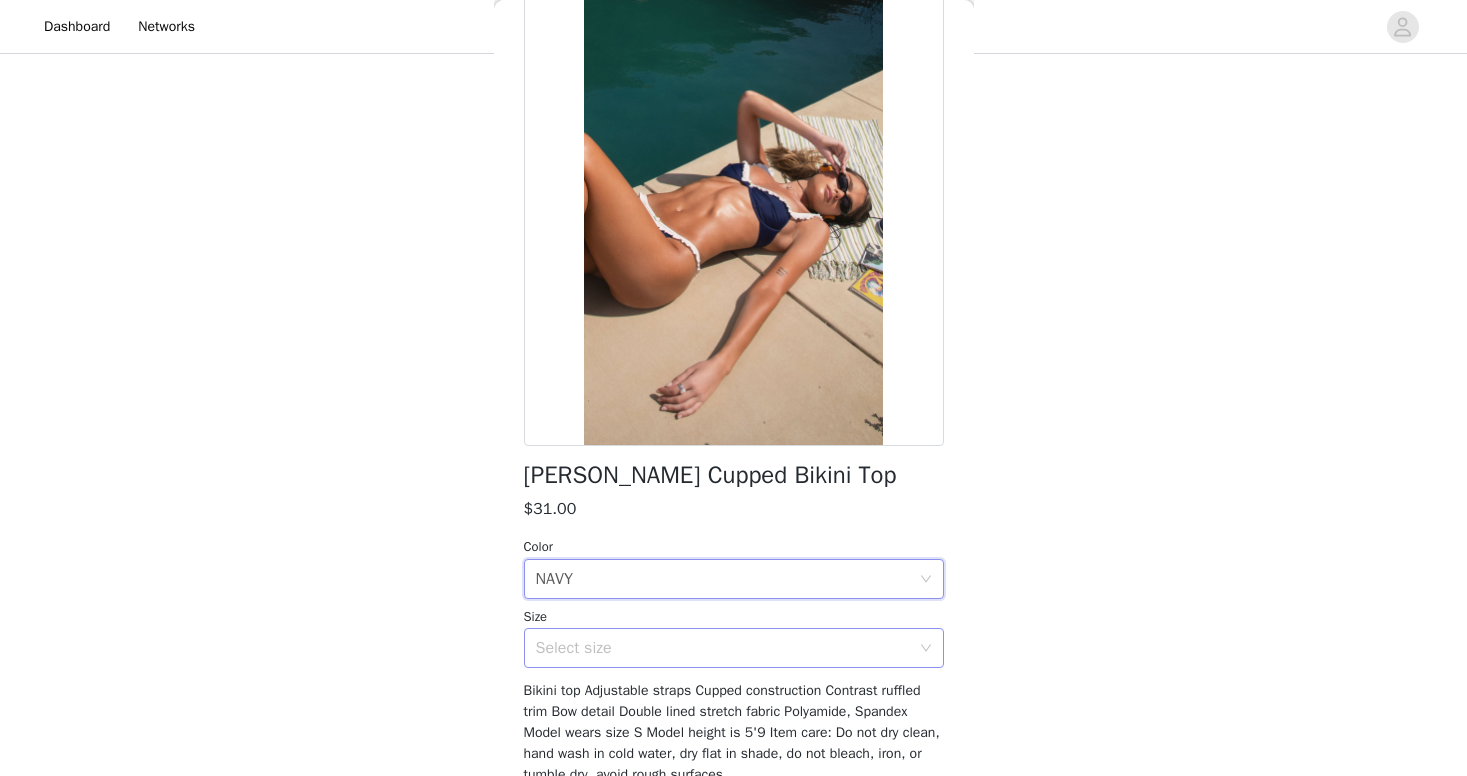 click on "Select size" at bounding box center (723, 648) 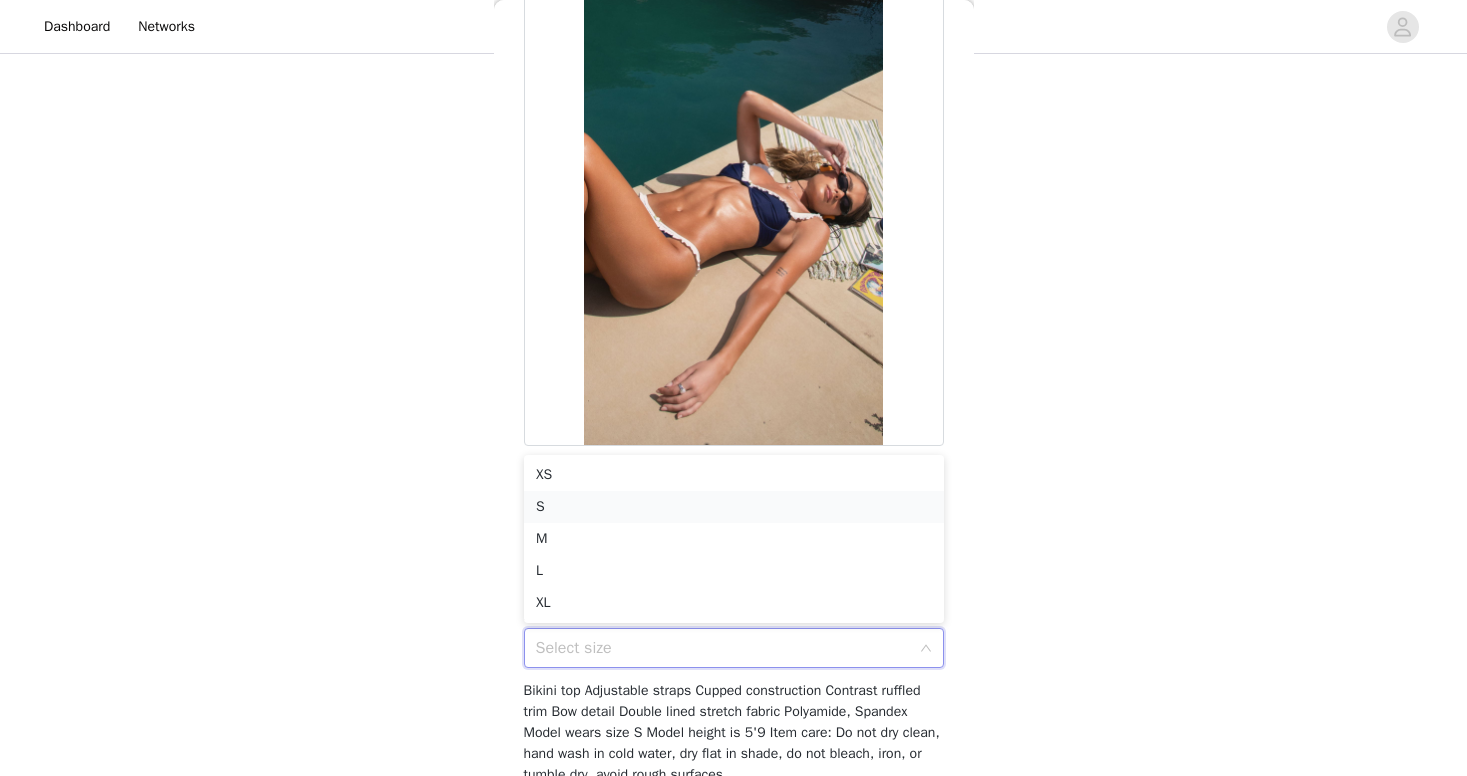 click on "S" at bounding box center [734, 507] 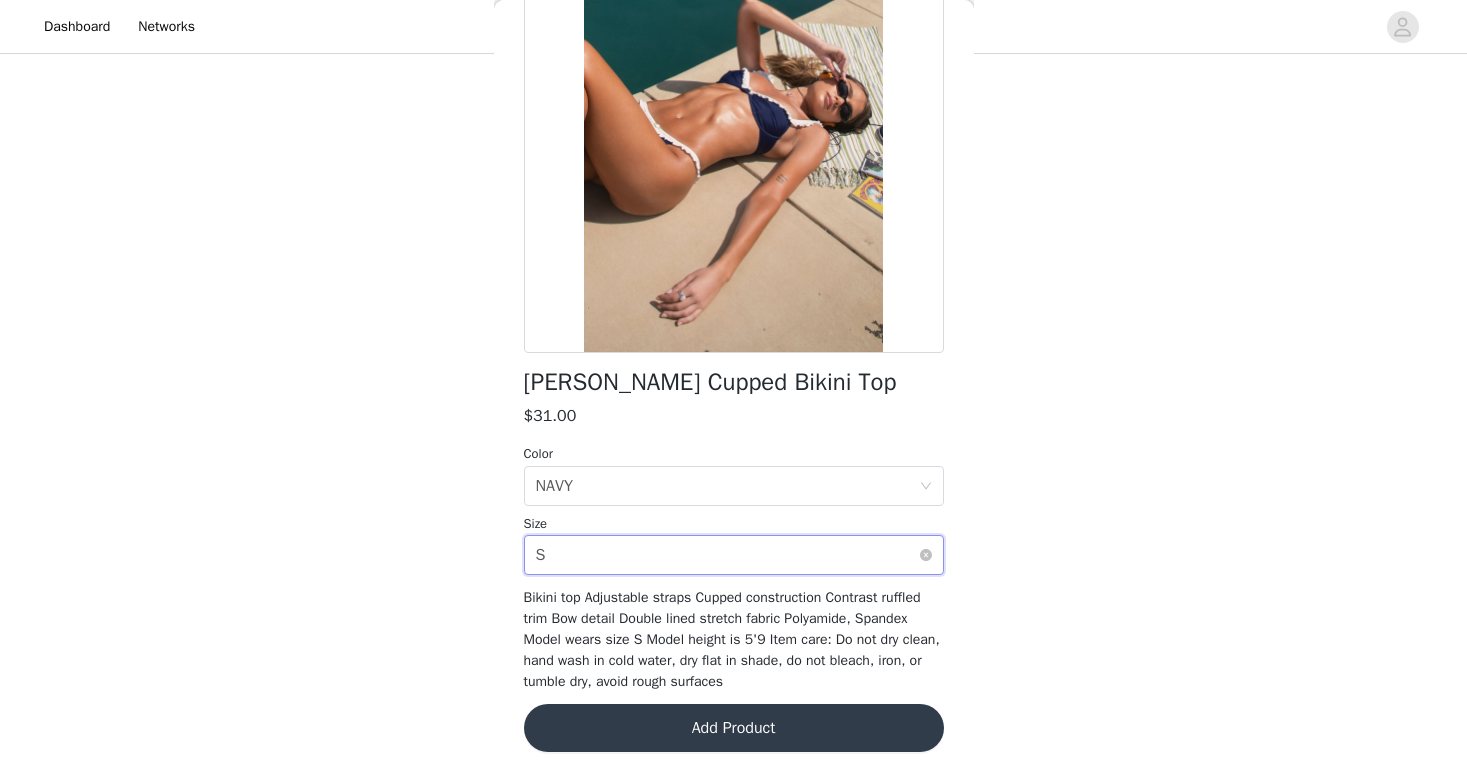 scroll, scrollTop: 196, scrollLeft: 0, axis: vertical 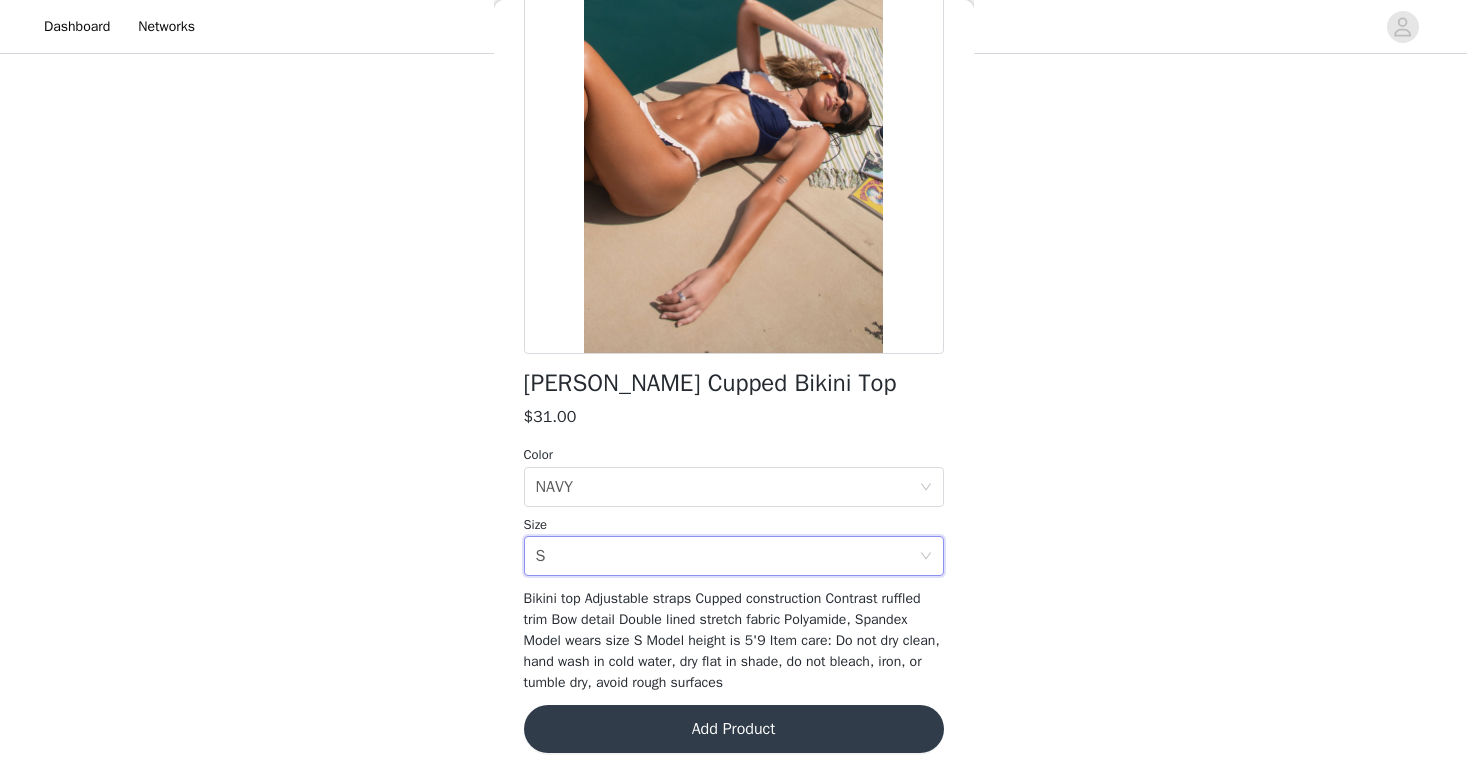 click on "Add Product" at bounding box center (734, 729) 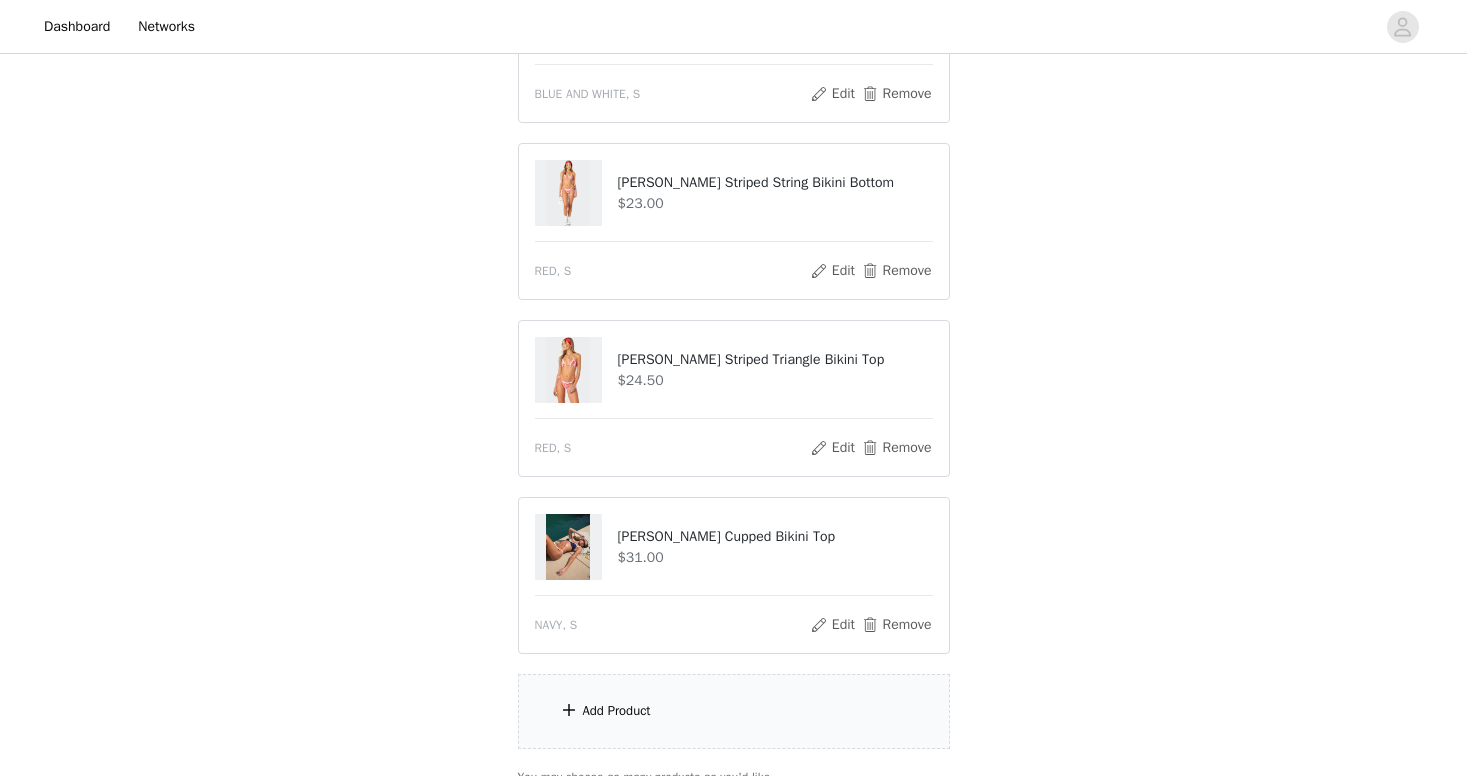 click on "Add Product" at bounding box center (734, 711) 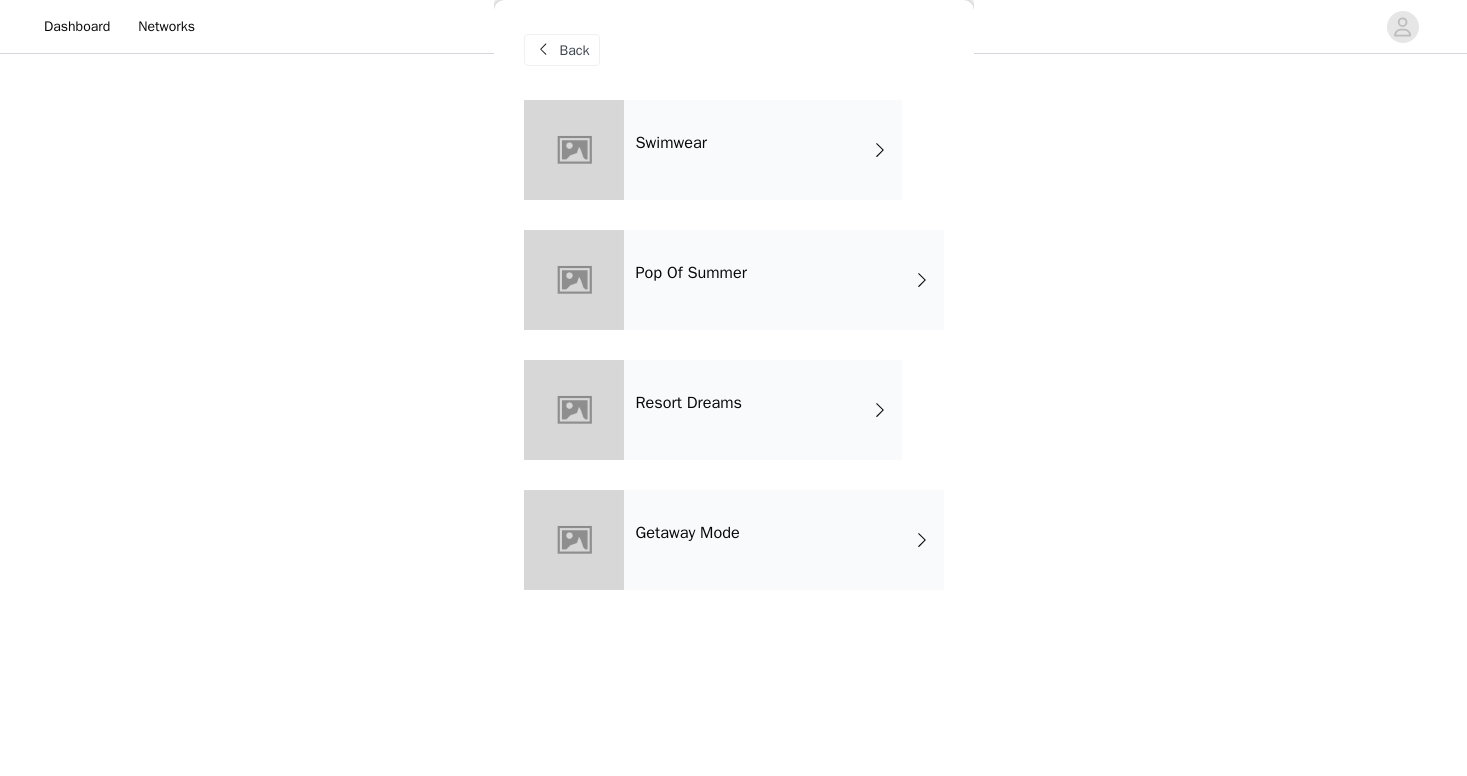 click on "Swimwear" at bounding box center (763, 150) 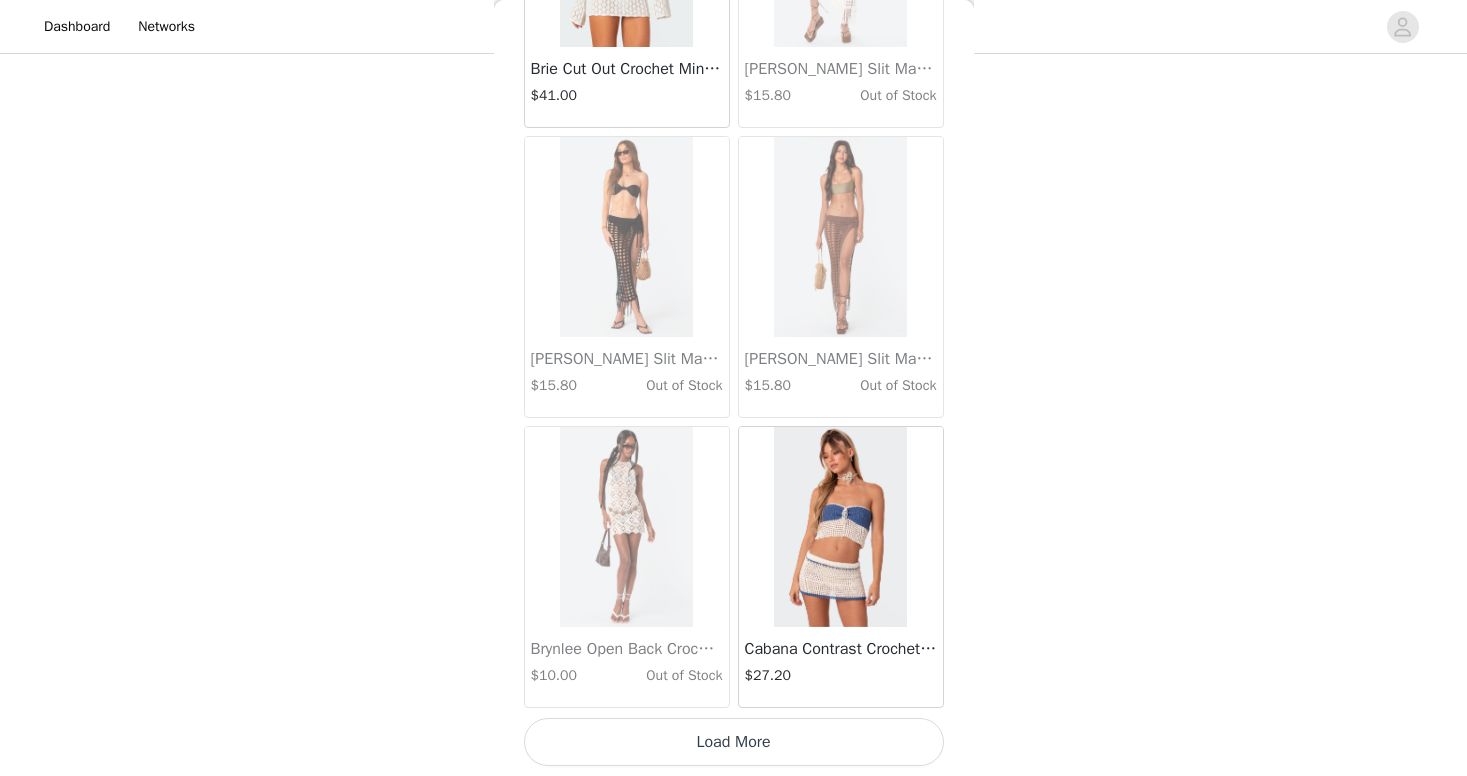 scroll, scrollTop: 2284, scrollLeft: 0, axis: vertical 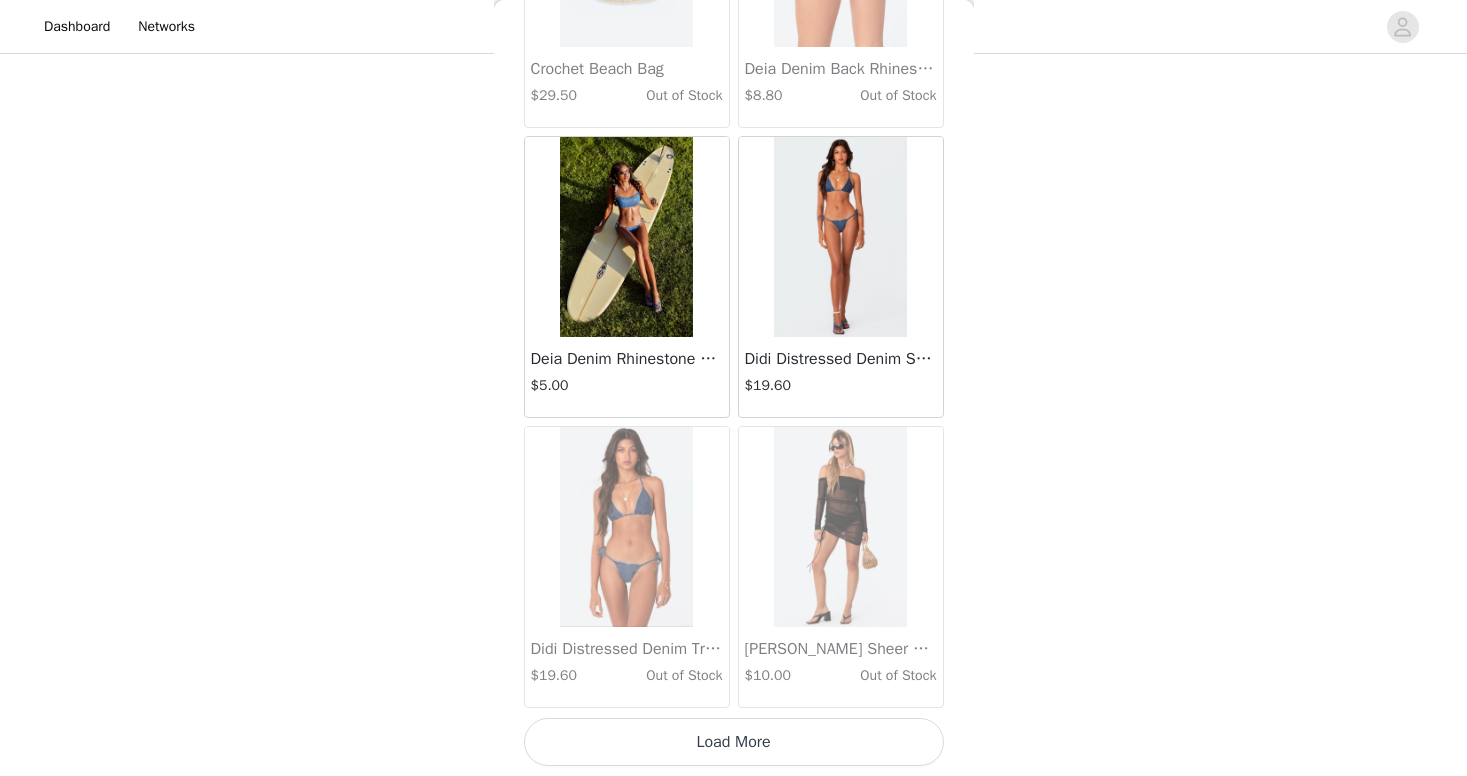 click on "Load More" at bounding box center (734, 742) 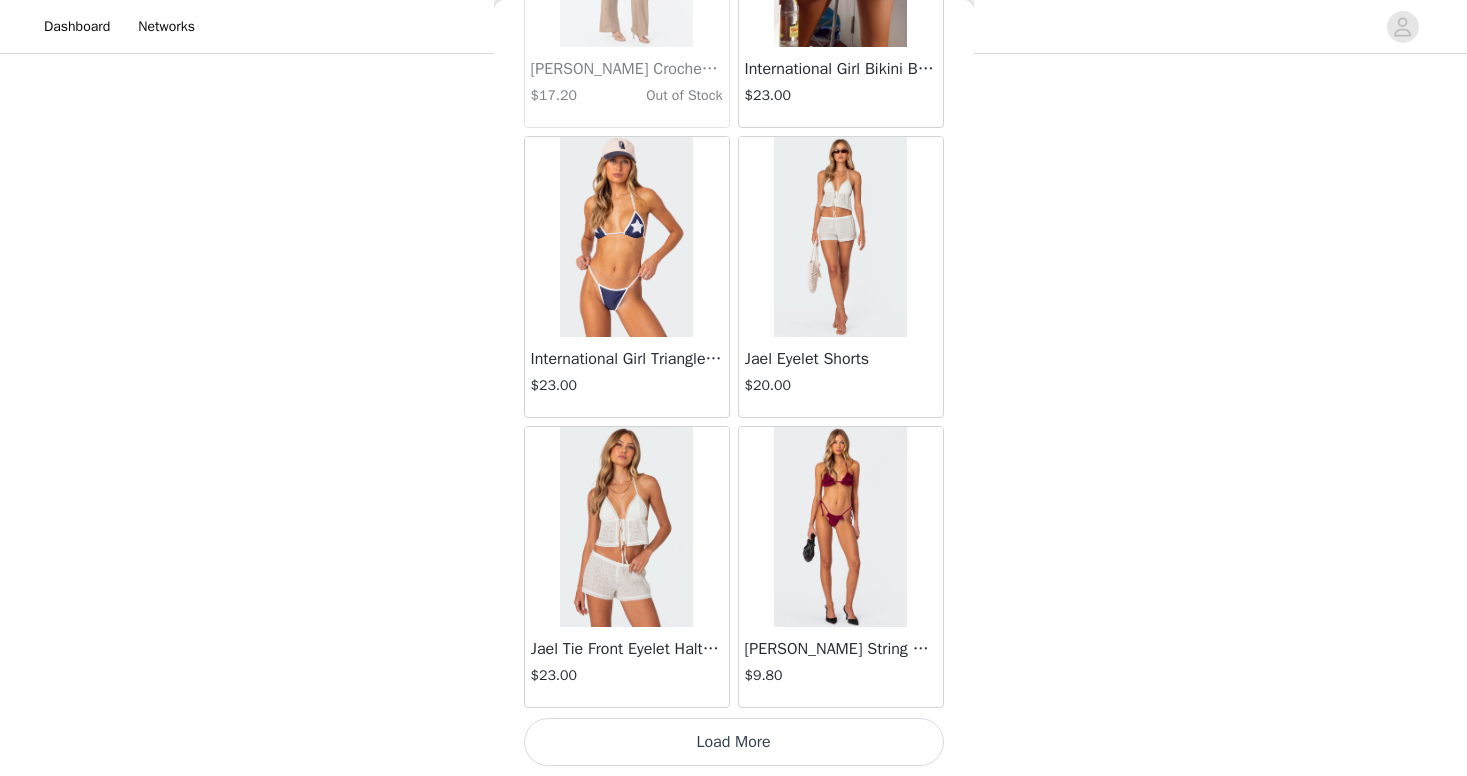 click on "Load More" at bounding box center [734, 742] 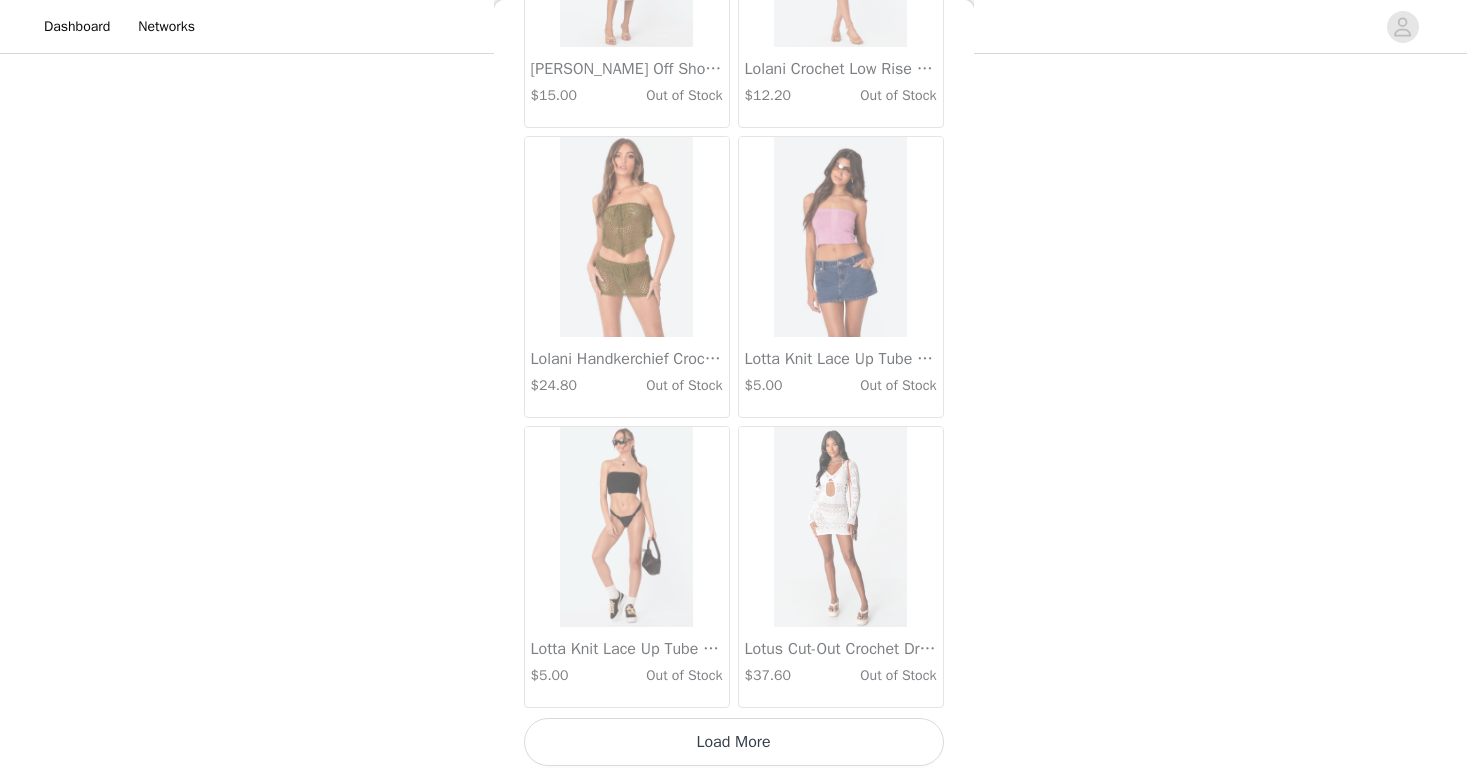 click on "Load More" at bounding box center (734, 742) 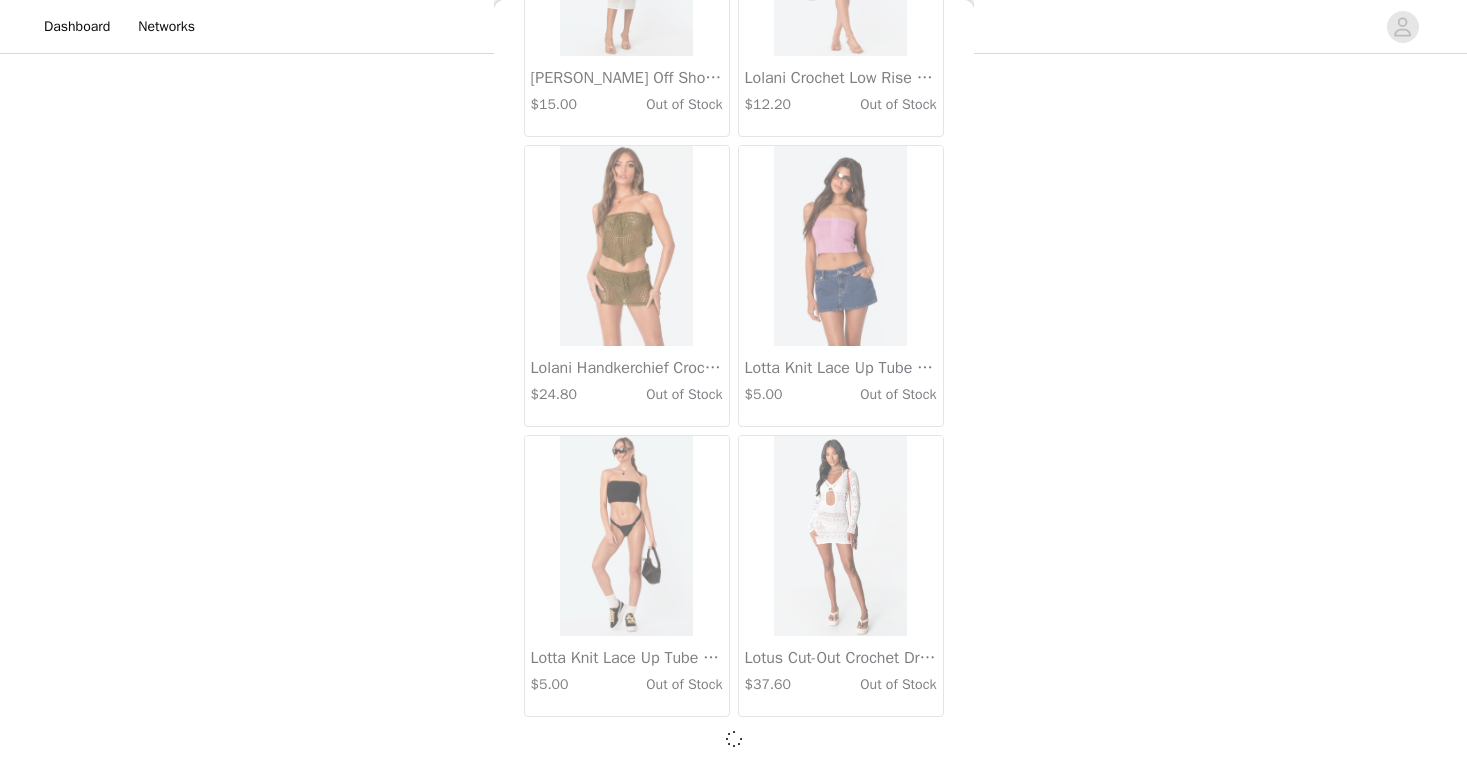 scroll, scrollTop: 10975, scrollLeft: 0, axis: vertical 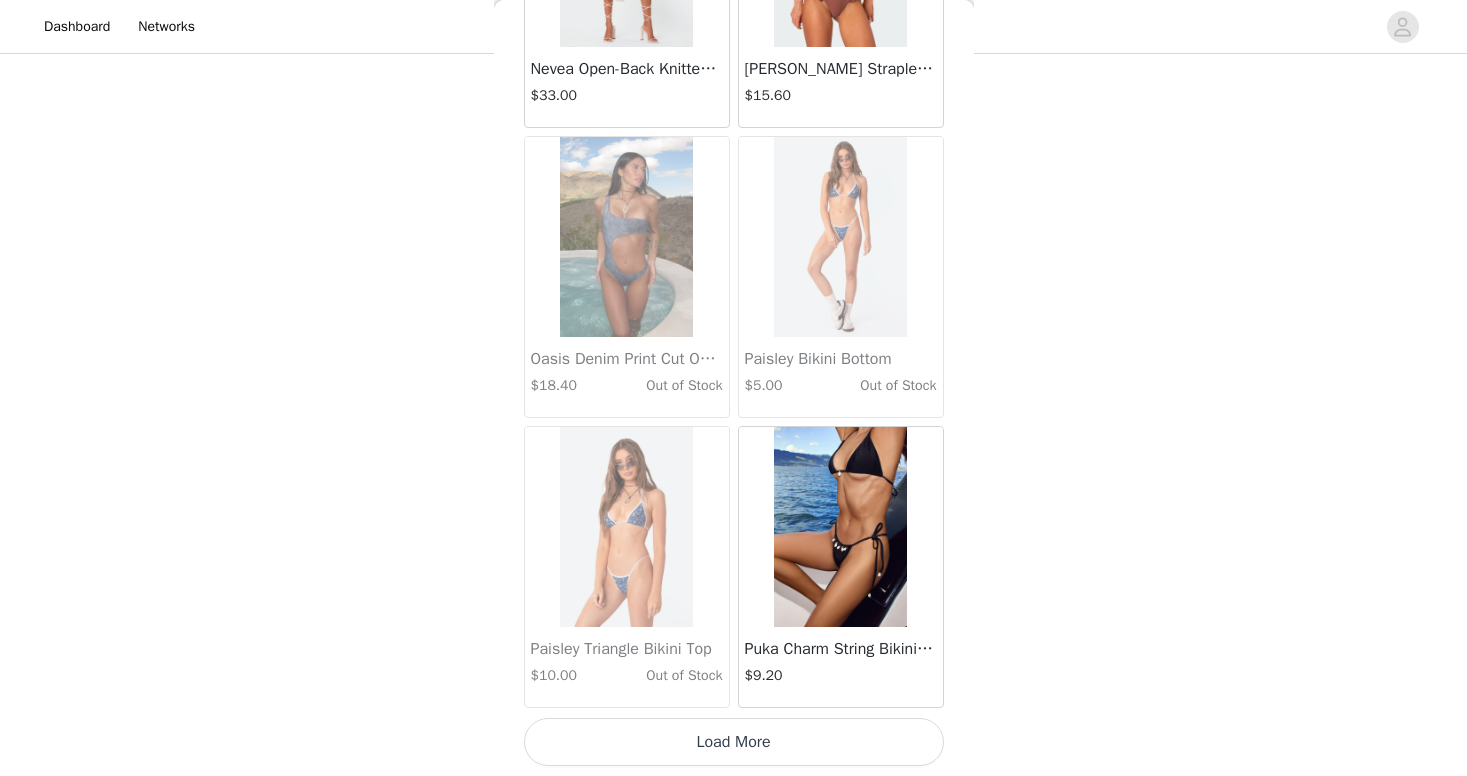 click on "Load More" at bounding box center [734, 742] 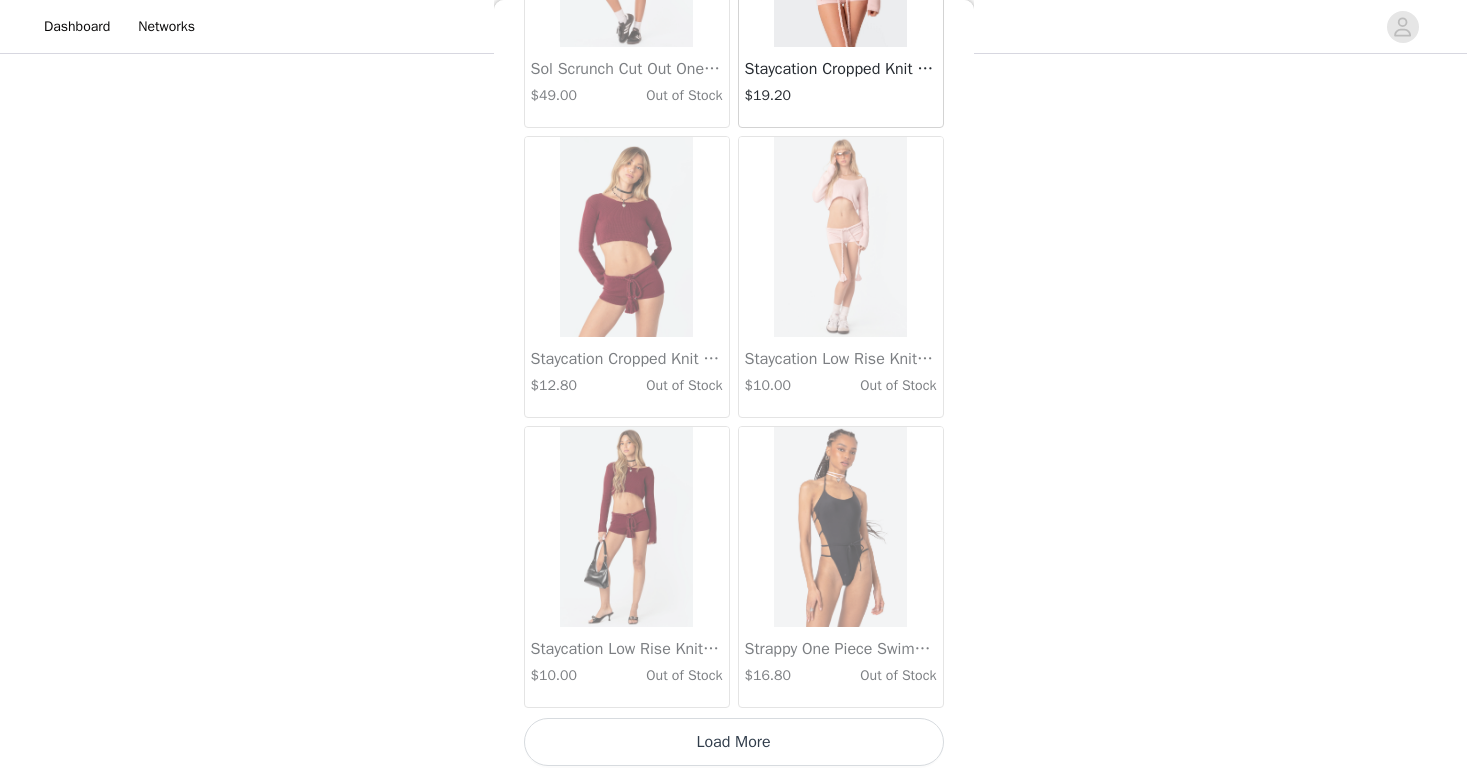 scroll, scrollTop: 16784, scrollLeft: 0, axis: vertical 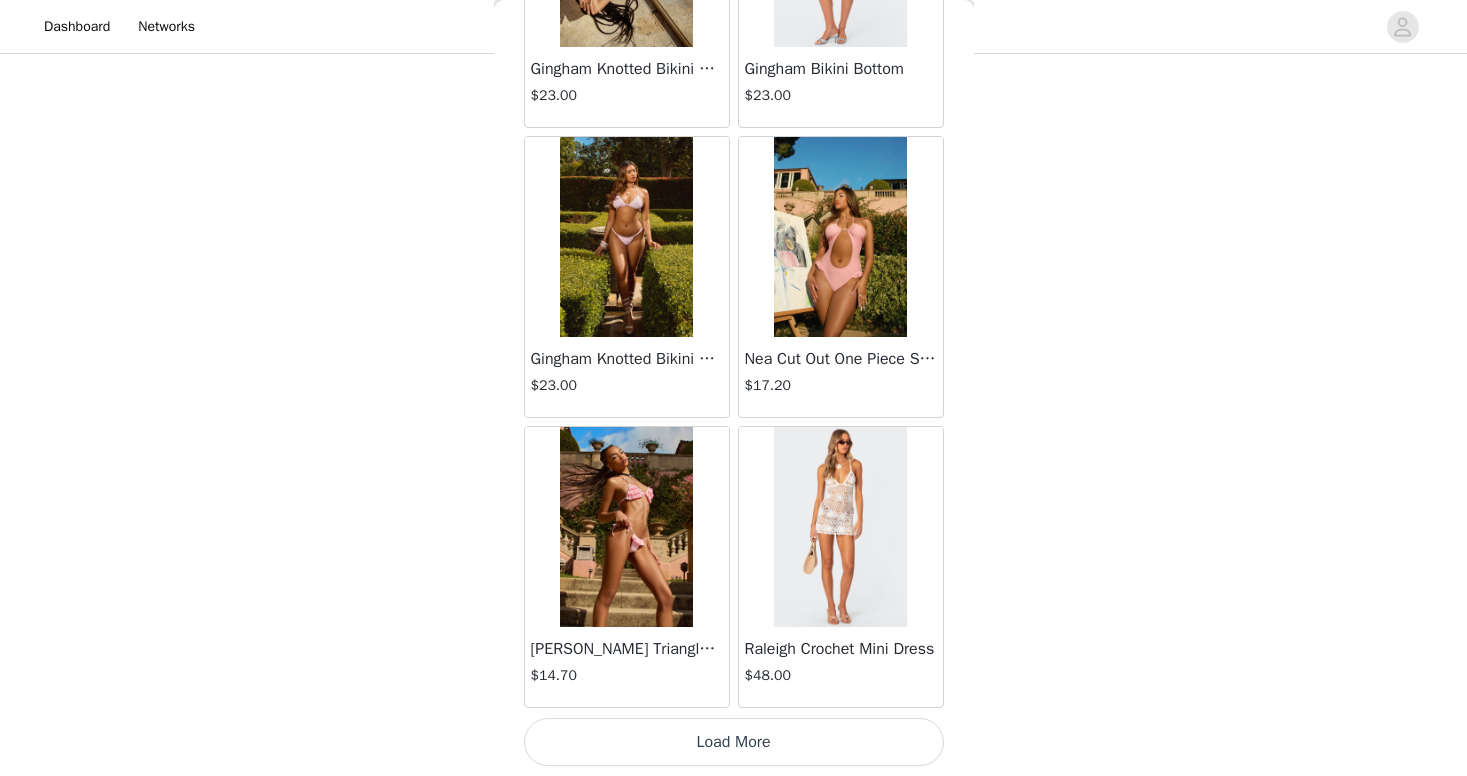 click on "Load More" at bounding box center (734, 742) 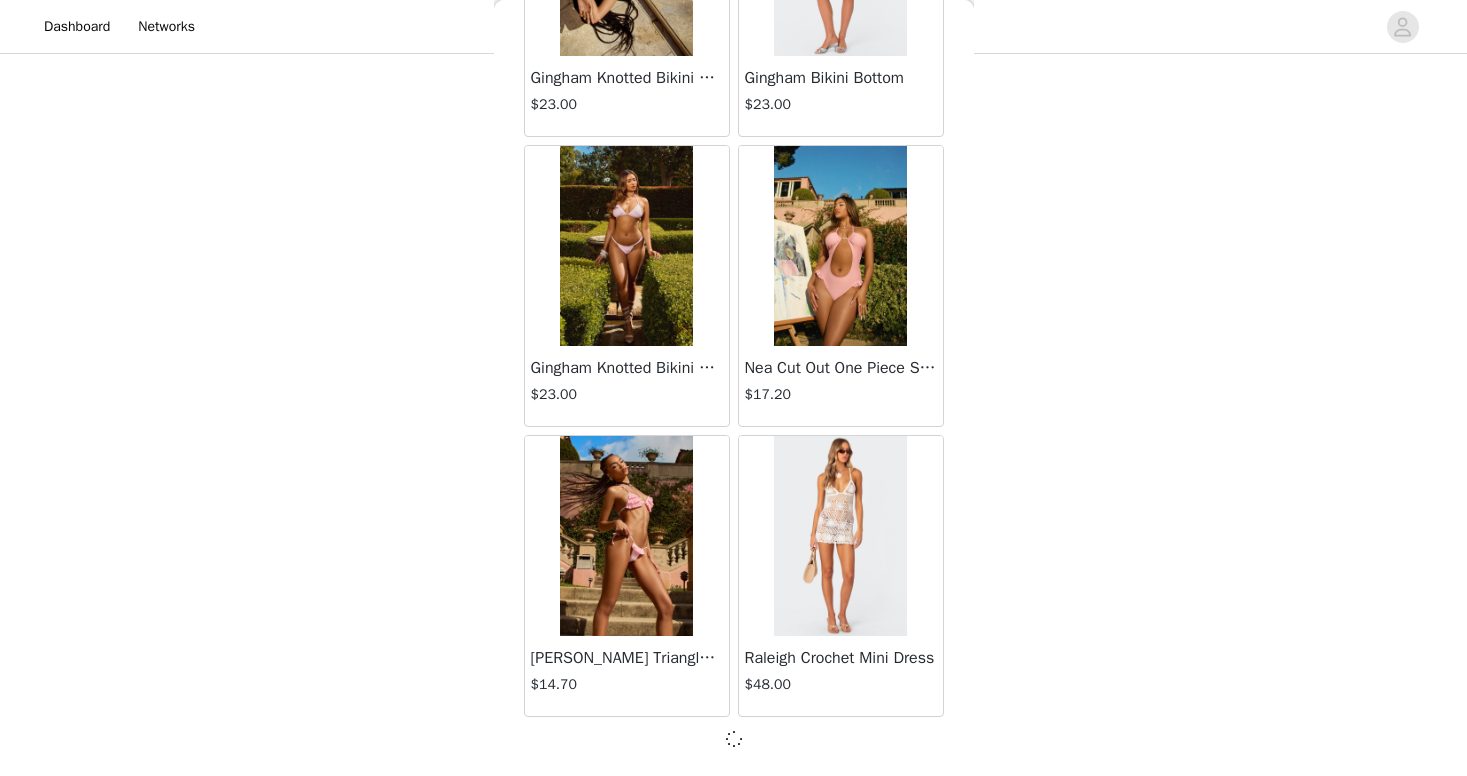 scroll, scrollTop: 19675, scrollLeft: 0, axis: vertical 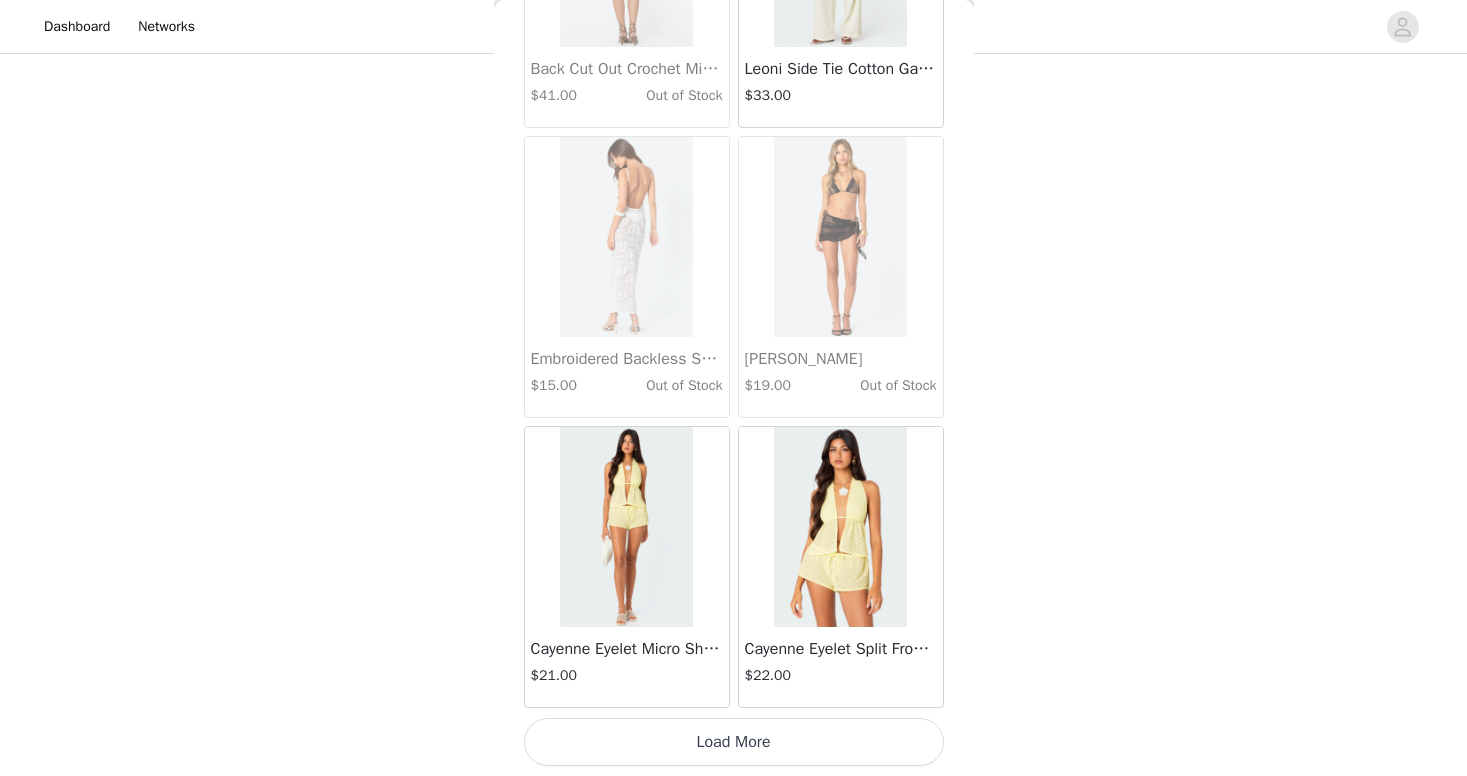 click on "Load More" at bounding box center (734, 742) 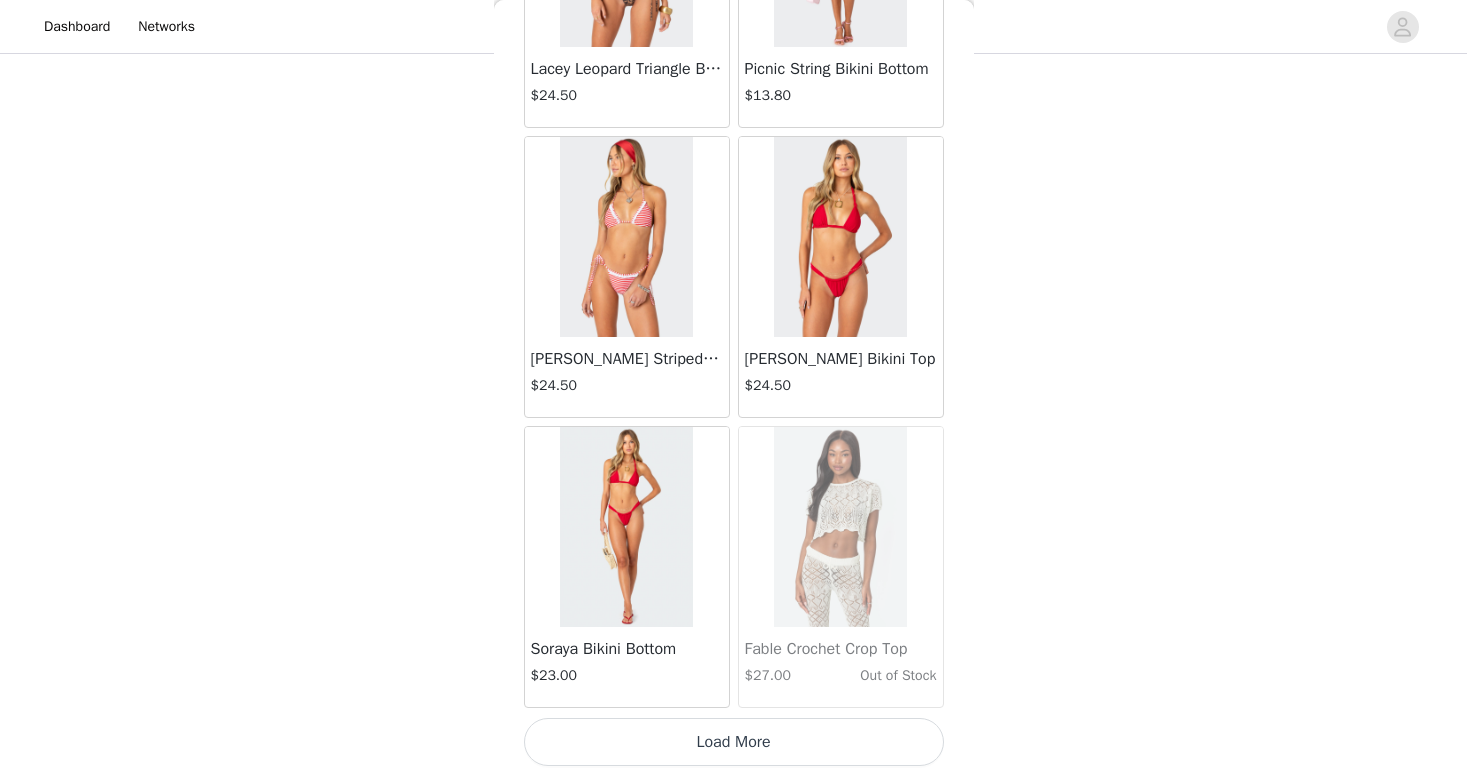 click on "Load More" at bounding box center [734, 742] 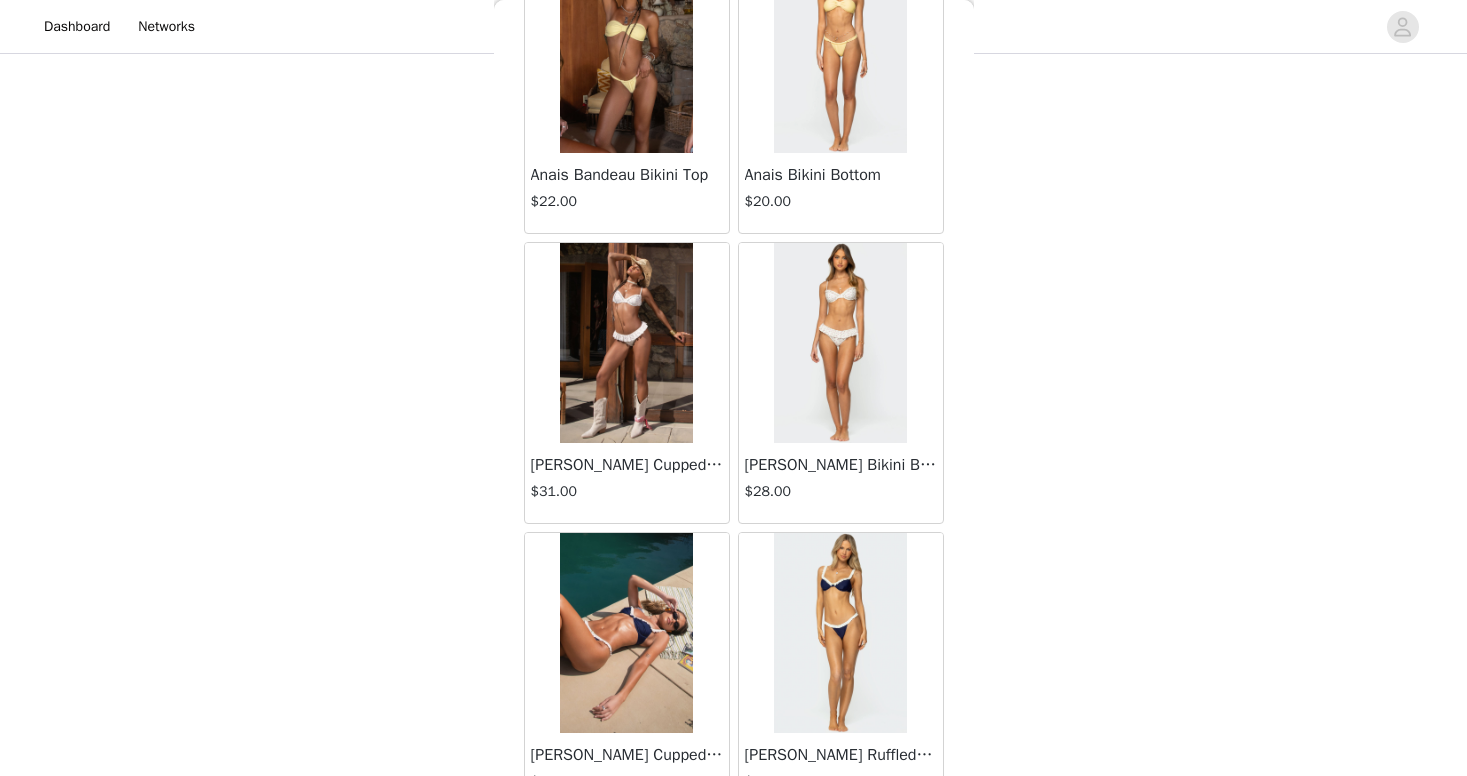 scroll, scrollTop: 27178, scrollLeft: 0, axis: vertical 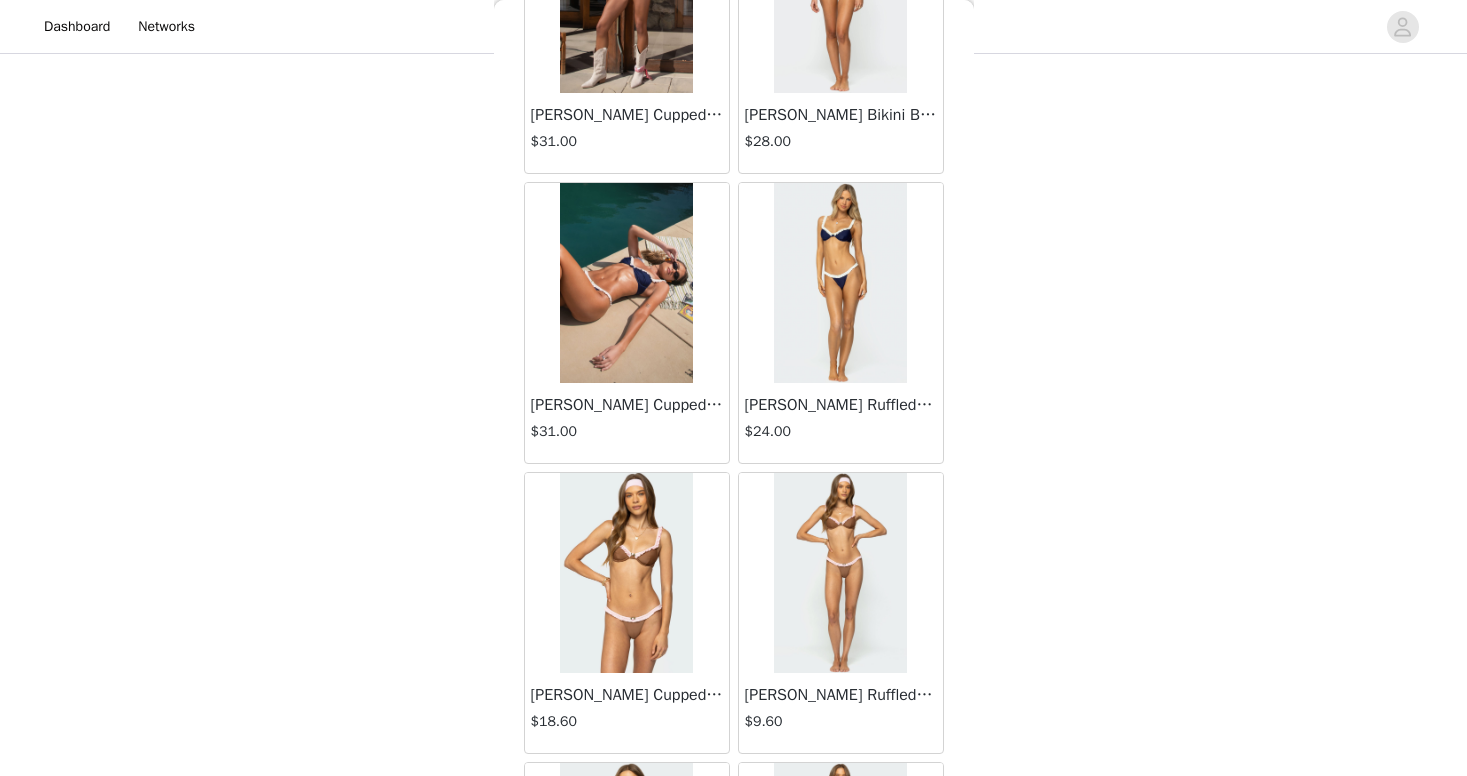 click at bounding box center [840, 283] 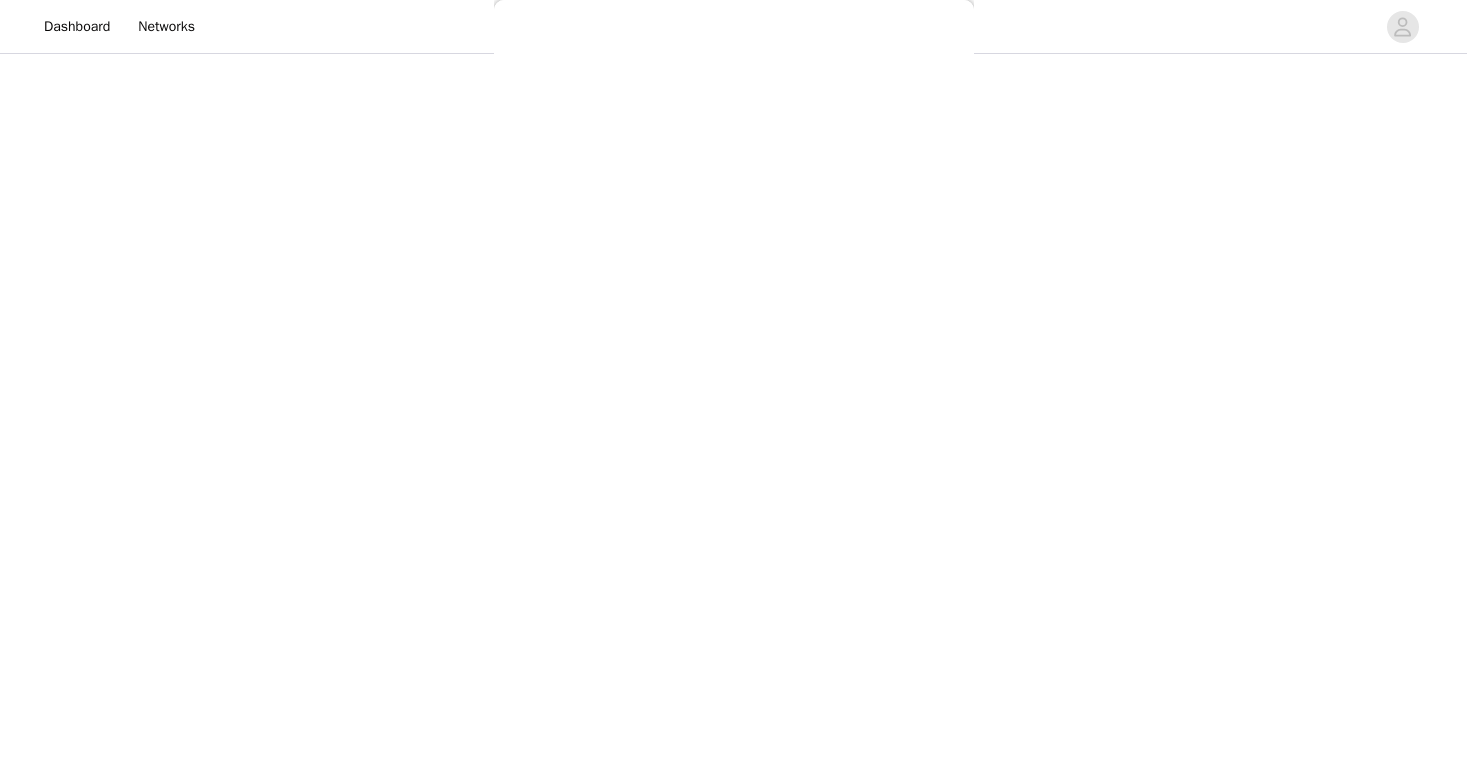 scroll, scrollTop: 0, scrollLeft: 0, axis: both 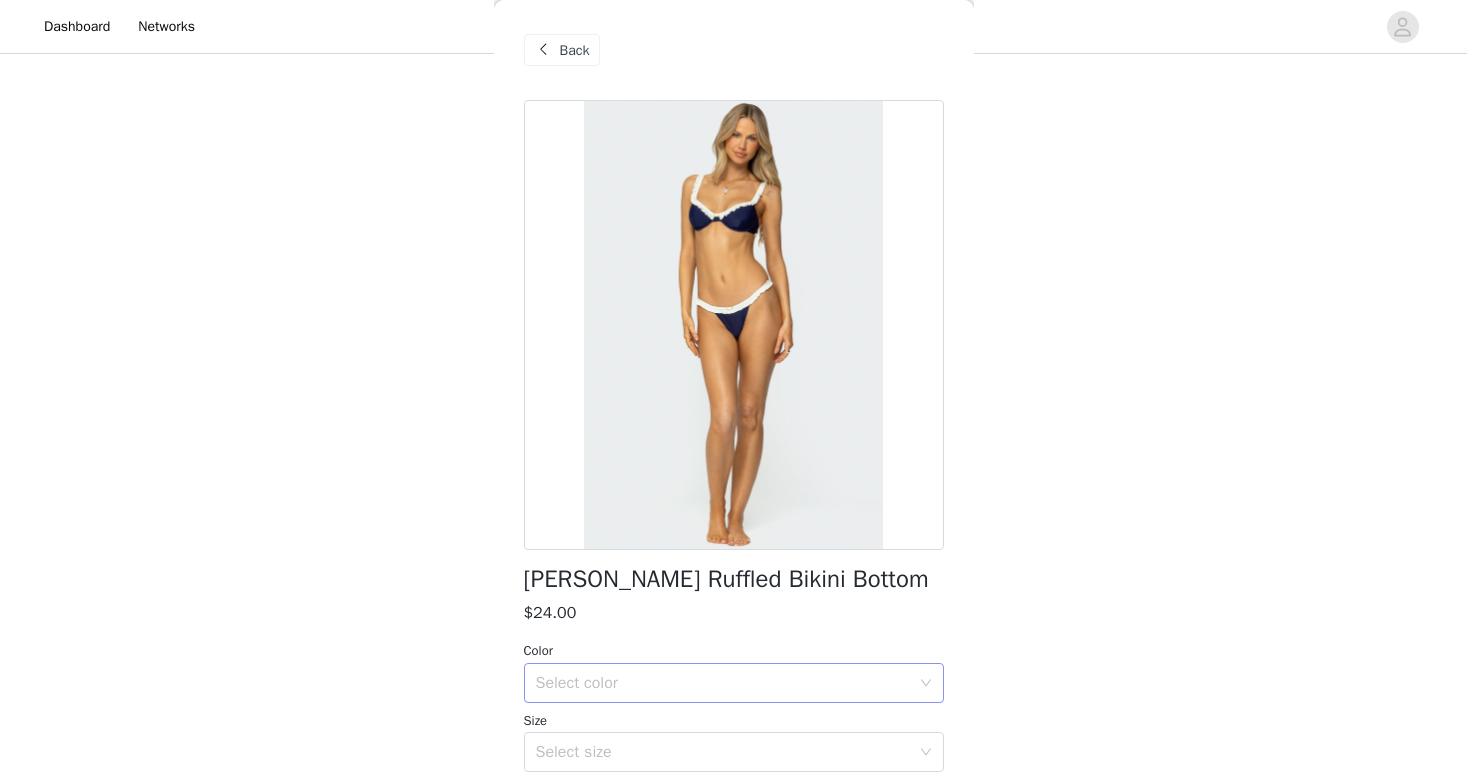 click on "Select color" at bounding box center [723, 683] 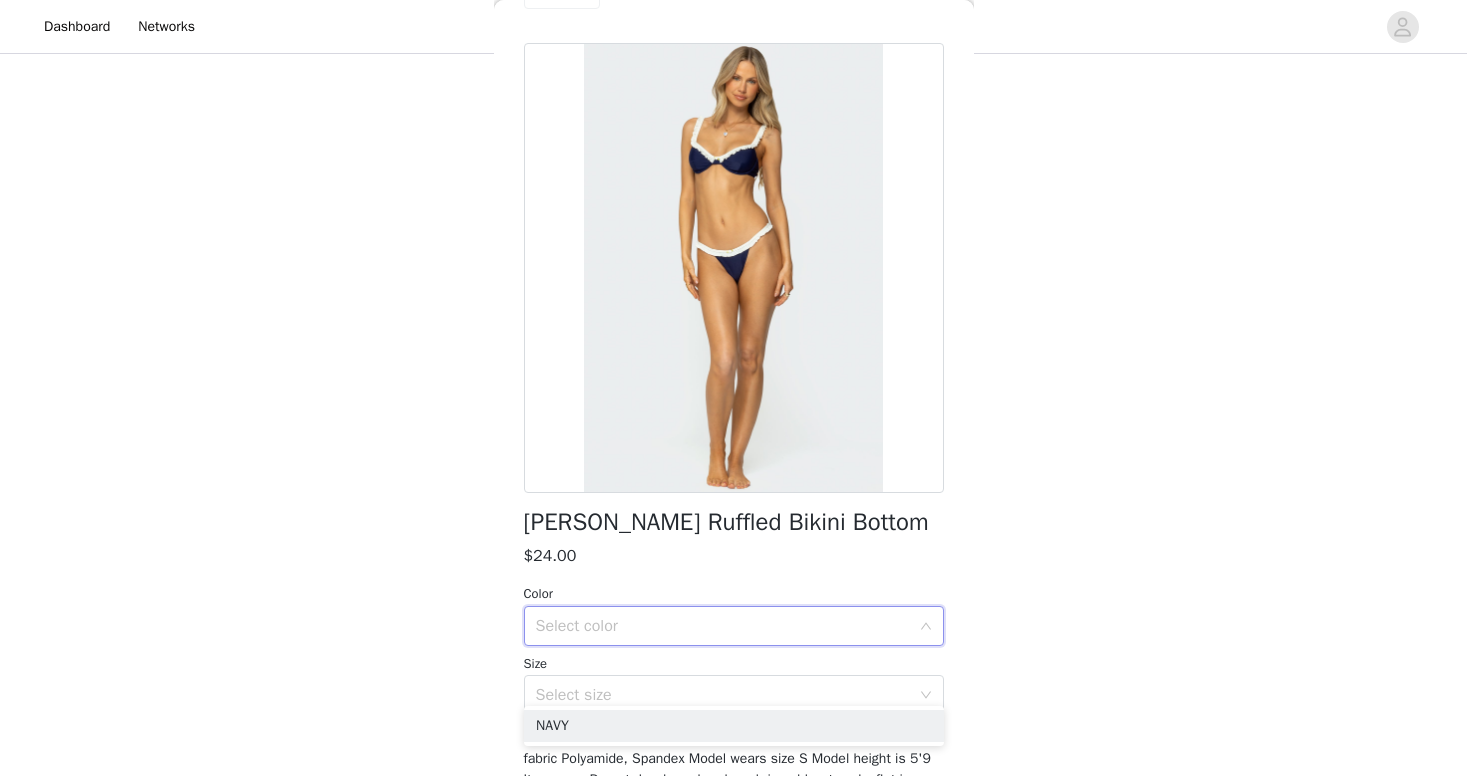 scroll, scrollTop: 68, scrollLeft: 0, axis: vertical 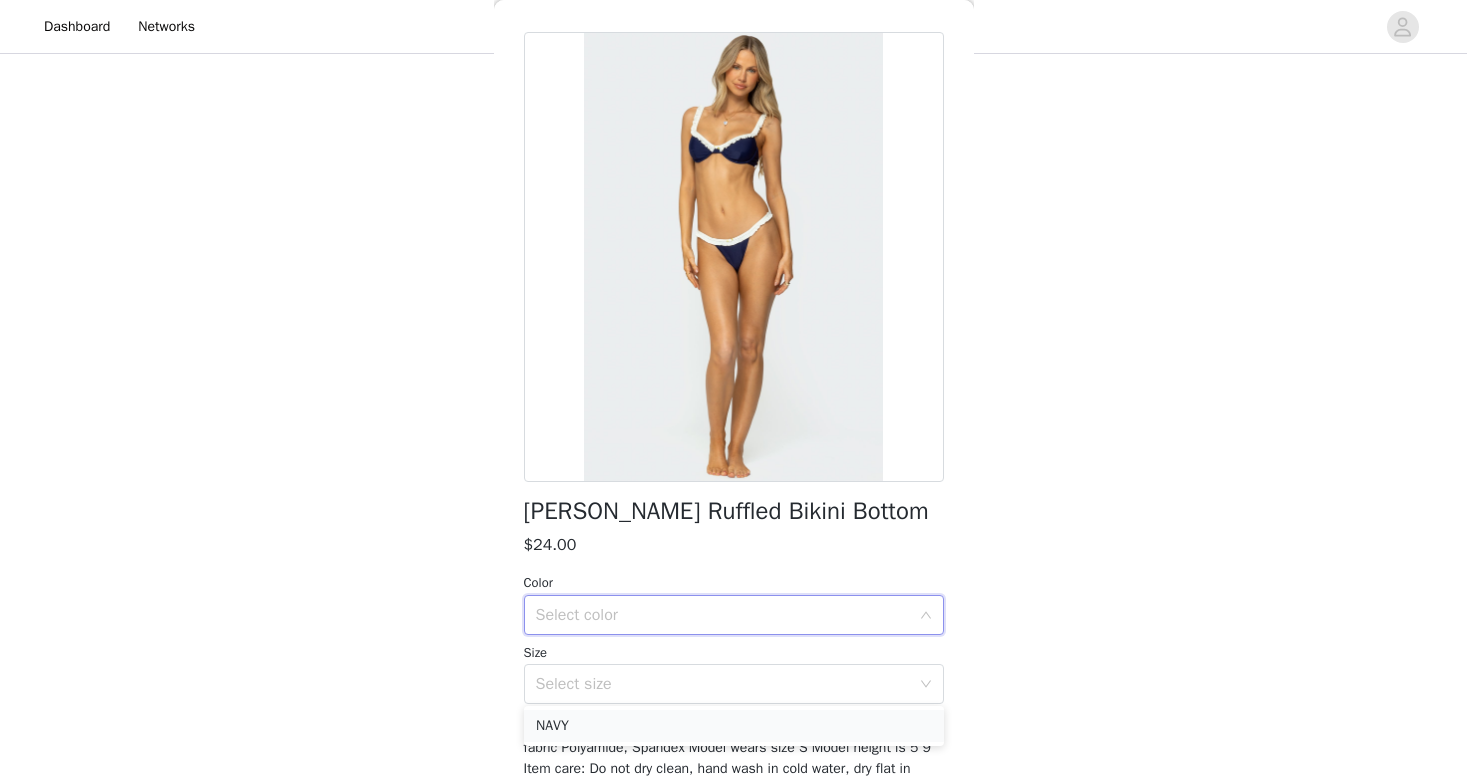 click on "NAVY" at bounding box center [734, 726] 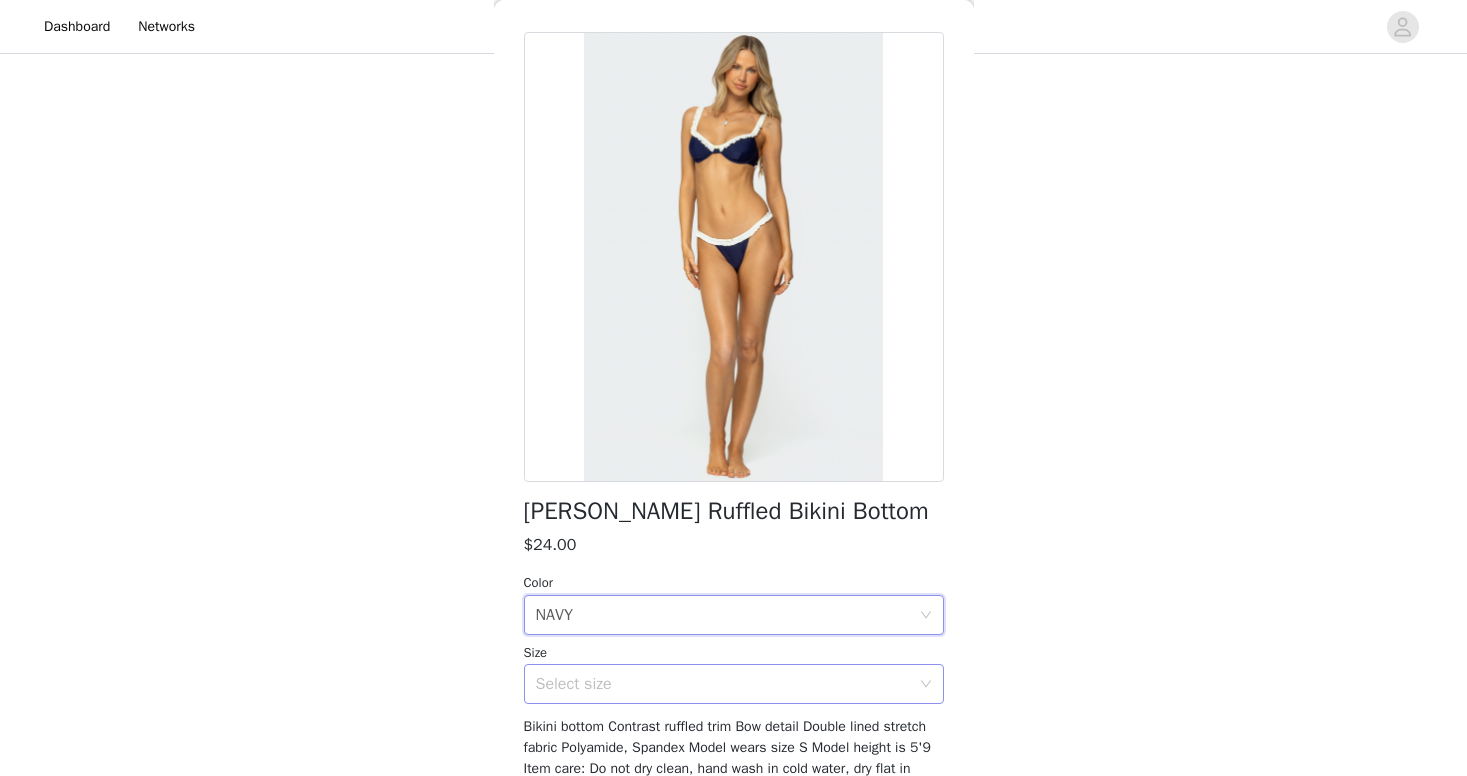 click on "Select size" at bounding box center (723, 684) 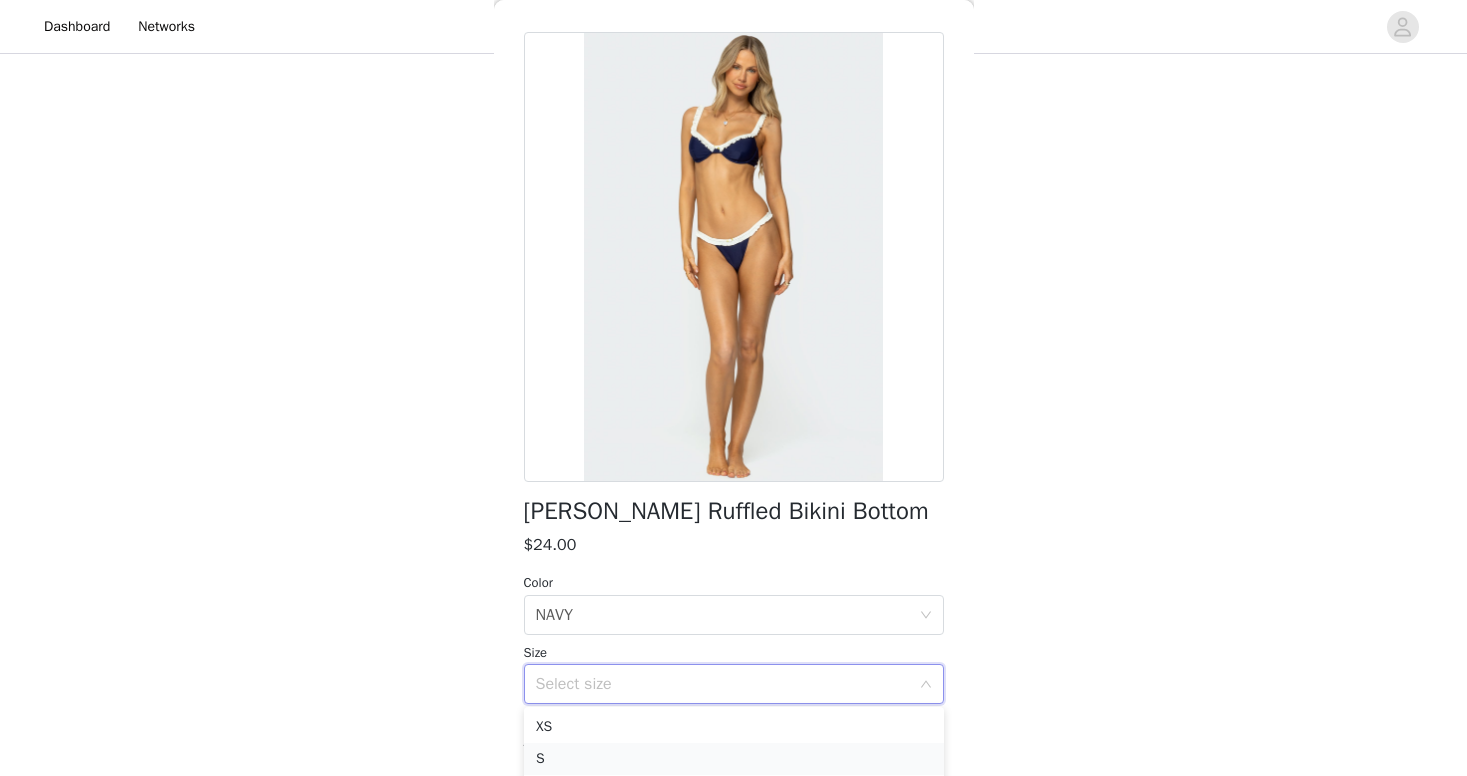 click on "S" at bounding box center (734, 759) 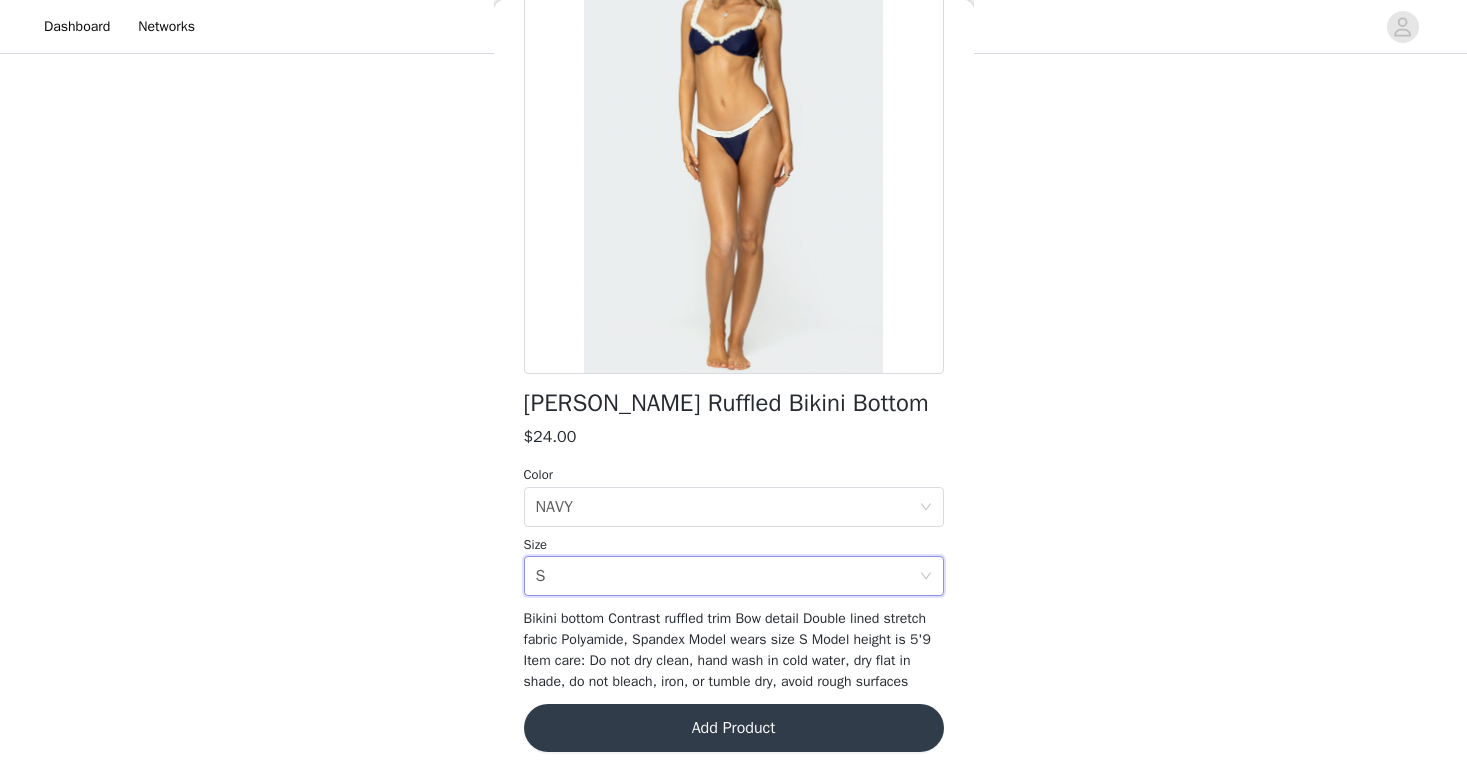 scroll, scrollTop: 196, scrollLeft: 0, axis: vertical 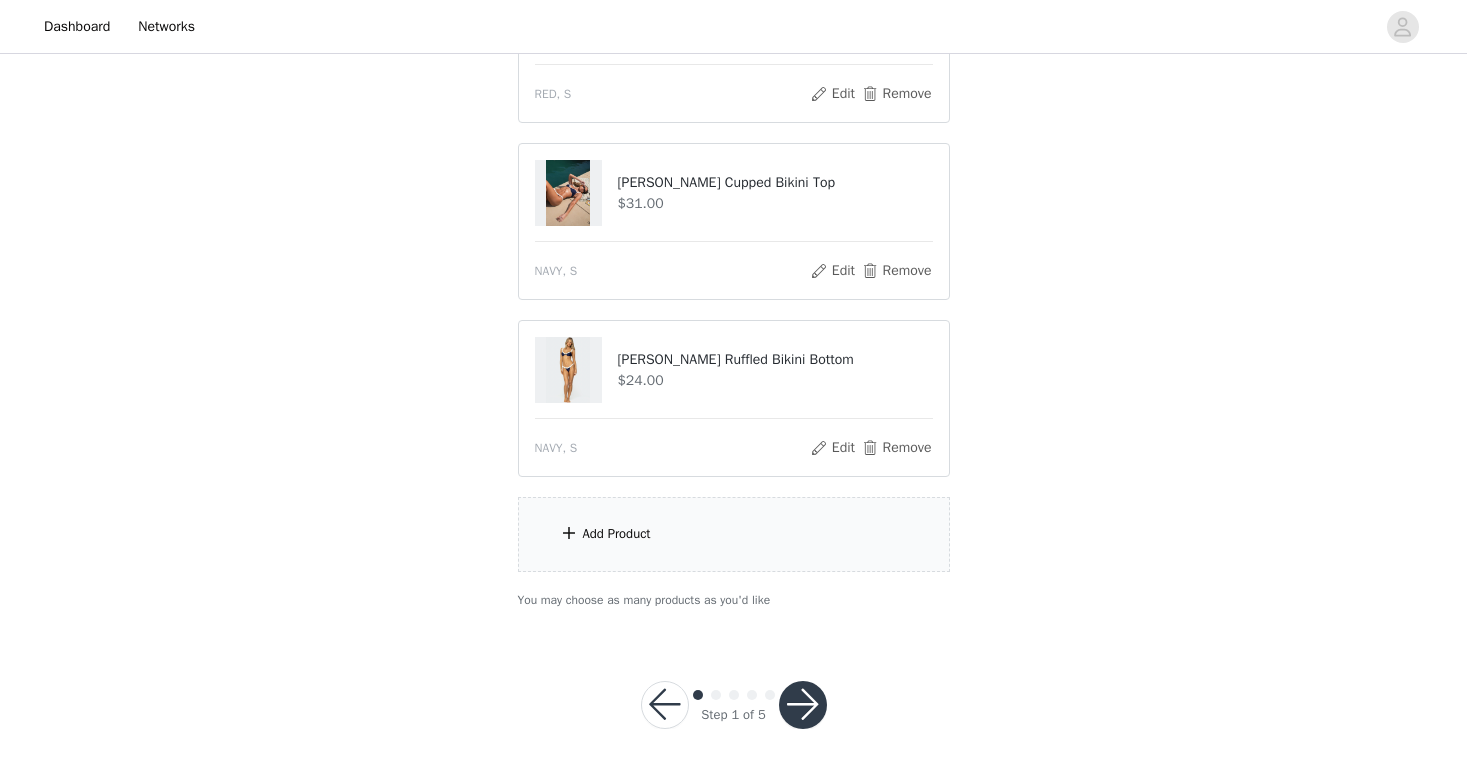 click on "Add Product" at bounding box center [734, 534] 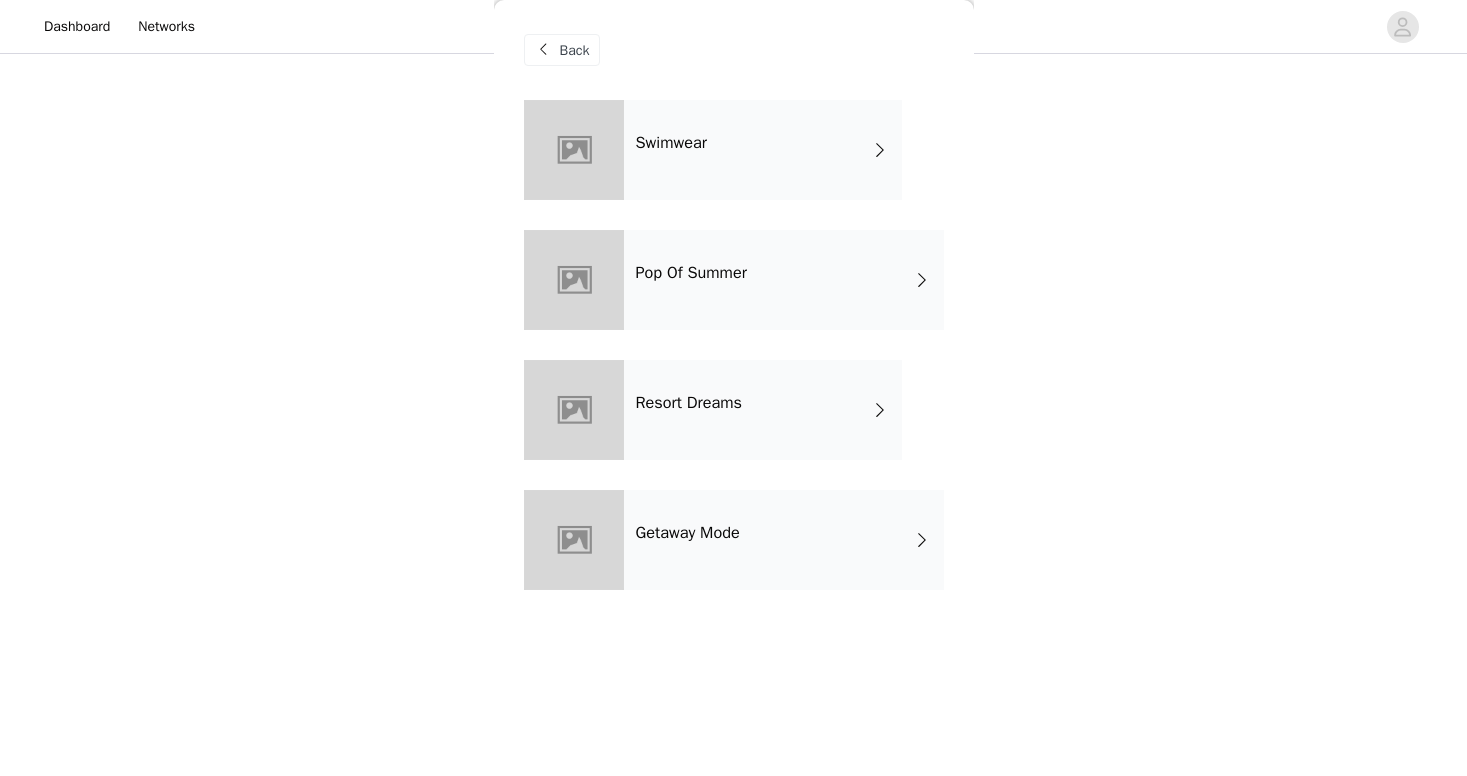 click on "Swimwear" at bounding box center [671, 143] 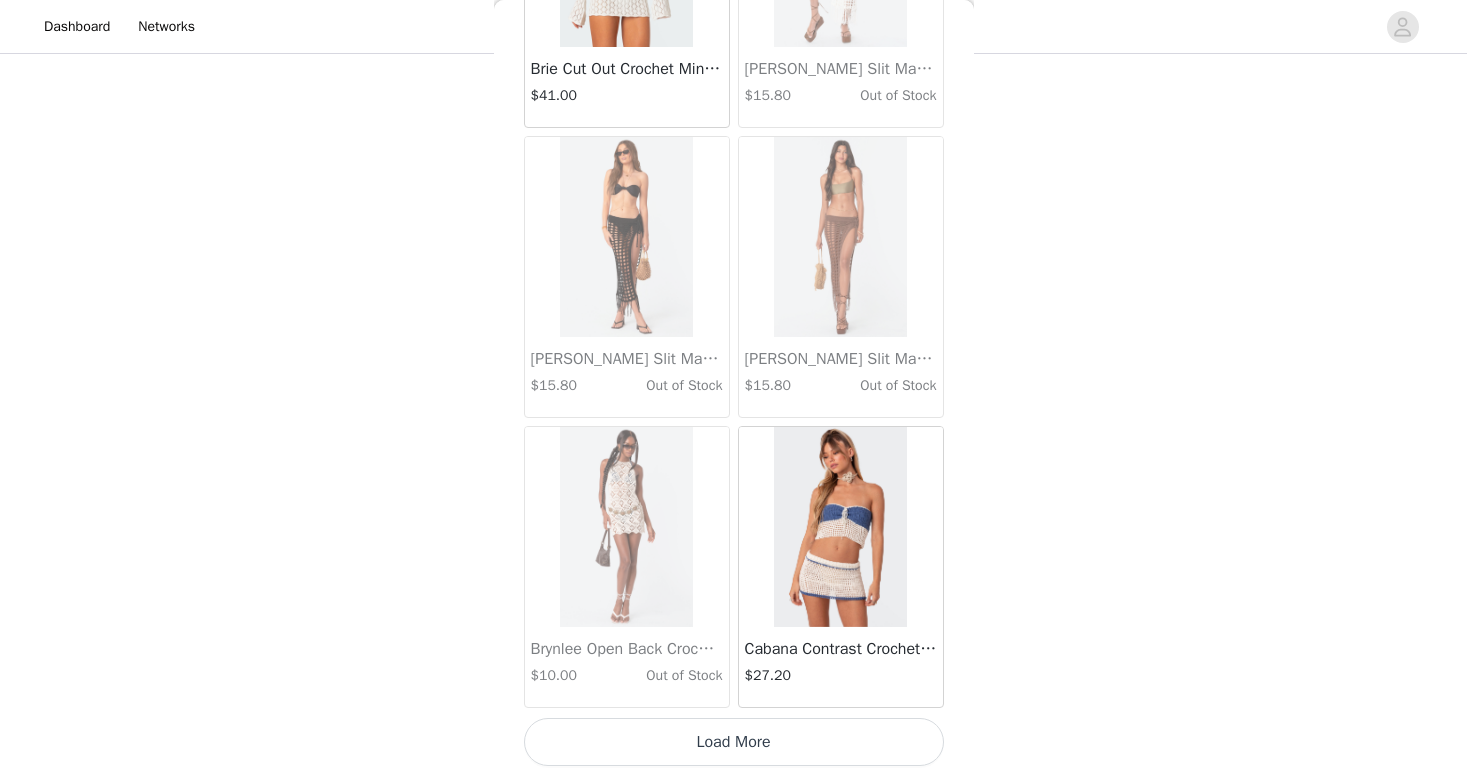 scroll, scrollTop: 2284, scrollLeft: 0, axis: vertical 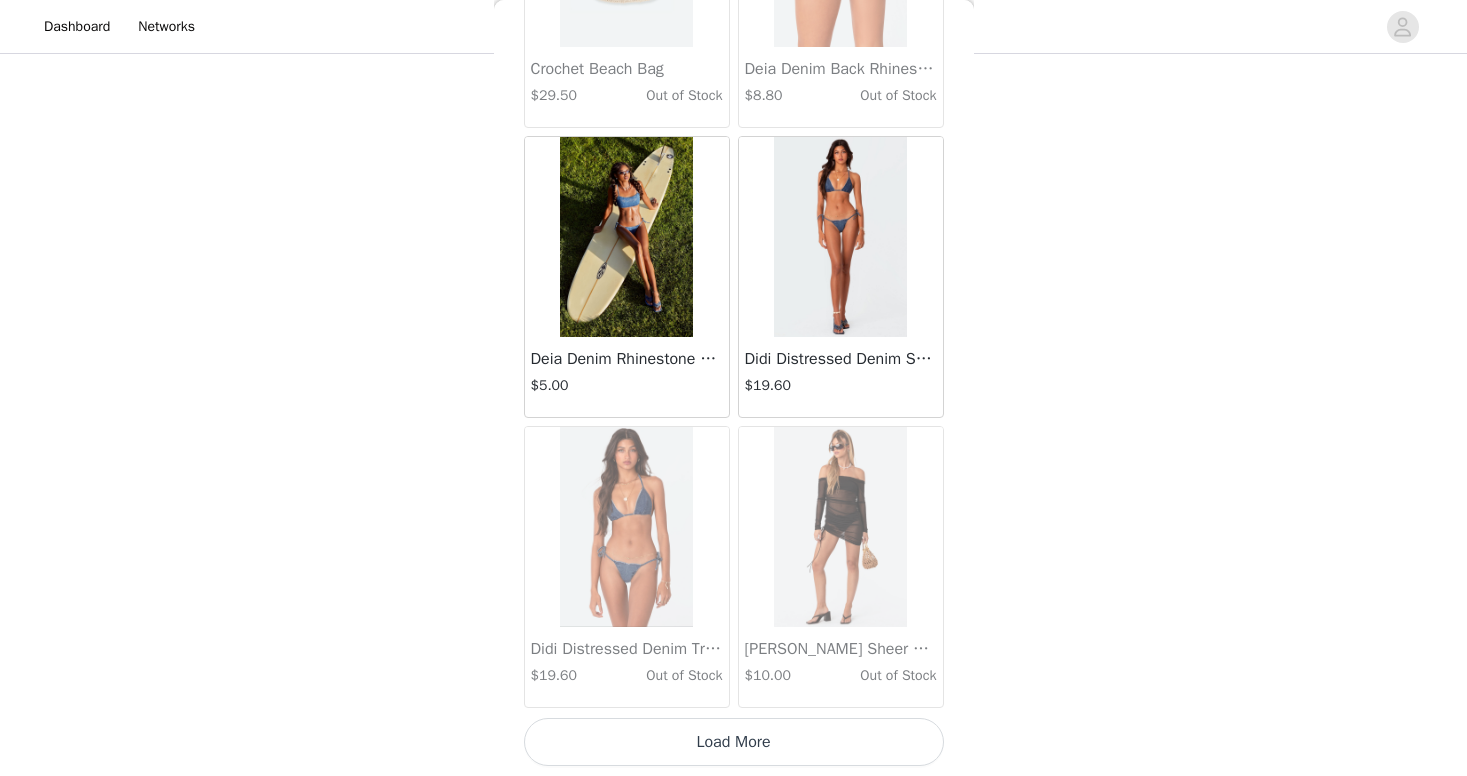 click on "Load More" at bounding box center [734, 742] 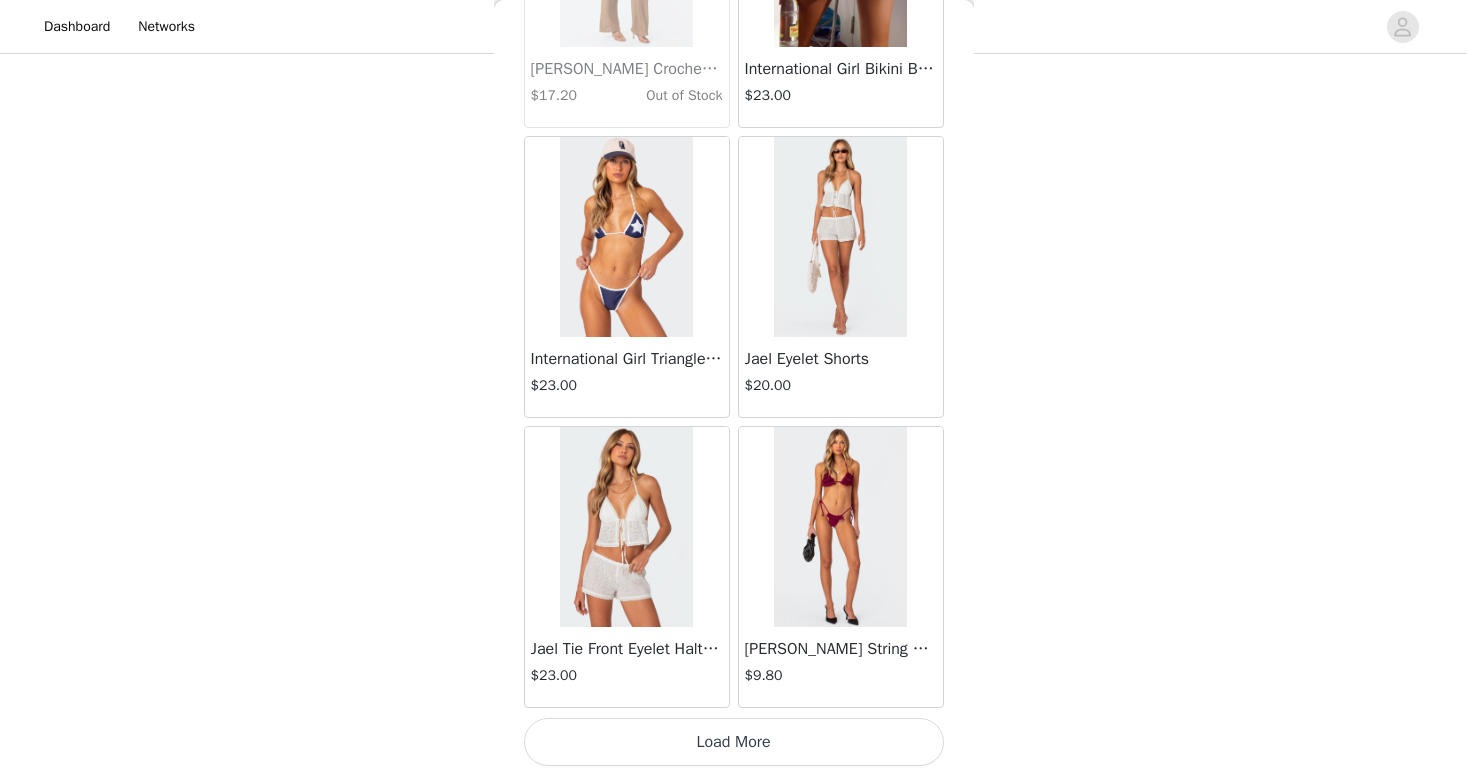 scroll, scrollTop: 8084, scrollLeft: 0, axis: vertical 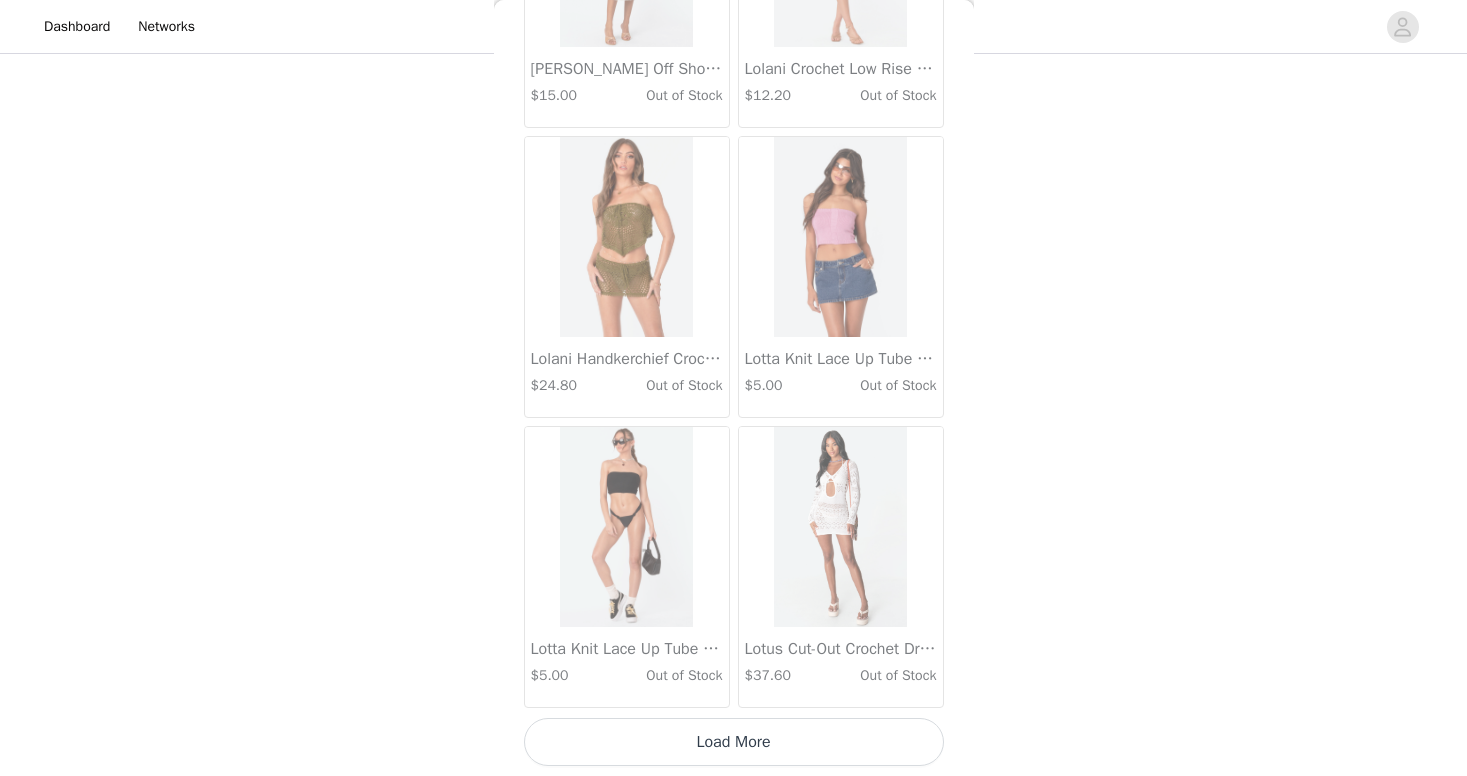 click on "Load More" at bounding box center (734, 742) 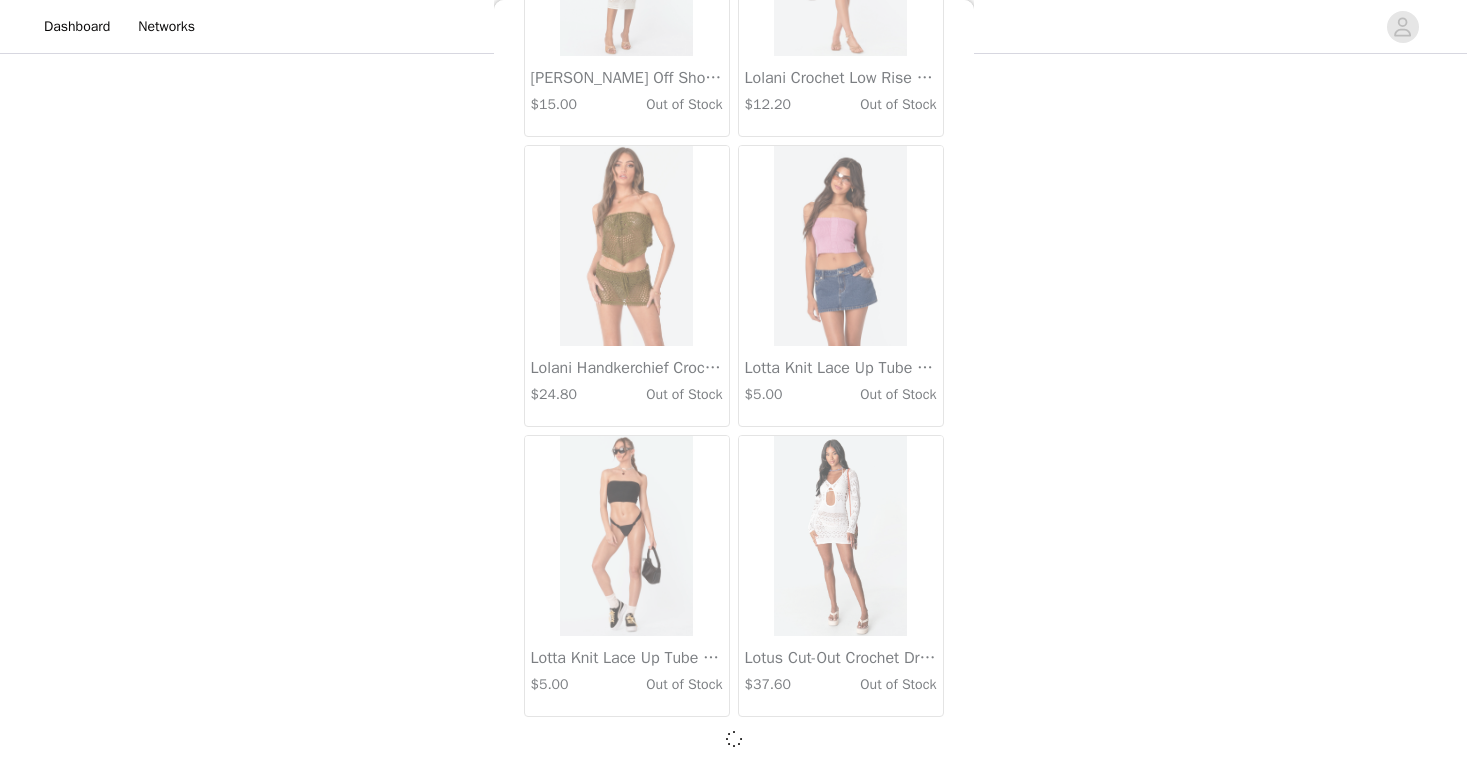 scroll, scrollTop: 10975, scrollLeft: 0, axis: vertical 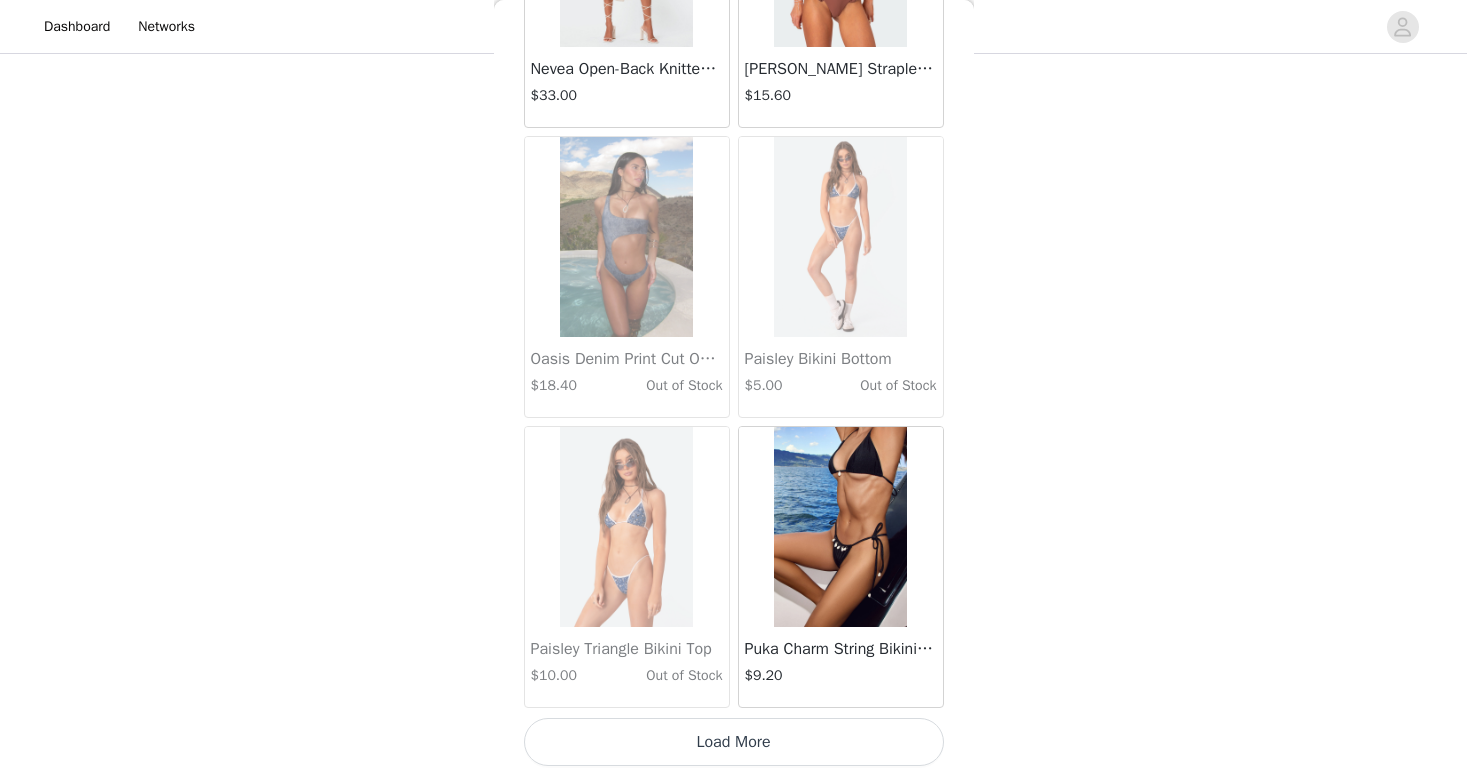 click on "Load More" at bounding box center [734, 742] 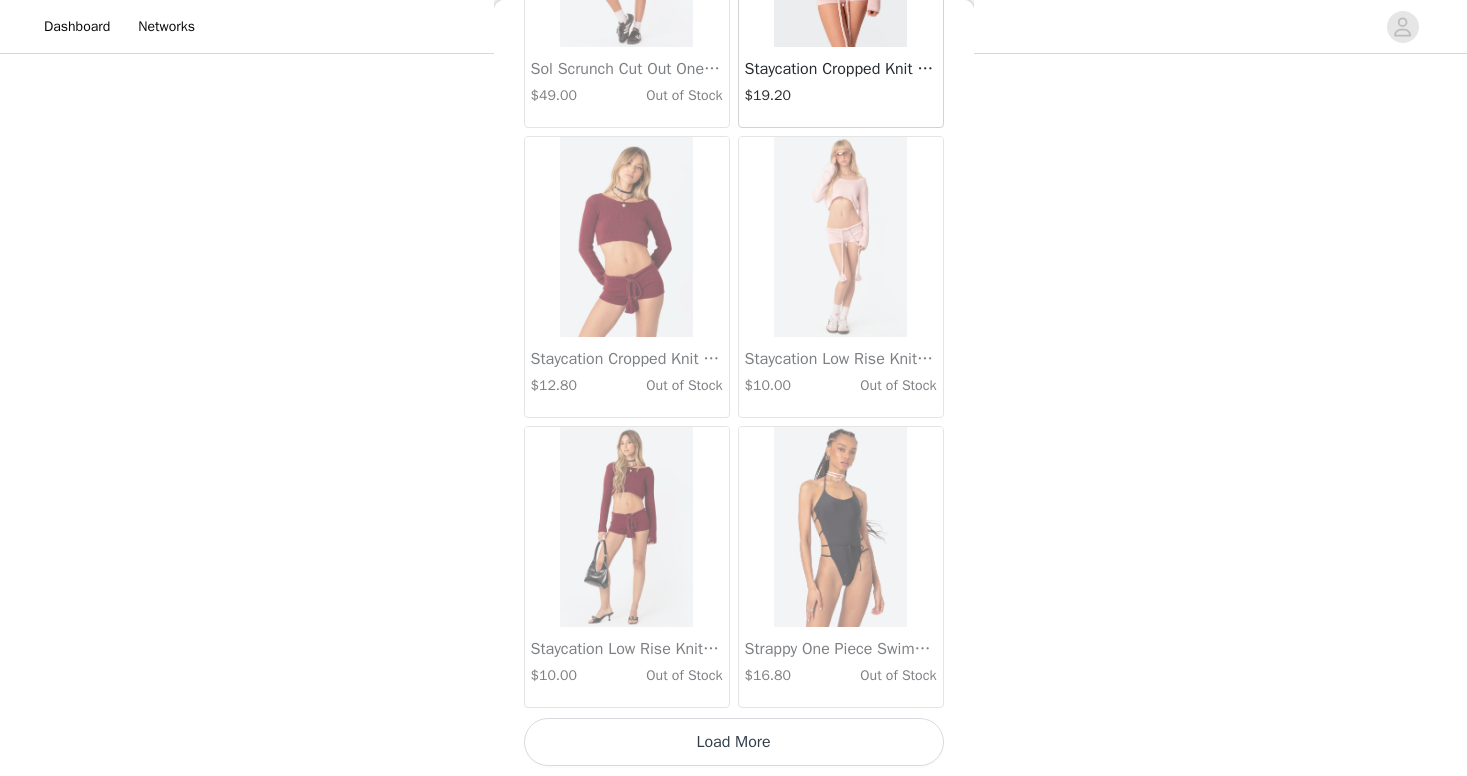 click on "Load More" at bounding box center (734, 742) 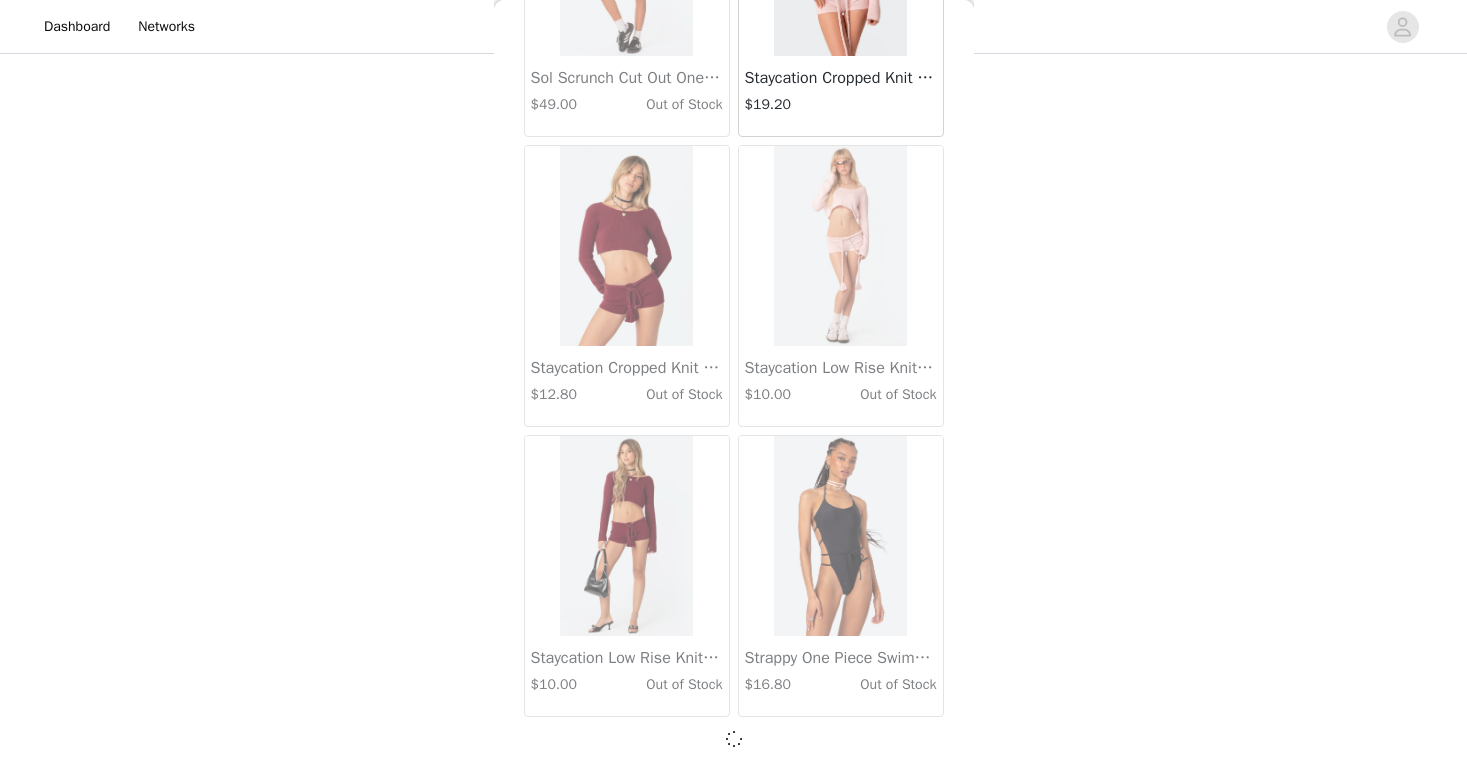 scroll, scrollTop: 16775, scrollLeft: 0, axis: vertical 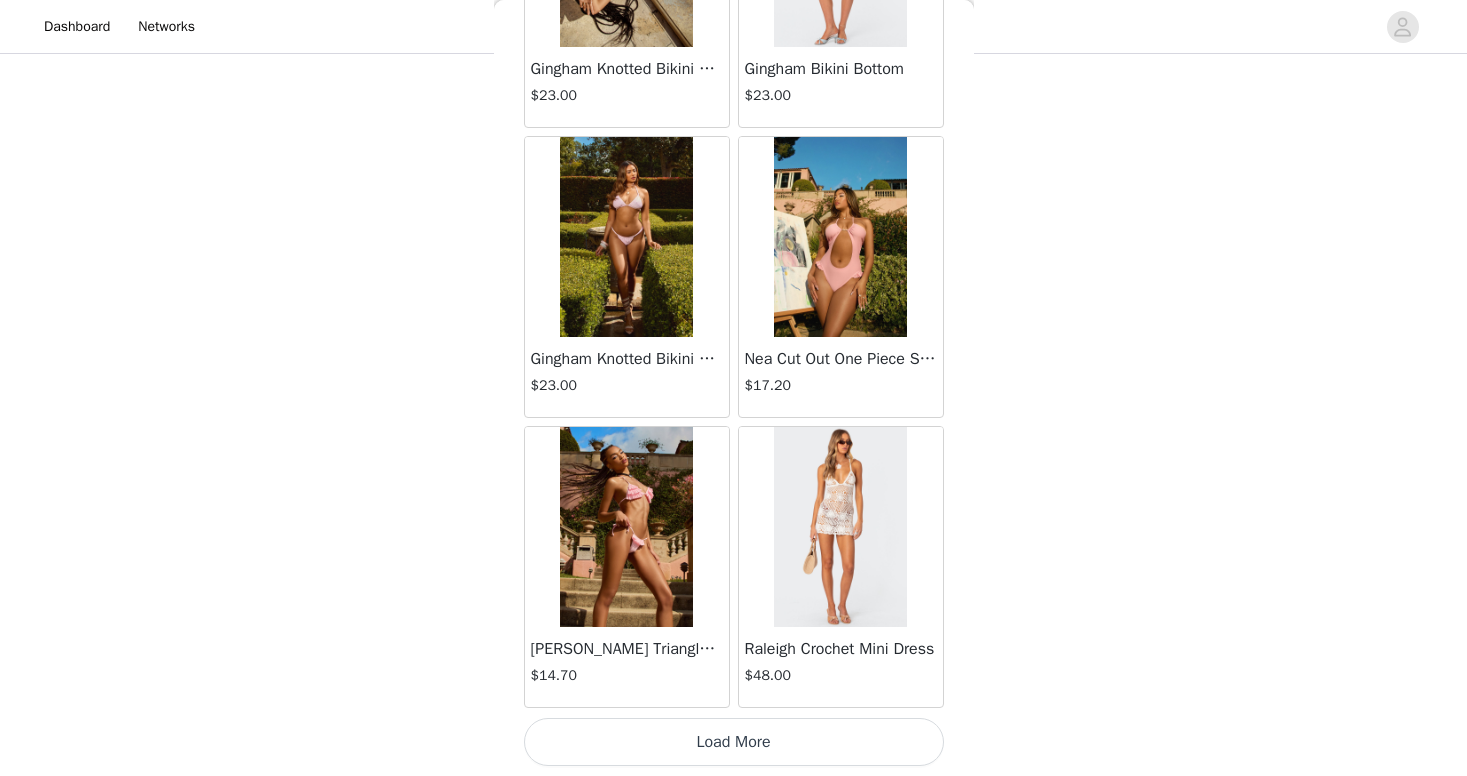 click on "Load More" at bounding box center (734, 742) 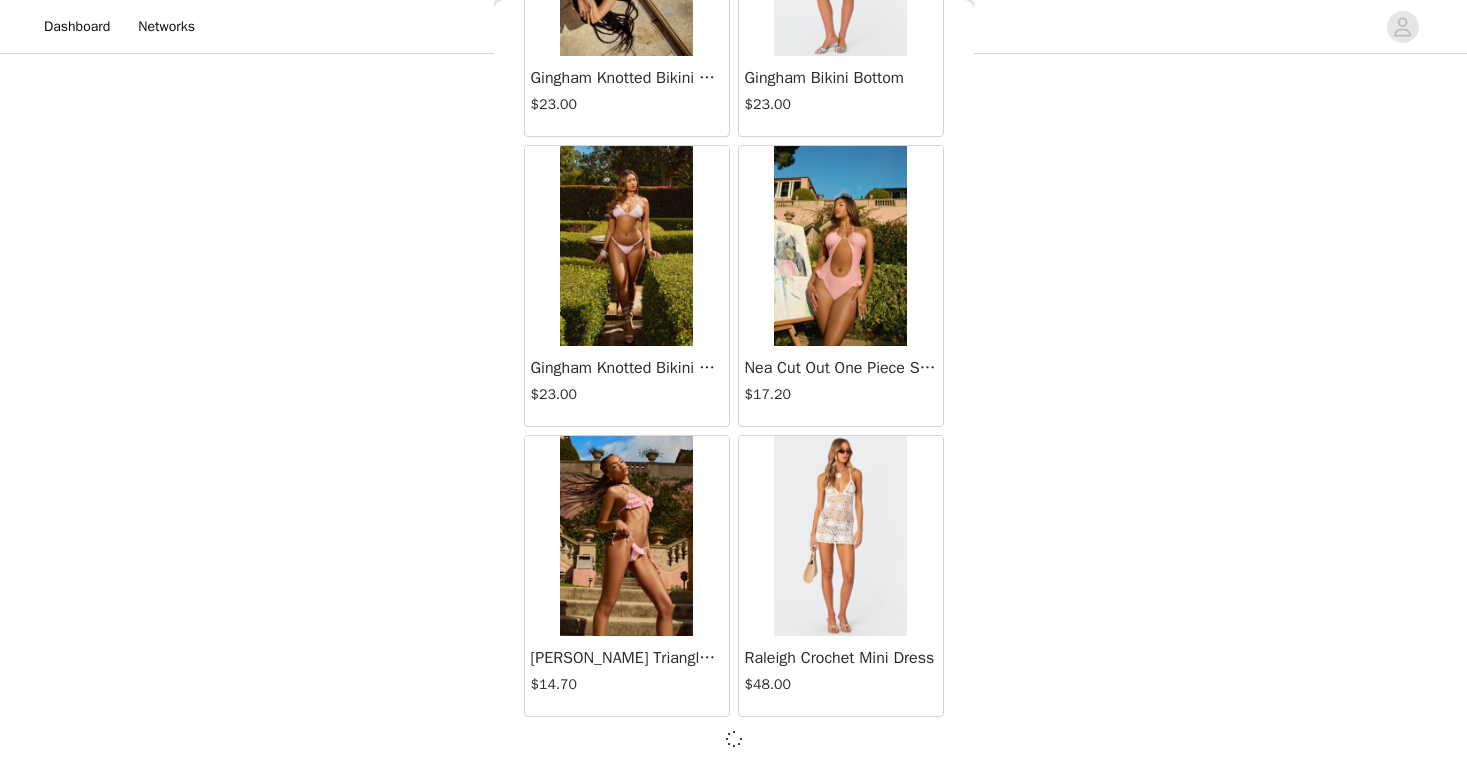 scroll, scrollTop: 19675, scrollLeft: 0, axis: vertical 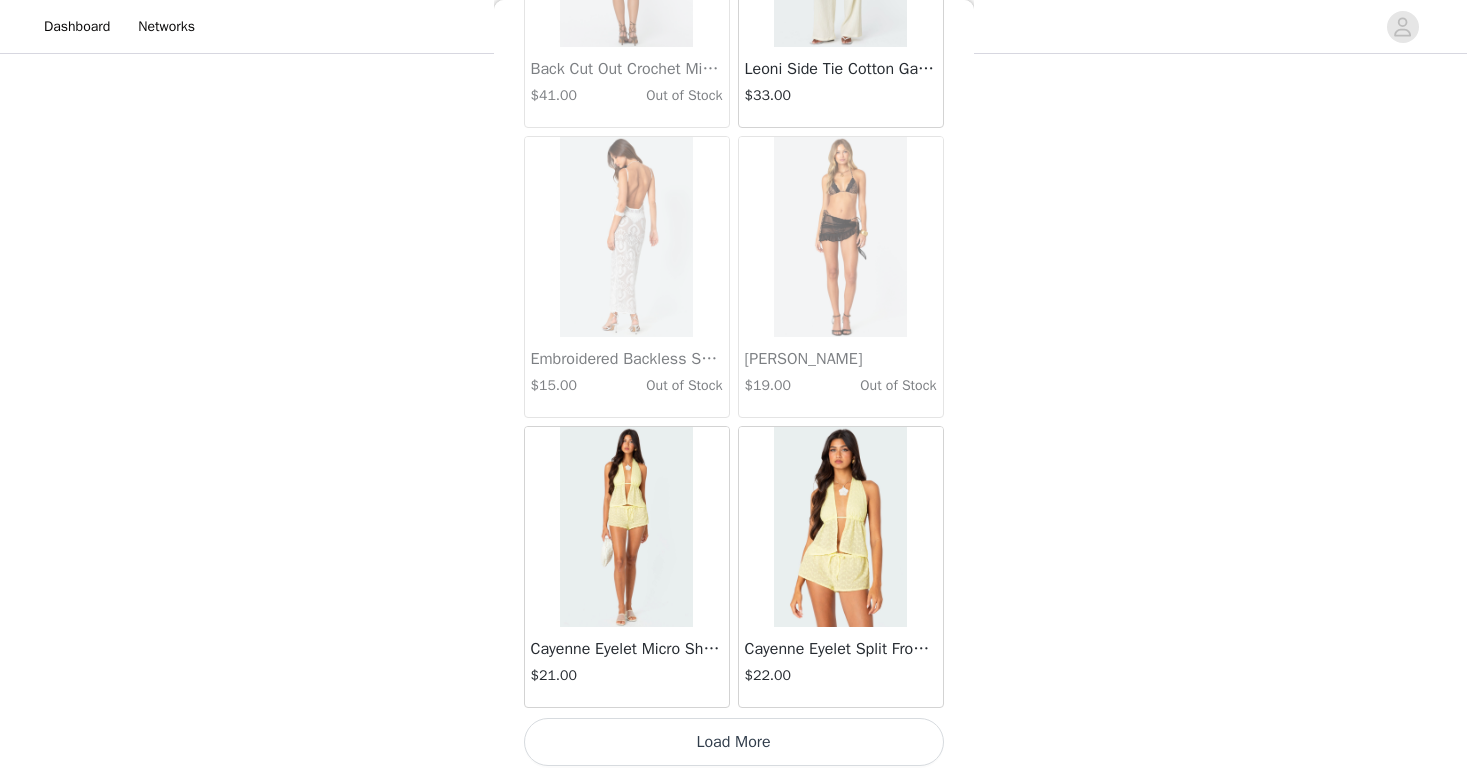 click on "Load More" at bounding box center (734, 742) 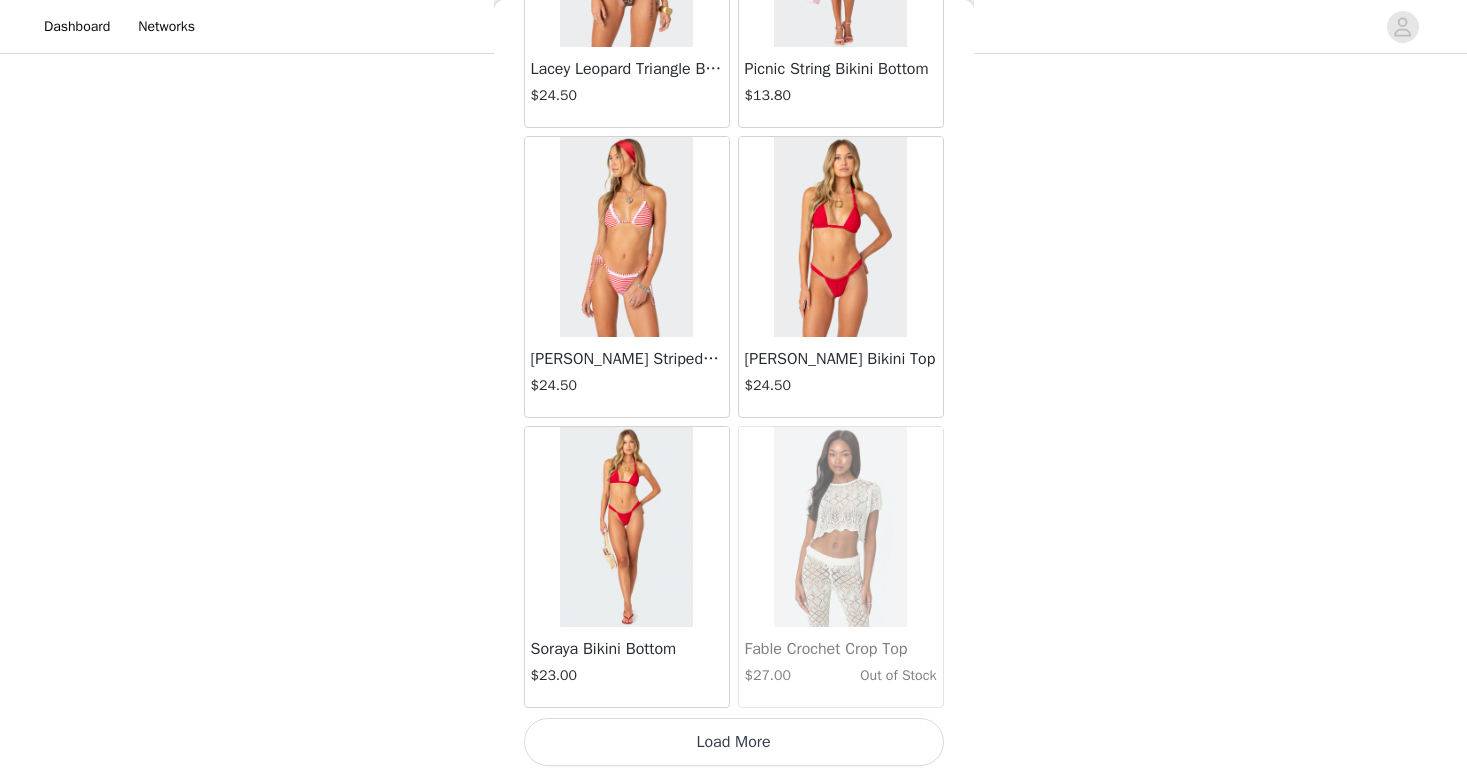 click on "Load More" at bounding box center (734, 742) 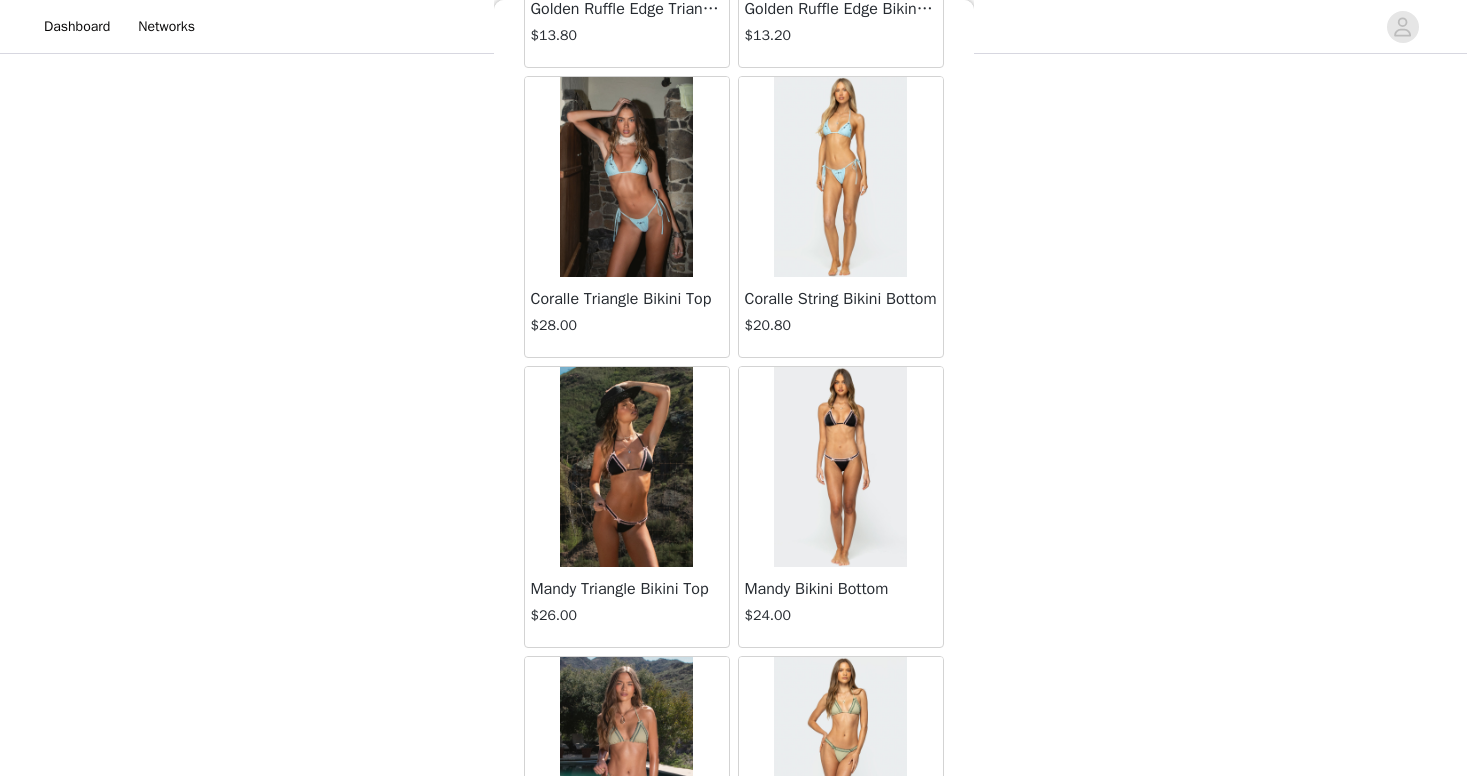 scroll, scrollTop: 28221, scrollLeft: 0, axis: vertical 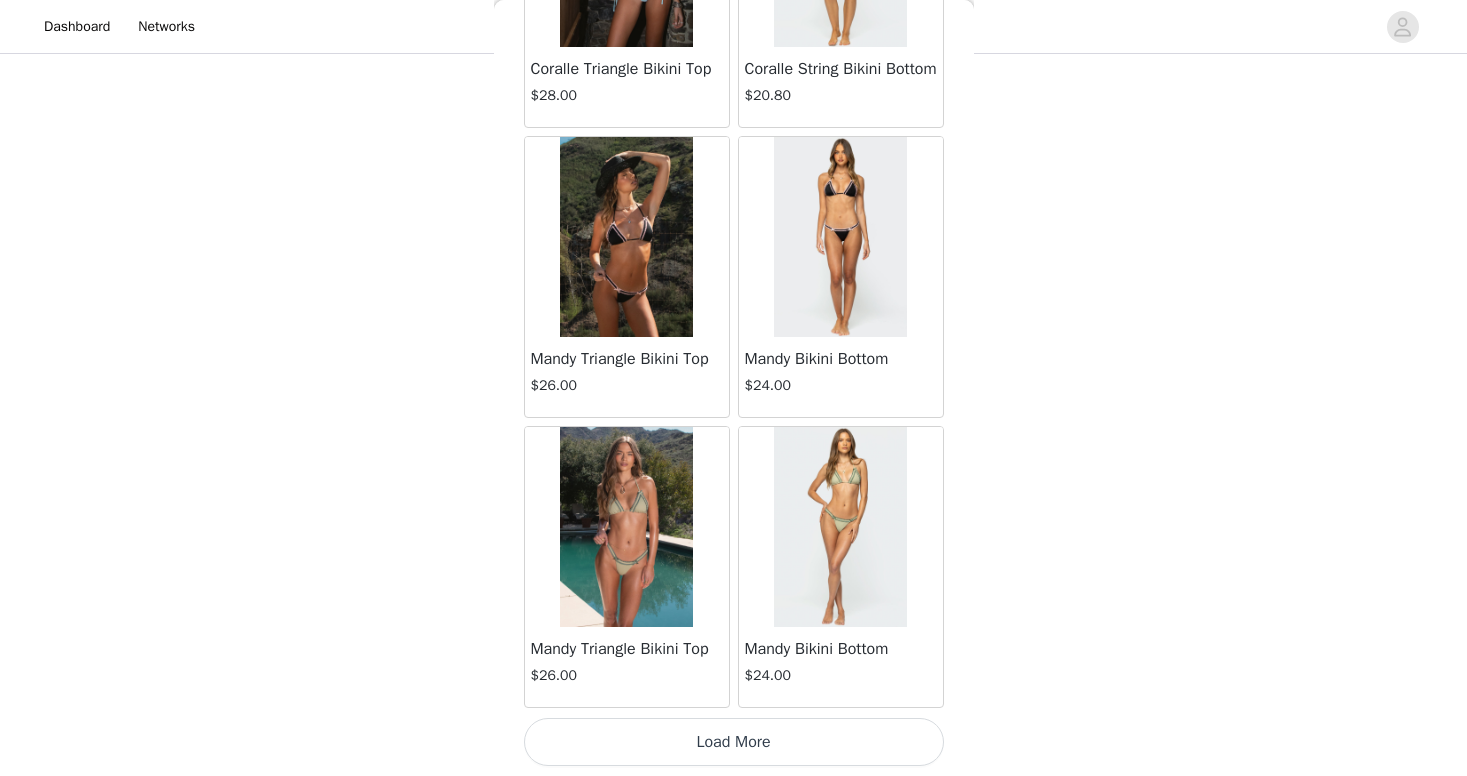 click on "Load More" at bounding box center (734, 742) 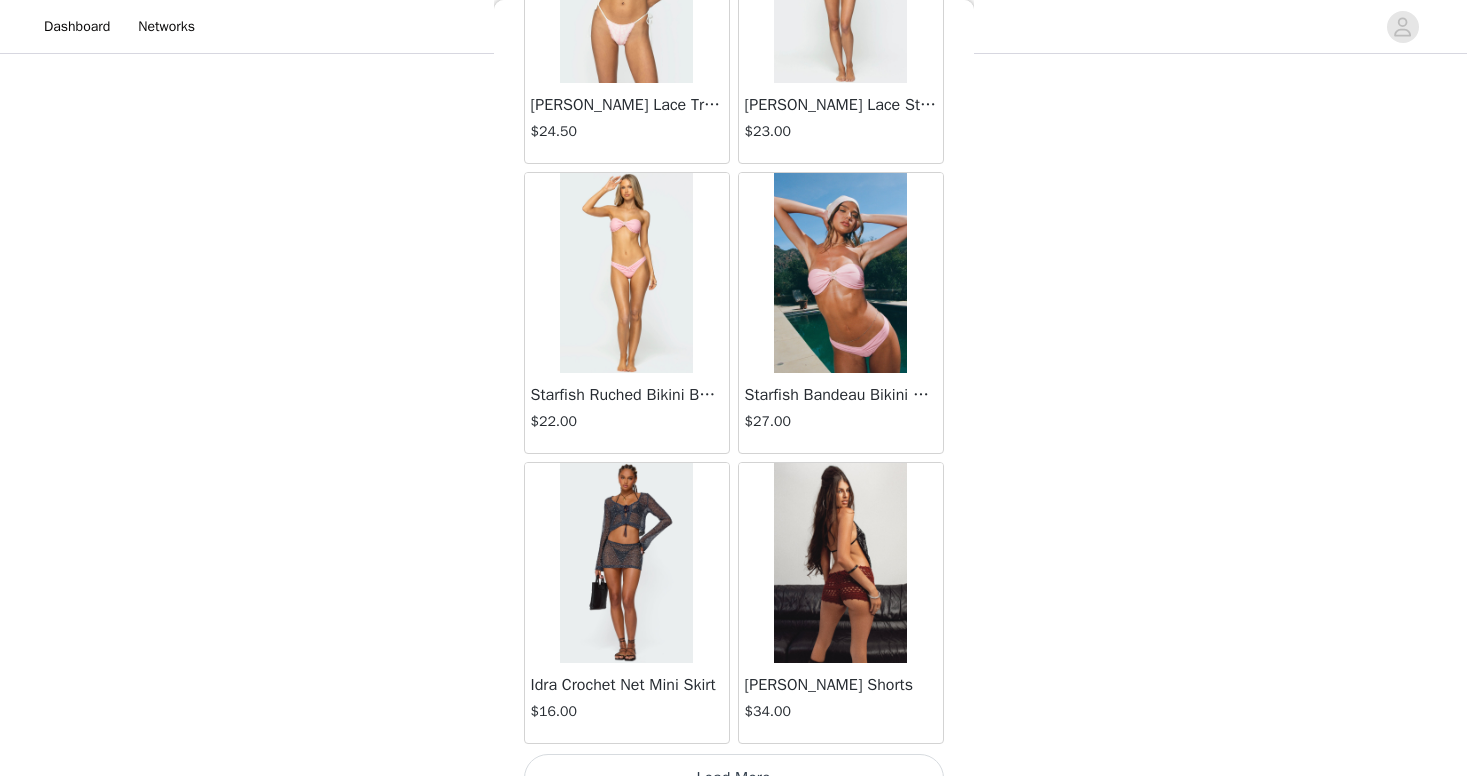 scroll, scrollTop: 31284, scrollLeft: 0, axis: vertical 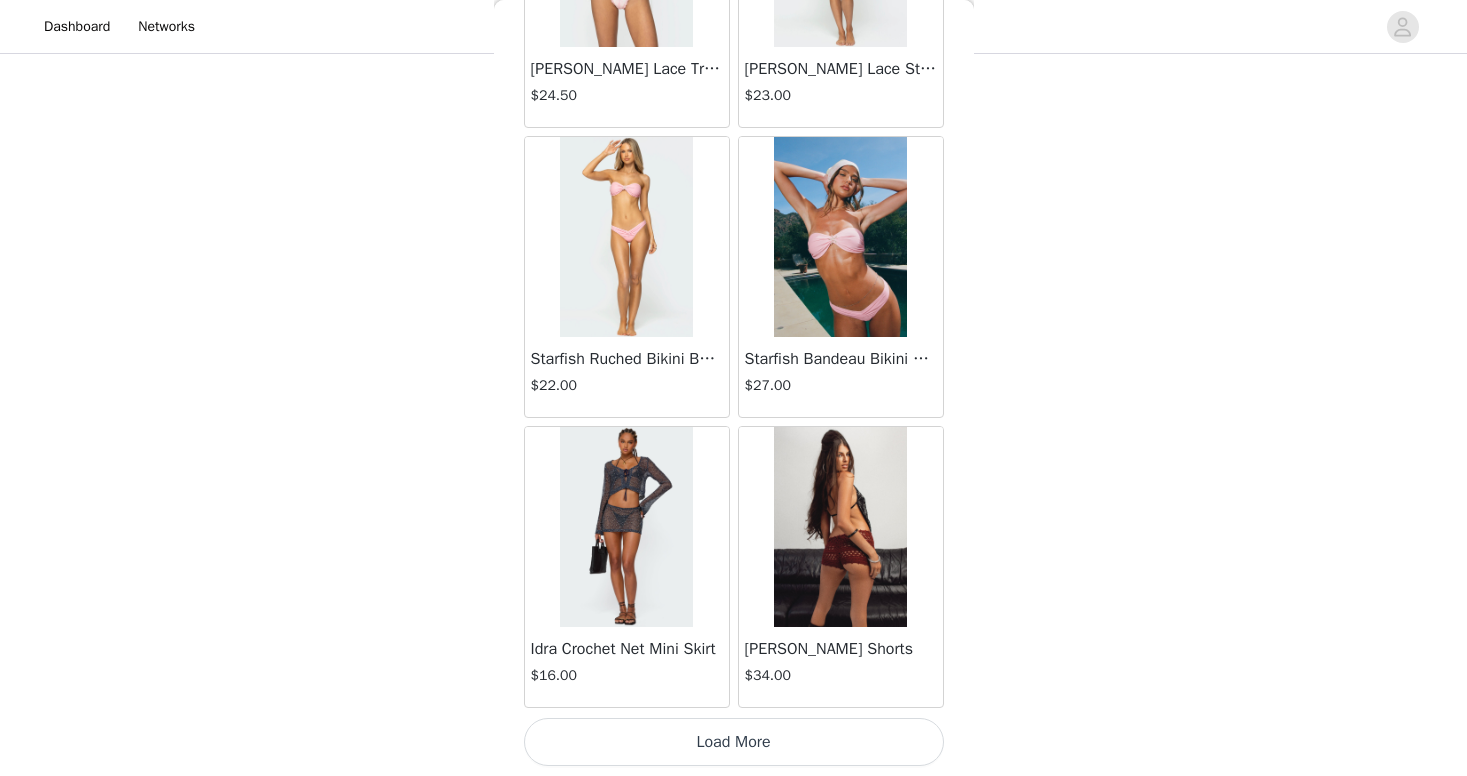 click on "Load More" at bounding box center [734, 742] 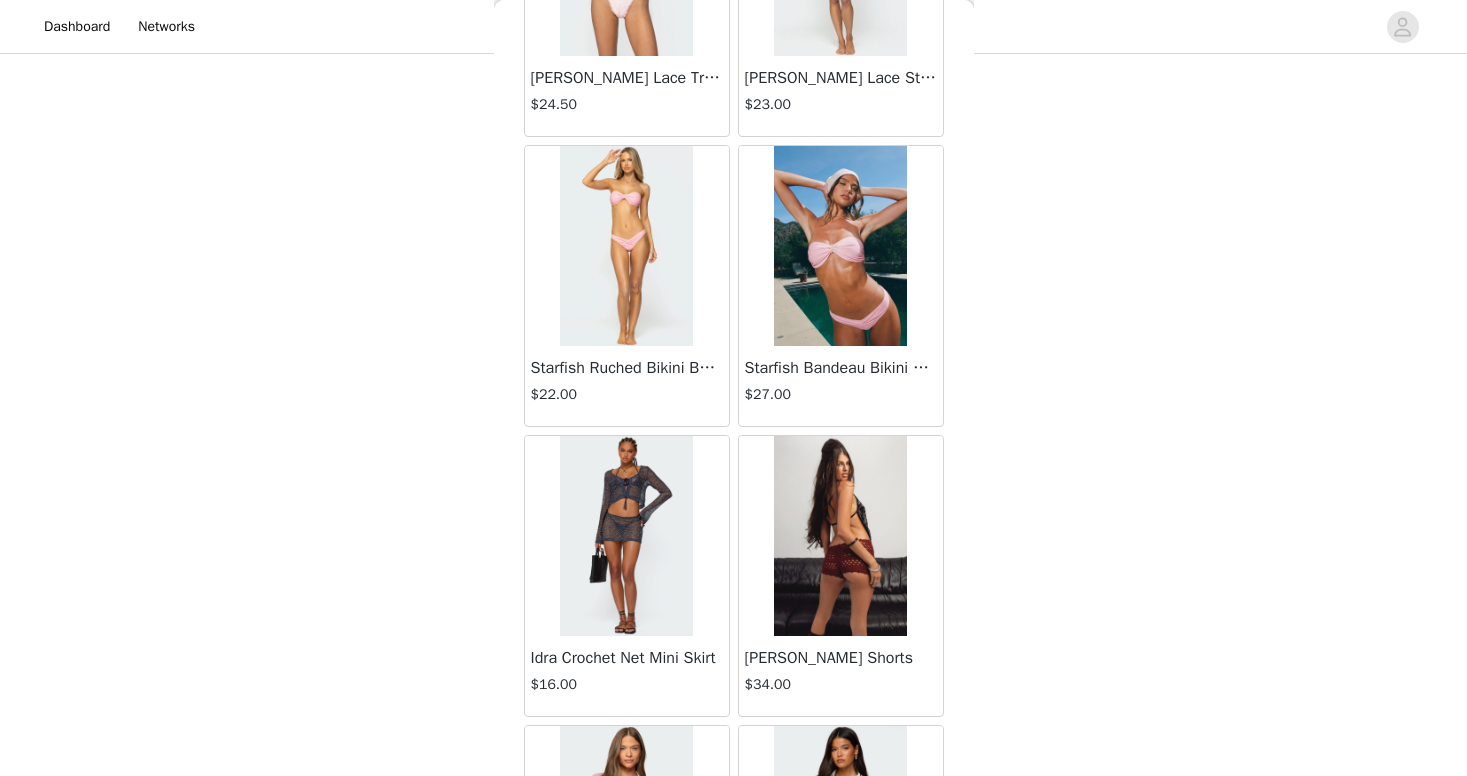 scroll, scrollTop: 842, scrollLeft: 0, axis: vertical 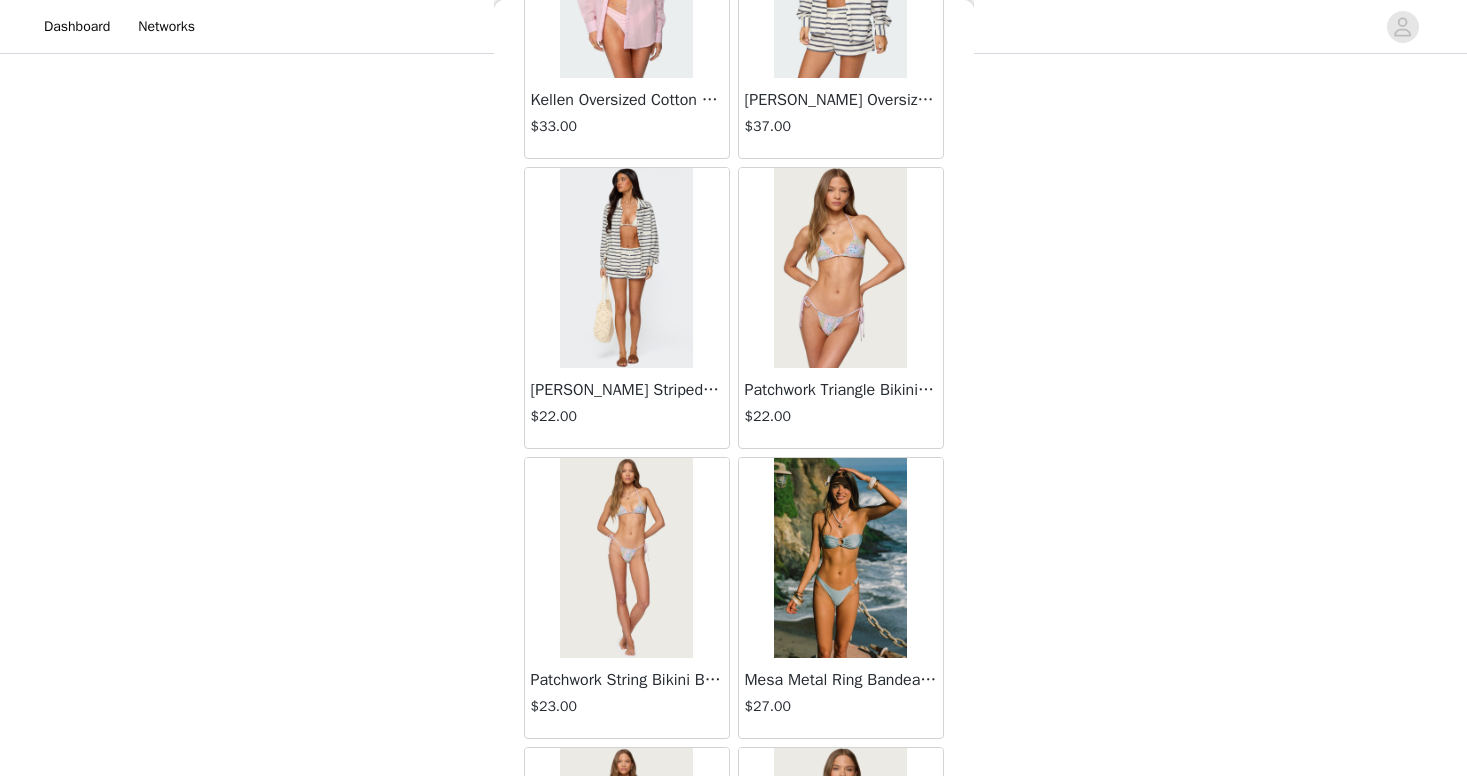 click on "Patchwork Triangle Bikini Top" at bounding box center [841, 390] 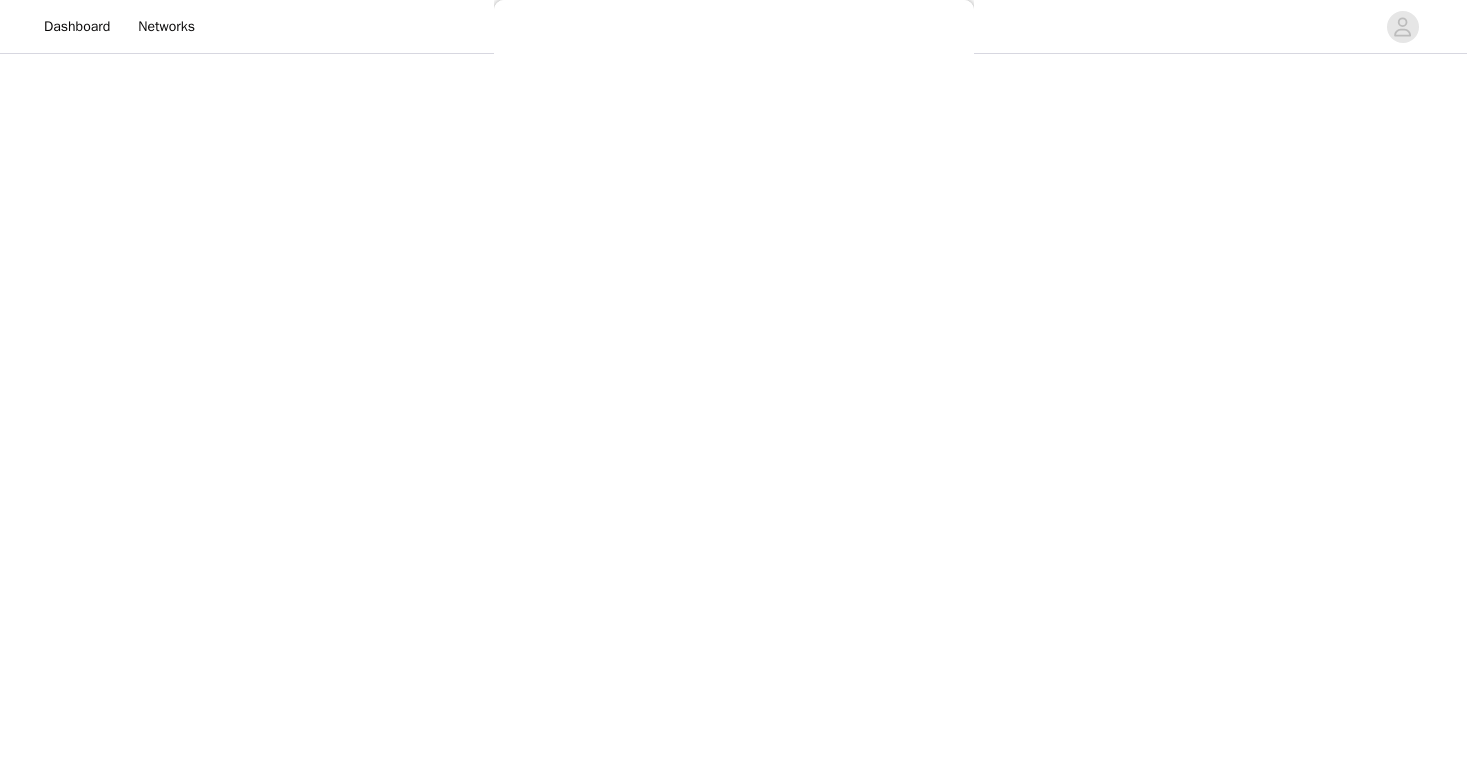 scroll, scrollTop: 0, scrollLeft: 0, axis: both 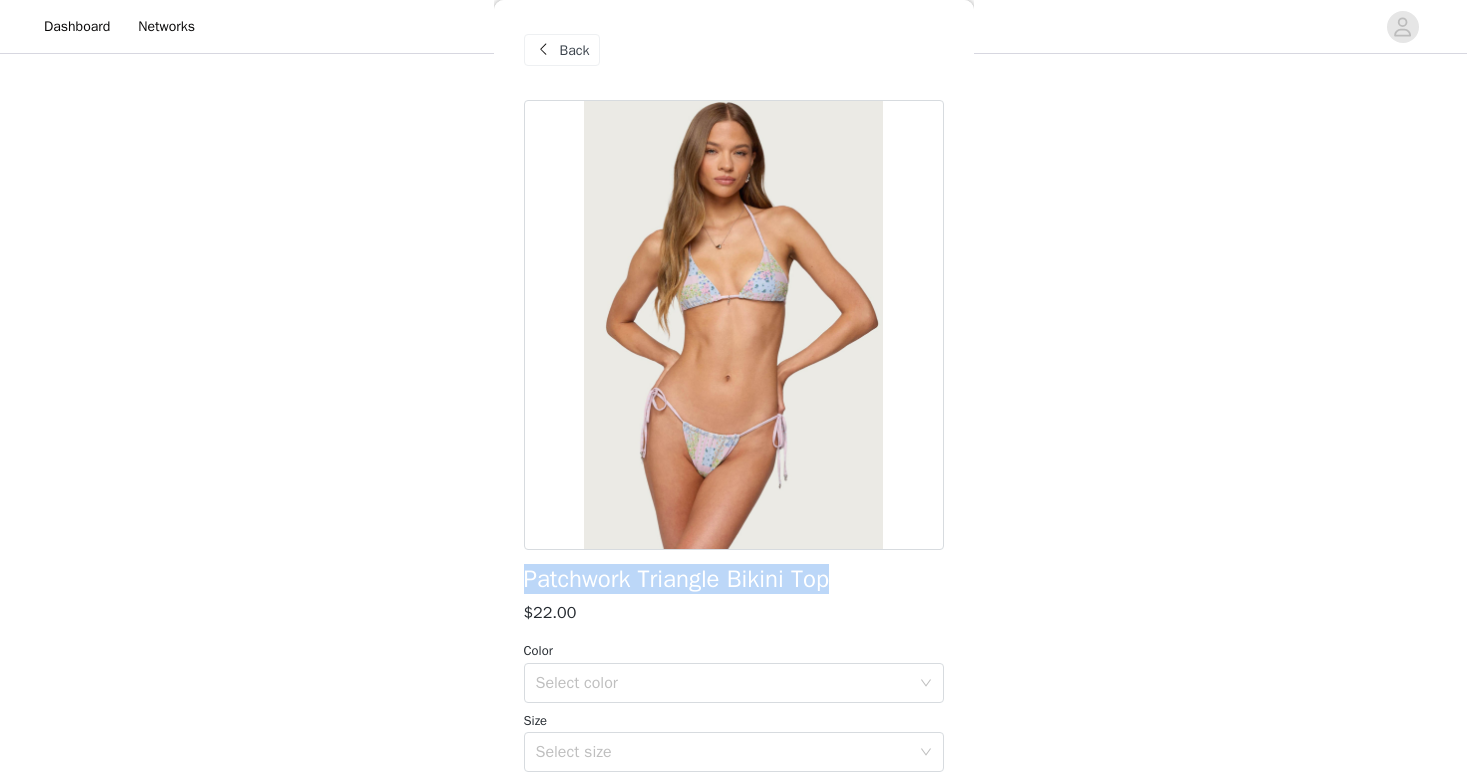drag, startPoint x: 529, startPoint y: 576, endPoint x: 954, endPoint y: 577, distance: 425.0012 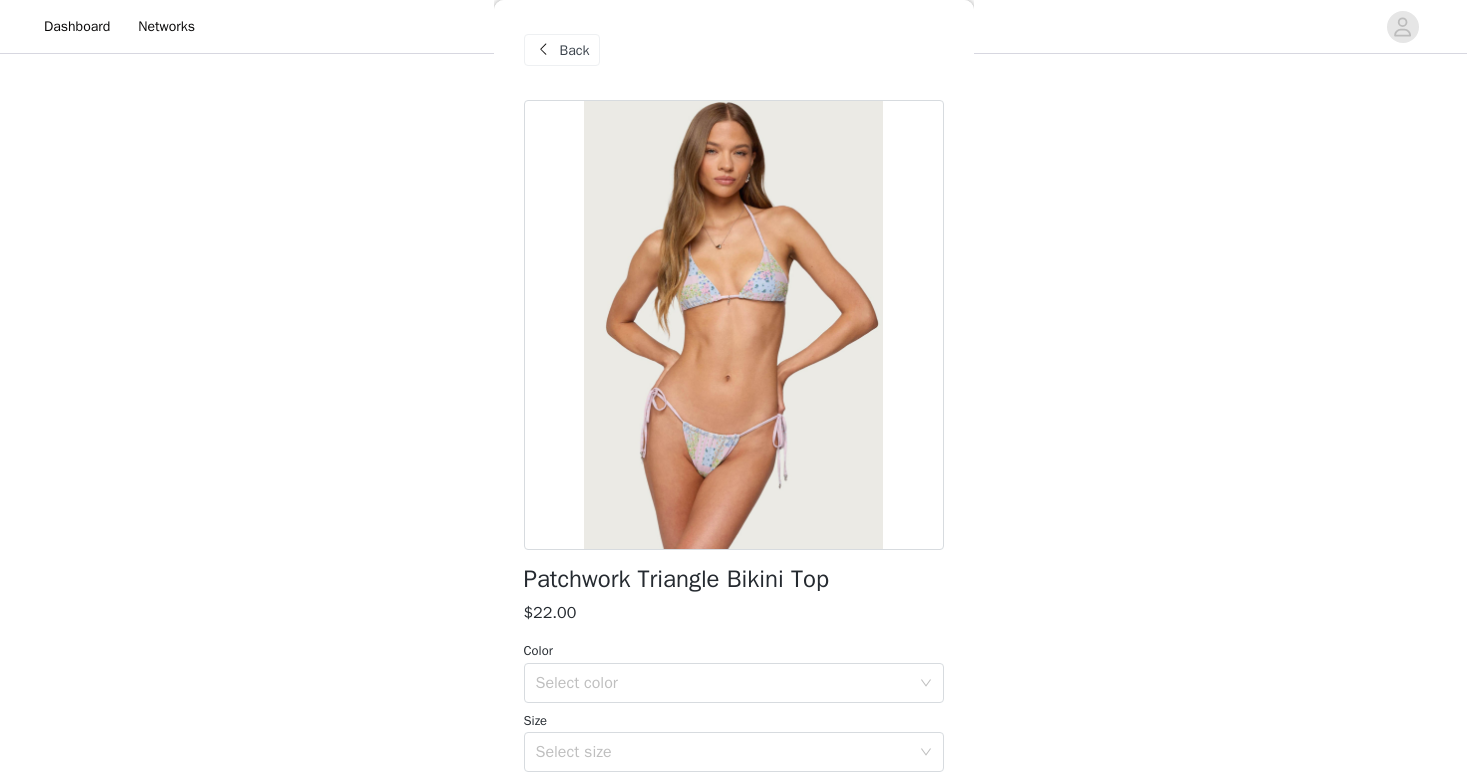 click on "STEP 1 OF 5
Products
Choose as many products as you'd like, up to $350.00.       6 Selected   Remaining Funds: $201.50         Gingham Knotted Bikini Top     $23.00       BLUE AND WHITE, M       Edit   Remove     Gingham Bikini Bottom     $23.00       BLUE AND WHITE, S       Edit   Remove     [PERSON_NAME] Striped String Bikini Bottom     $23.00       RED, S       Edit   Remove     [PERSON_NAME] Striped Triangle Bikini Top     $24.50       RED, S       Edit   Remove     [PERSON_NAME] Cupped Bikini Top     $31.00       NAVY, S       Edit   Remove     [PERSON_NAME] Ruffled Bikini Bottom     $24.00       NAVY, S       Edit   Remove     Add Product     You may choose as many products as you'd like     Back     Patchwork Triangle Bikini Top       $22.00         Color   Select color Size   Select size     Add Product" at bounding box center (733, -75) 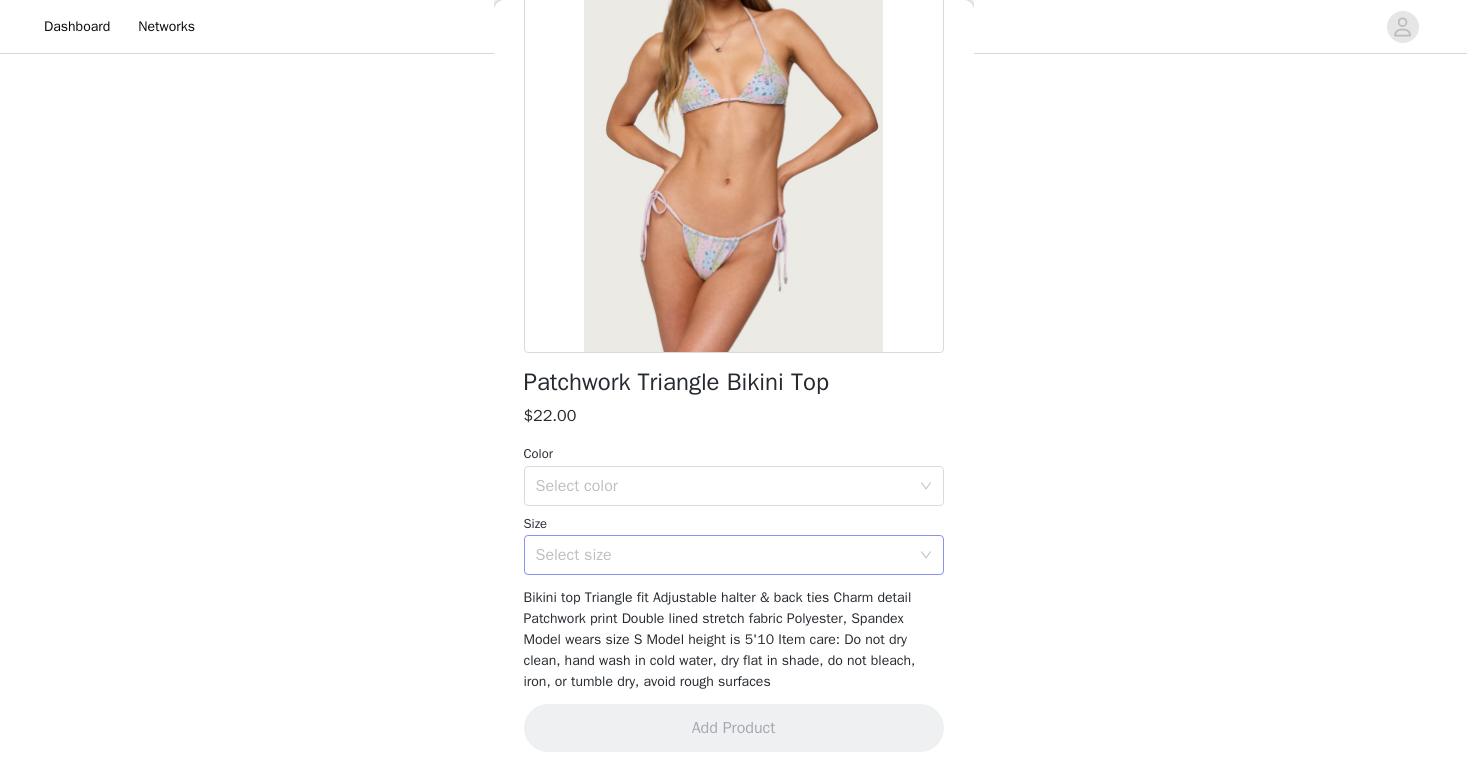 scroll, scrollTop: 196, scrollLeft: 0, axis: vertical 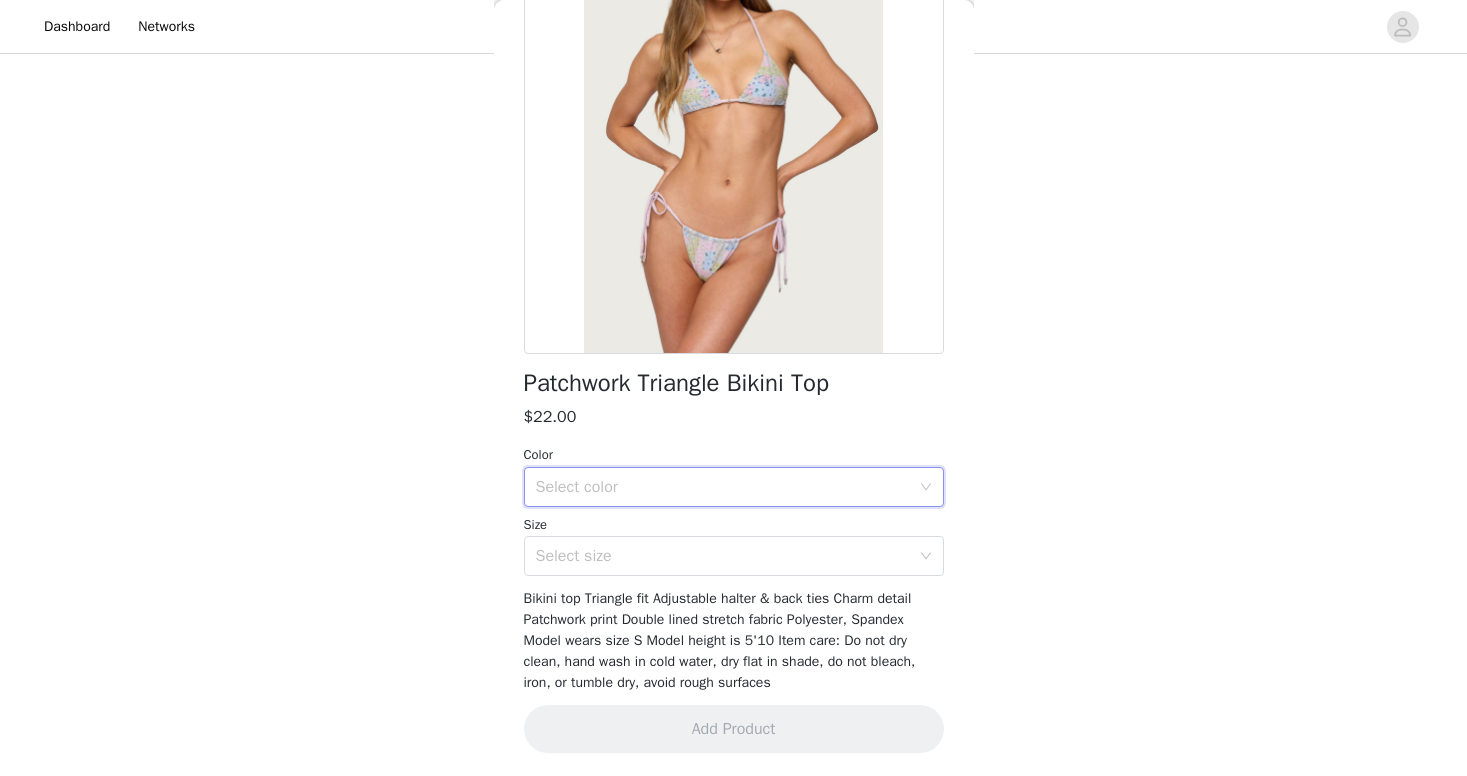 click on "Select color" at bounding box center [727, 487] 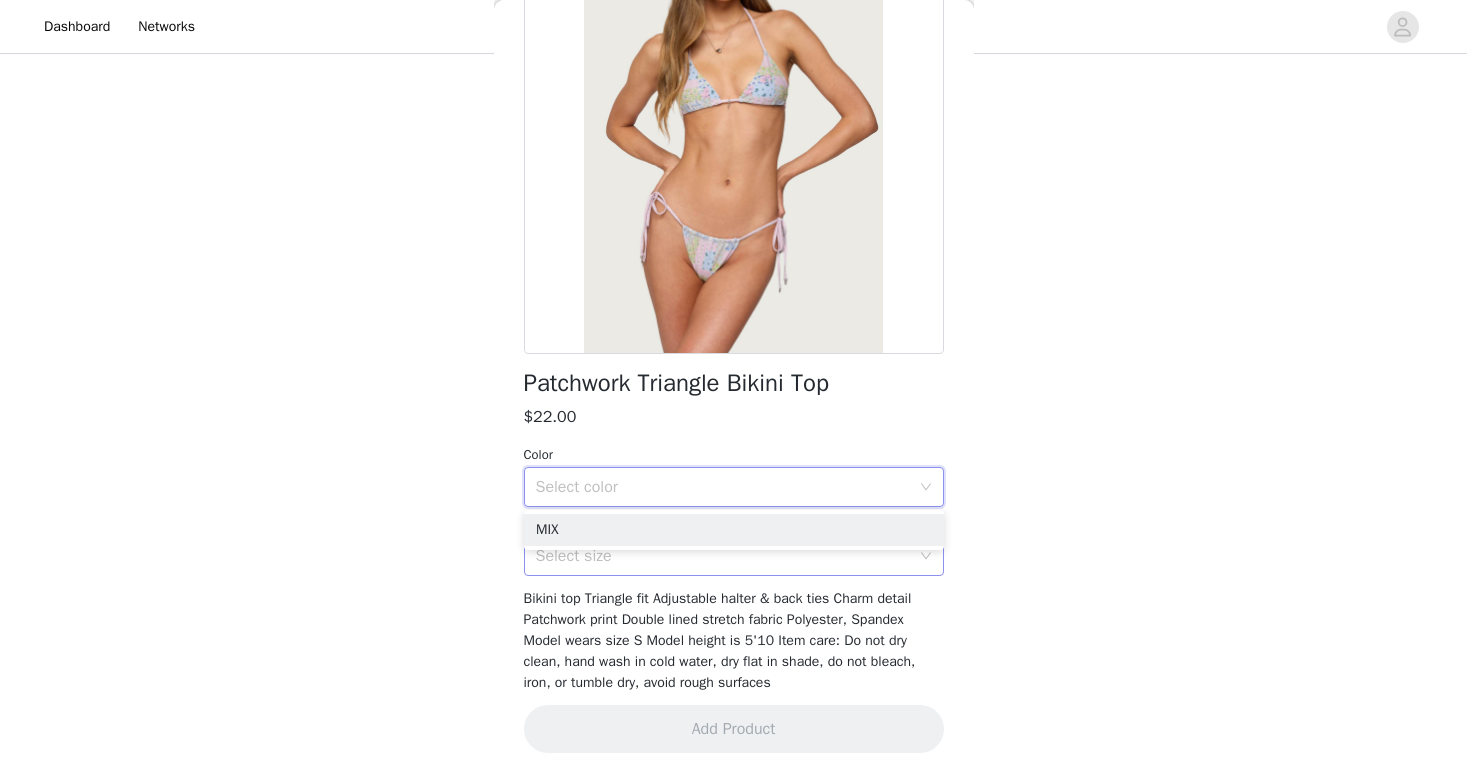 click on "Select size" at bounding box center (723, 556) 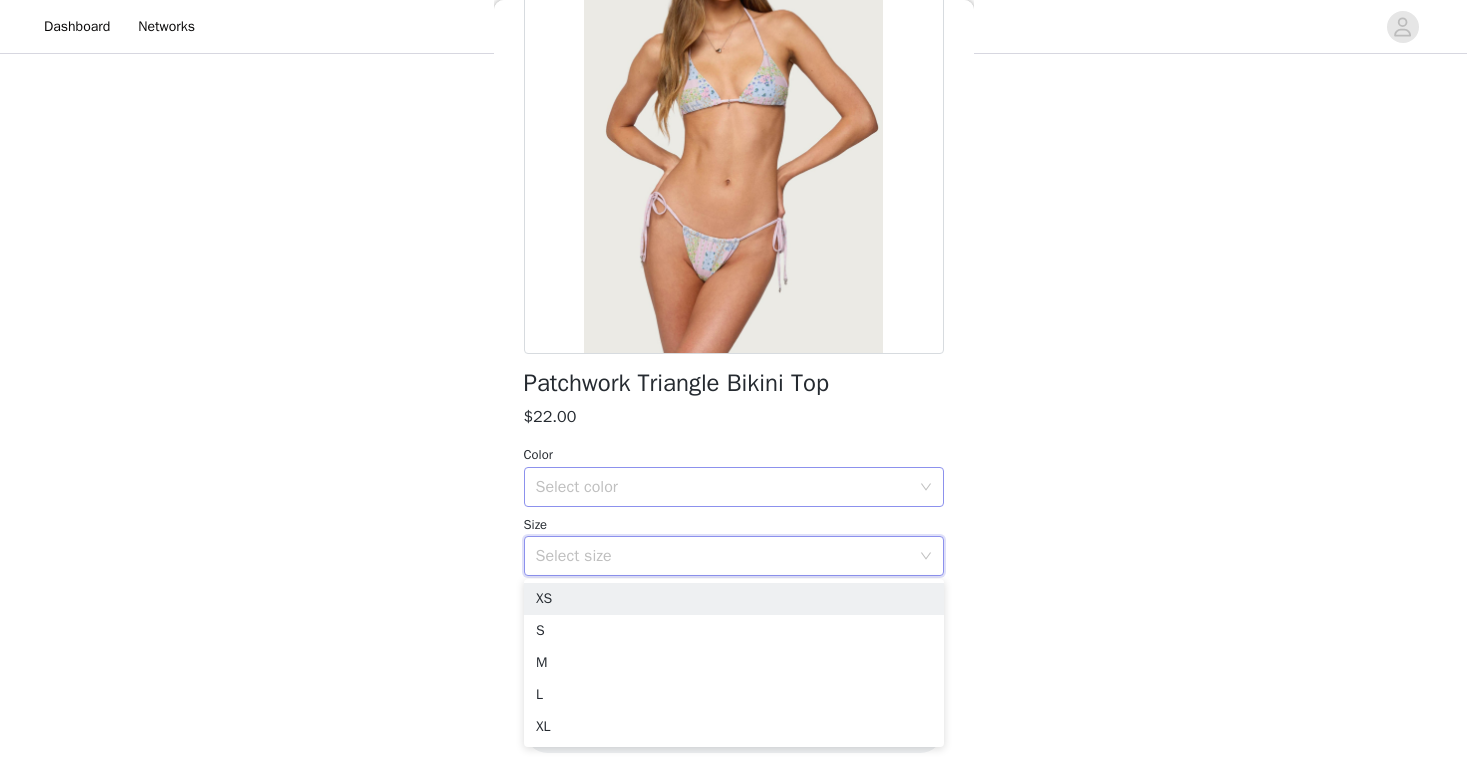 click on "Select color" at bounding box center (723, 487) 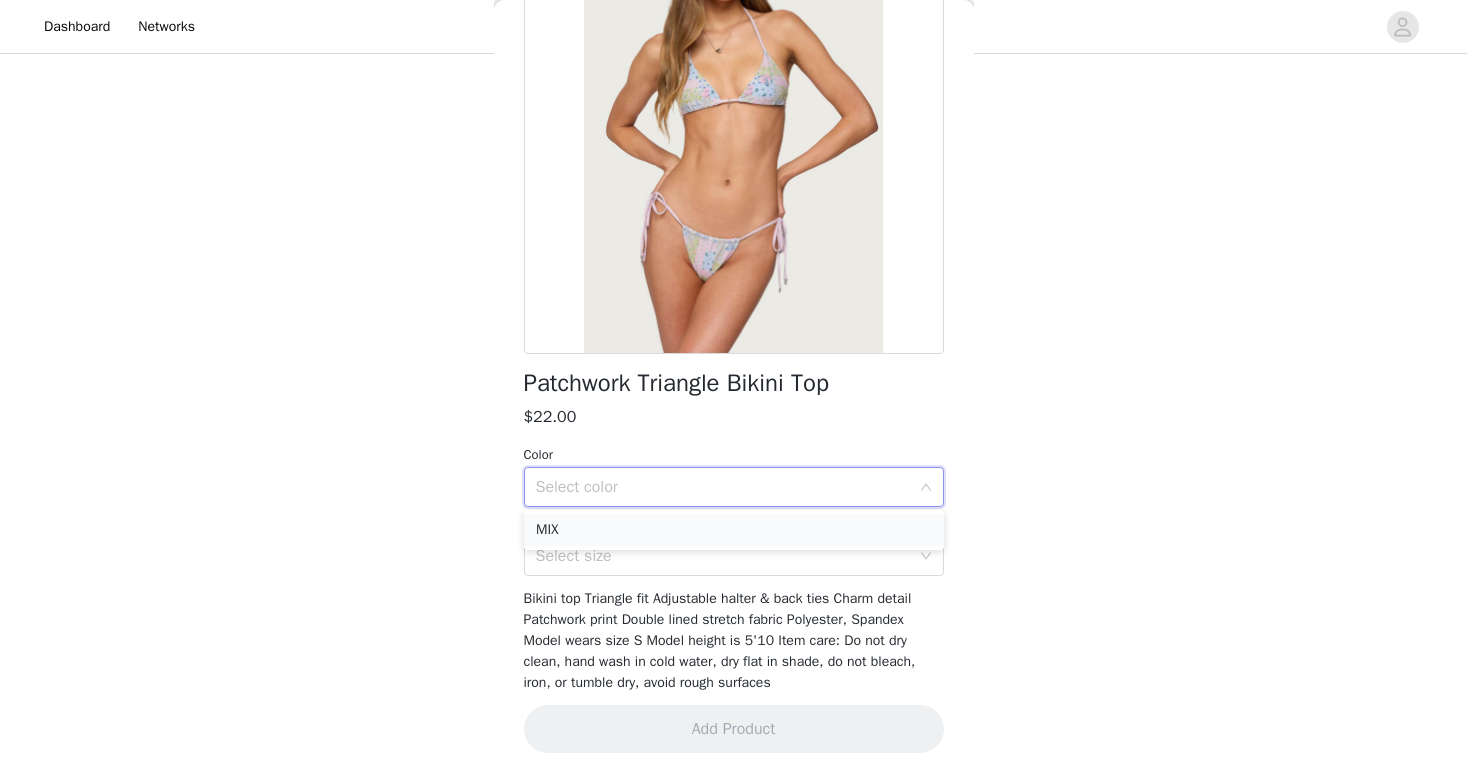click on "MIX" at bounding box center [734, 530] 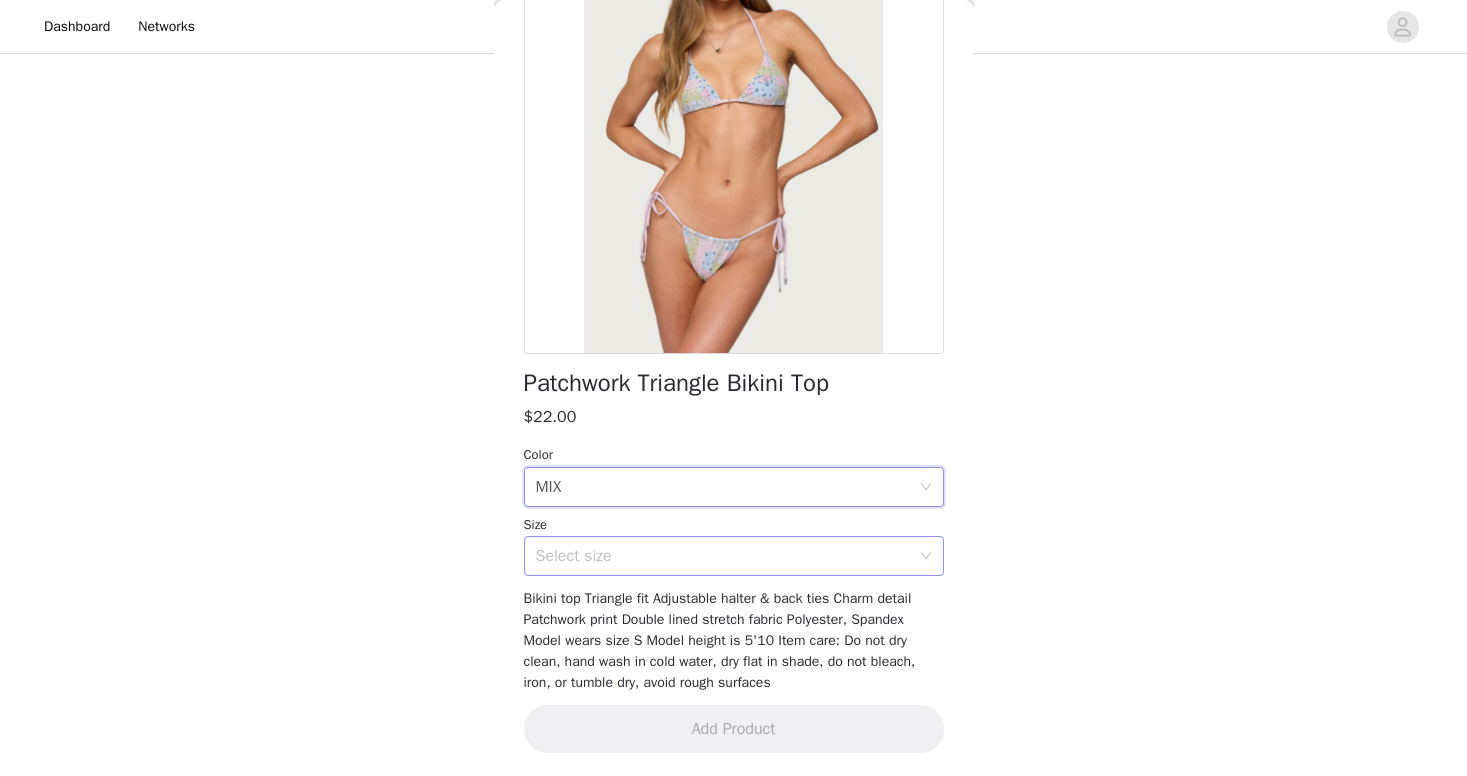click on "Select size" at bounding box center [723, 556] 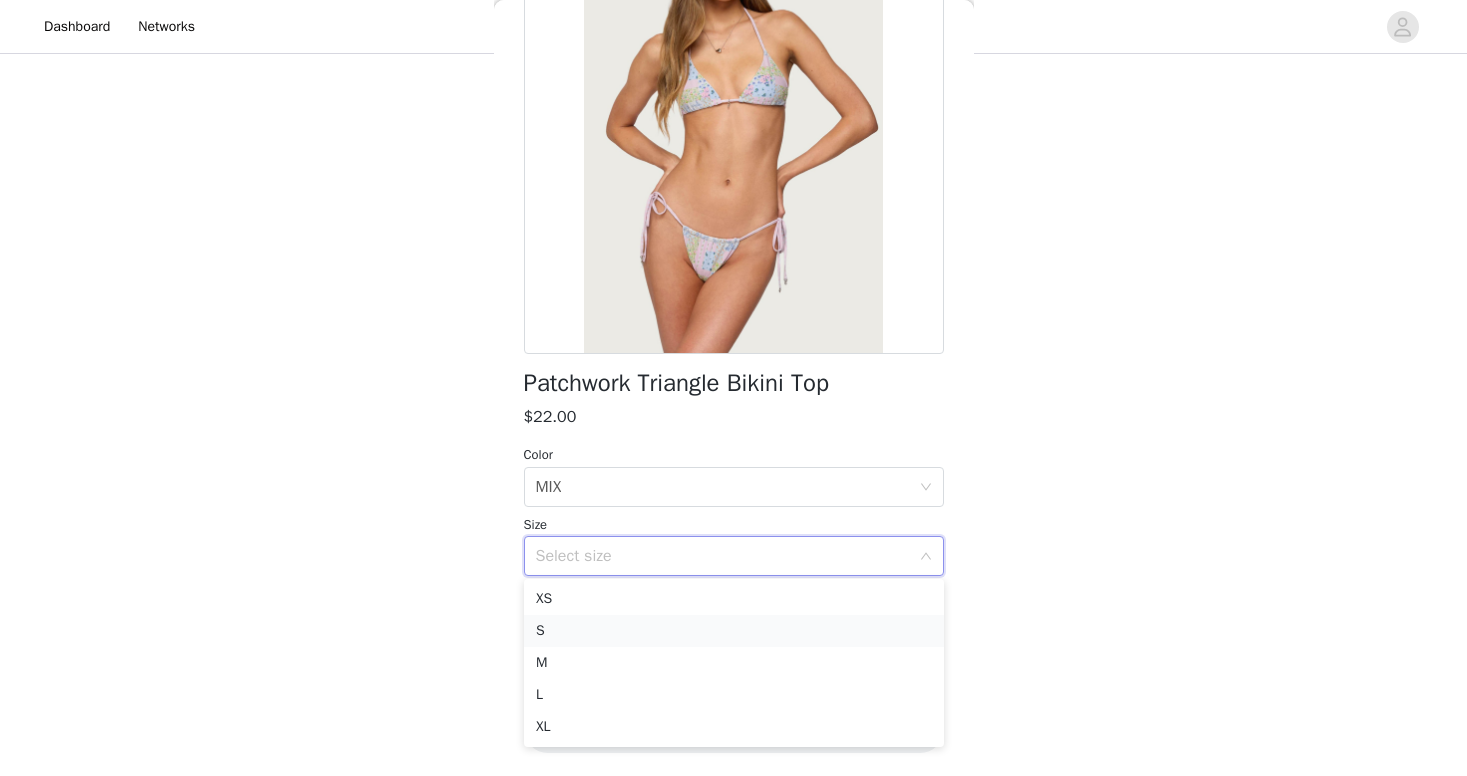click on "S" at bounding box center (734, 631) 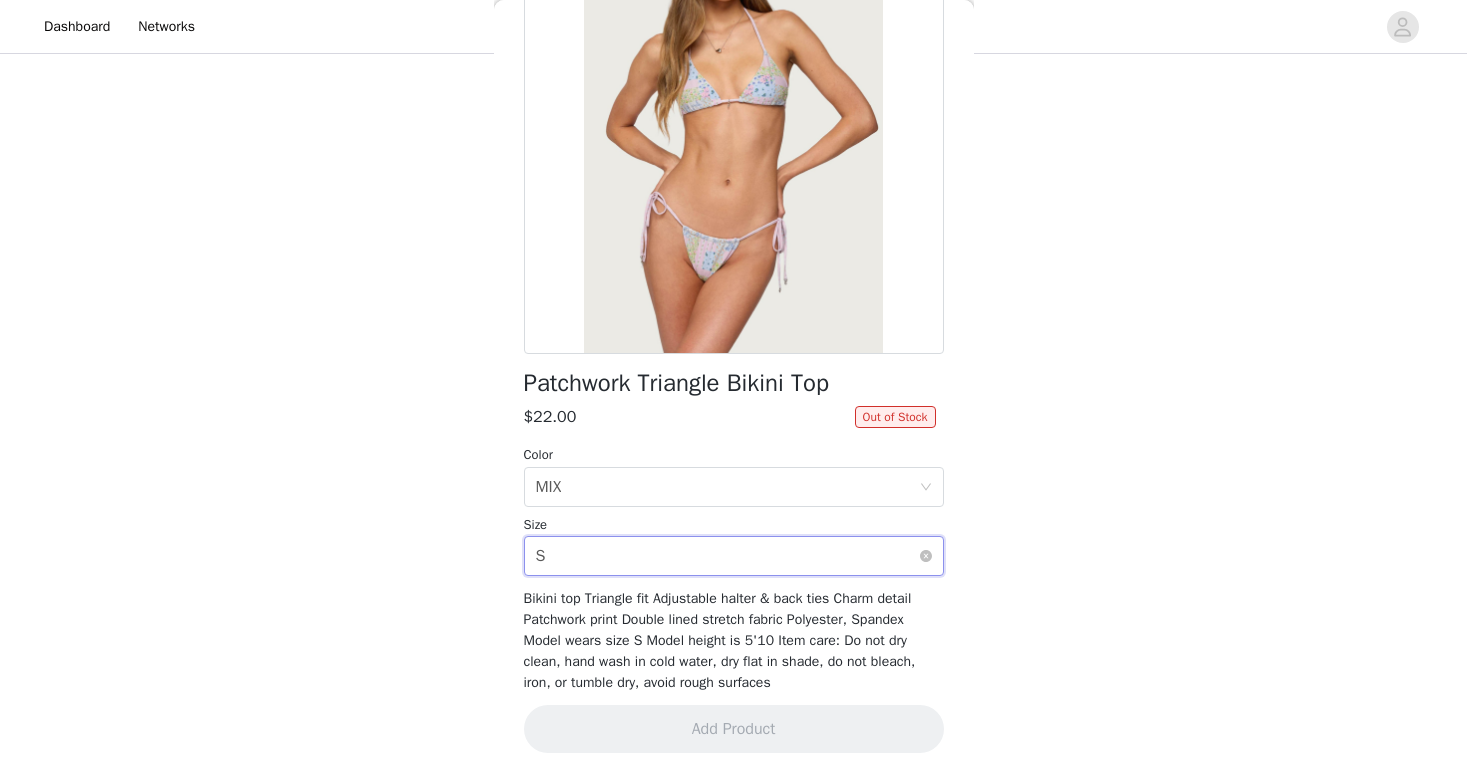 click on "Select size S" at bounding box center [727, 556] 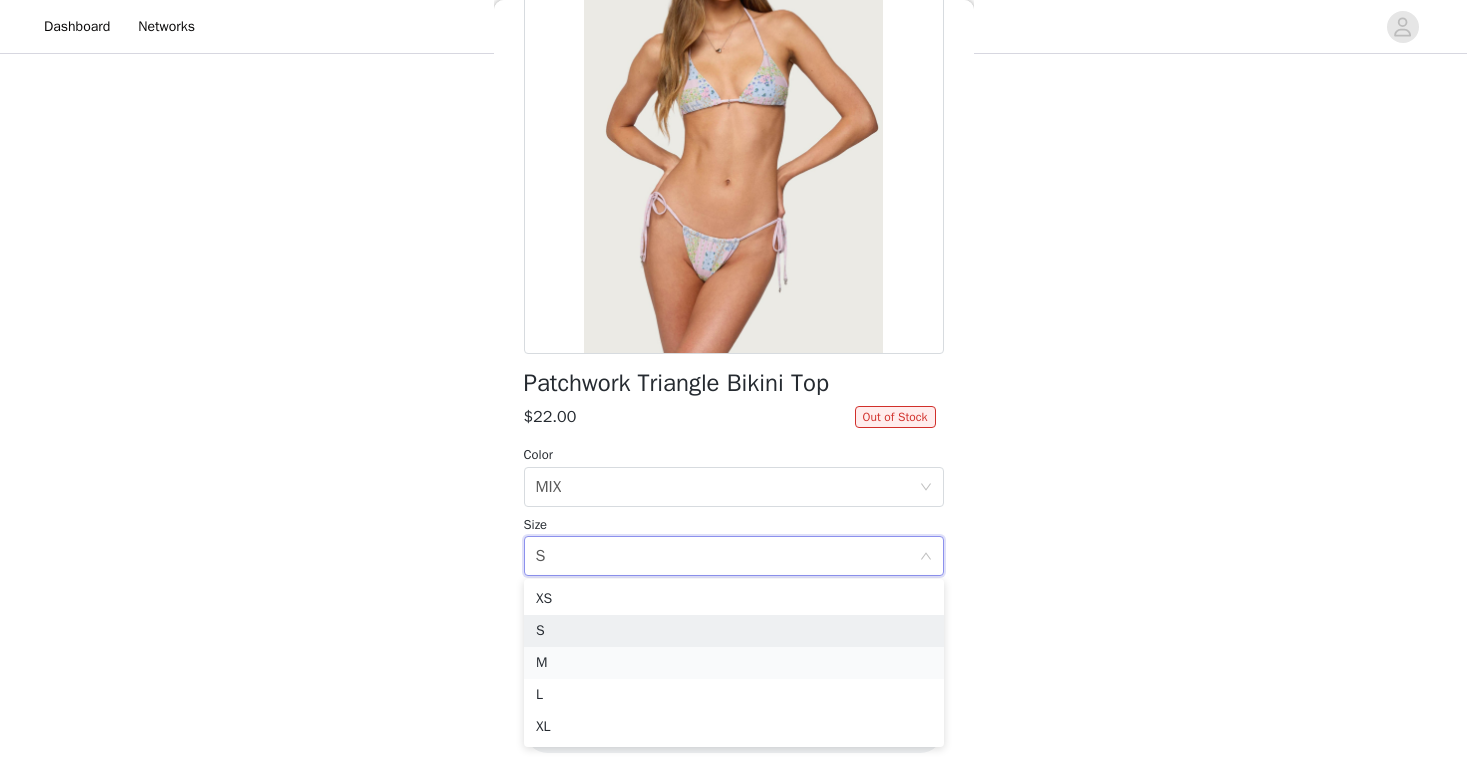 click on "M" at bounding box center [734, 663] 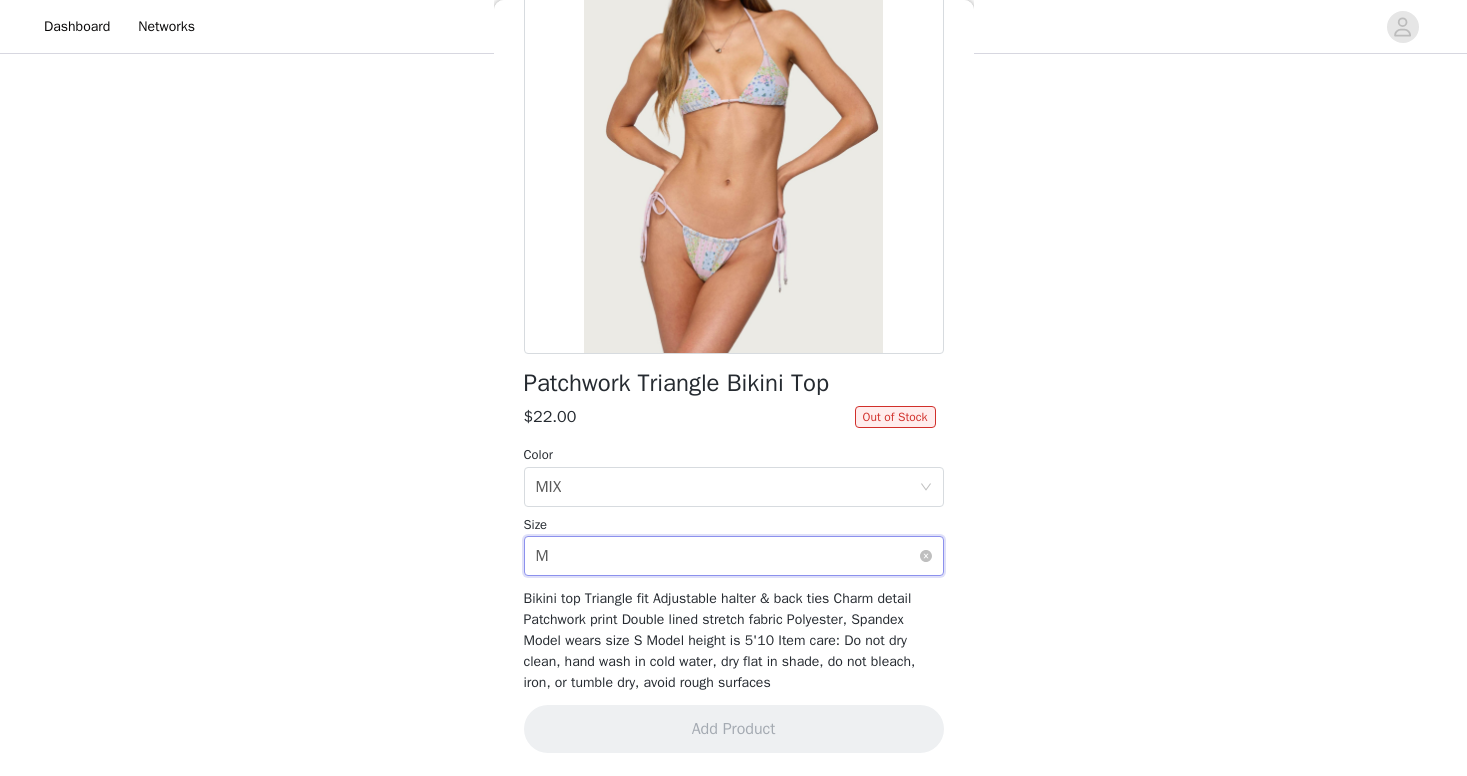 click on "Select size M" at bounding box center [727, 556] 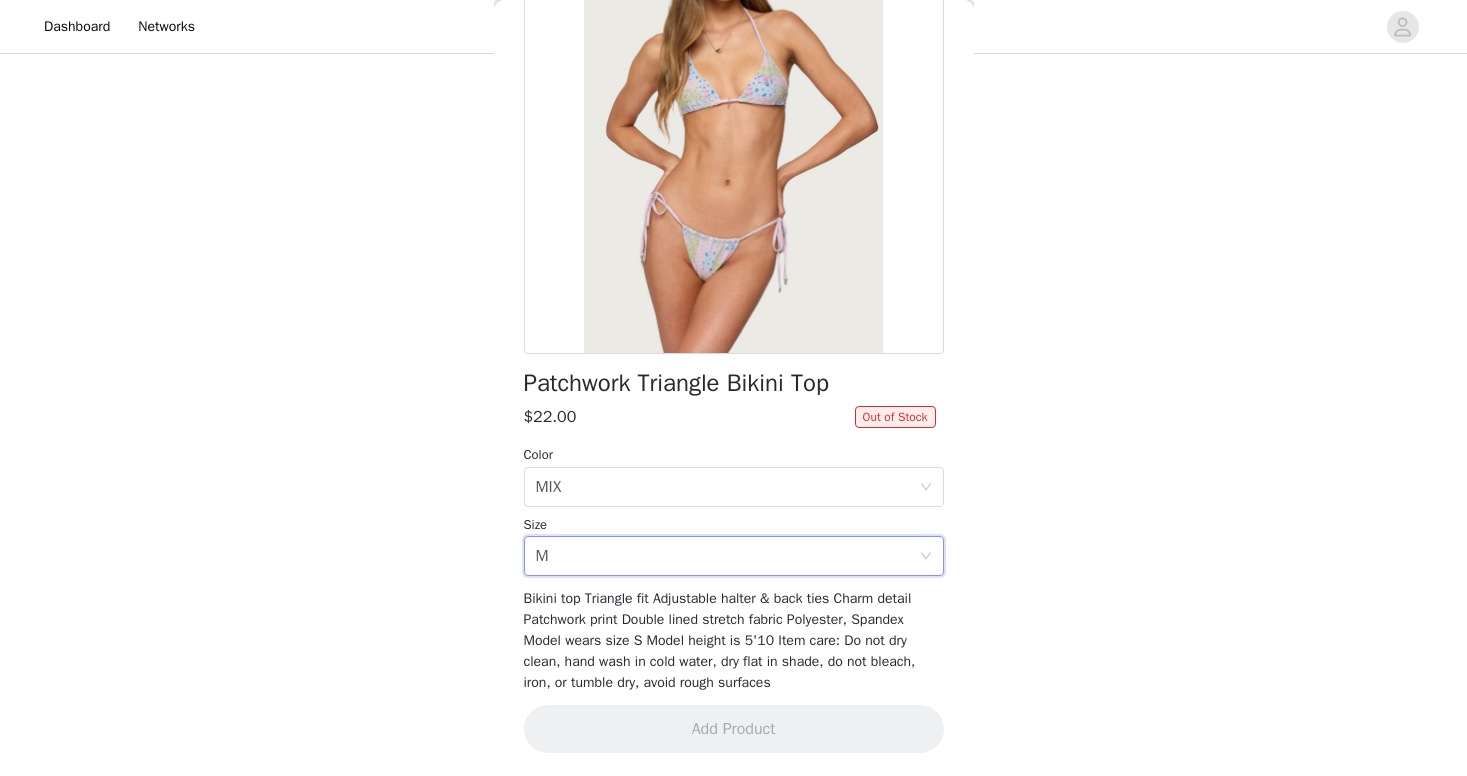 click on "STEP 1 OF 5
Products
Choose as many products as you'd like, up to $350.00.       6 Selected   Remaining Funds: $201.50         Gingham Knotted Bikini Top     $23.00       BLUE AND WHITE, M       Edit   Remove     Gingham Bikini Bottom     $23.00       BLUE AND WHITE, S       Edit   Remove     [PERSON_NAME] Striped String Bikini Bottom     $23.00       RED, S       Edit   Remove     [PERSON_NAME] Striped Triangle Bikini Top     $24.50       RED, S       Edit   Remove     [PERSON_NAME] Cupped Bikini Top     $31.00       NAVY, S       Edit   Remove     [PERSON_NAME] Ruffled Bikini Bottom     $24.00       NAVY, S       Edit   Remove     Add Product     You may choose as many products as you'd like     Back     Patchwork Triangle Bikini Top       $22.00        Out of Stock   Color   Select color MIX Size   Select size M     Add Product" at bounding box center [733, -75] 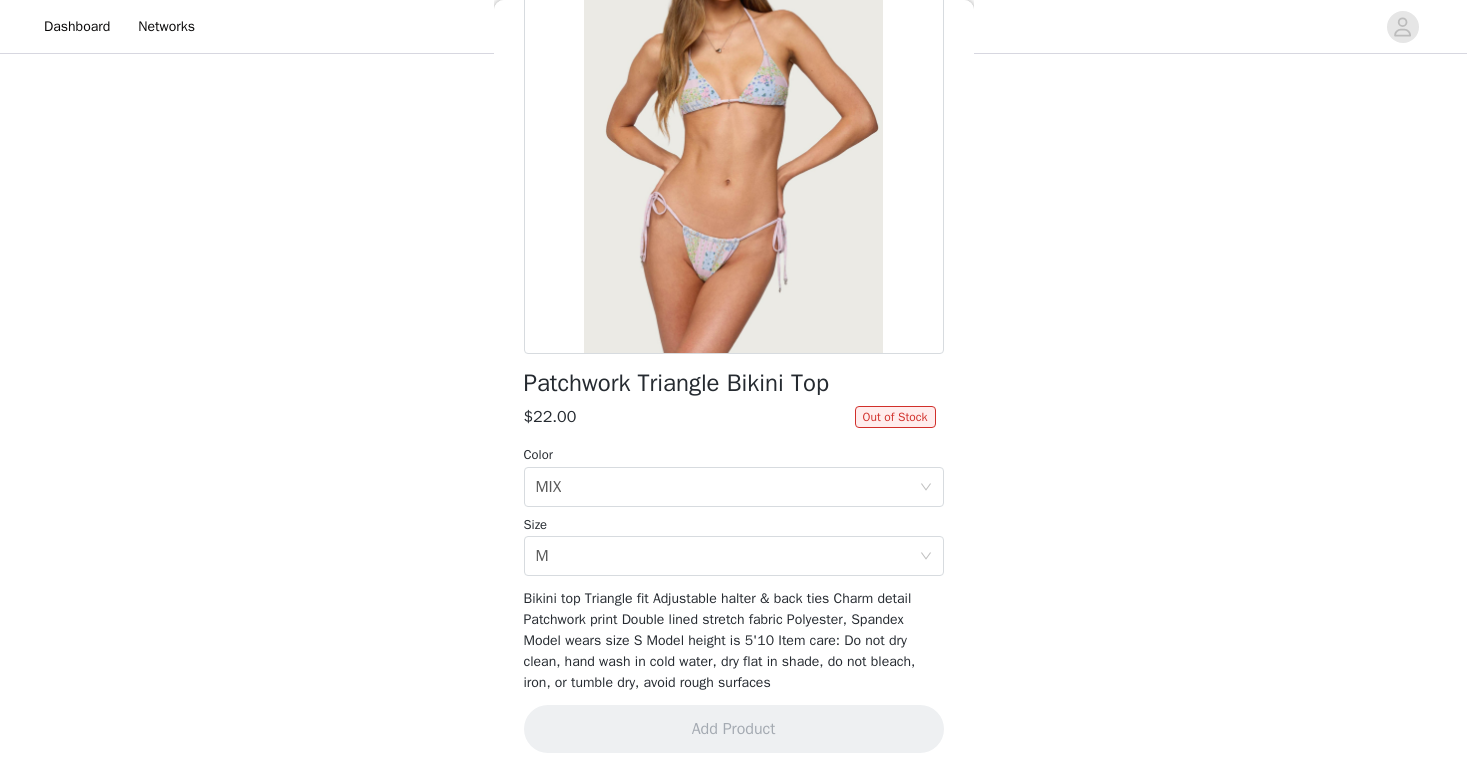 scroll, scrollTop: 510, scrollLeft: 0, axis: vertical 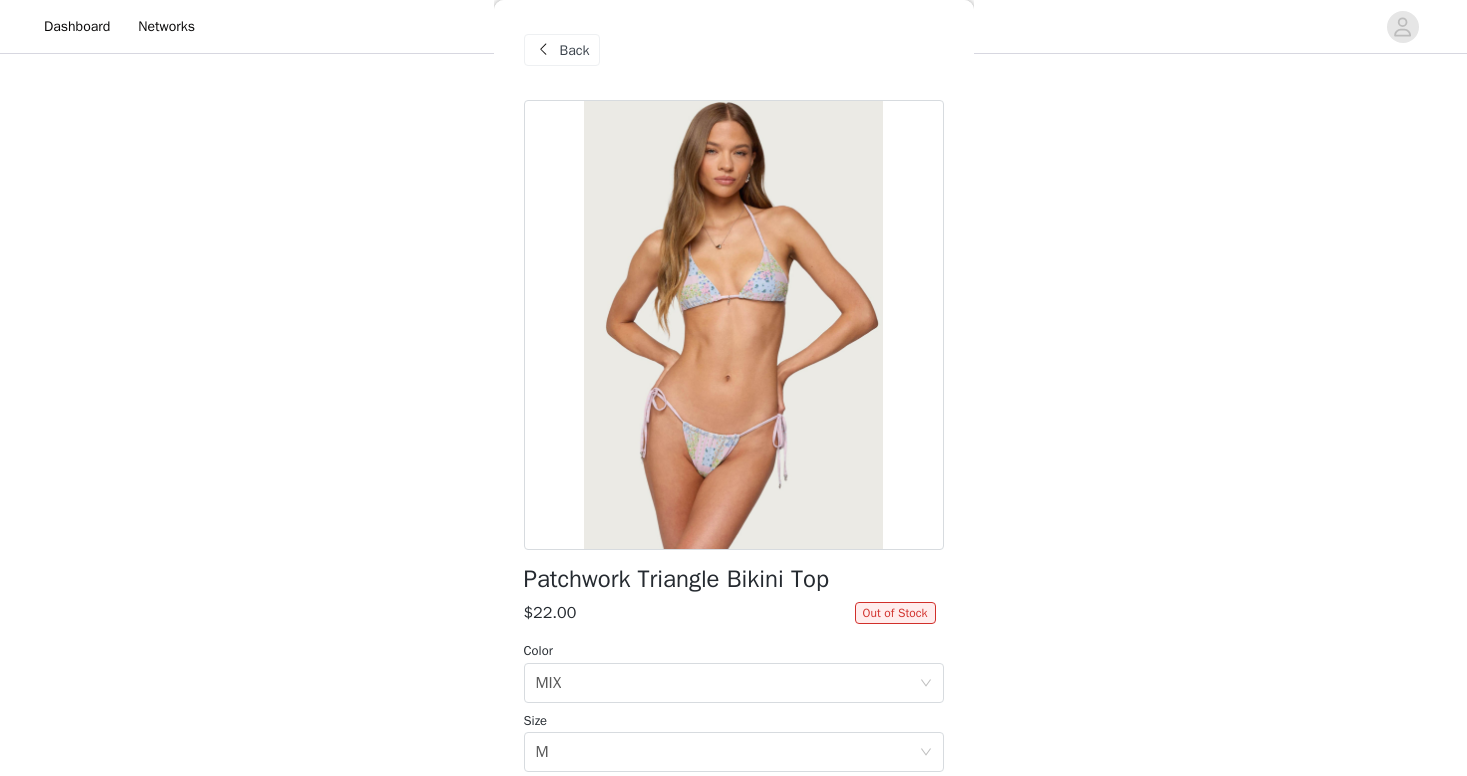 click on "Back" at bounding box center [562, 50] 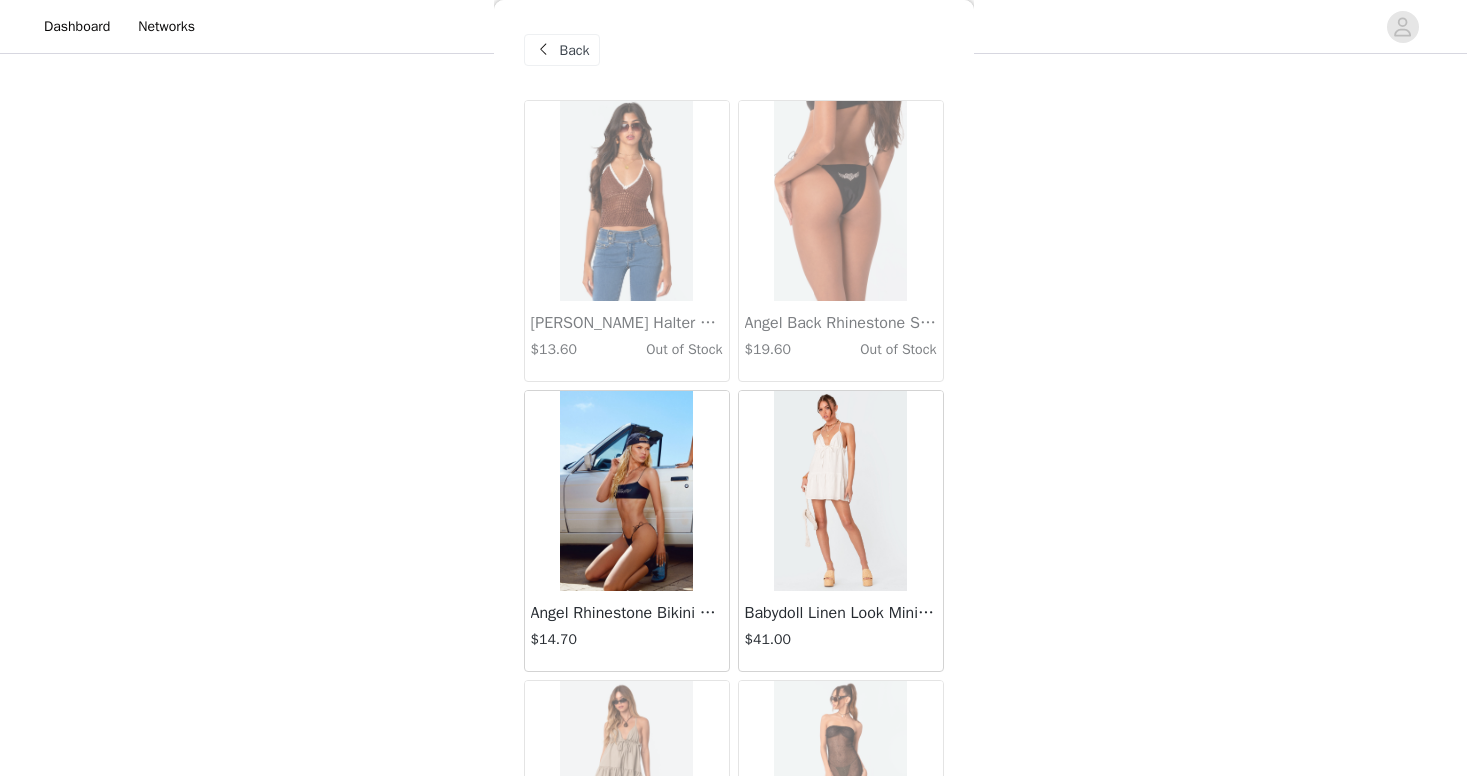 scroll, scrollTop: 0, scrollLeft: 0, axis: both 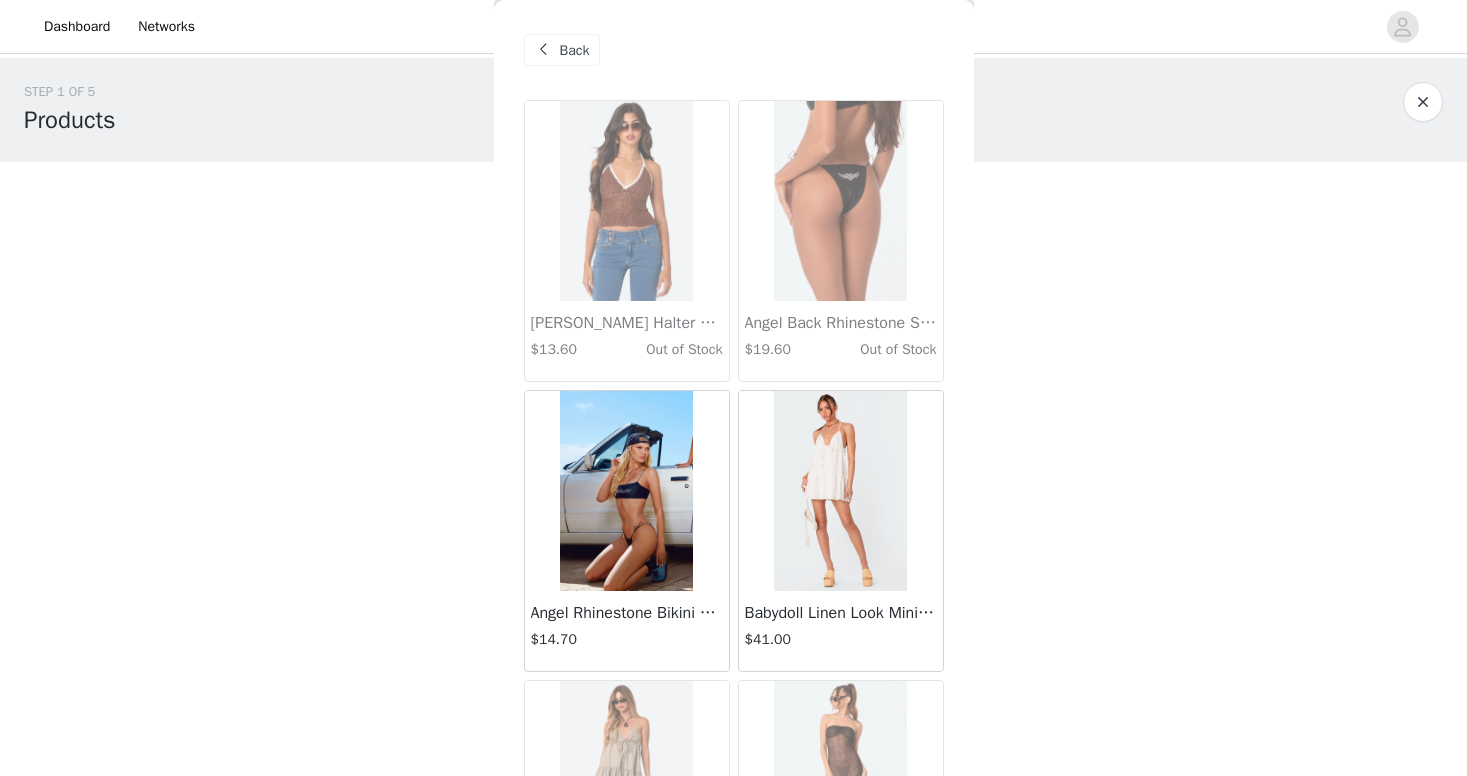 click at bounding box center [544, 50] 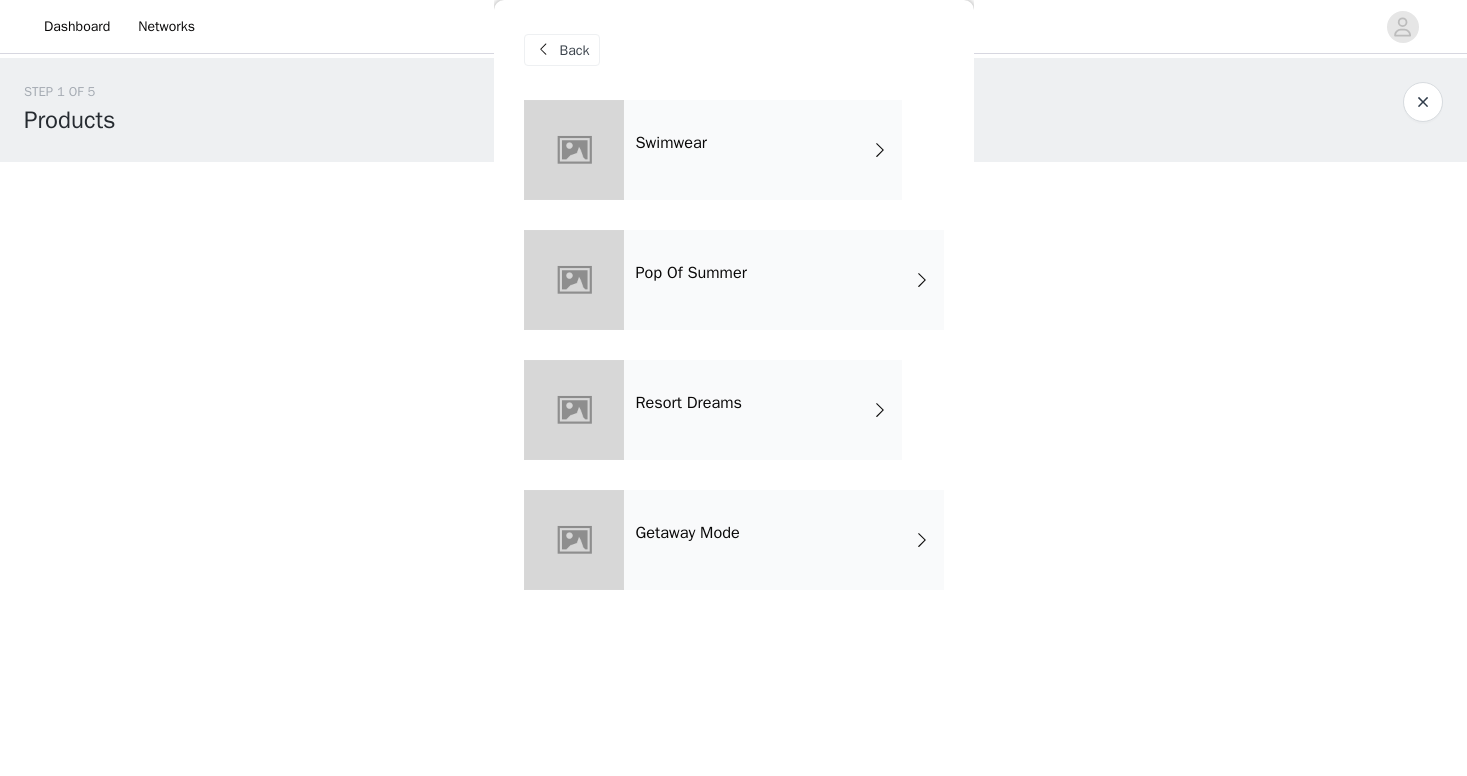 click on "Back" at bounding box center [575, 50] 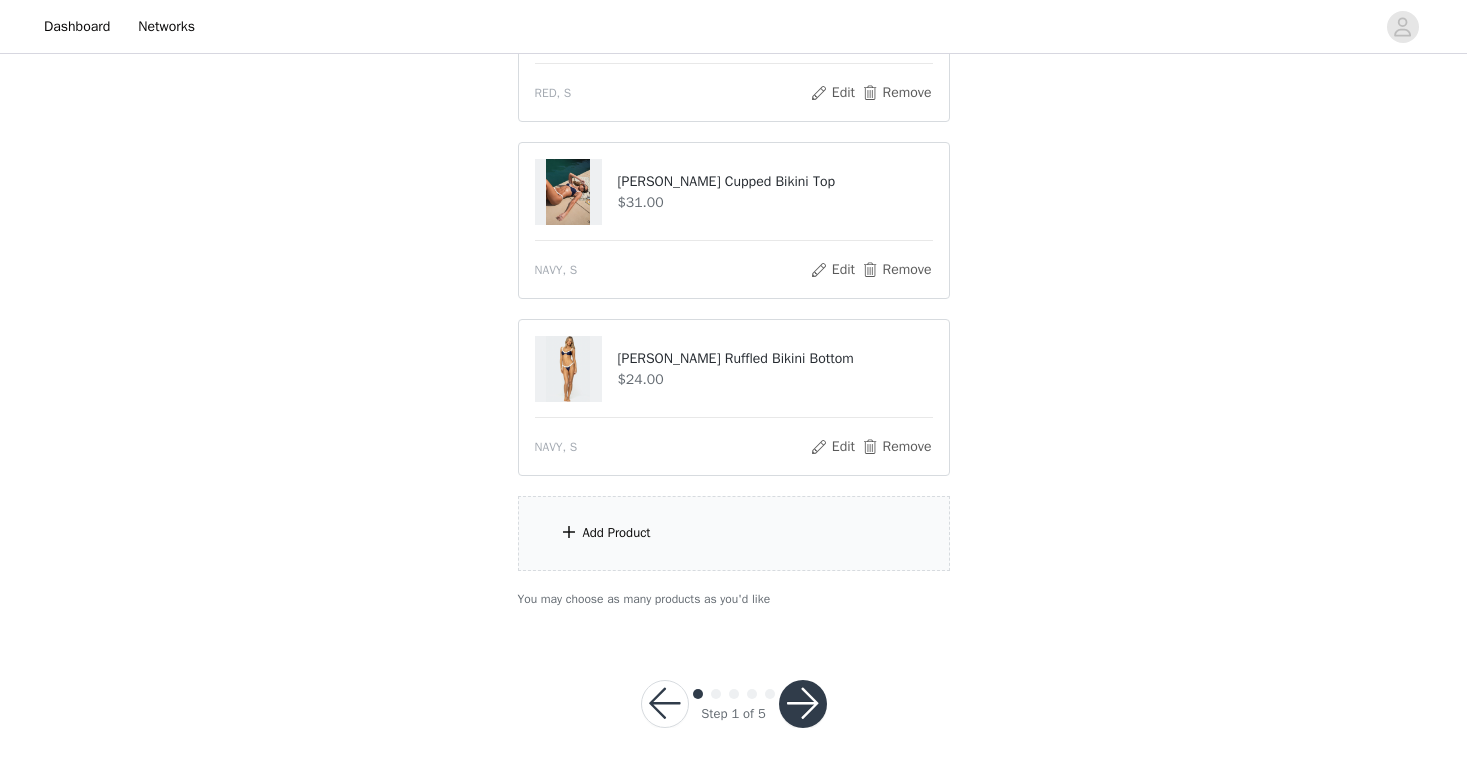scroll, scrollTop: 841, scrollLeft: 0, axis: vertical 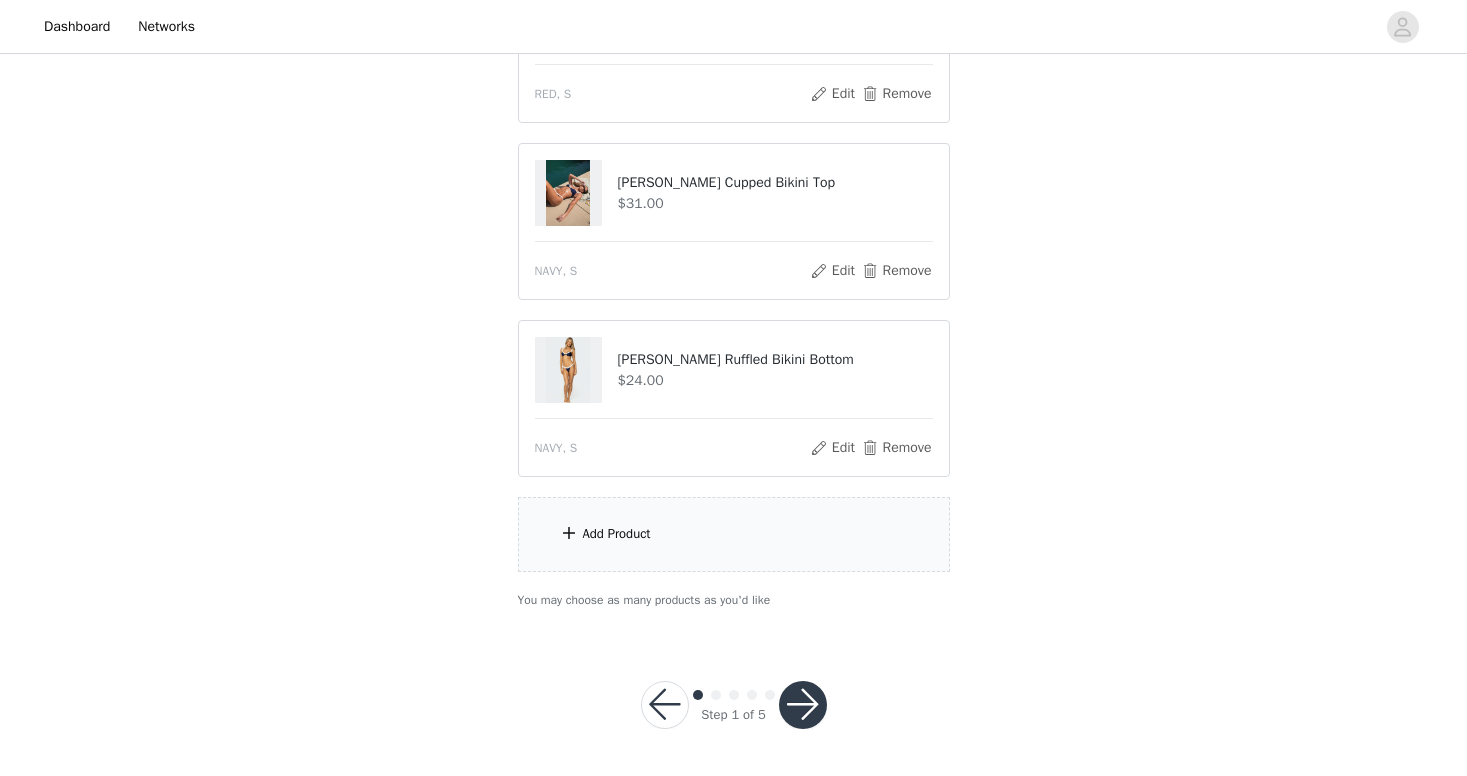 click on "Add Product" at bounding box center [734, 534] 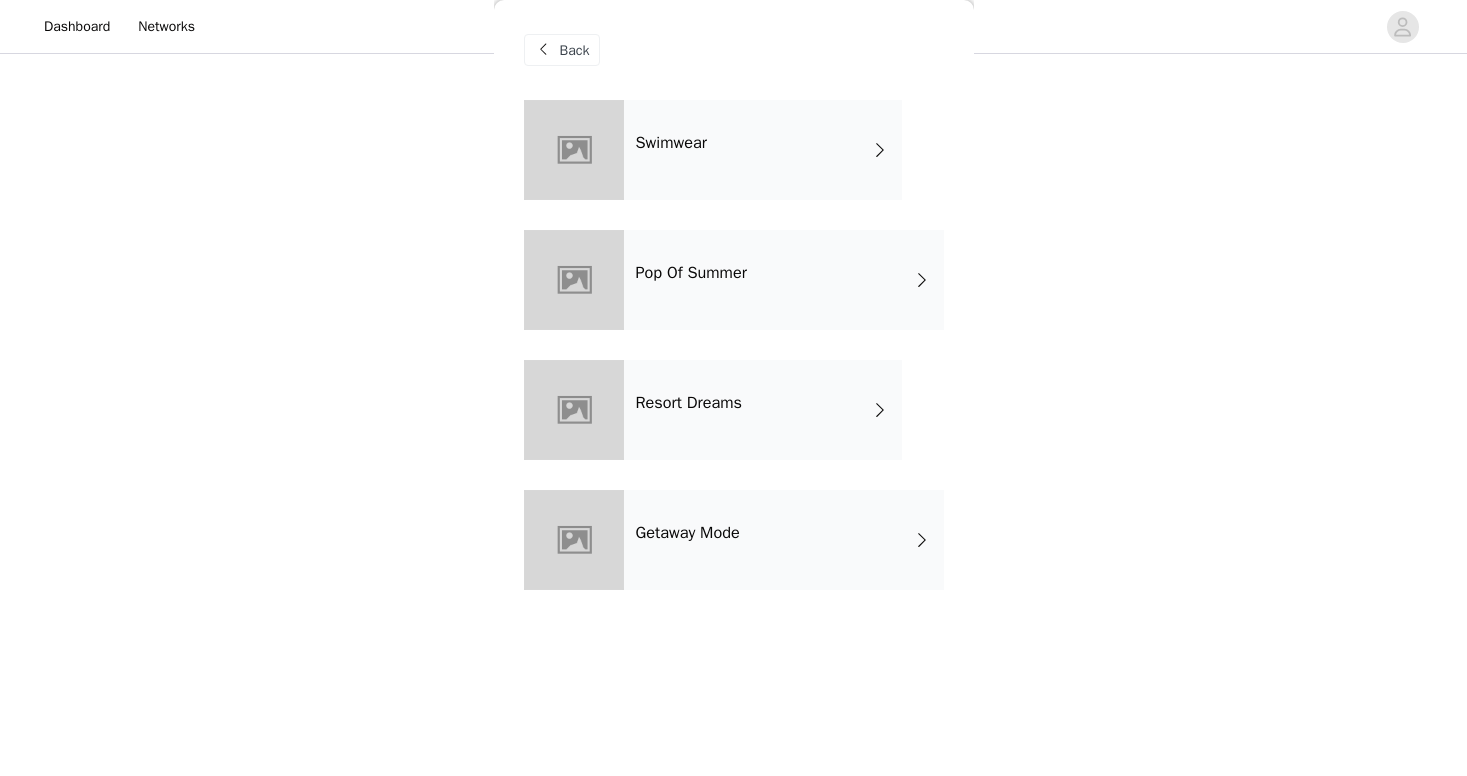 click on "Pop Of Summer" at bounding box center [784, 280] 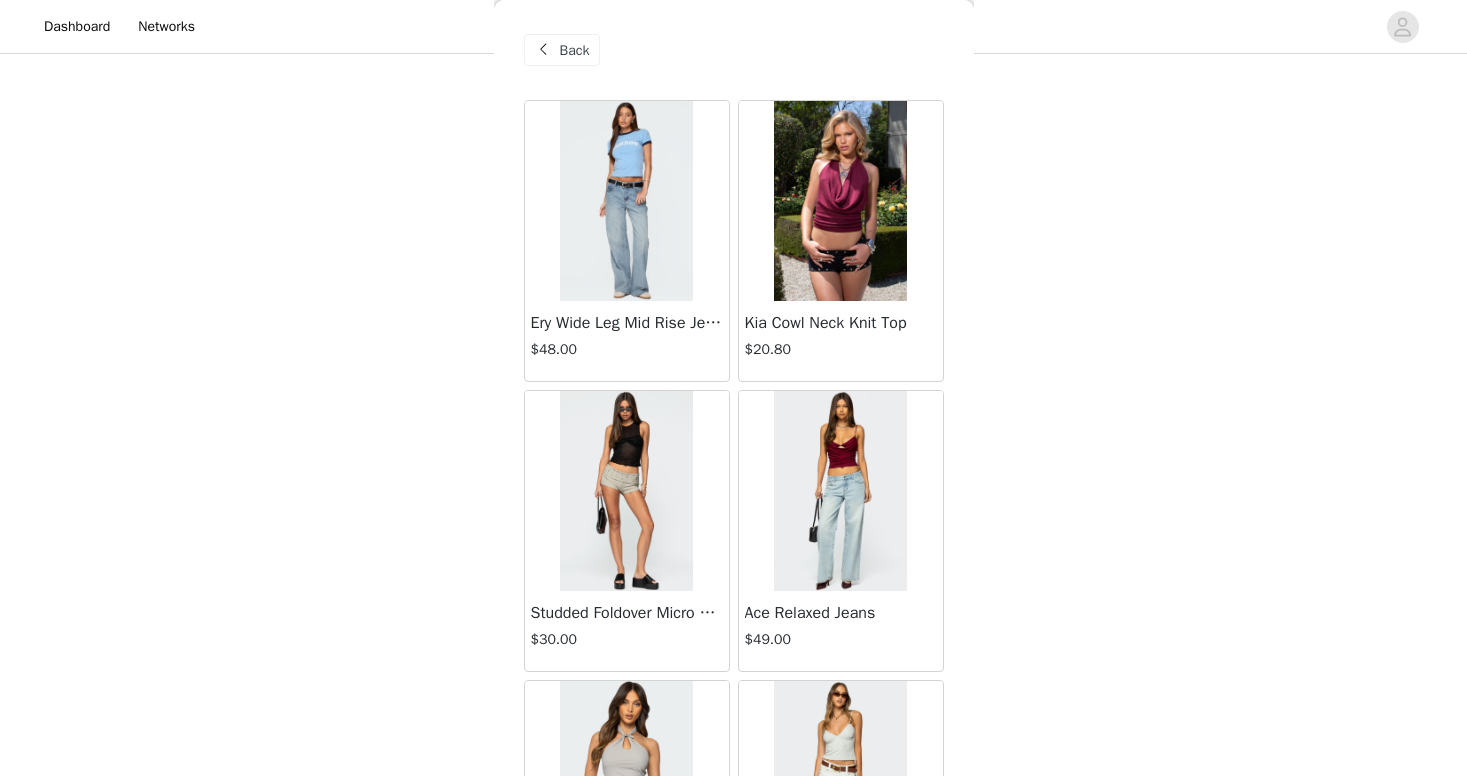 click at bounding box center (626, 201) 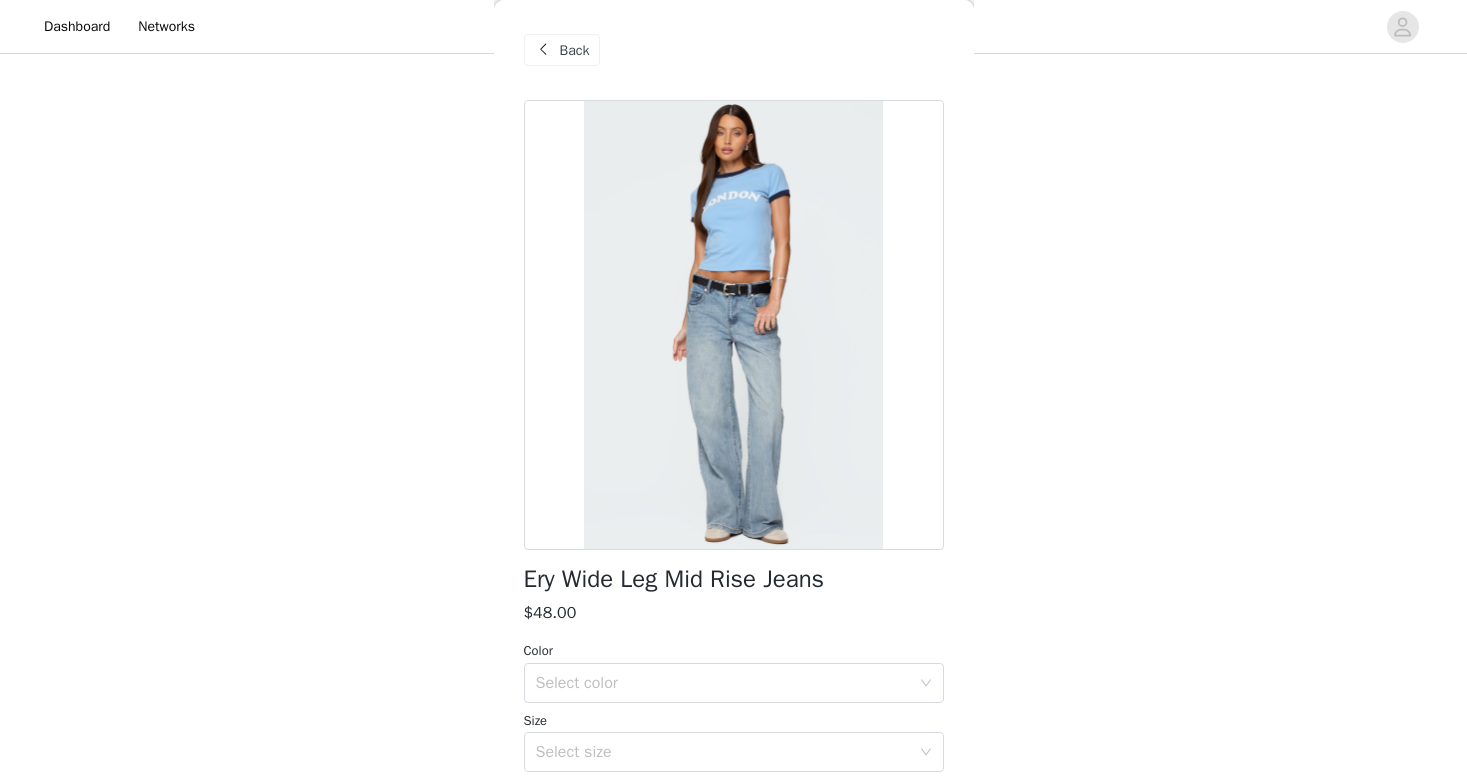 scroll, scrollTop: 0, scrollLeft: 0, axis: both 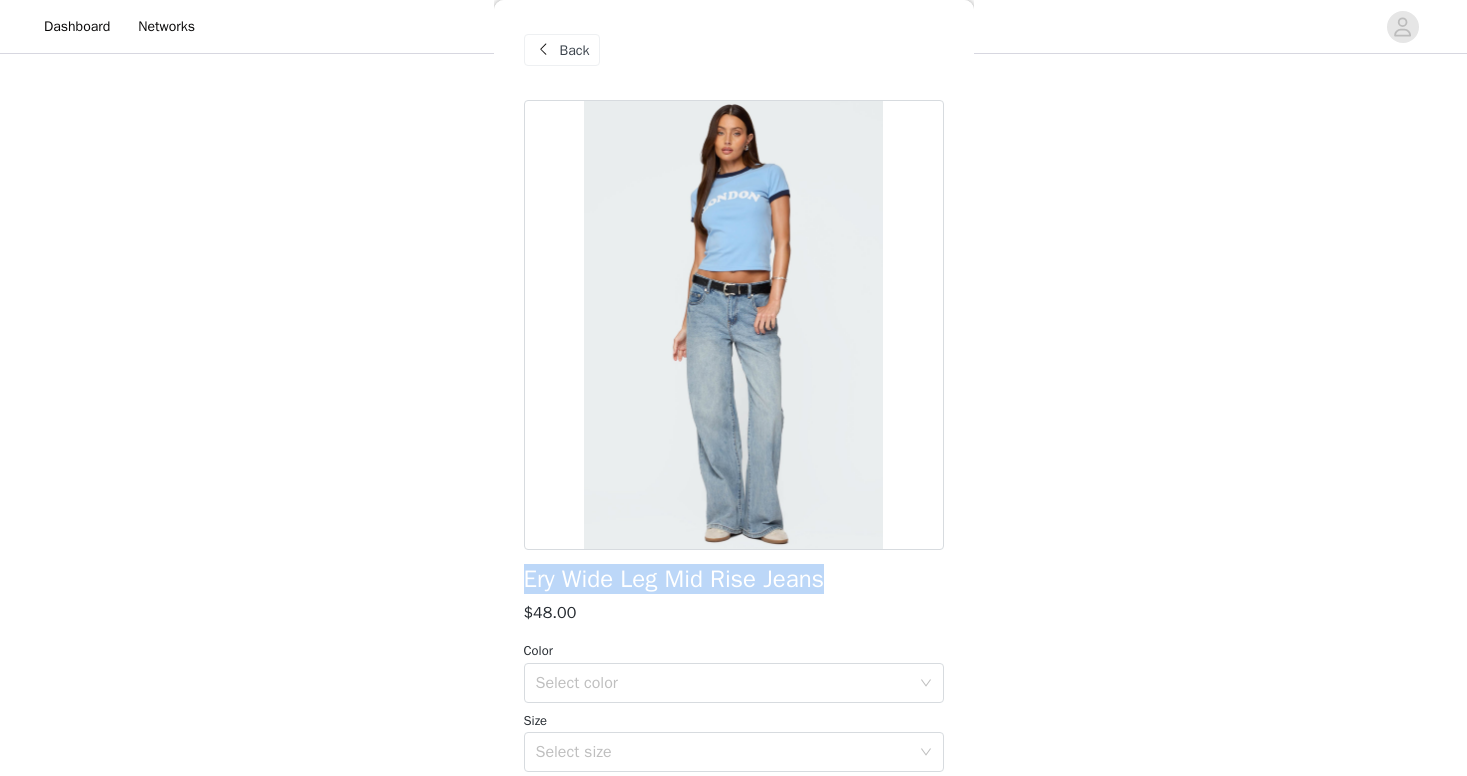 drag, startPoint x: 525, startPoint y: 580, endPoint x: 847, endPoint y: 578, distance: 322.00623 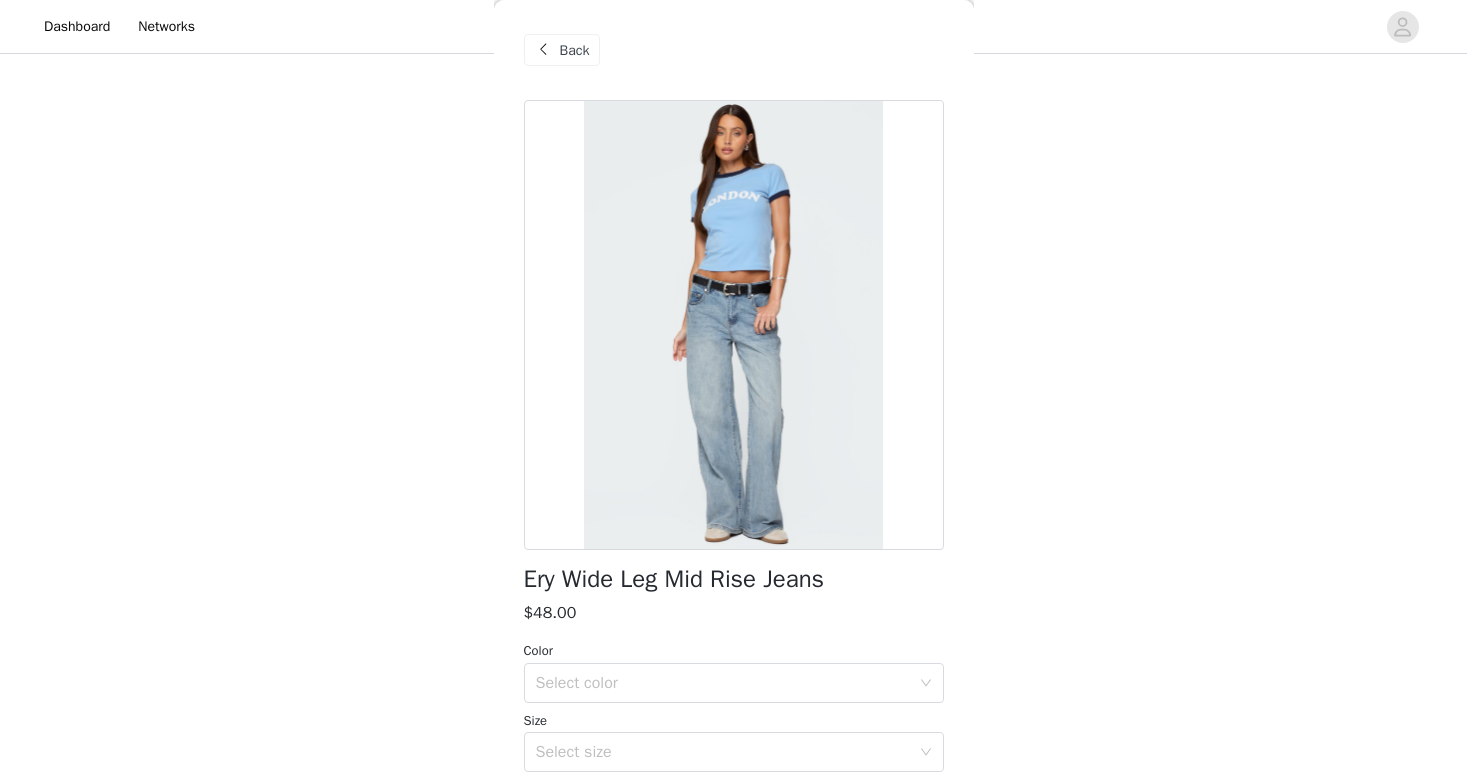 click on "STEP 1 OF 5
Products
Choose as many products as you'd like, up to $350.00.       6 Selected   Remaining Funds: $201.50         Gingham Knotted Bikini Top     $23.00       BLUE AND WHITE, M       Edit   Remove     Gingham Bikini Bottom     $23.00       BLUE AND WHITE, S       Edit   Remove     [PERSON_NAME] Striped String Bikini Bottom     $23.00       RED, S       Edit   Remove     [PERSON_NAME] Striped Triangle Bikini Top     $24.50       RED, S       Edit   Remove     [PERSON_NAME] Cupped Bikini Top     $31.00       NAVY, S       Edit   Remove     [PERSON_NAME] Ruffled Bikini Bottom     $24.00       NAVY, S       Edit   Remove     Add Product     You may choose as many products as you'd like     Back     Ery Wide Leg Mid Rise Jeans       $48.00         Color   Select color Size   Select size     Add Product" at bounding box center [733, -16] 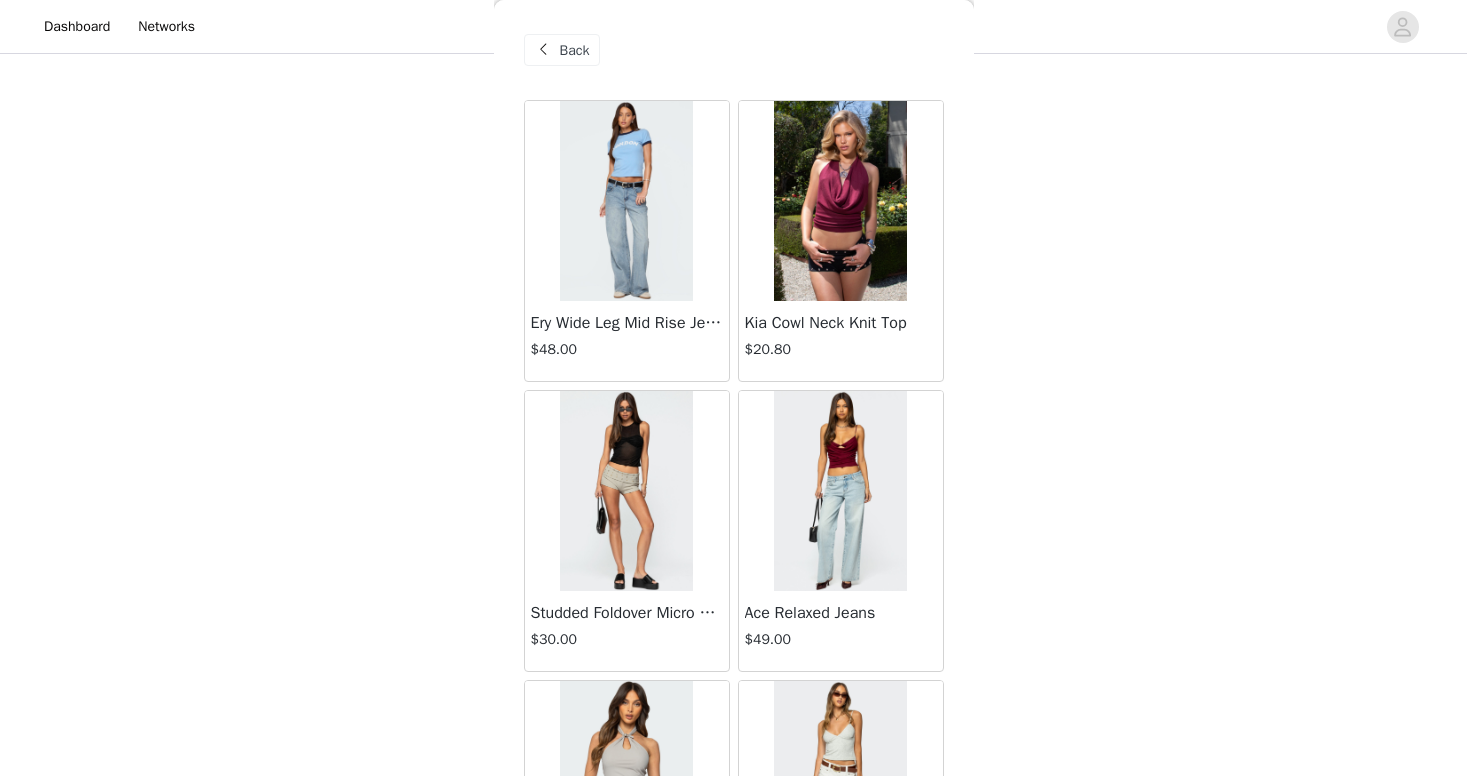 click on "Back" at bounding box center [562, 50] 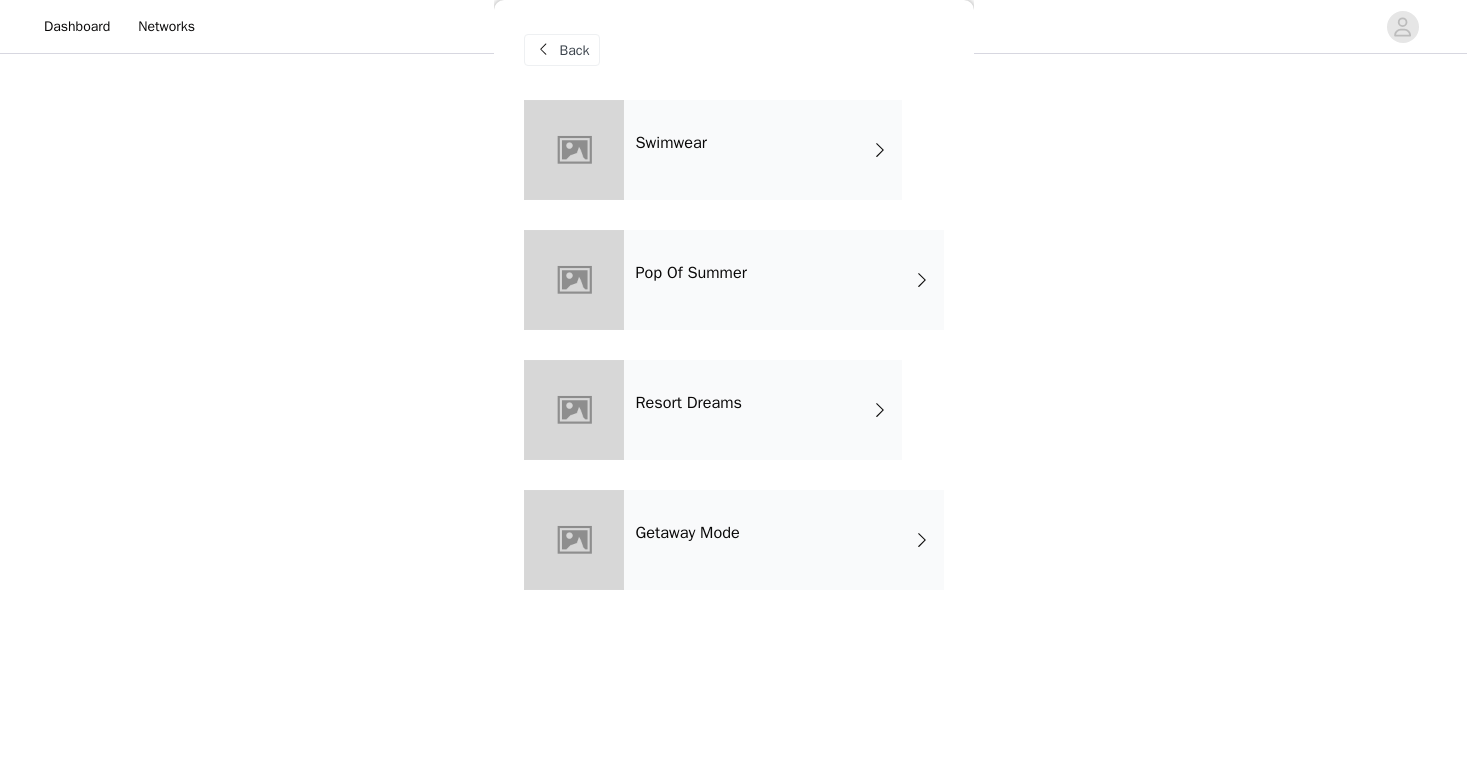 scroll, scrollTop: 281, scrollLeft: 0, axis: vertical 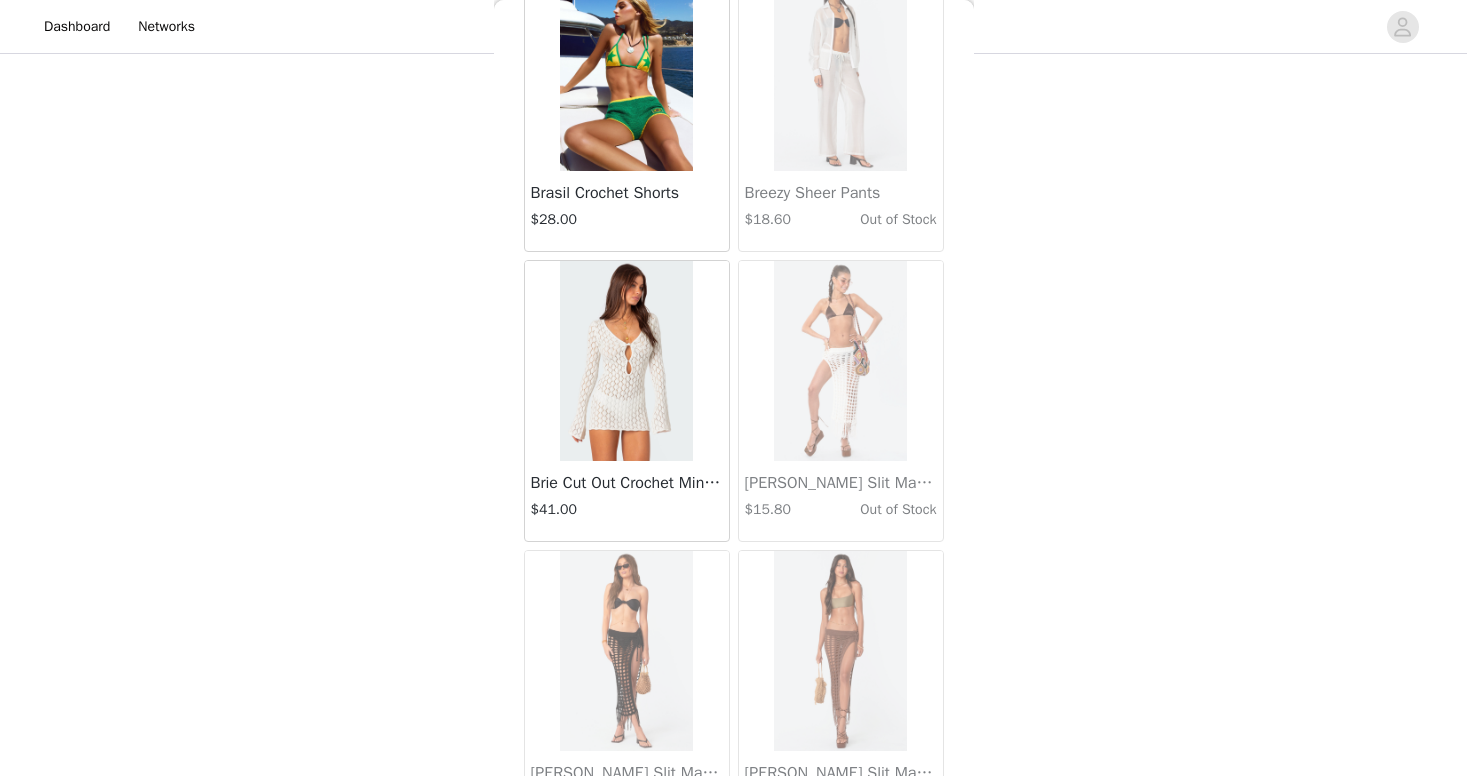 click at bounding box center (626, 361) 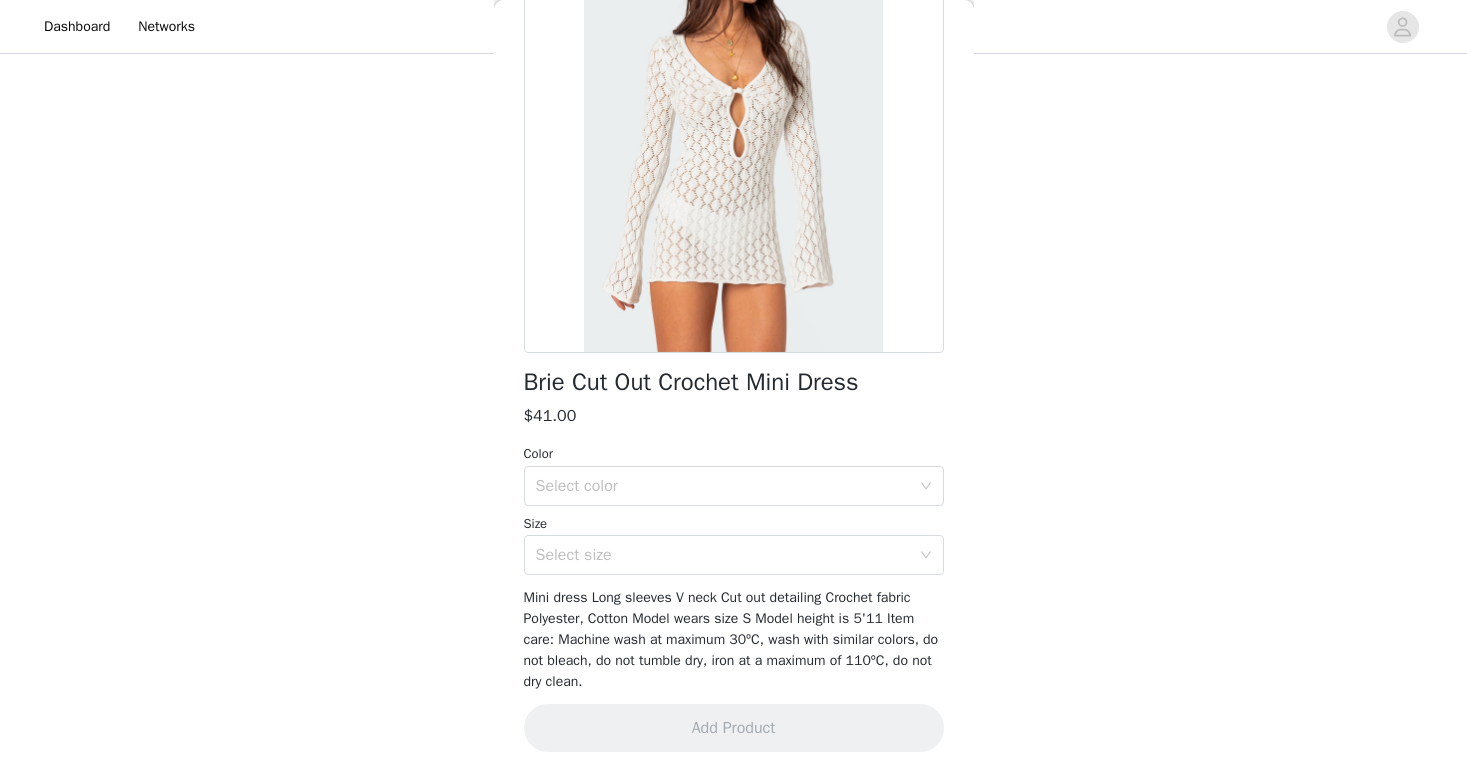 scroll, scrollTop: 196, scrollLeft: 0, axis: vertical 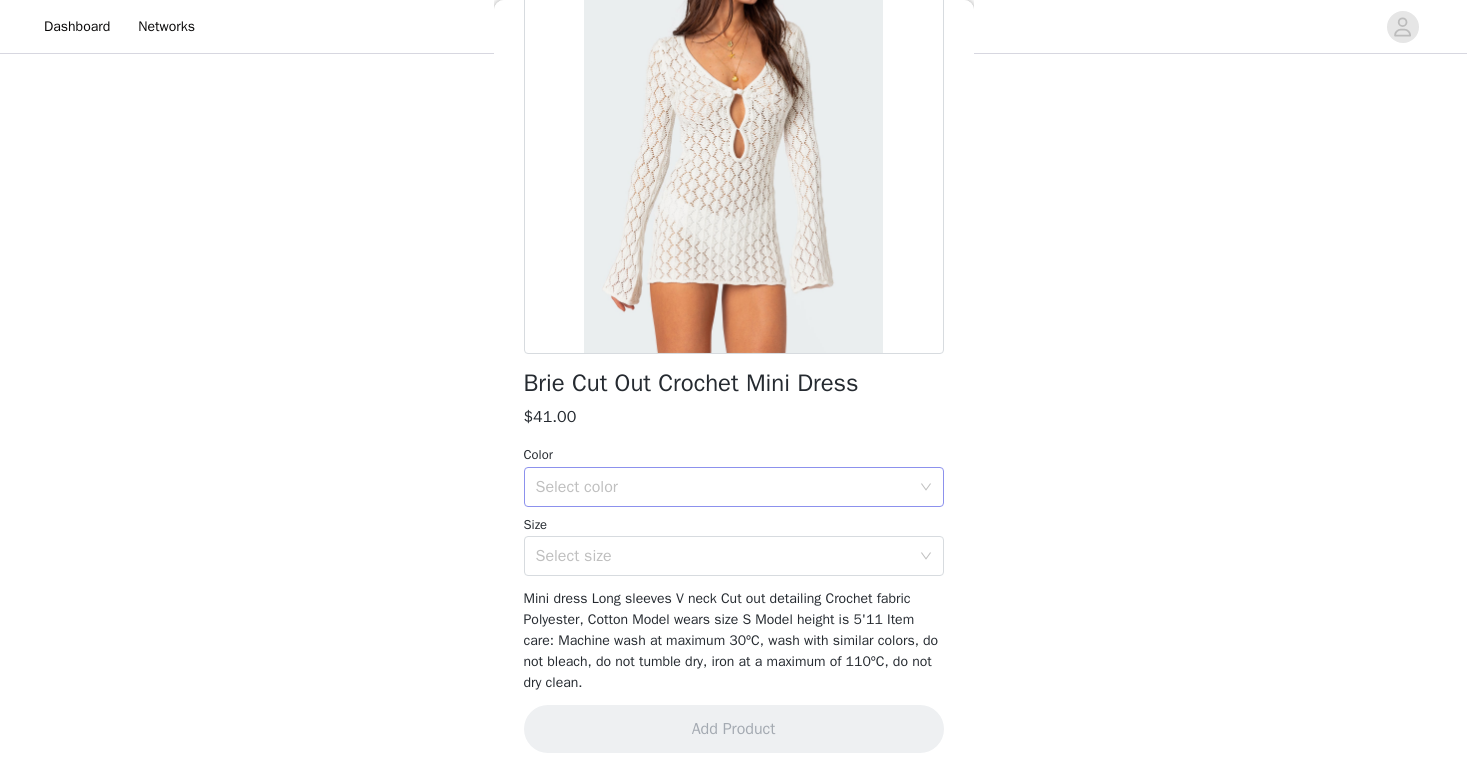 click on "Select color" at bounding box center [723, 487] 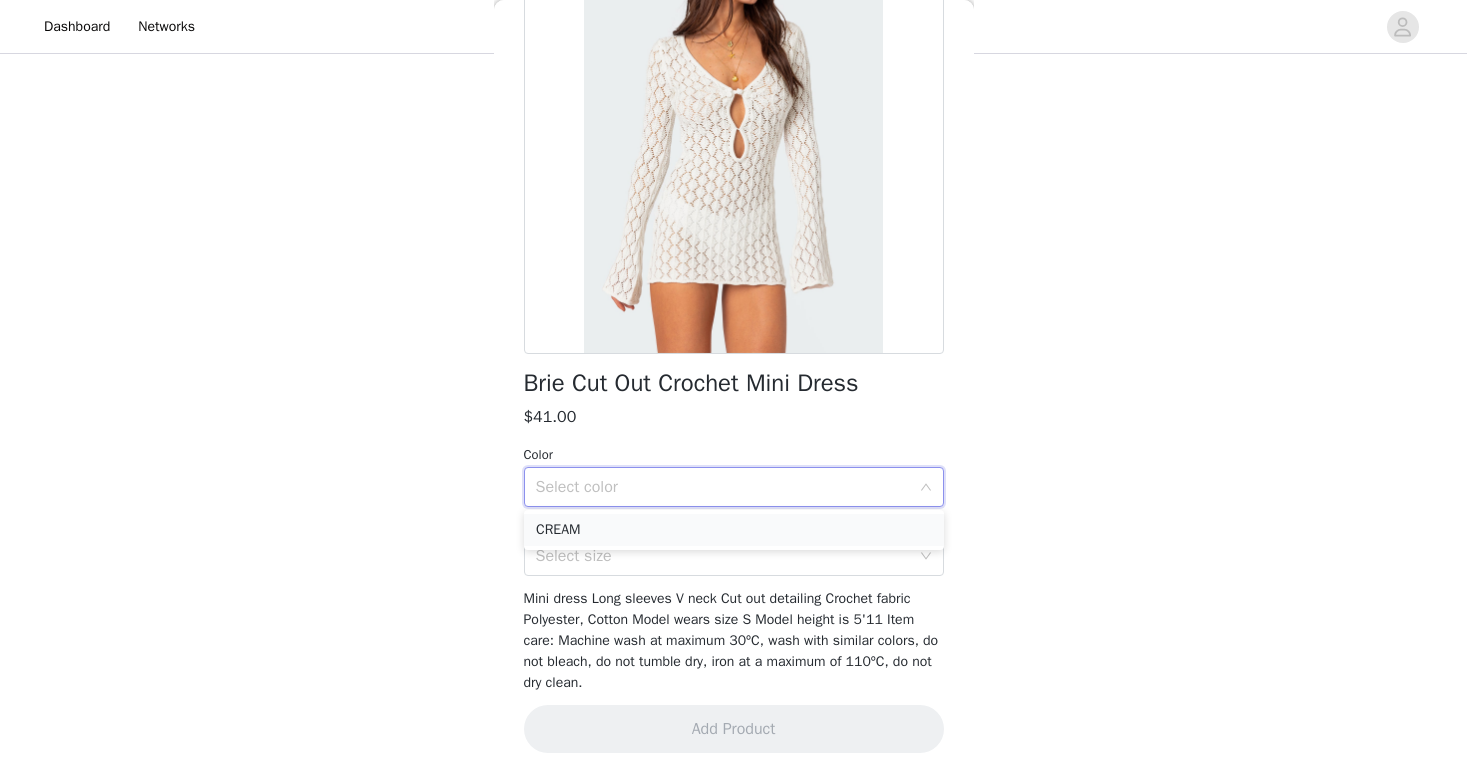 click on "CREAM" at bounding box center (734, 530) 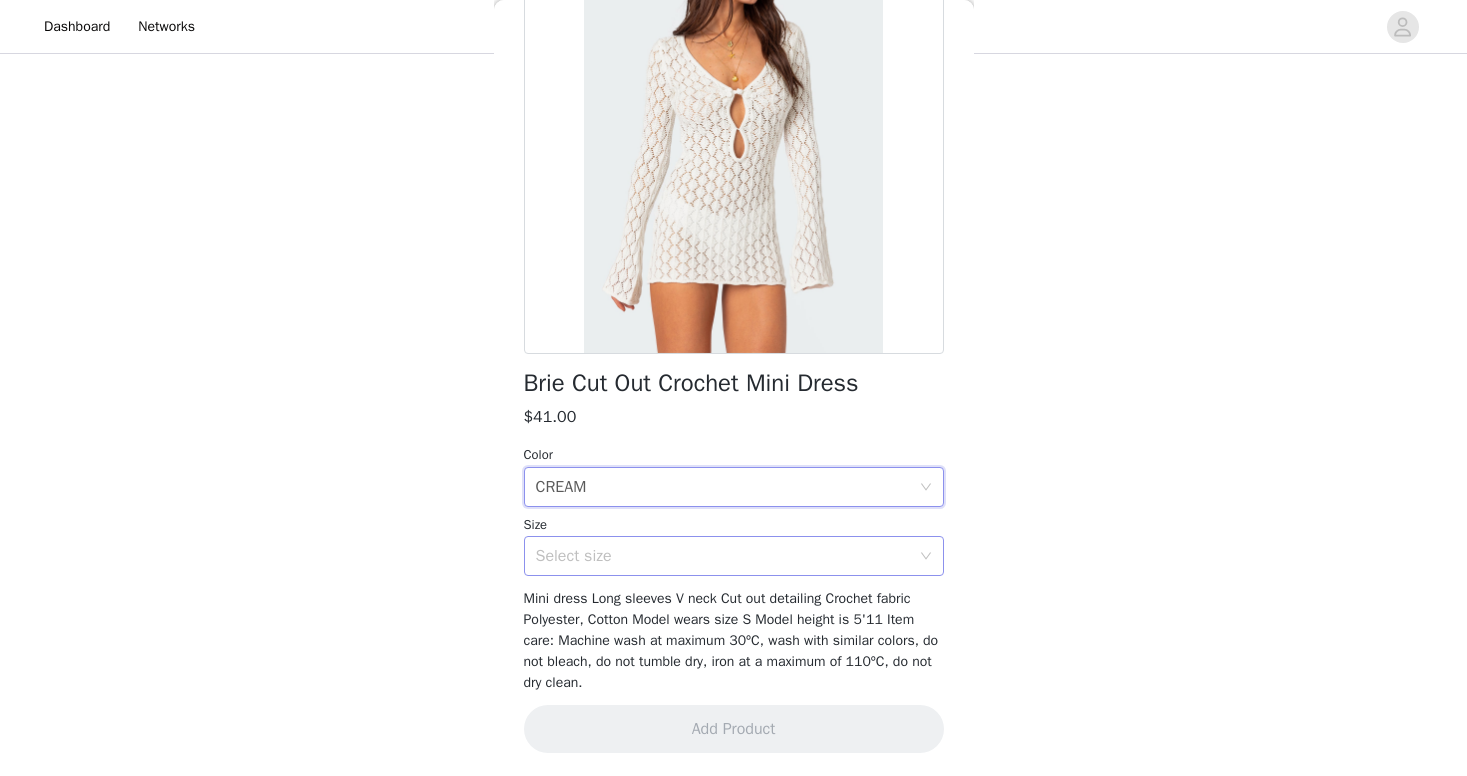 click on "Select size" at bounding box center [723, 556] 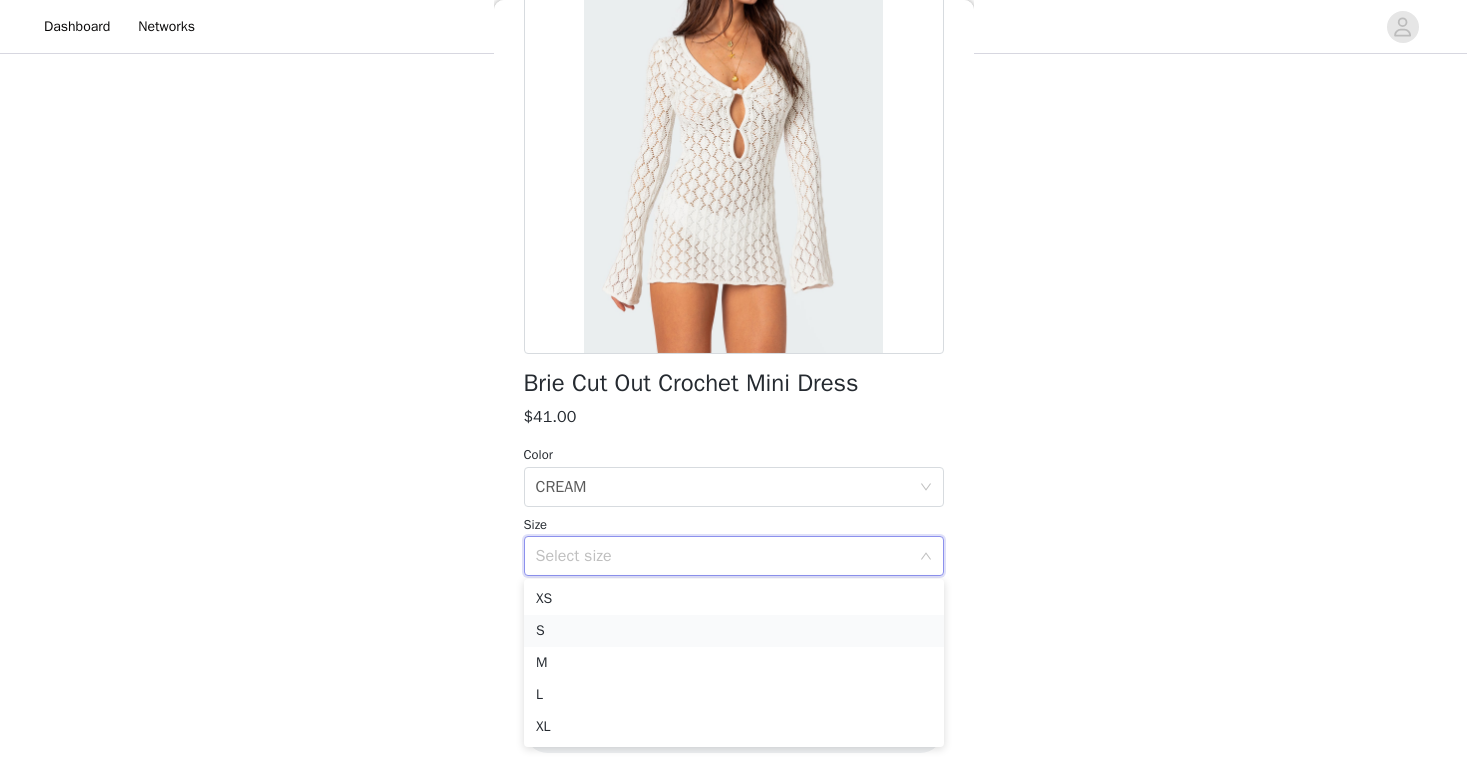 click on "S" at bounding box center (734, 631) 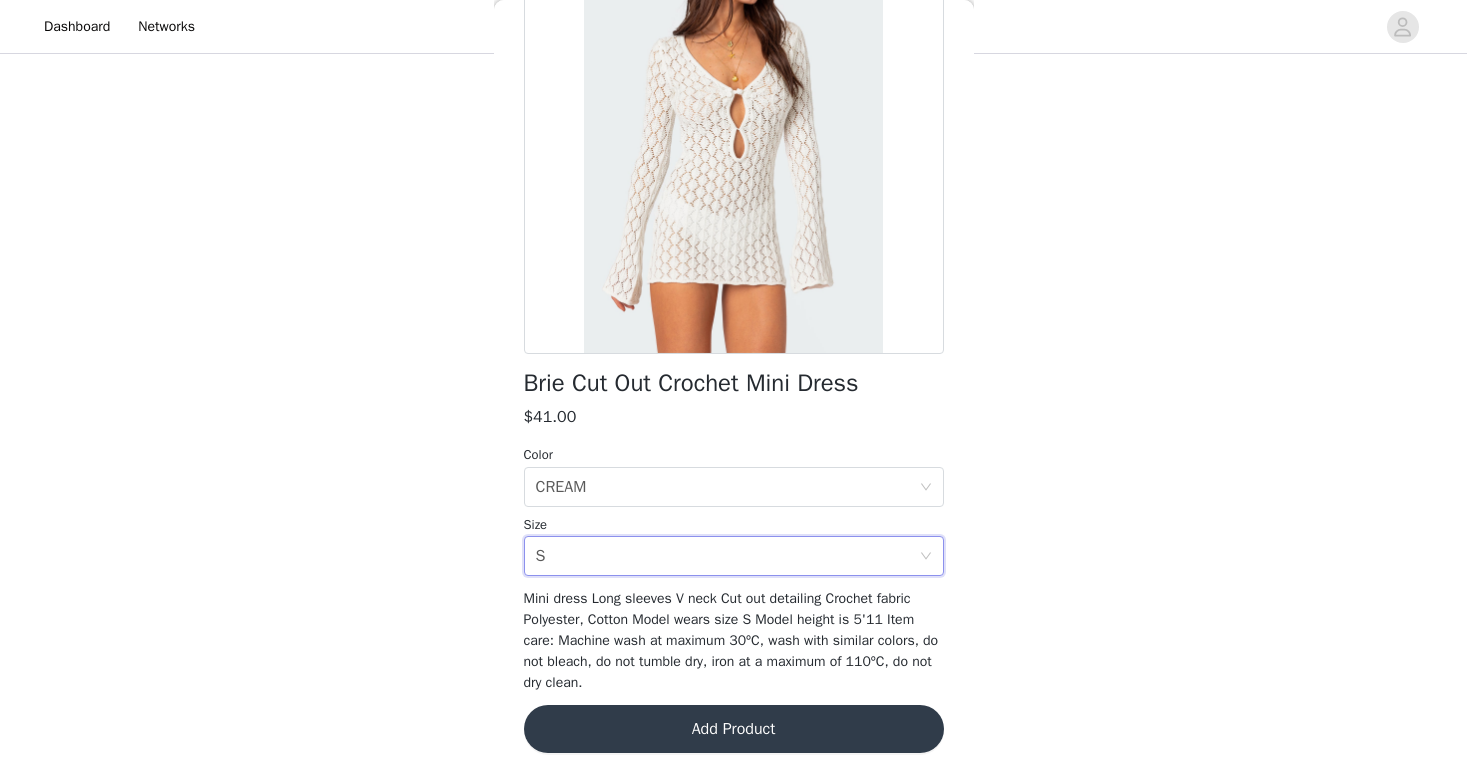 click on "Add Product" at bounding box center [734, 729] 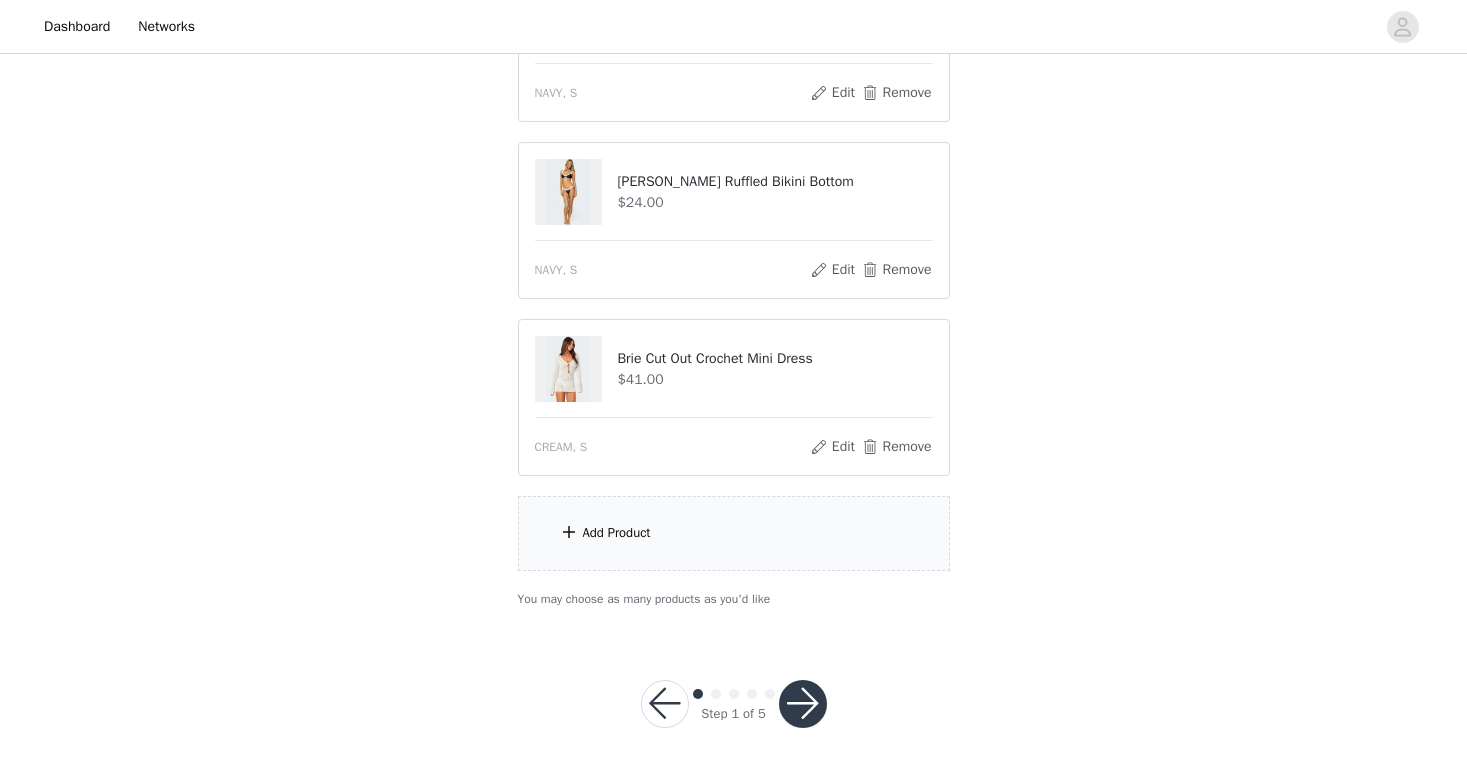 scroll, scrollTop: 1018, scrollLeft: 0, axis: vertical 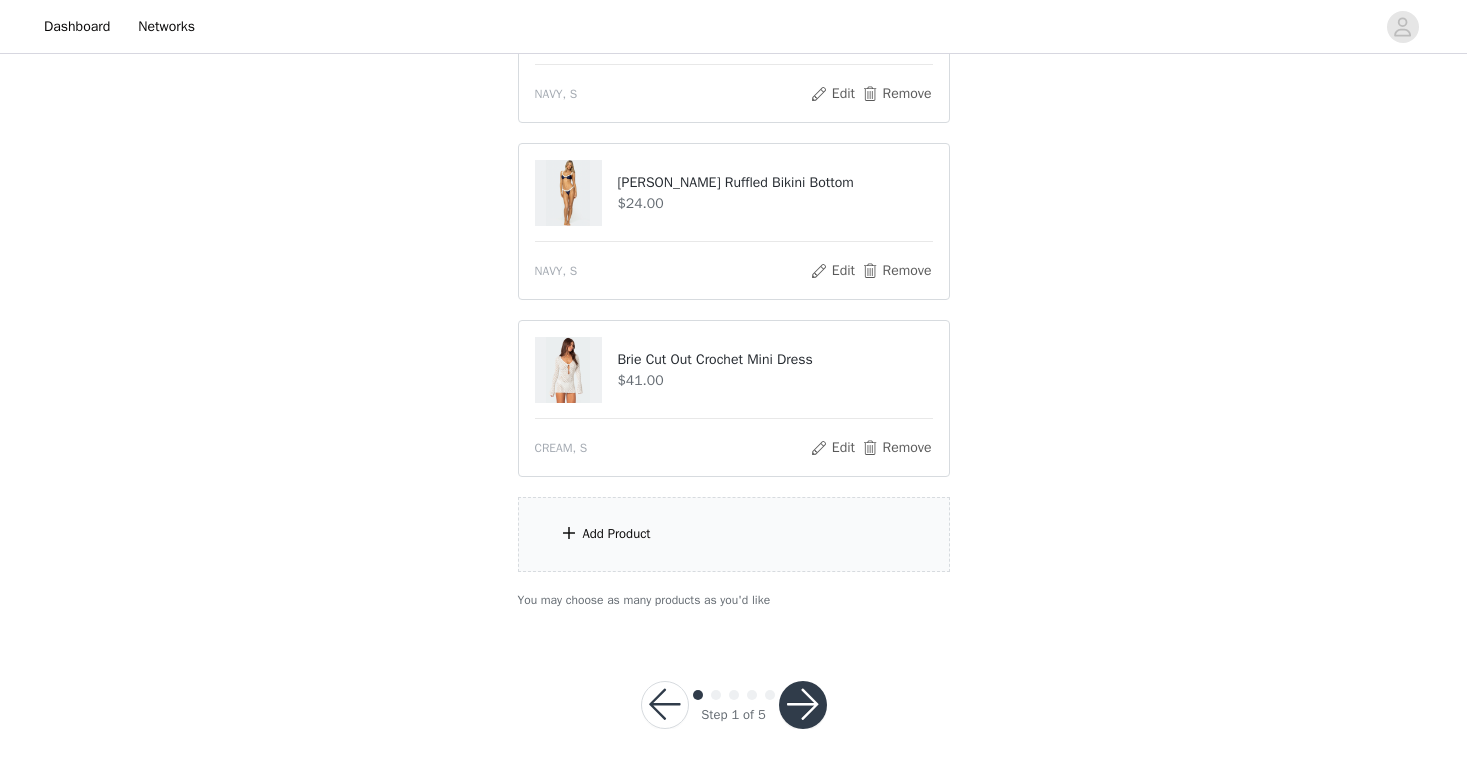 click on "Add Product" at bounding box center (734, 534) 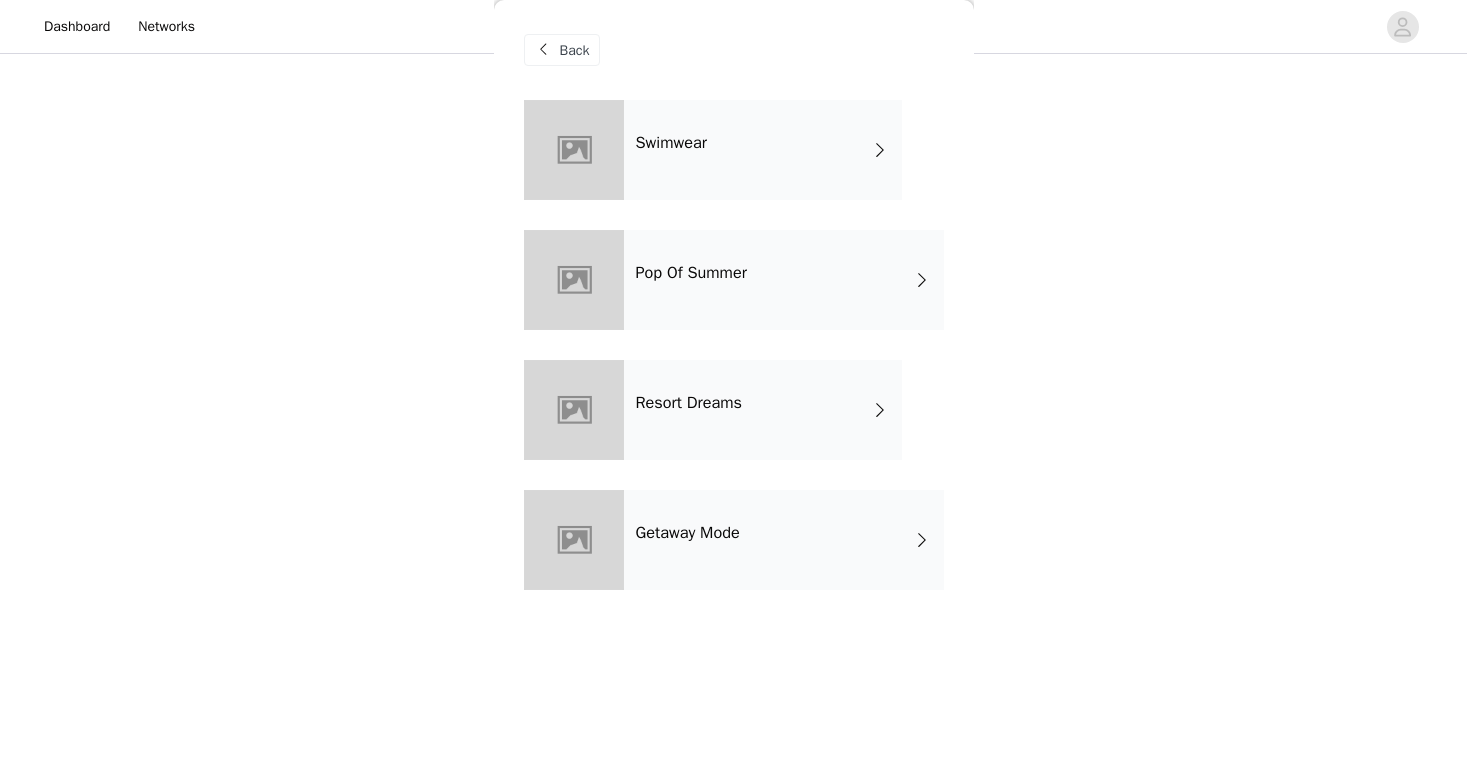 click on "Swimwear" at bounding box center [763, 150] 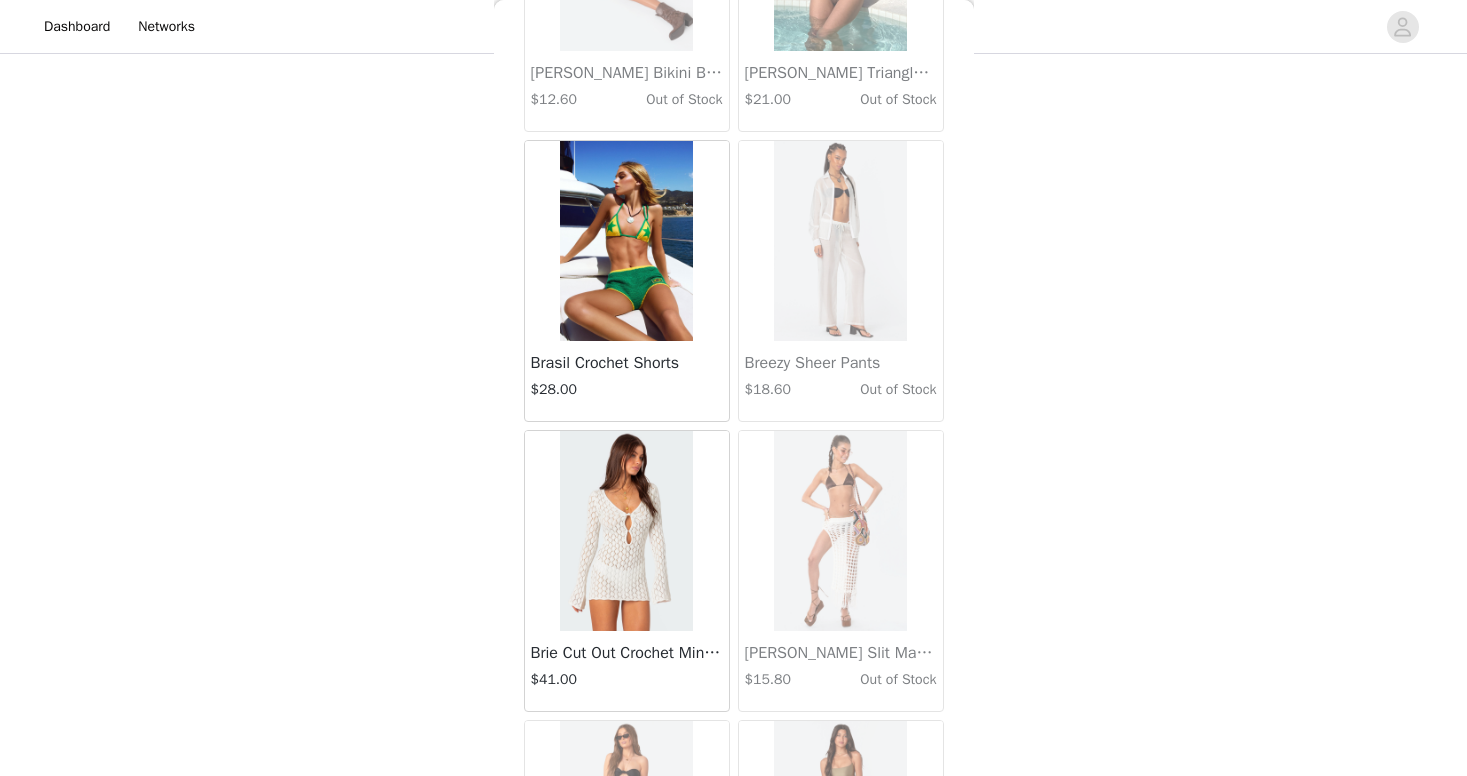 scroll, scrollTop: 2204, scrollLeft: 0, axis: vertical 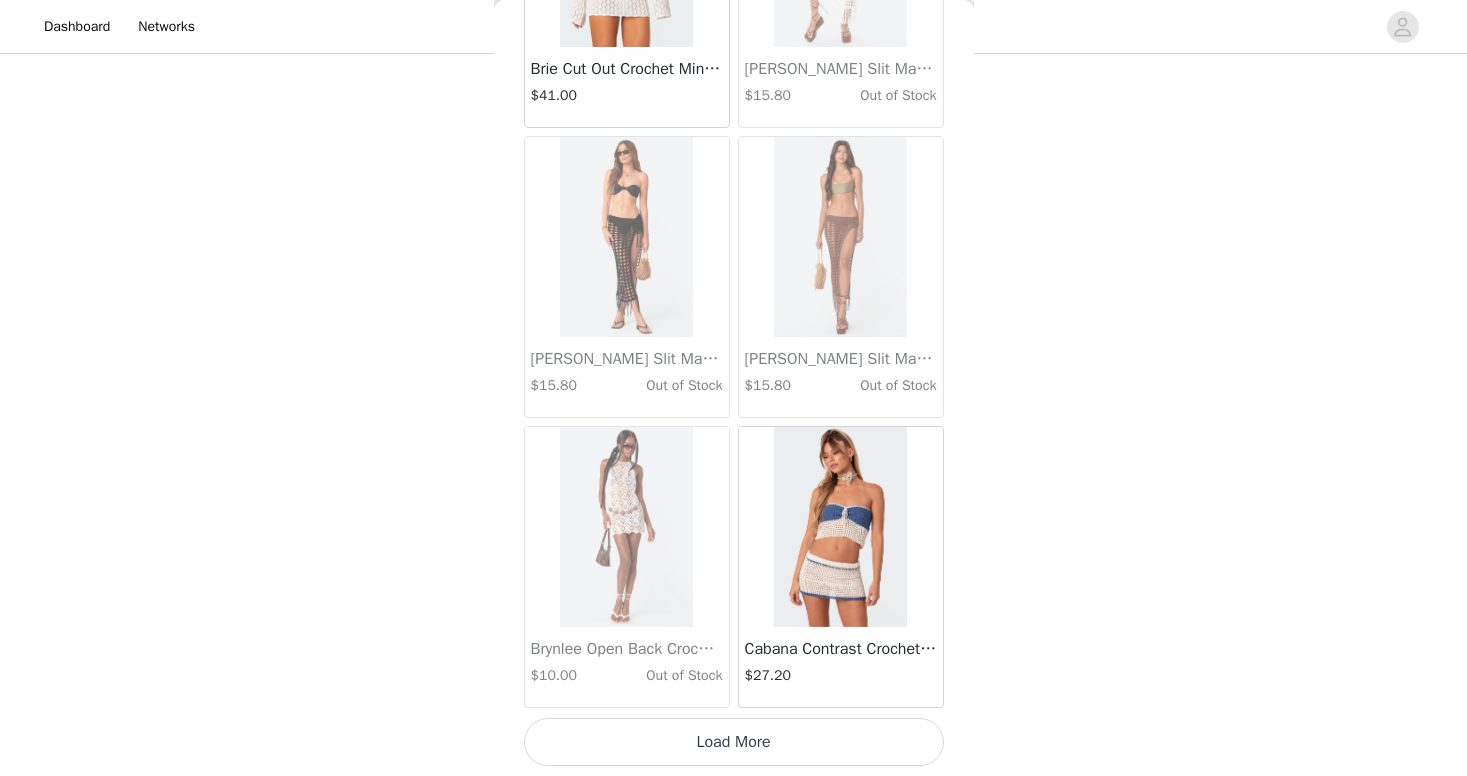 click on "Load More" at bounding box center (734, 742) 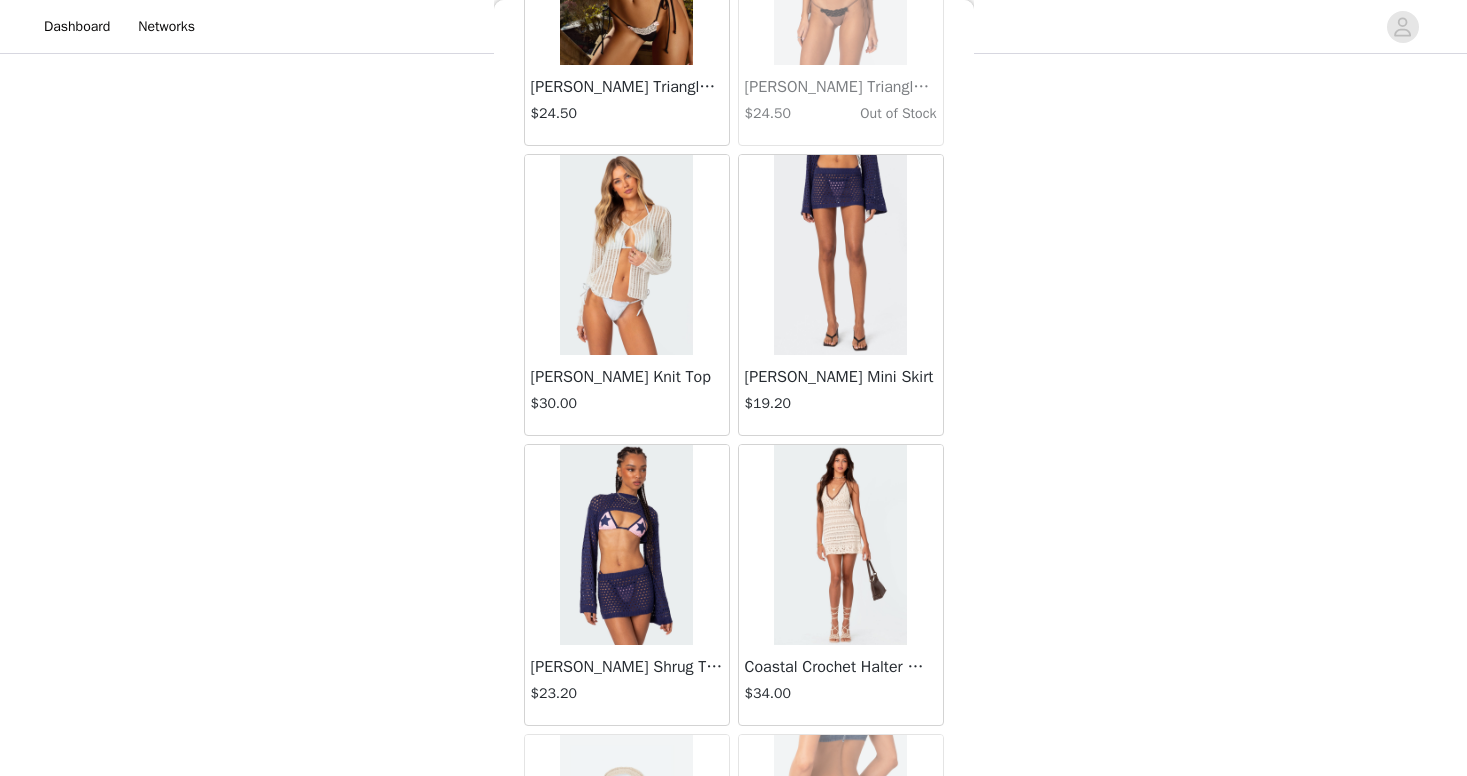 scroll, scrollTop: 4630, scrollLeft: 0, axis: vertical 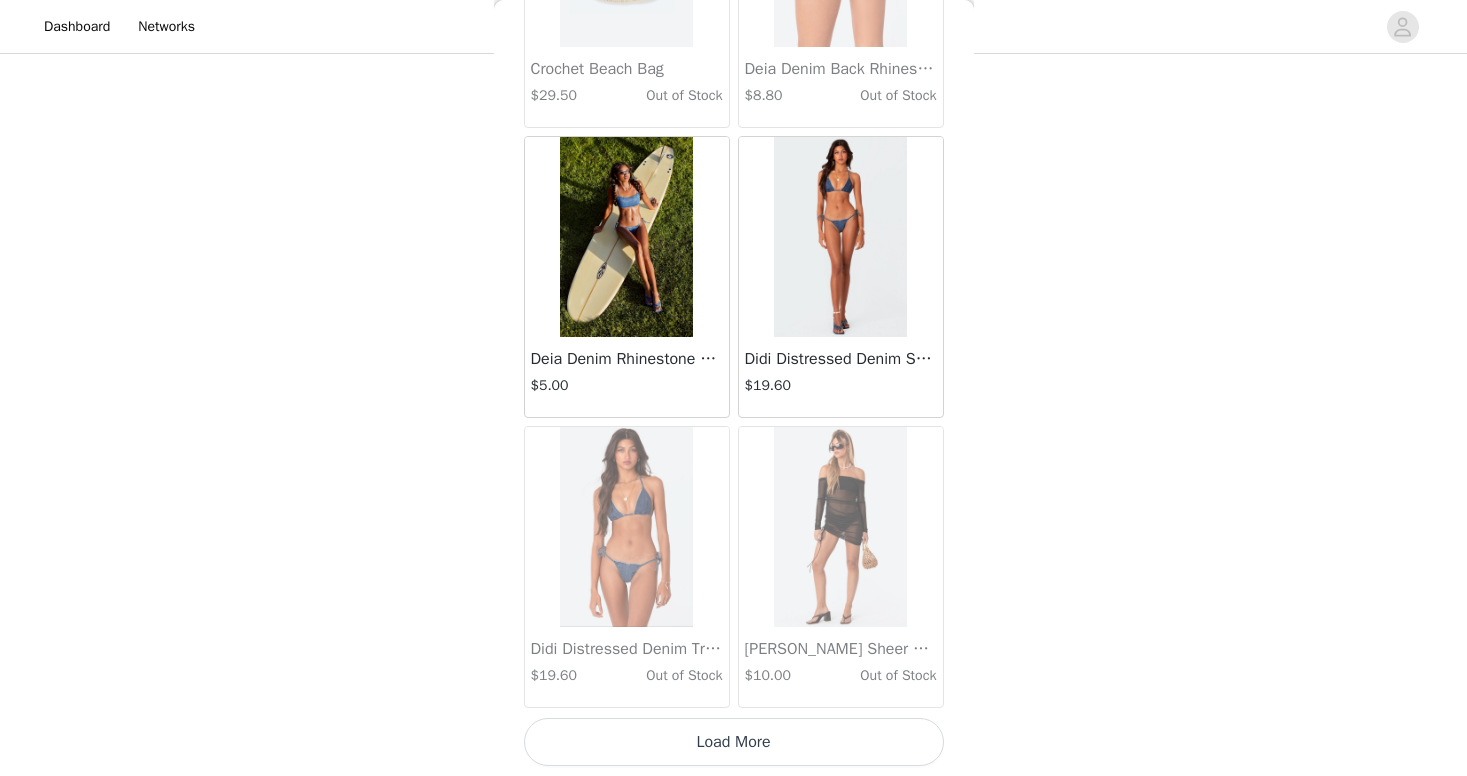 click on "Load More" at bounding box center (734, 742) 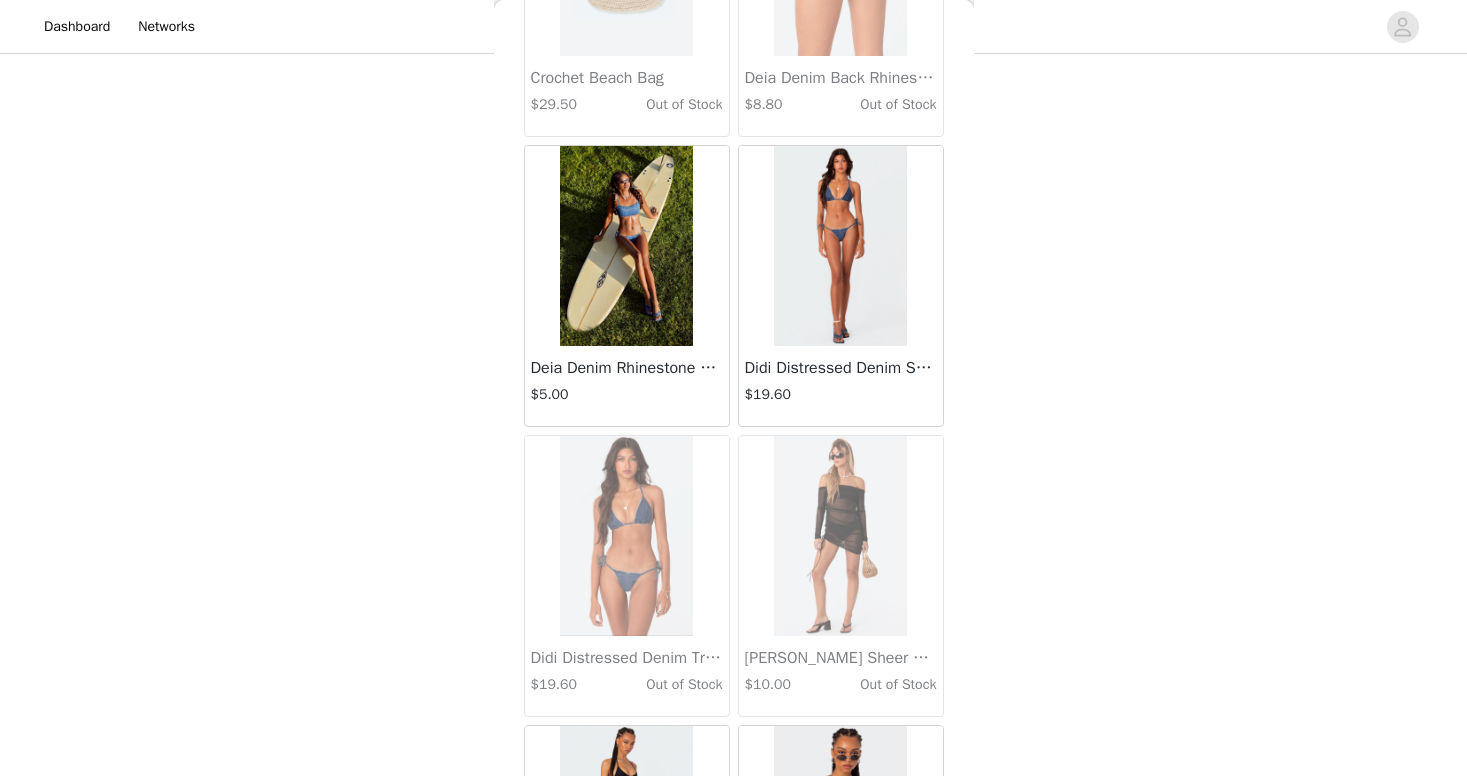 scroll, scrollTop: 1018, scrollLeft: 0, axis: vertical 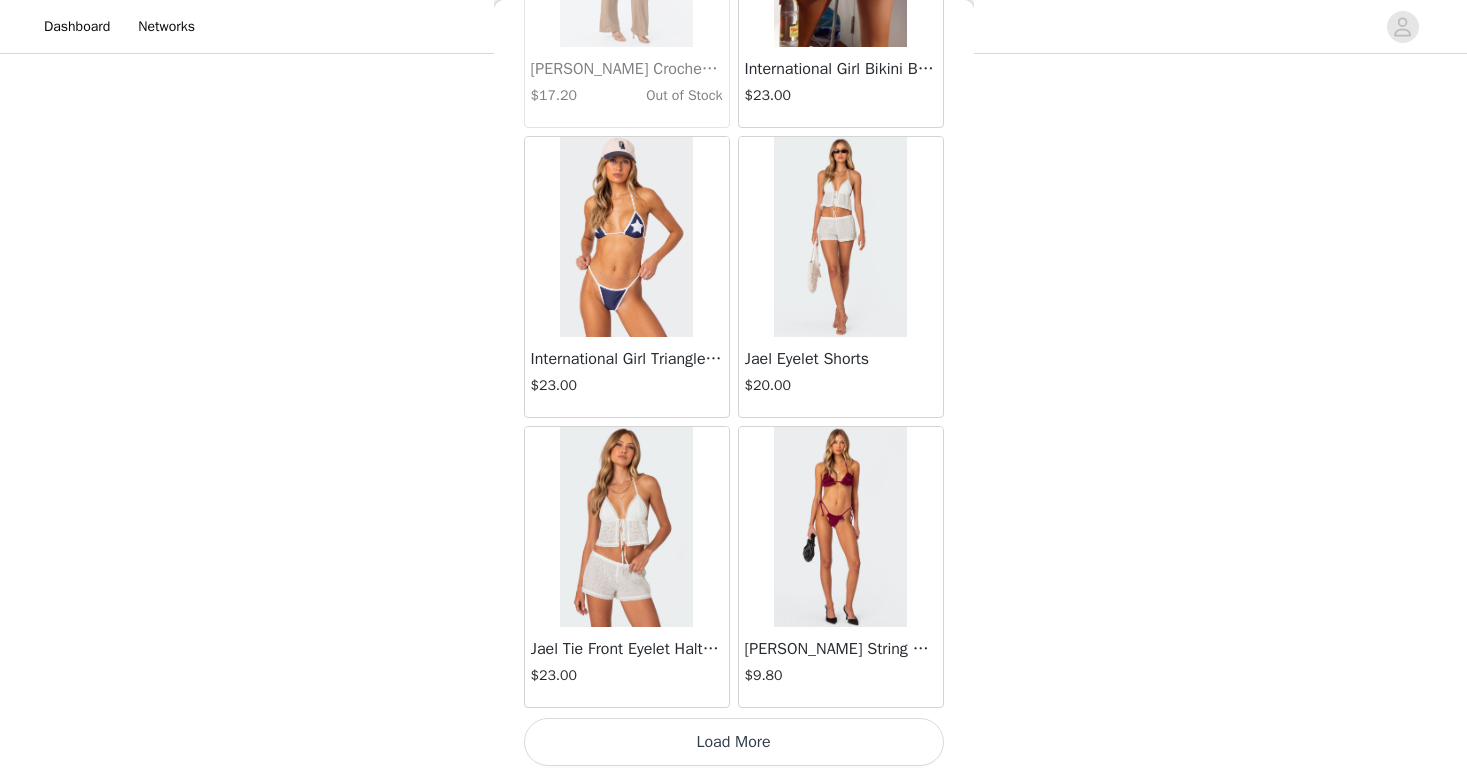 click on "Load More" at bounding box center [734, 742] 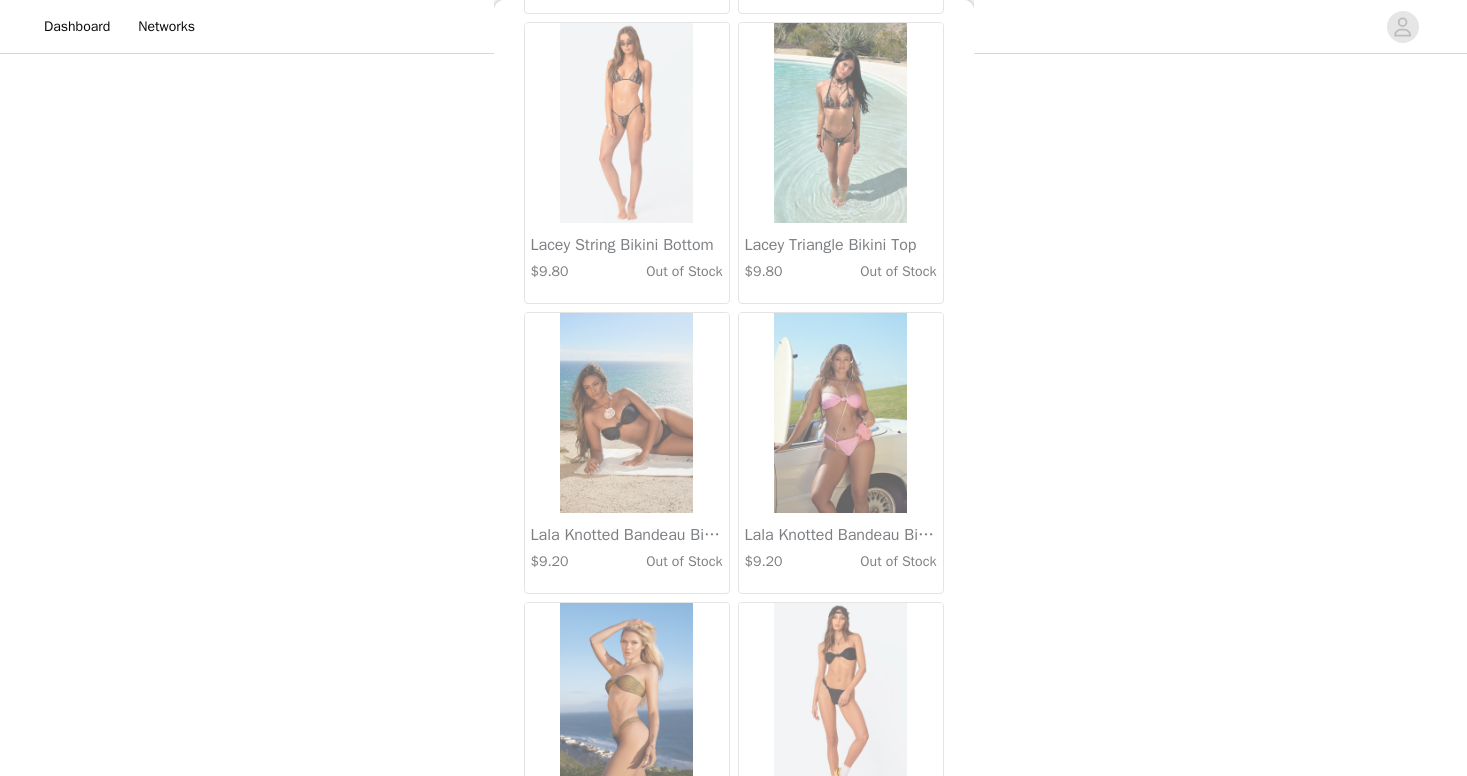 scroll, scrollTop: 9351, scrollLeft: 0, axis: vertical 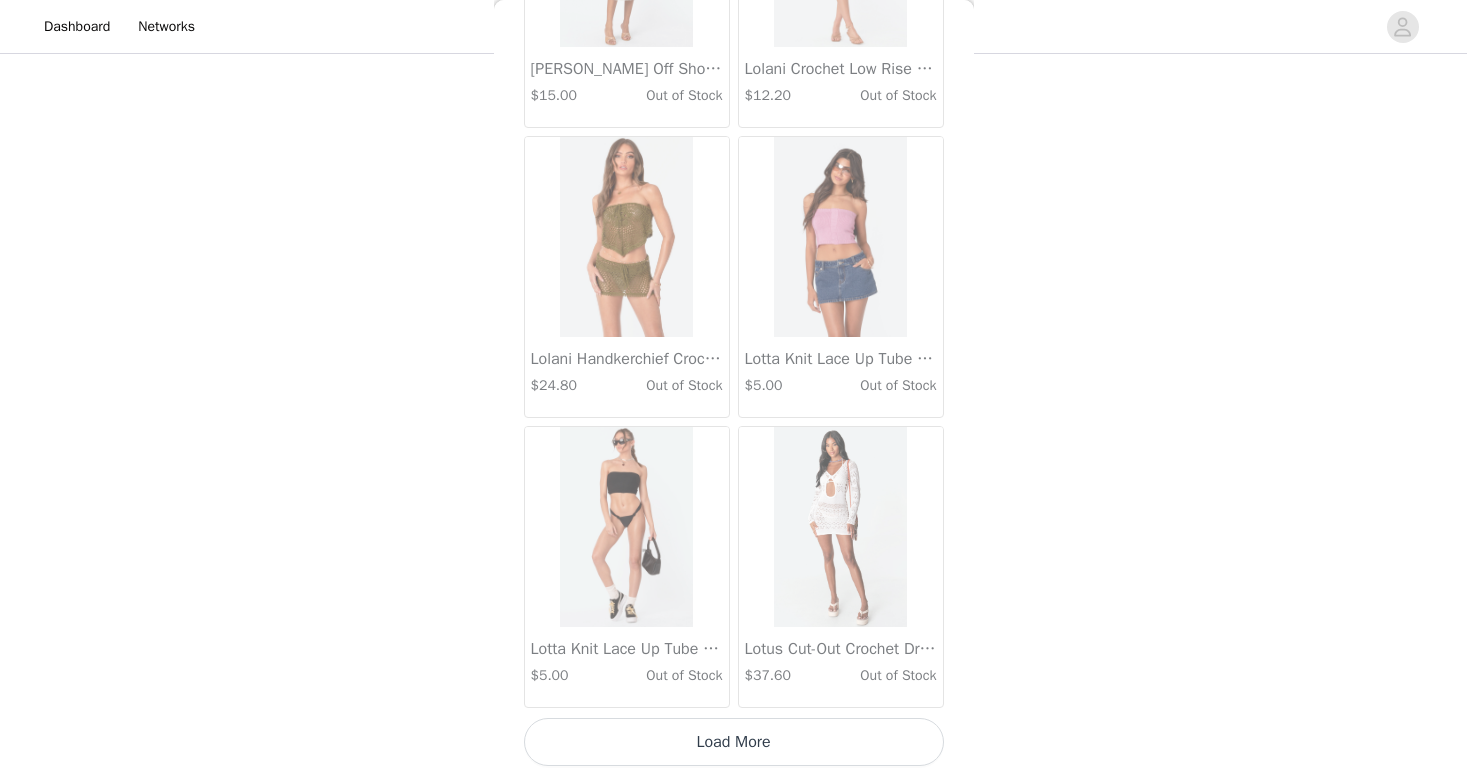 click on "Load More" at bounding box center (734, 742) 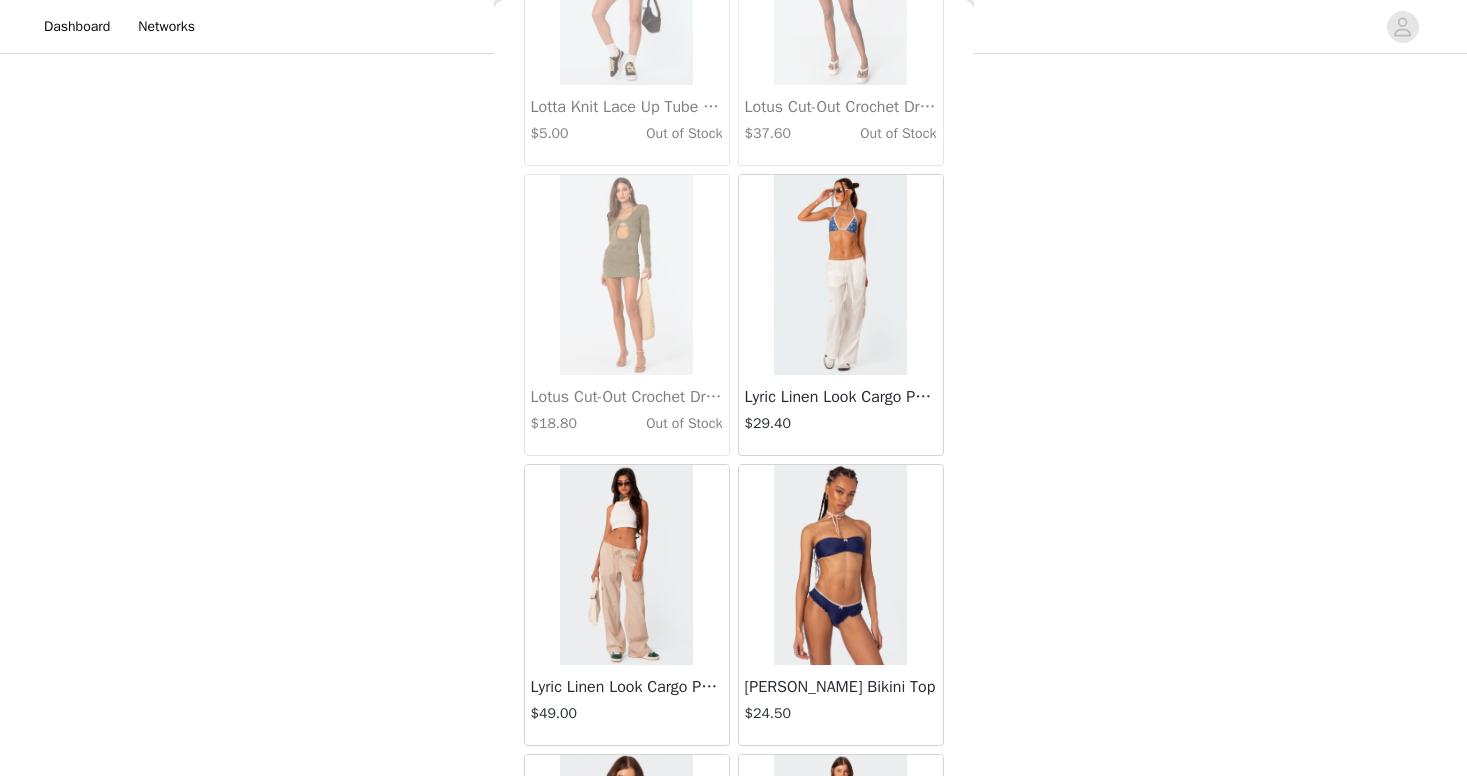 scroll, scrollTop: 11533, scrollLeft: 0, axis: vertical 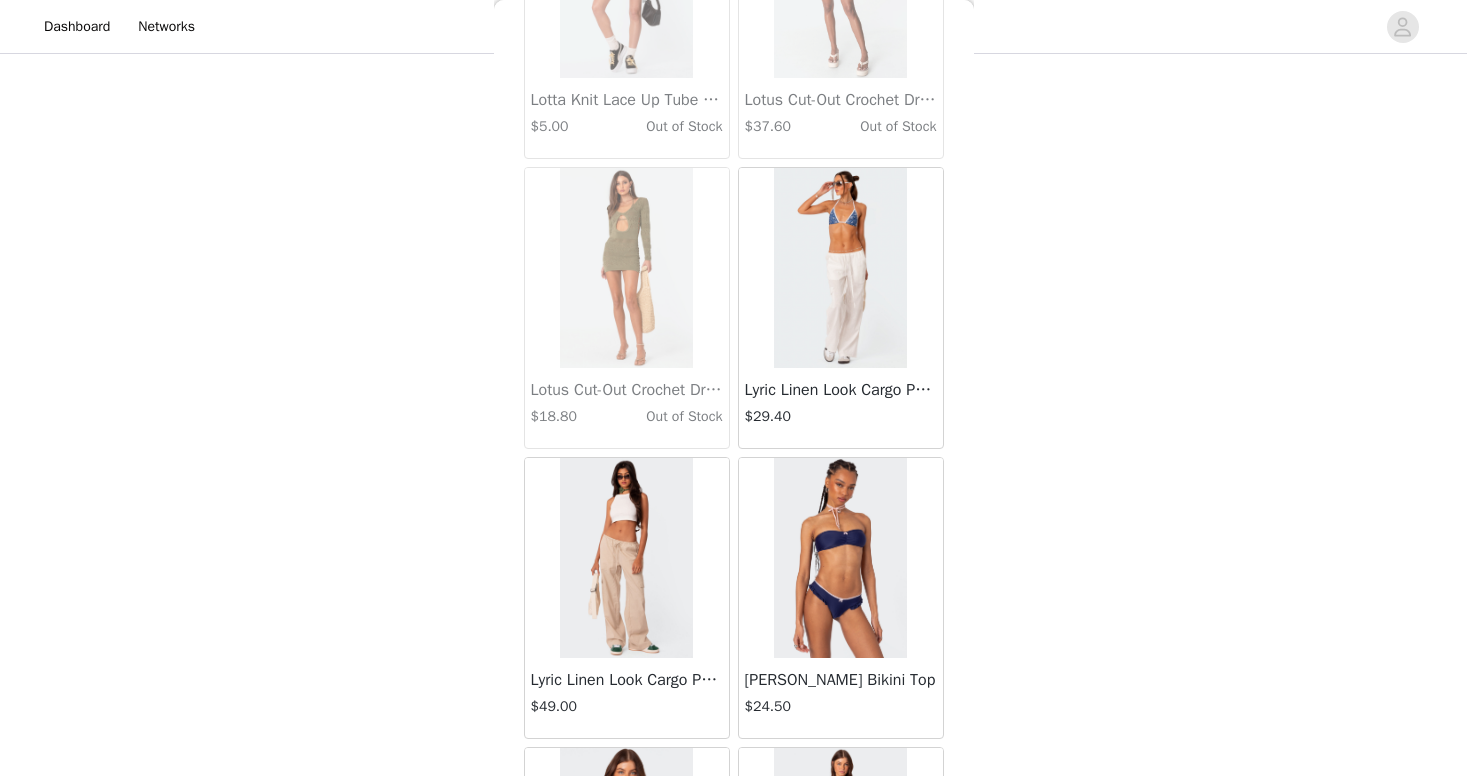 click on "Lyric Linen Look Cargo Pants" at bounding box center [841, 390] 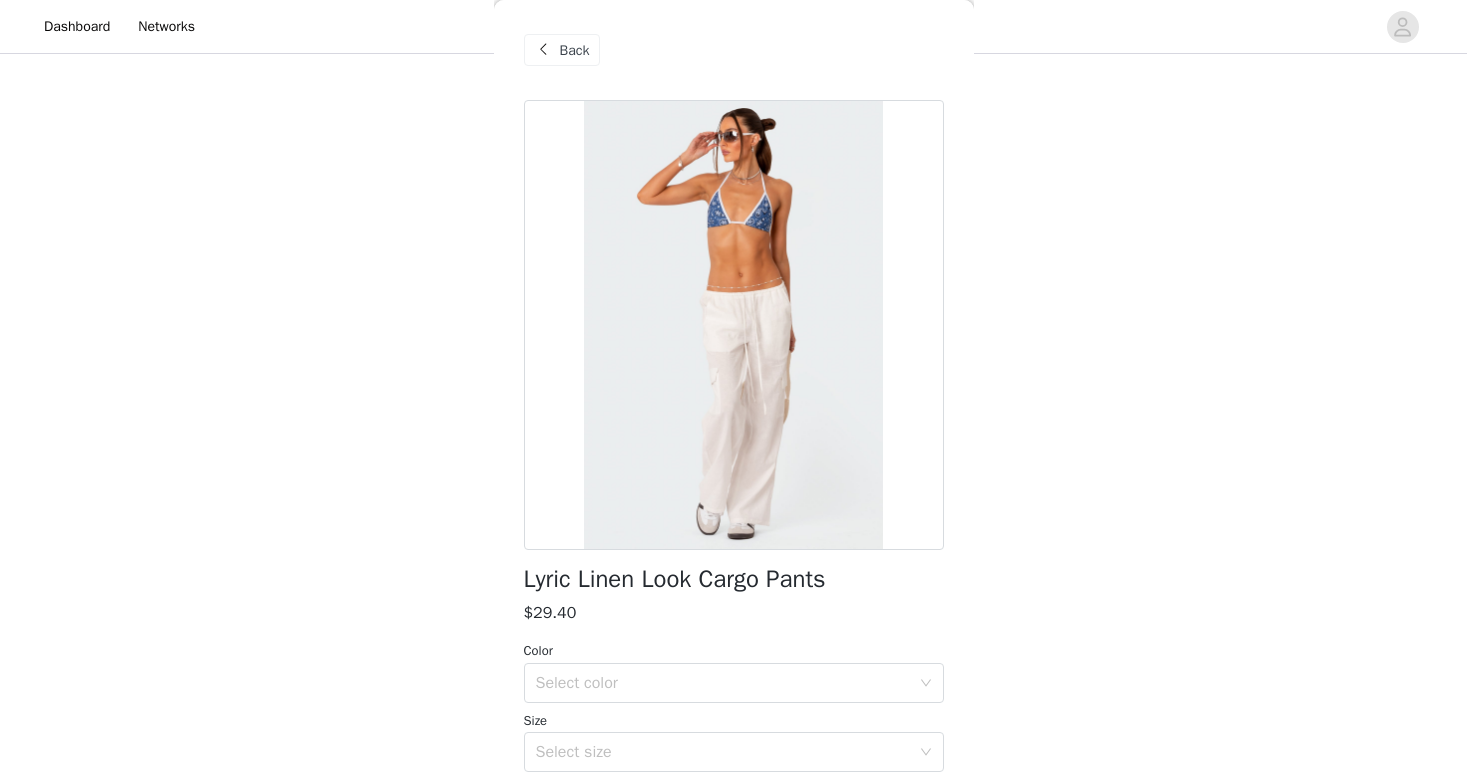 scroll, scrollTop: -12, scrollLeft: 0, axis: vertical 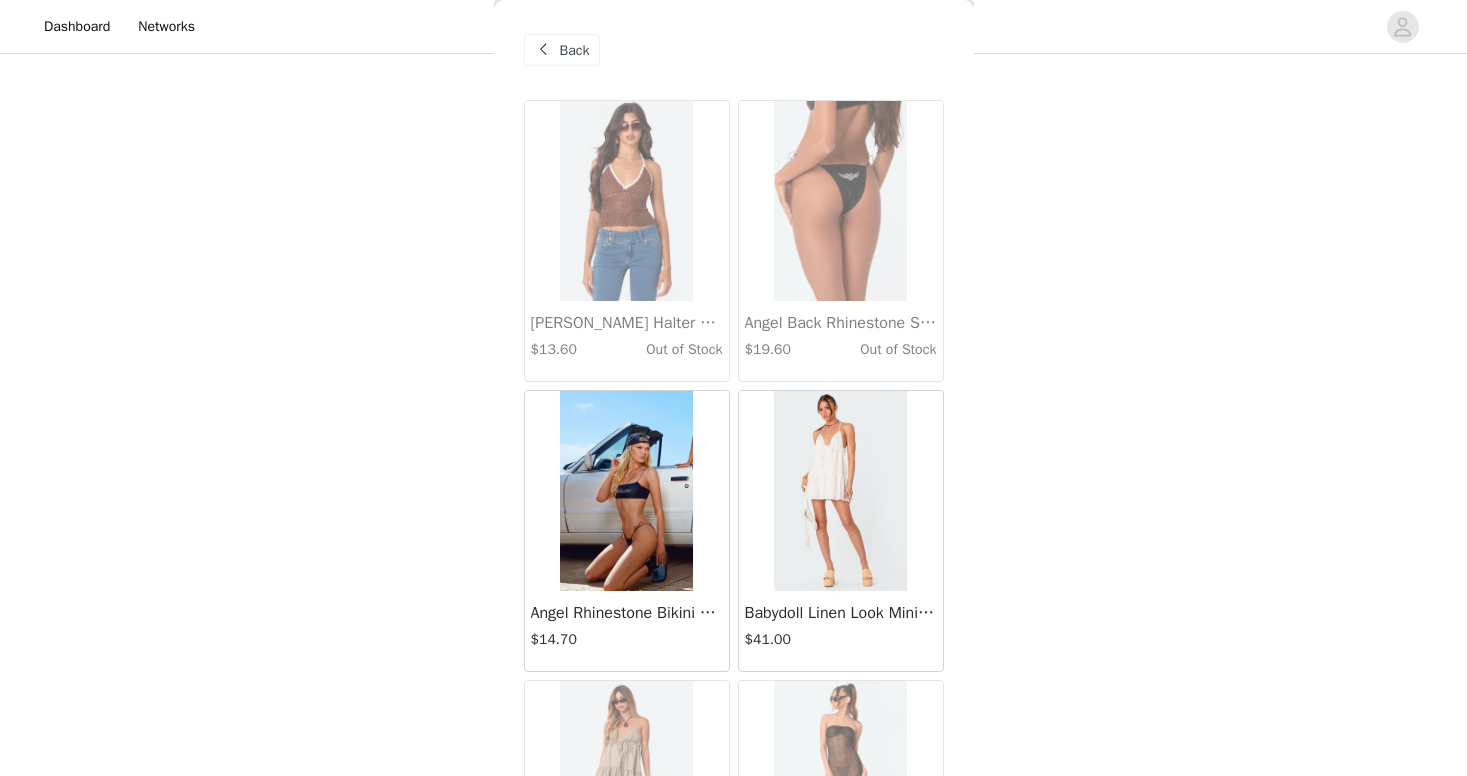click at bounding box center (544, 50) 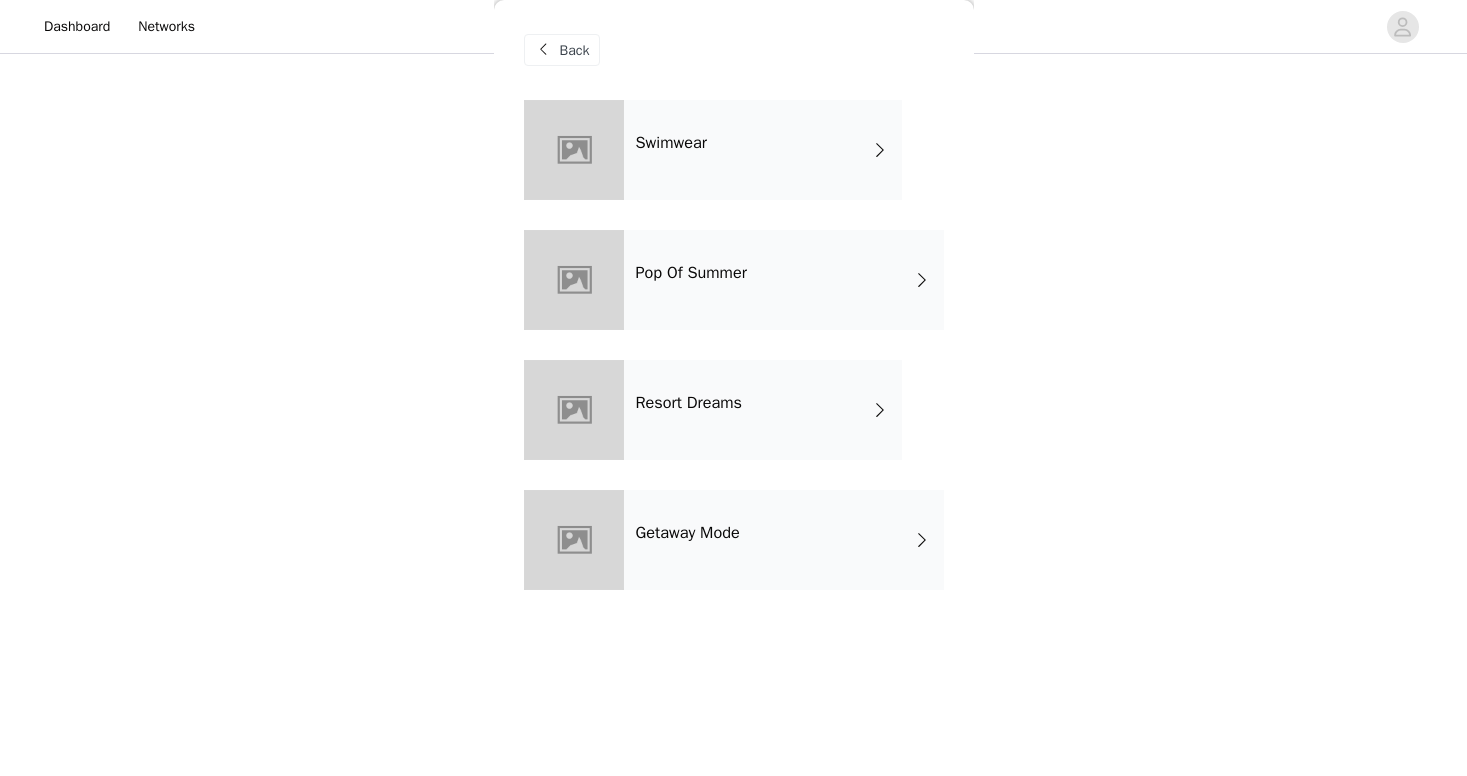 click on "Pop Of Summer" at bounding box center [691, 273] 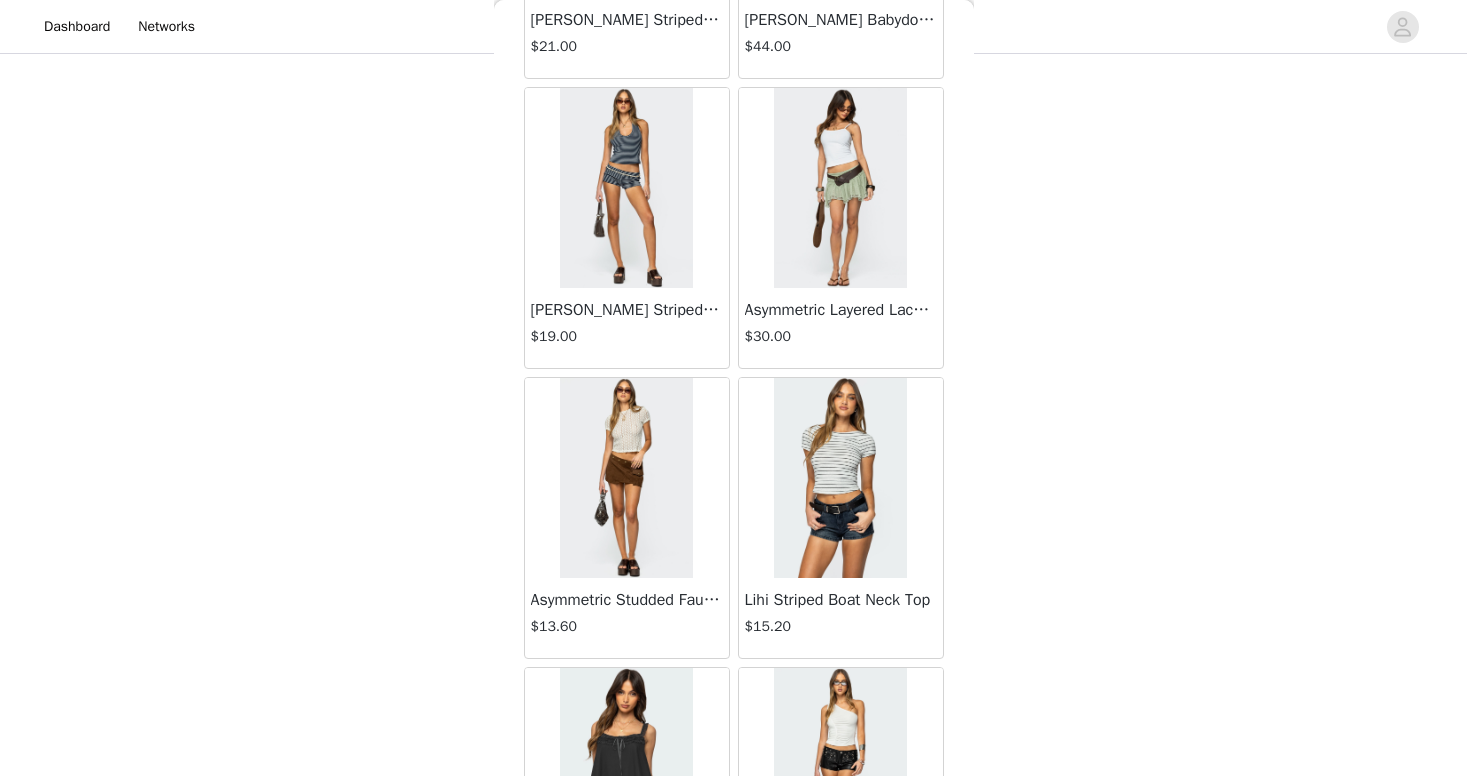 scroll, scrollTop: 1560, scrollLeft: 0, axis: vertical 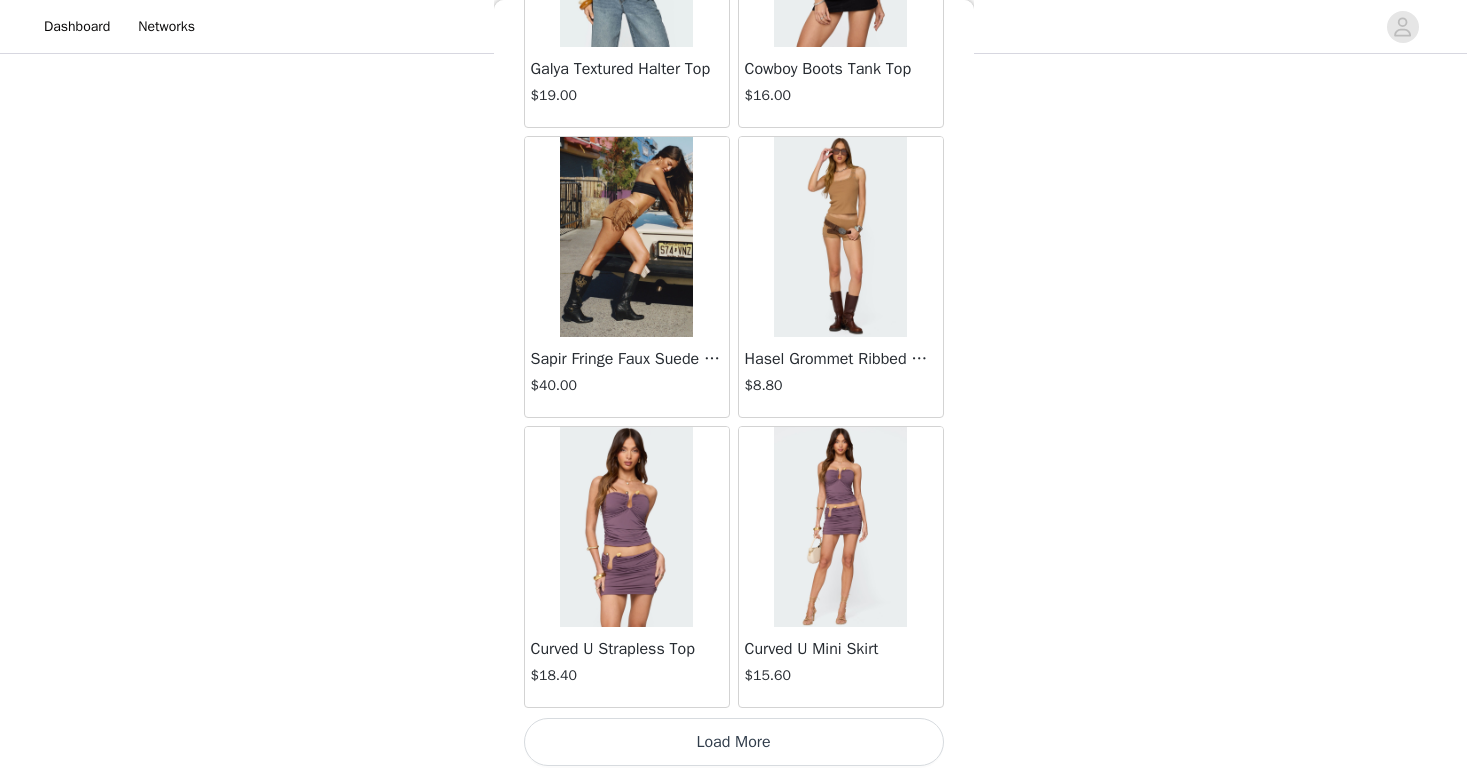 click on "Load More" at bounding box center (734, 742) 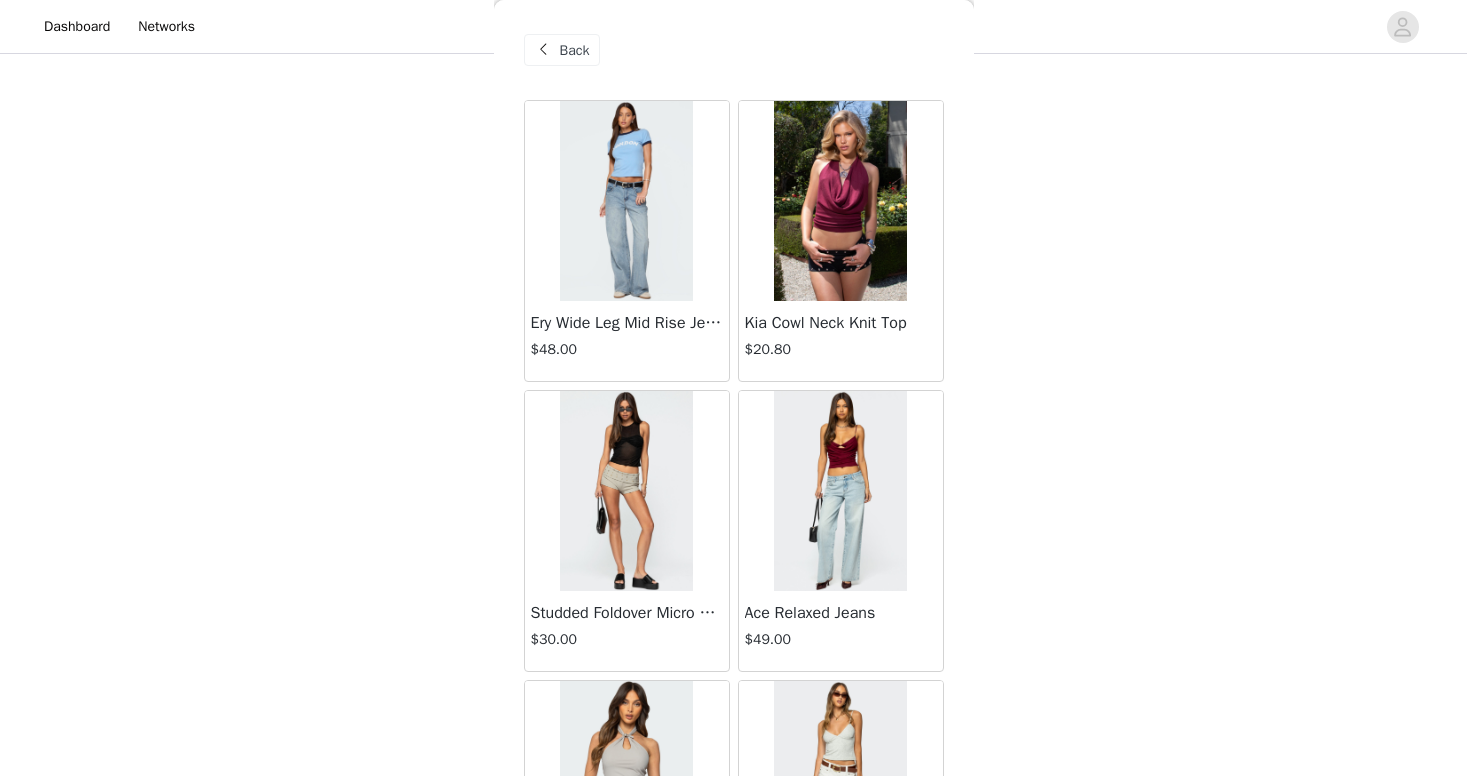 scroll, scrollTop: 0, scrollLeft: 0, axis: both 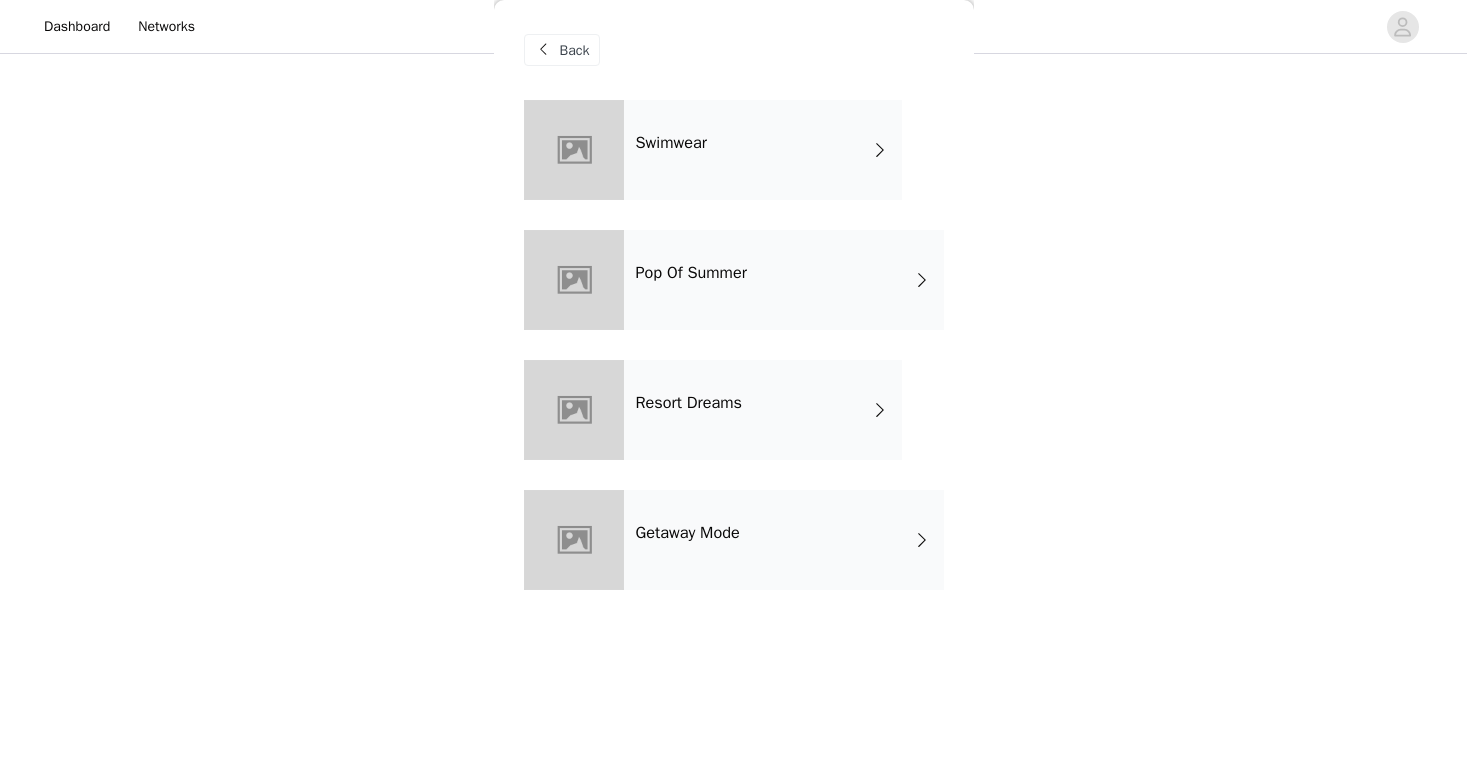click on "Getaway Mode" at bounding box center (784, 540) 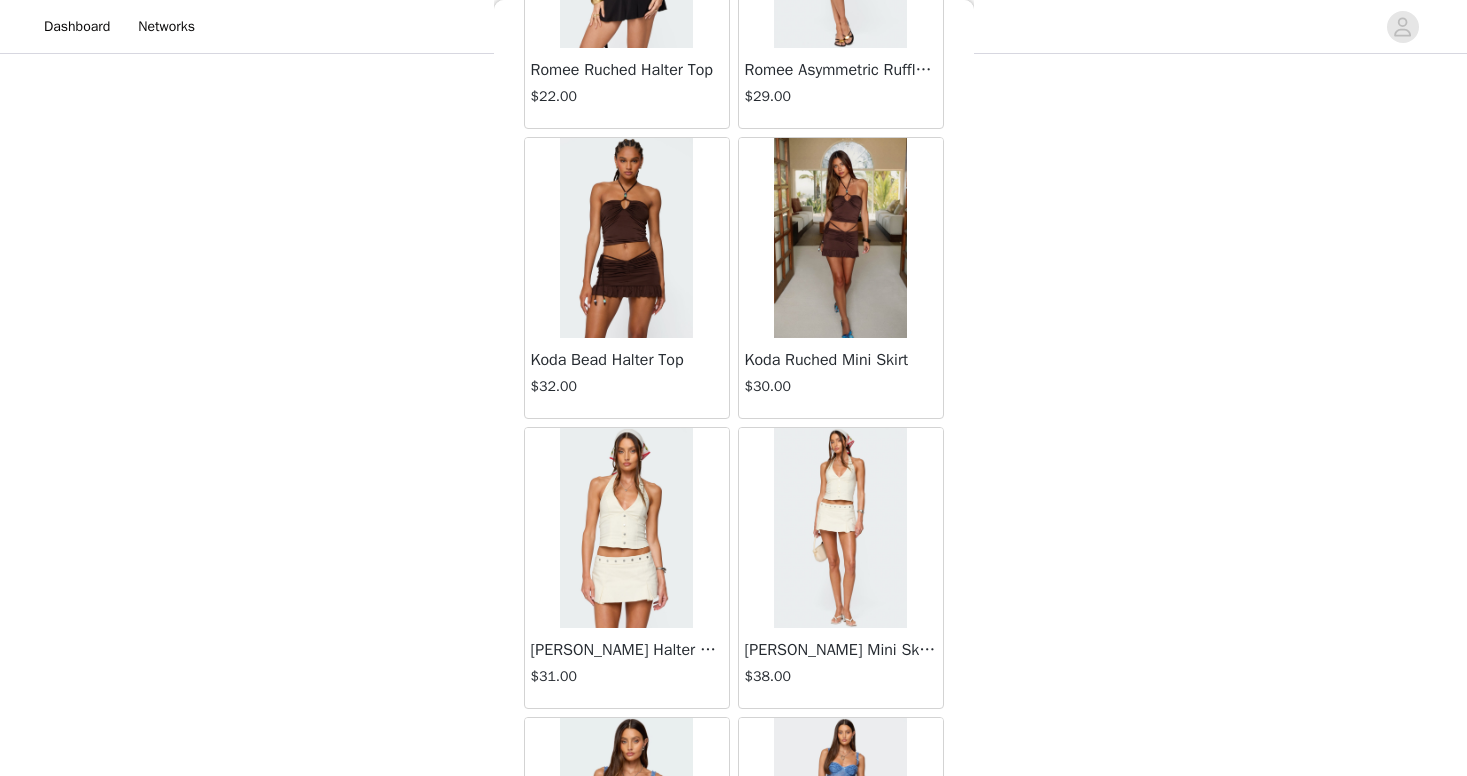 scroll, scrollTop: 273, scrollLeft: 0, axis: vertical 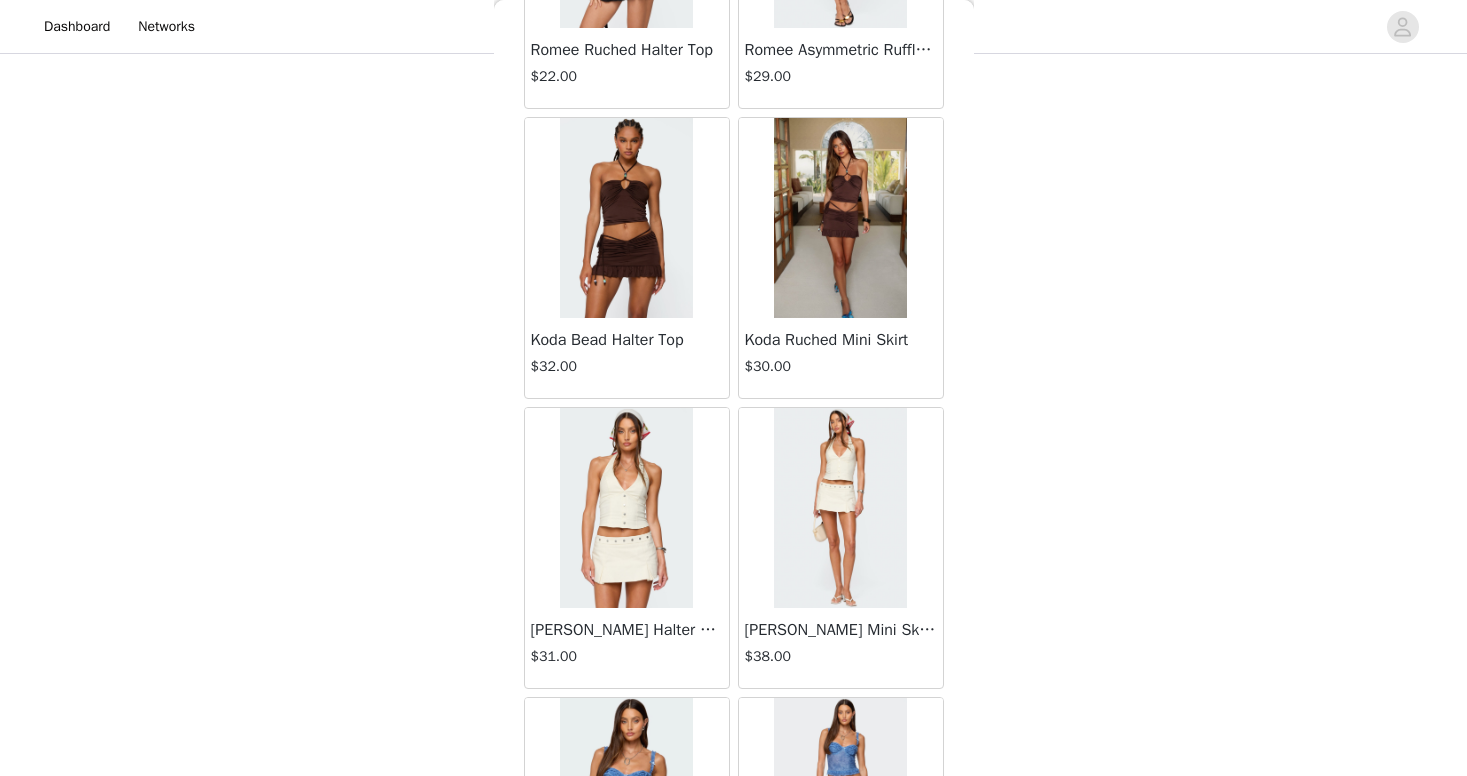 click at bounding box center (627, 508) 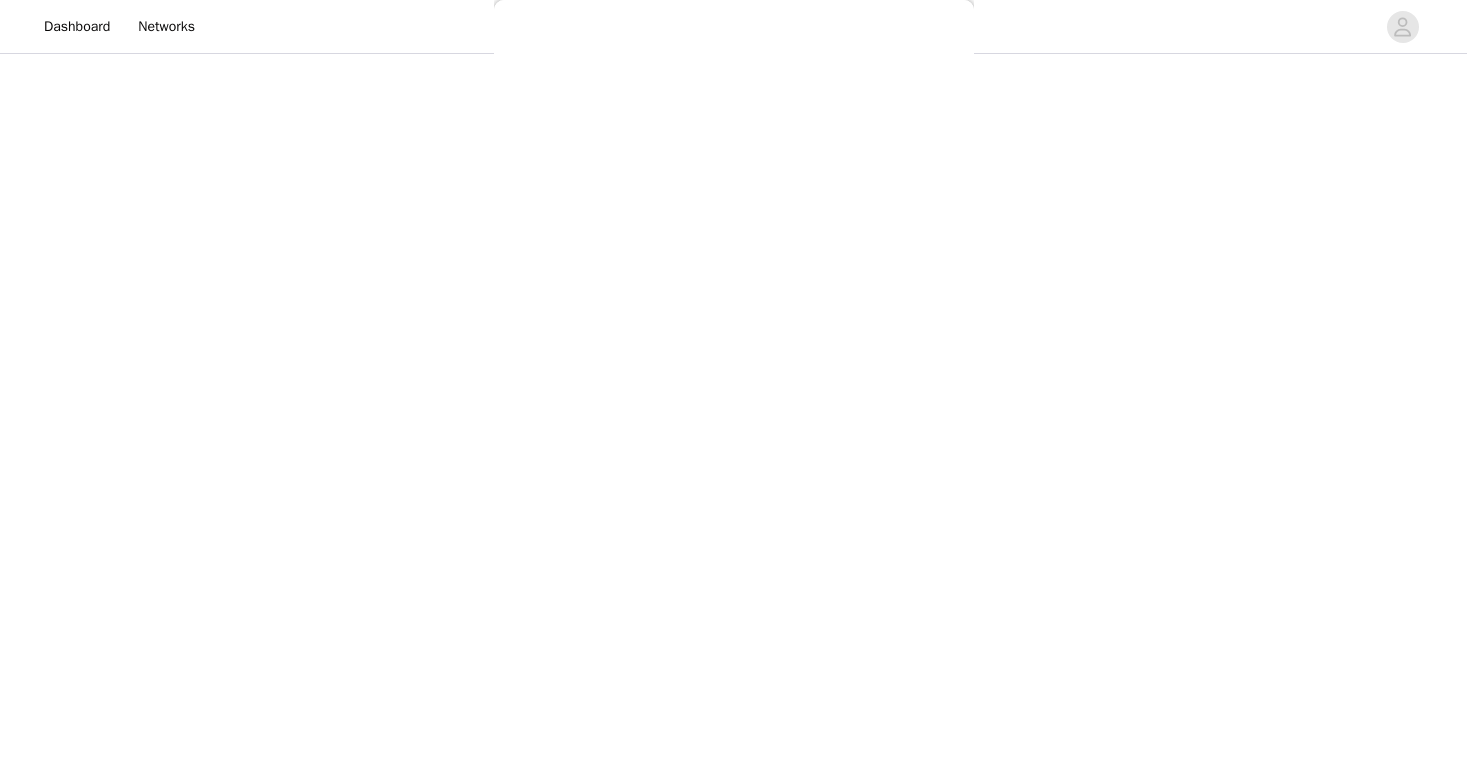scroll, scrollTop: 0, scrollLeft: 0, axis: both 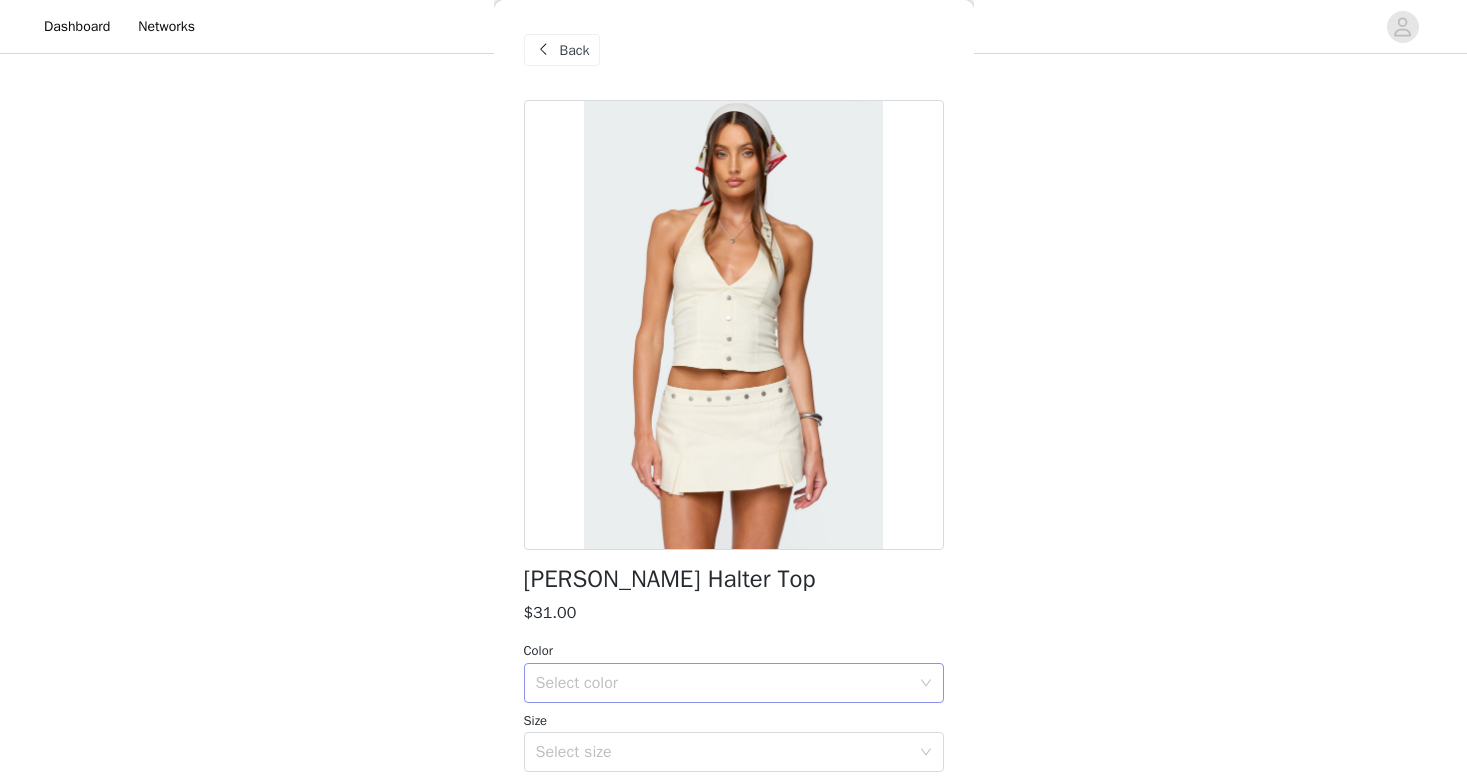 click on "Select color" at bounding box center [727, 683] 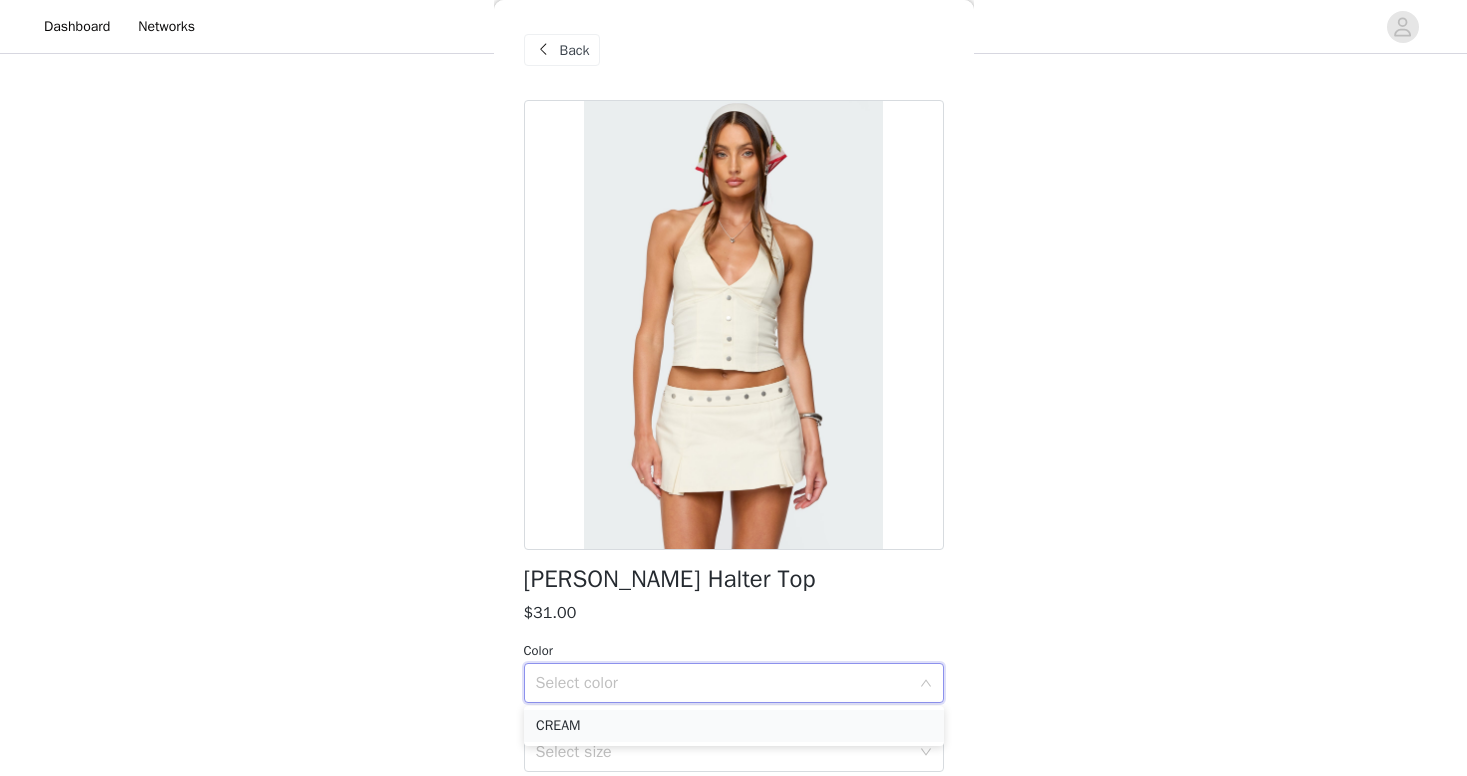 click on "CREAM" at bounding box center (734, 726) 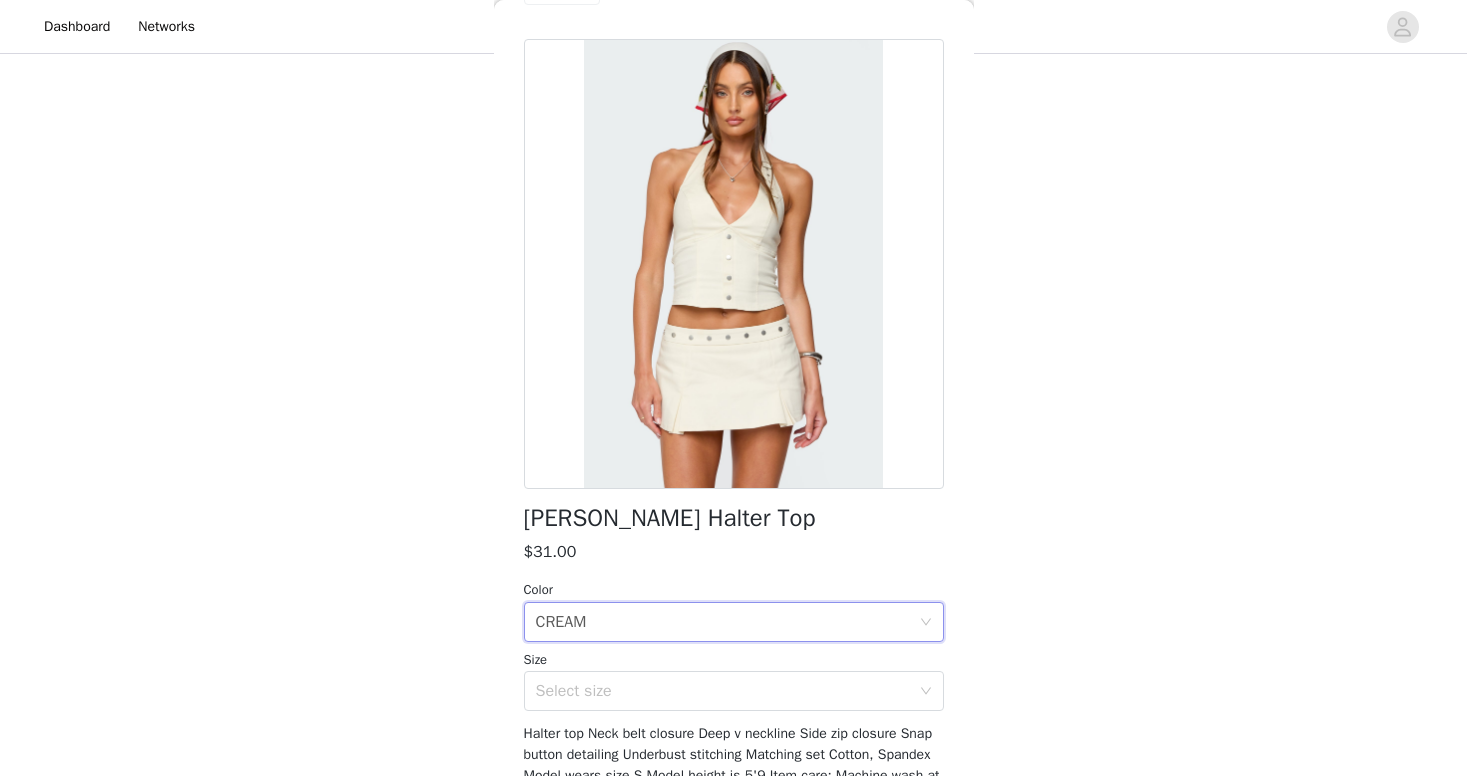 scroll, scrollTop: 62, scrollLeft: 0, axis: vertical 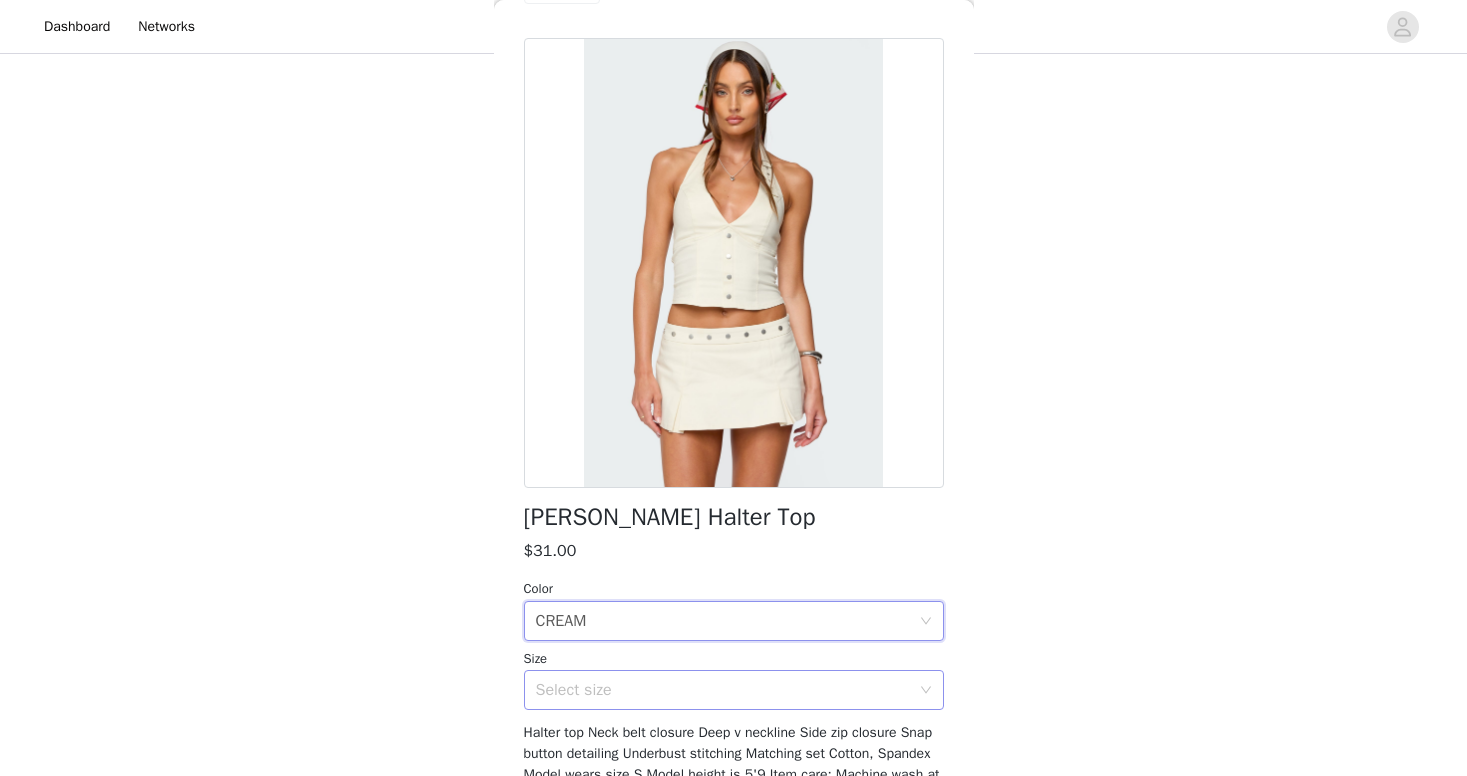 click on "Select size" at bounding box center [723, 690] 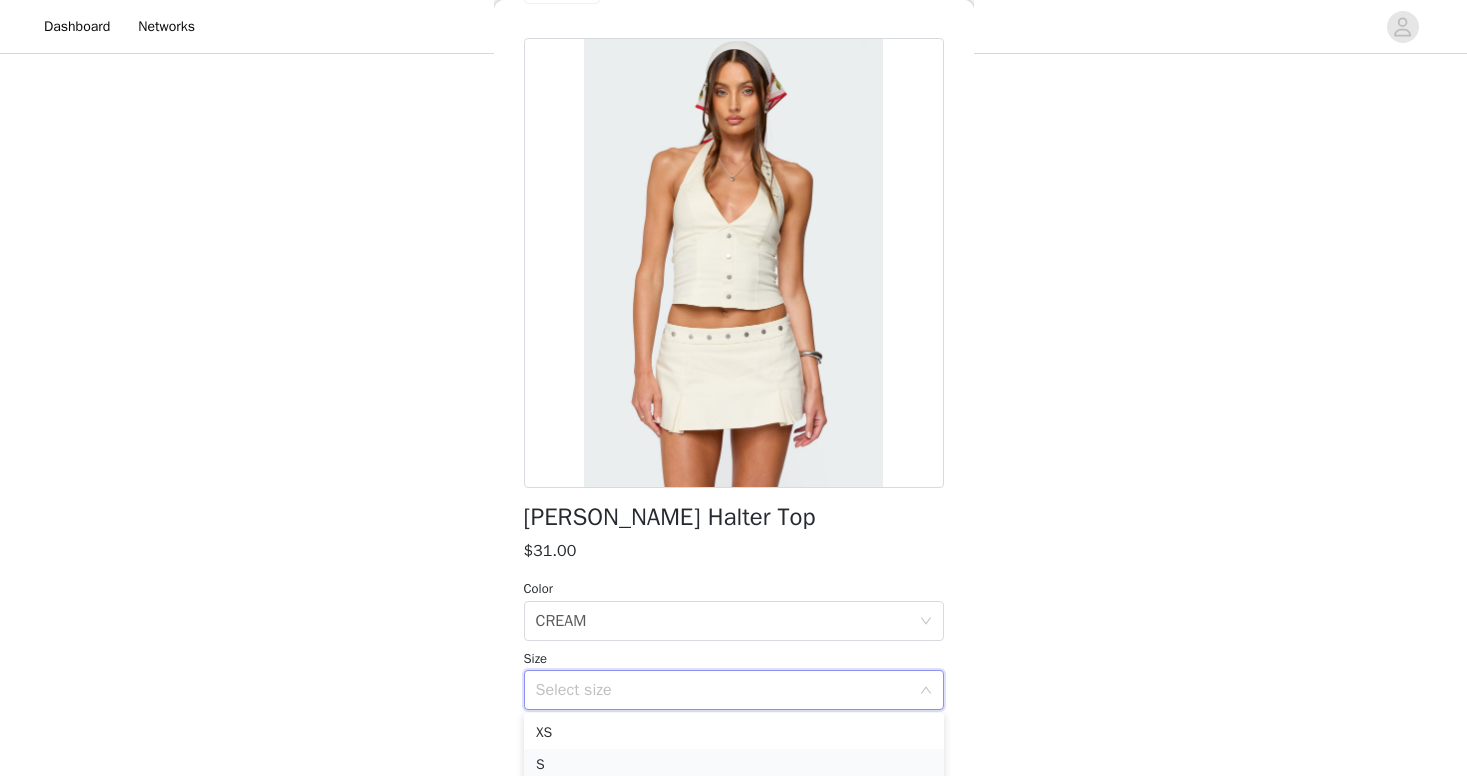 click on "S" at bounding box center (734, 765) 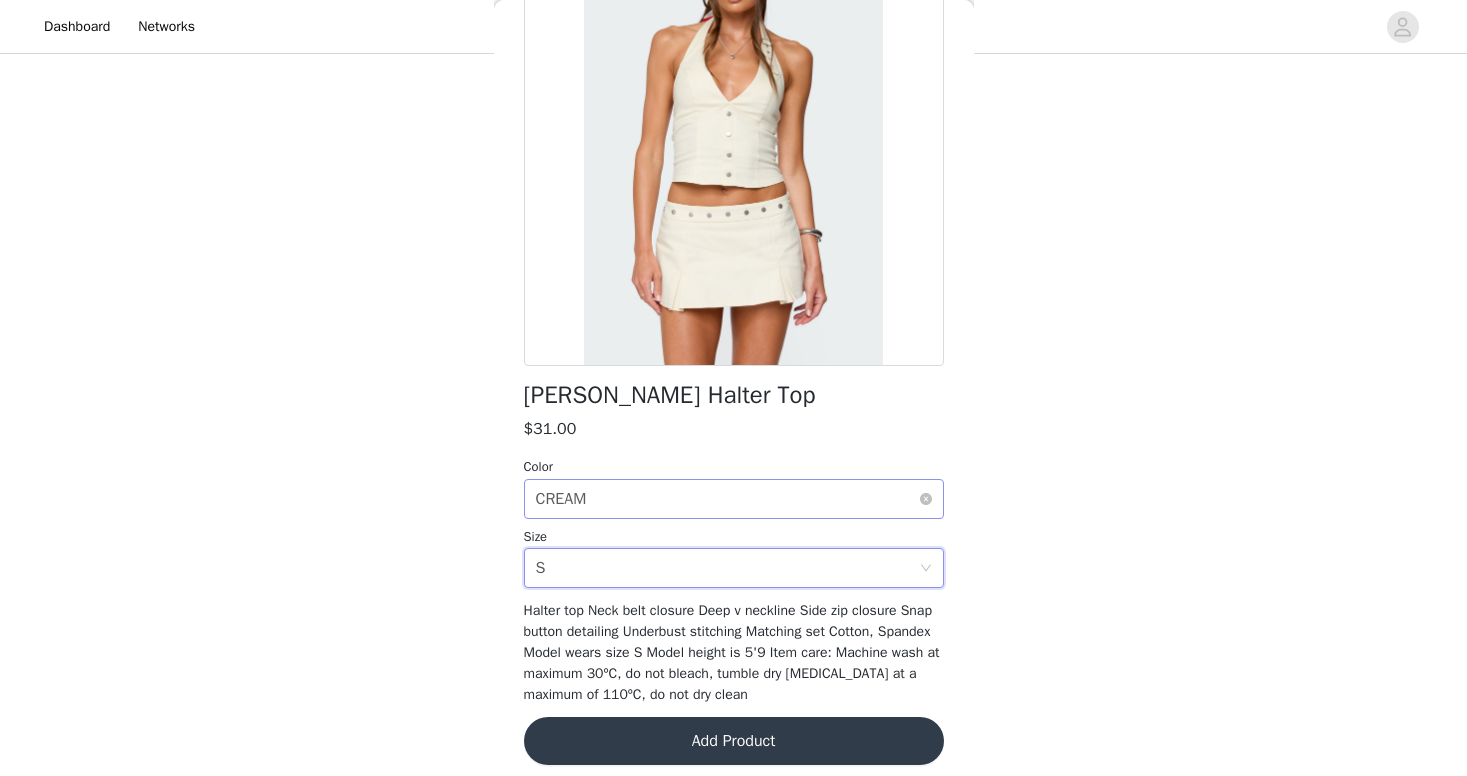 scroll, scrollTop: 185, scrollLeft: 0, axis: vertical 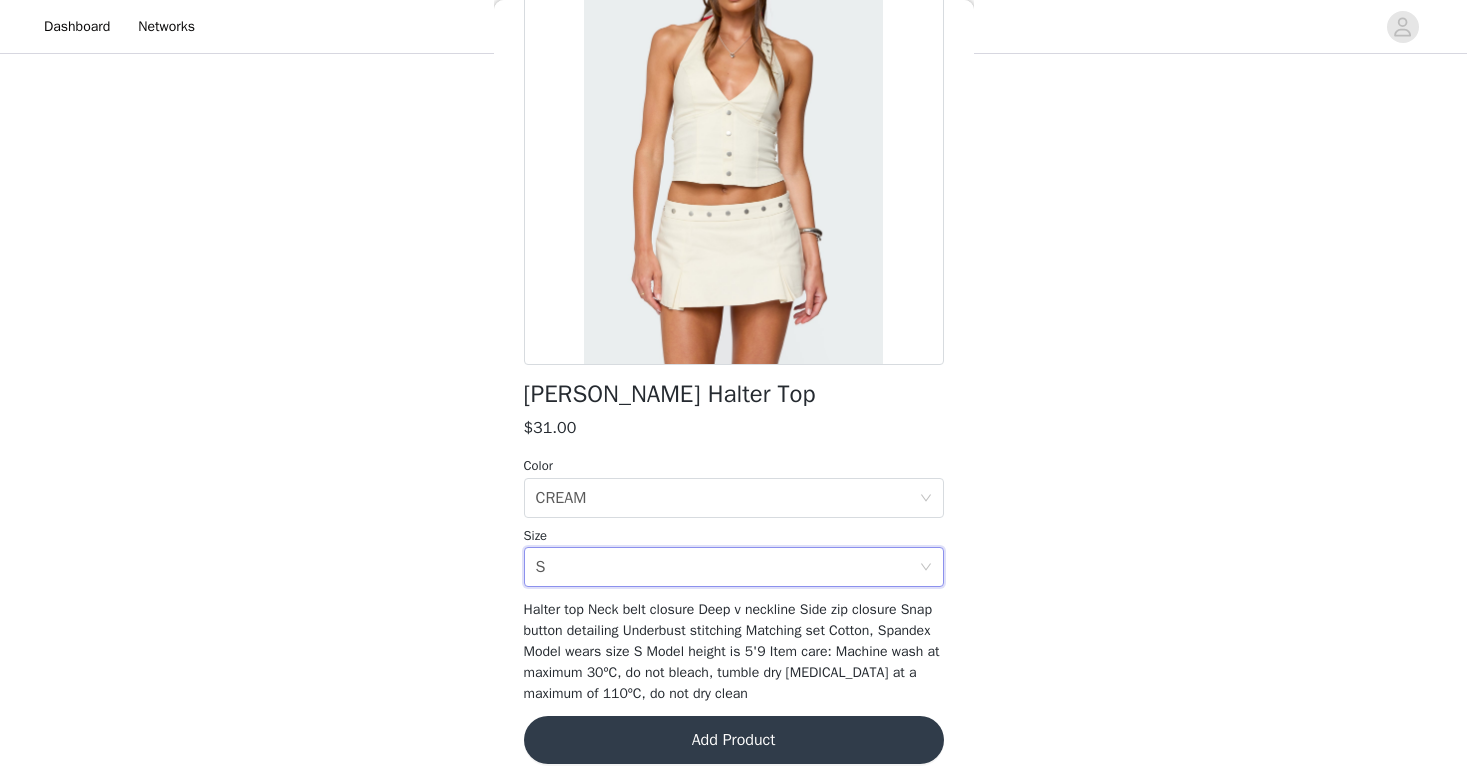 click on "Add Product" at bounding box center (734, 740) 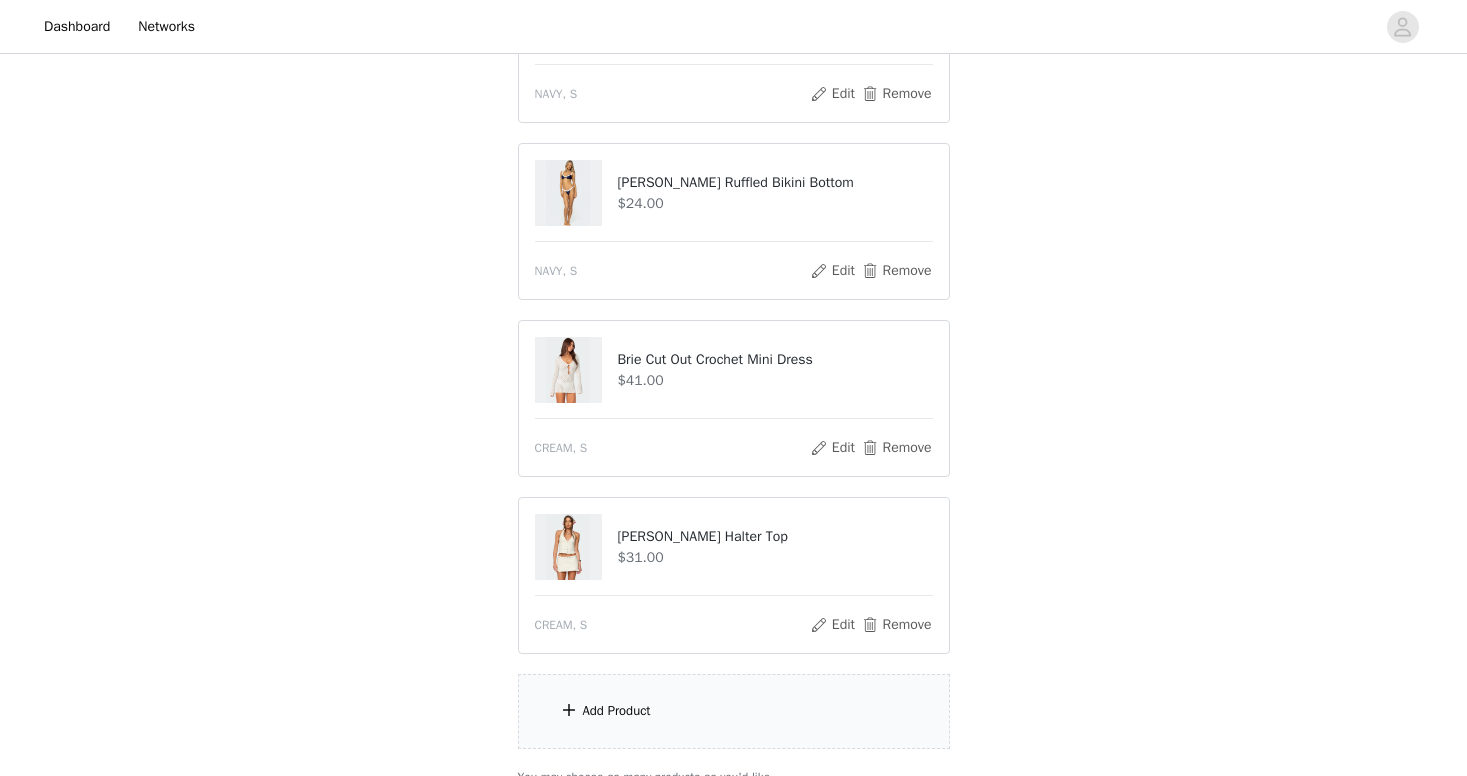 click on "Add Product" at bounding box center [734, 711] 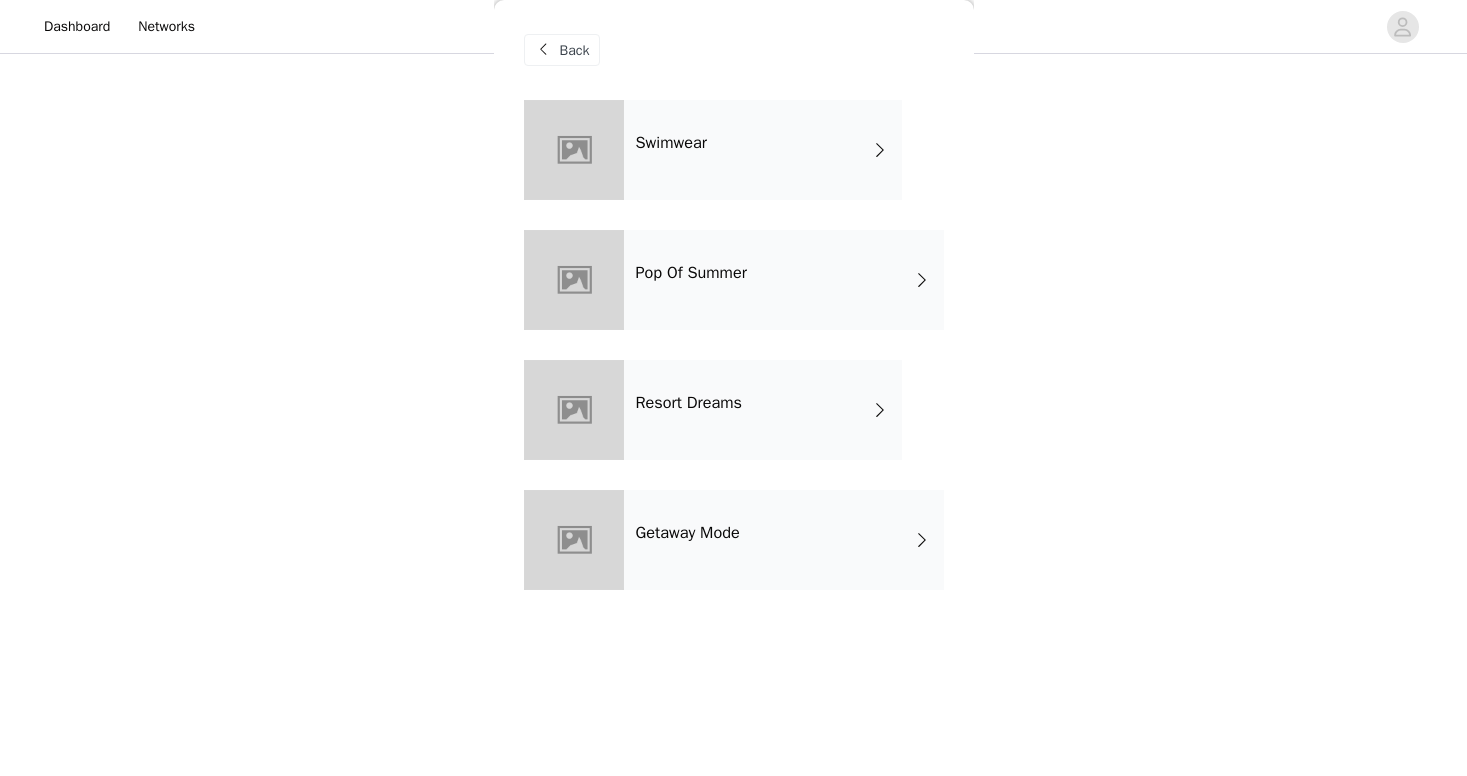 click on "Getaway Mode" at bounding box center [784, 540] 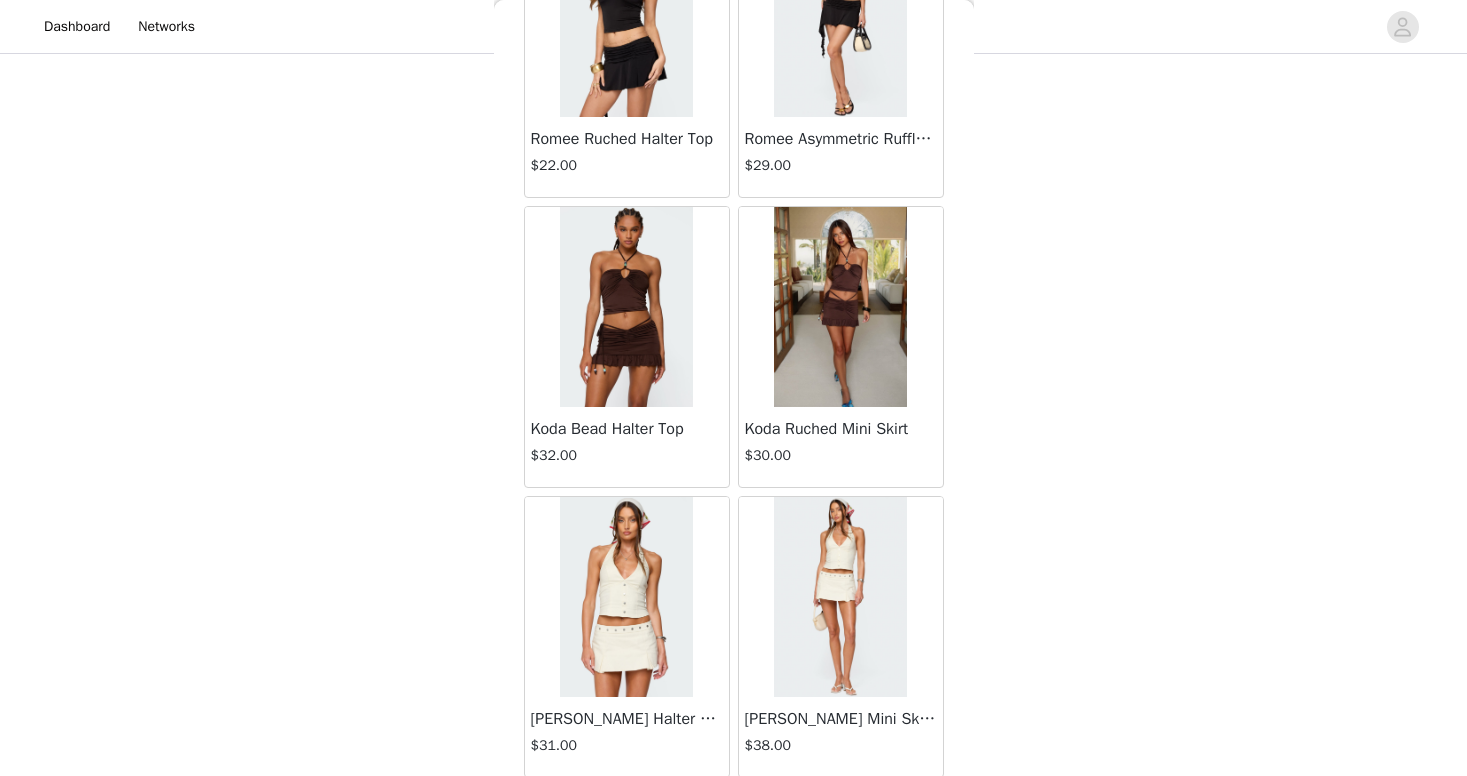 scroll, scrollTop: 264, scrollLeft: 0, axis: vertical 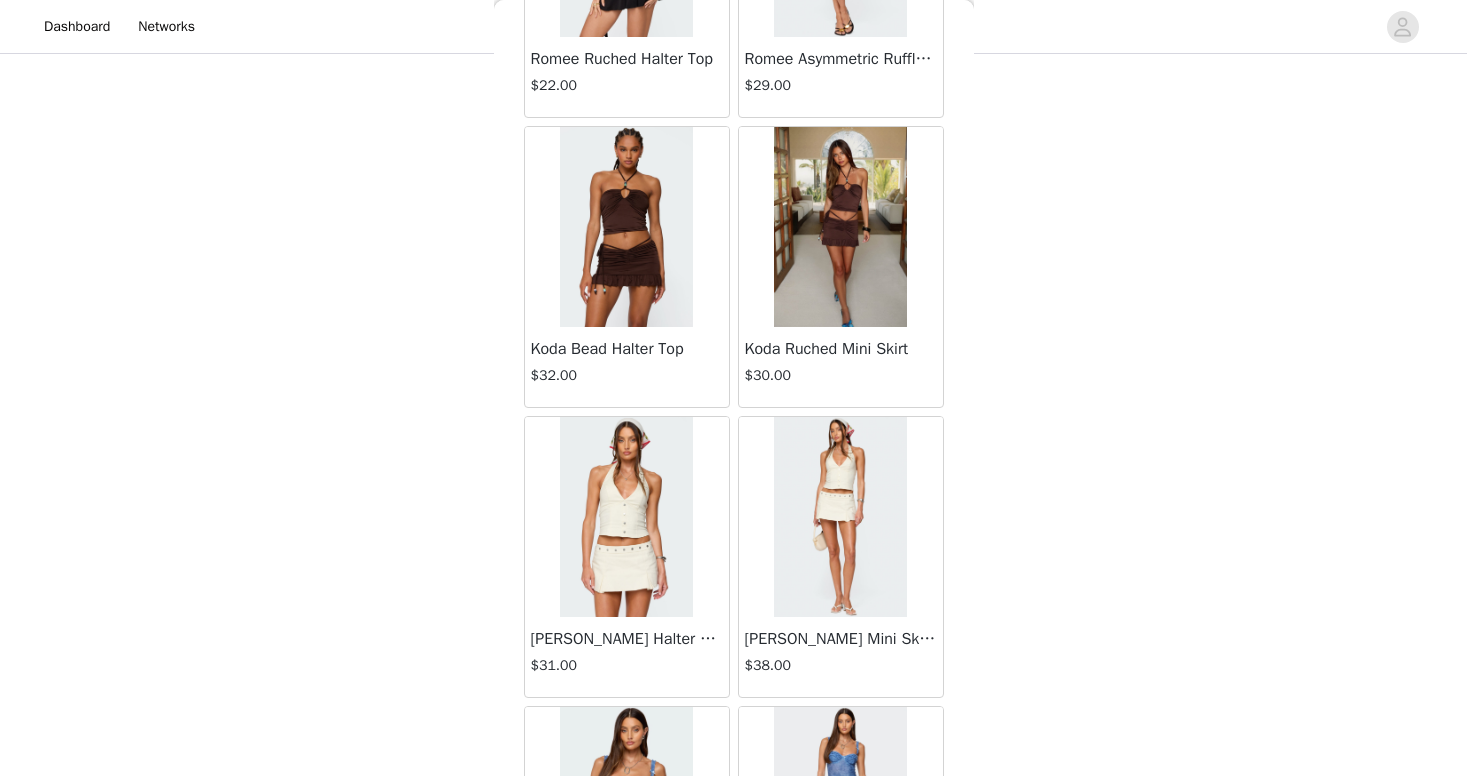click at bounding box center [840, 517] 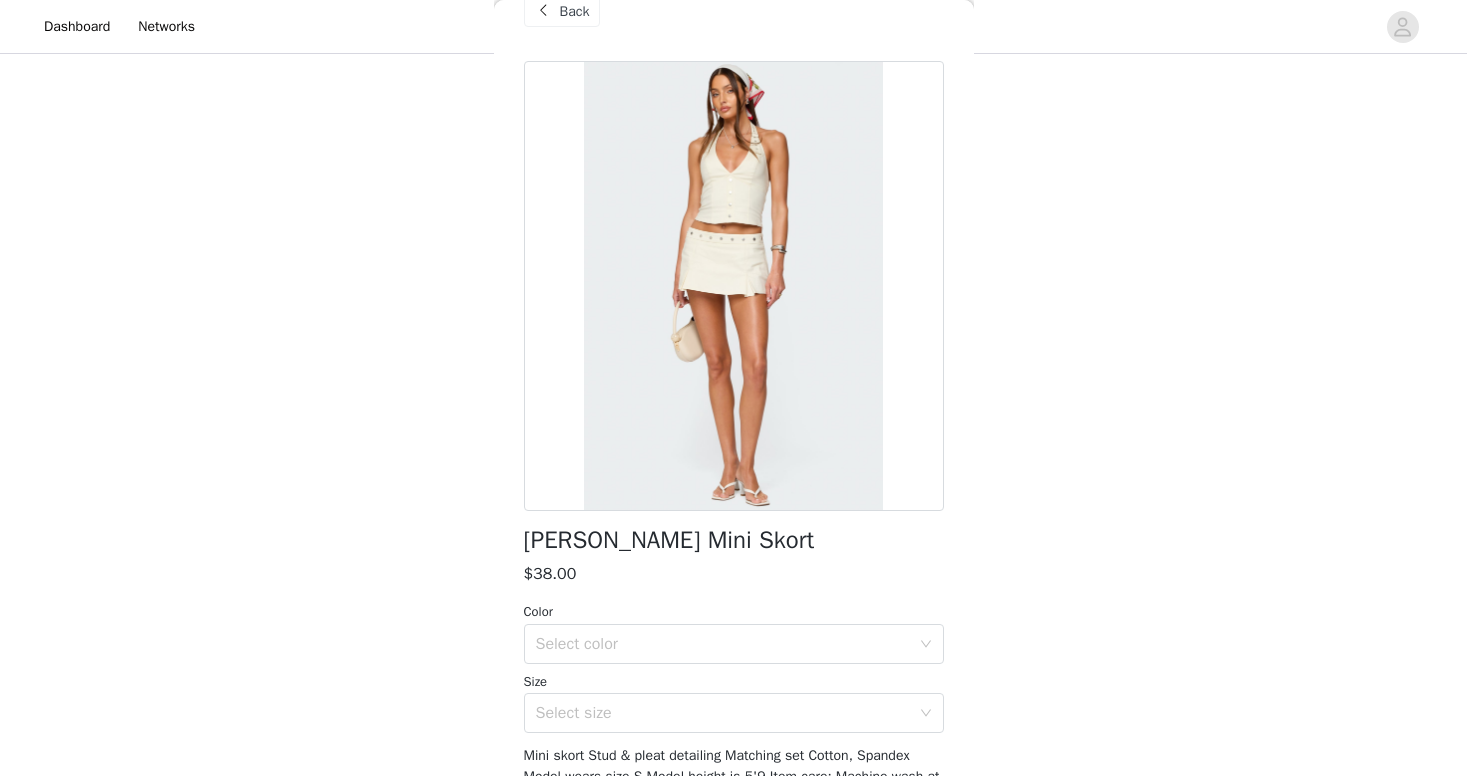scroll, scrollTop: 67, scrollLeft: 0, axis: vertical 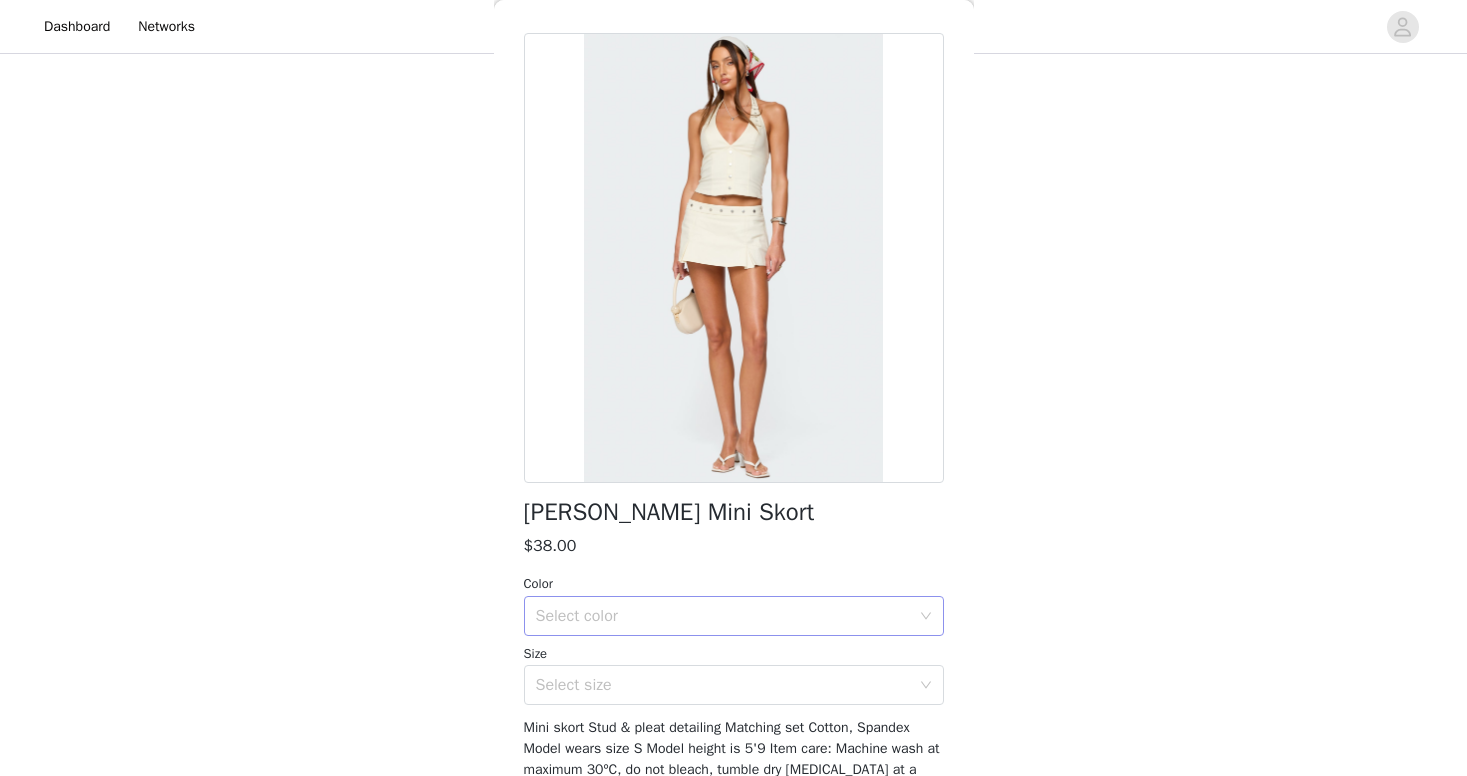 click on "Select color" at bounding box center [723, 616] 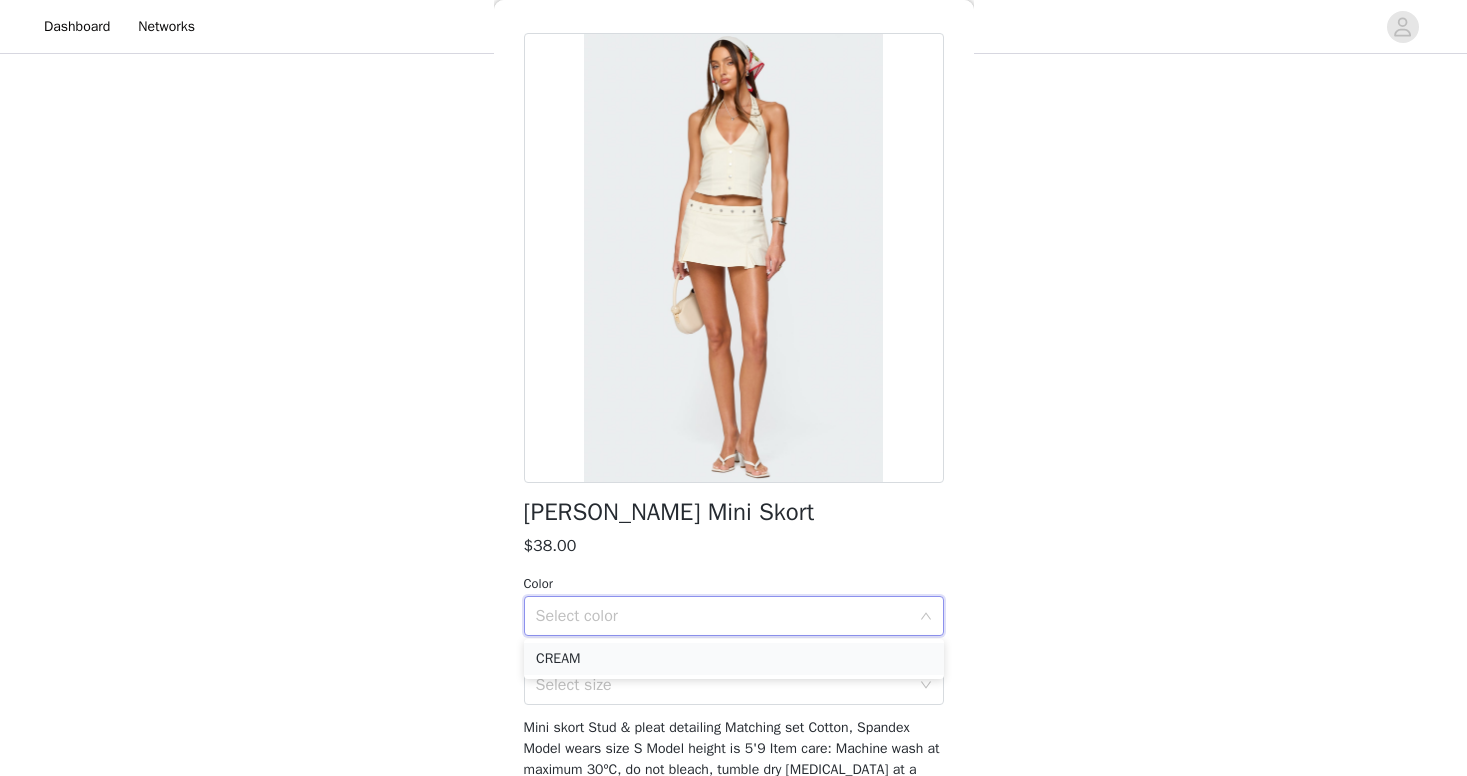 click on "CREAM" at bounding box center (734, 659) 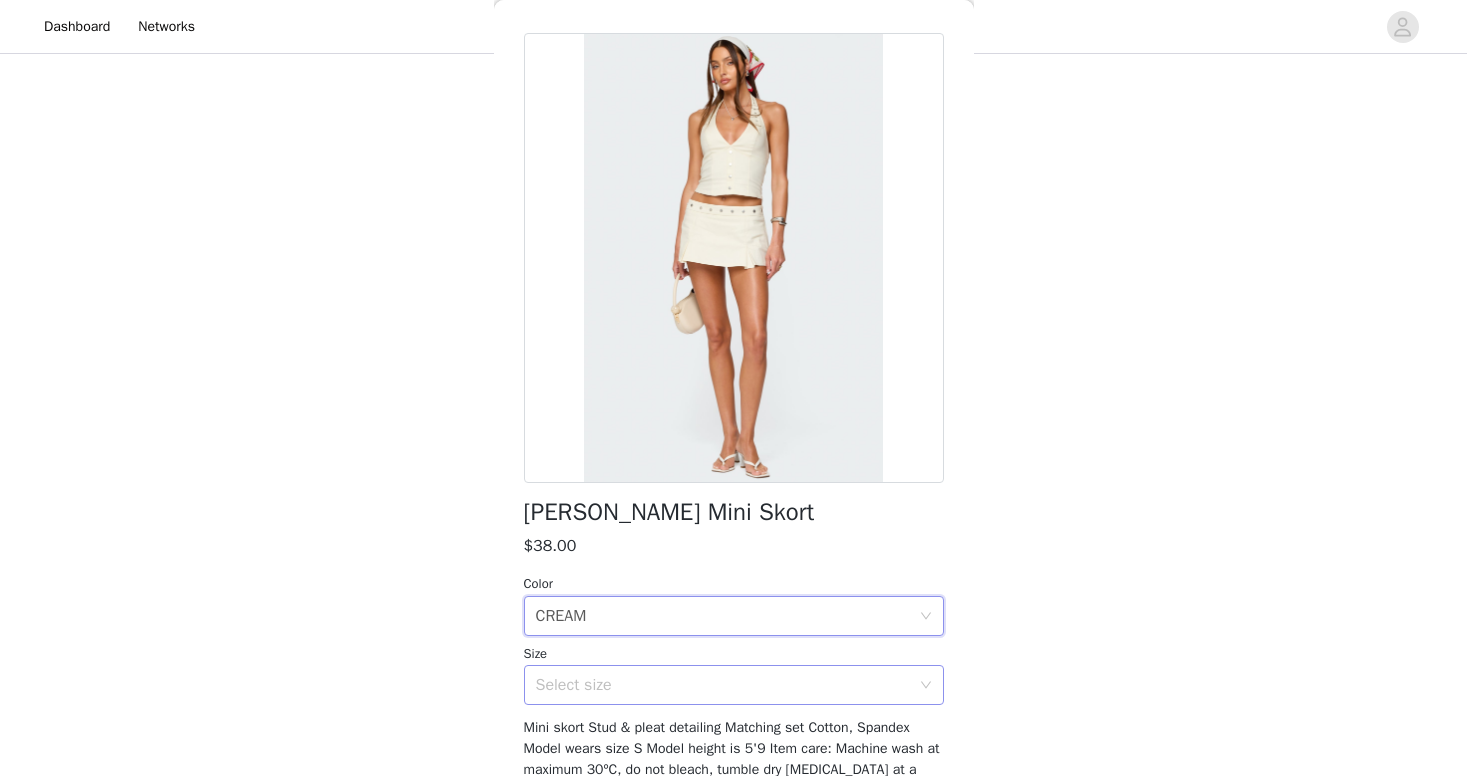 click on "Select size" at bounding box center (723, 685) 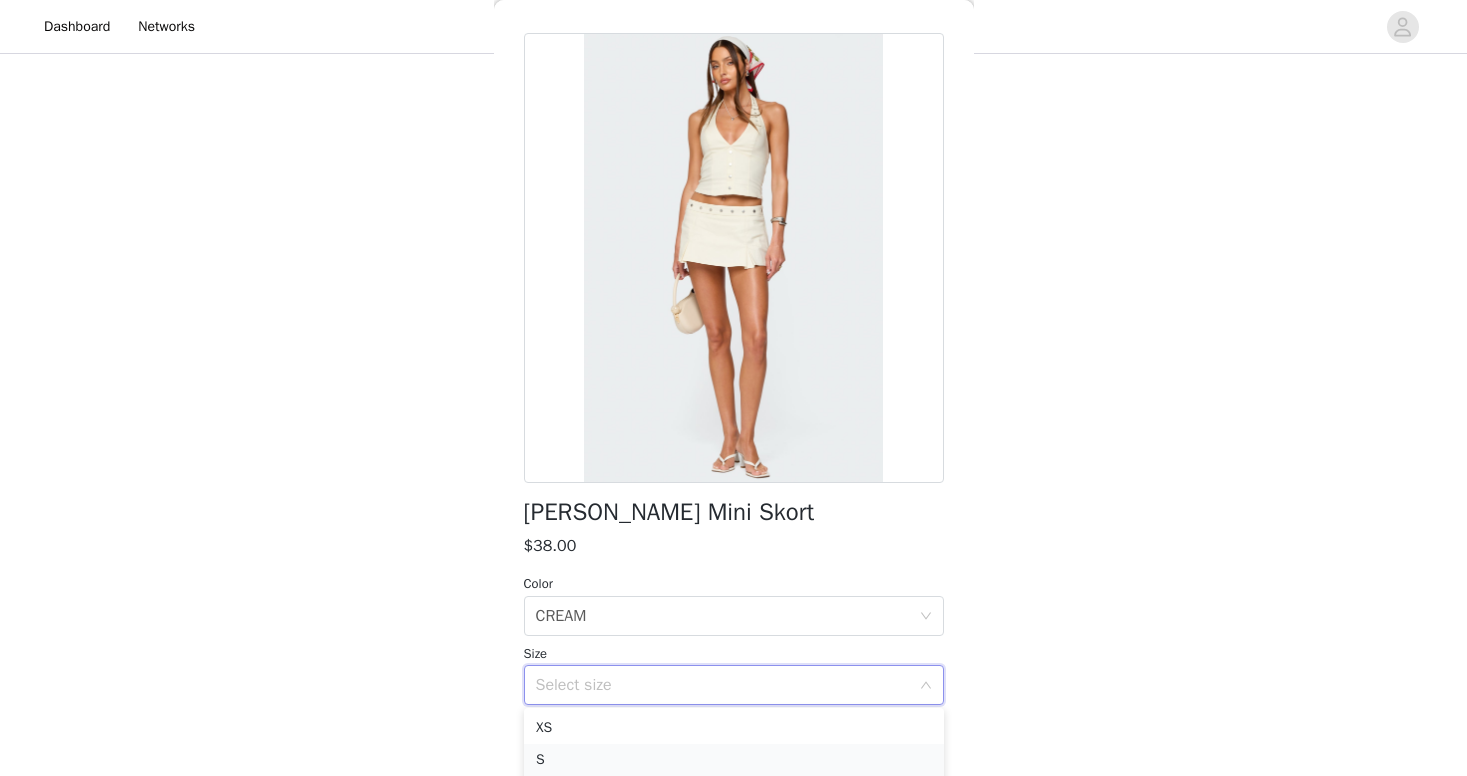 click on "S" at bounding box center (734, 760) 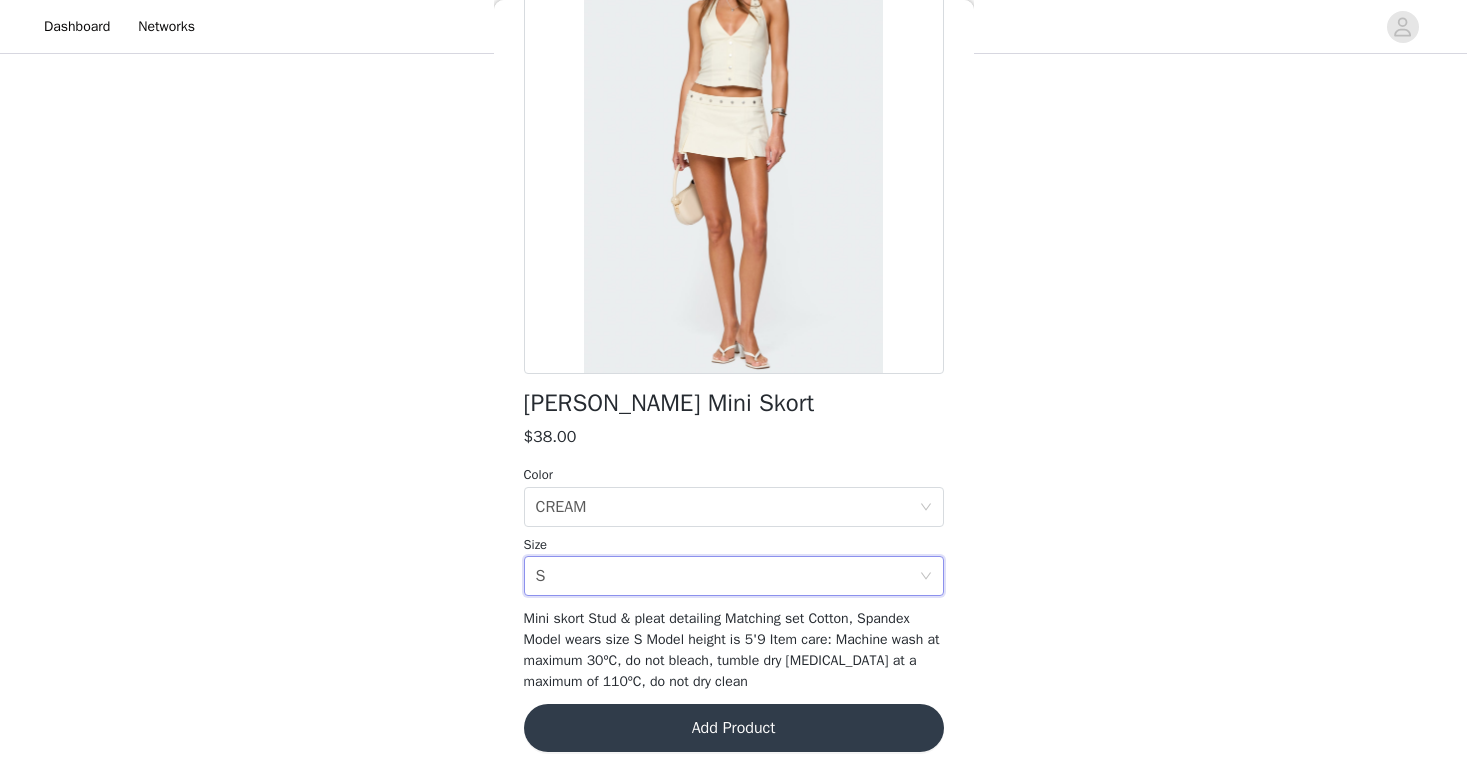 scroll, scrollTop: 175, scrollLeft: 0, axis: vertical 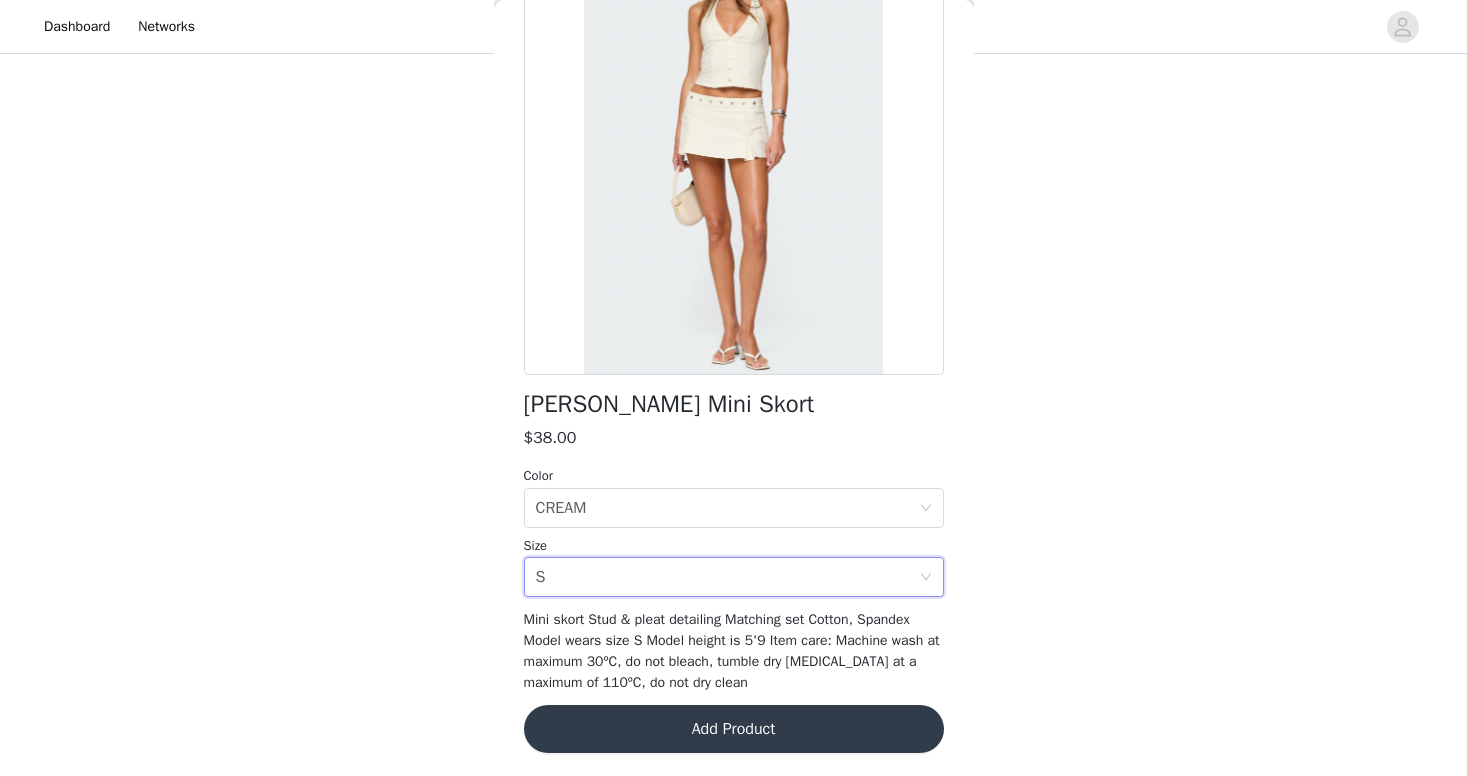 click on "Add Product" at bounding box center (734, 729) 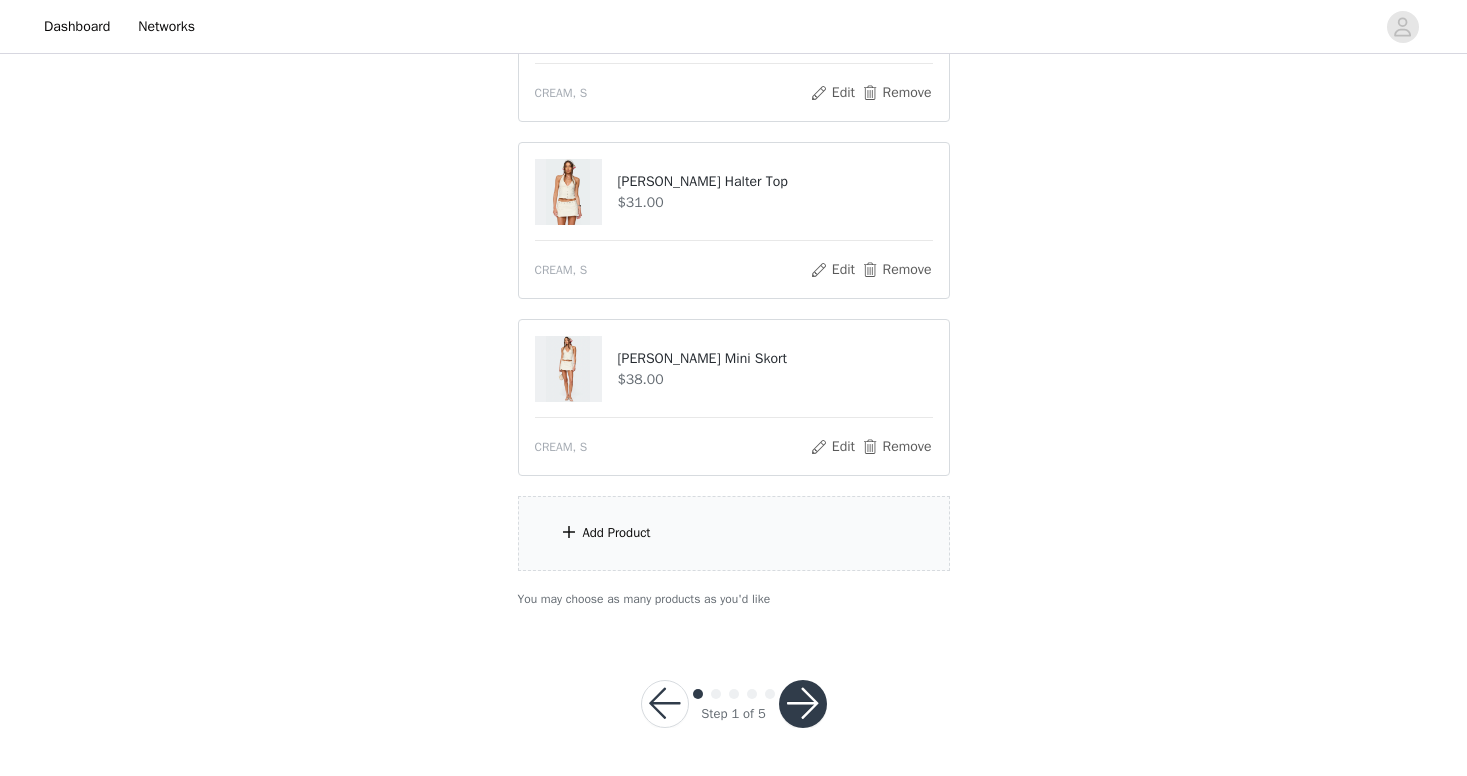scroll, scrollTop: 1372, scrollLeft: 0, axis: vertical 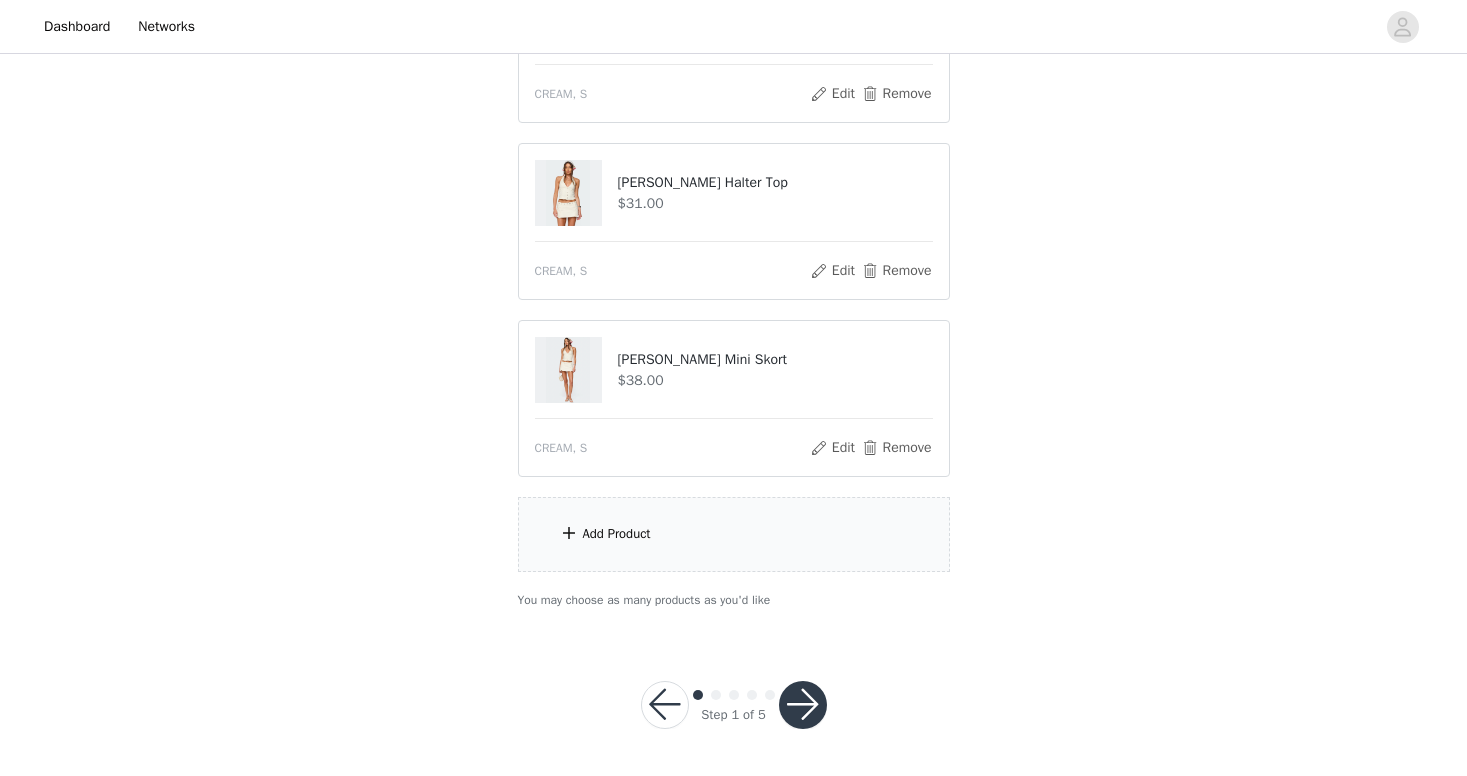 click on "Add Product" at bounding box center [734, 534] 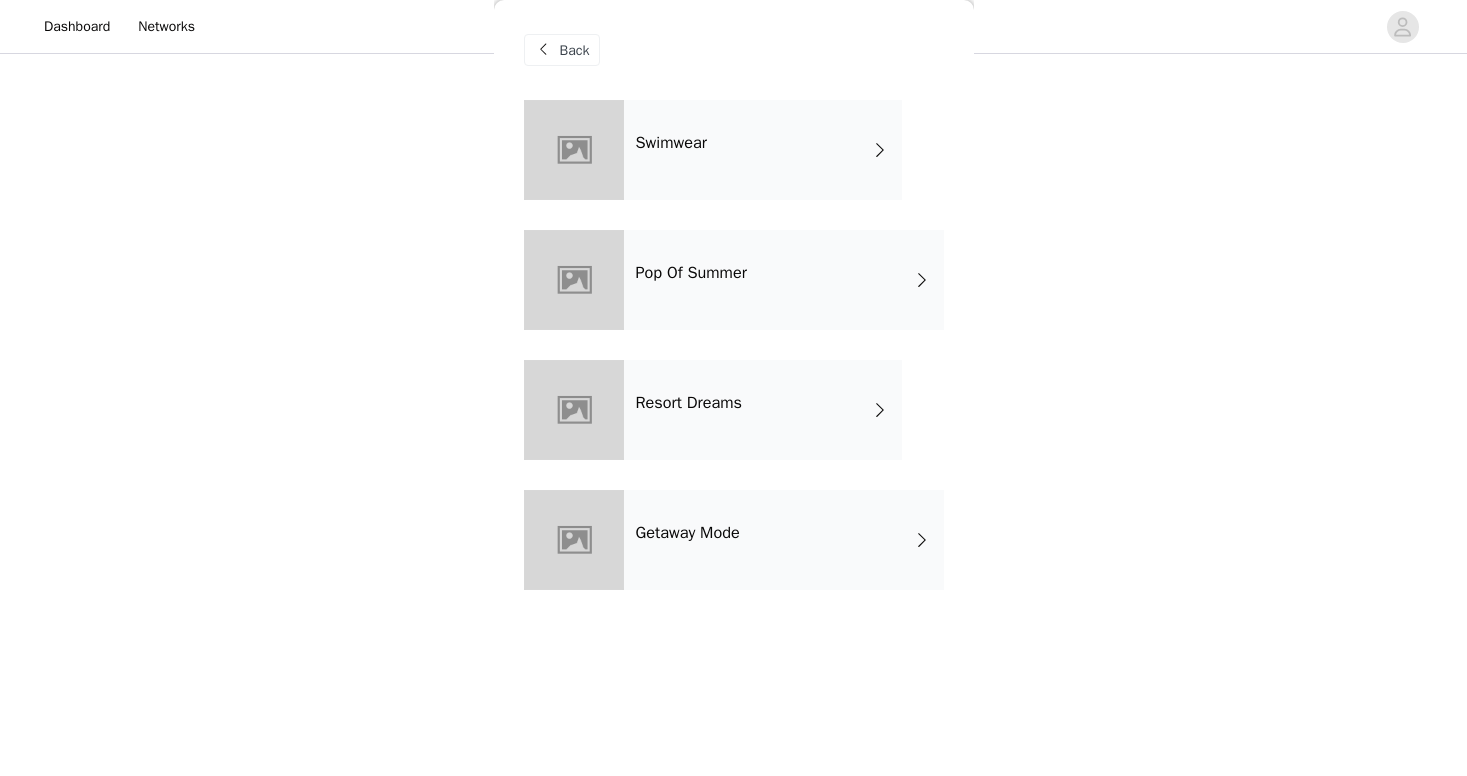 click on "Resort Dreams" at bounding box center [763, 410] 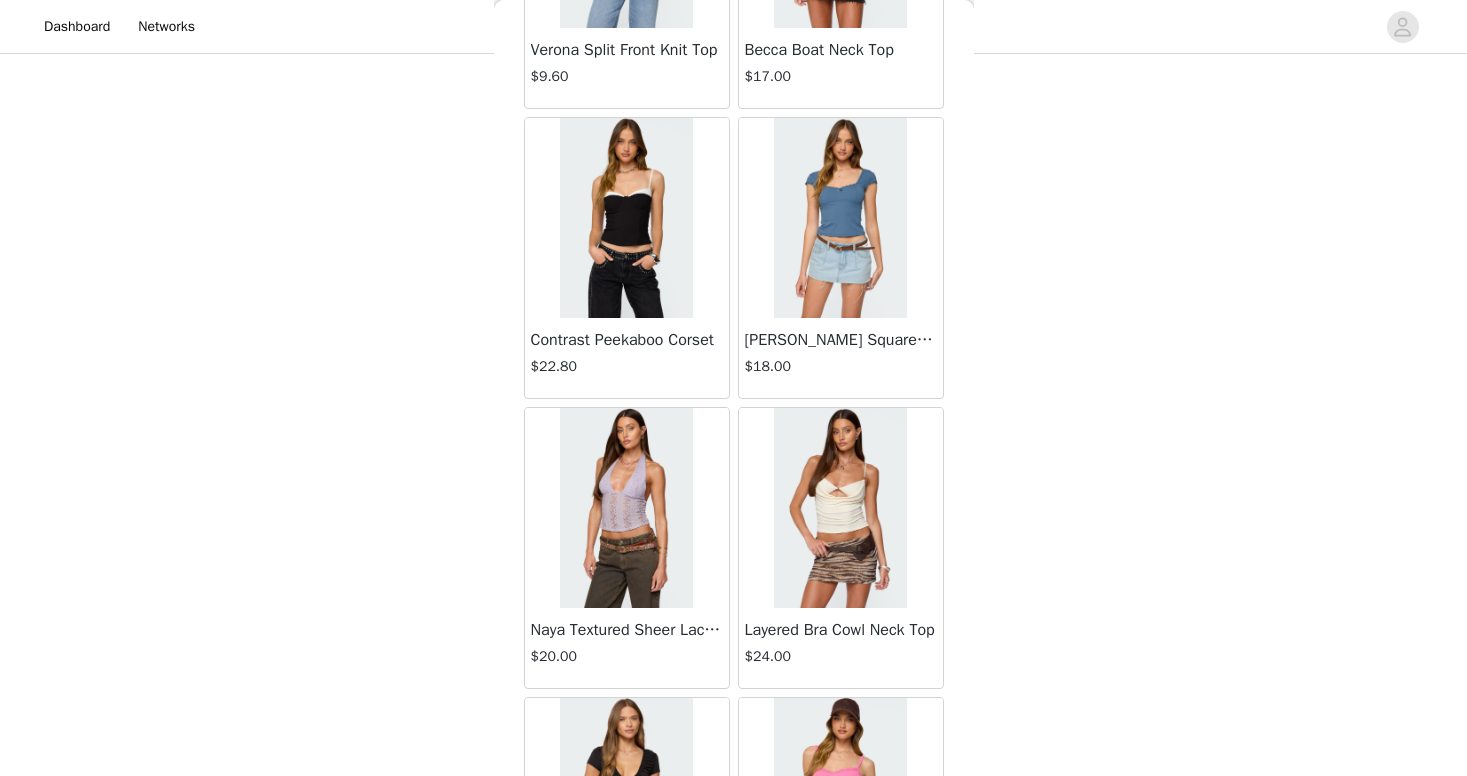 scroll, scrollTop: 2085, scrollLeft: 0, axis: vertical 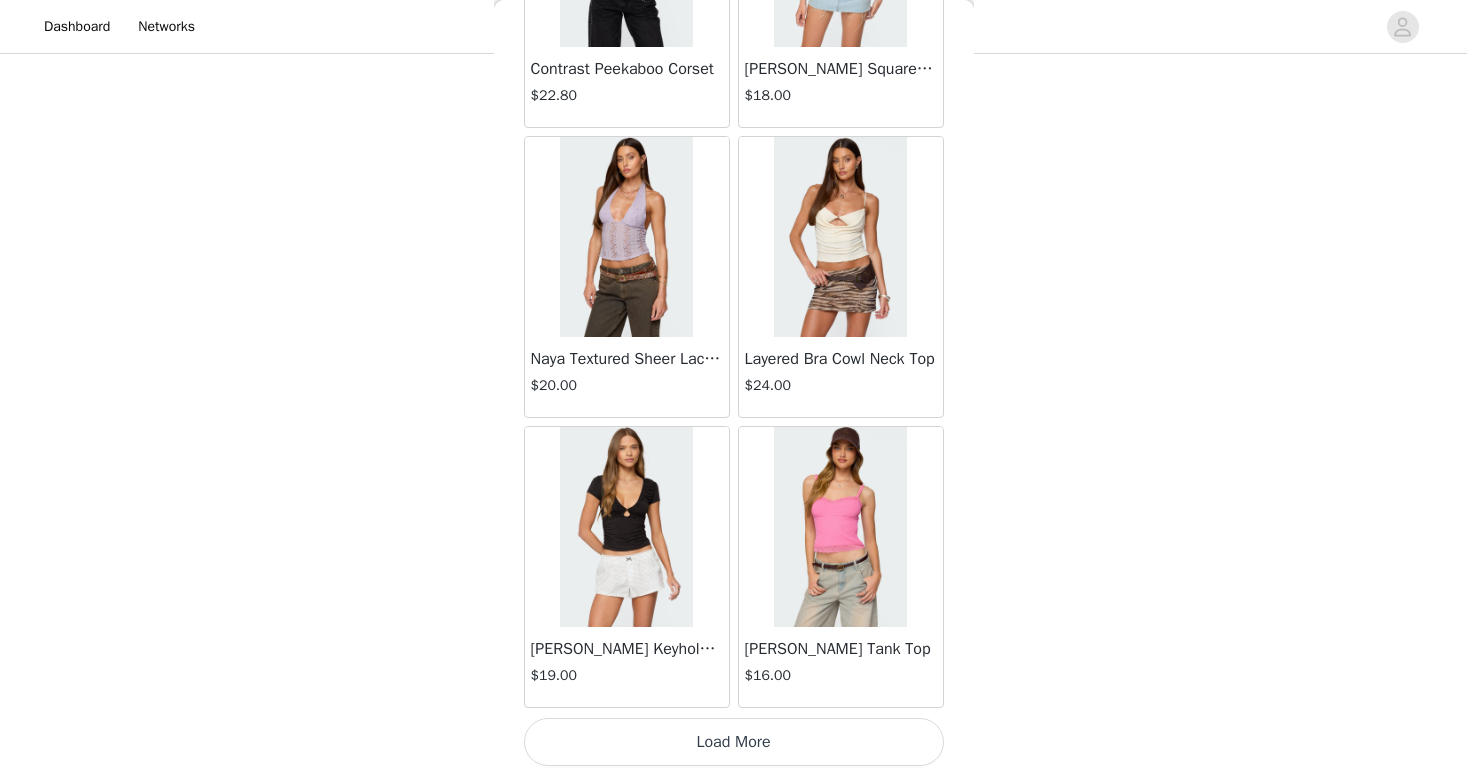 click on "Load More" at bounding box center [734, 742] 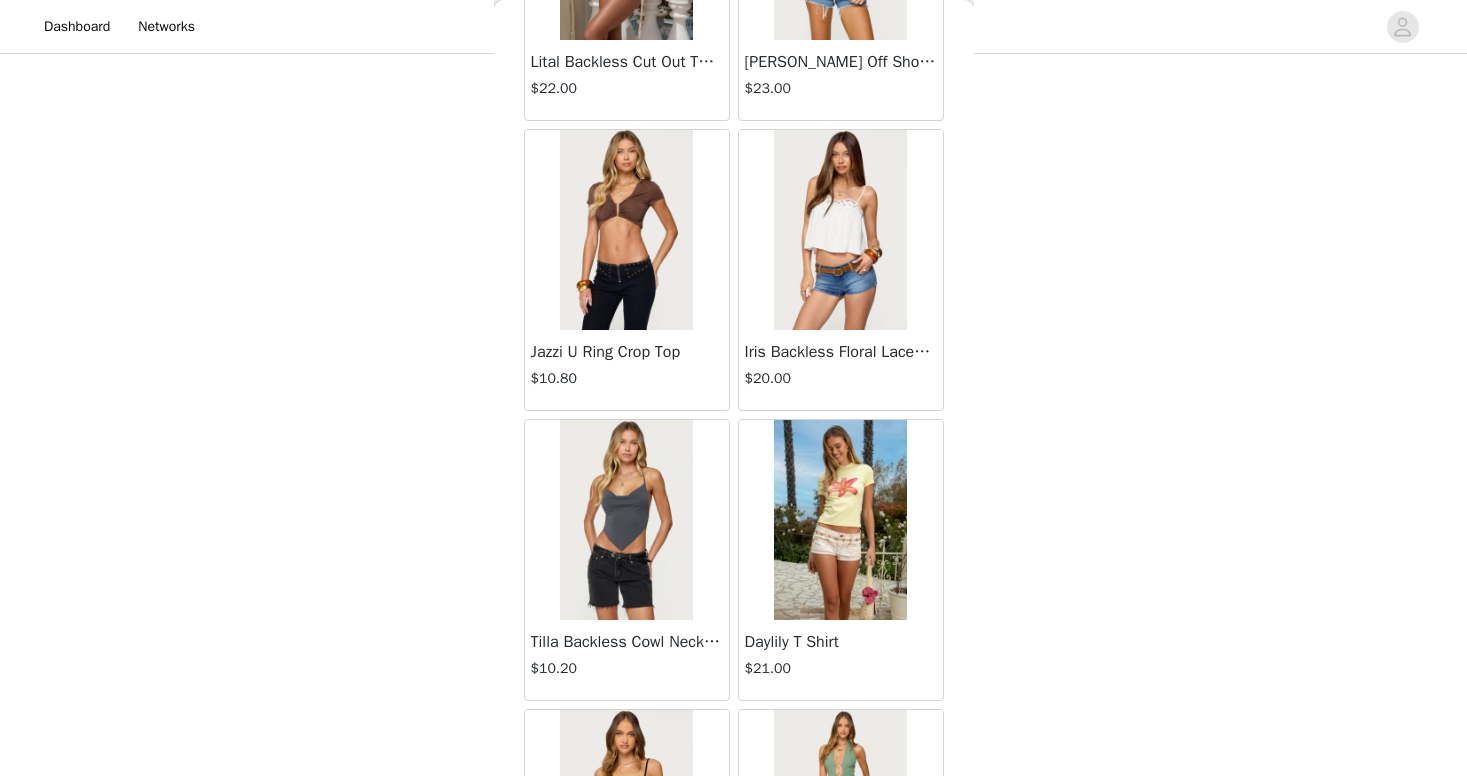 scroll, scrollTop: 5001, scrollLeft: 0, axis: vertical 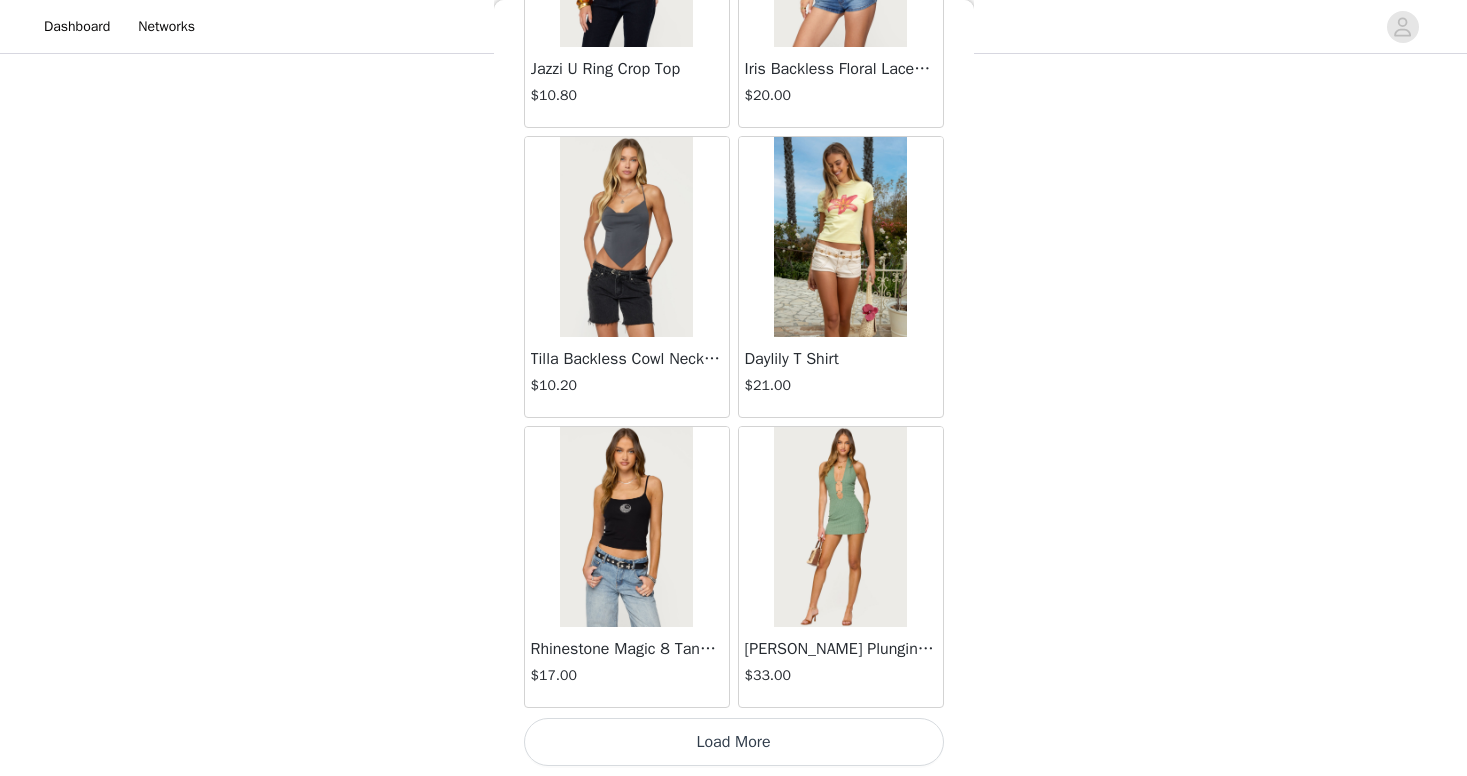 click on "Load More" at bounding box center (734, 742) 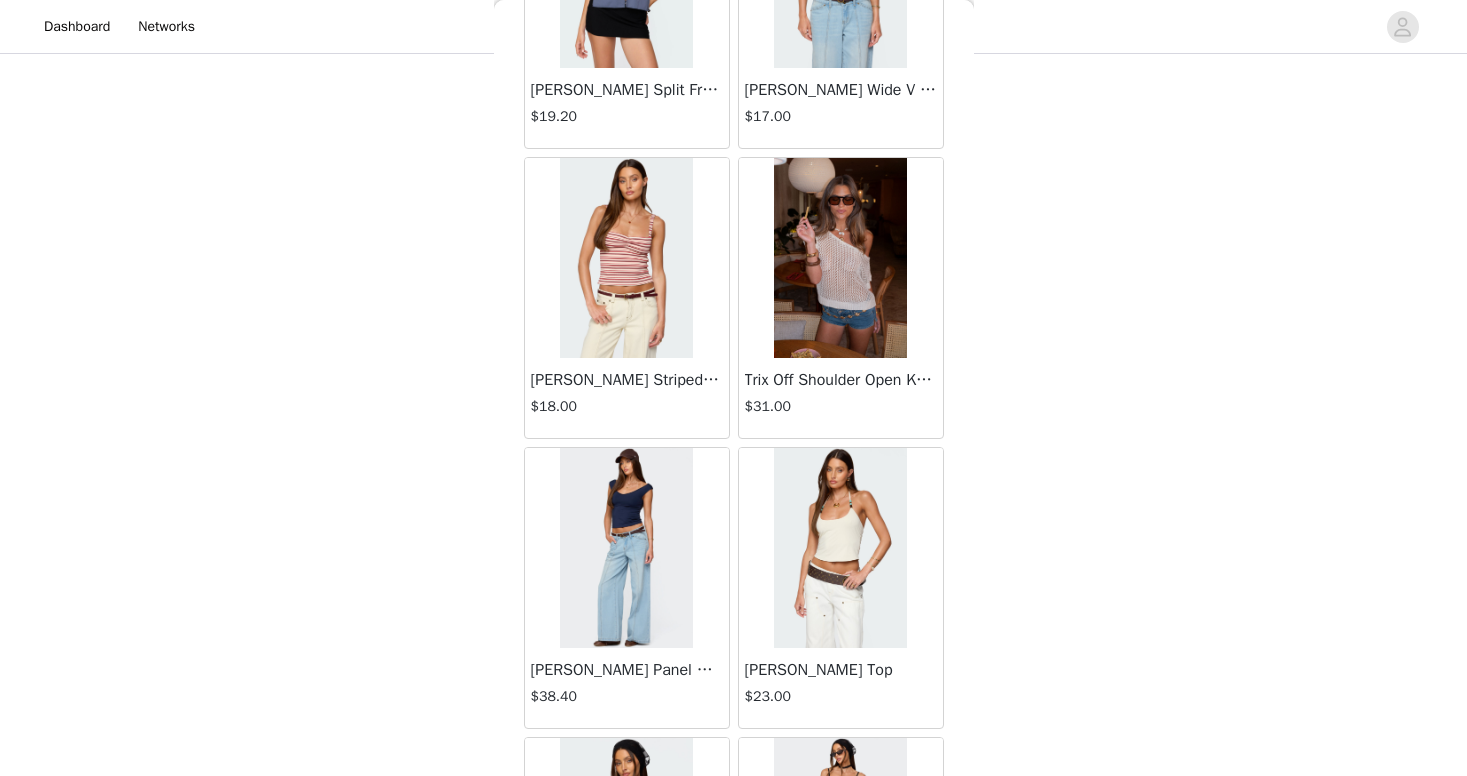 scroll, scrollTop: 7945, scrollLeft: 0, axis: vertical 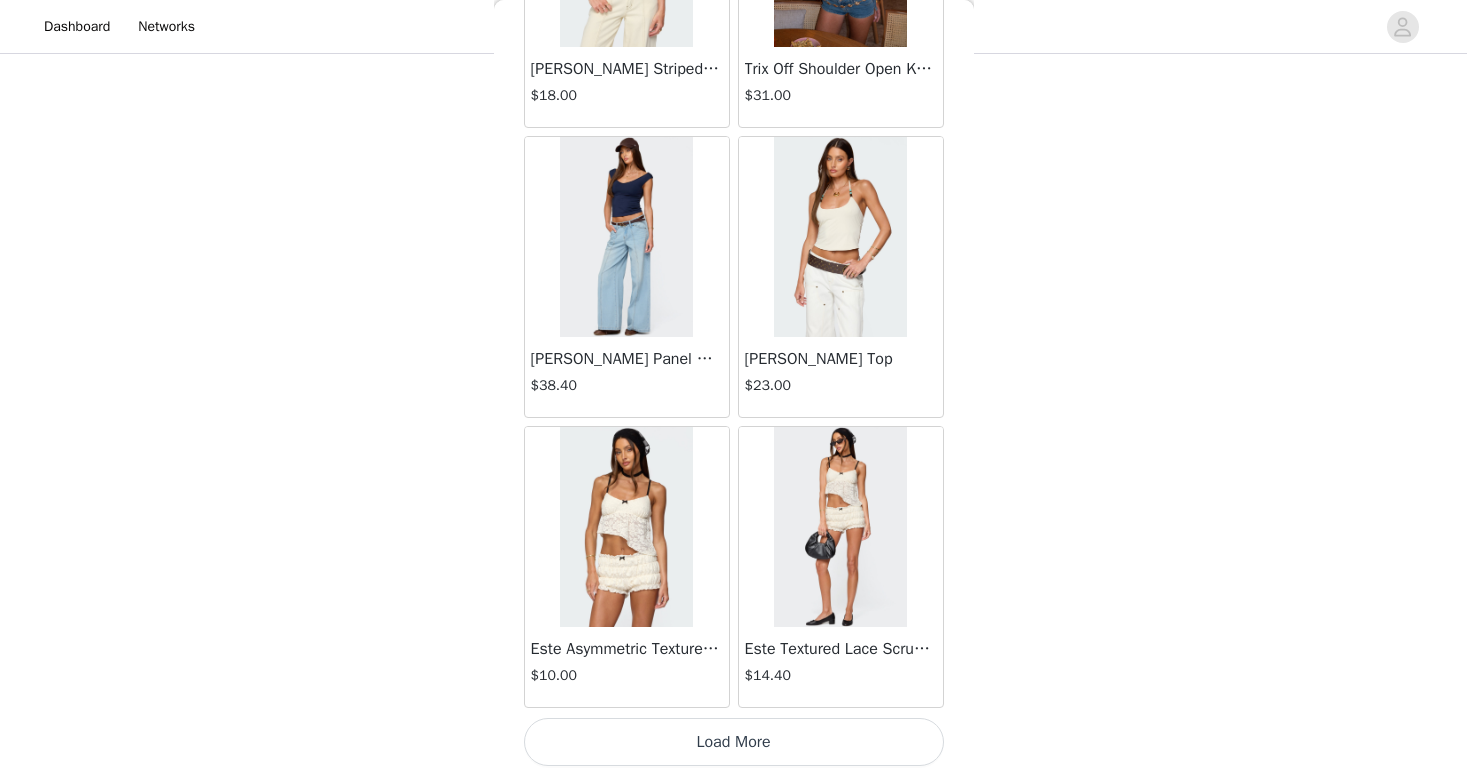 click on "Load More" at bounding box center [734, 742] 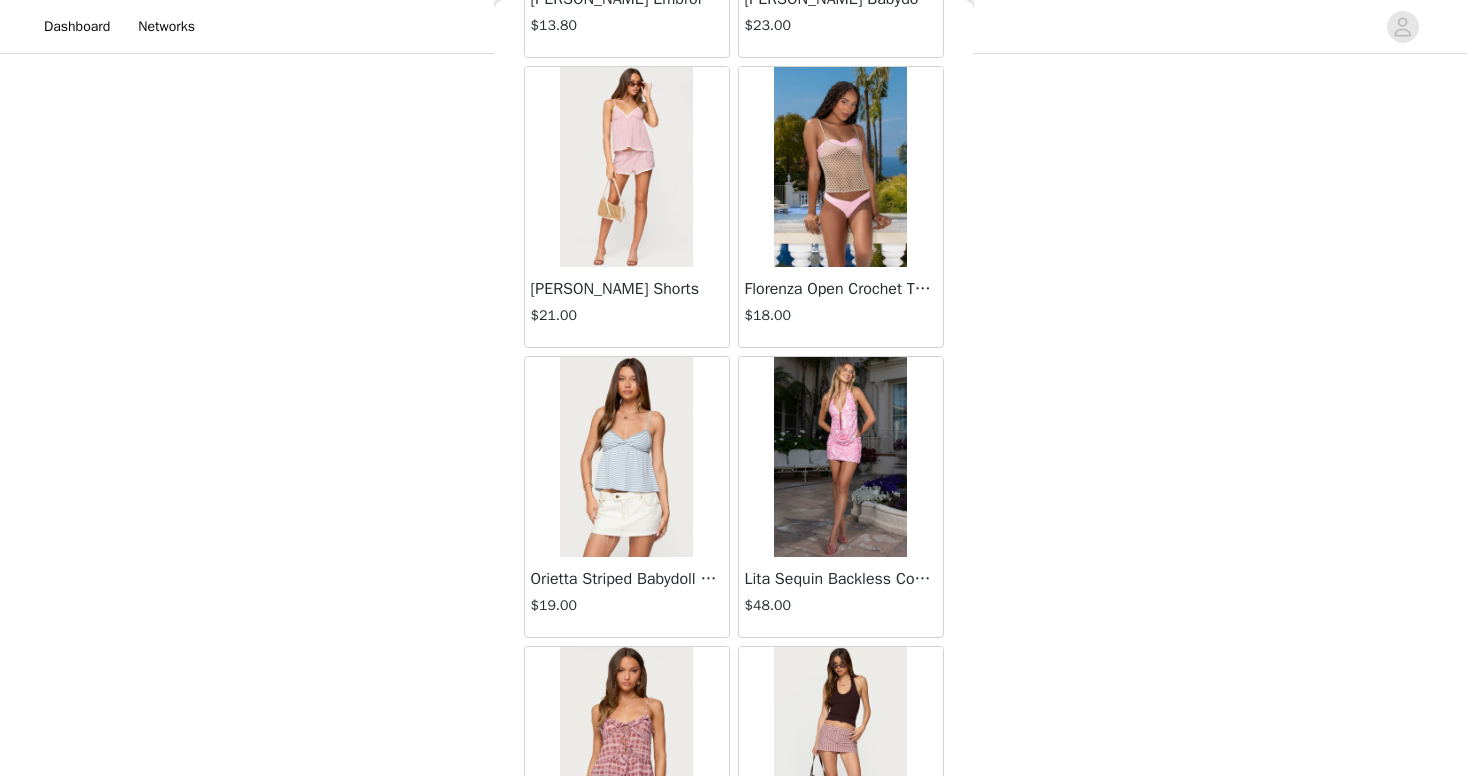 scroll, scrollTop: 10765, scrollLeft: 0, axis: vertical 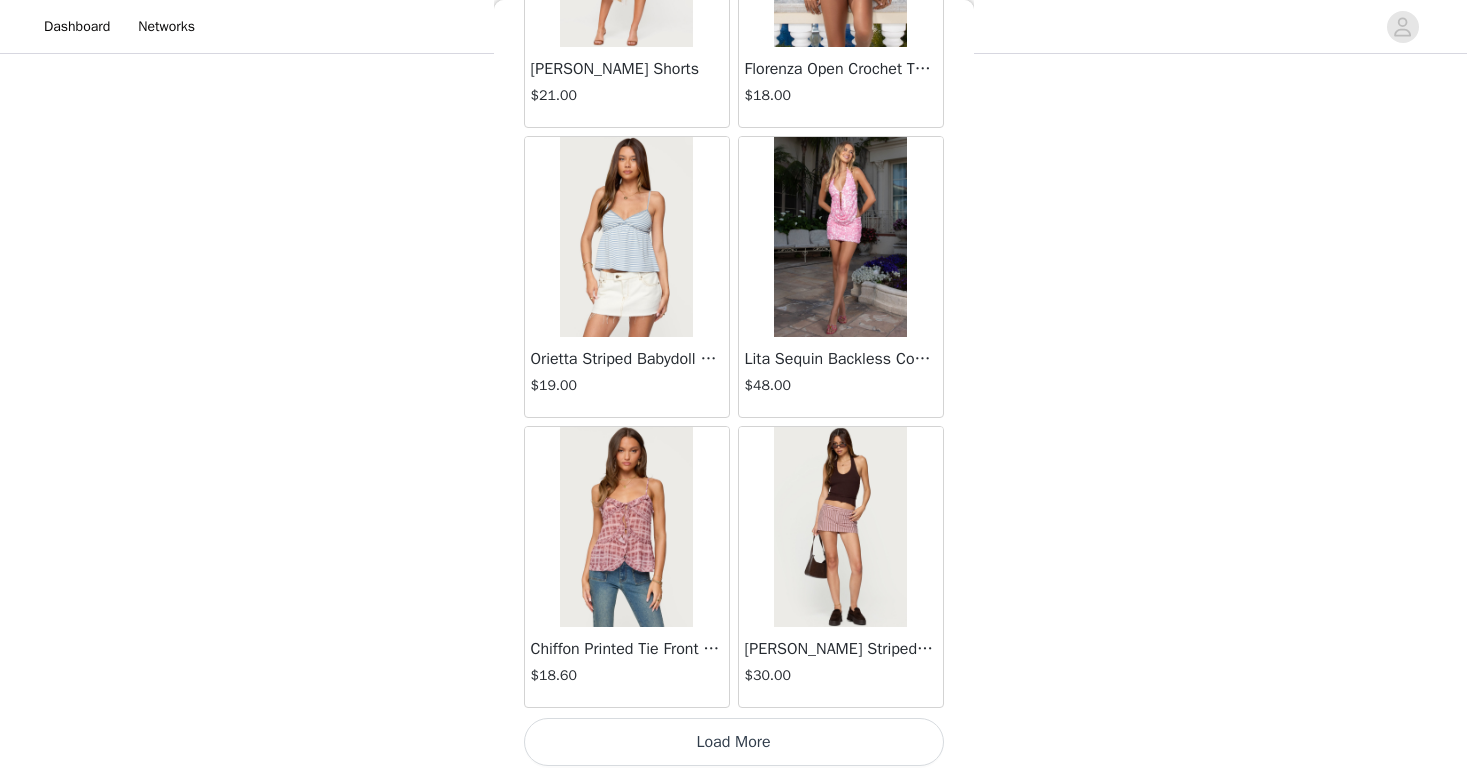 click on "Load More" at bounding box center (734, 742) 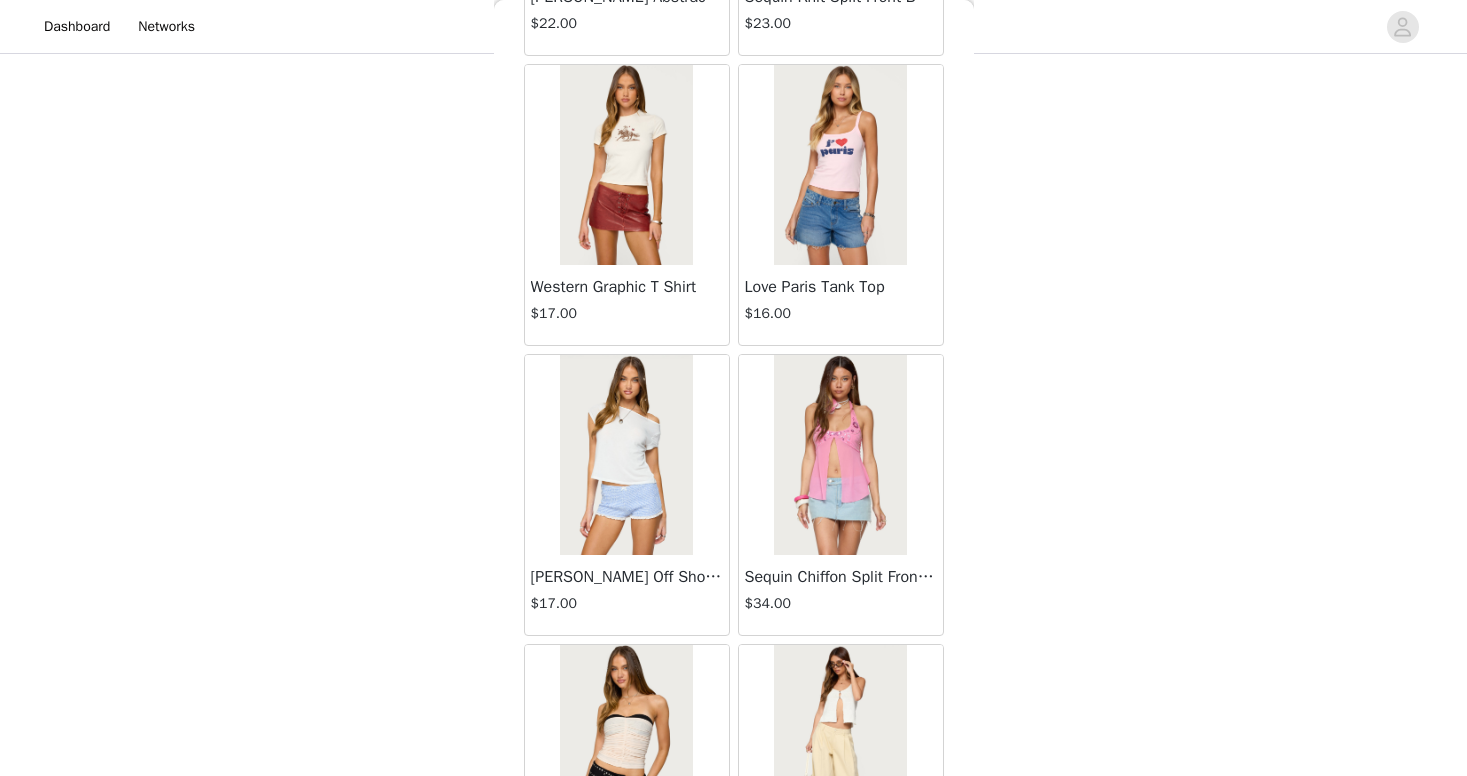 scroll, scrollTop: 13563, scrollLeft: 0, axis: vertical 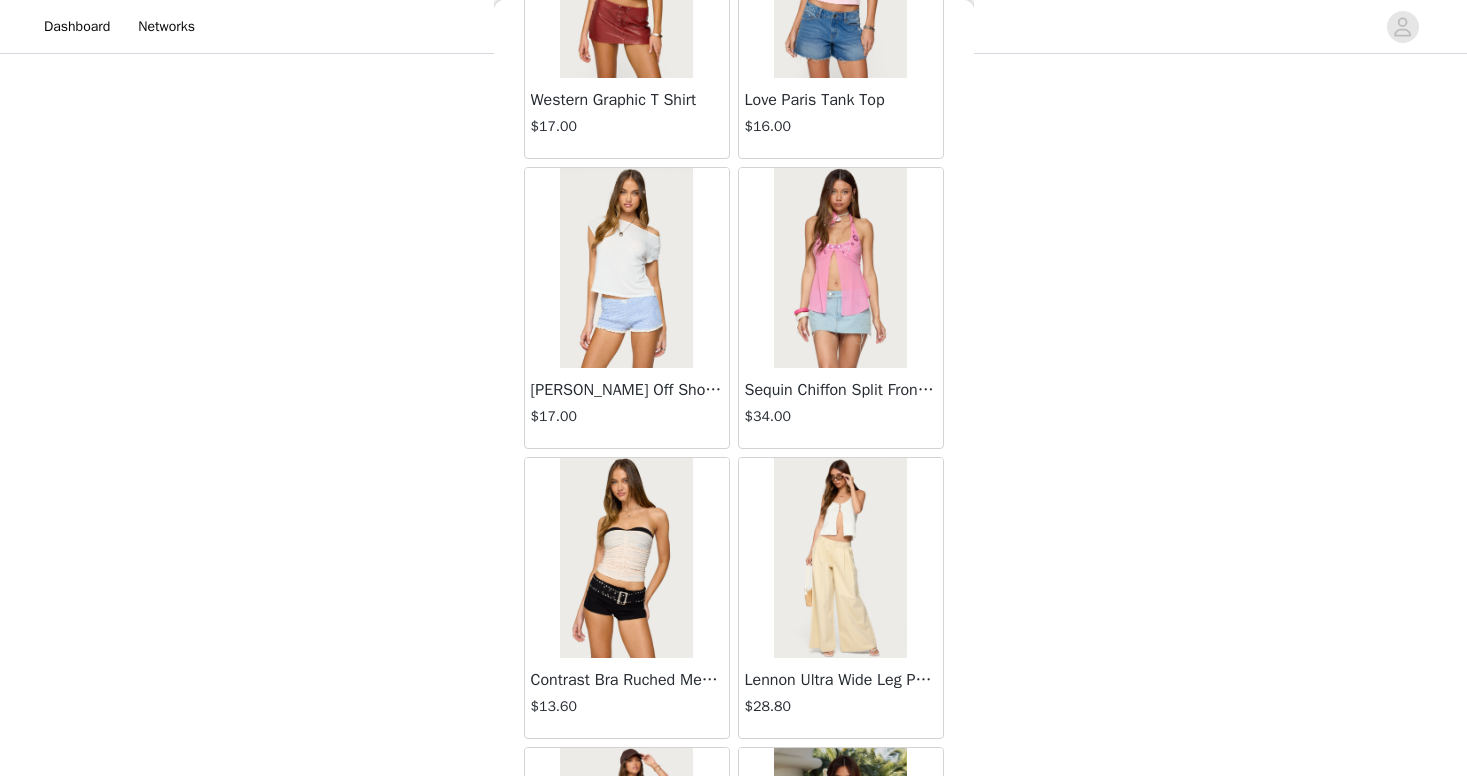 click on "$17.00" at bounding box center (627, 416) 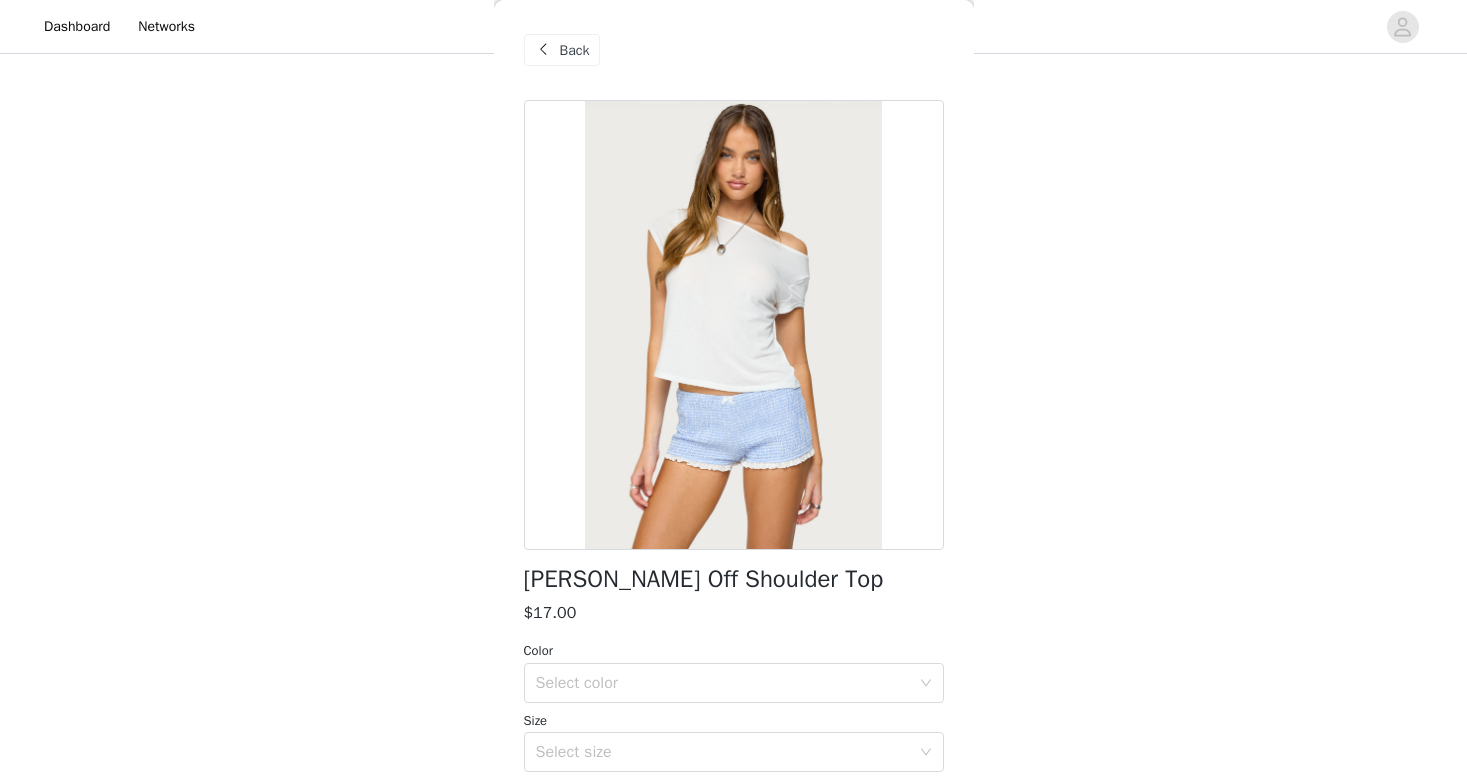 scroll, scrollTop: 0, scrollLeft: 0, axis: both 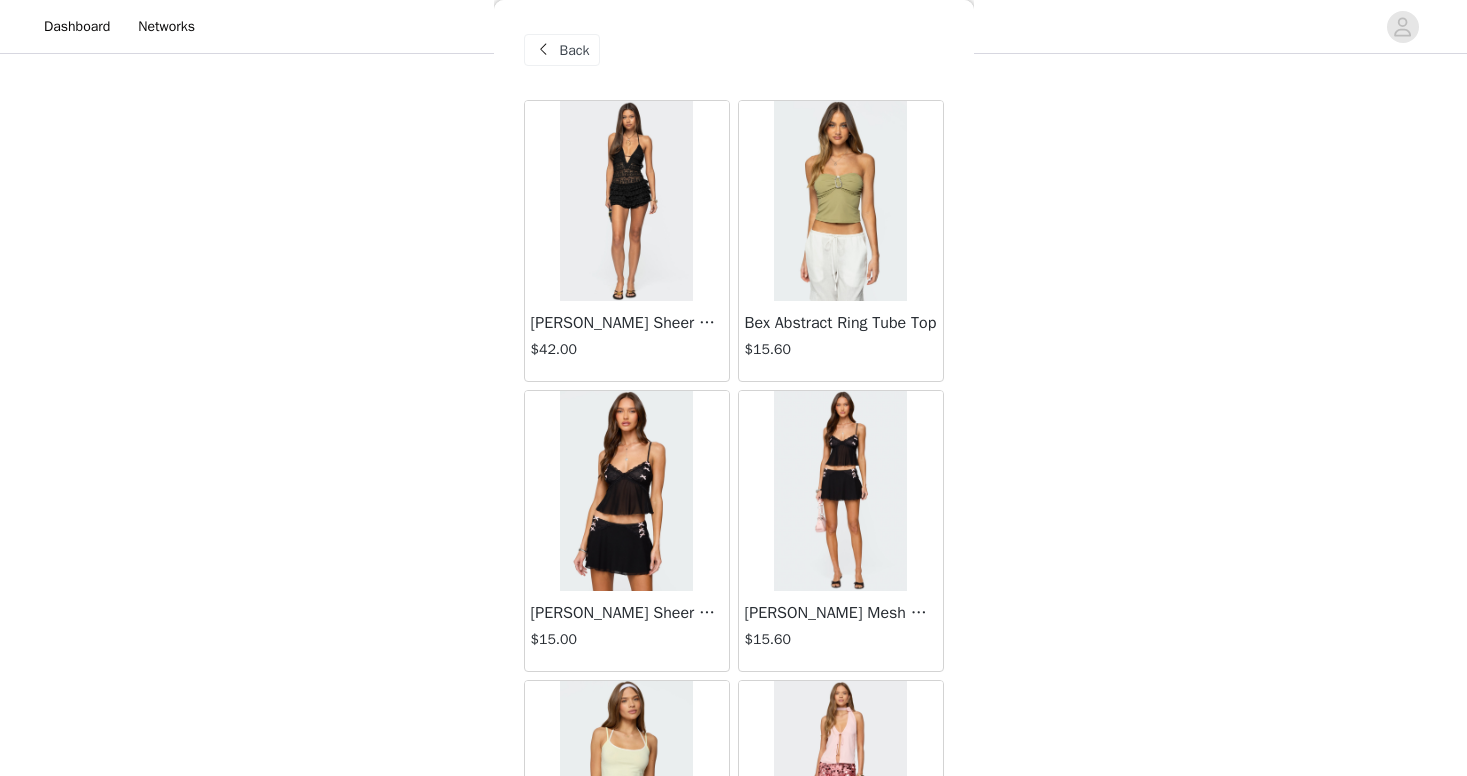 click on "Back" at bounding box center (575, 50) 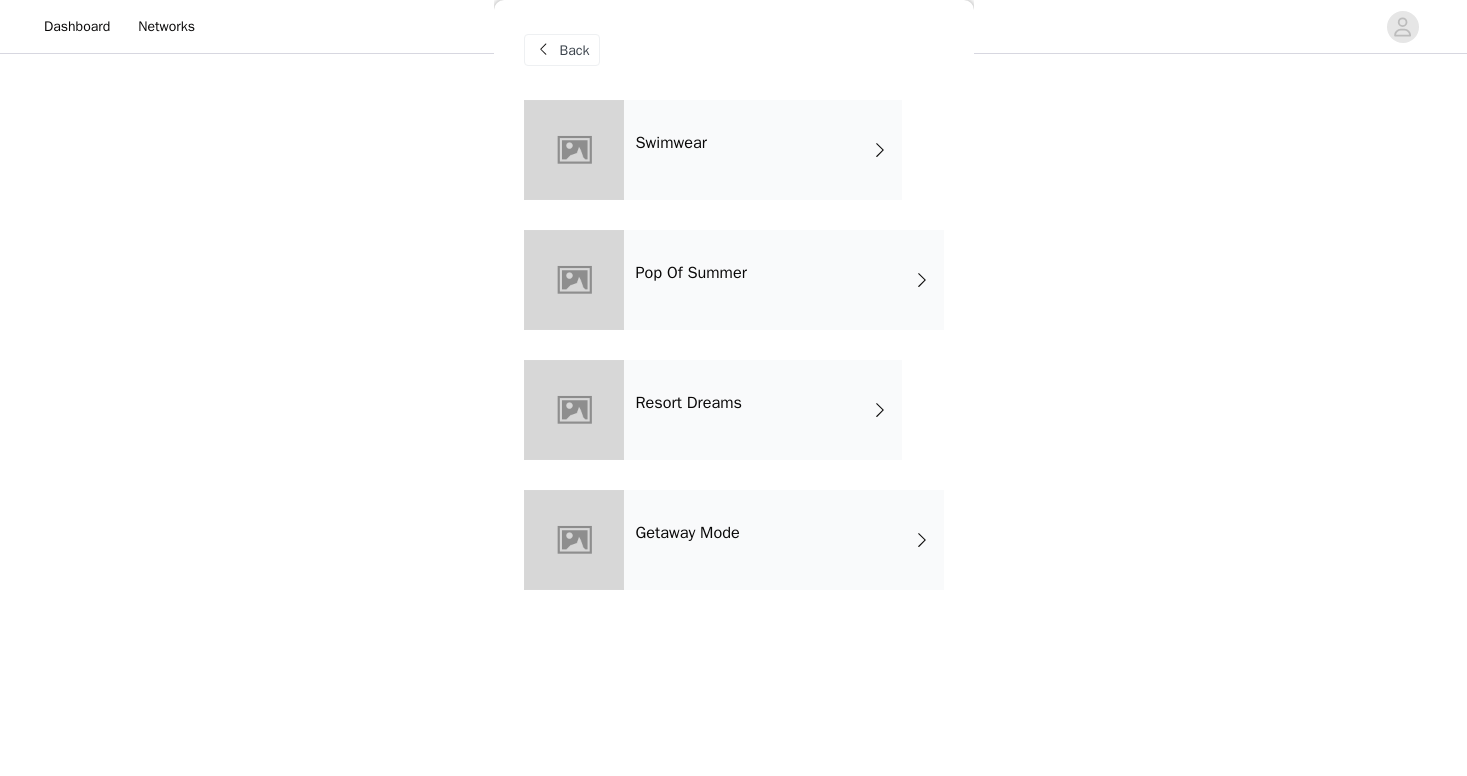 scroll, scrollTop: 1020, scrollLeft: 0, axis: vertical 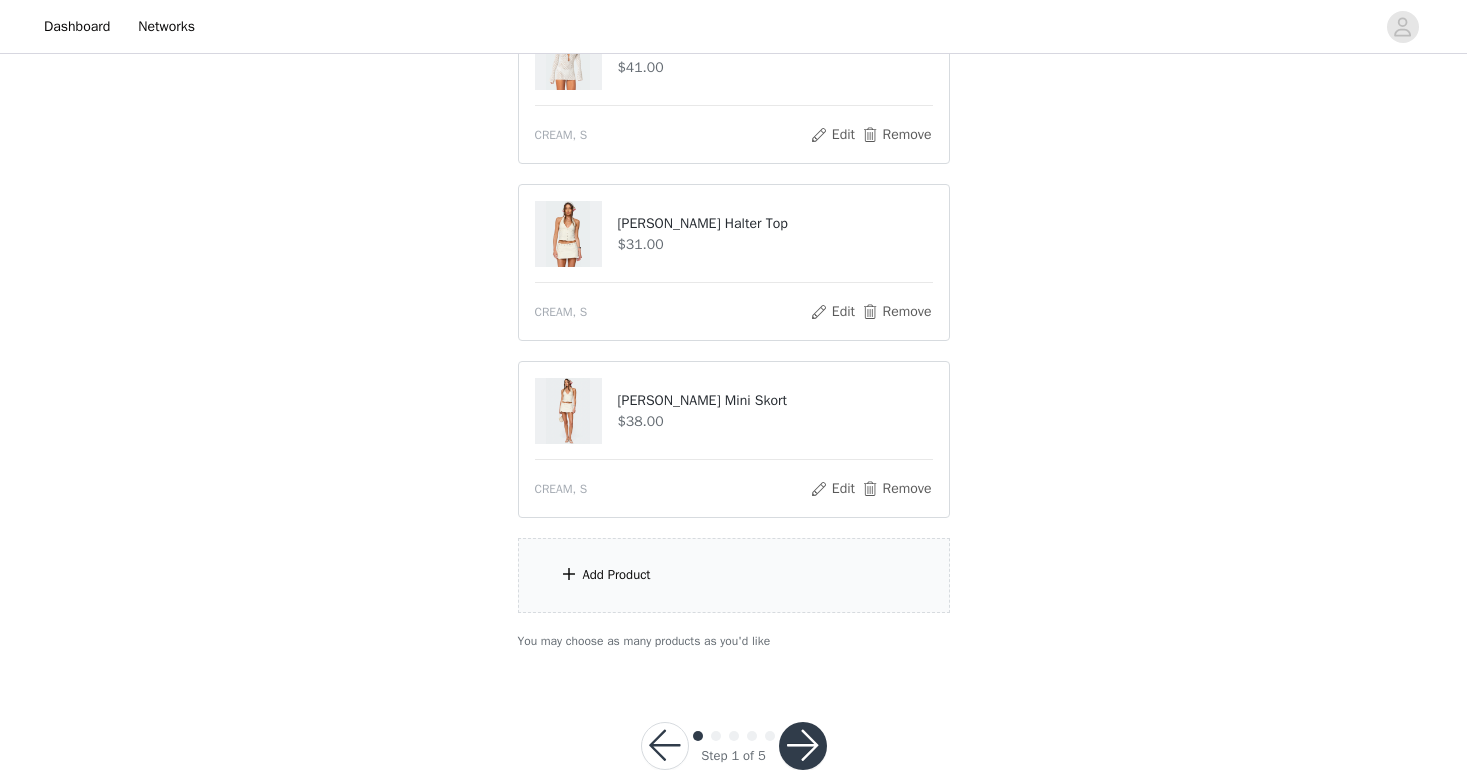 click on "Add Product" at bounding box center [734, 575] 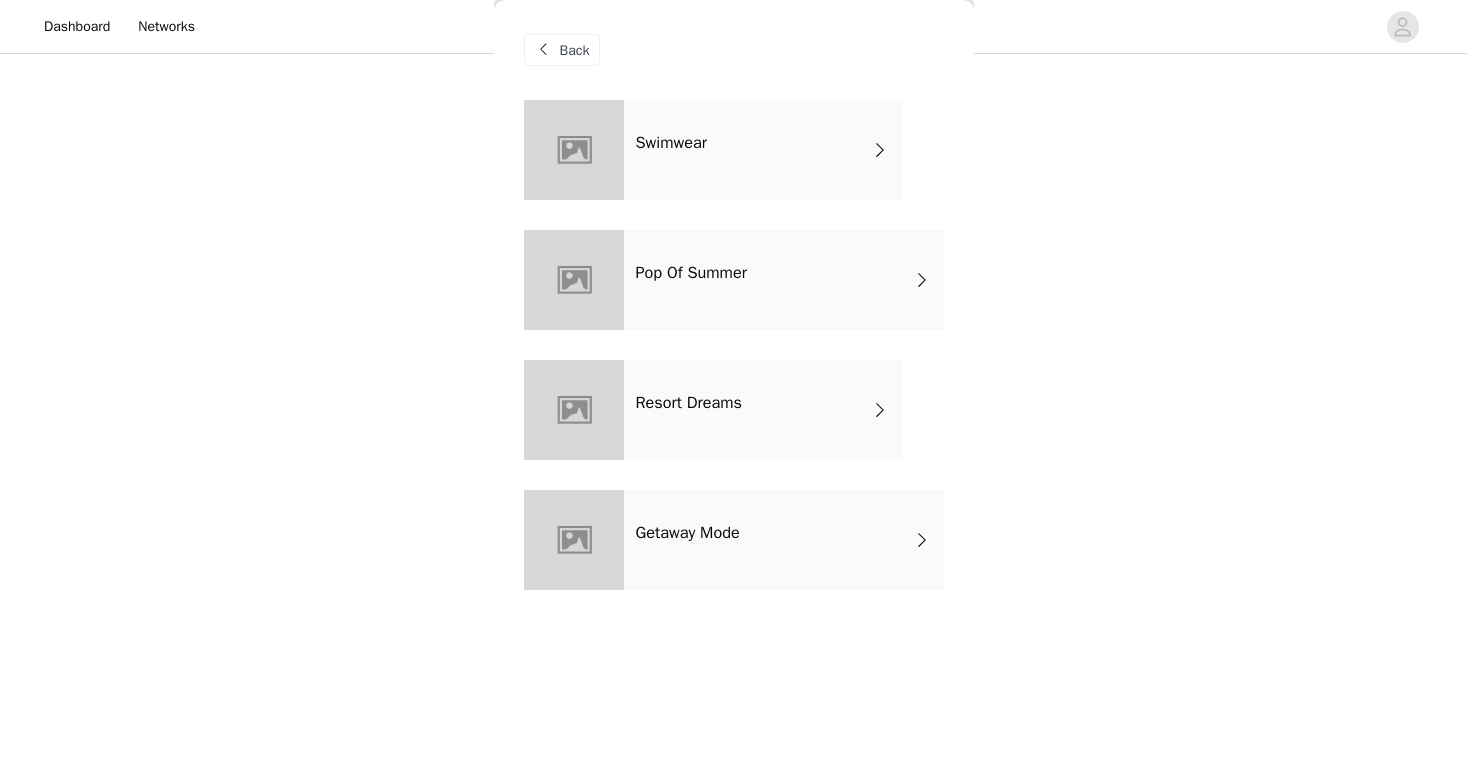 click on "Pop Of Summer" at bounding box center [691, 273] 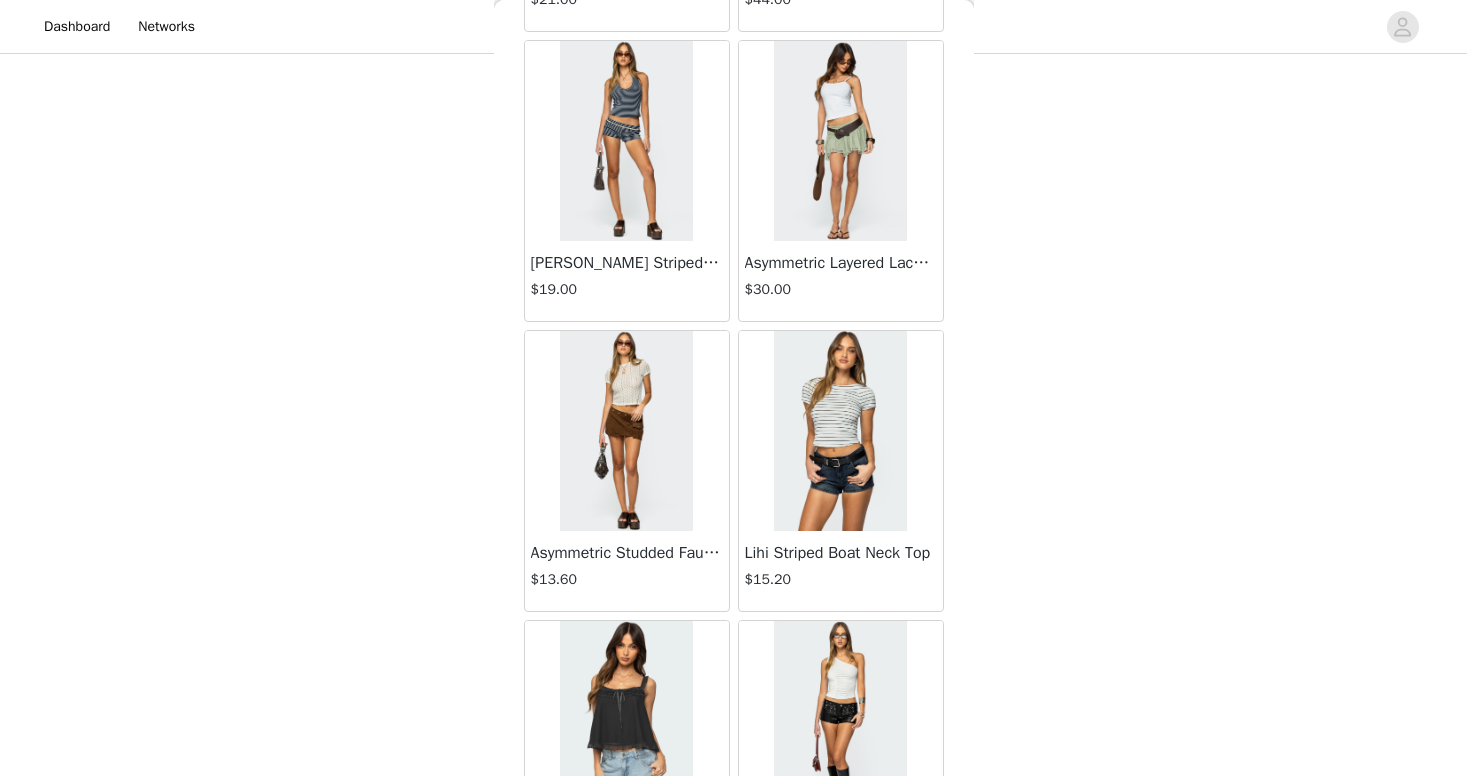scroll, scrollTop: 1536, scrollLeft: 0, axis: vertical 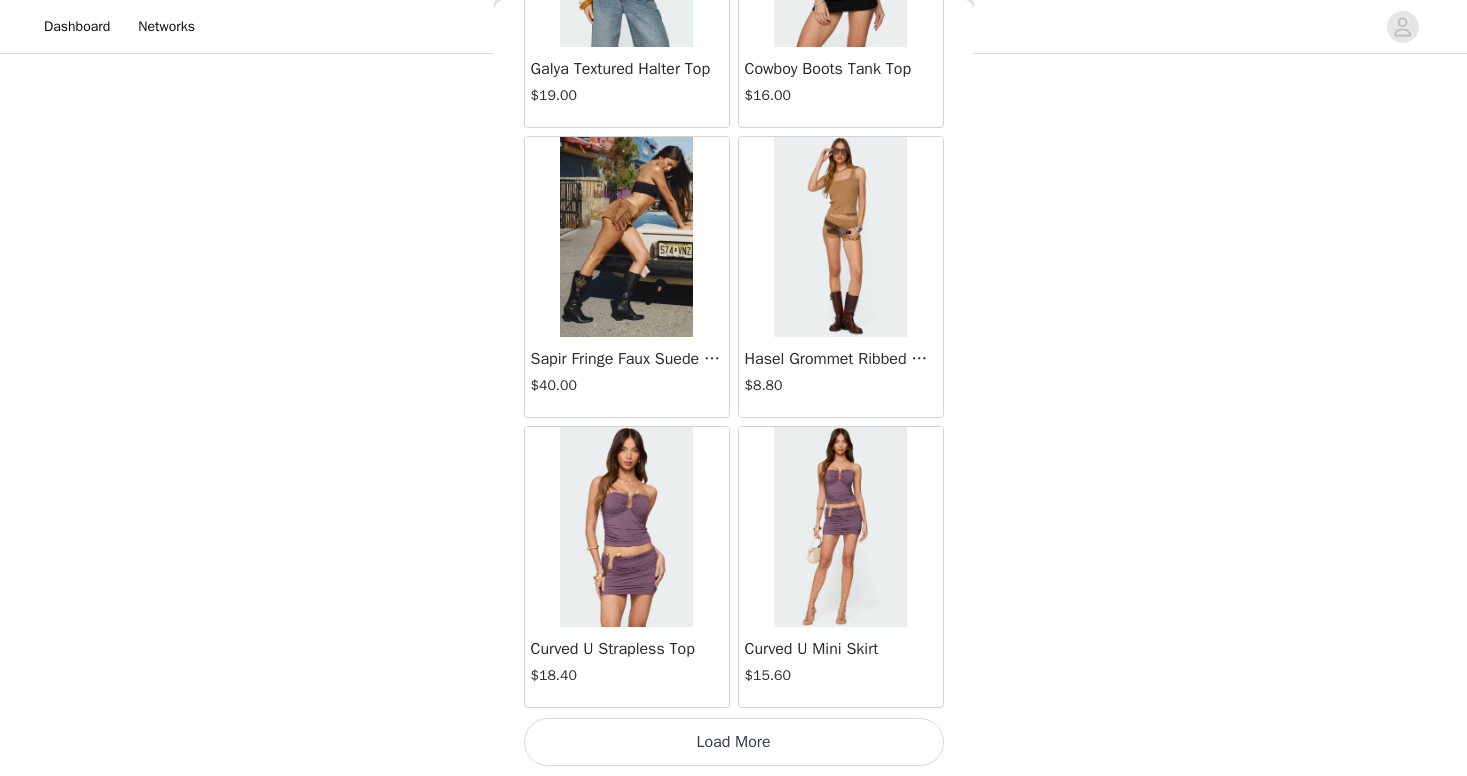 click on "Load More" at bounding box center [734, 742] 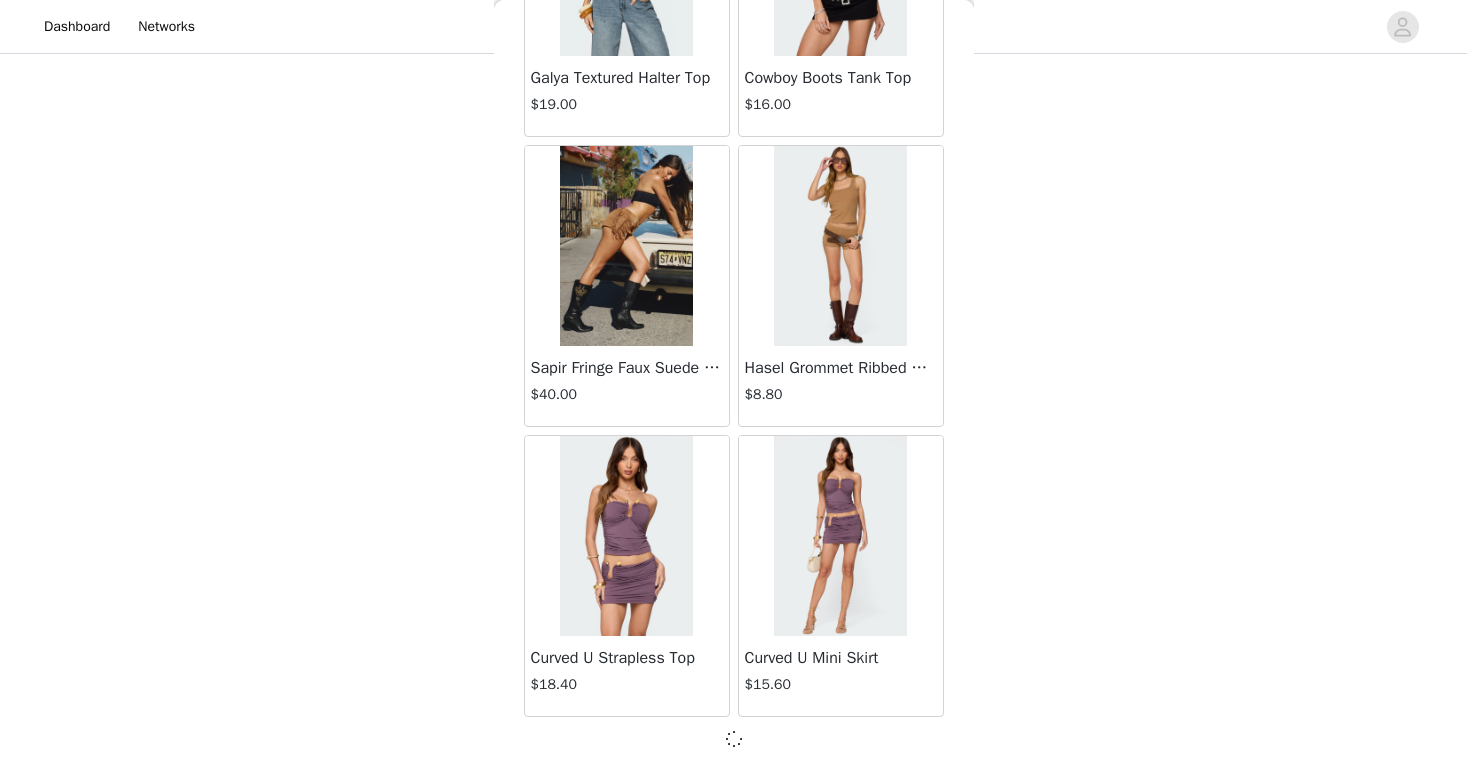 scroll, scrollTop: 2275, scrollLeft: 0, axis: vertical 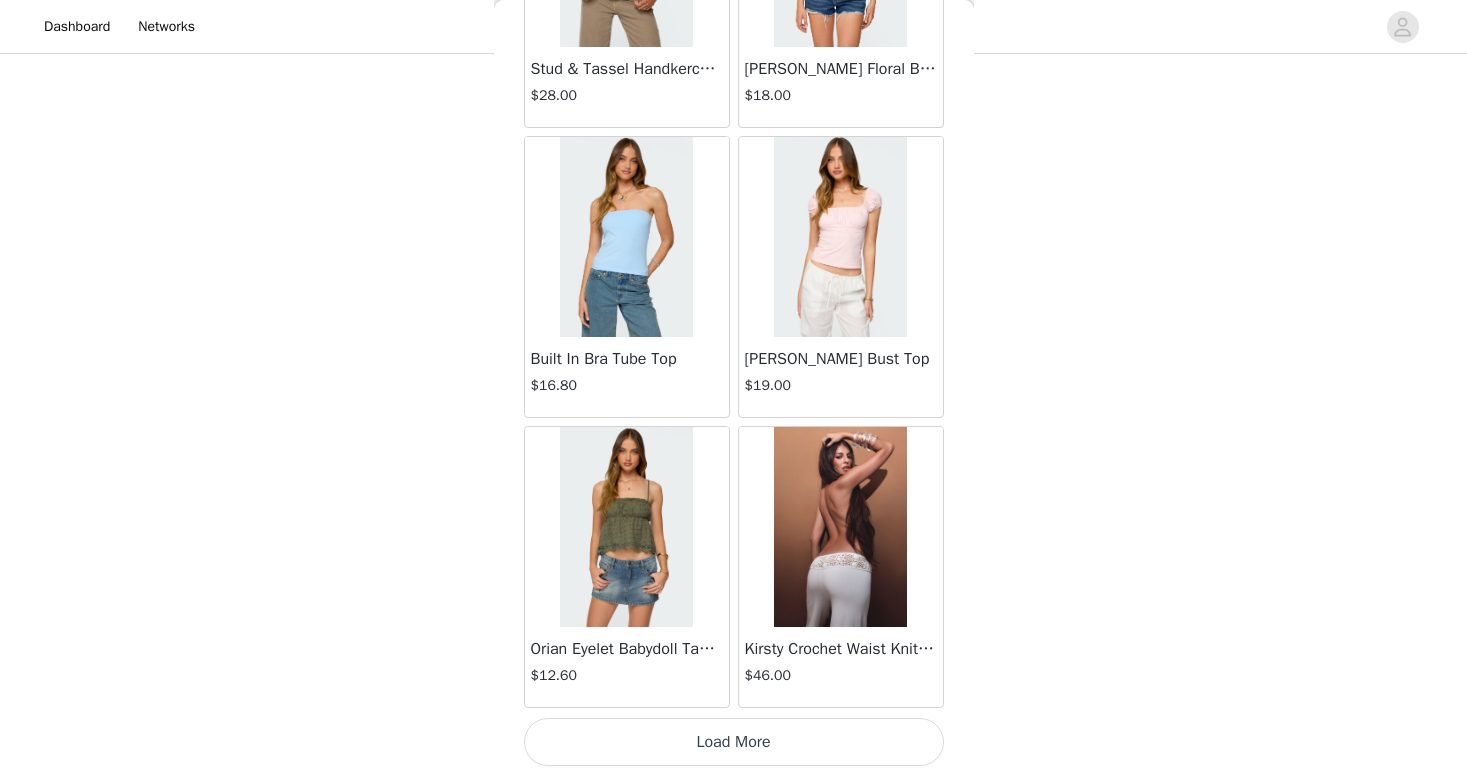 click on "Load More" at bounding box center [734, 742] 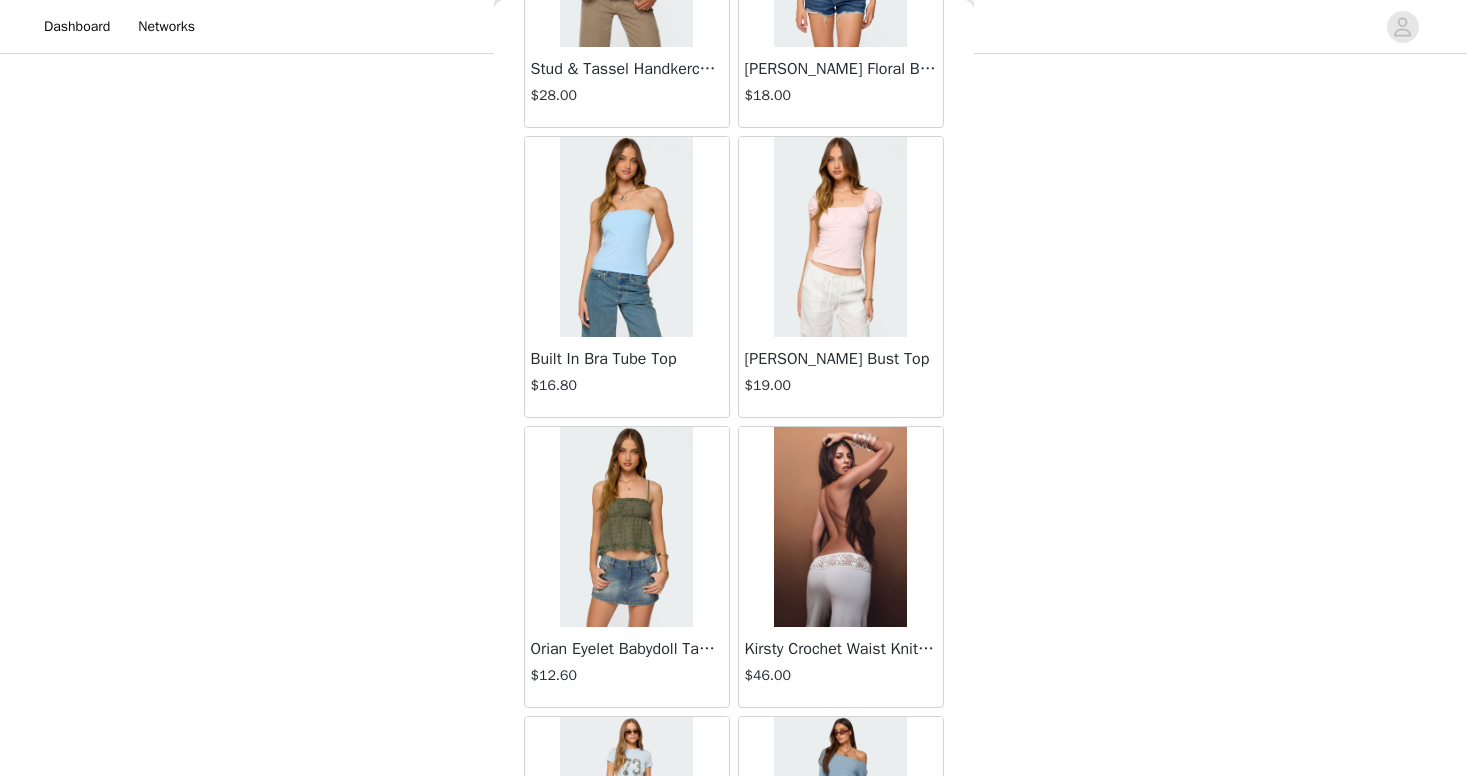 scroll, scrollTop: 5175, scrollLeft: 0, axis: vertical 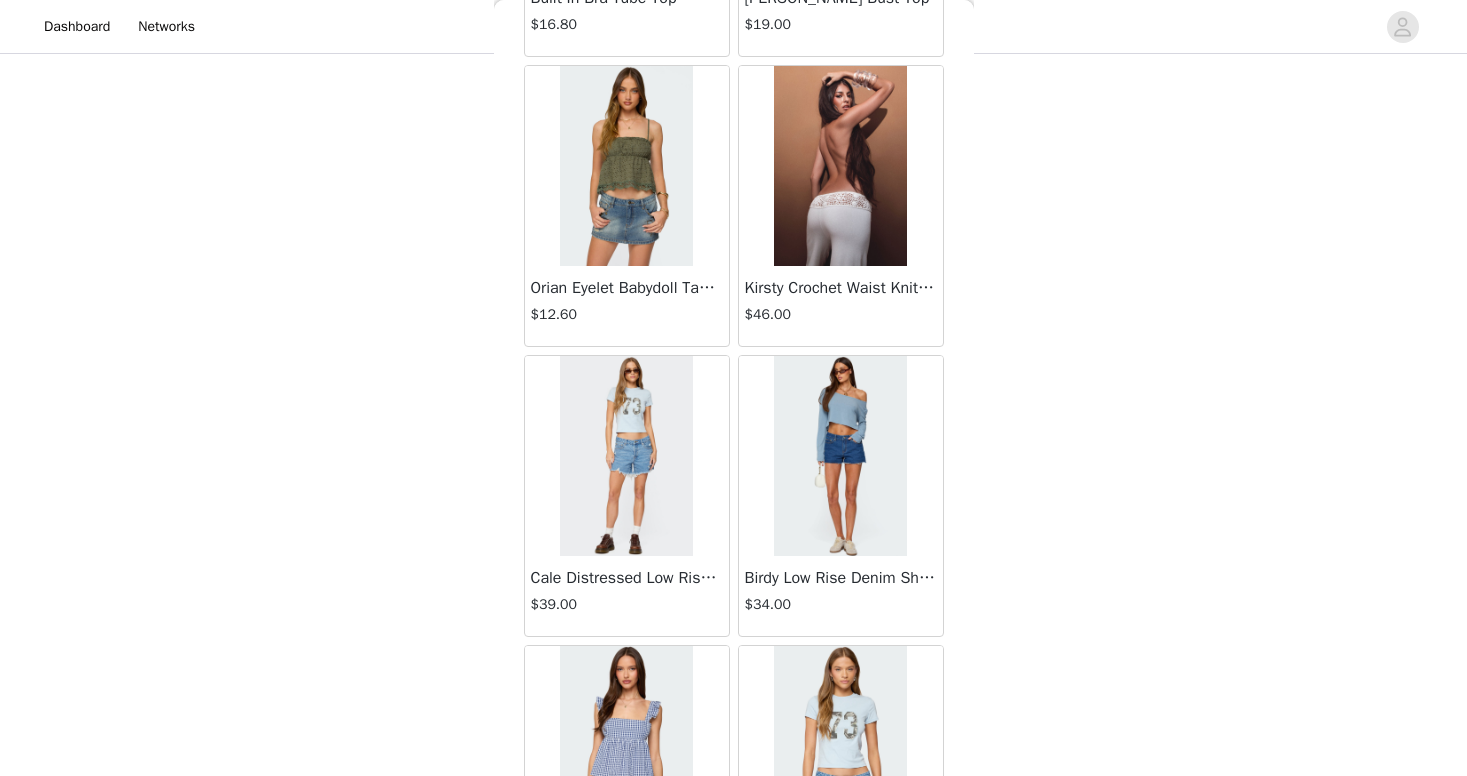 click on "Cale Distressed Low Rise Denim Shorts" at bounding box center (627, 578) 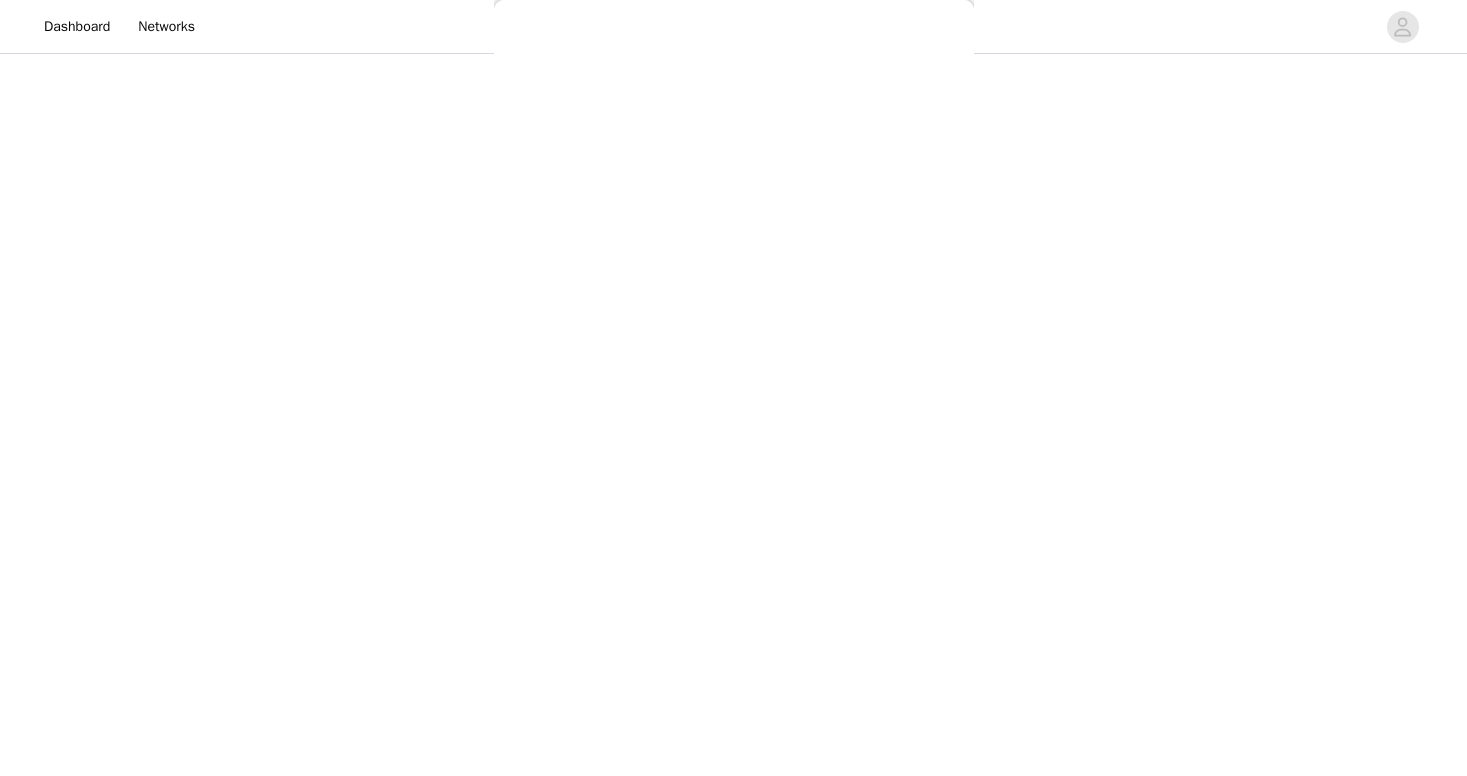 scroll, scrollTop: 0, scrollLeft: 0, axis: both 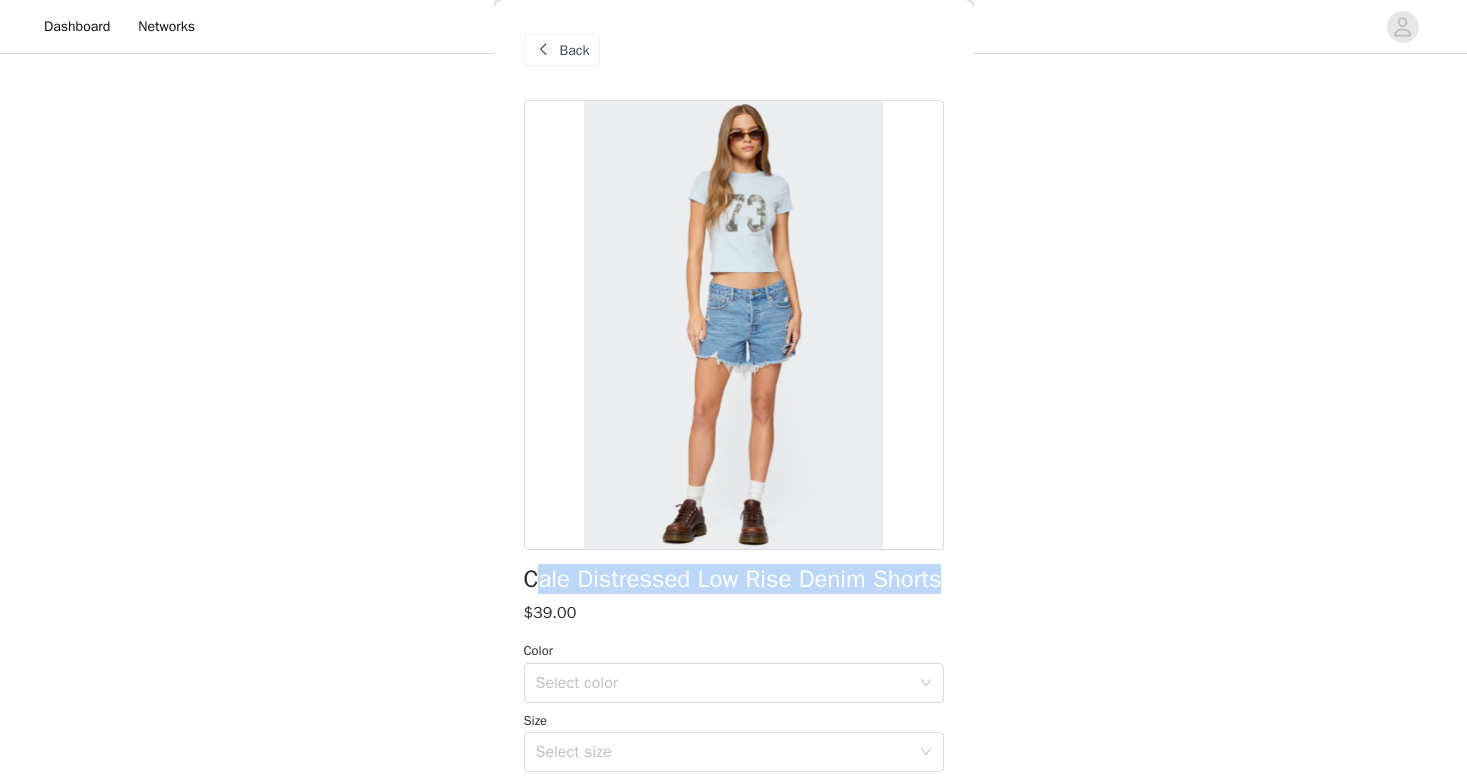 drag, startPoint x: 533, startPoint y: 576, endPoint x: 622, endPoint y: 595, distance: 91.00549 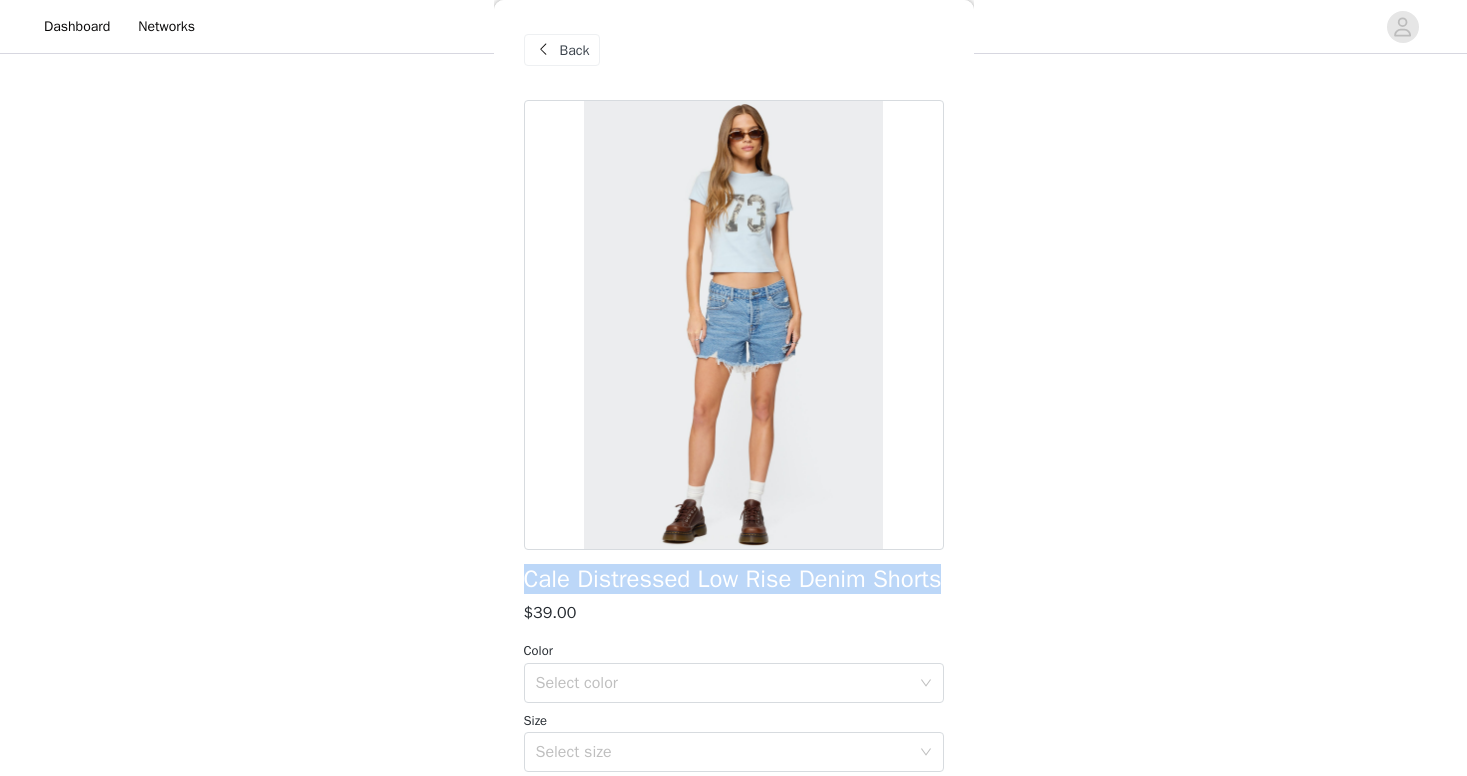 drag, startPoint x: 513, startPoint y: 569, endPoint x: 612, endPoint y: 599, distance: 103.44564 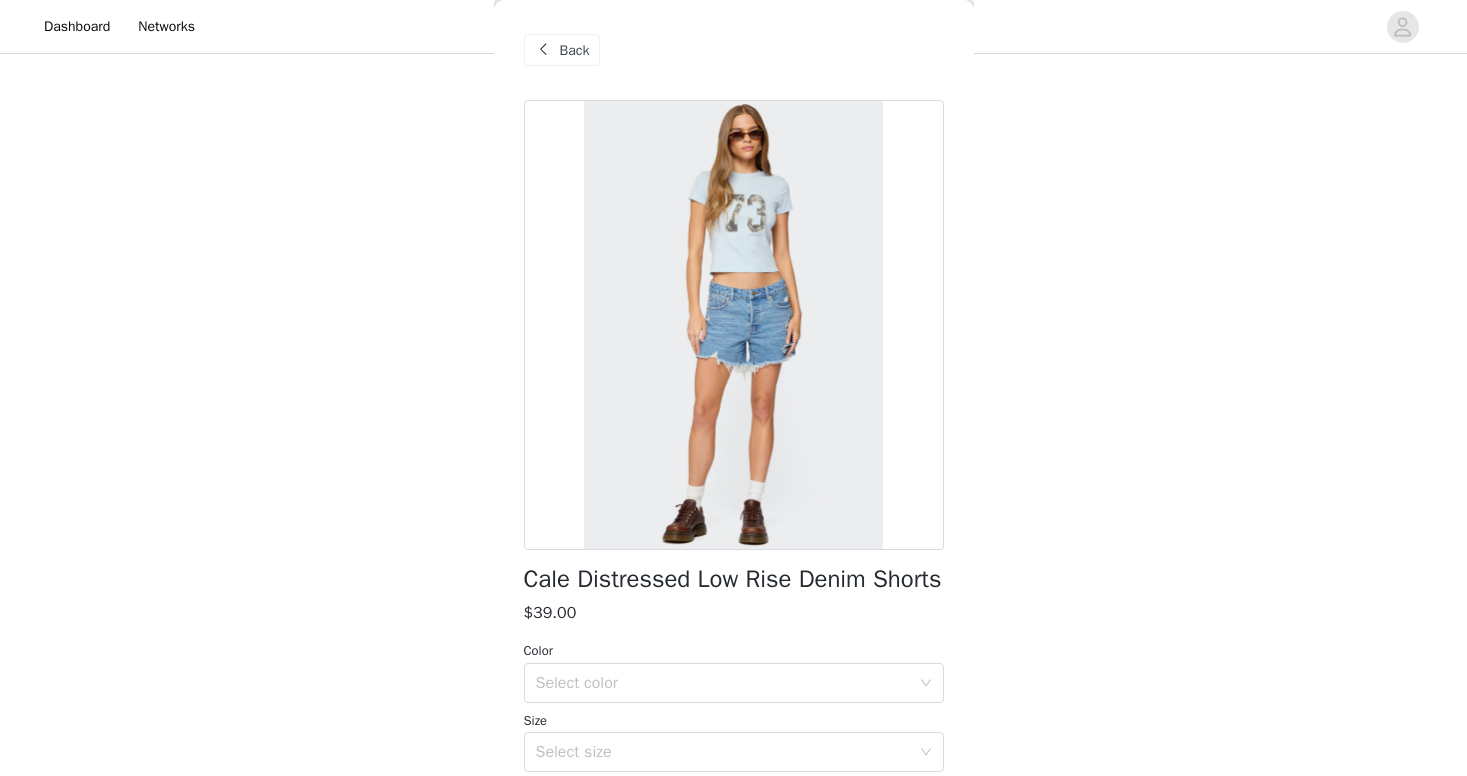 click on "Cale Distressed Low Rise Denim Shorts" at bounding box center (733, 579) 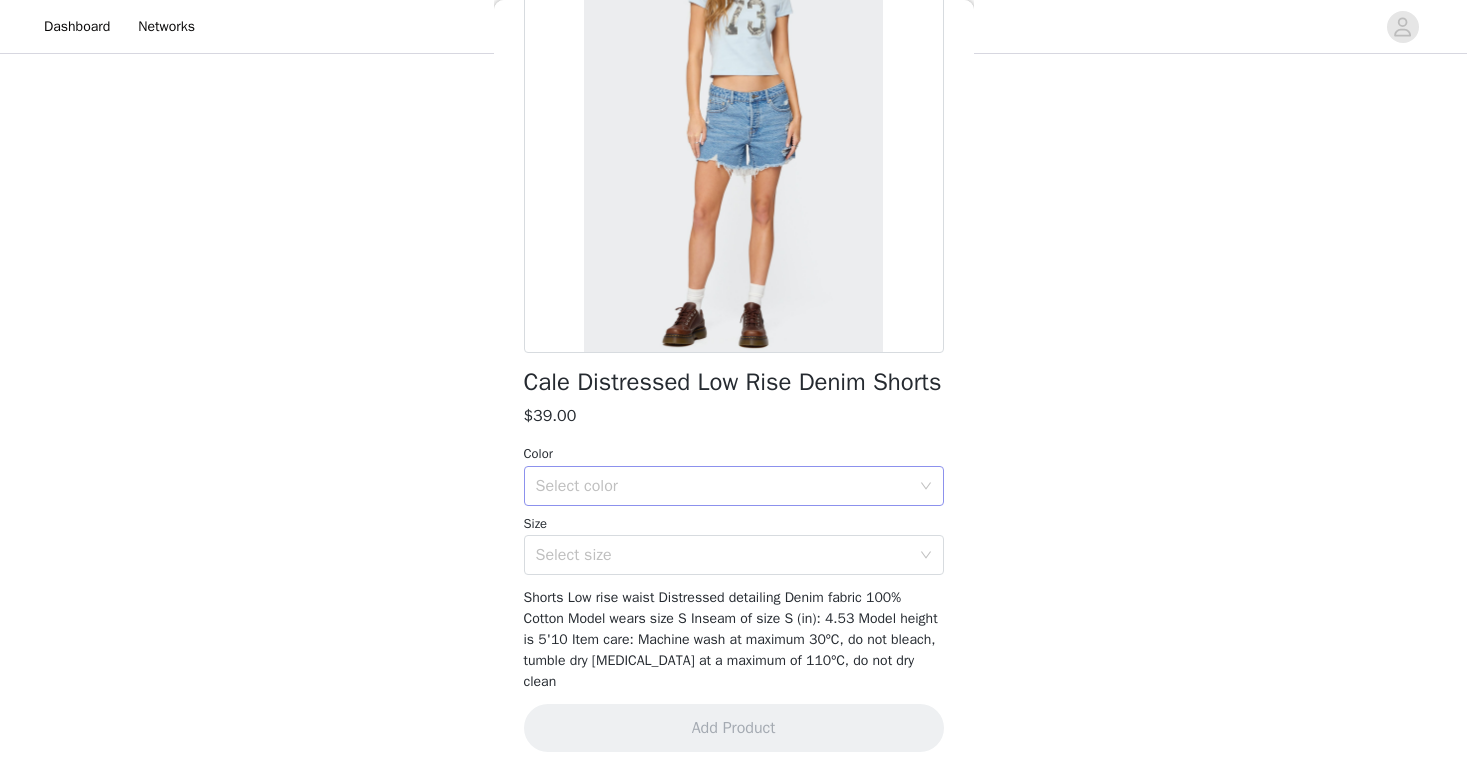 scroll, scrollTop: 223, scrollLeft: 0, axis: vertical 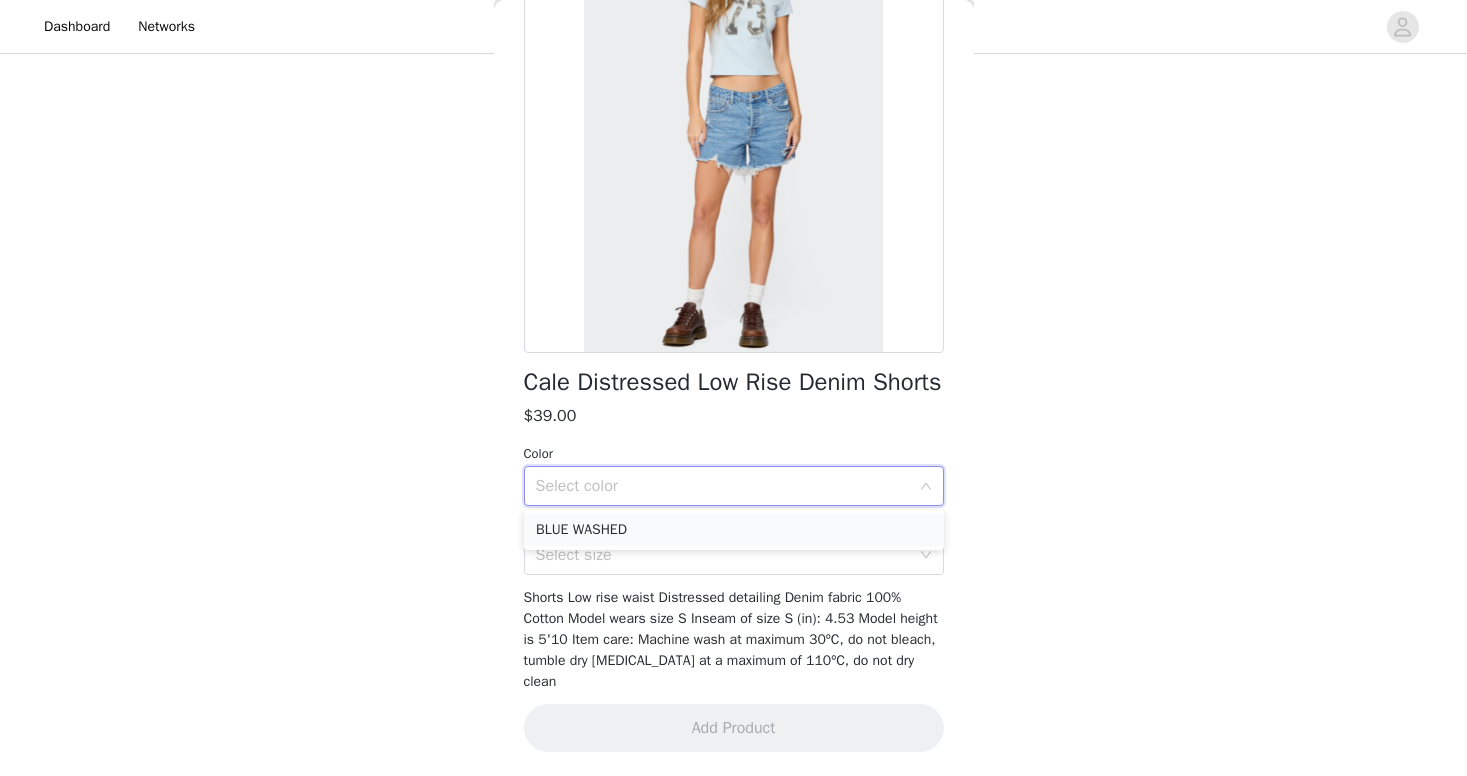 click on "BLUE WASHED" at bounding box center [734, 530] 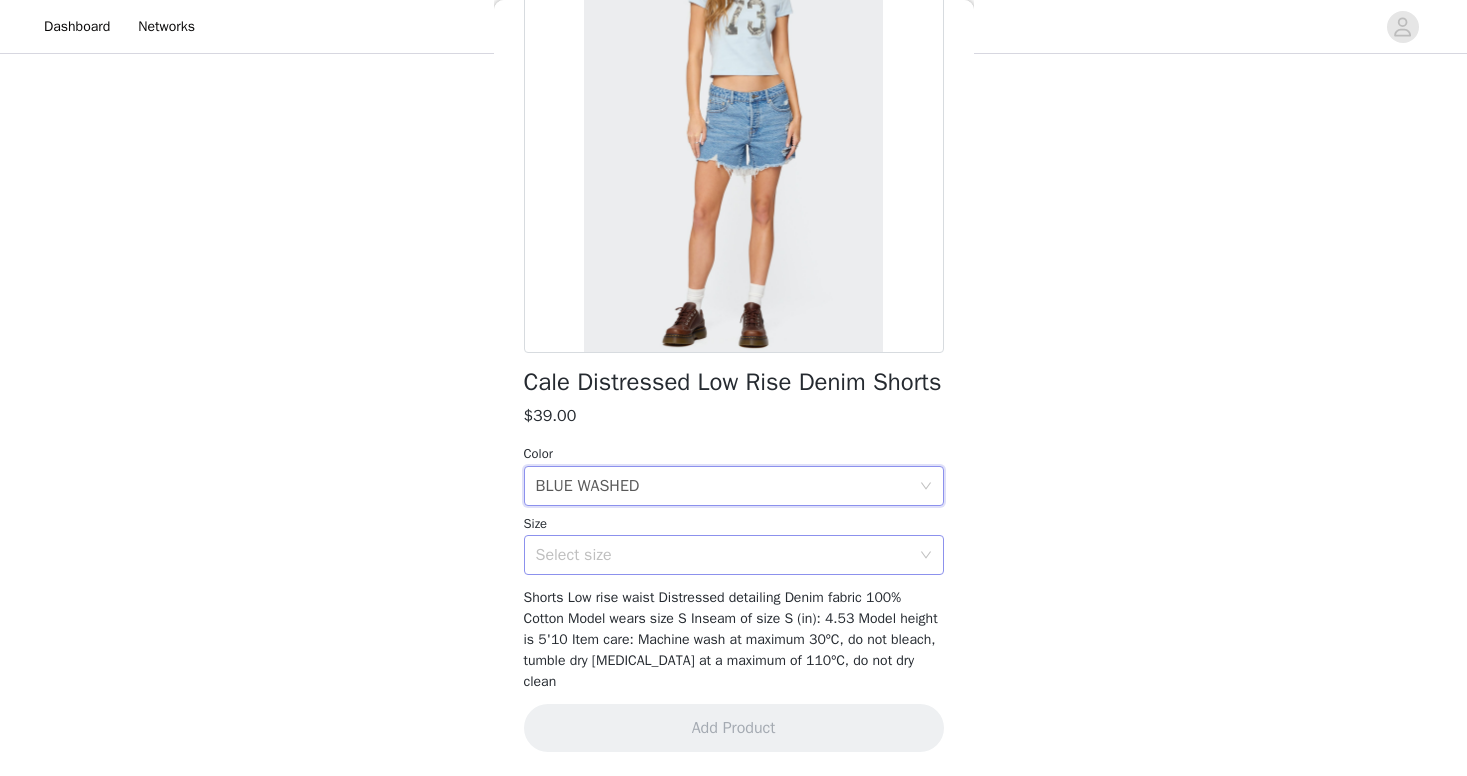 click on "Select size" at bounding box center (723, 555) 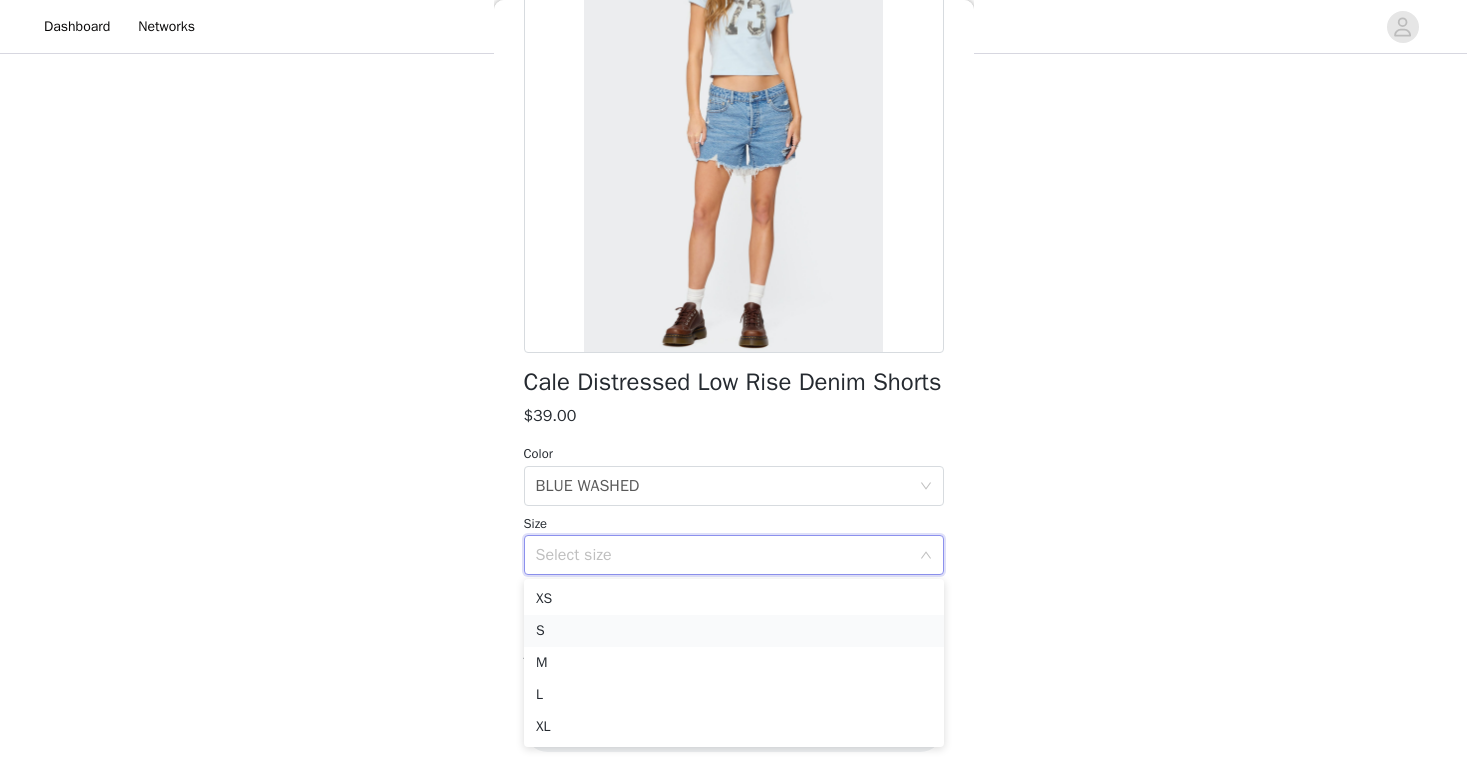 click on "S" at bounding box center (734, 631) 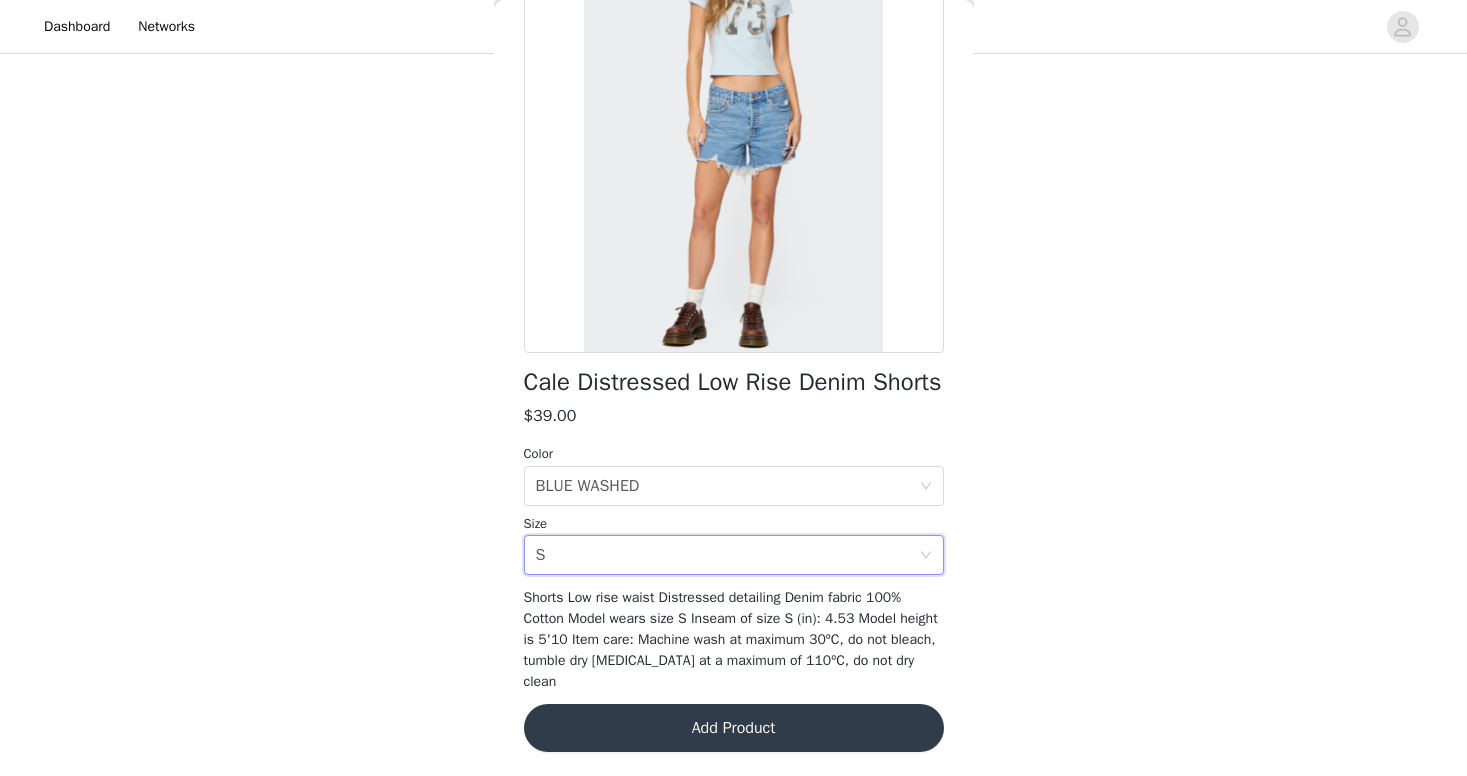 click on "Add Product" at bounding box center [734, 728] 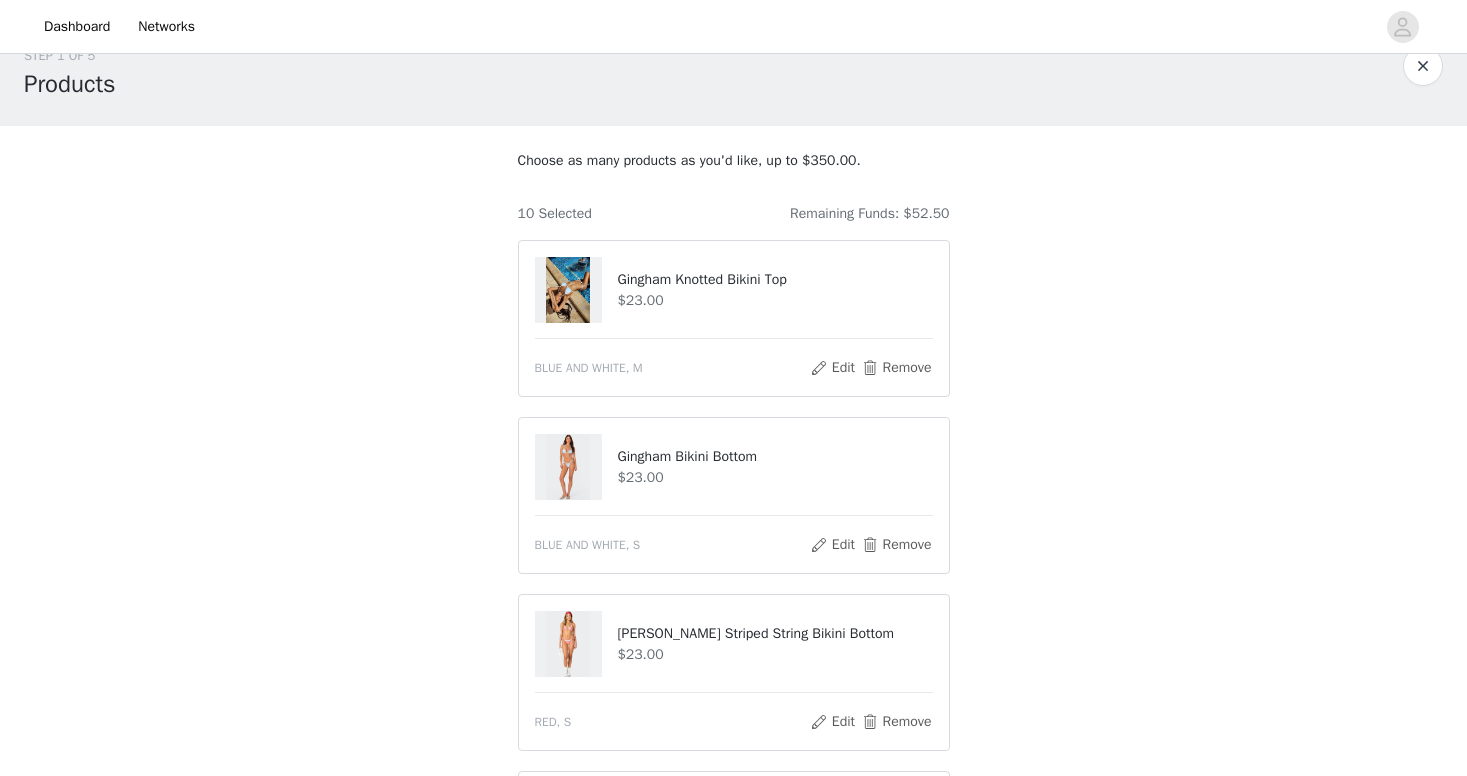 scroll, scrollTop: 0, scrollLeft: 0, axis: both 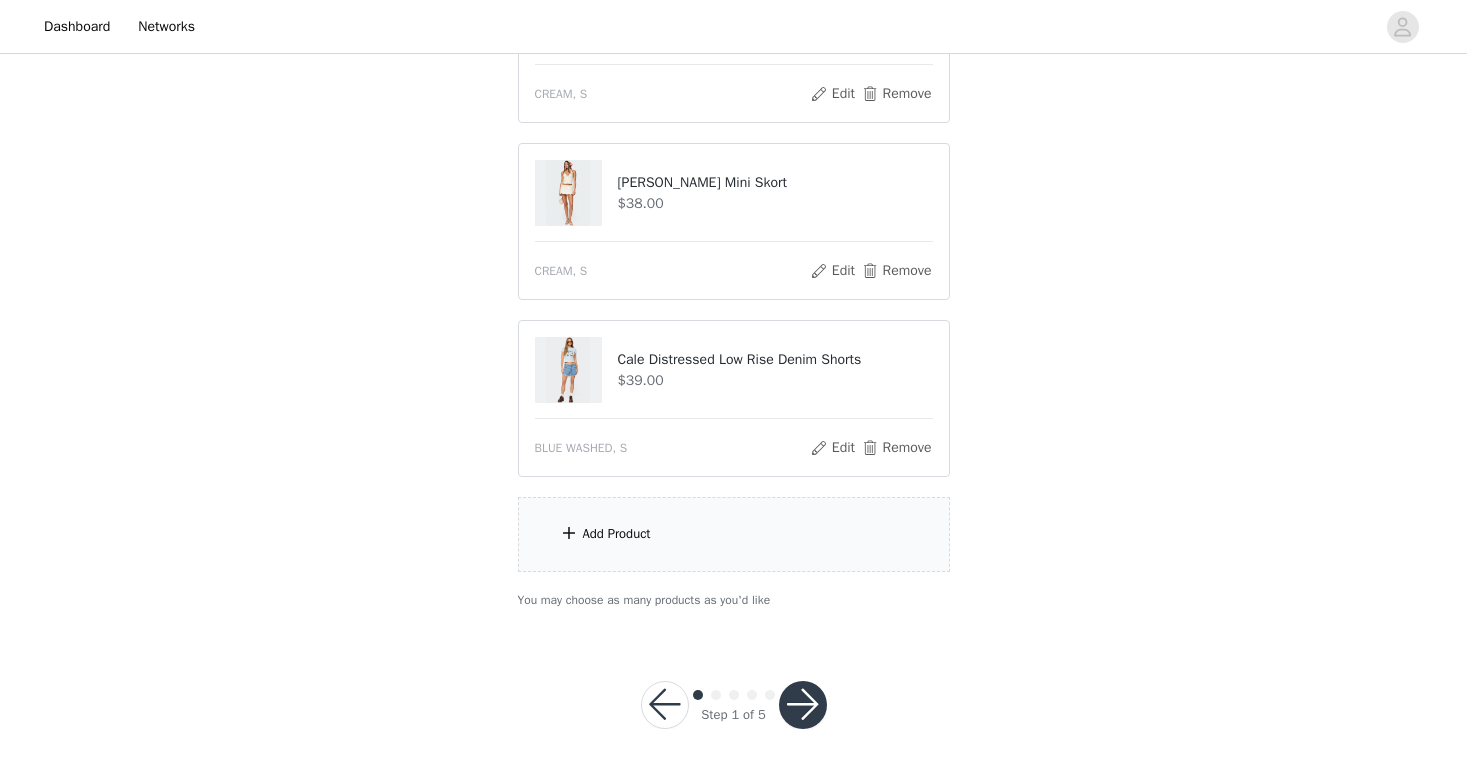 click on "Add Product" at bounding box center [734, 534] 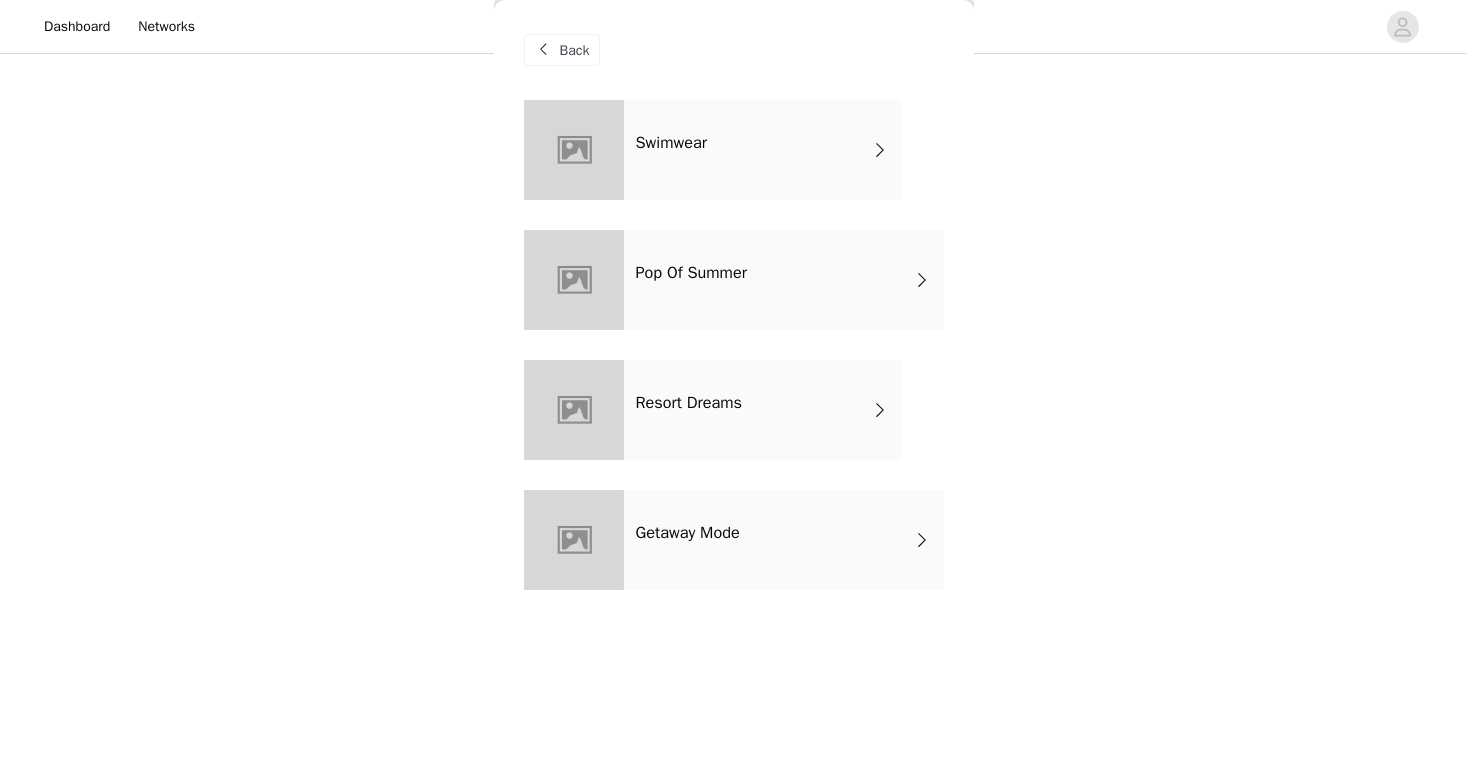 click on "Pop Of Summer" at bounding box center [784, 280] 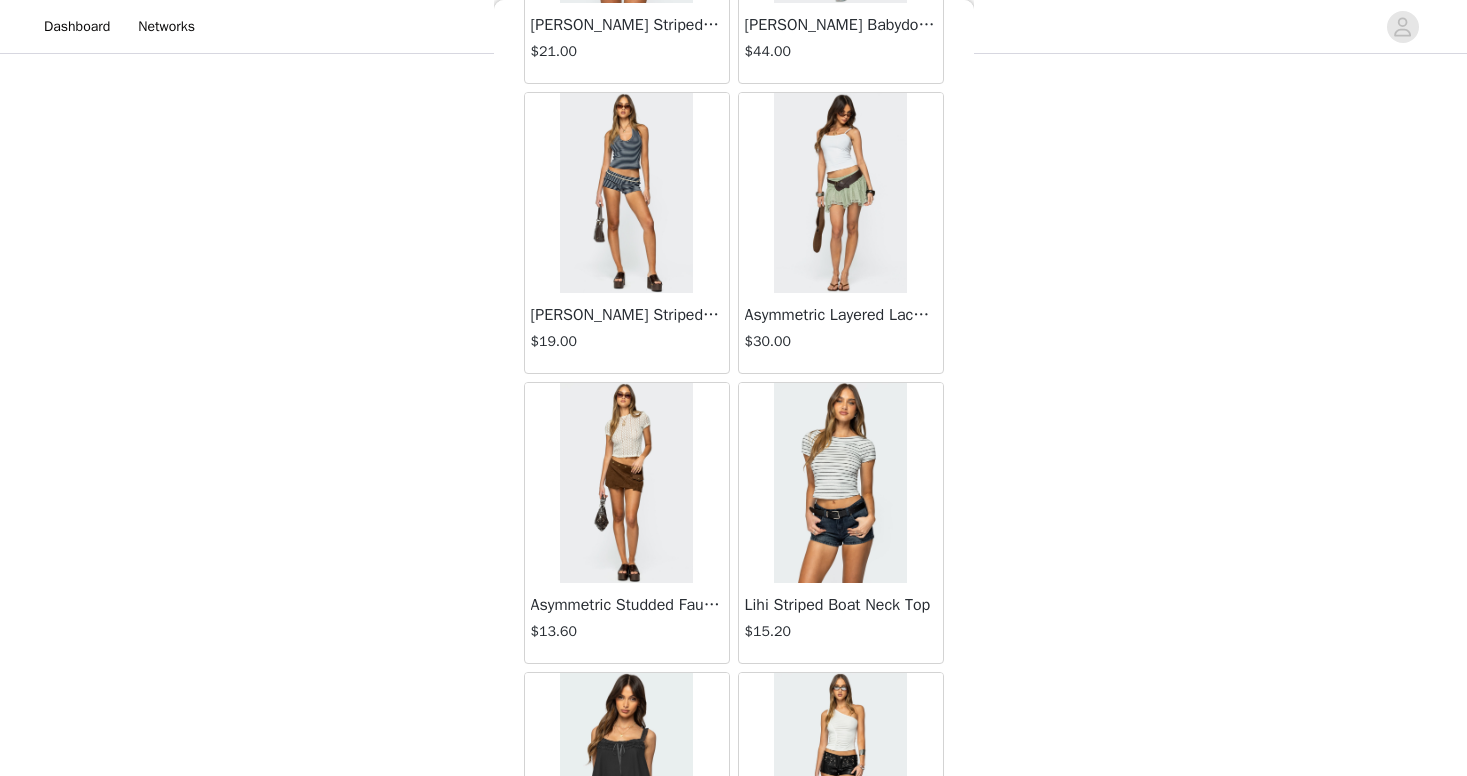 scroll, scrollTop: 1551, scrollLeft: 0, axis: vertical 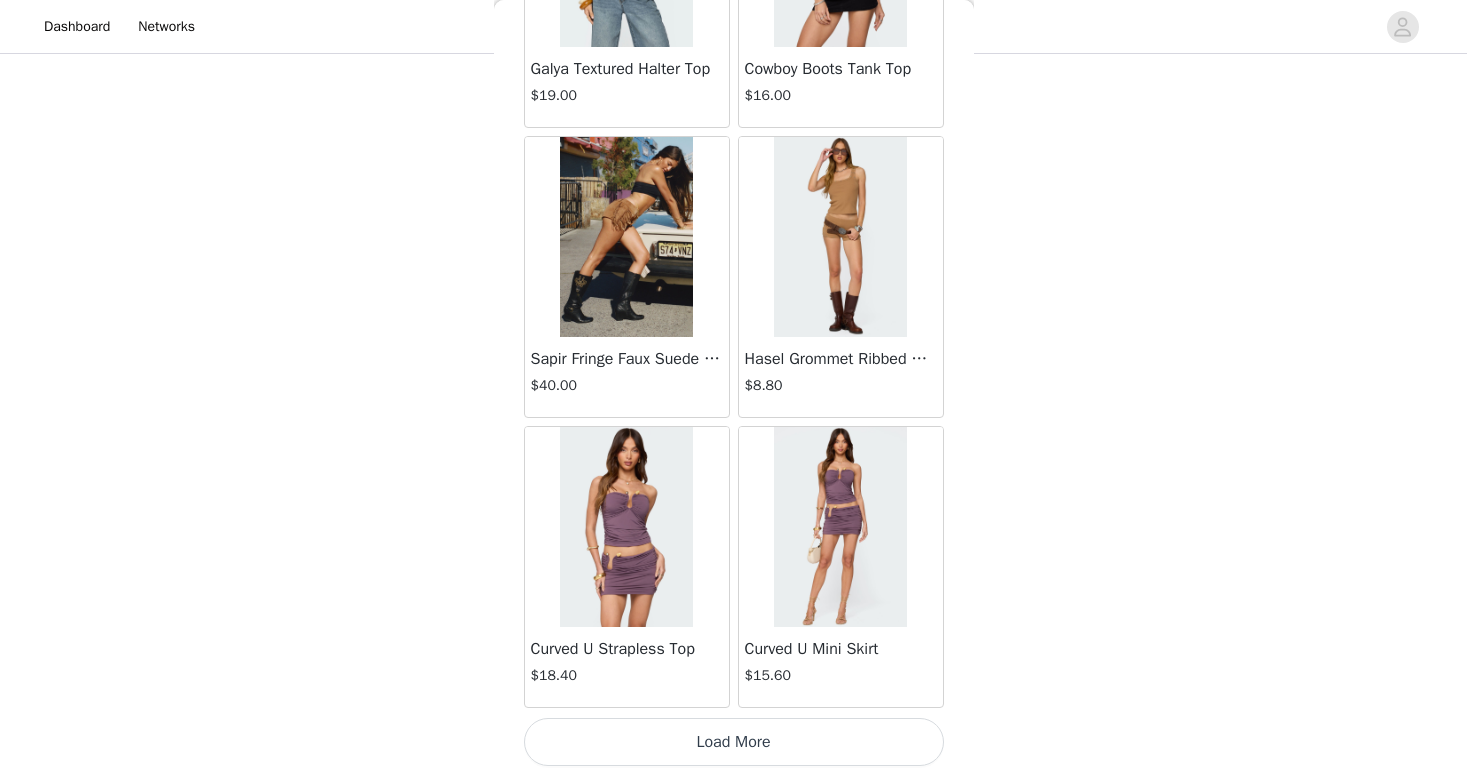 click on "Load More" at bounding box center (734, 742) 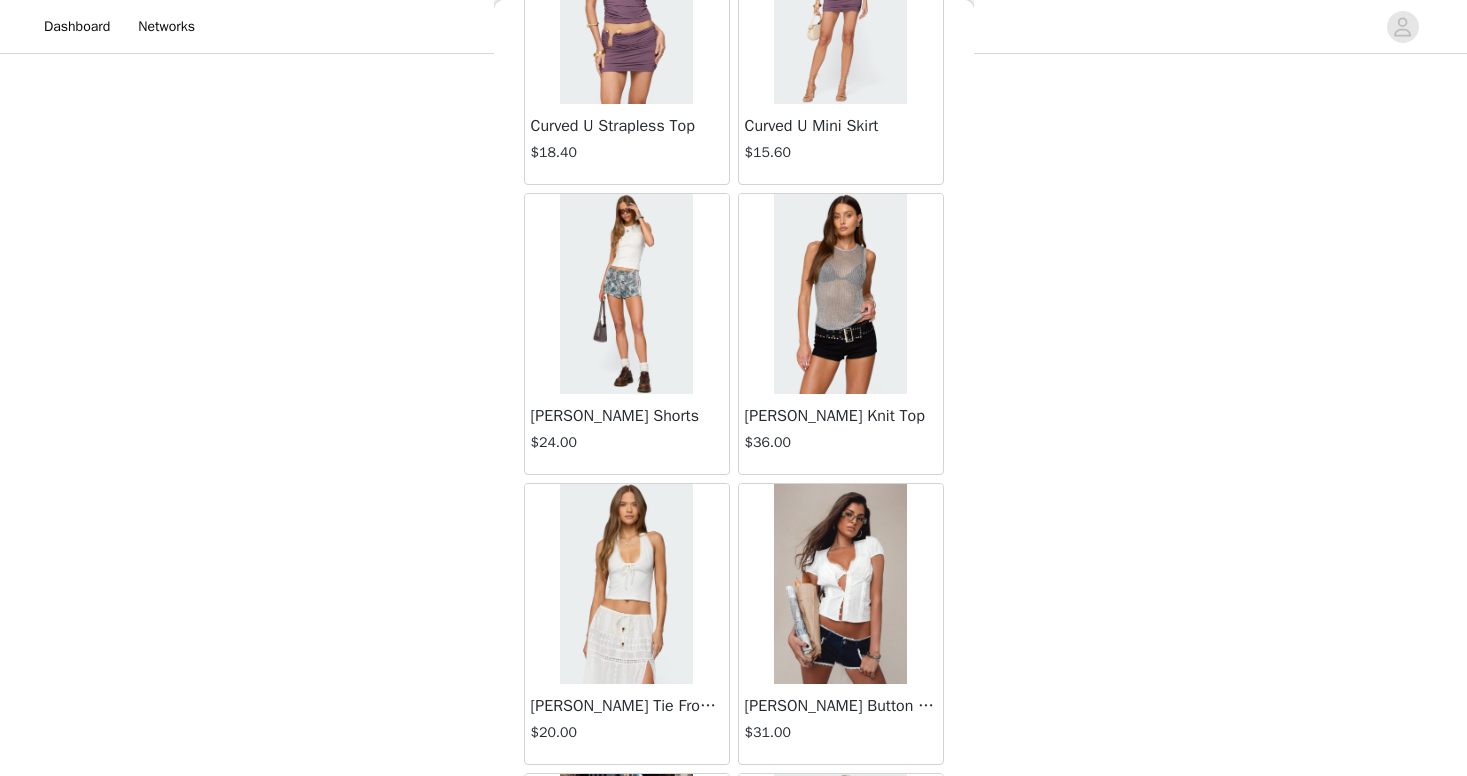 scroll, scrollTop: 2881, scrollLeft: 0, axis: vertical 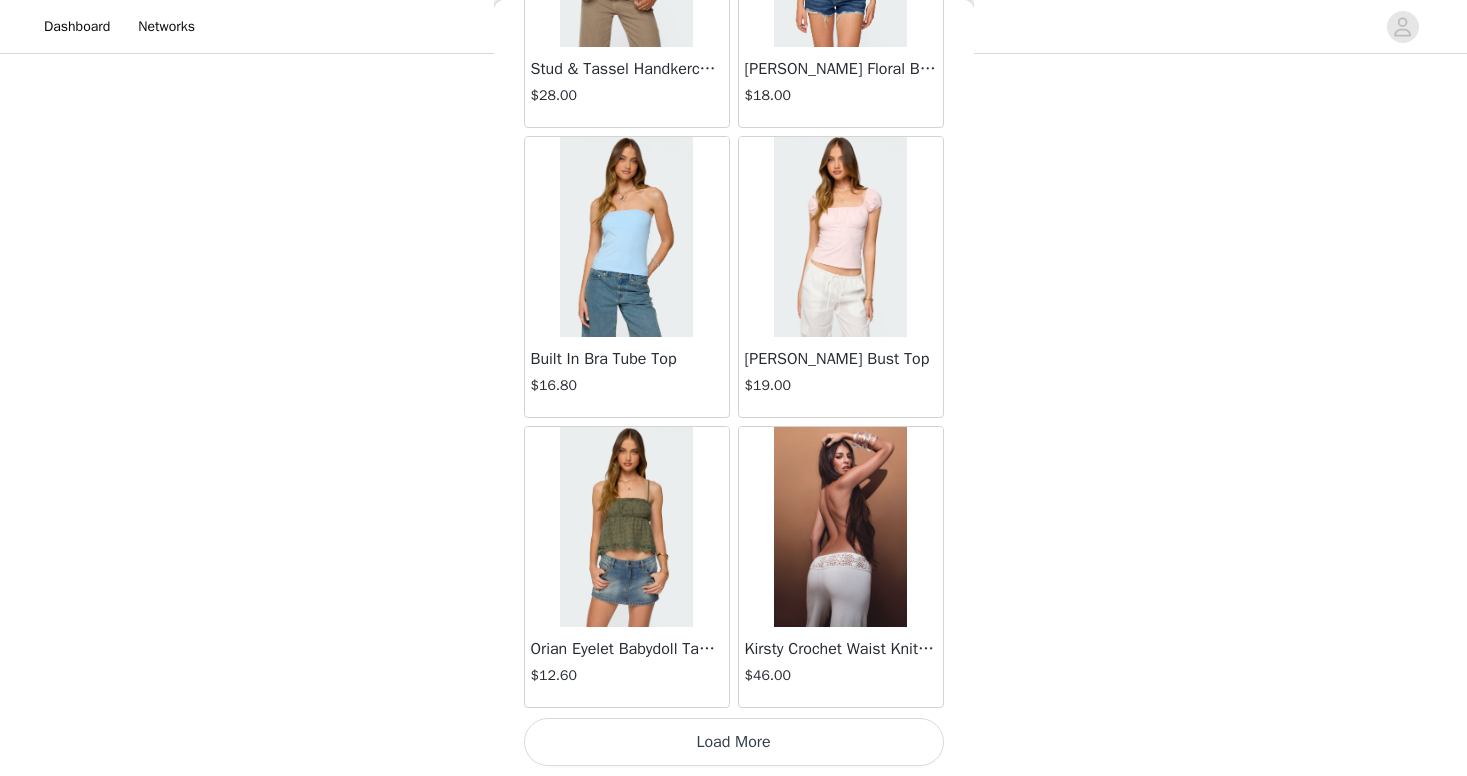 click on "Load More" at bounding box center (734, 742) 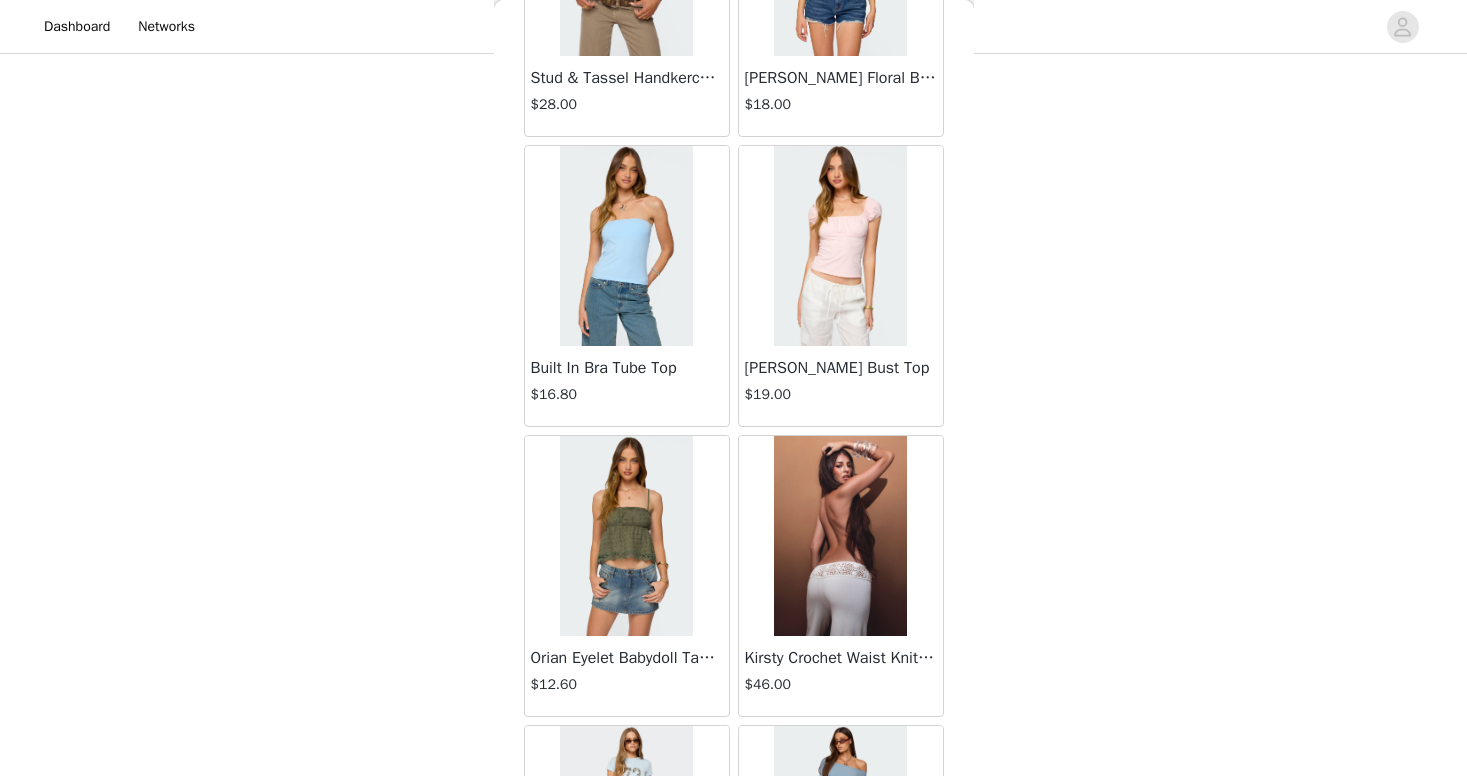 scroll, scrollTop: 1550, scrollLeft: 0, axis: vertical 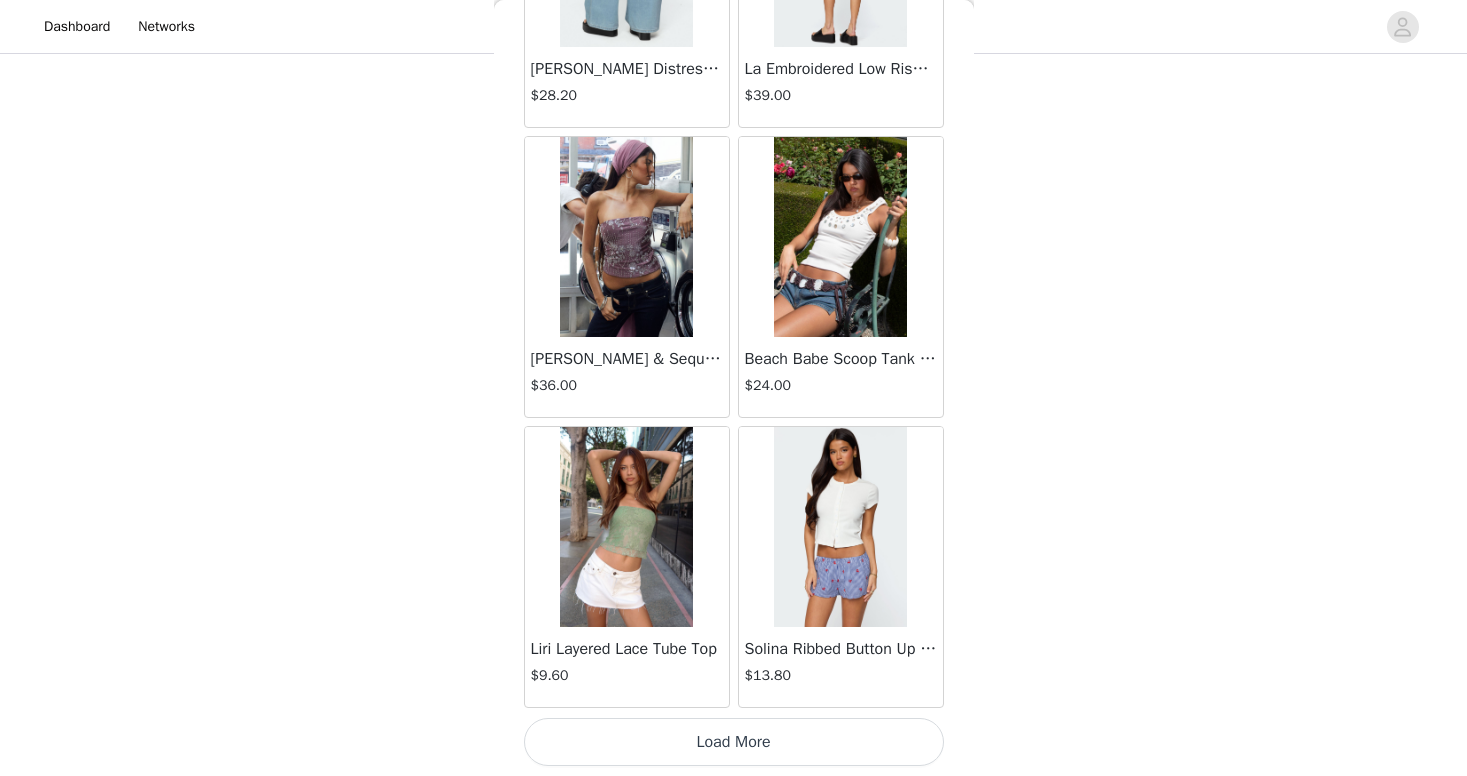 click on "Load More" at bounding box center (734, 742) 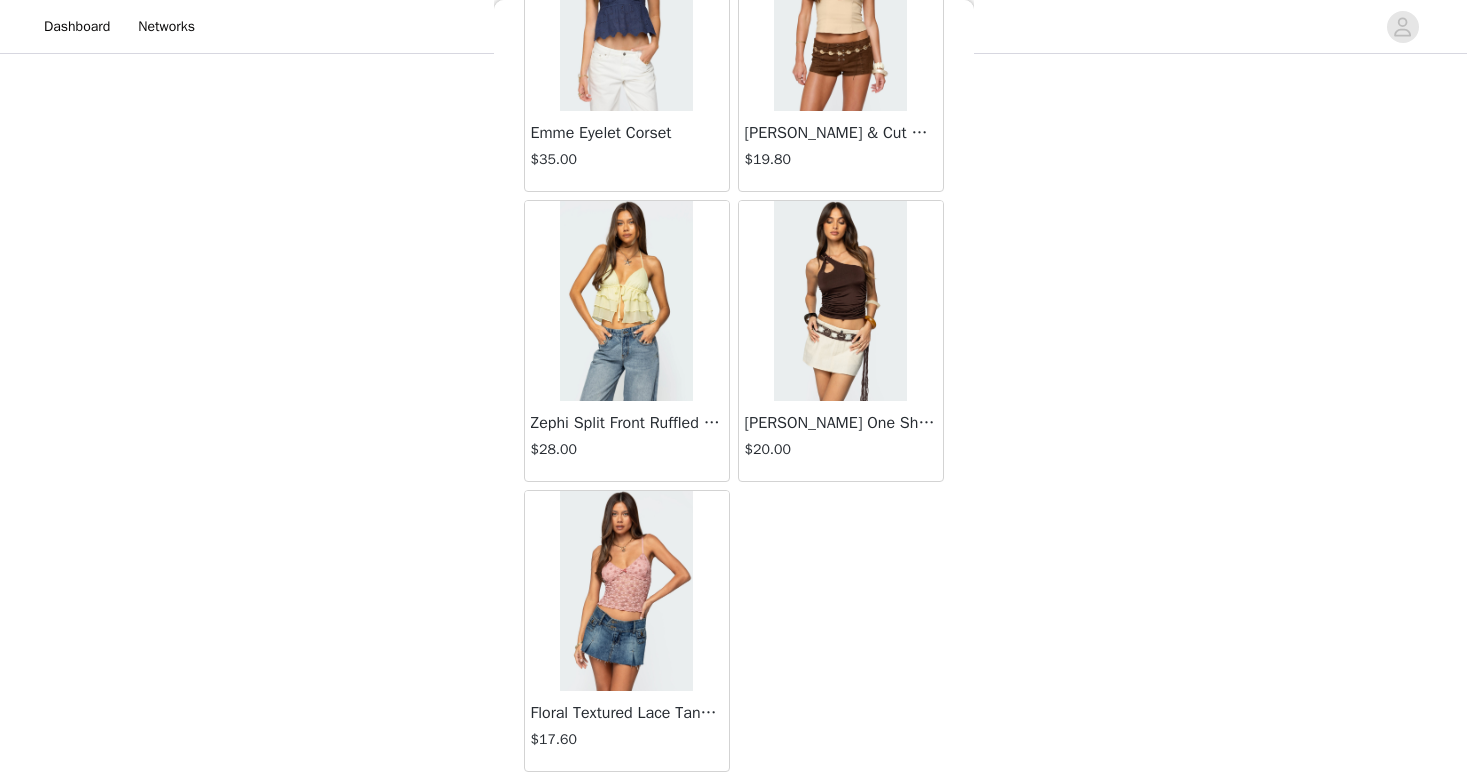 scroll, scrollTop: 9760, scrollLeft: 0, axis: vertical 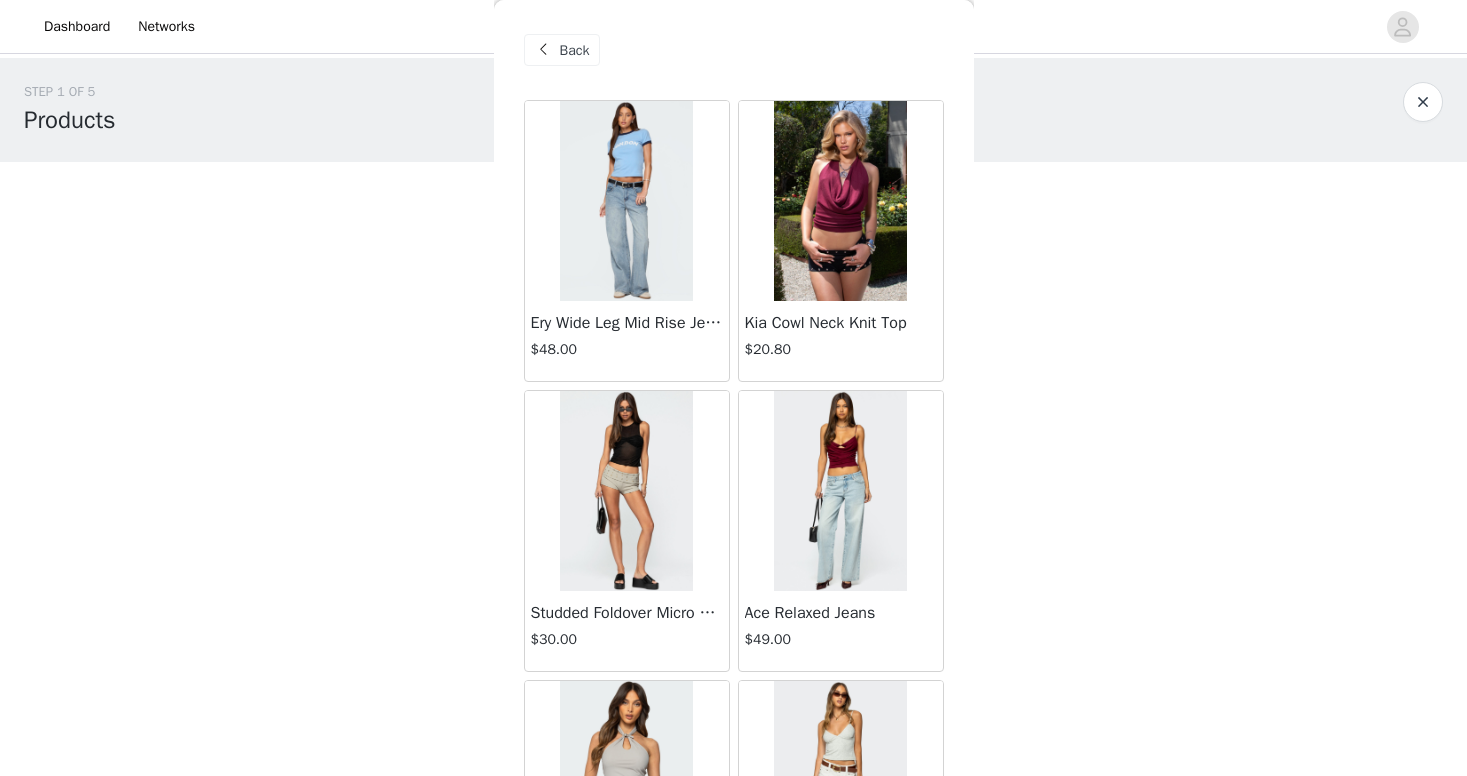 click on "Back" at bounding box center [575, 50] 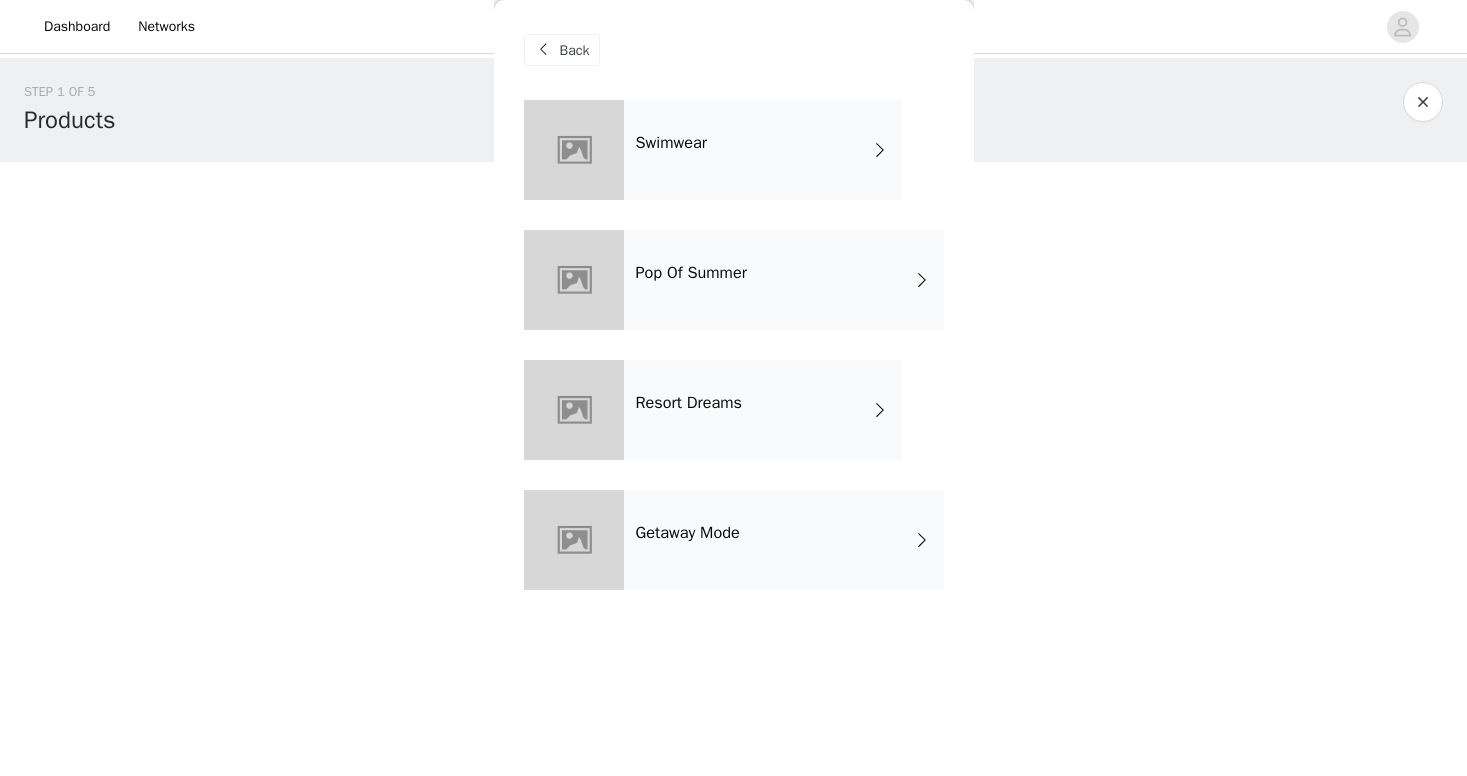 click on "Resort Dreams" at bounding box center (763, 410) 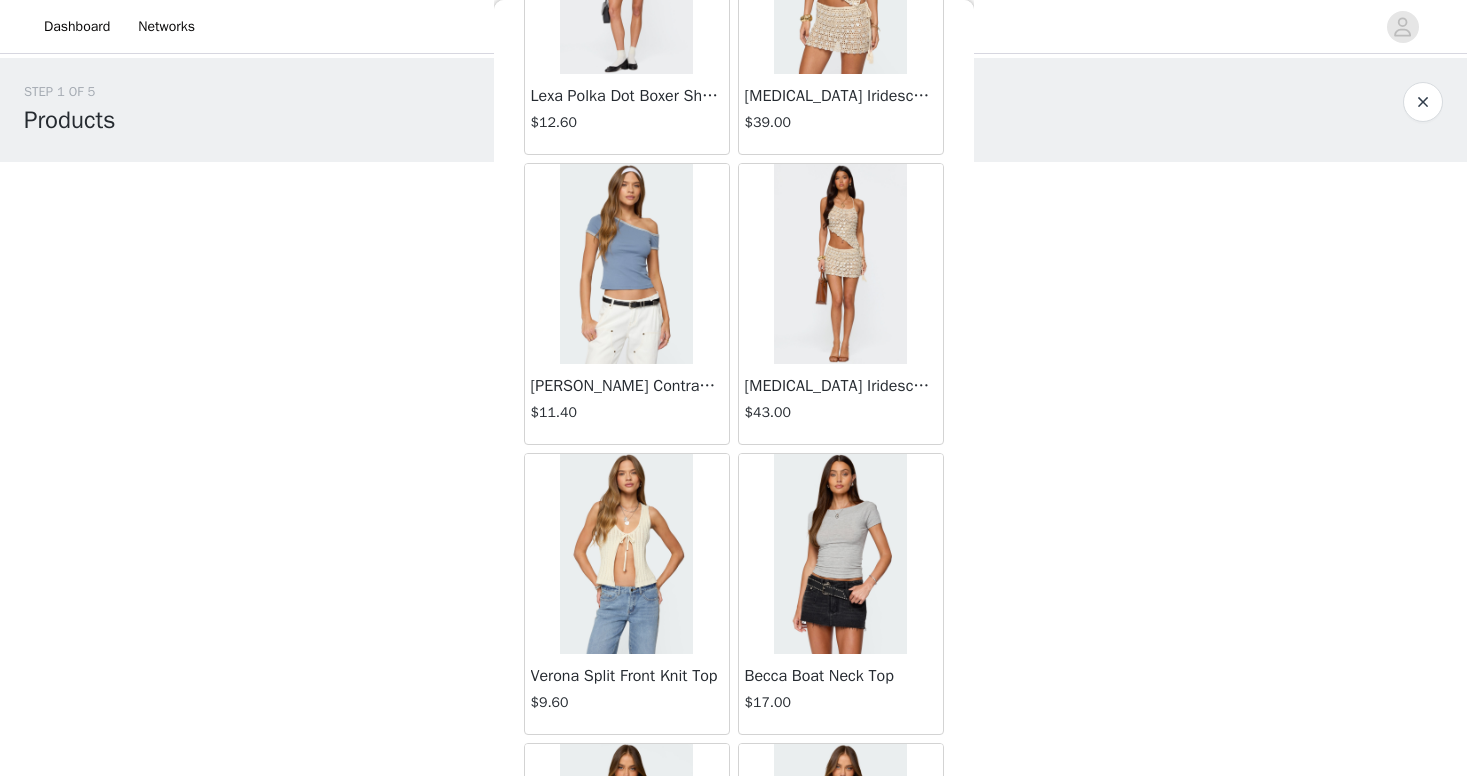 scroll, scrollTop: 1387, scrollLeft: 0, axis: vertical 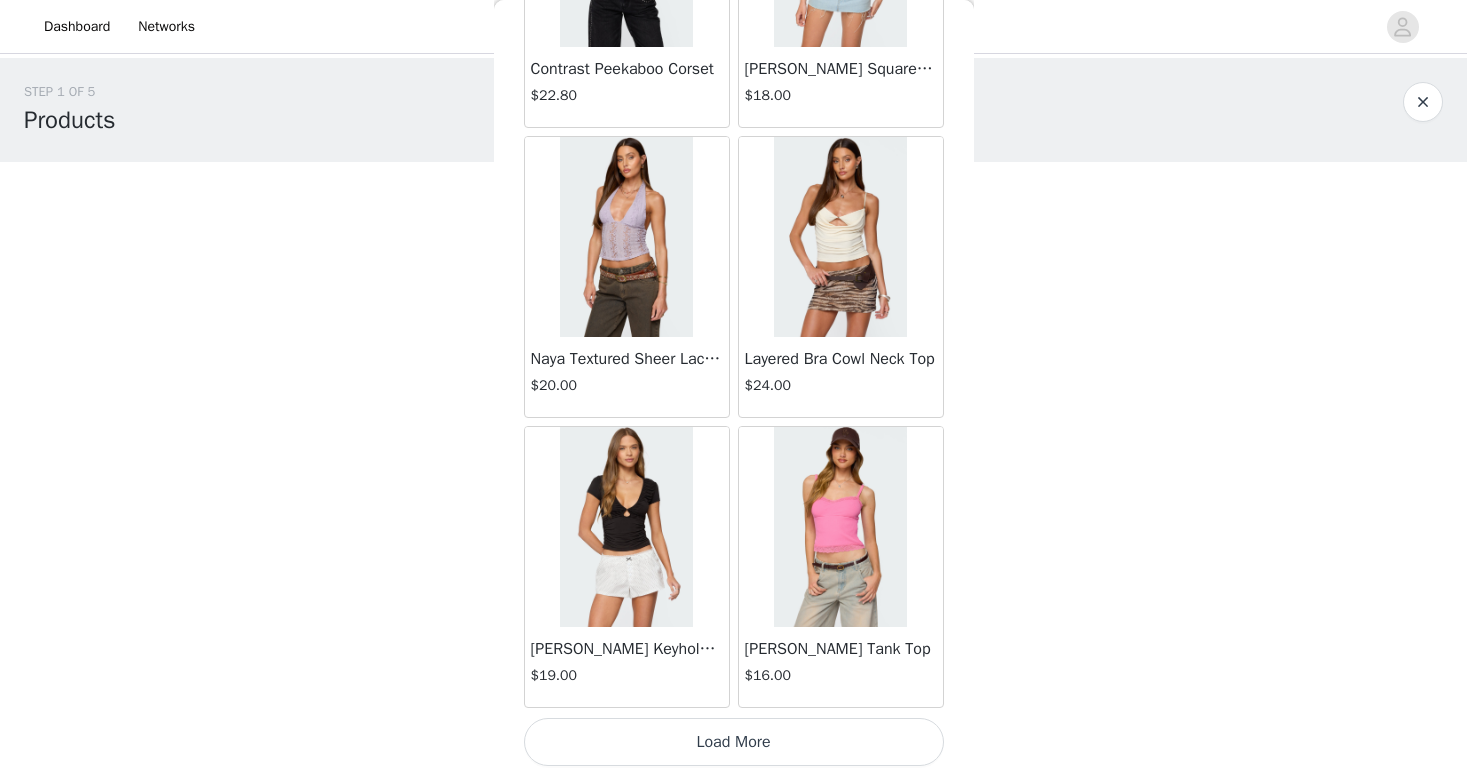 click on "Load More" at bounding box center (734, 742) 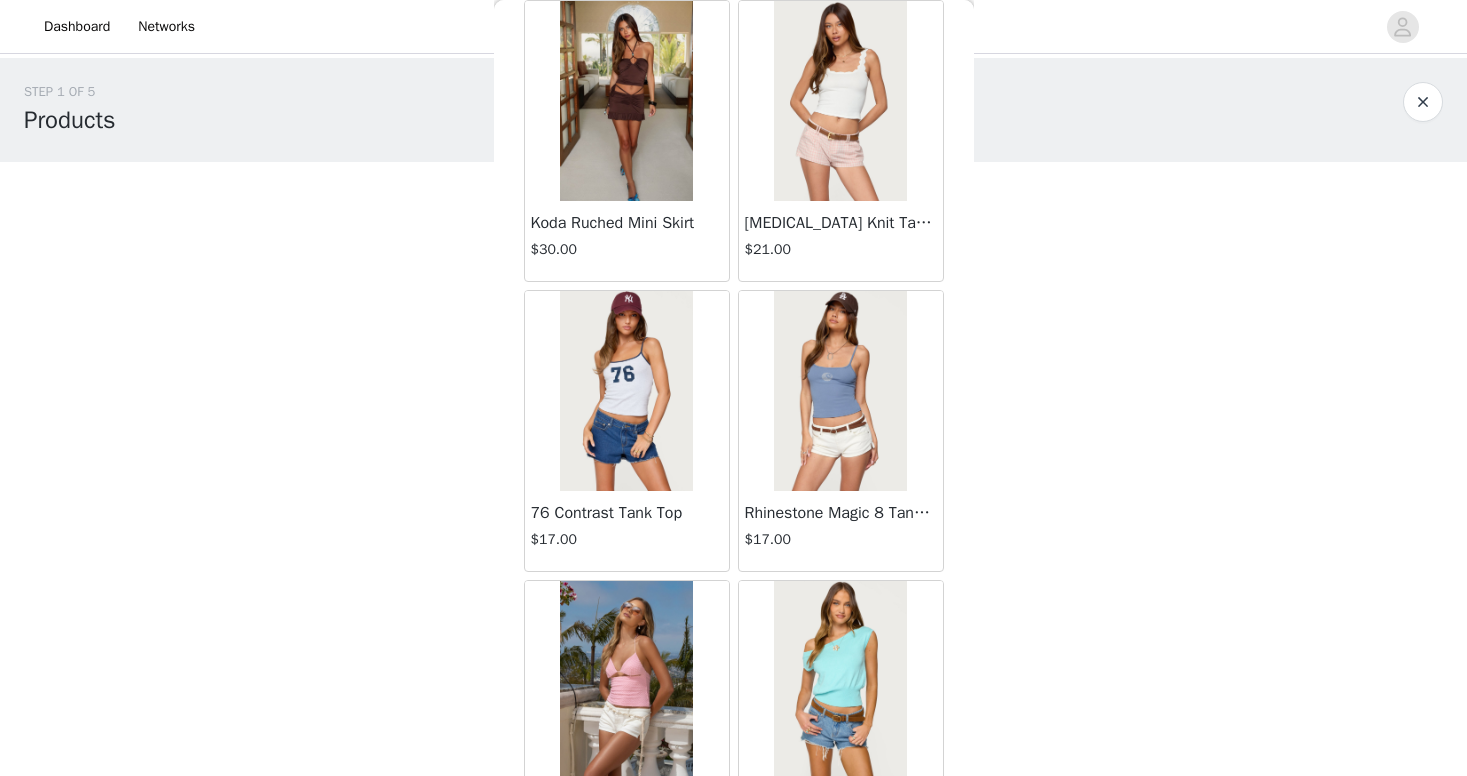scroll, scrollTop: 4200, scrollLeft: 0, axis: vertical 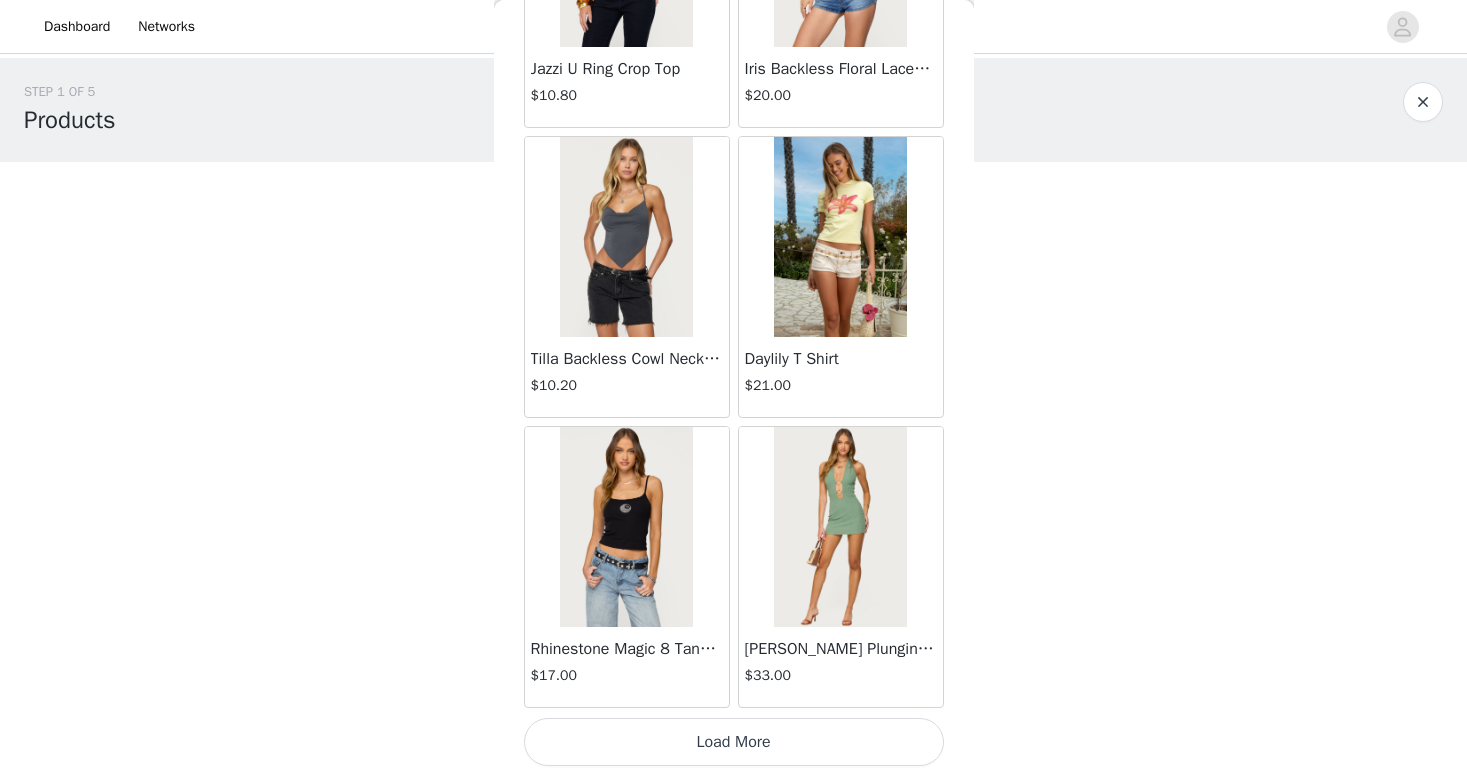 click on "Load More" at bounding box center (734, 742) 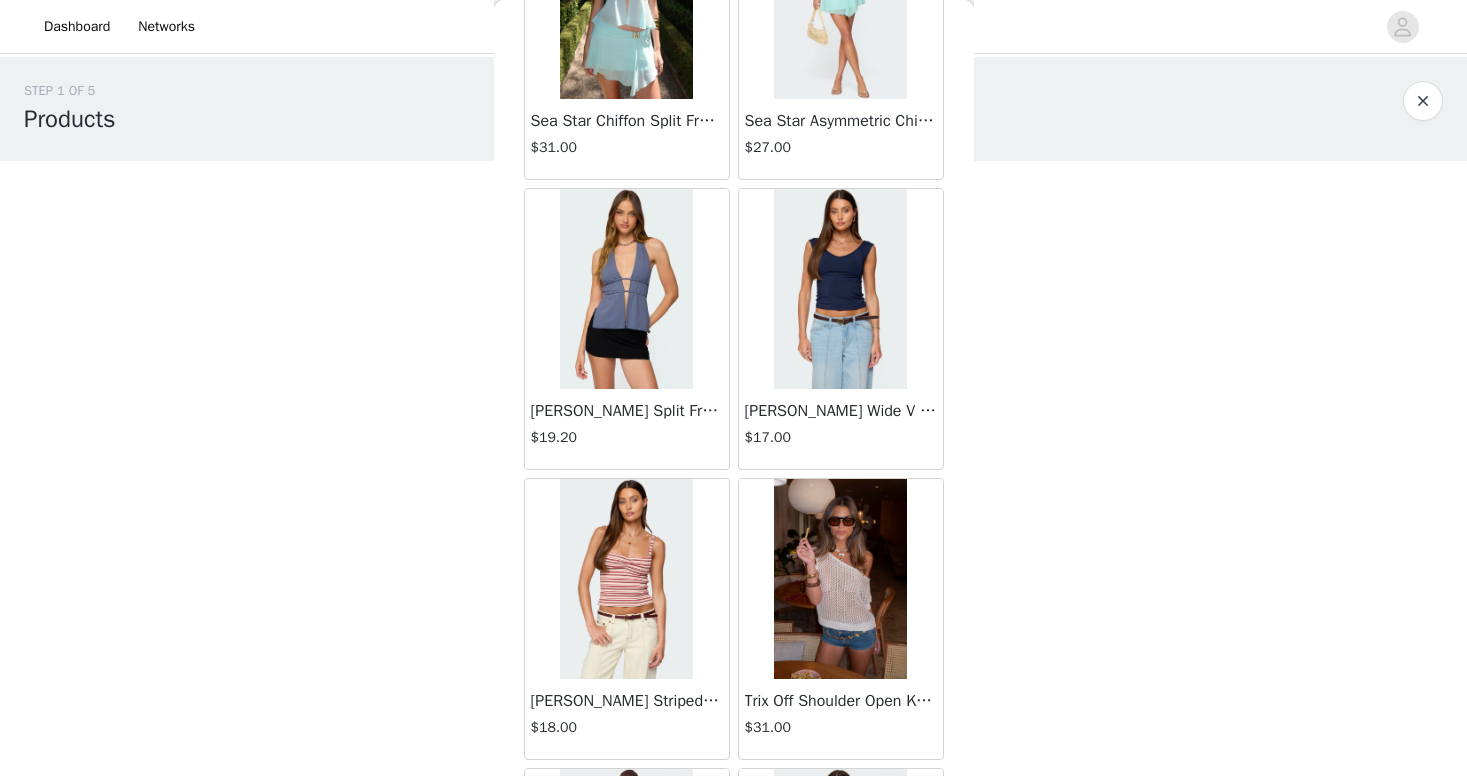 scroll, scrollTop: 7880, scrollLeft: 0, axis: vertical 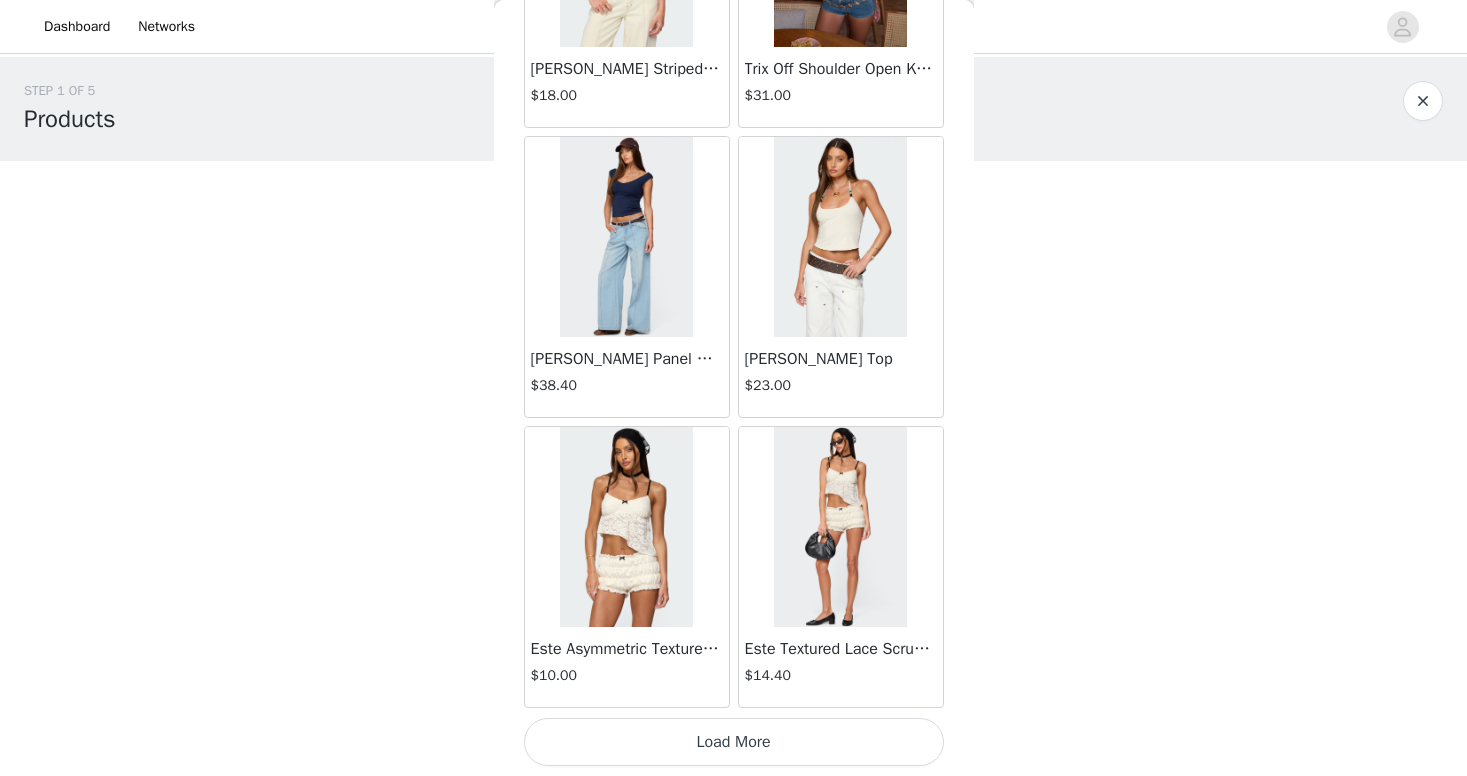 click on "Load More" at bounding box center (734, 742) 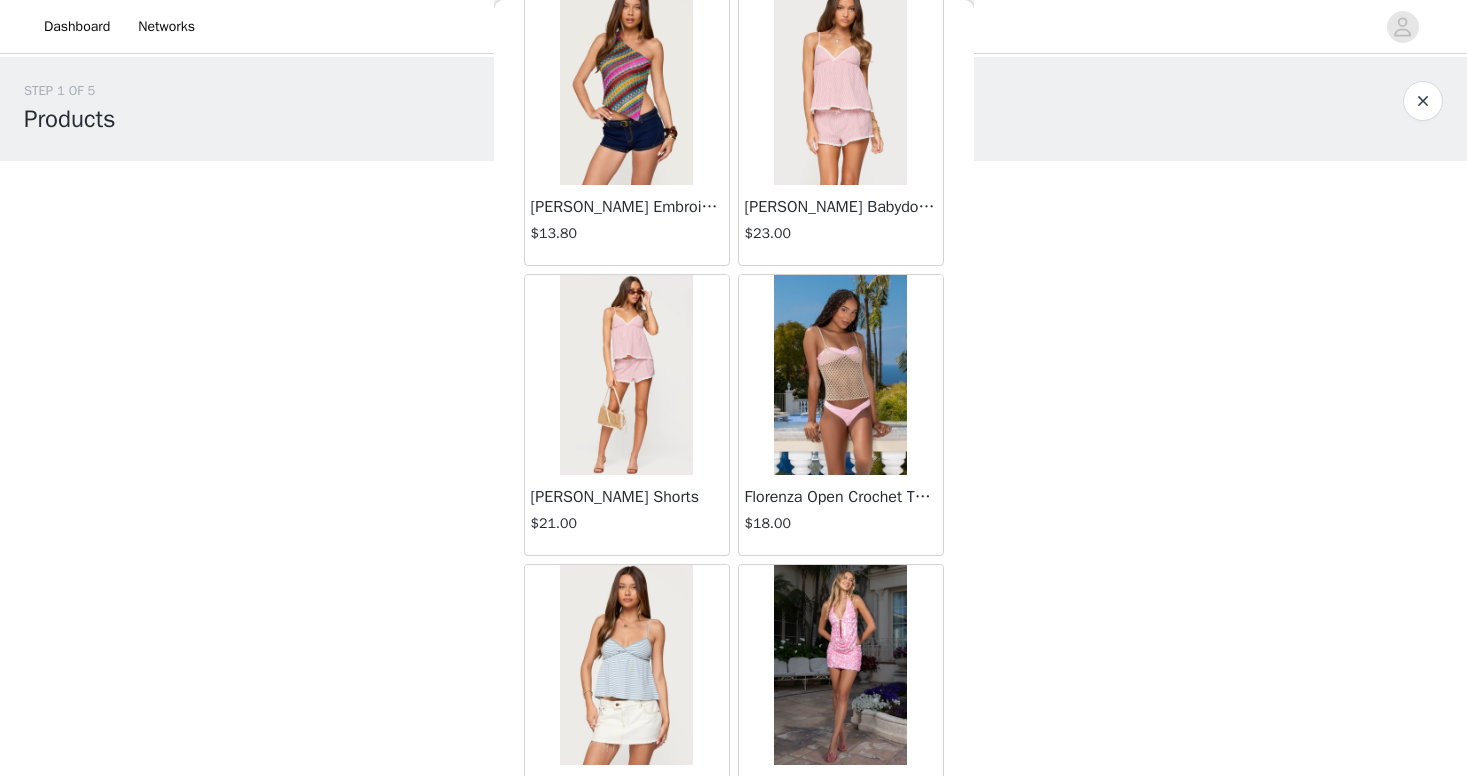 scroll, scrollTop: 10711, scrollLeft: 0, axis: vertical 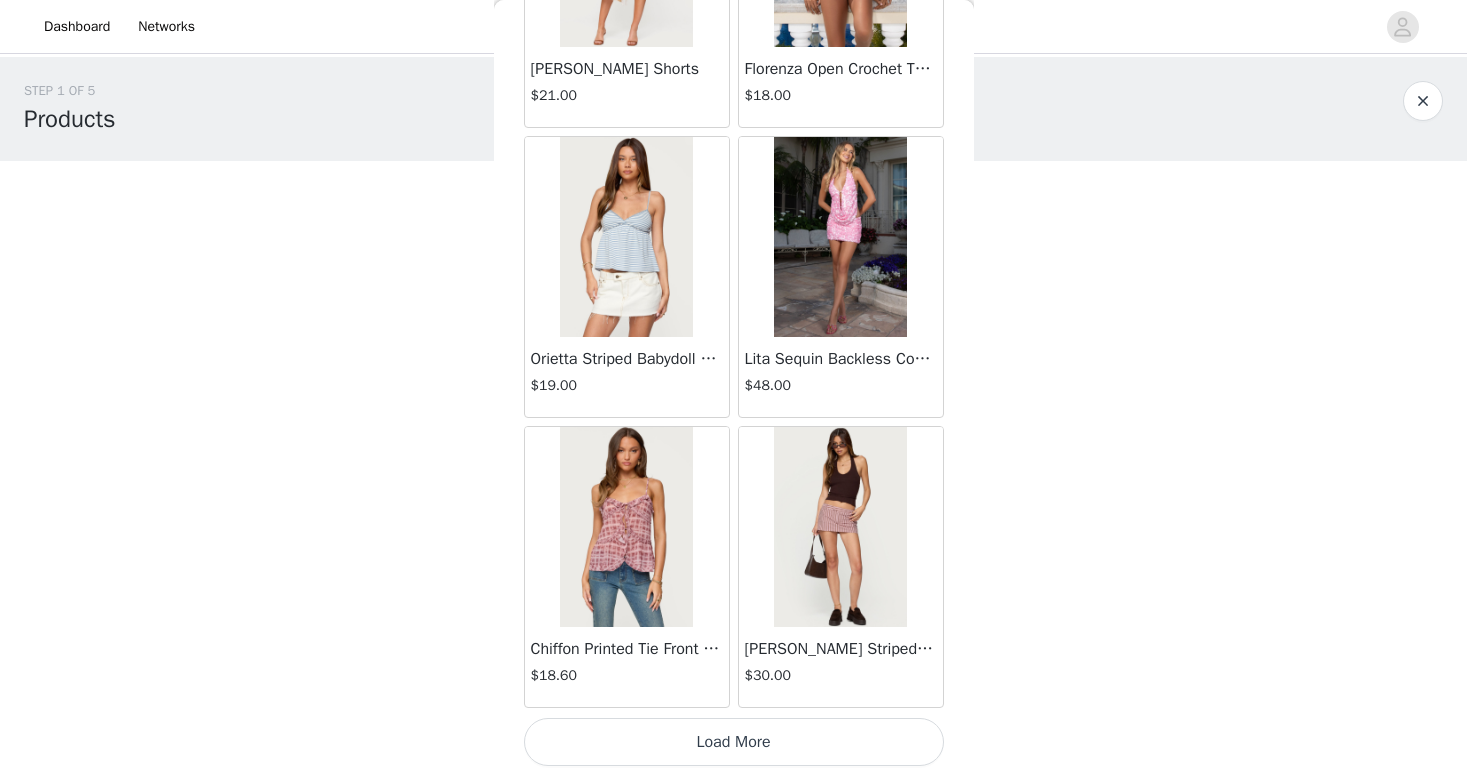 click on "Load More" at bounding box center [734, 742] 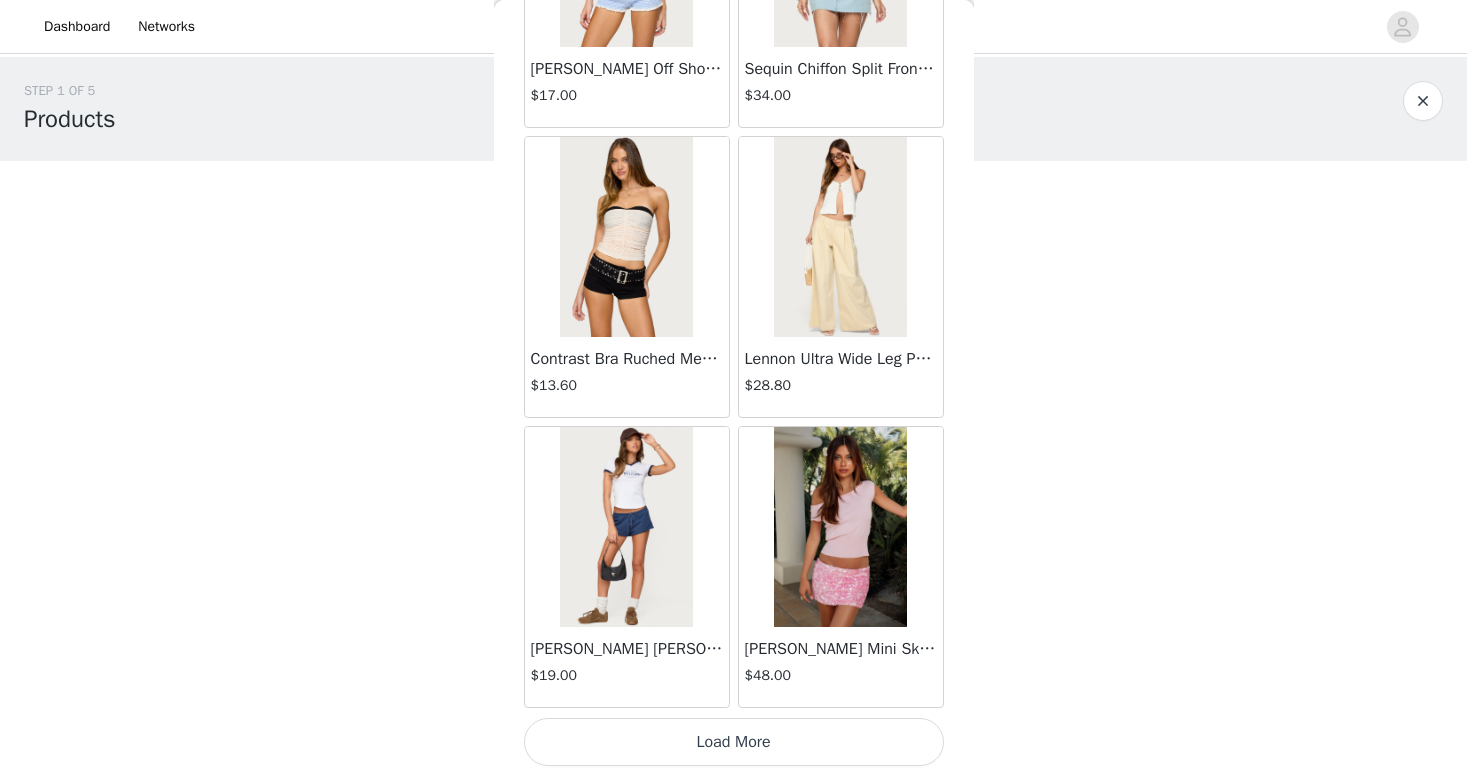 scroll, scrollTop: 13884, scrollLeft: 0, axis: vertical 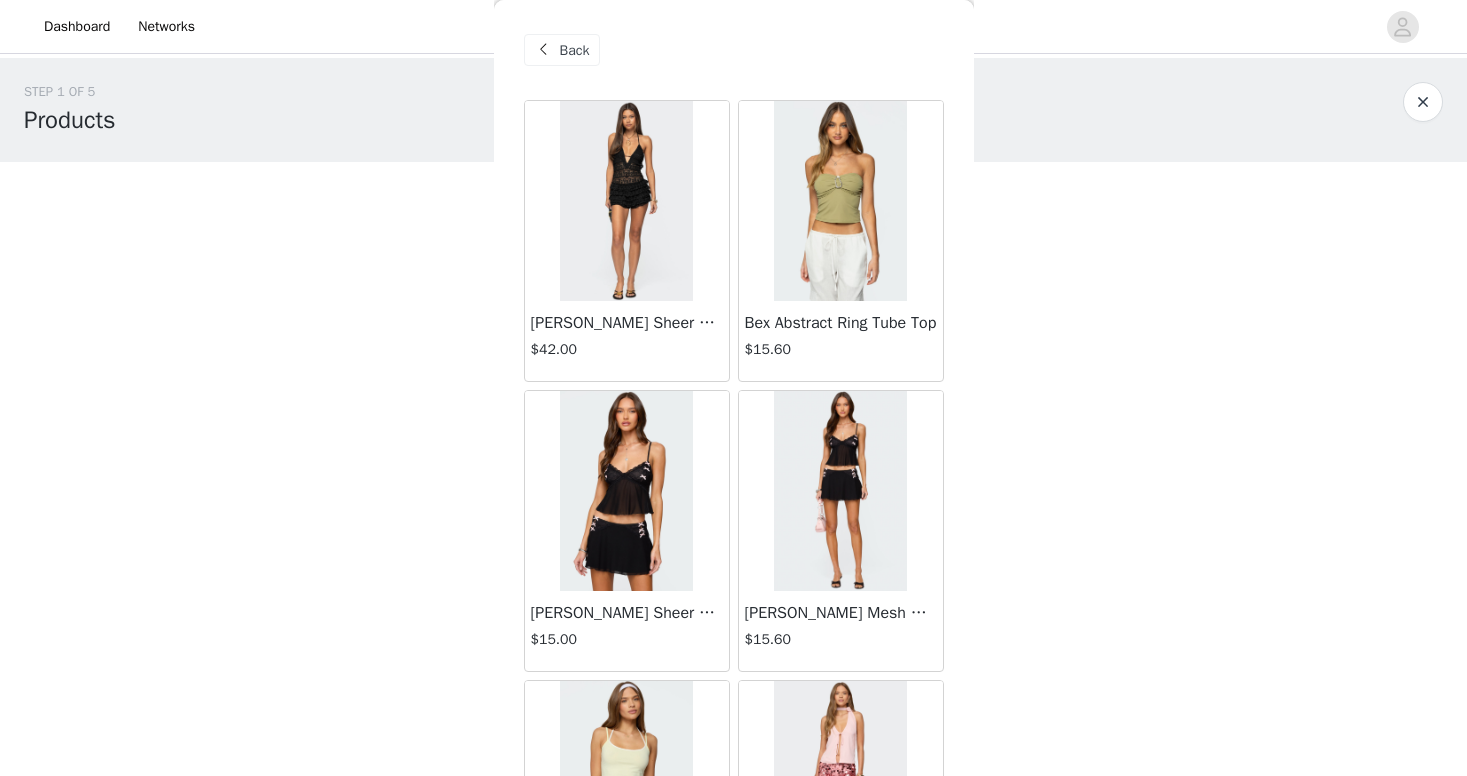 click on "Back" at bounding box center (575, 50) 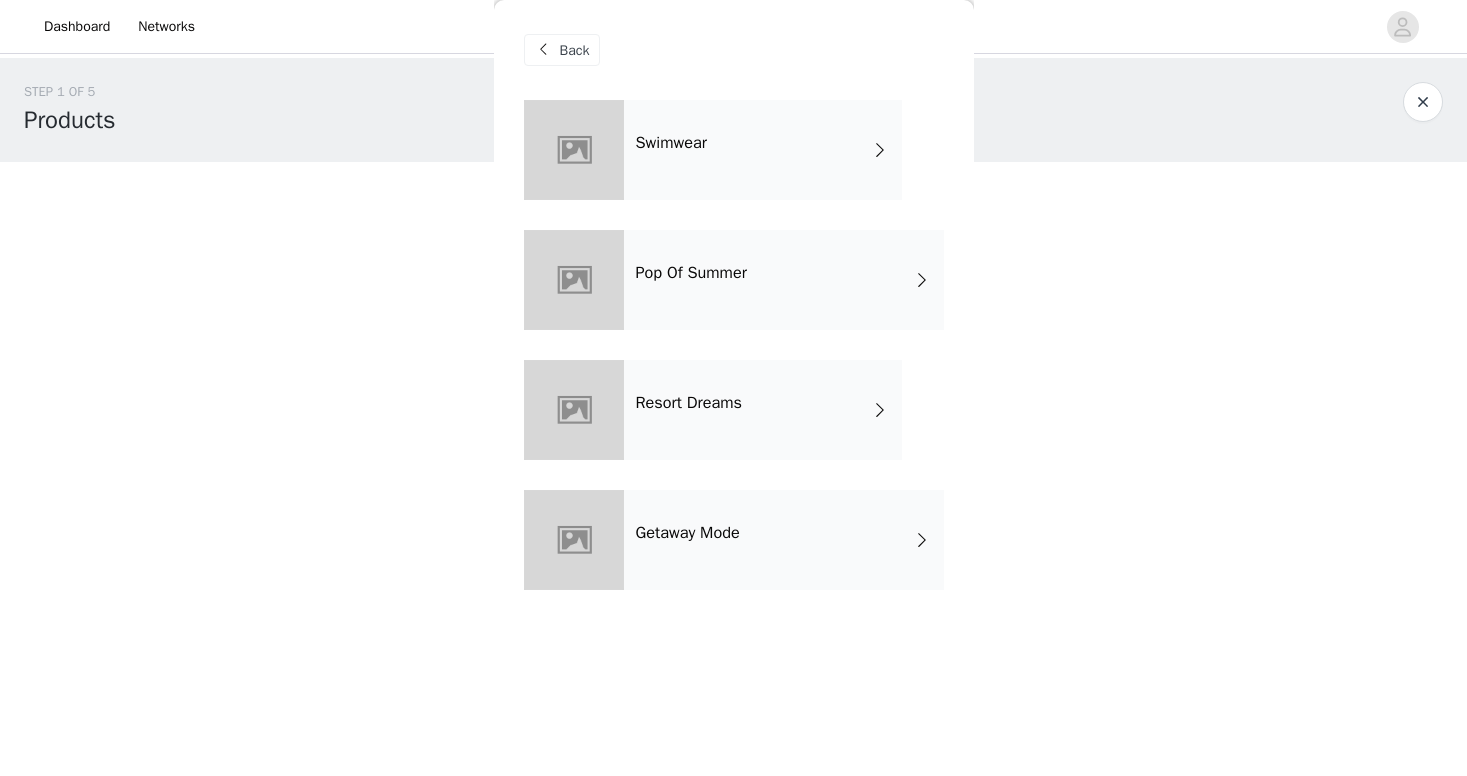 click on "Getaway Mode" at bounding box center (784, 540) 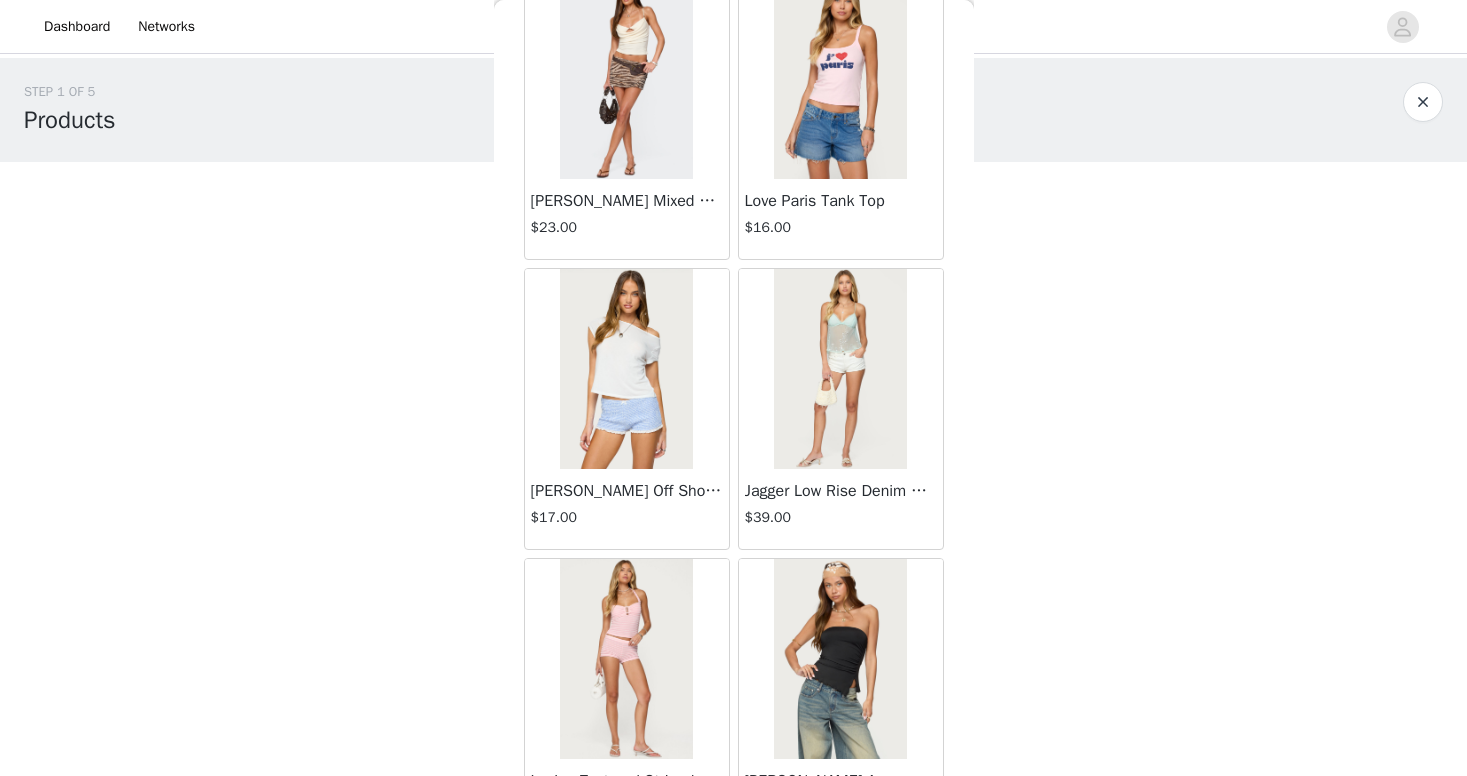 scroll, scrollTop: 2259, scrollLeft: 0, axis: vertical 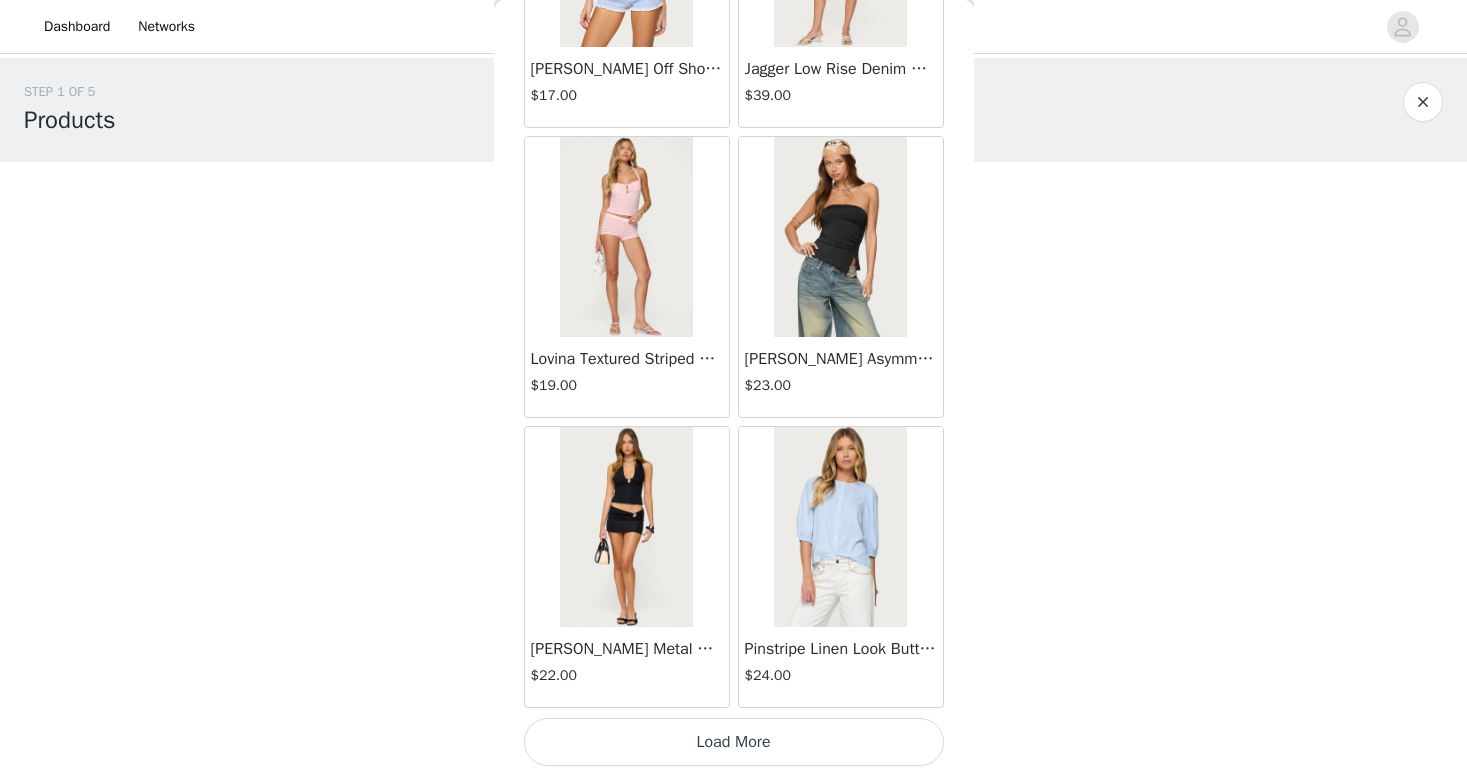 click on "Load More" at bounding box center [734, 742] 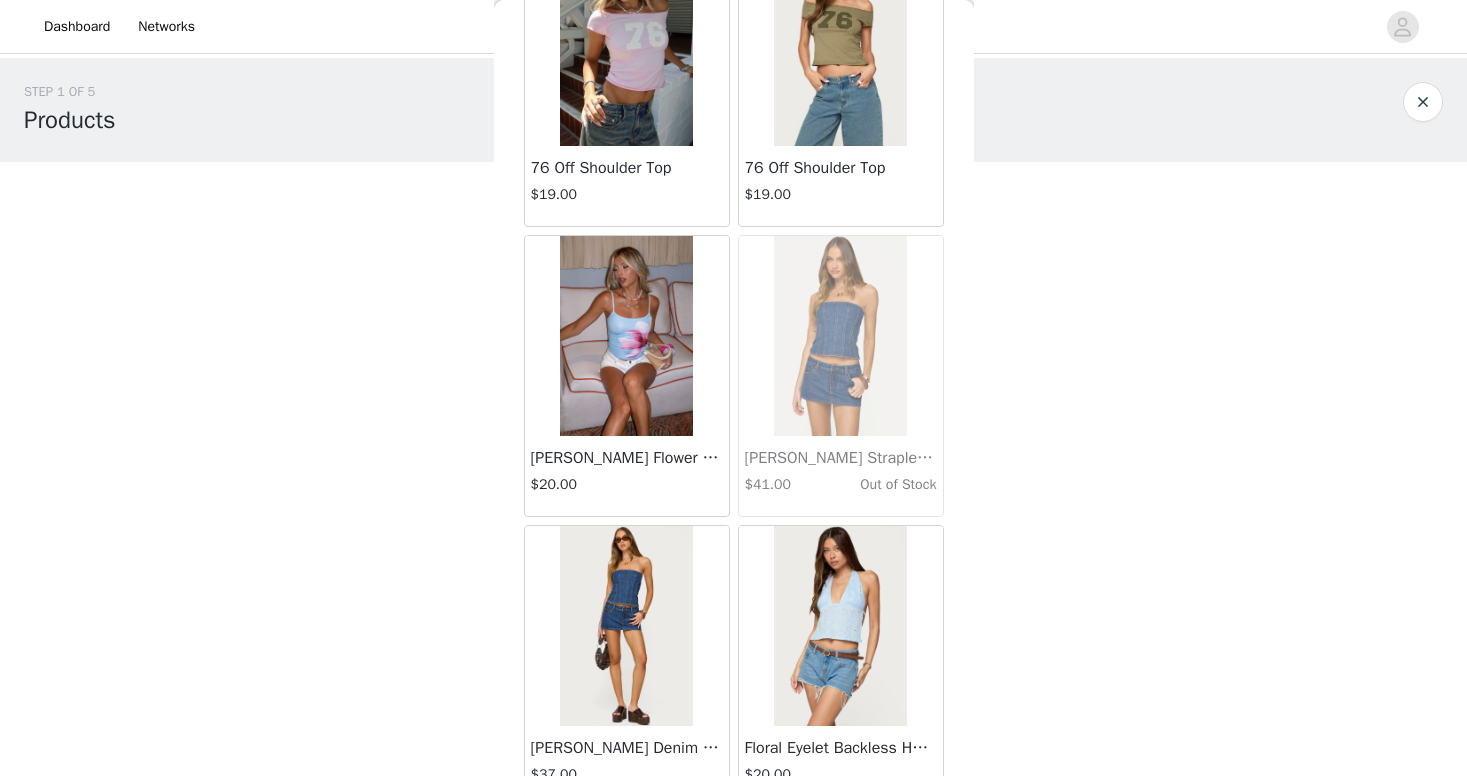 scroll, scrollTop: 3223, scrollLeft: 0, axis: vertical 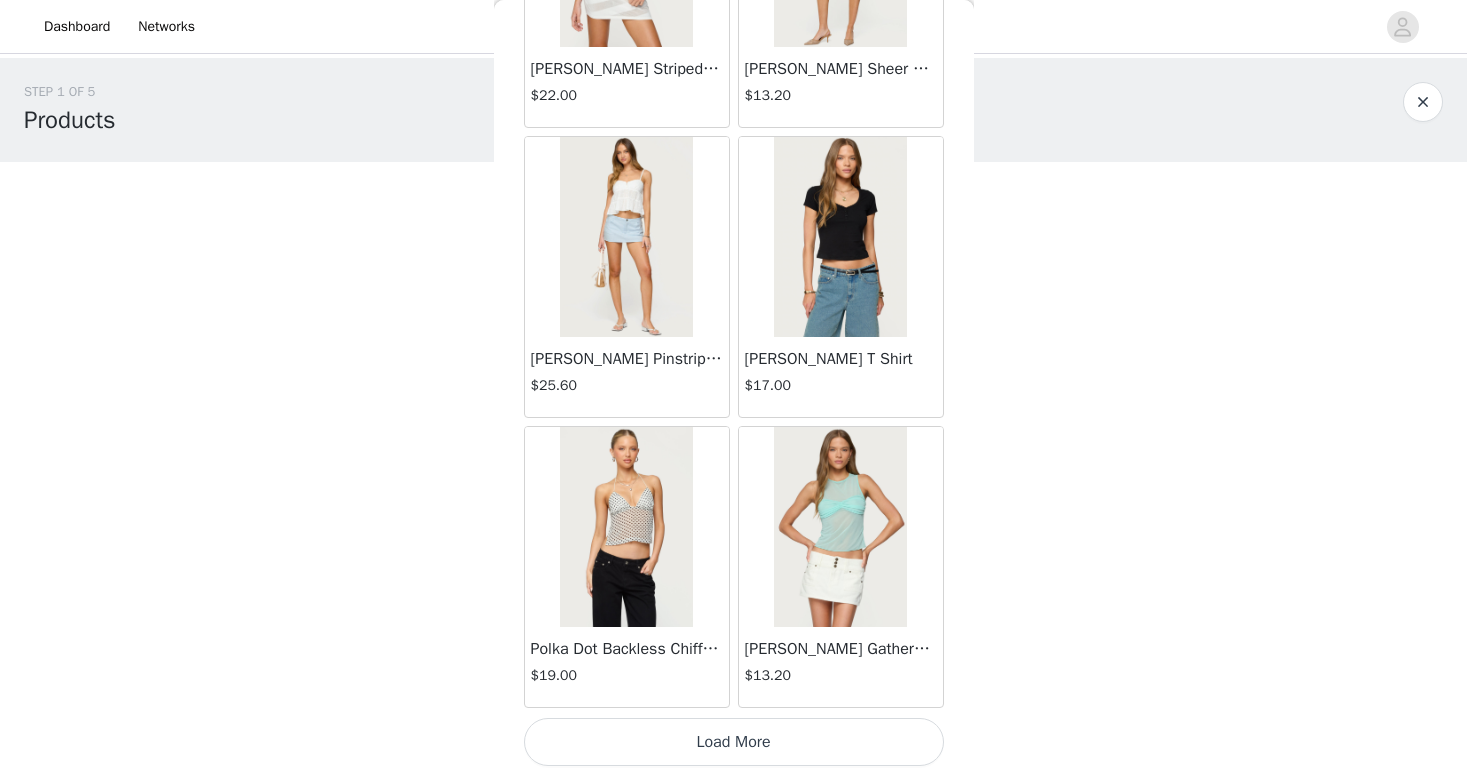click on "Load More" at bounding box center (734, 742) 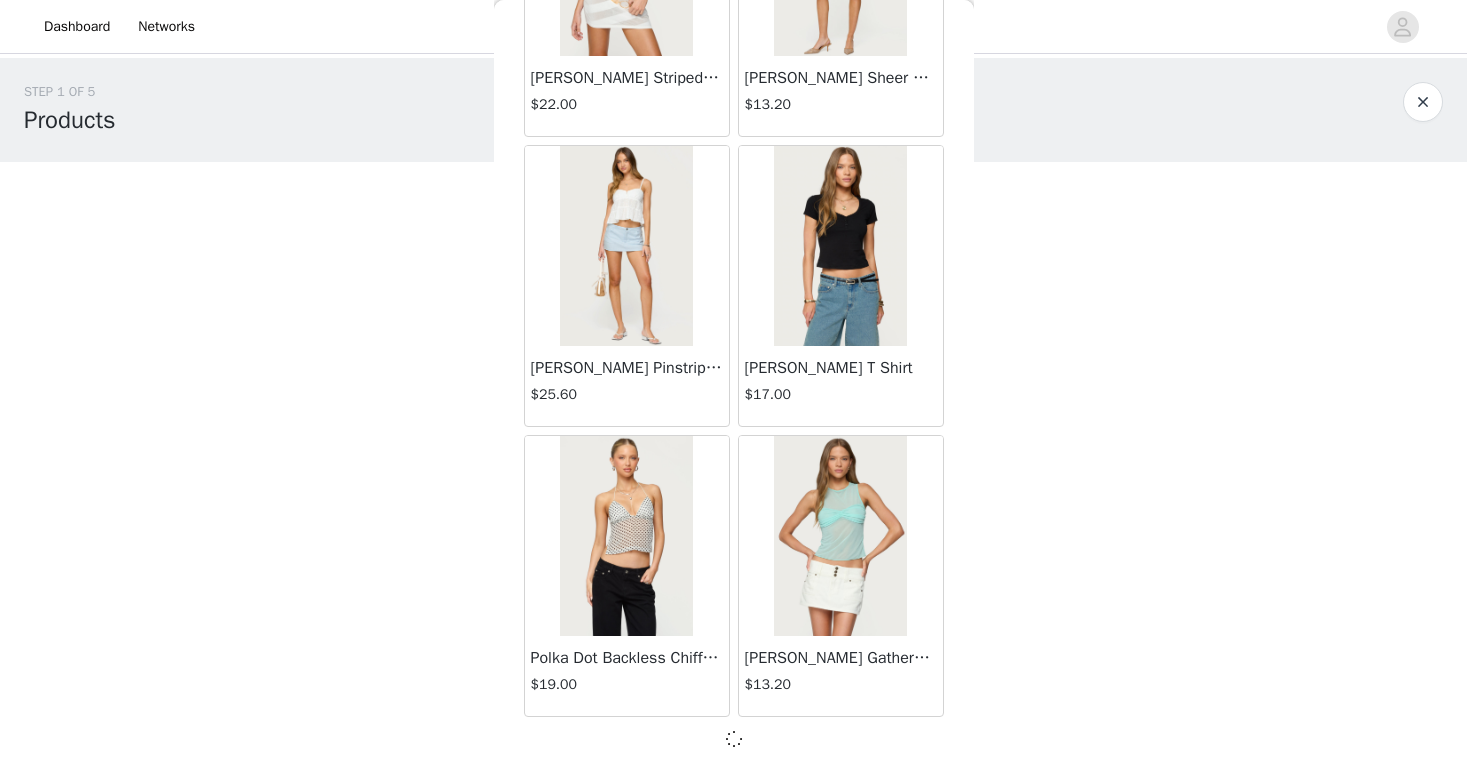 scroll, scrollTop: 5175, scrollLeft: 0, axis: vertical 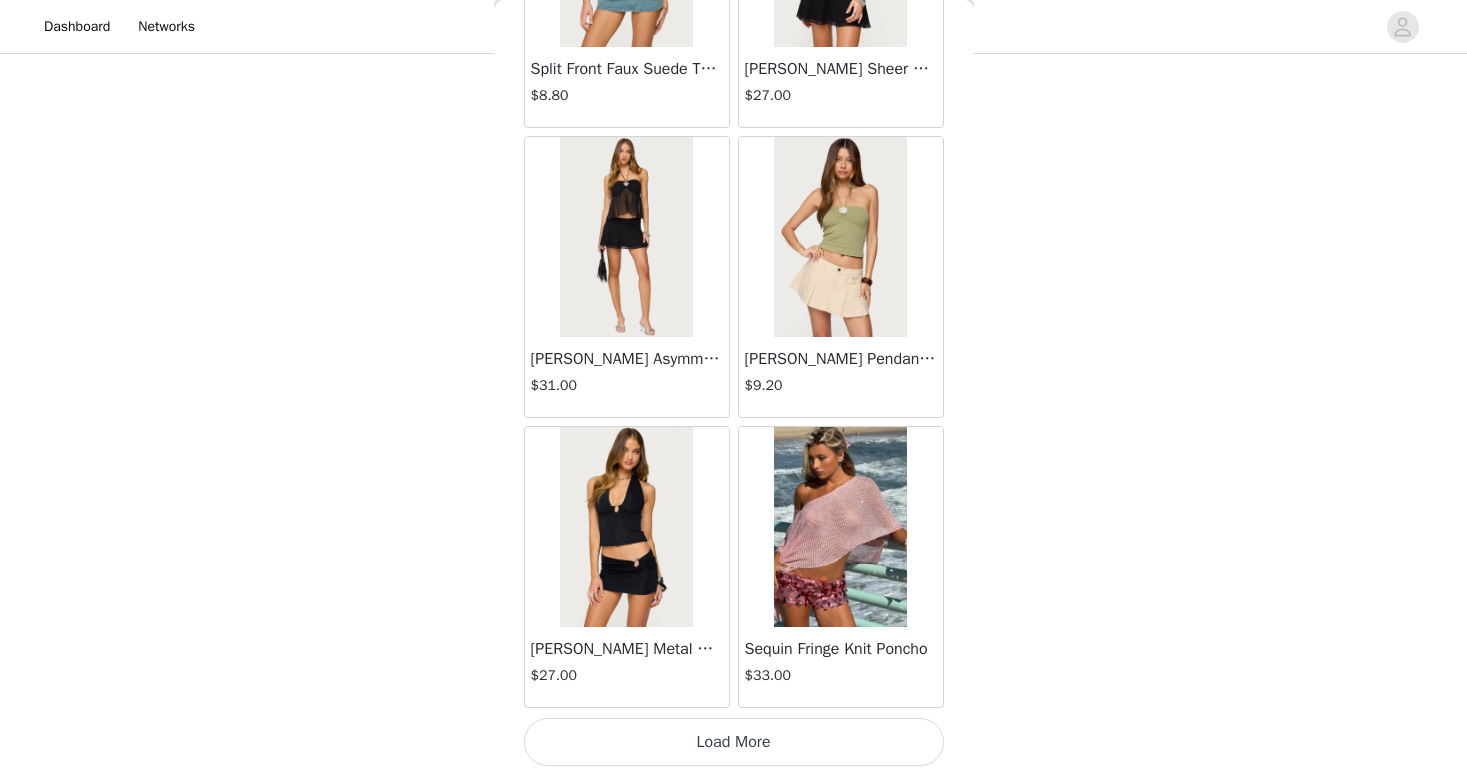 click on "Load More" at bounding box center [734, 742] 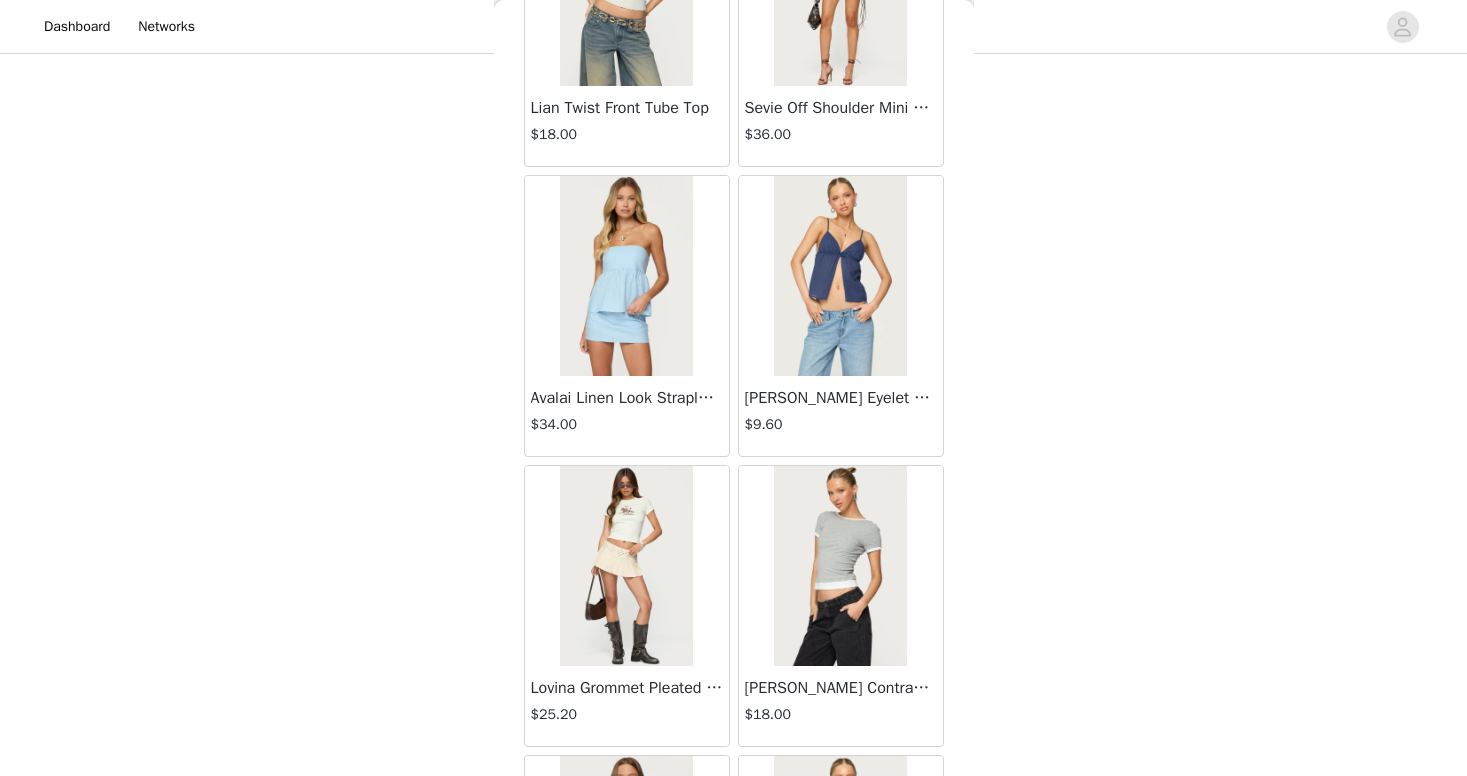 scroll, scrollTop: 9223, scrollLeft: 0, axis: vertical 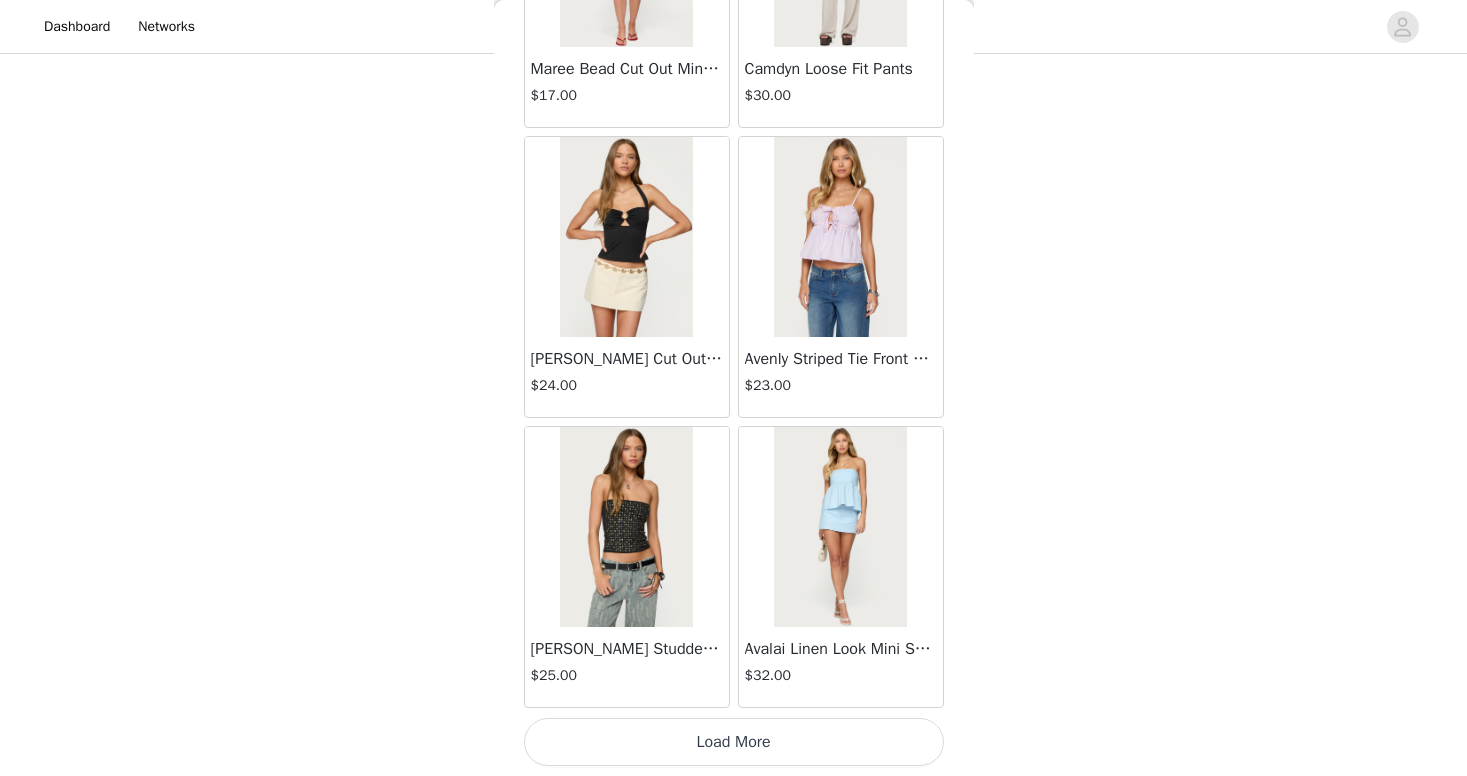 click on "Load More" at bounding box center (734, 742) 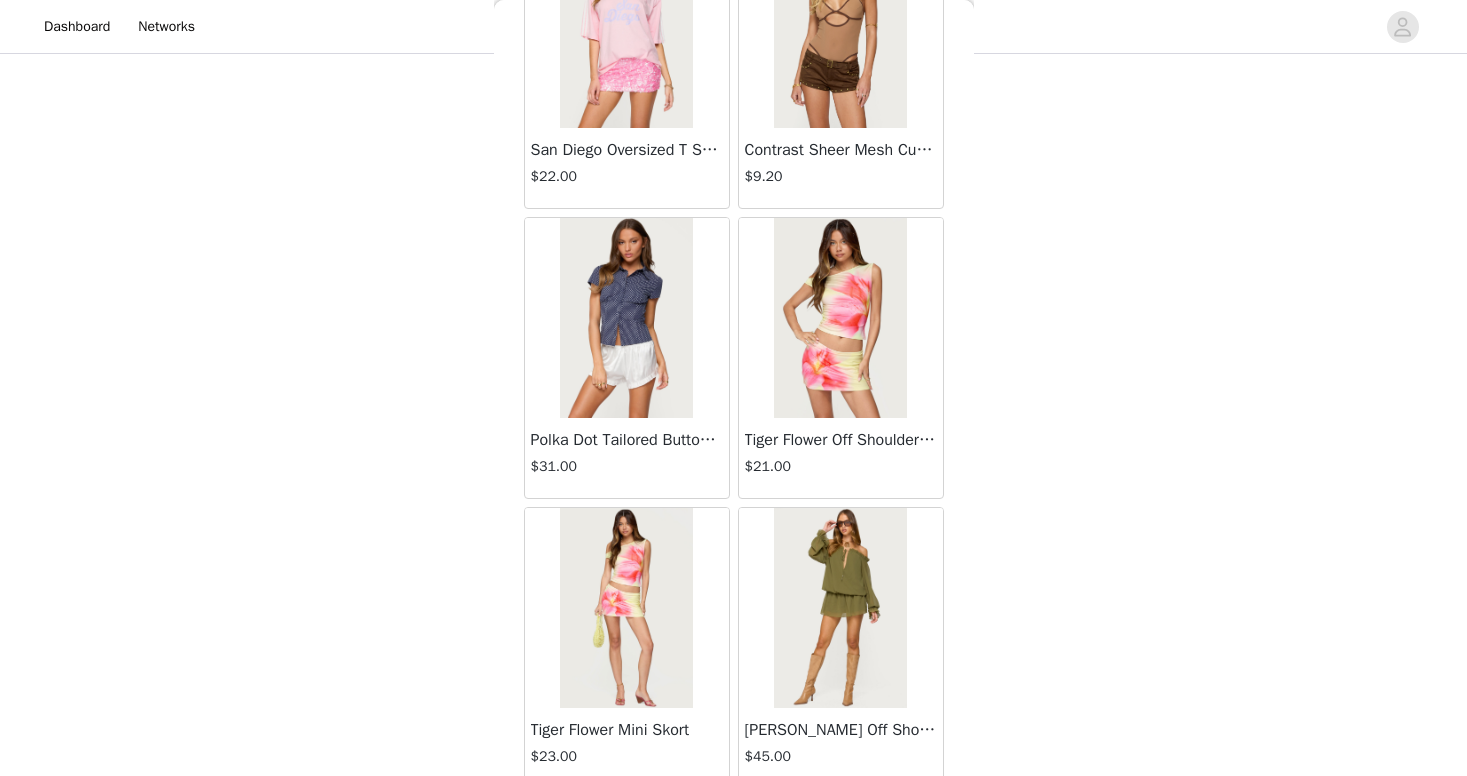 scroll, scrollTop: 13803, scrollLeft: 0, axis: vertical 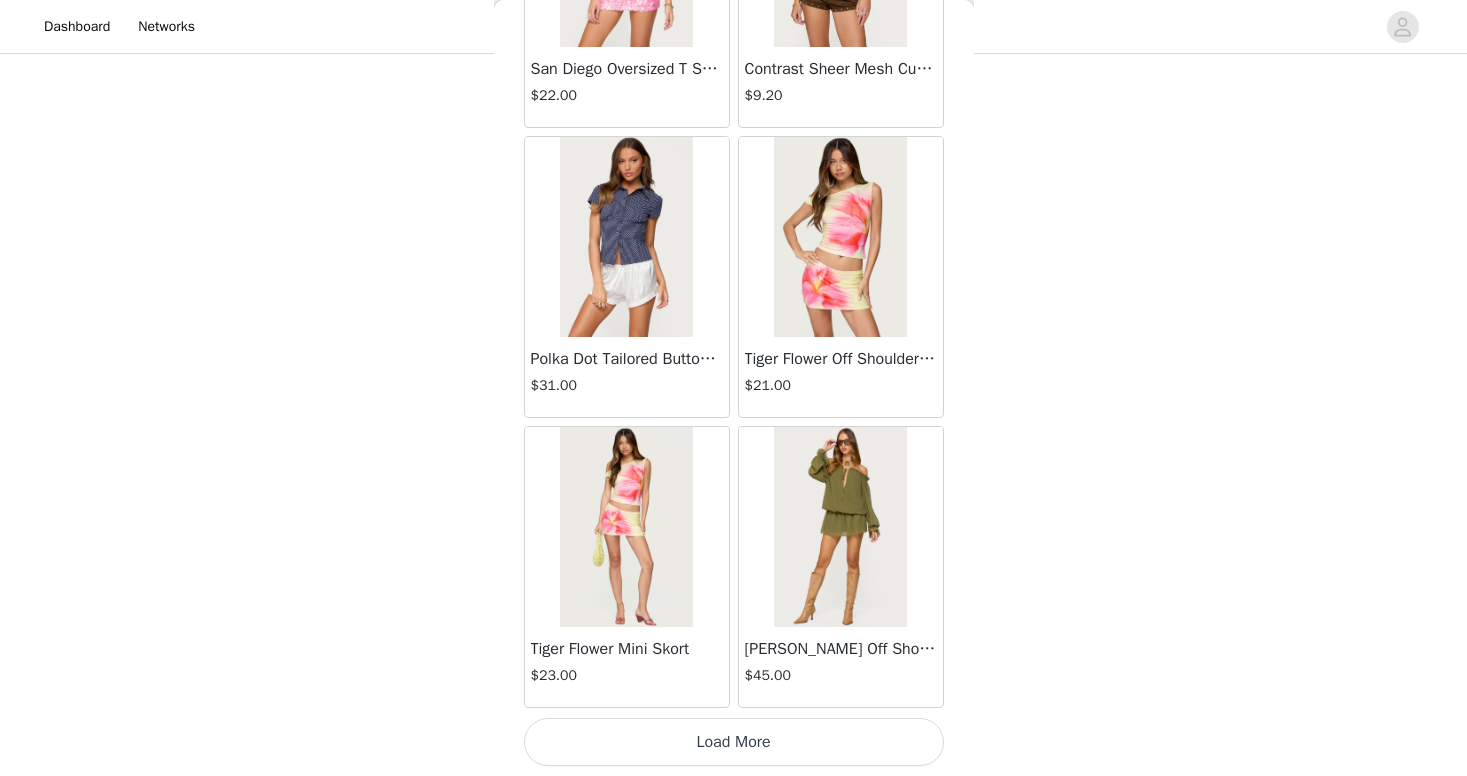 click on "Load More" at bounding box center [734, 742] 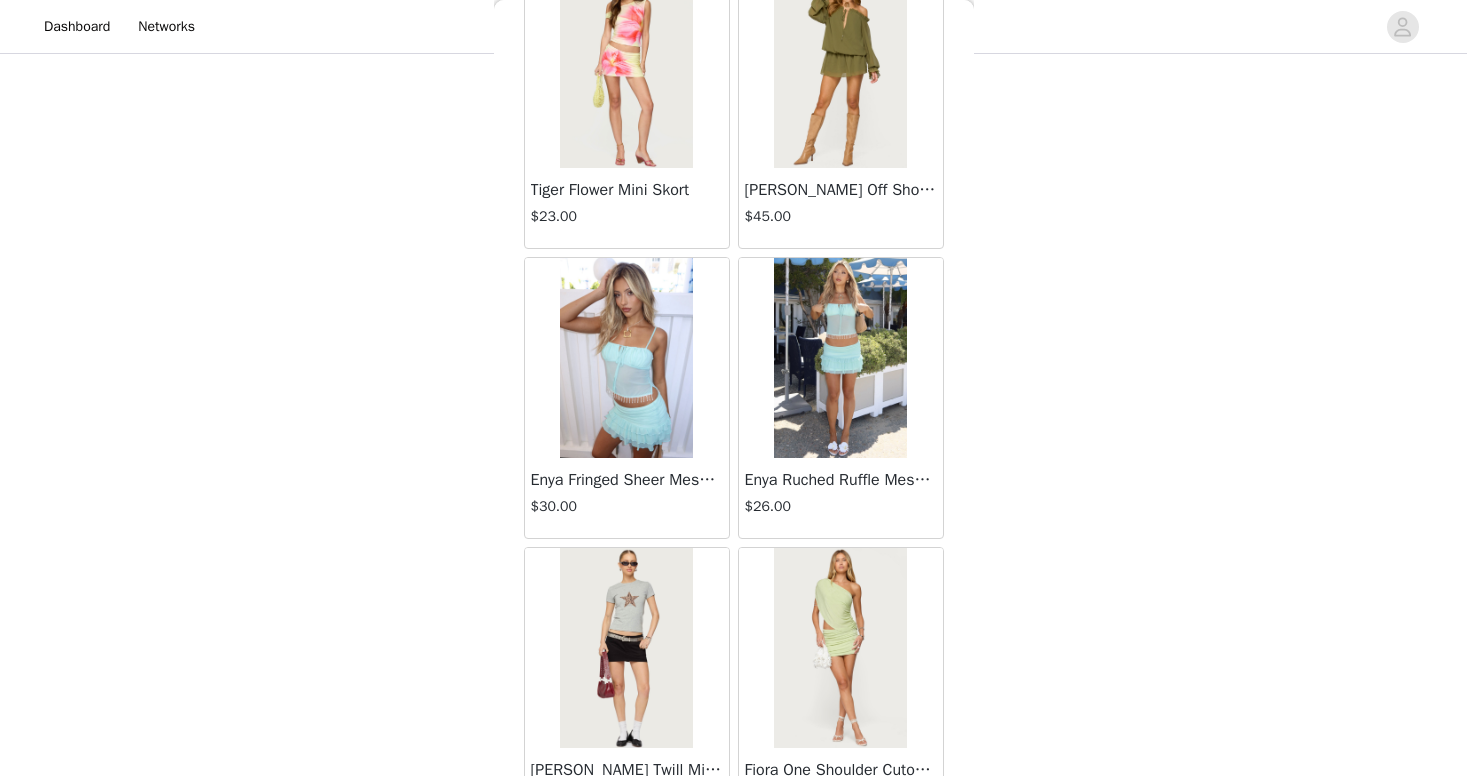 scroll, scrollTop: 14286, scrollLeft: 0, axis: vertical 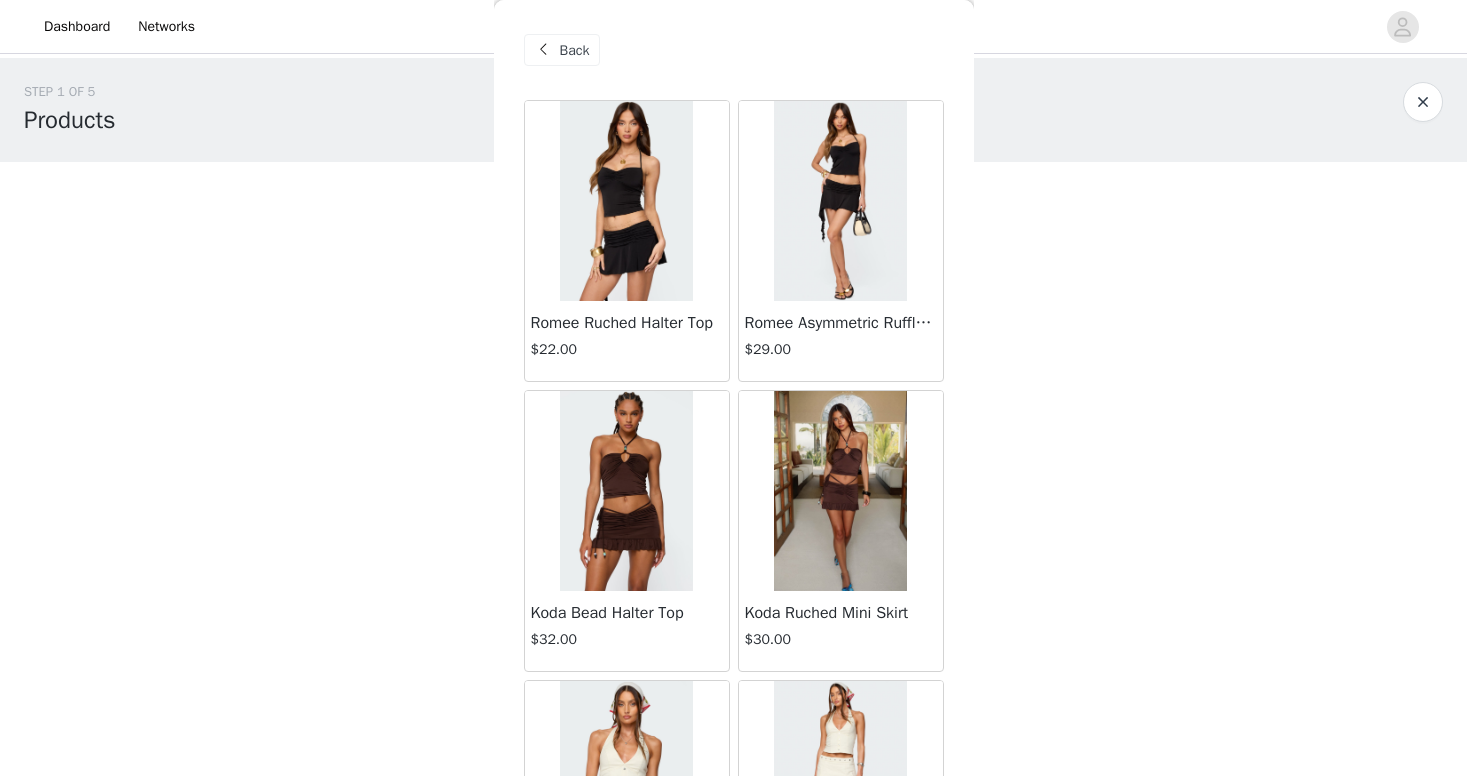 click on "Back" at bounding box center (562, 50) 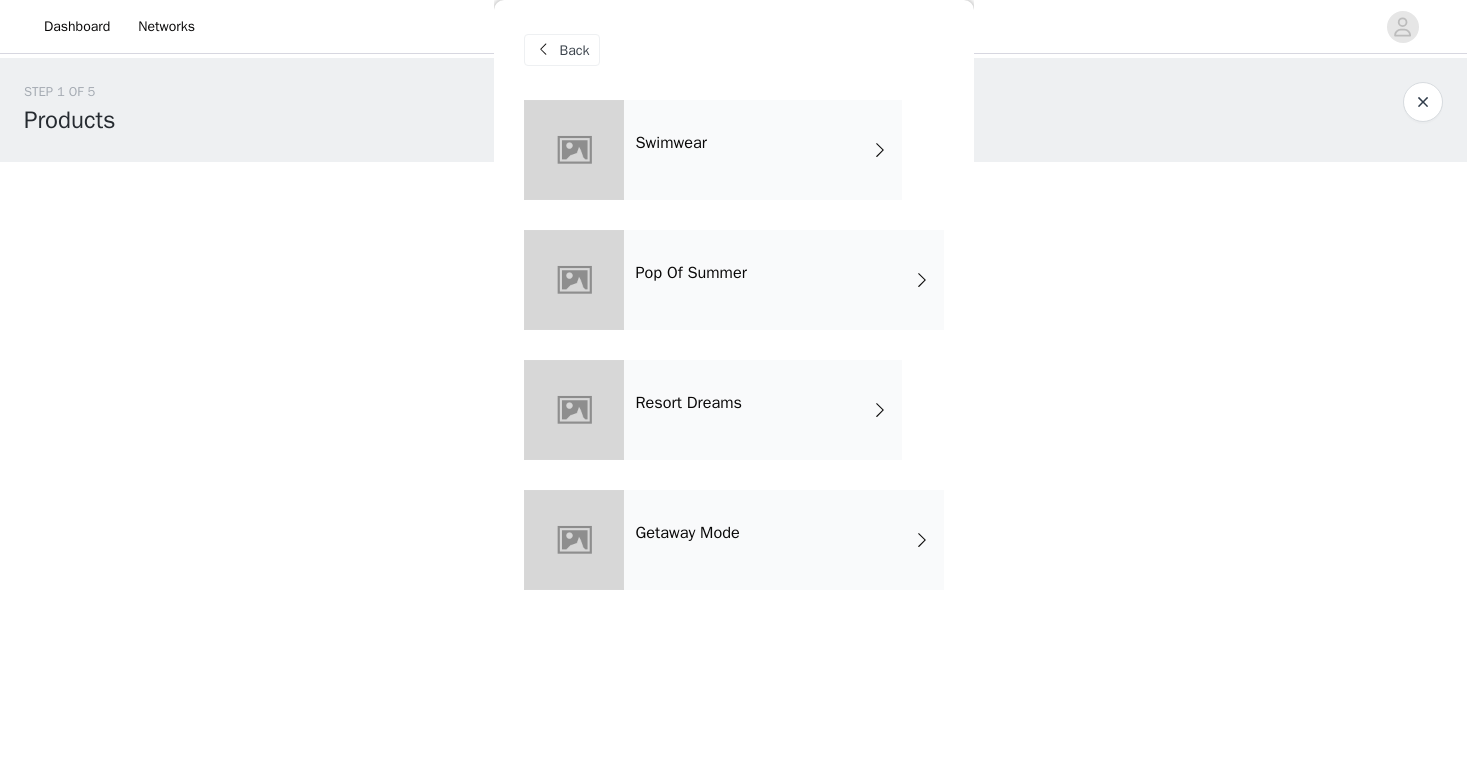 click on "Back" at bounding box center (562, 50) 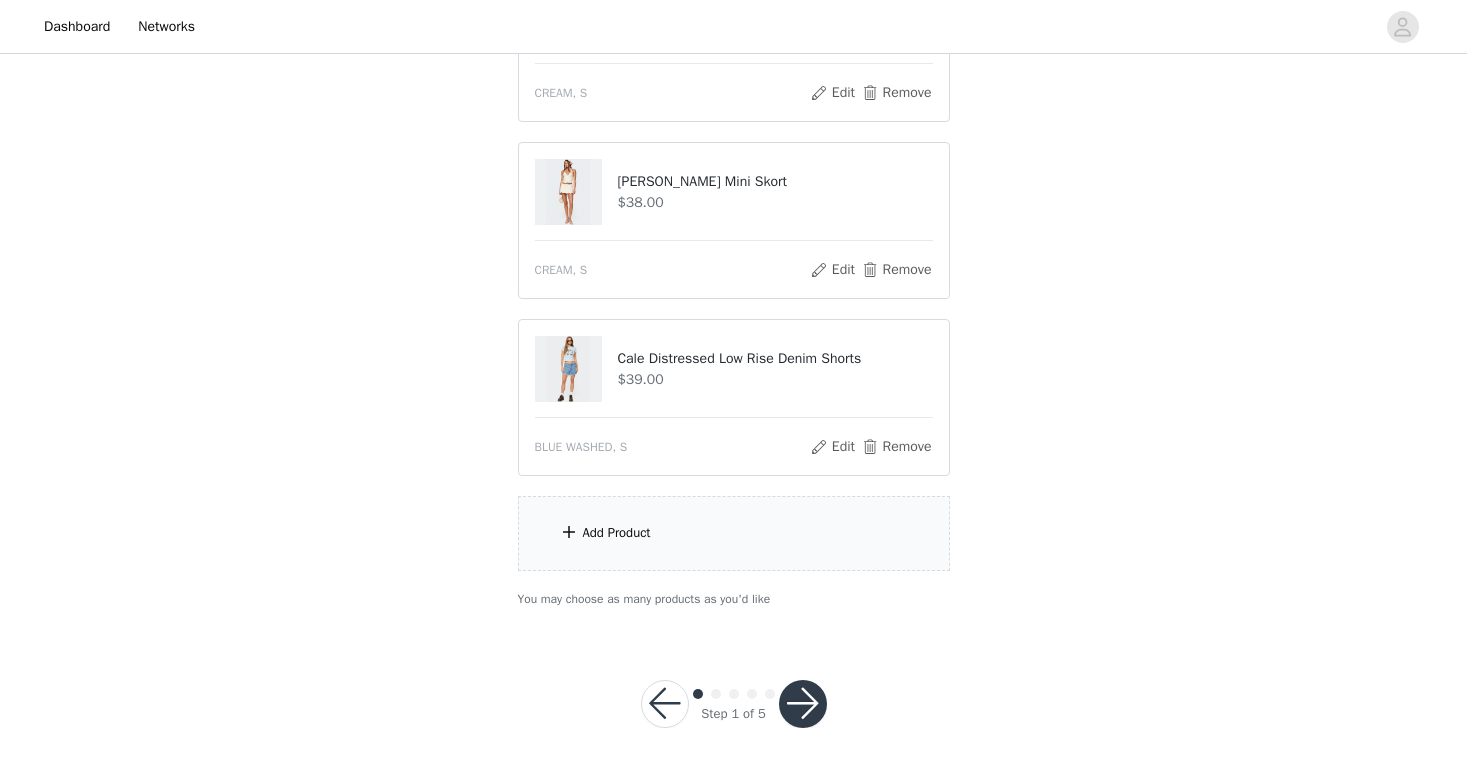 scroll, scrollTop: 1549, scrollLeft: 0, axis: vertical 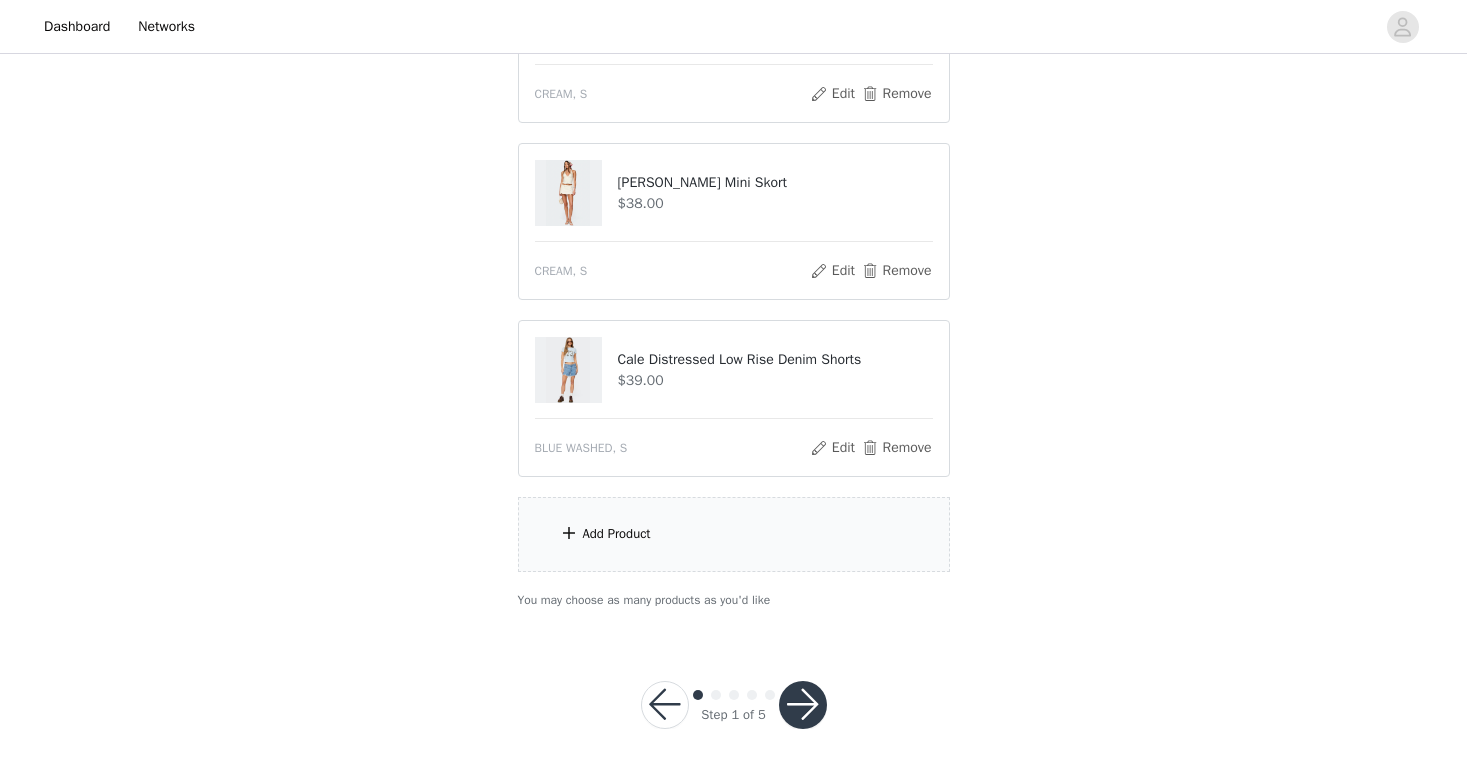 click on "Add Product" at bounding box center [734, 534] 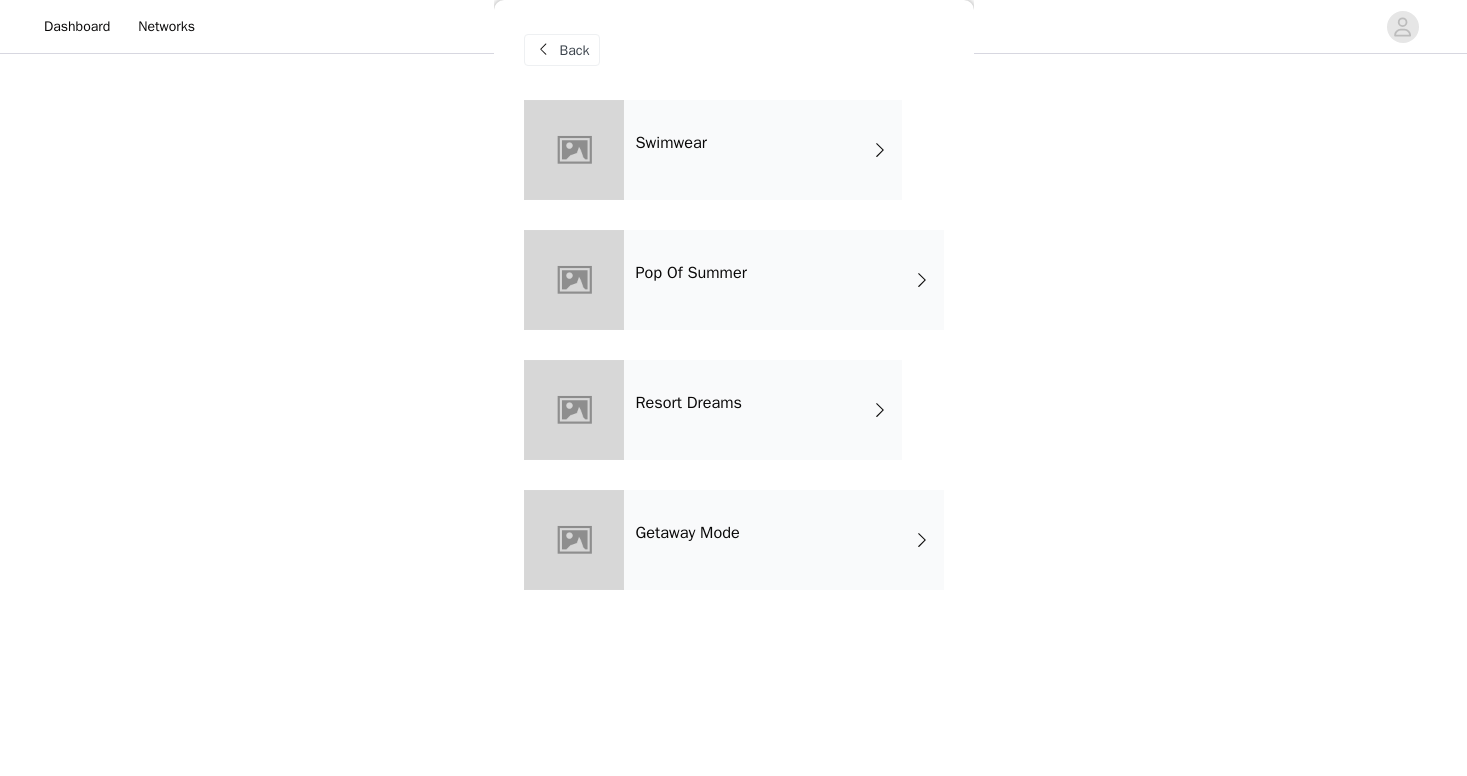 click on "Swimwear" at bounding box center [763, 150] 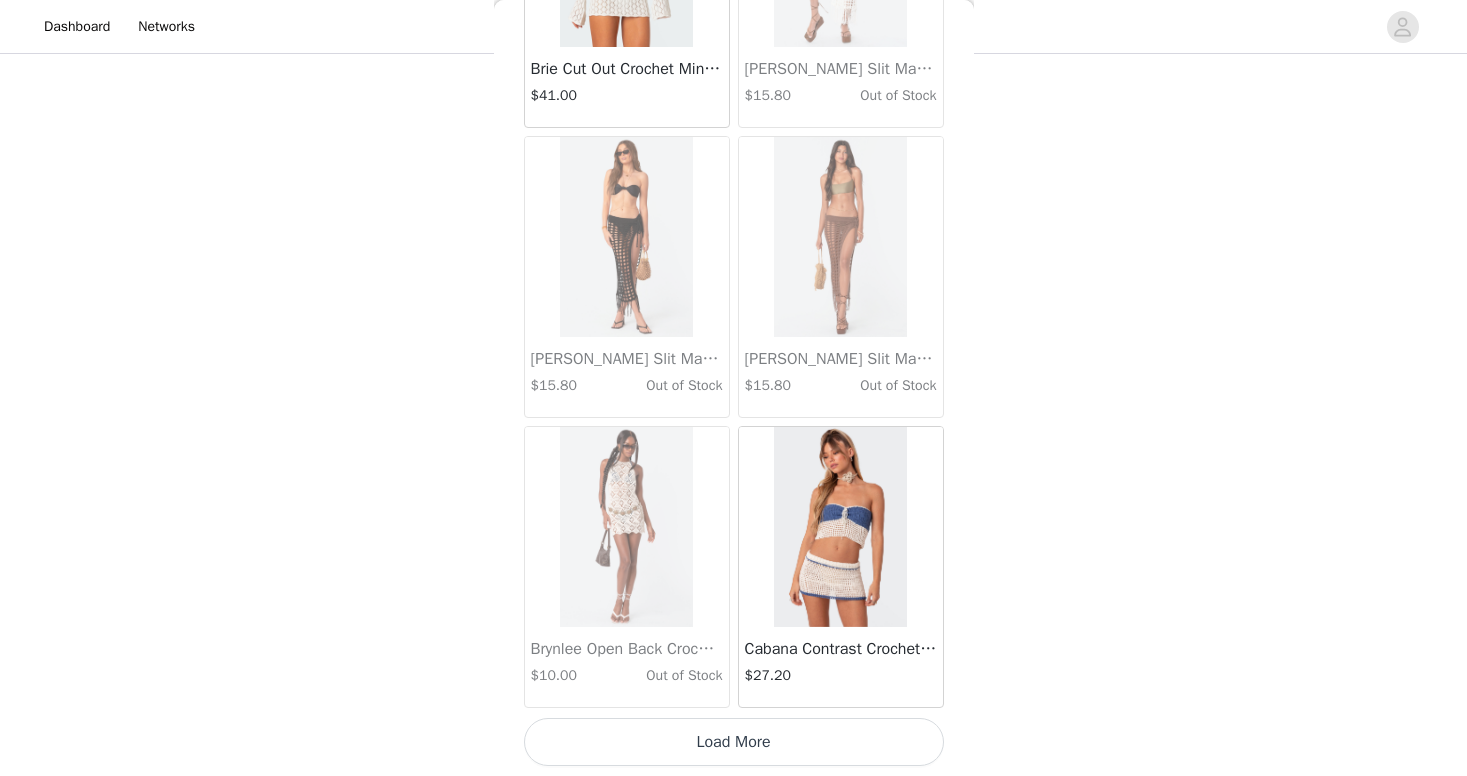 scroll, scrollTop: 2284, scrollLeft: 0, axis: vertical 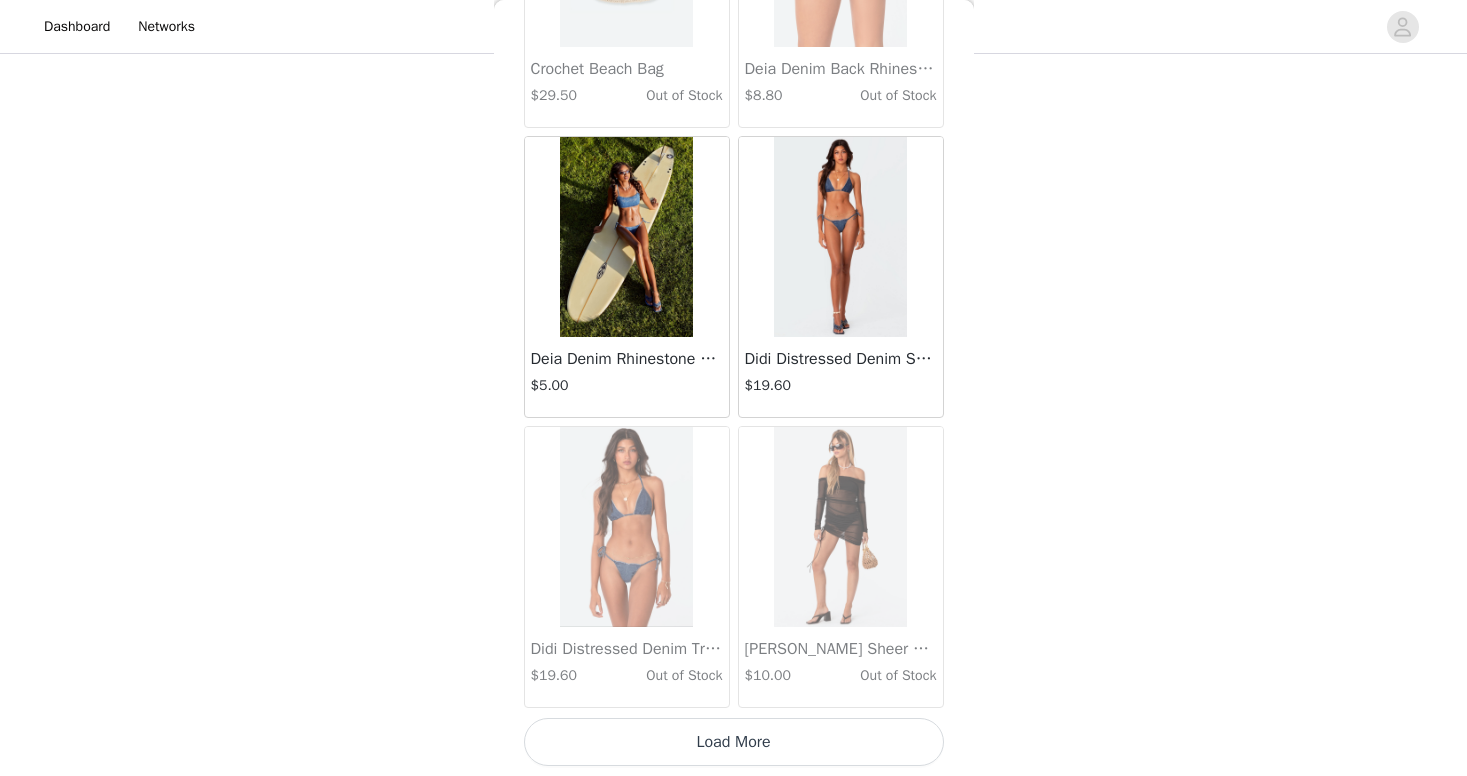 click on "Load More" at bounding box center [734, 742] 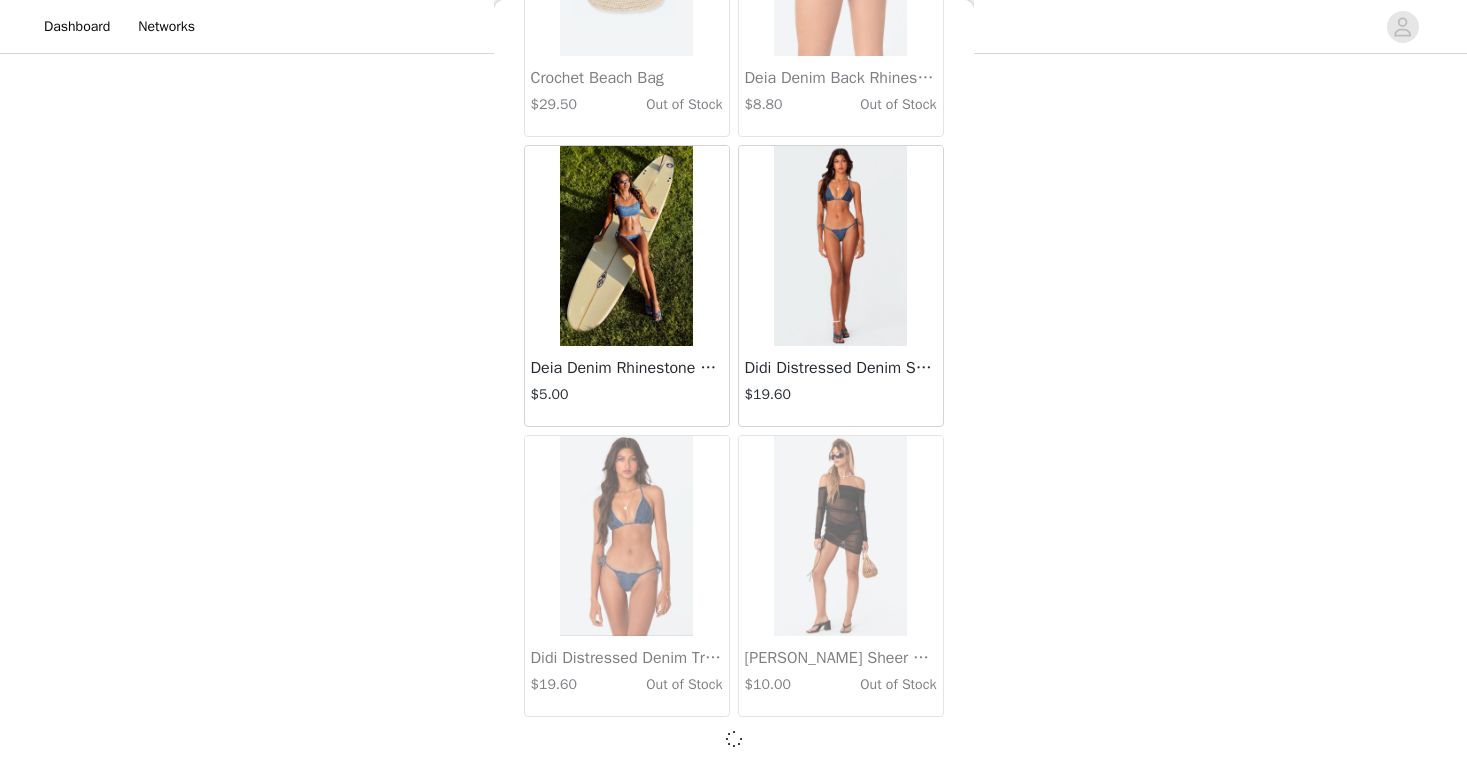 scroll, scrollTop: 5175, scrollLeft: 0, axis: vertical 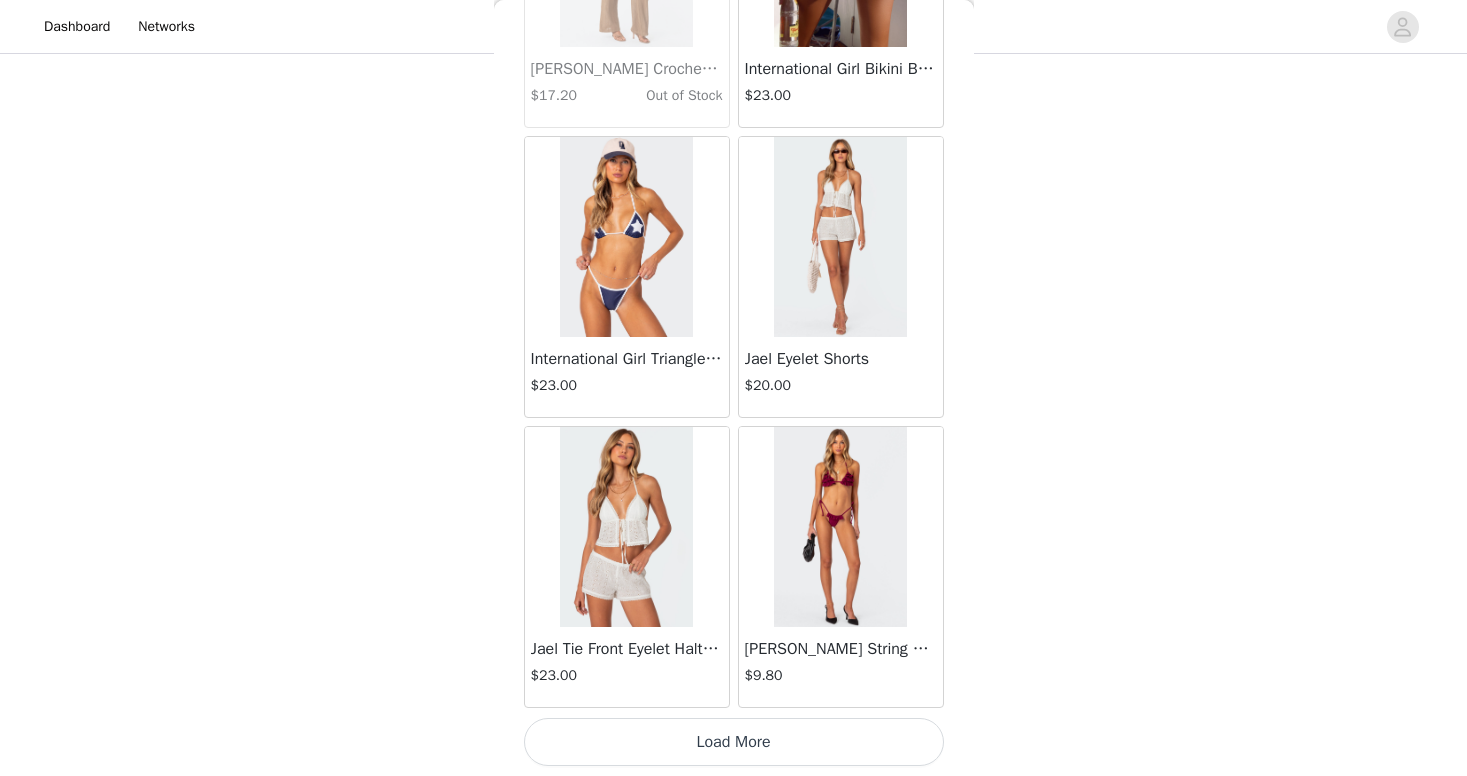 click on "Load More" at bounding box center (734, 742) 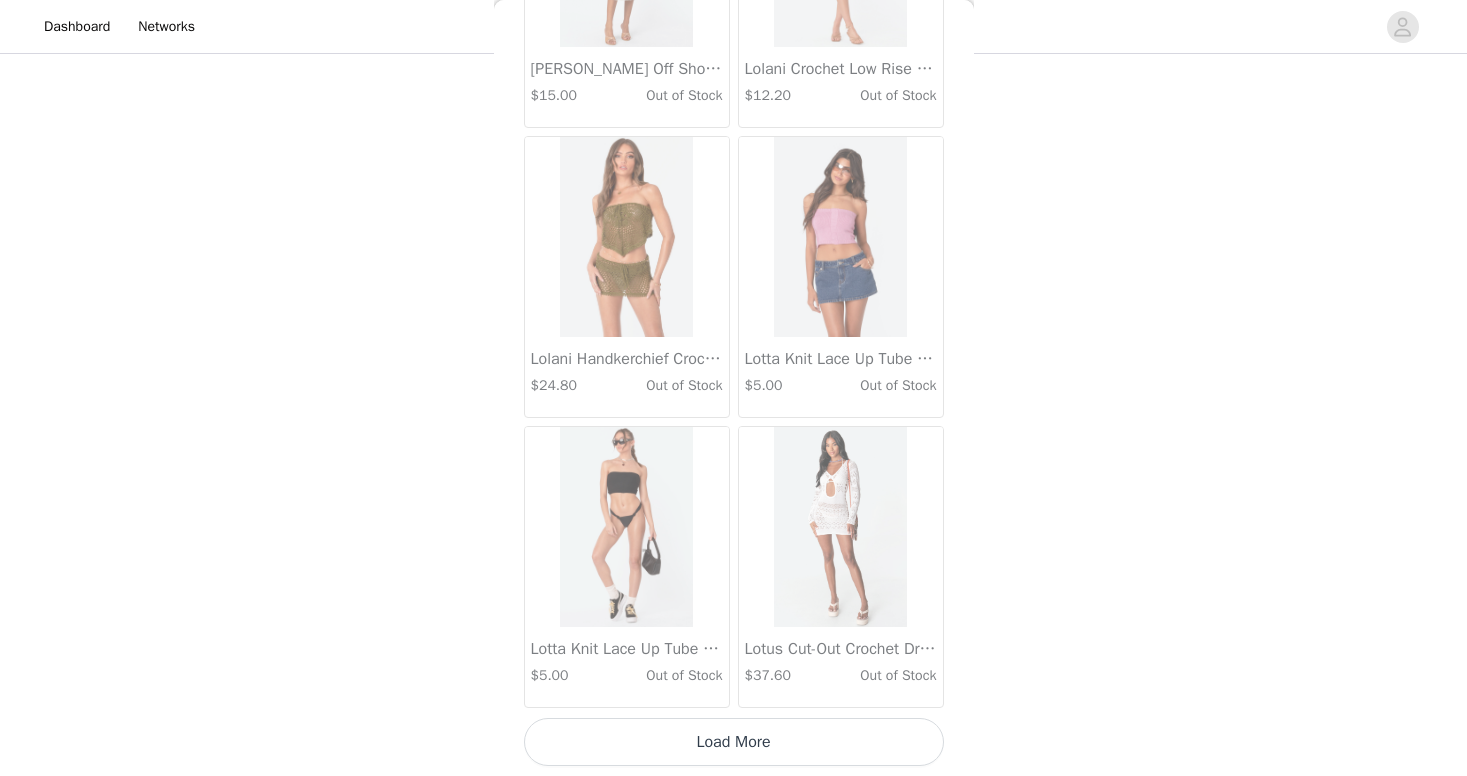 scroll, scrollTop: 10984, scrollLeft: 0, axis: vertical 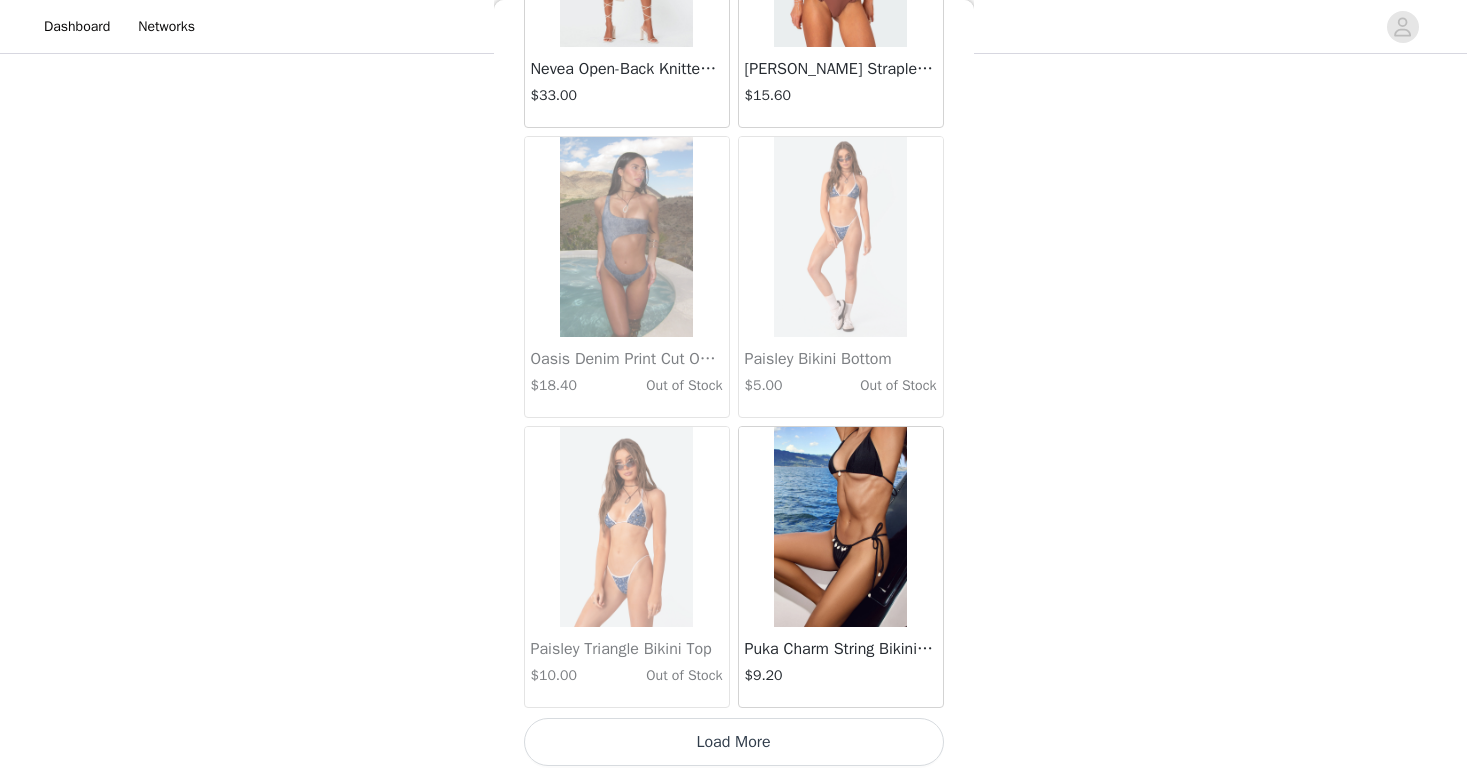click on "Load More" at bounding box center [734, 742] 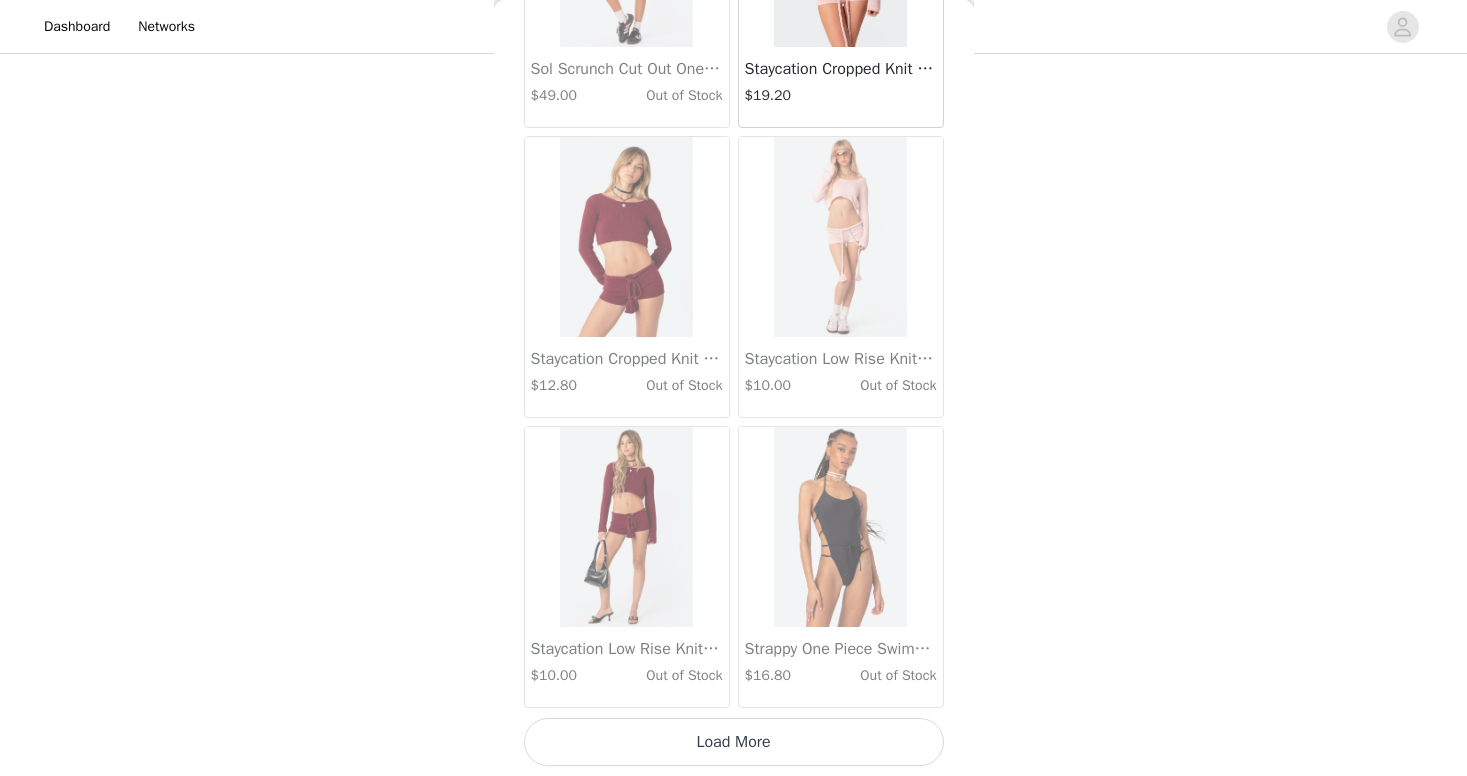 scroll, scrollTop: 16784, scrollLeft: 0, axis: vertical 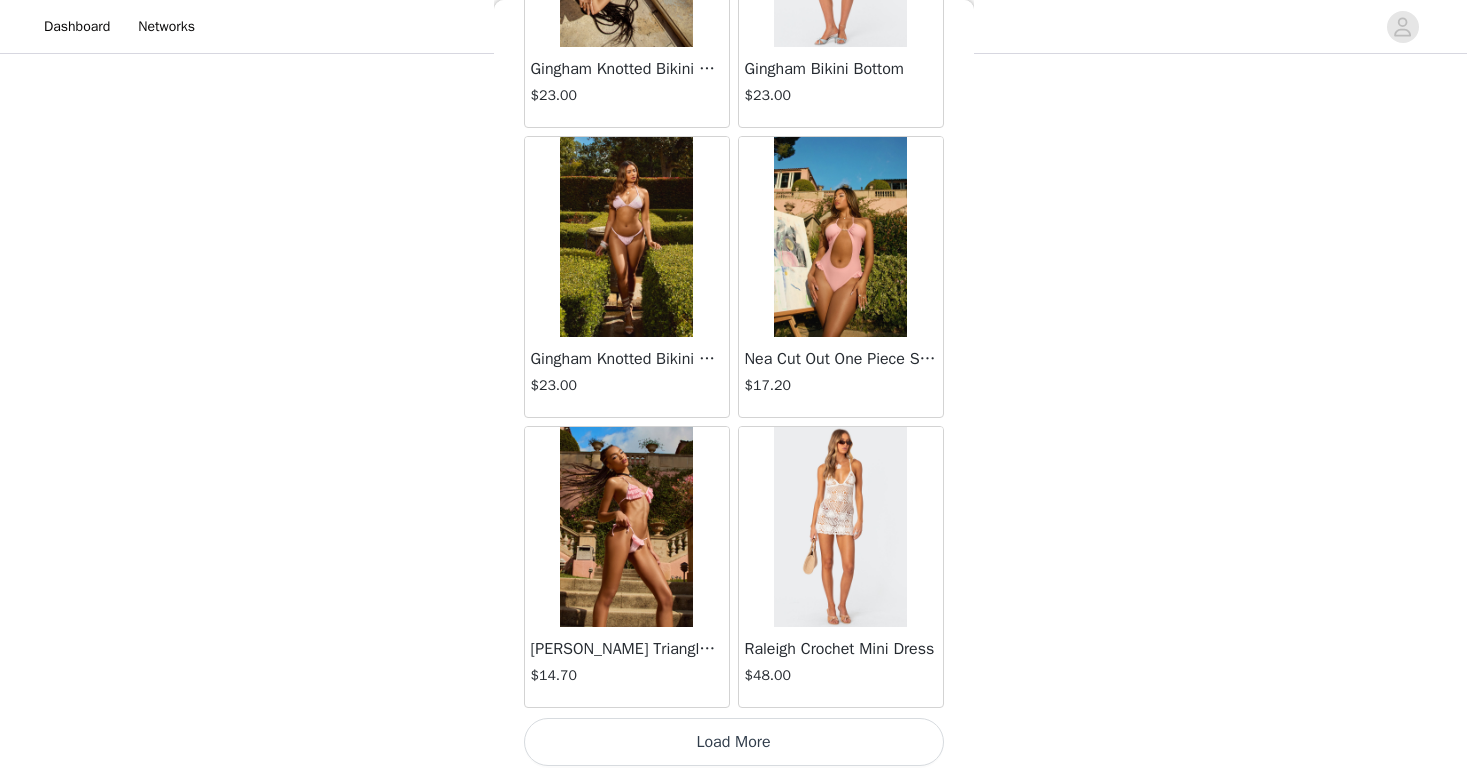 click on "Load More" at bounding box center [734, 742] 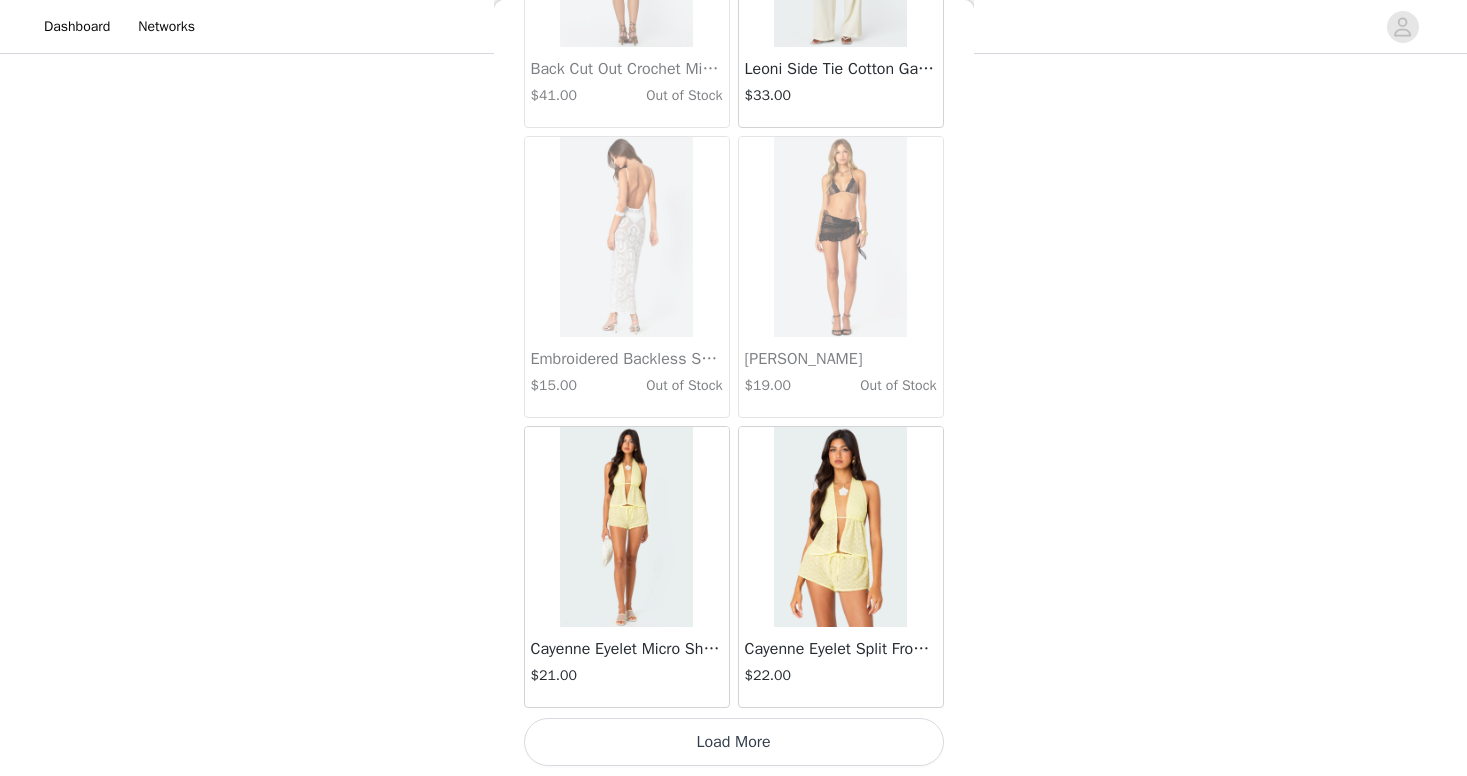 click on "Load More" at bounding box center (734, 742) 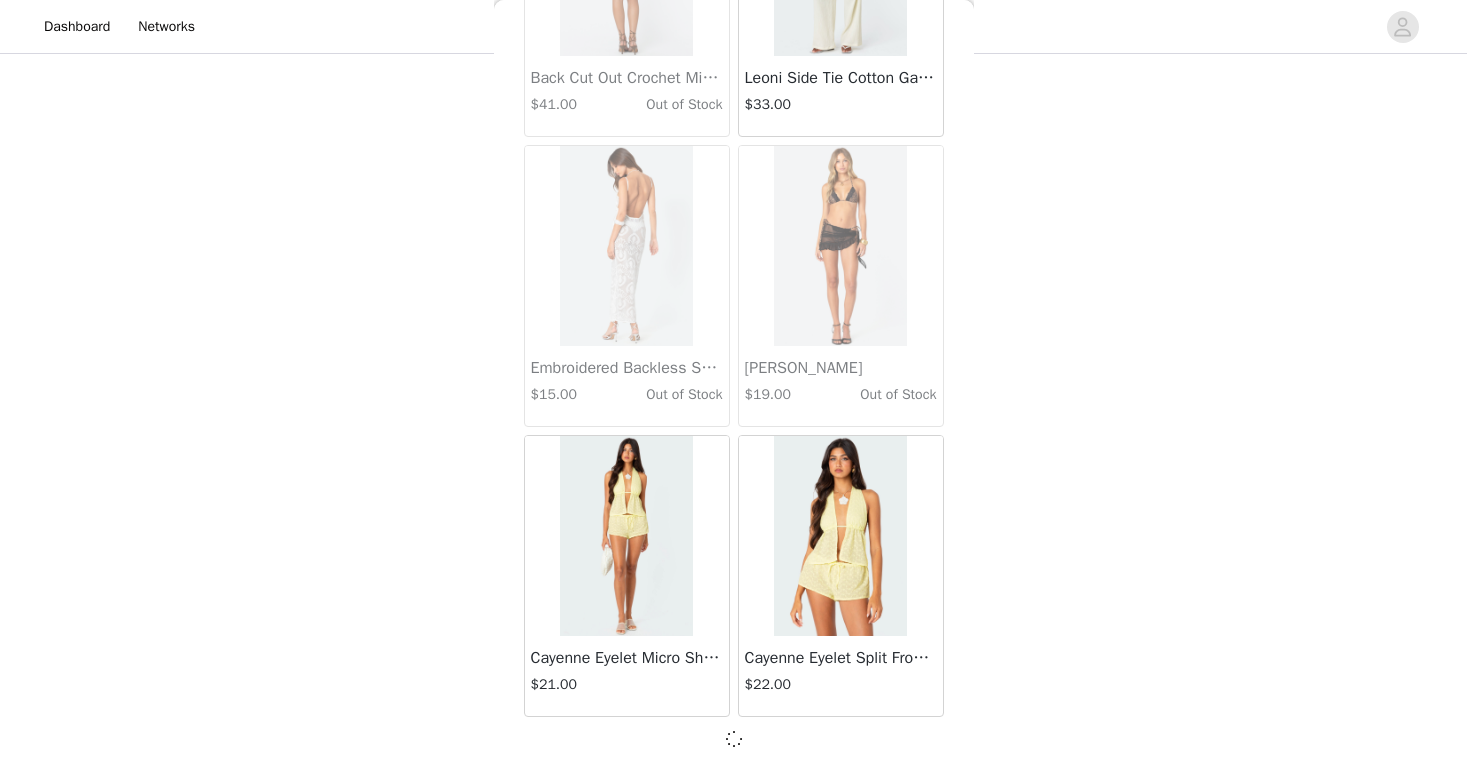 scroll, scrollTop: 22575, scrollLeft: 0, axis: vertical 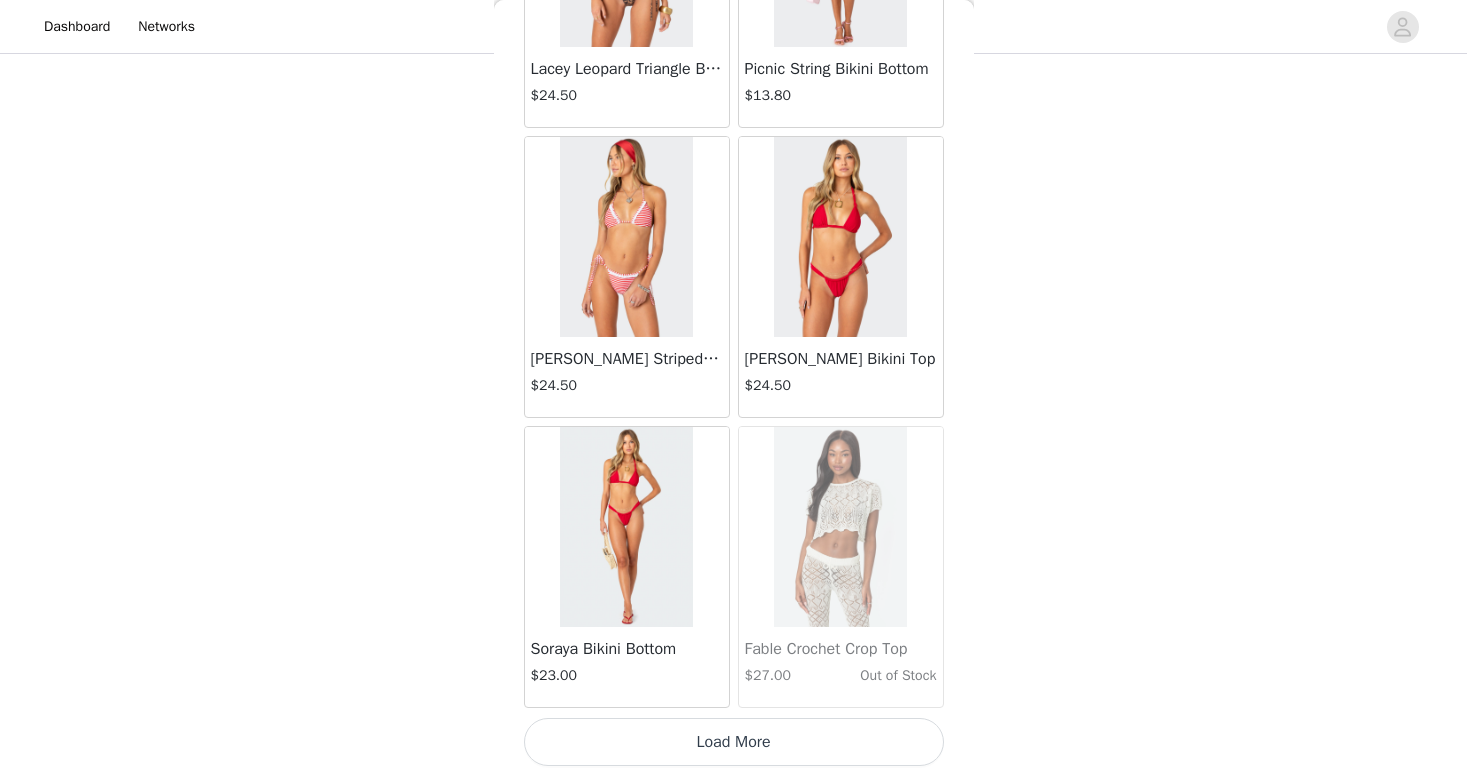 click on "Load More" at bounding box center (734, 742) 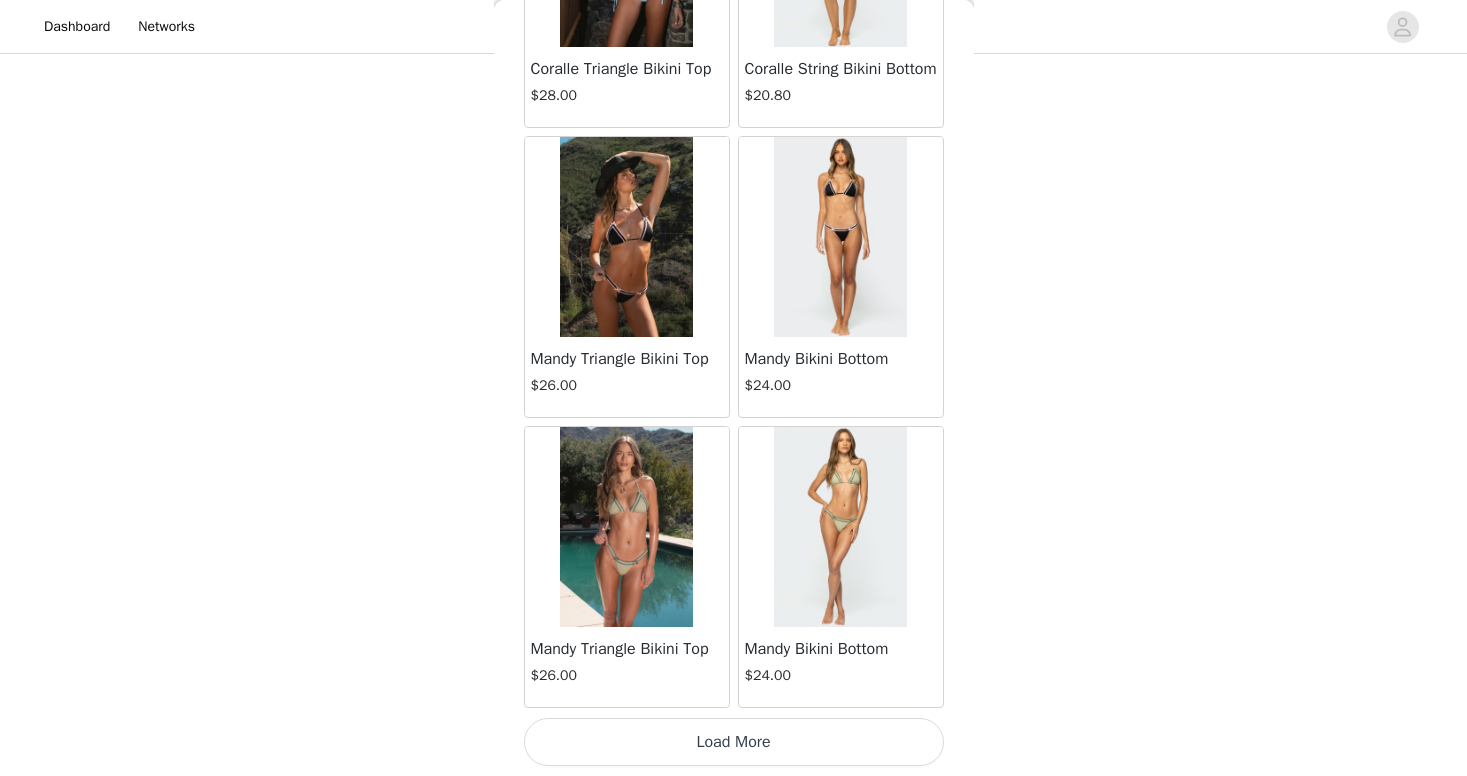 click on "Load More" at bounding box center (734, 742) 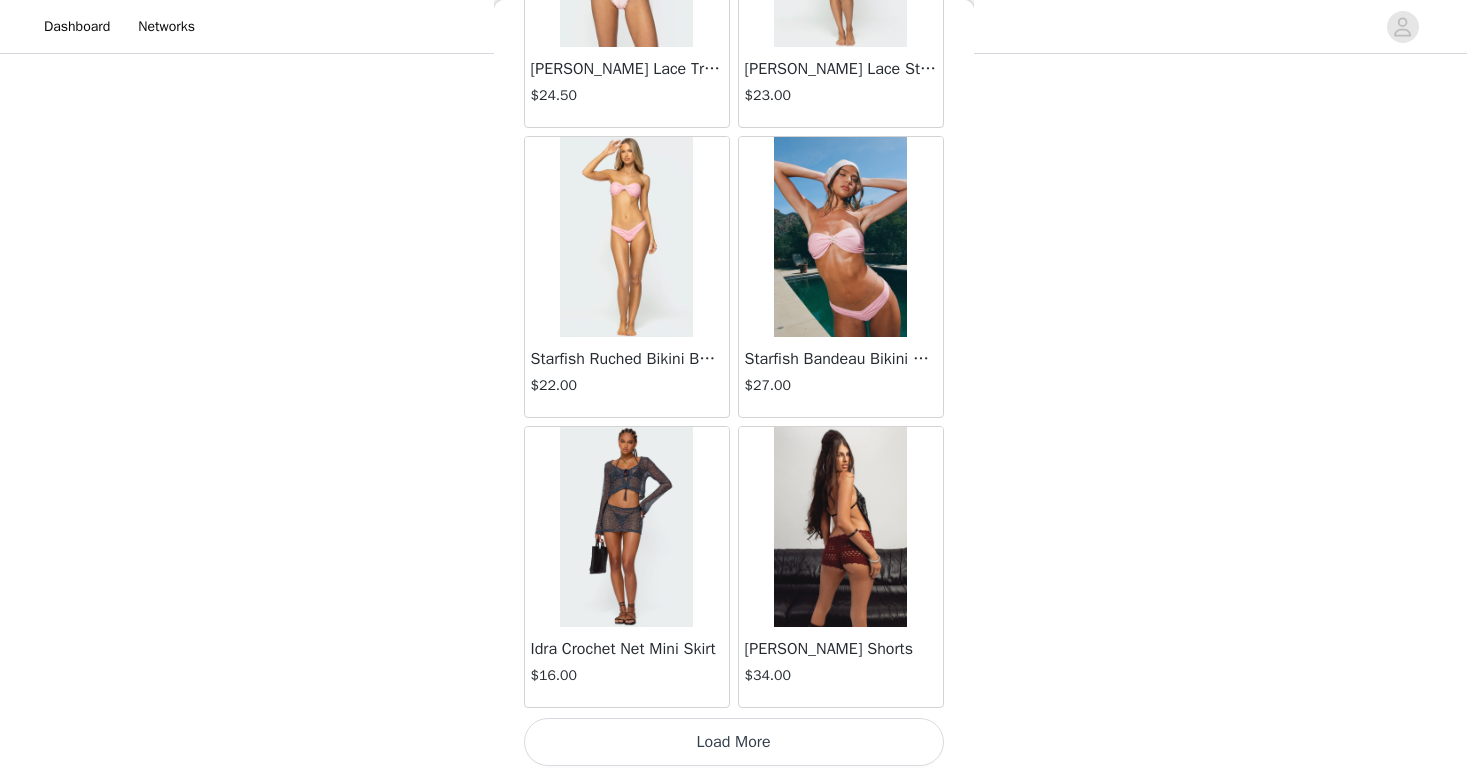 scroll, scrollTop: 31284, scrollLeft: 0, axis: vertical 